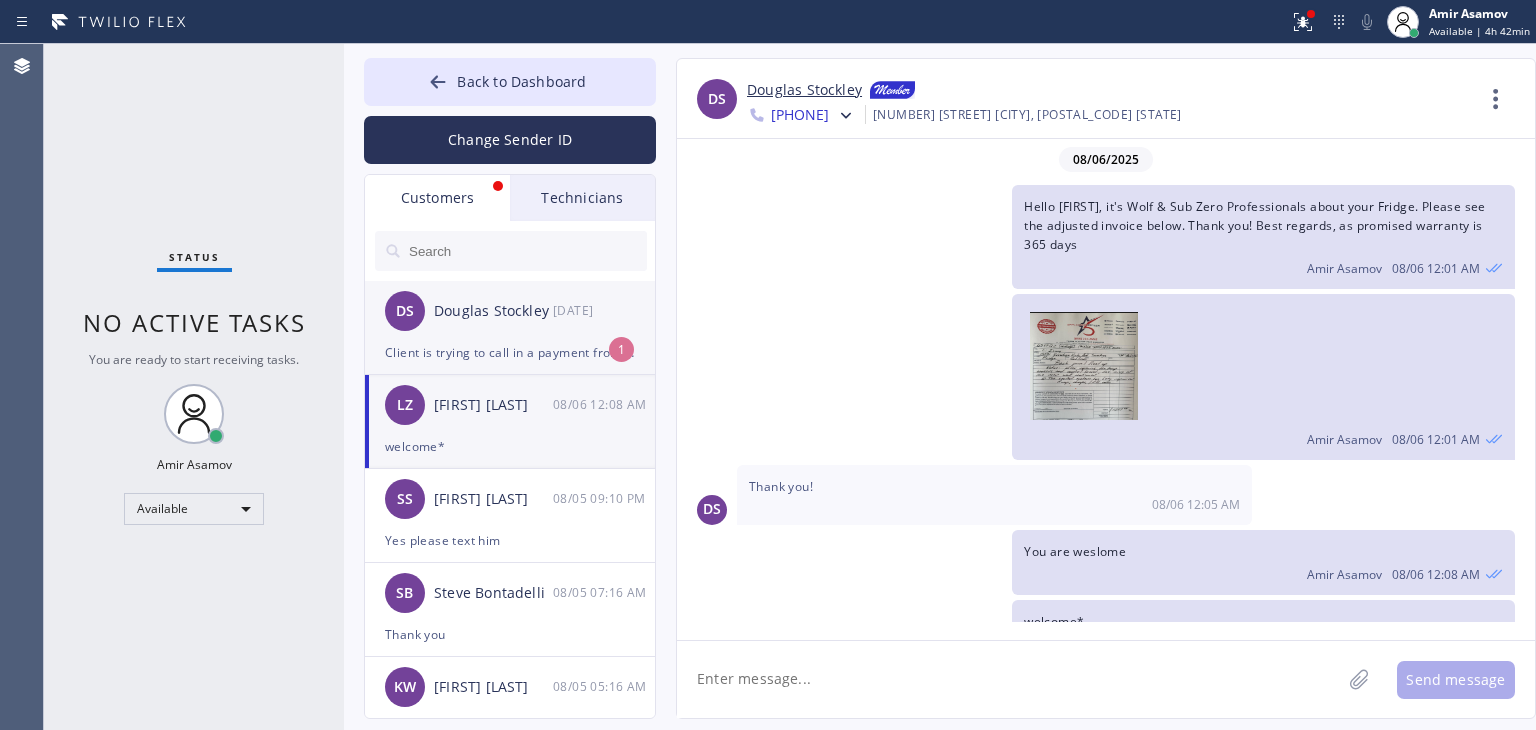 scroll, scrollTop: 0, scrollLeft: 0, axis: both 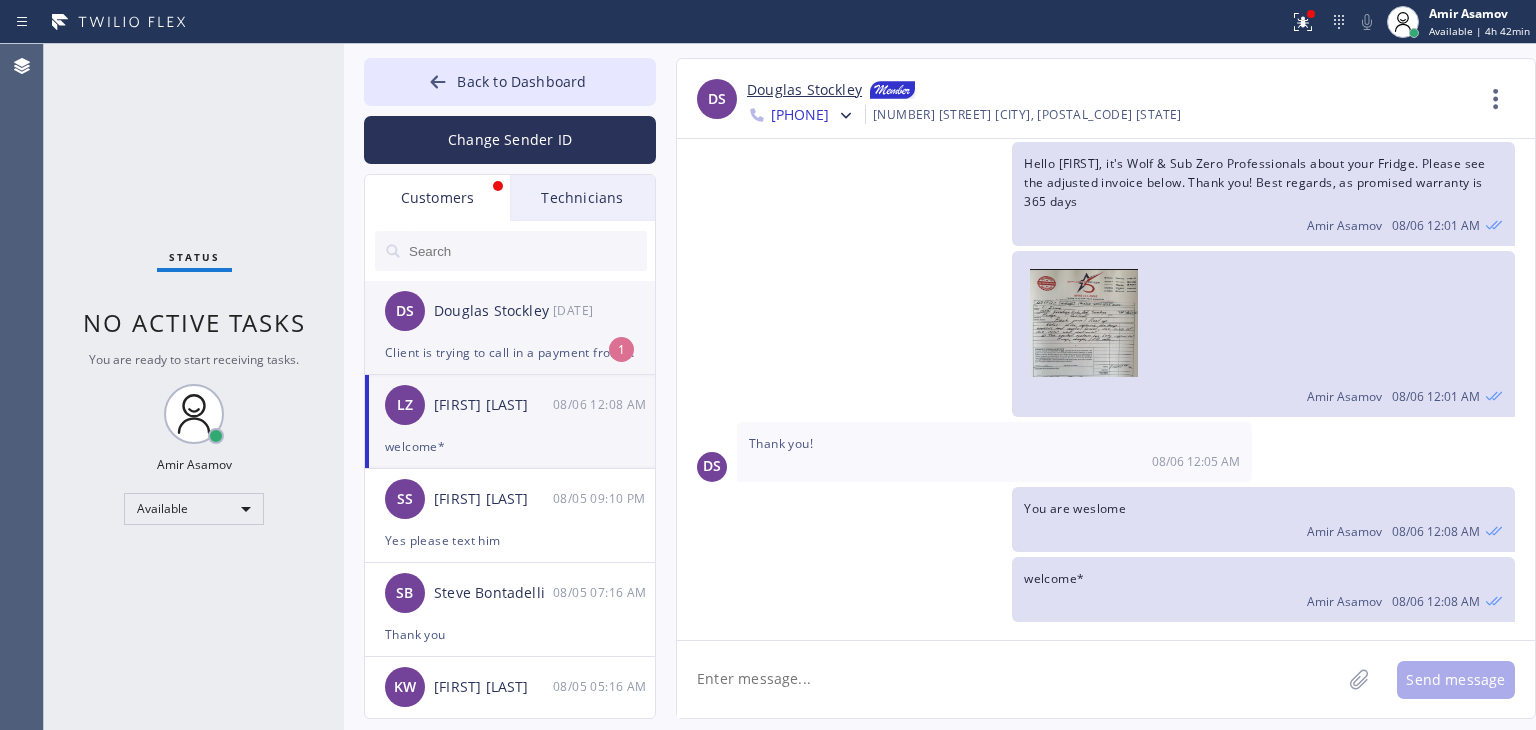 click on "Client is trying to call in a payment from Europe. Is this the right number for that" at bounding box center [510, 352] 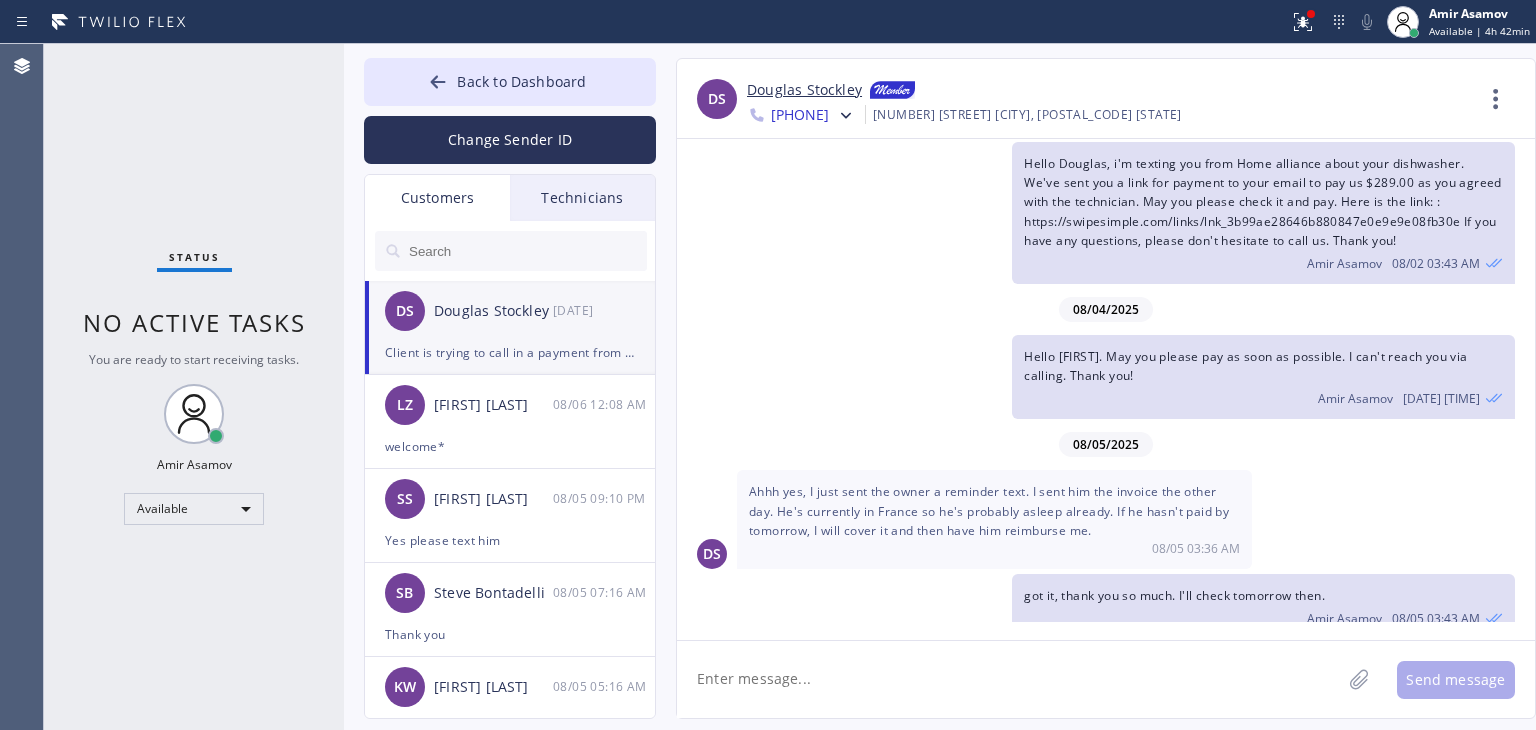 scroll, scrollTop: 320, scrollLeft: 0, axis: vertical 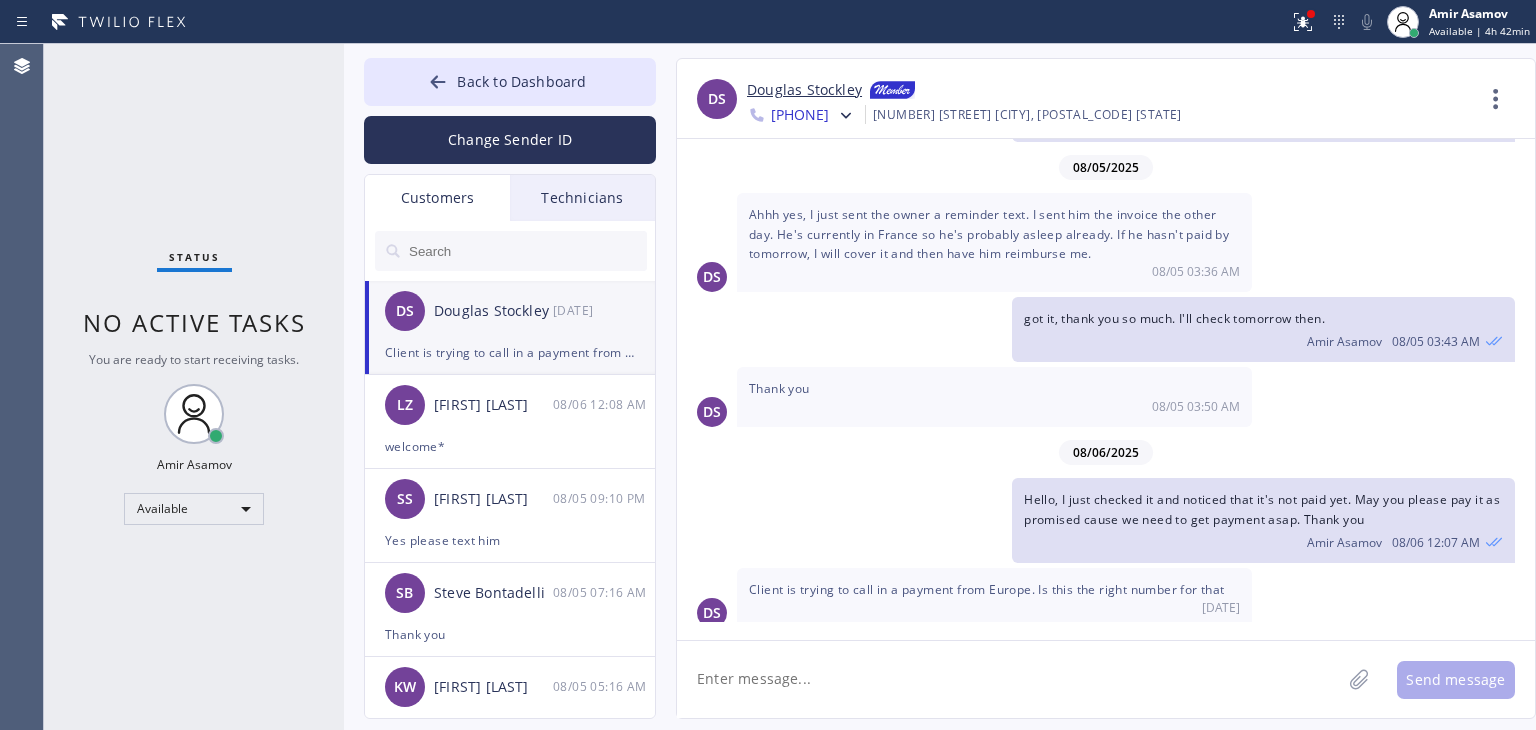 click 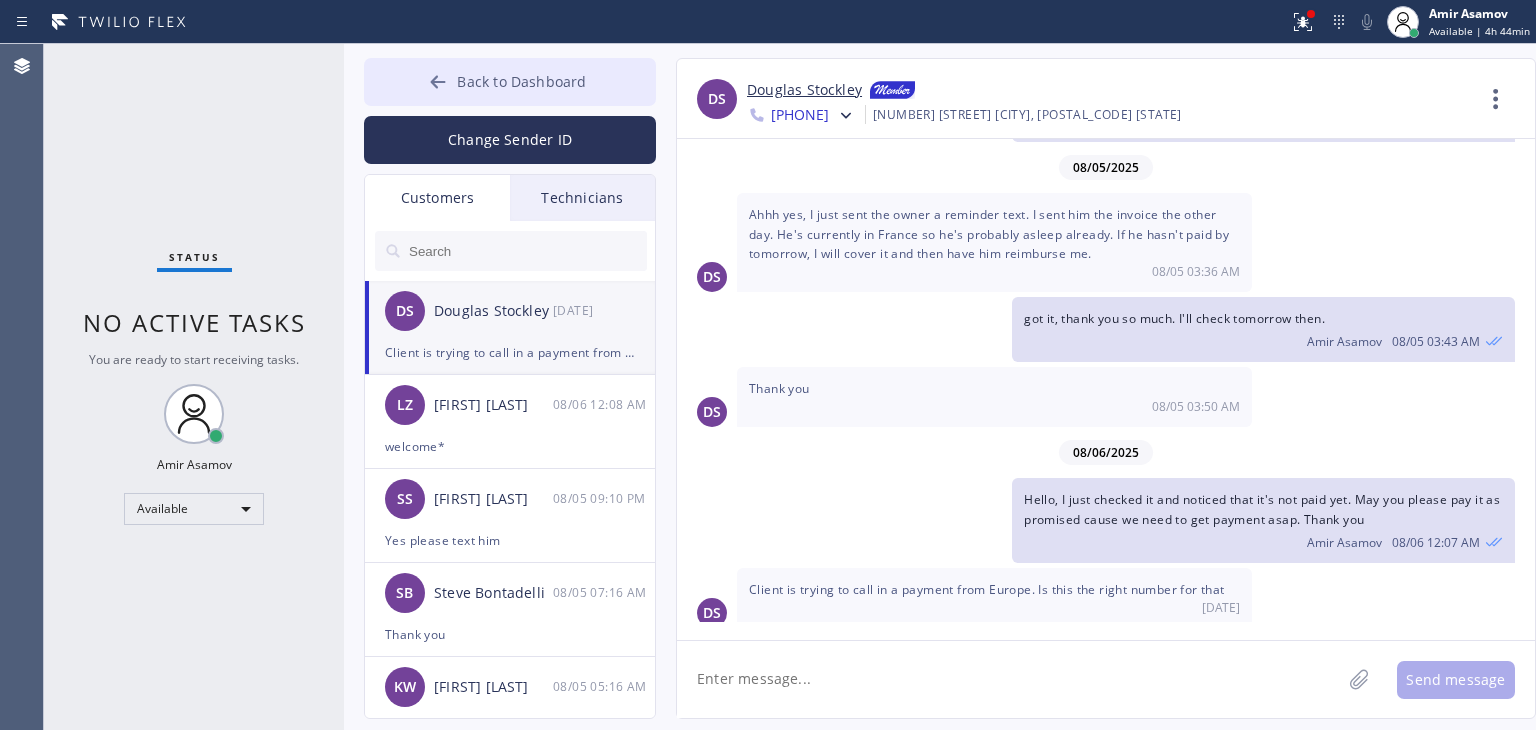 click 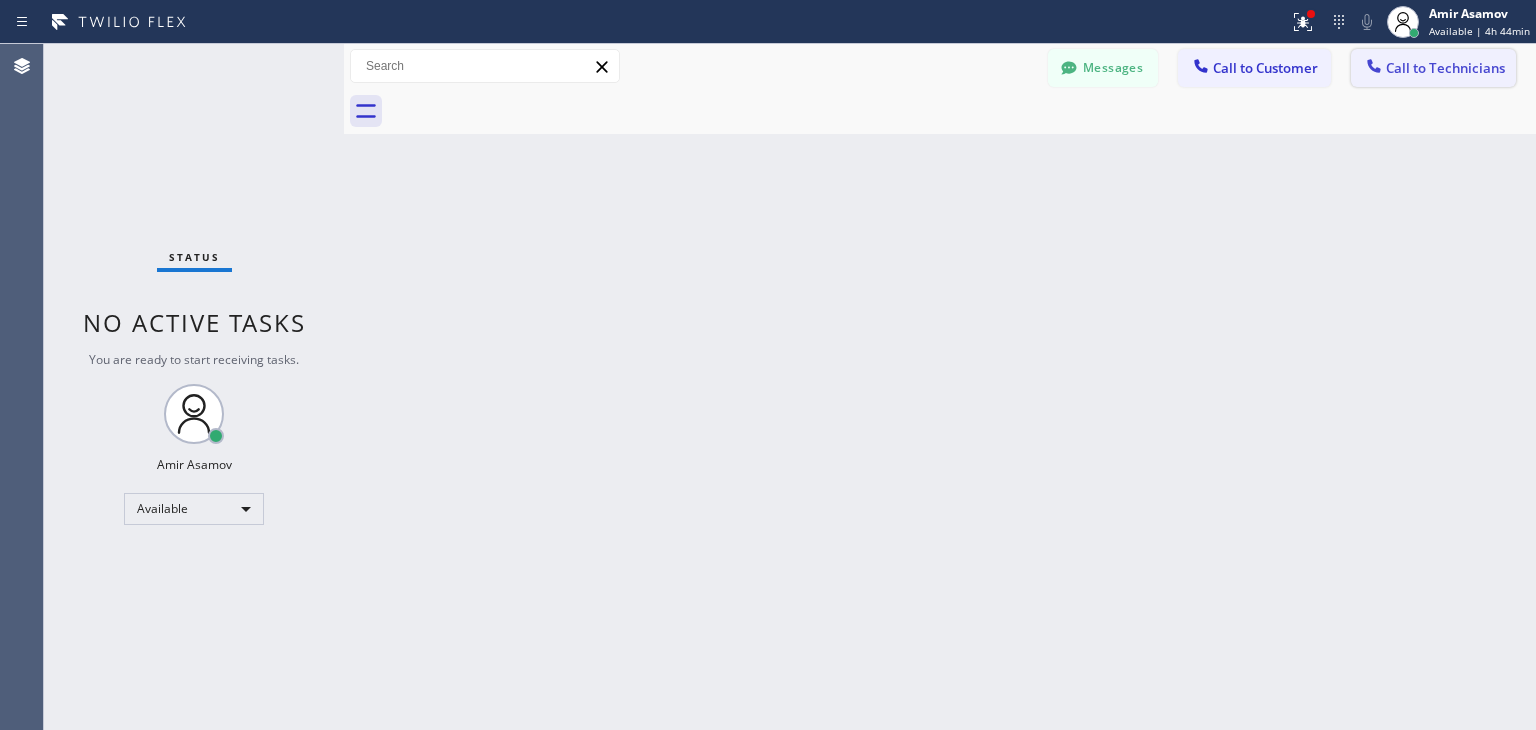 click on "Call to Technicians" at bounding box center (1445, 68) 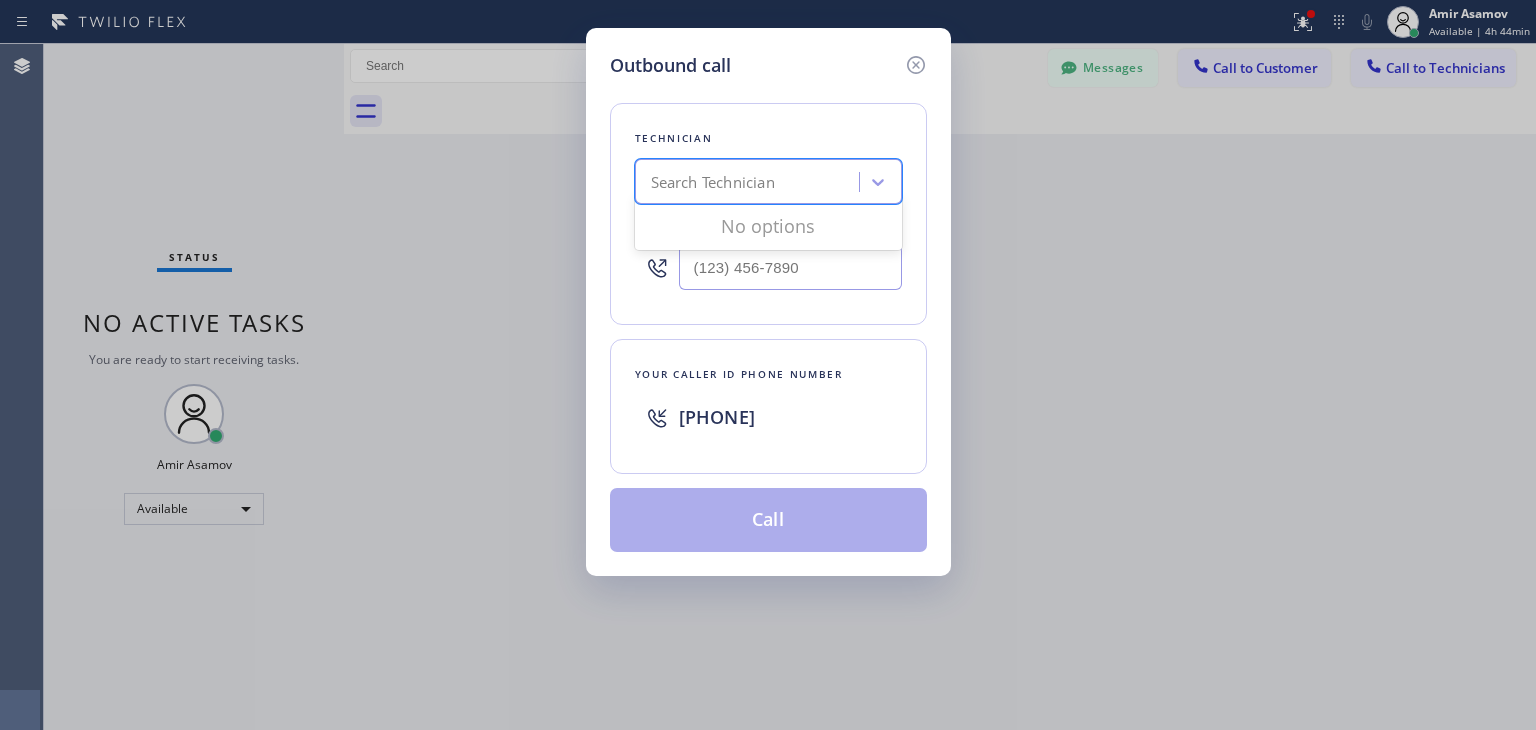 click on "Search Technician" at bounding box center [768, 181] 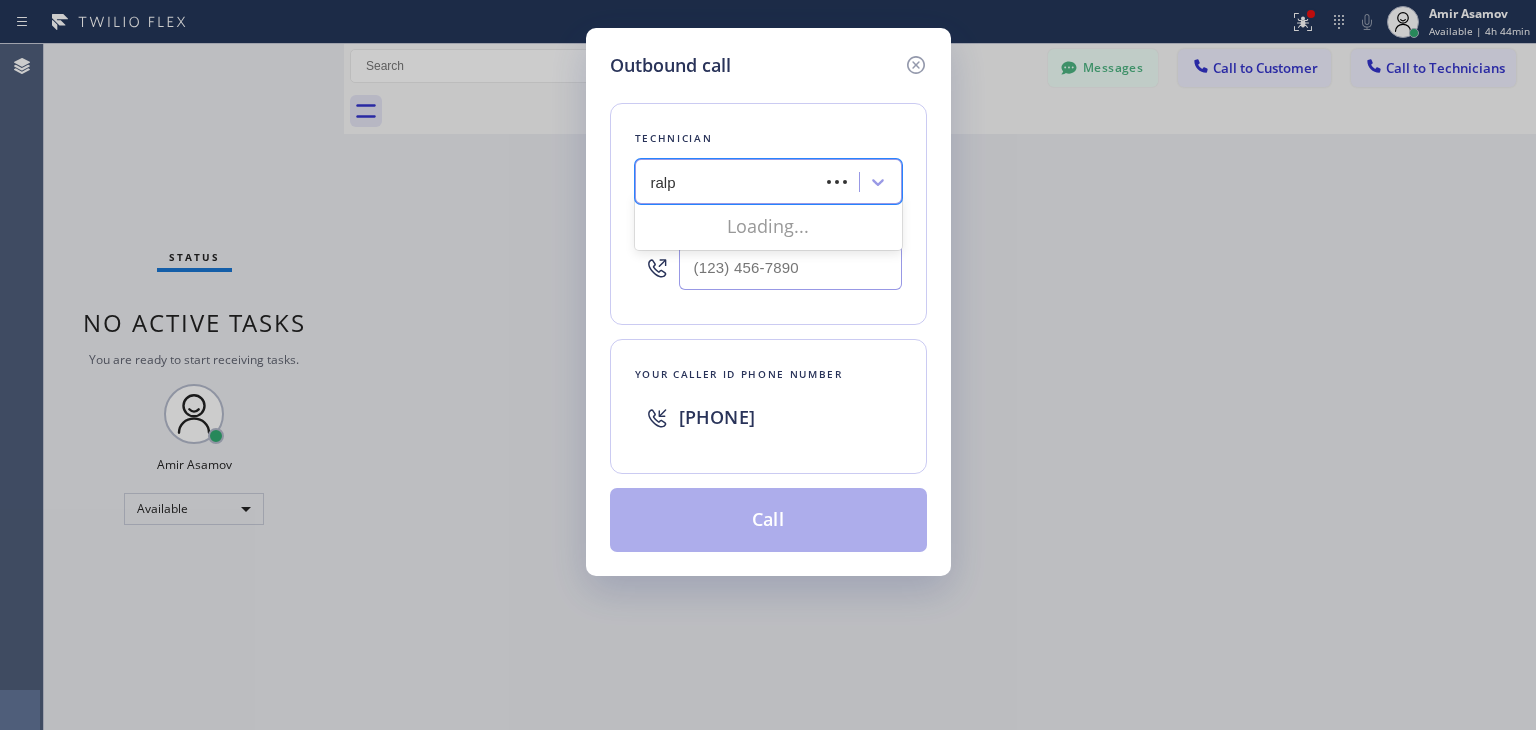 type on "ralph" 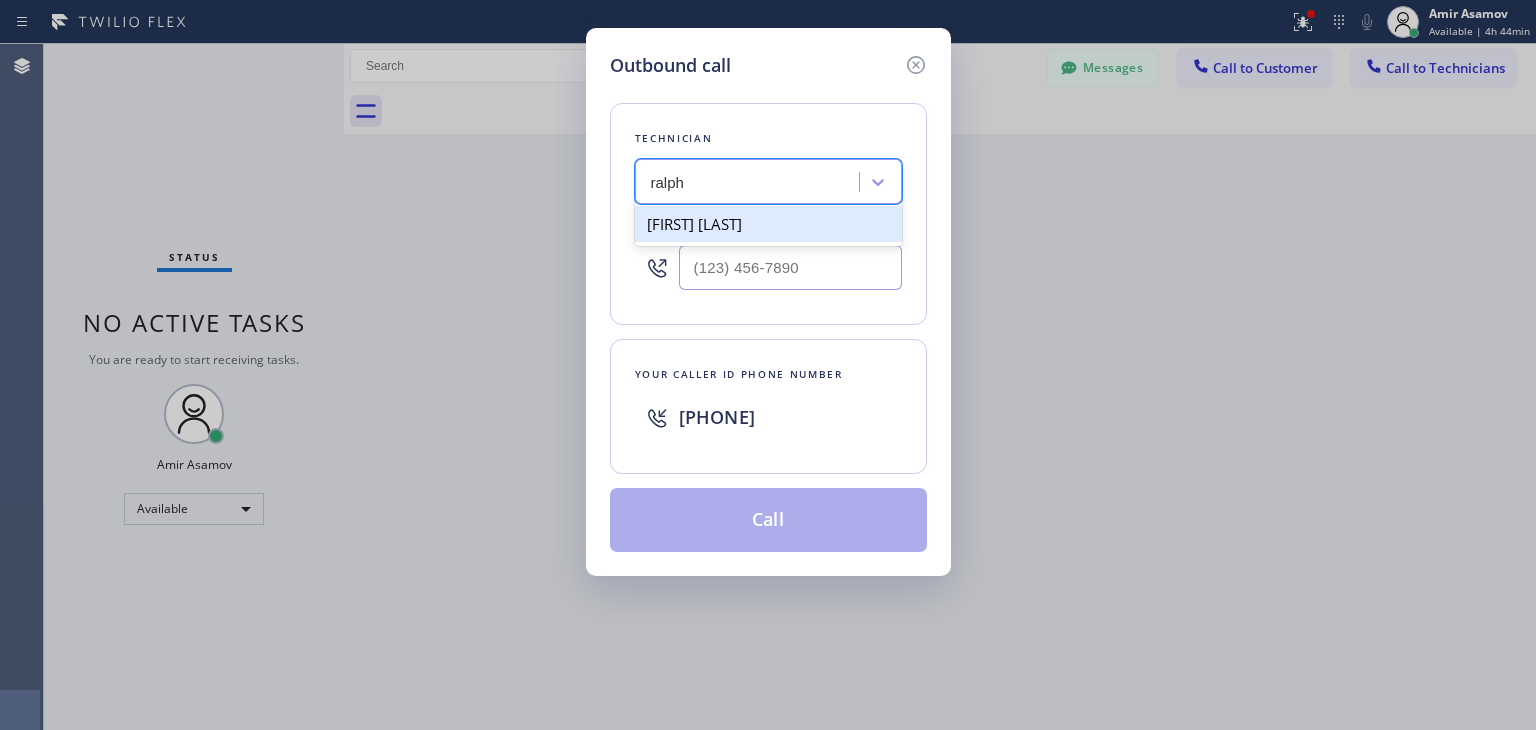 click on "[FIRST] [LAST]" at bounding box center [768, 224] 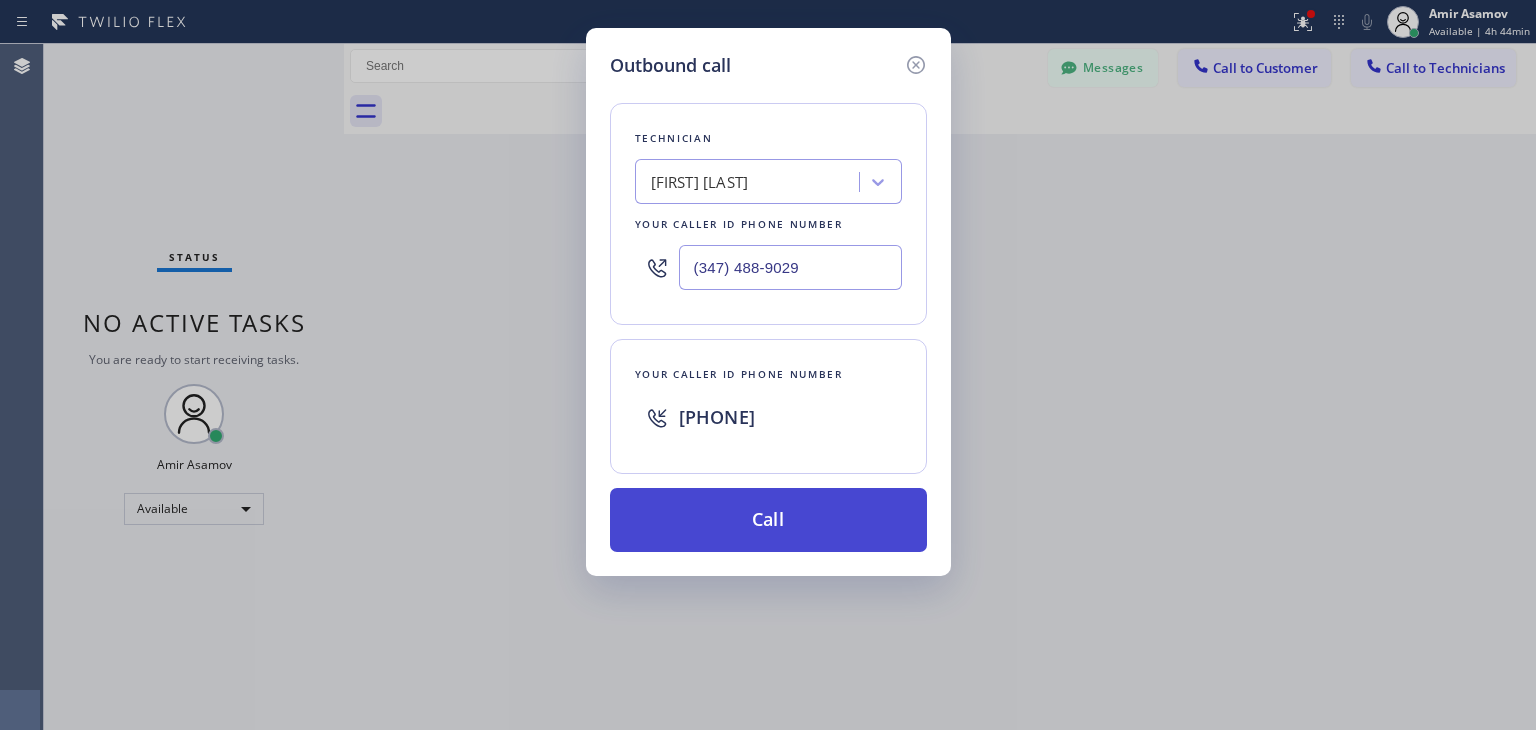 click on "Call" at bounding box center (768, 520) 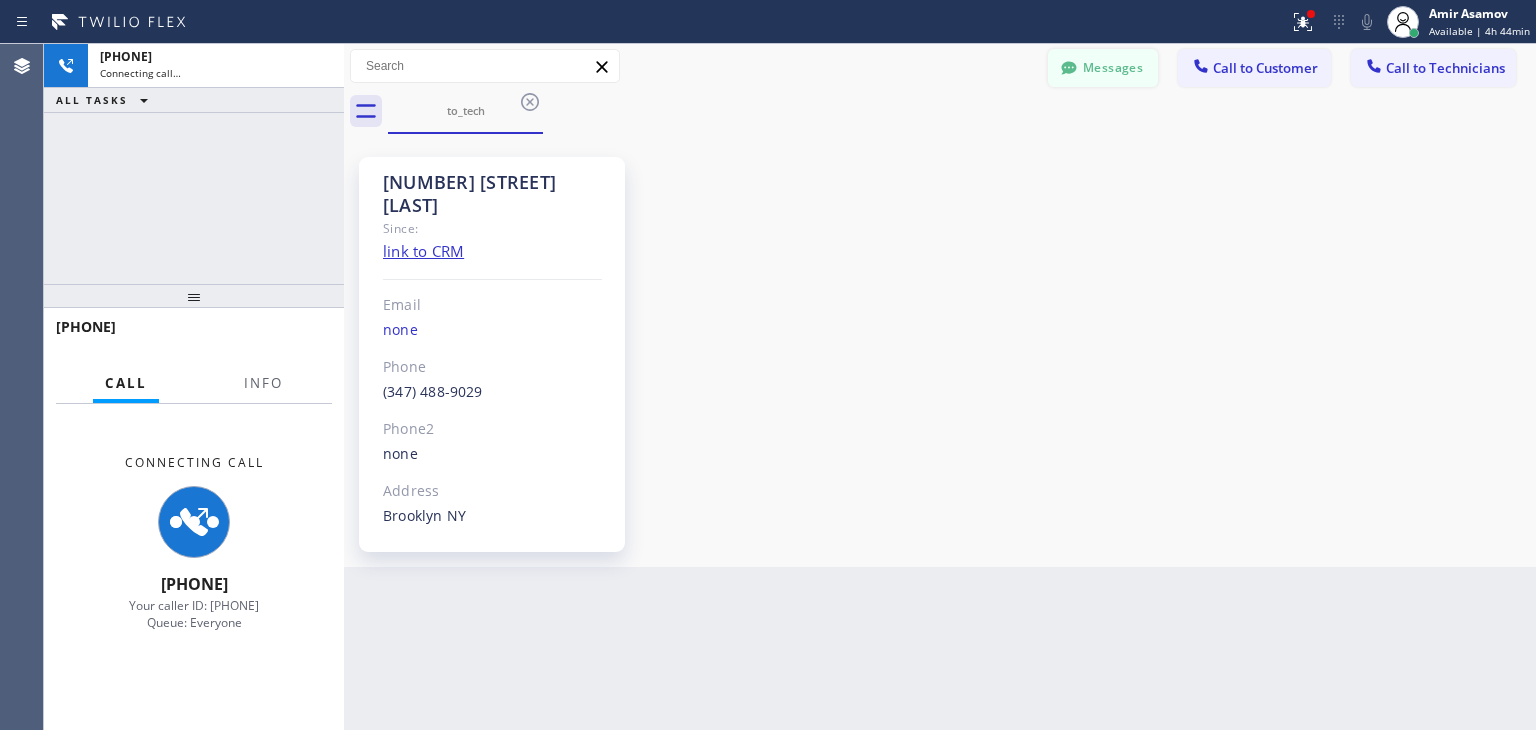 click on "Messages" at bounding box center (1103, 68) 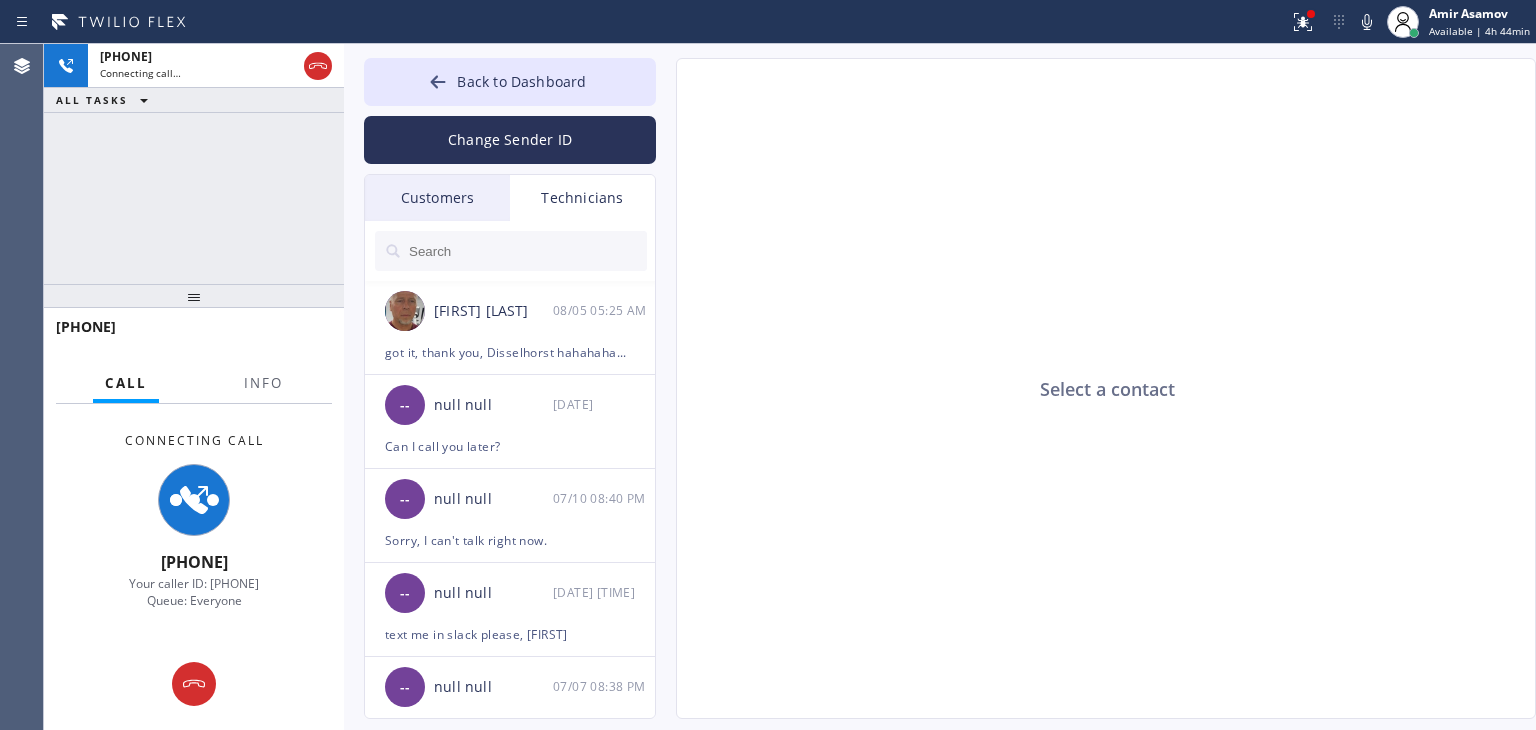 click on "Customers" at bounding box center (437, 198) 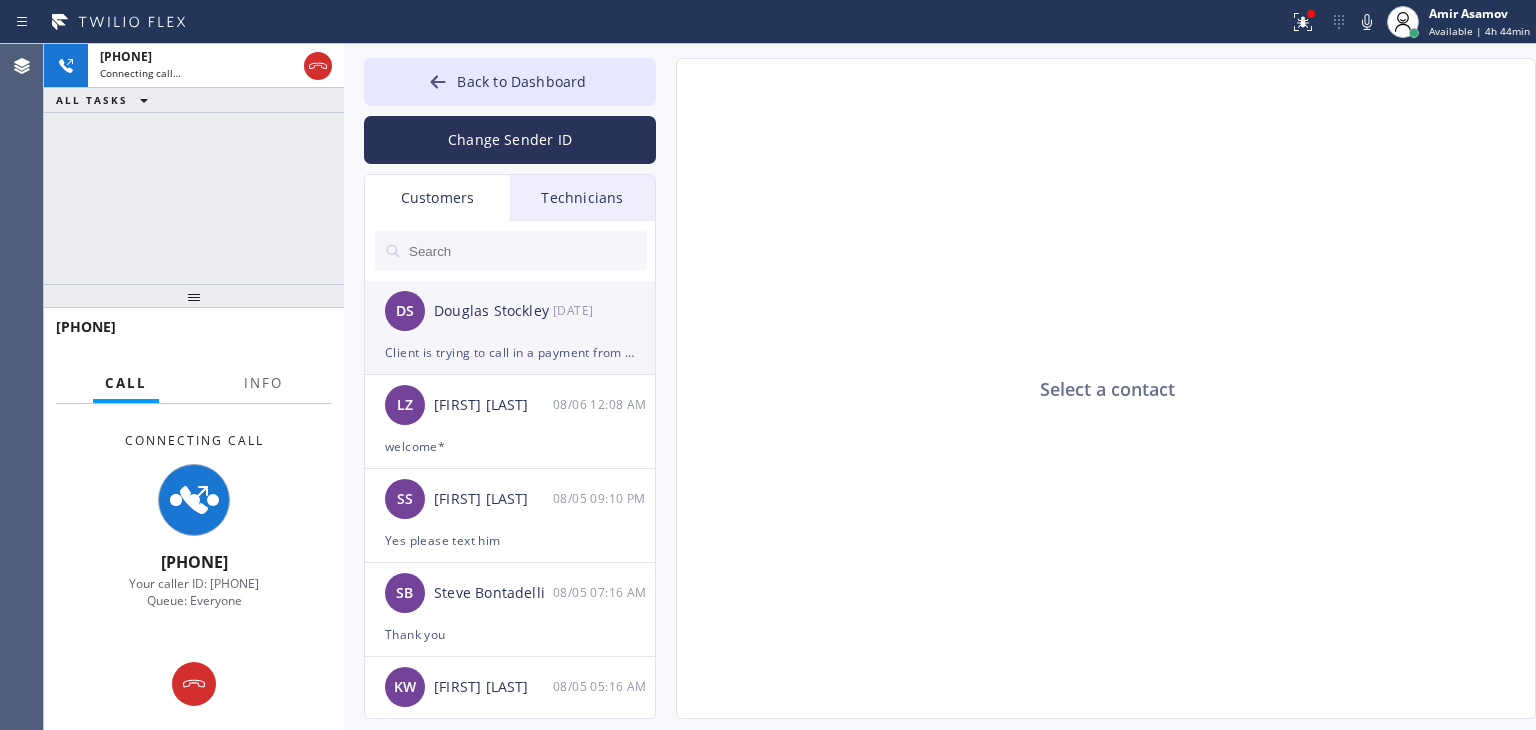 click on "Douglas Stockley" at bounding box center [493, 311] 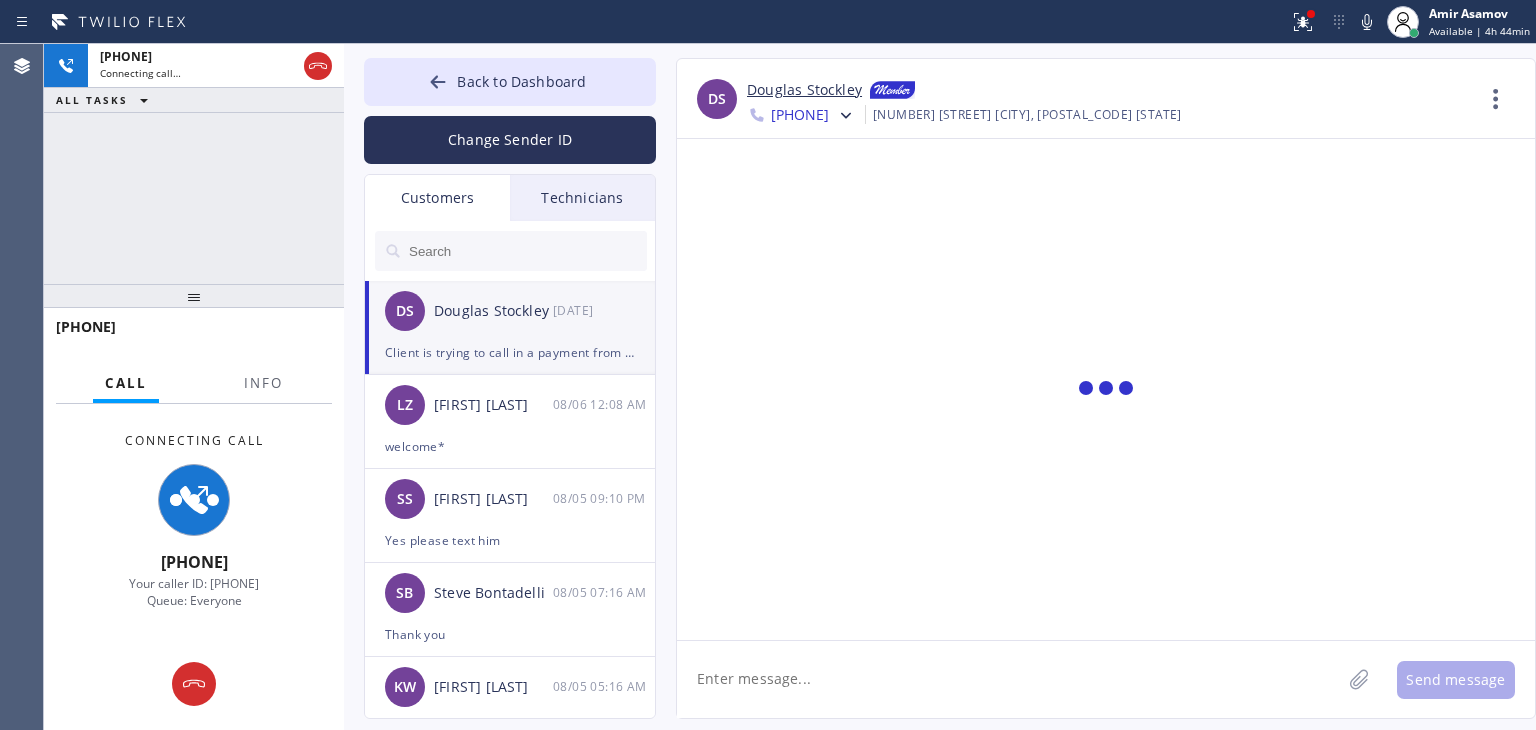 scroll, scrollTop: 320, scrollLeft: 0, axis: vertical 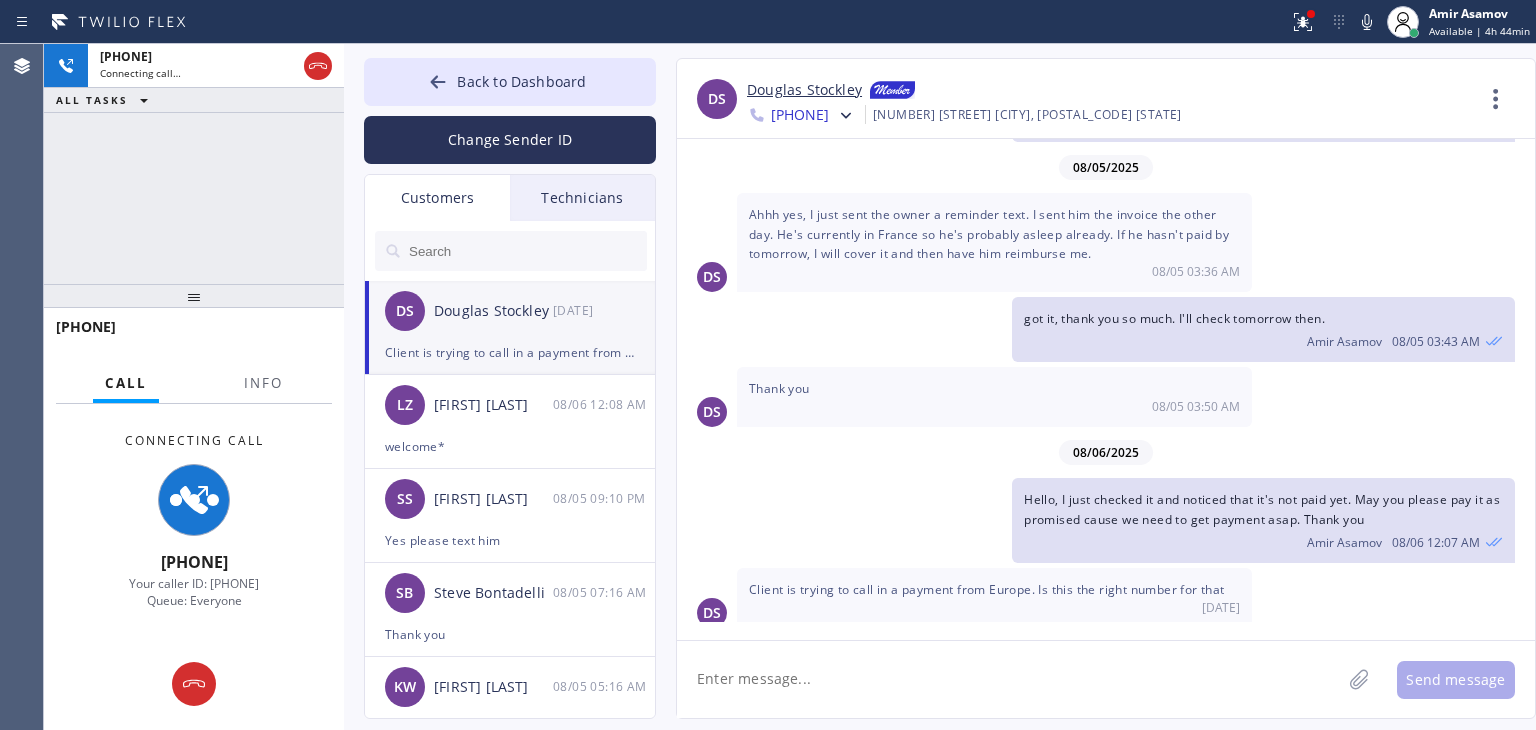 drag, startPoint x: 852, startPoint y: 590, endPoint x: 876, endPoint y: 589, distance: 24.020824 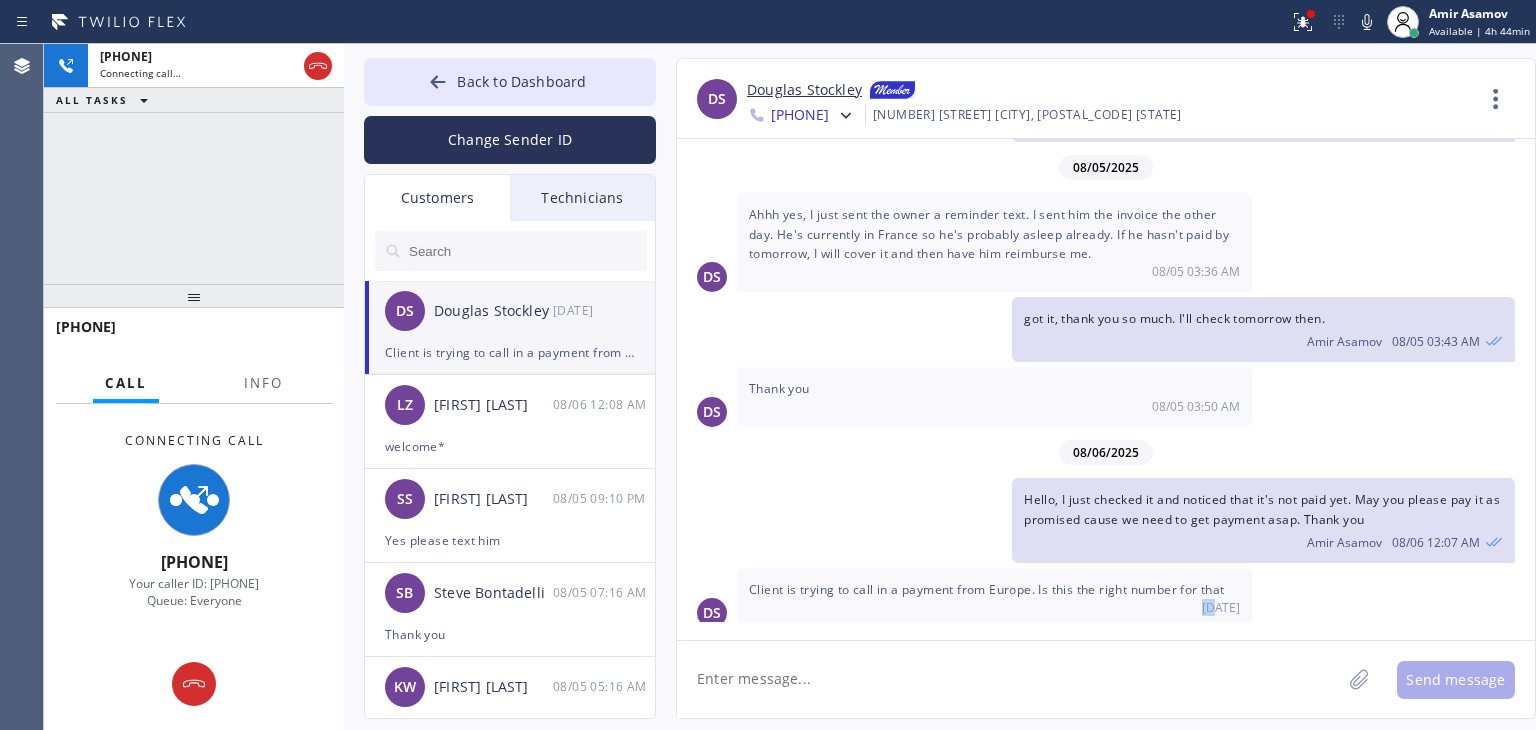 click on "[DATE]" at bounding box center (994, 607) 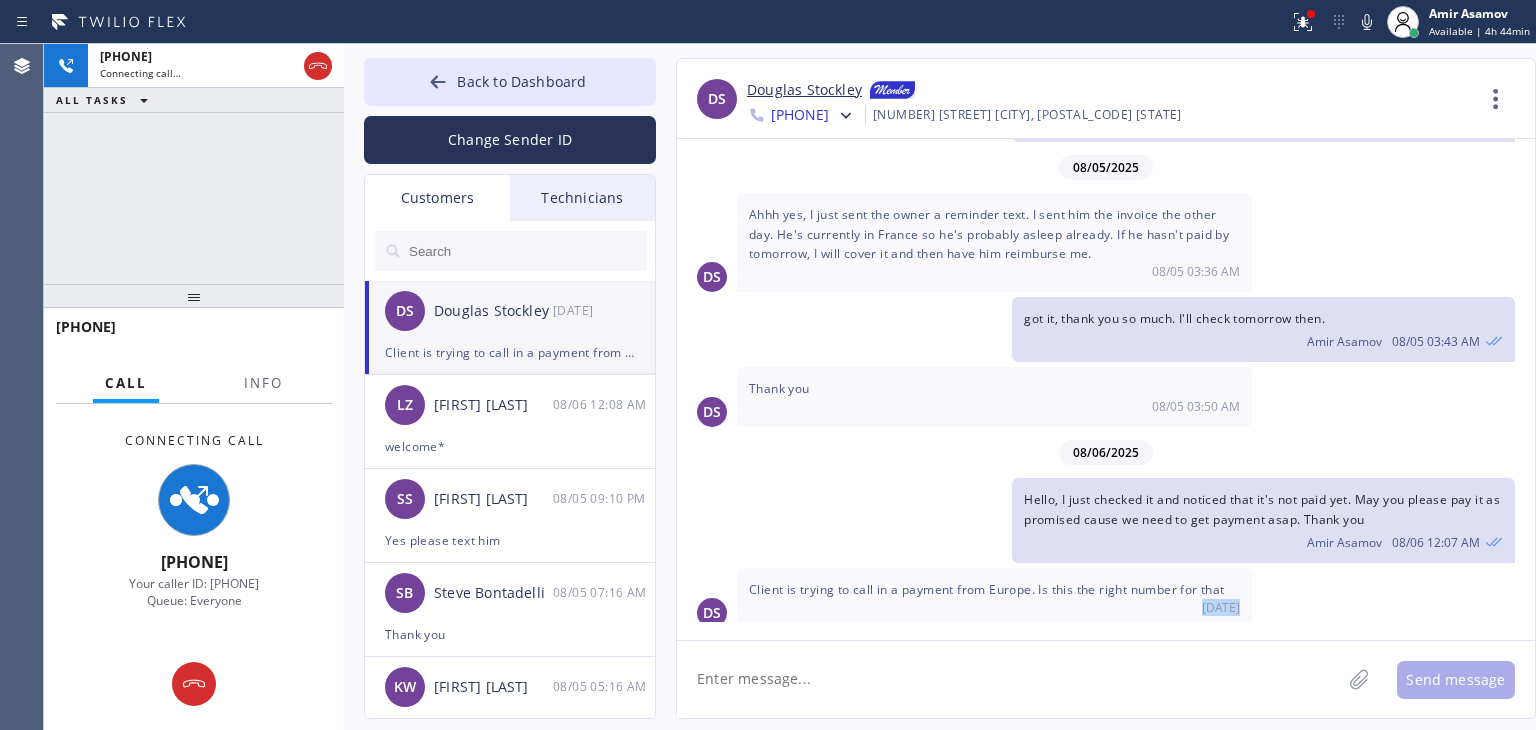 click on "[DATE]" at bounding box center (994, 607) 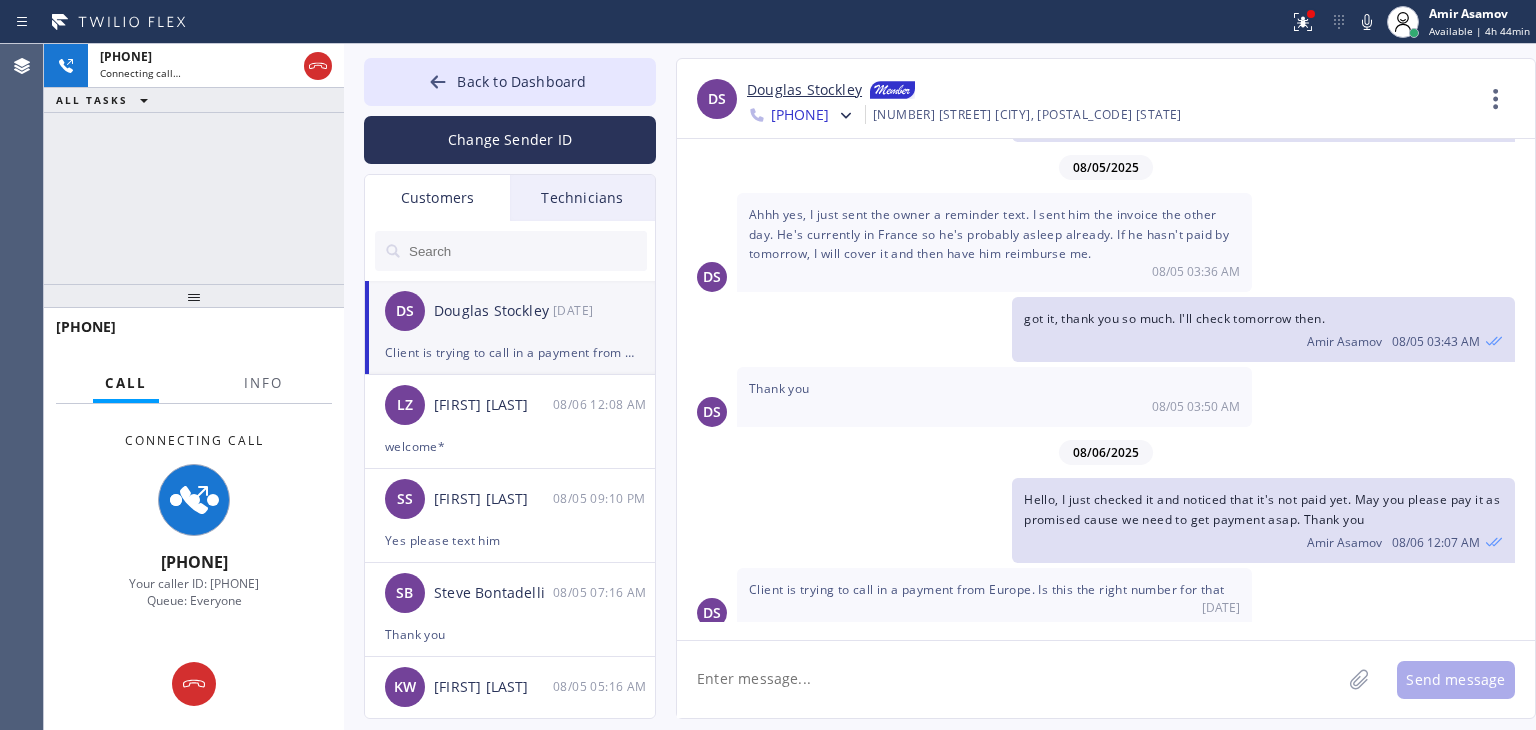 click on "Client is trying to call in a payment from Europe. Is this the right number for that" at bounding box center [987, 589] 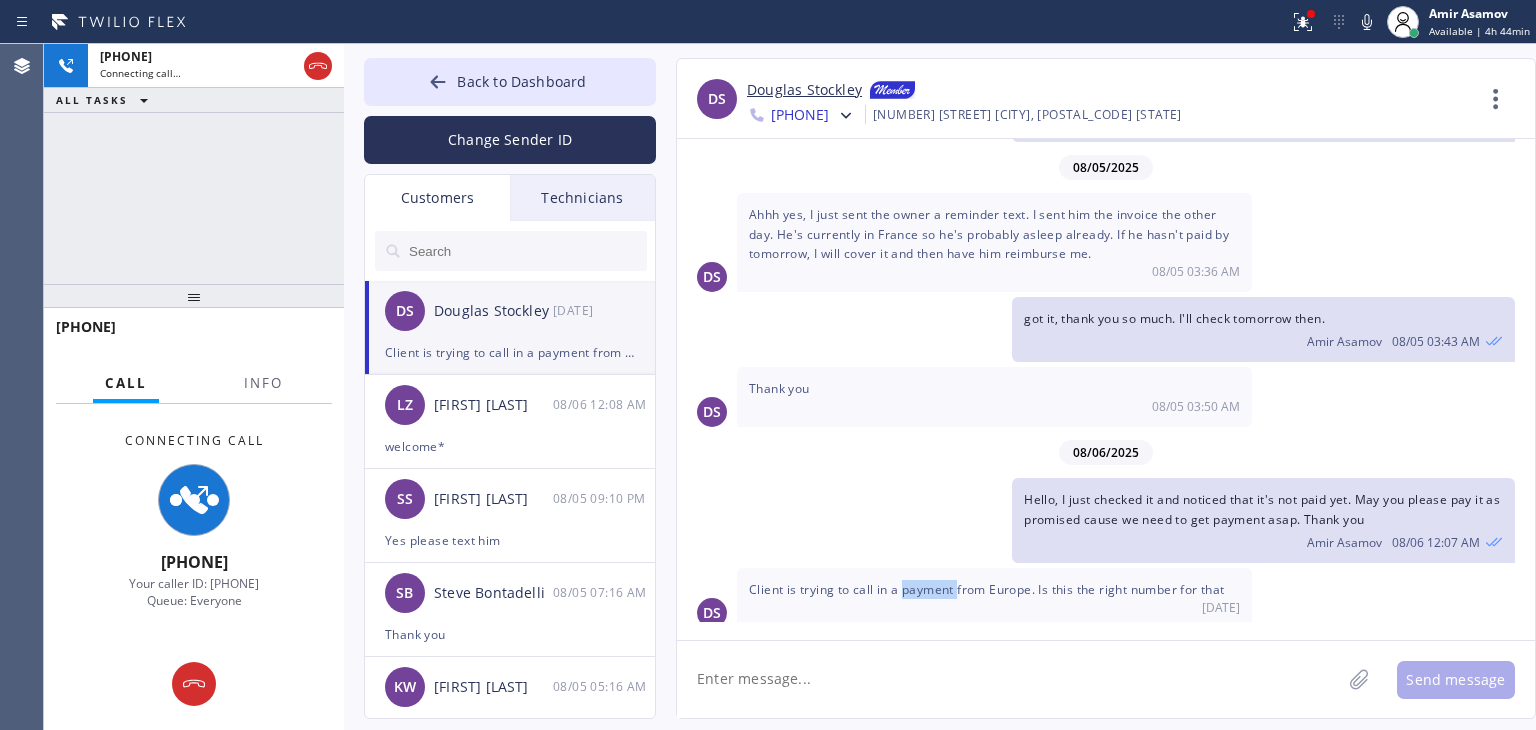 click on "Client is trying to call in a payment from Europe. Is this the right number for that" at bounding box center [987, 589] 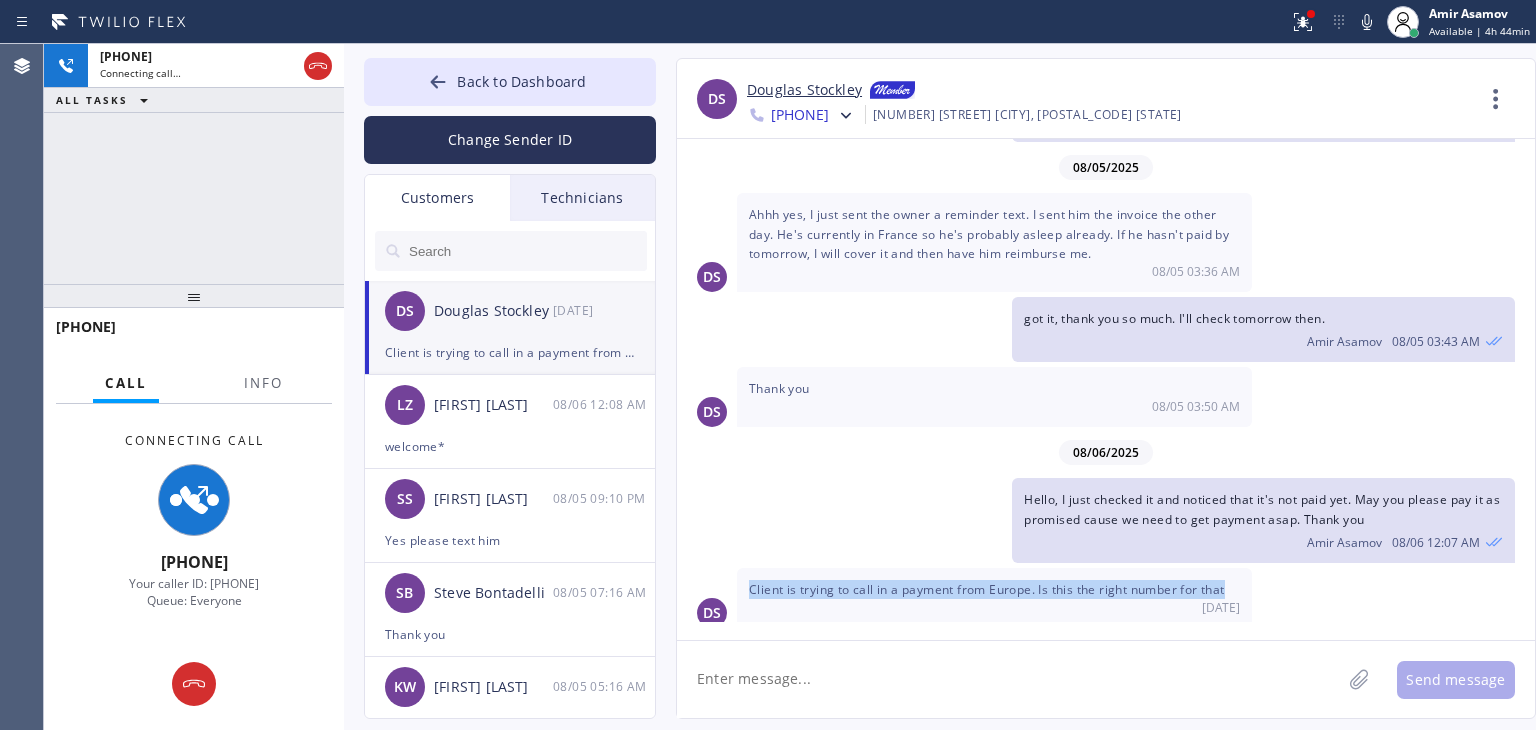 click on "Client is trying to call in a payment from Europe. Is this the right number for that" at bounding box center (987, 589) 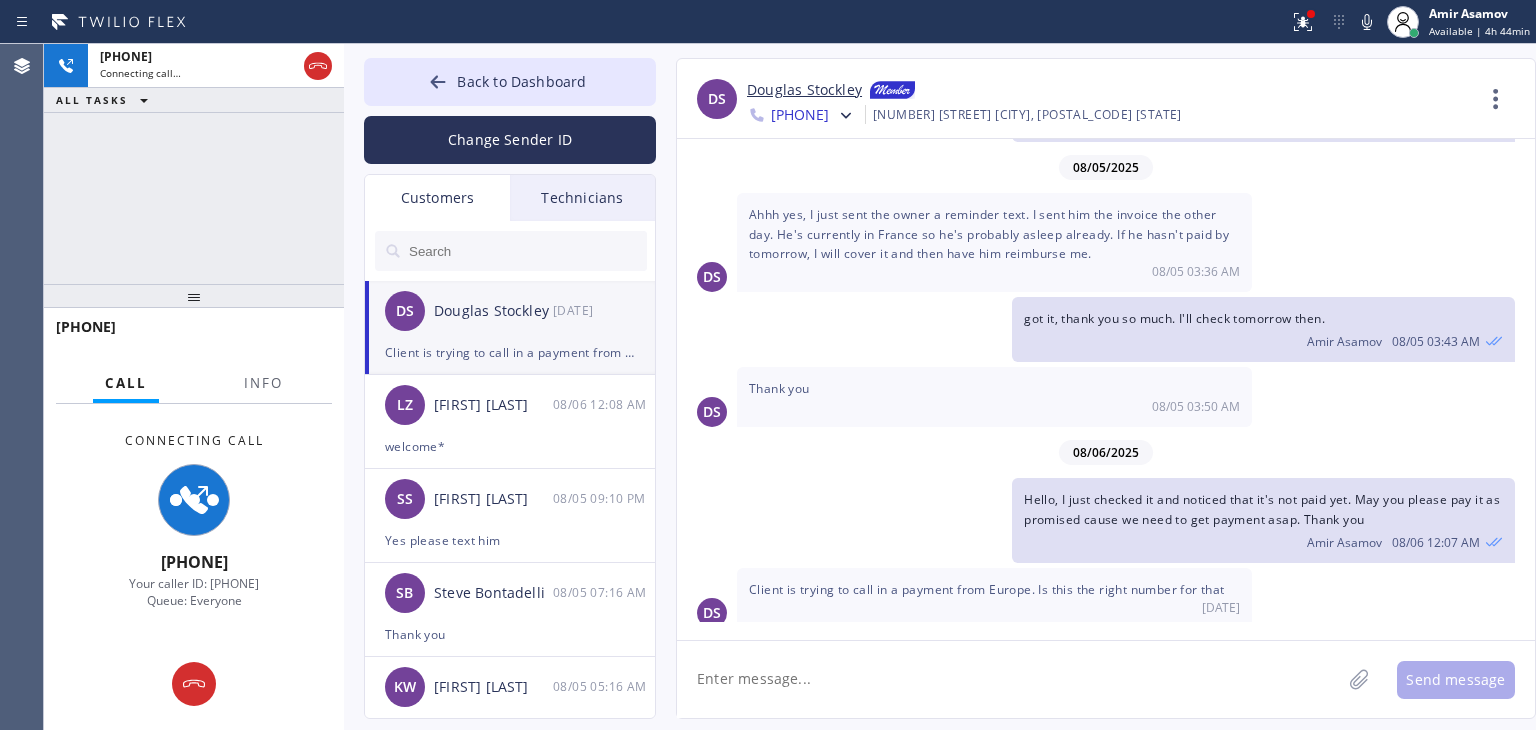 click on "Client is trying to call in a payment from Europe. Is this the right number for that" at bounding box center [987, 589] 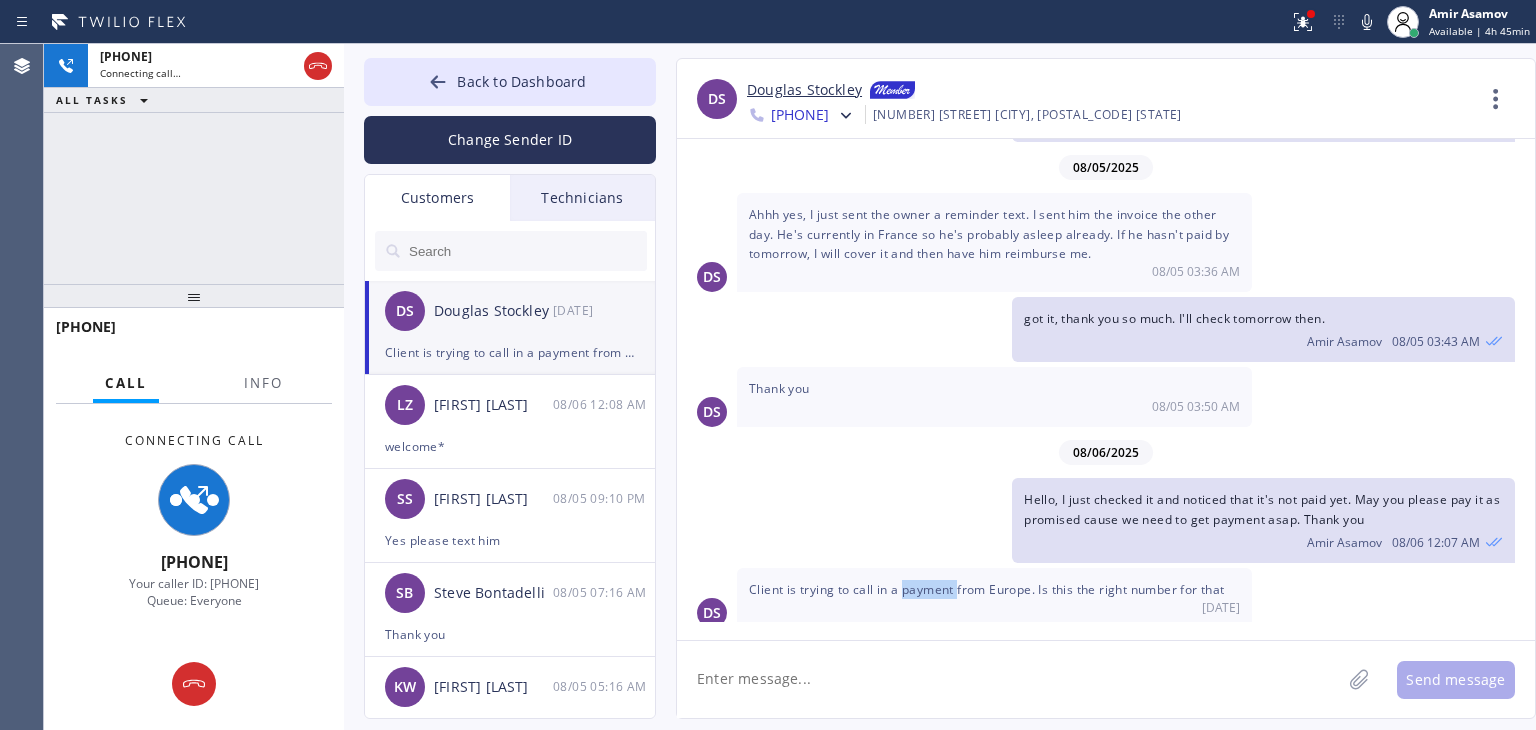 click on "Client is trying to call in a payment from Europe. Is this the right number for that" at bounding box center (987, 589) 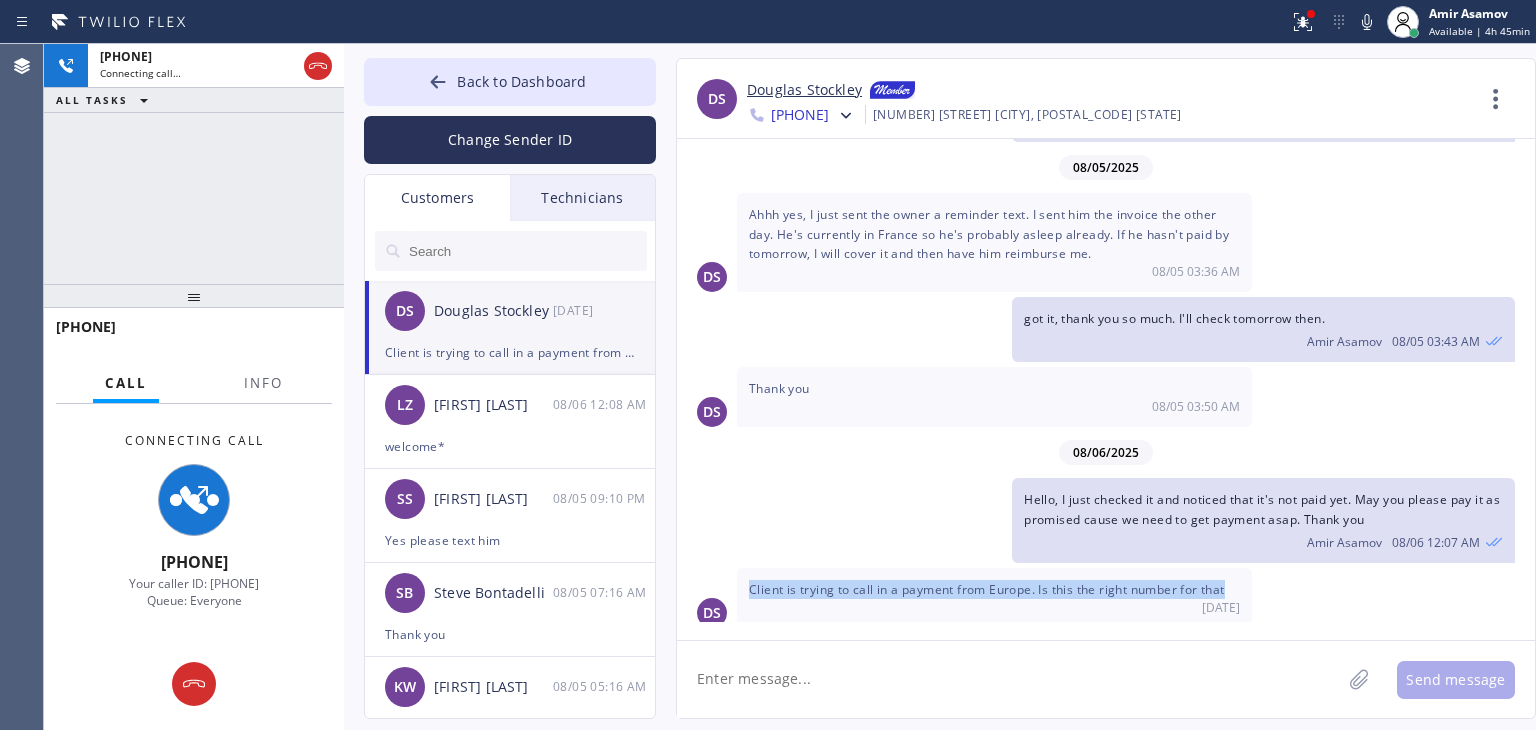 click on "Client is trying to call in a payment from Europe. Is this the right number for that" at bounding box center (987, 589) 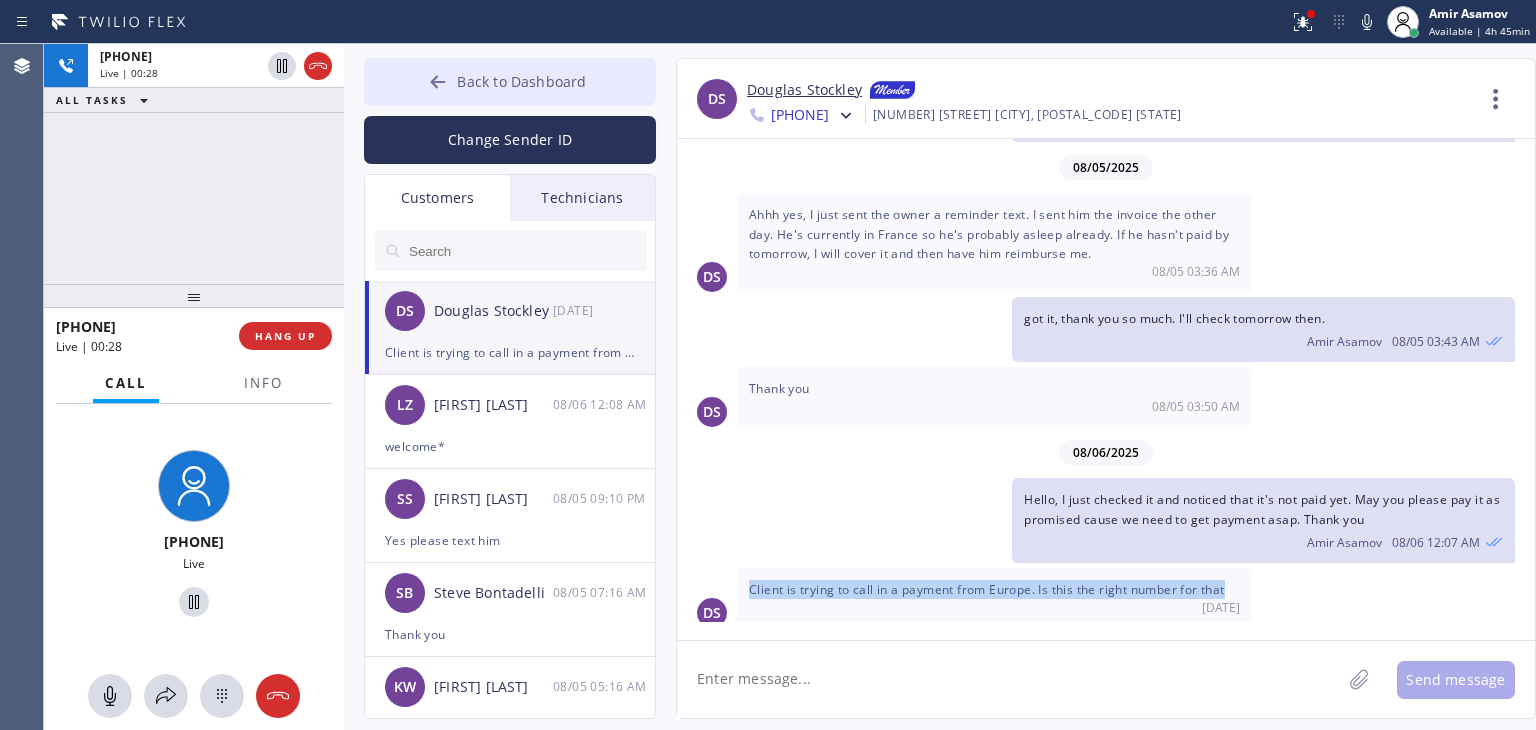 click on "Back to Dashboard" at bounding box center [510, 82] 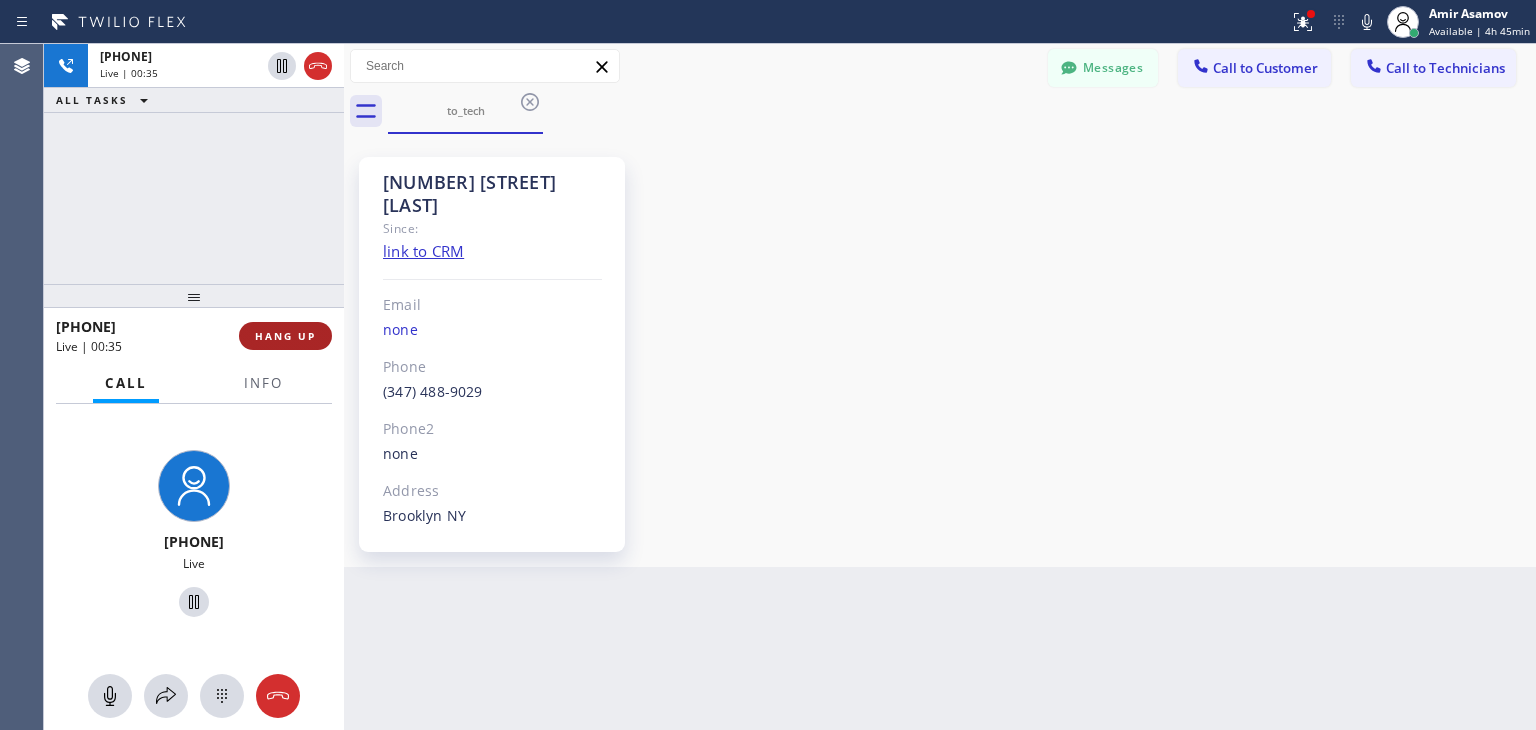 click on "HANG UP" at bounding box center [285, 336] 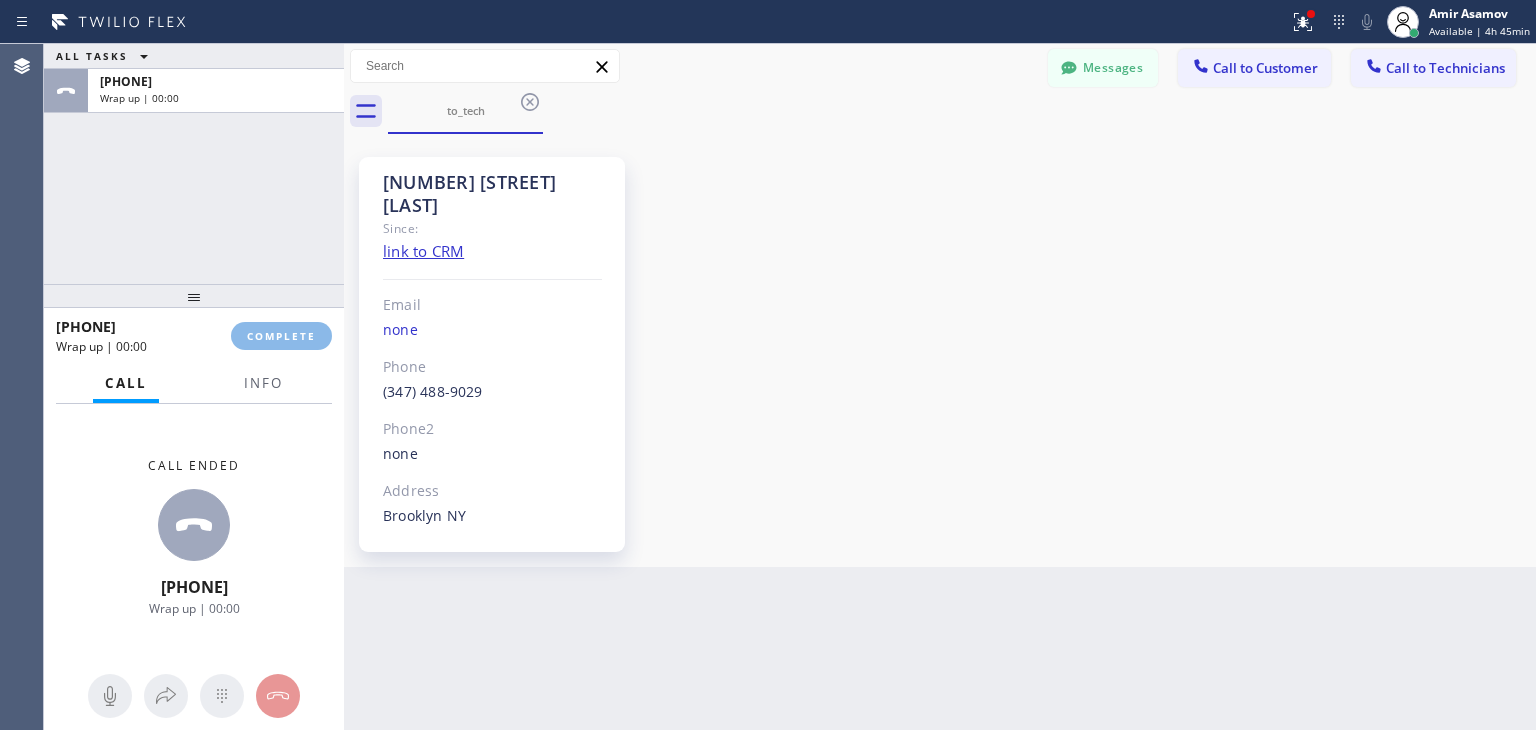 click on "Status report Issues detected These issues could affect your workflow. Please contact your support team. View issues Download report Clear issues [FIRST] [LAST] Available | 4h 45min Set your status Offline Available Unavailable Break Log out Agent Desktop Classify the call LOCATION NAME American Service Alliance FROM PHONE [PHONE] TO PHONE [PHONE] Status: COMPLETED REASON: Existing Customer - ETA/PI/REDO/complain/cancel Save Classify the call LOCATION NAME American Service Alliance [CITY] FROM PHONE [PHONE] TO PHONE [PHONE] Status: COMPLETED REASON: Existing Customer - ETA/PI/REDO/complain/cancel Save Classify the call LOCATION NAME Home Alliance FROM PHONE [PHONE] TO PHONE [PHONE] Status: COMPLETED REASON: Existing Customer - ETA/PI/REDO/complain/cancel Save ALL TASKS ALL TASKS ACTIVE TASKS TASKS IN WRAP UP [PHONE] Wrap up | 00:00 [PHONE] Wrap up | 00:00 COMPLETE Call Info Call ended [PHONE] Wrap up | 00:00 Context Queue: Everyone Priority: 0 User" at bounding box center [768, 365] 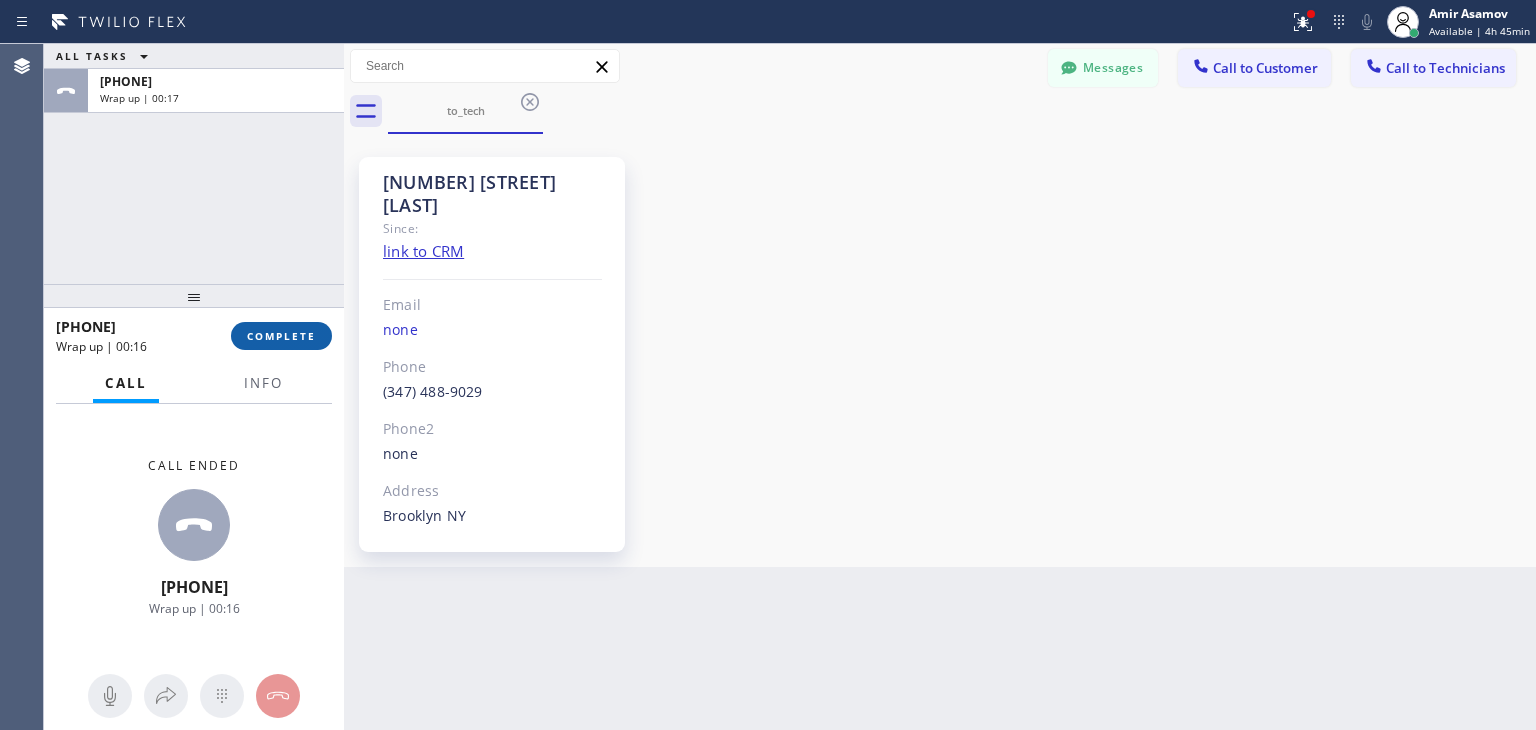 click on "COMPLETE" at bounding box center (281, 336) 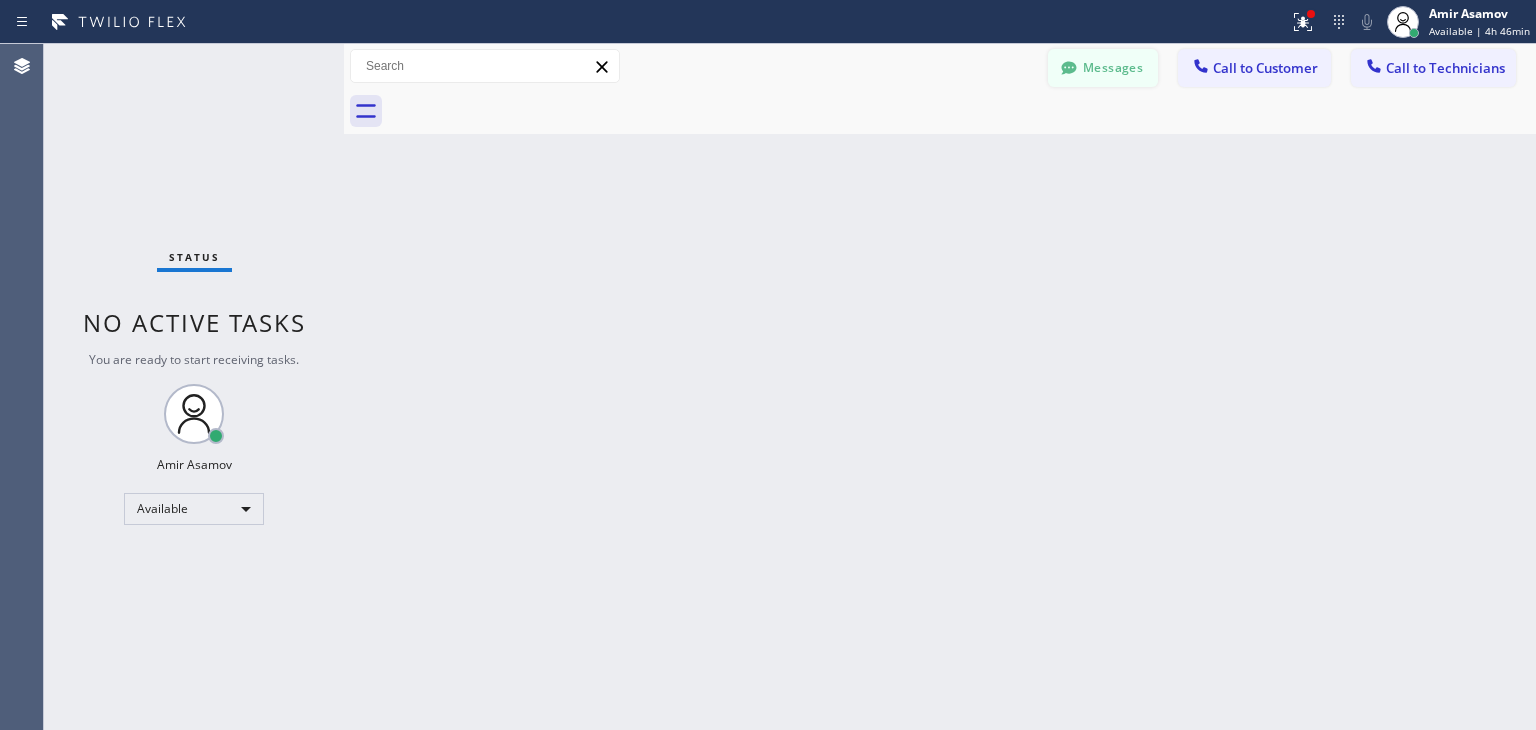 click 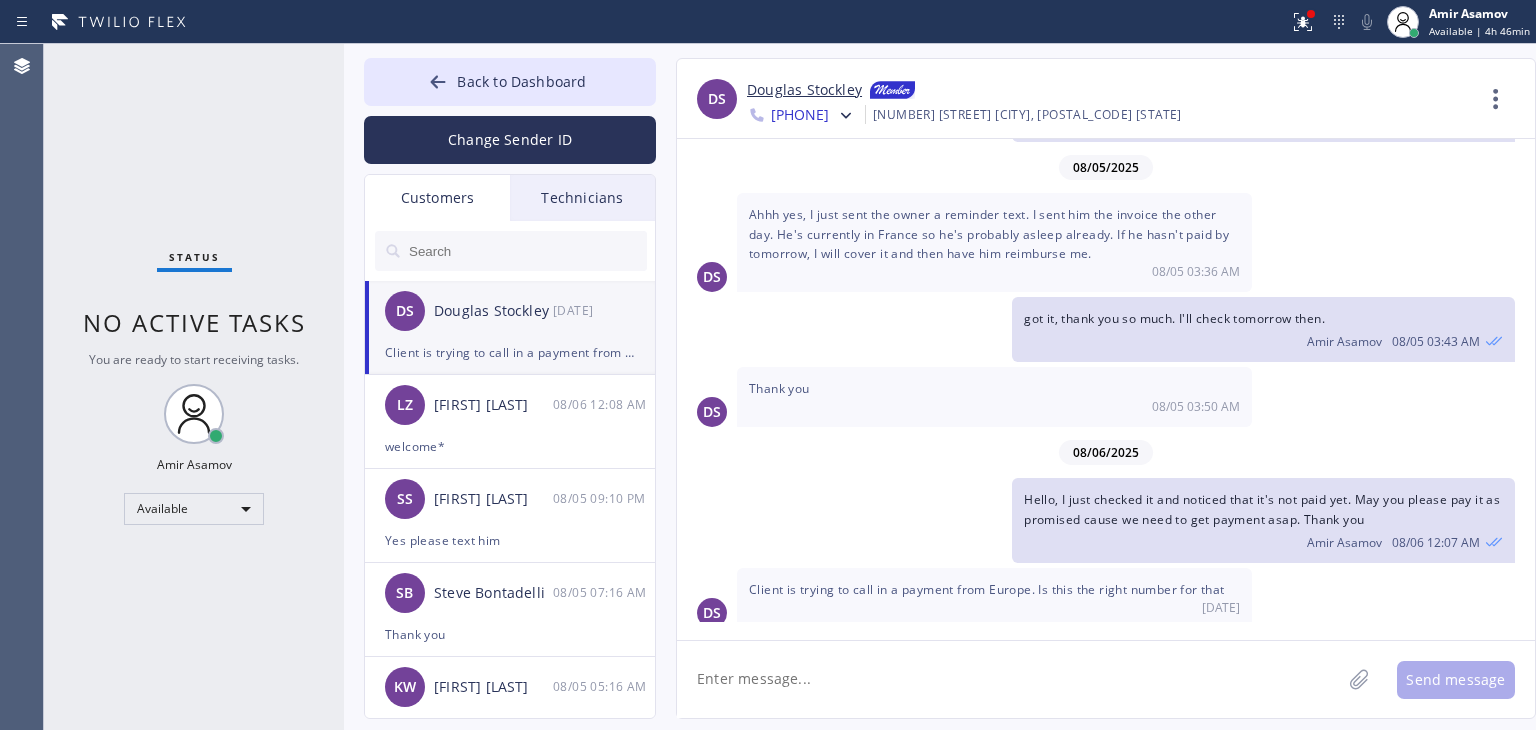 click 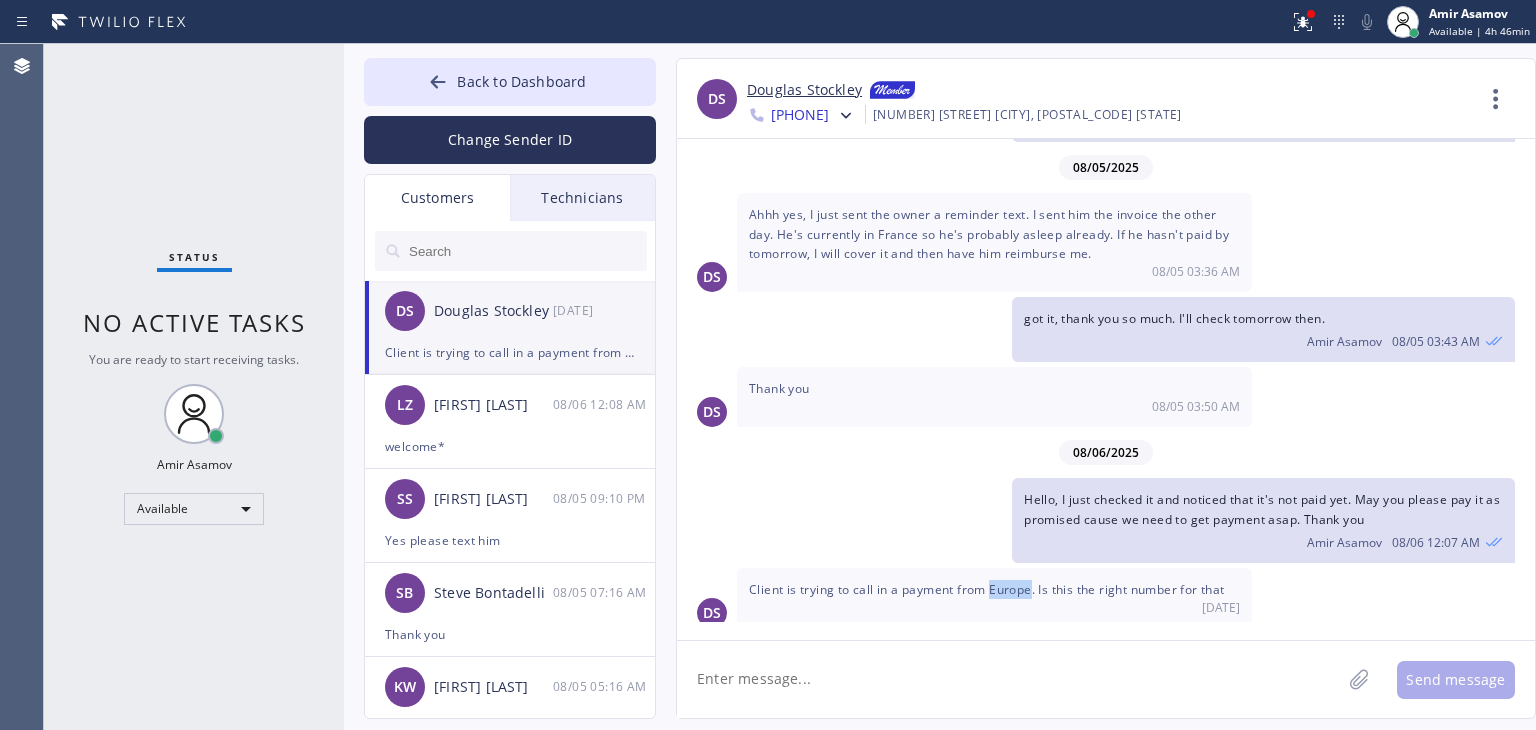 click on "Client is trying to call in a payment from Europe. Is this the right number for that" at bounding box center (987, 589) 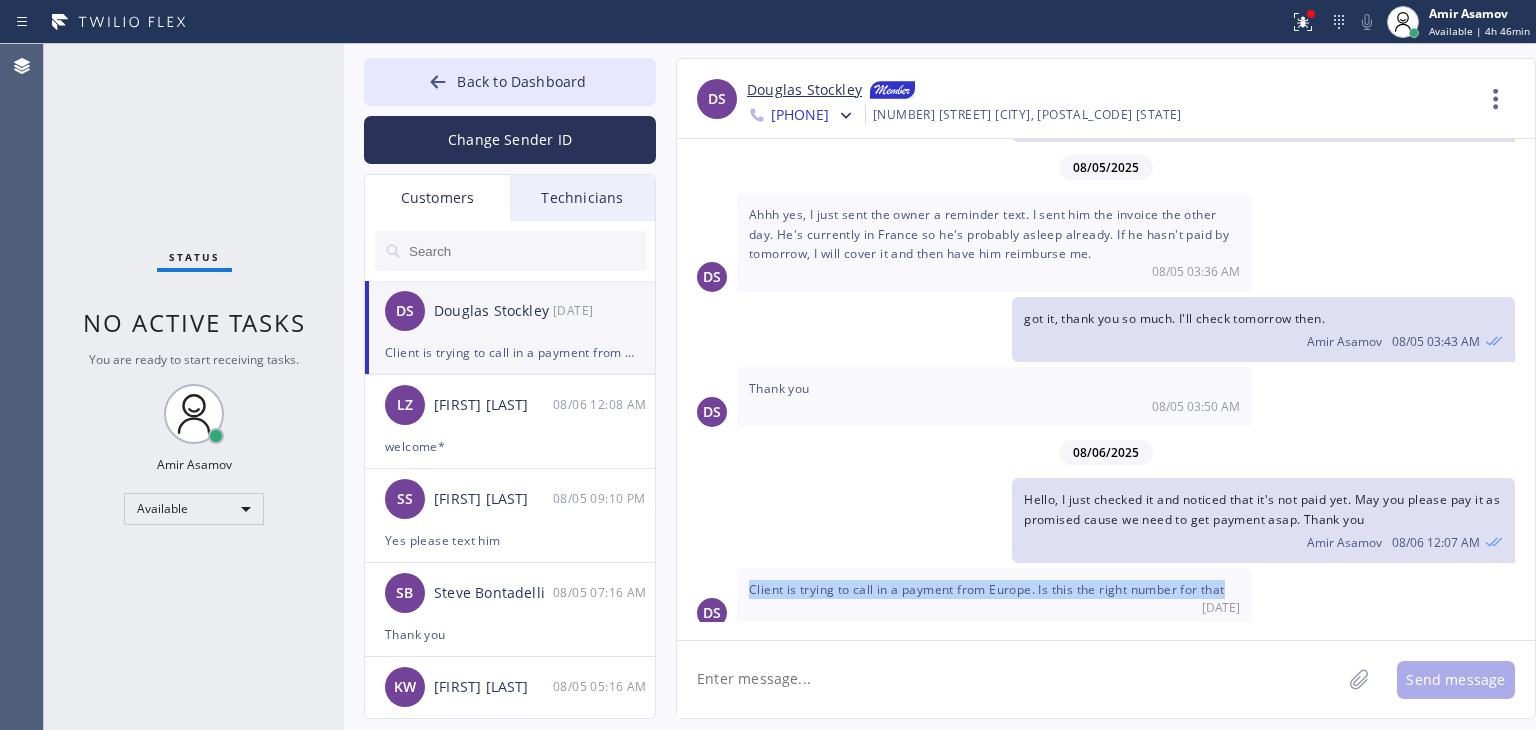 click on "Client is trying to call in a payment from Europe. Is this the right number for that" at bounding box center [987, 589] 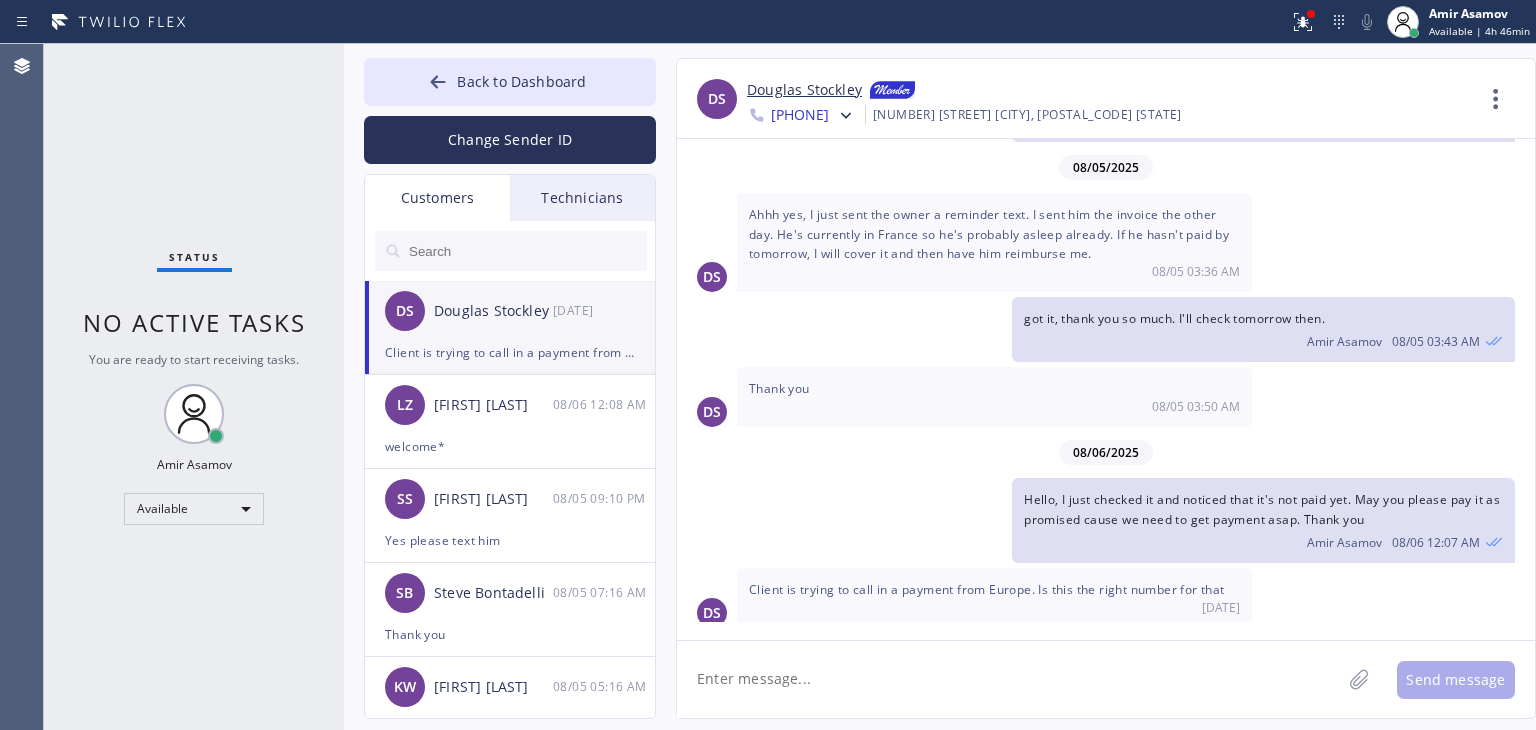 scroll, scrollTop: 0, scrollLeft: 0, axis: both 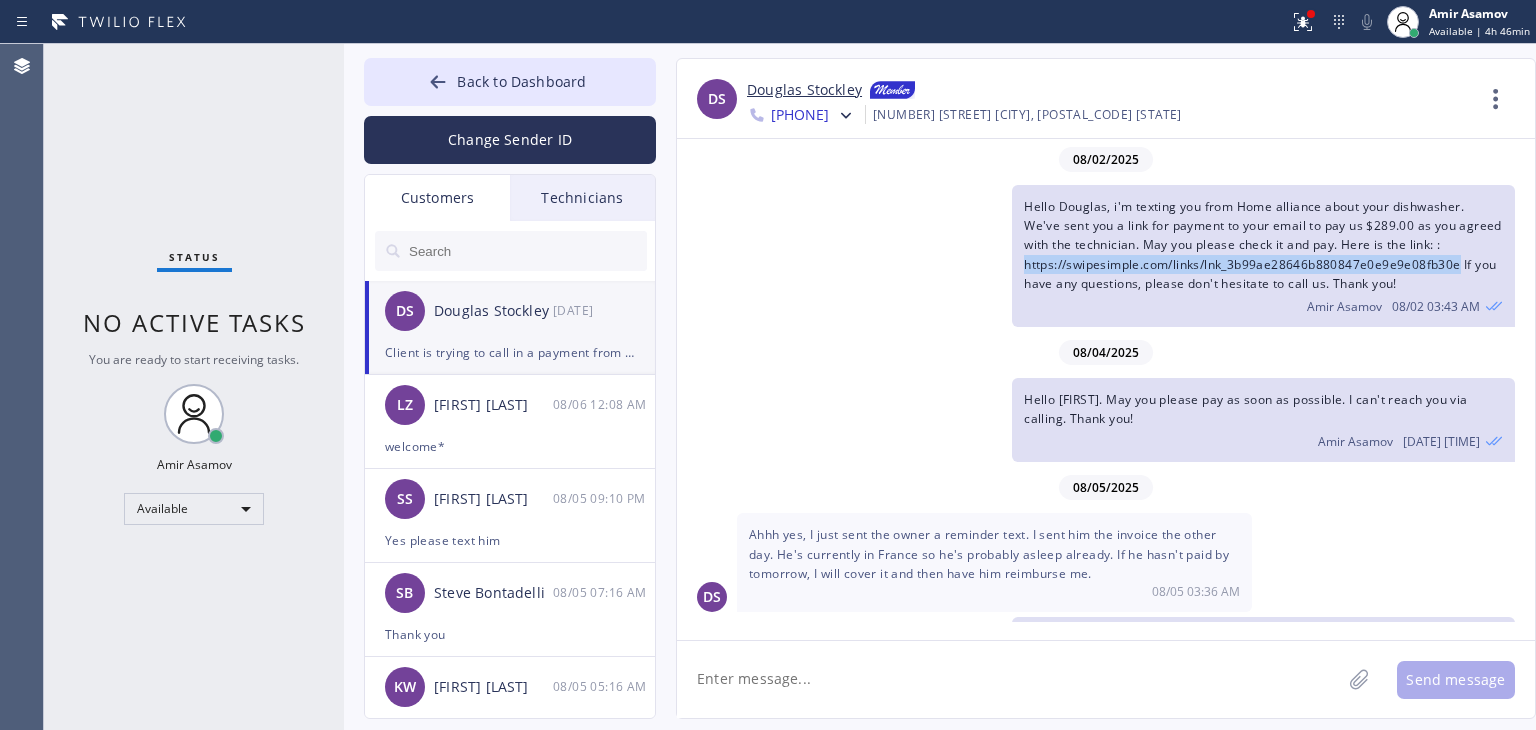 drag, startPoint x: 1024, startPoint y: 261, endPoint x: 1459, endPoint y: 269, distance: 435.07355 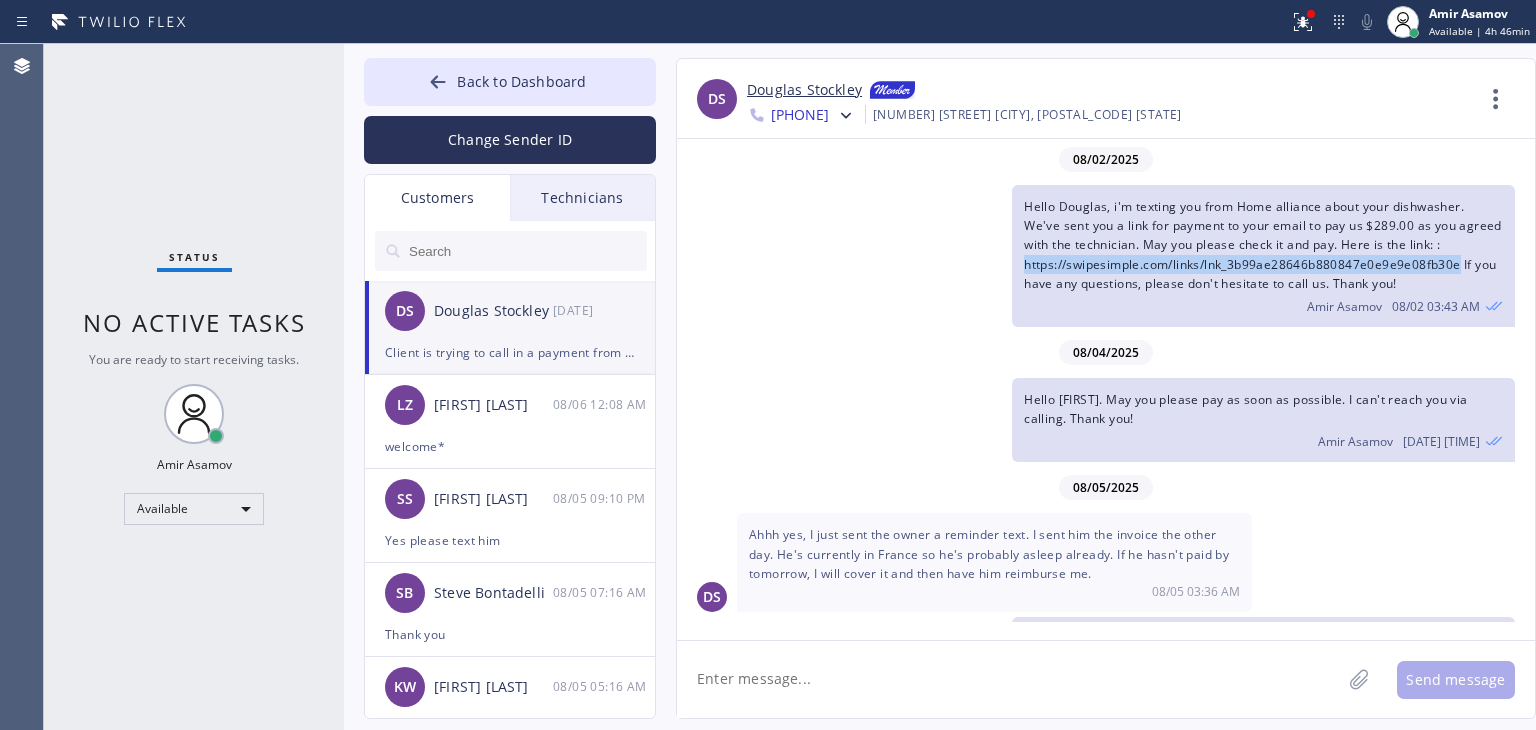 click on "Hello Douglas, i'm texting you from Home alliance about your dishwasher. We've sent you a link for payment to your email to pay us $289.00 as you agreed with the technician. May you please check it and pay. Here is the link: : https://swipesimple.com/links/lnk_3b99ae28646b880847e0e9e9e08fb30e If you have any questions, please don't hesitate to call us. Thank you!" at bounding box center [1263, 245] 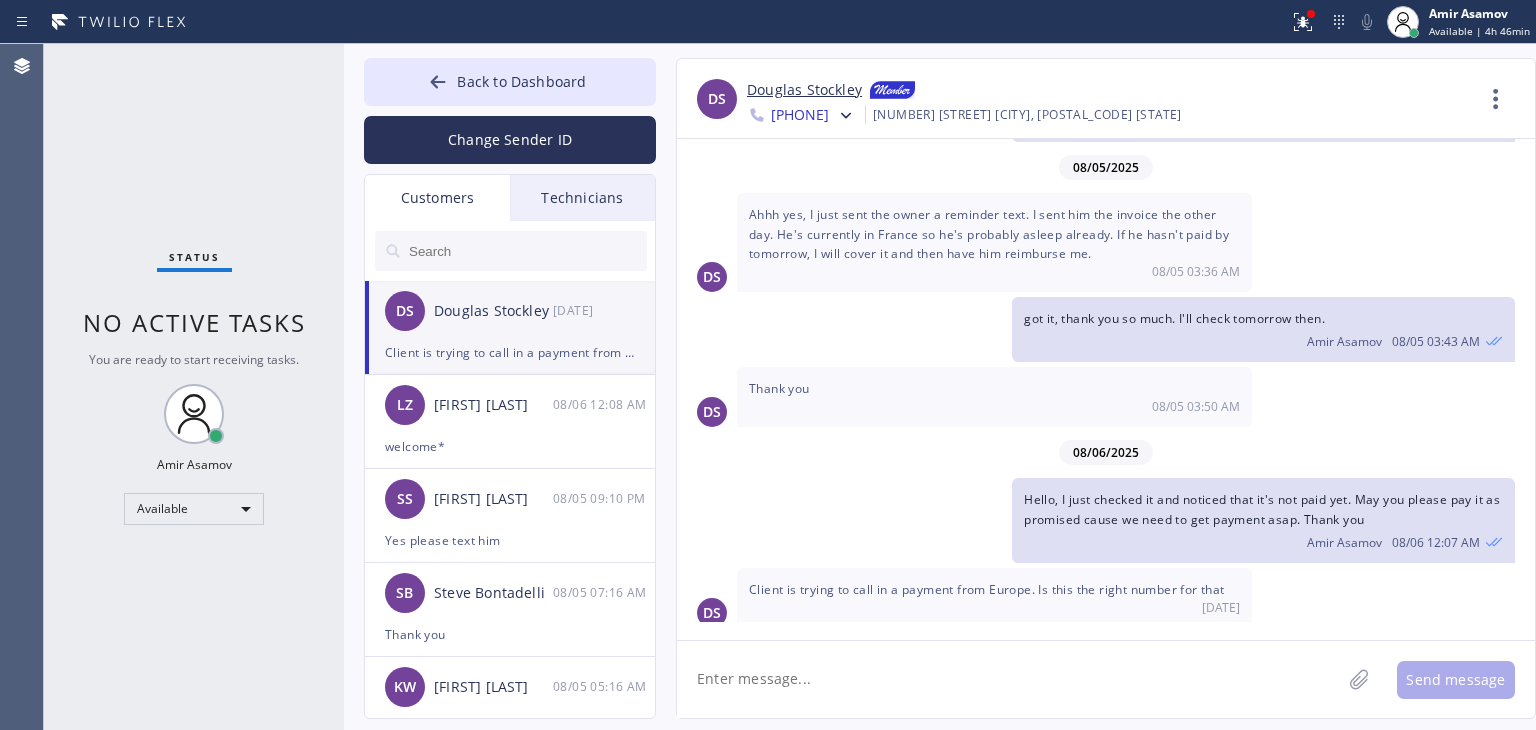 scroll, scrollTop: 320, scrollLeft: 0, axis: vertical 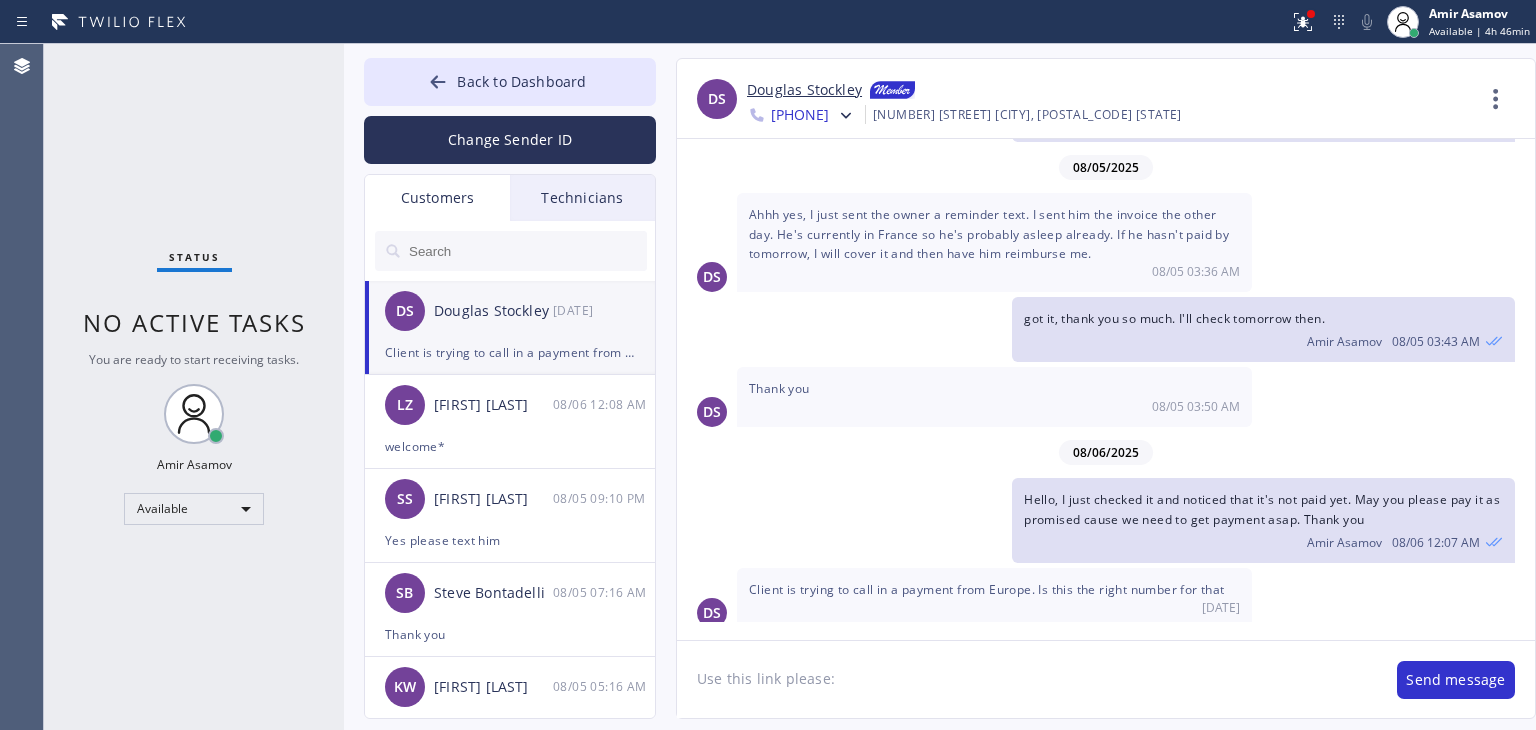 paste on "https://swipesimple.com/links/lnk_3b99ae28646b880847e0e9e9e08fb30e" 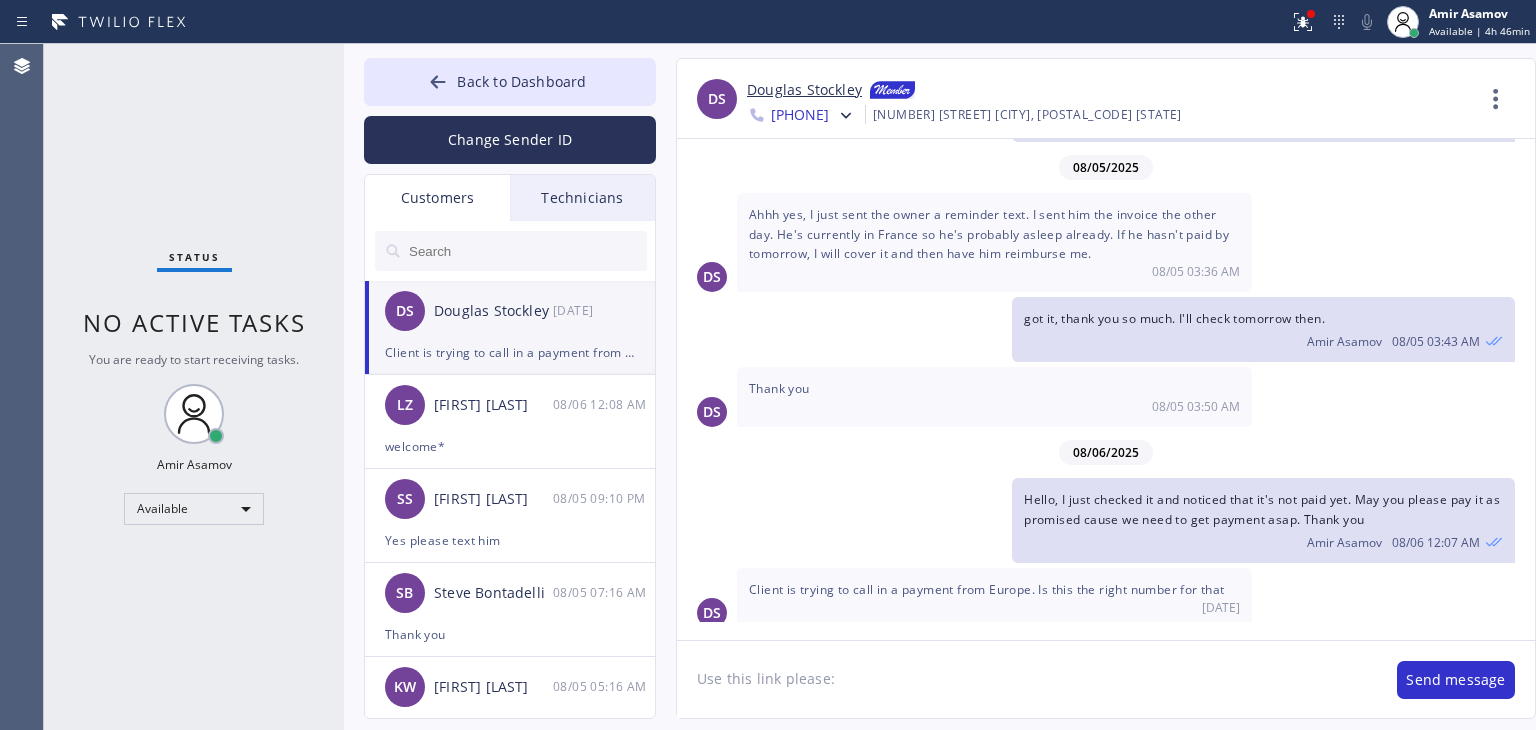 type on "Use this link please: https://swipesimple.com/links/lnk_3b99ae28646b880847e0e9e9e08fb30e" 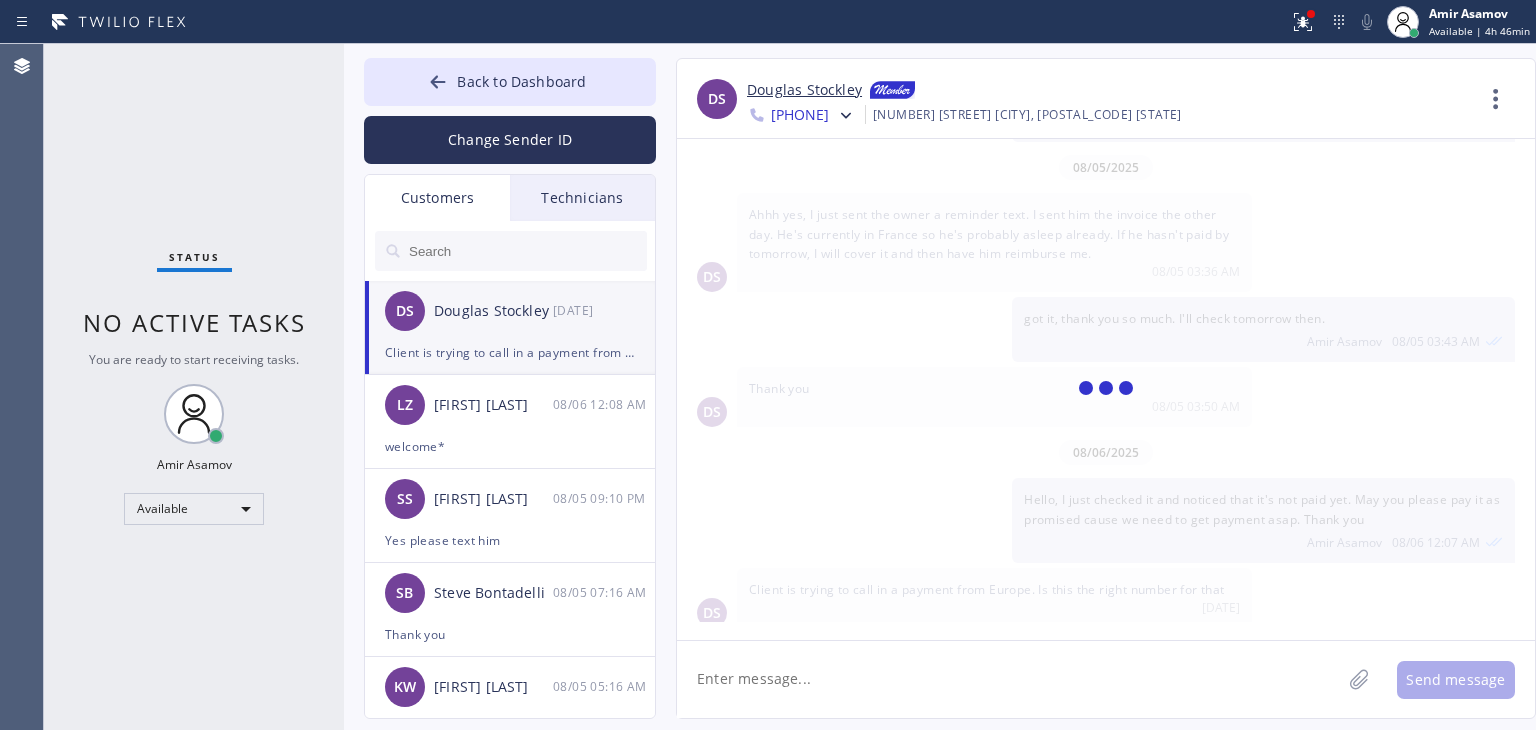 scroll, scrollTop: 409, scrollLeft: 0, axis: vertical 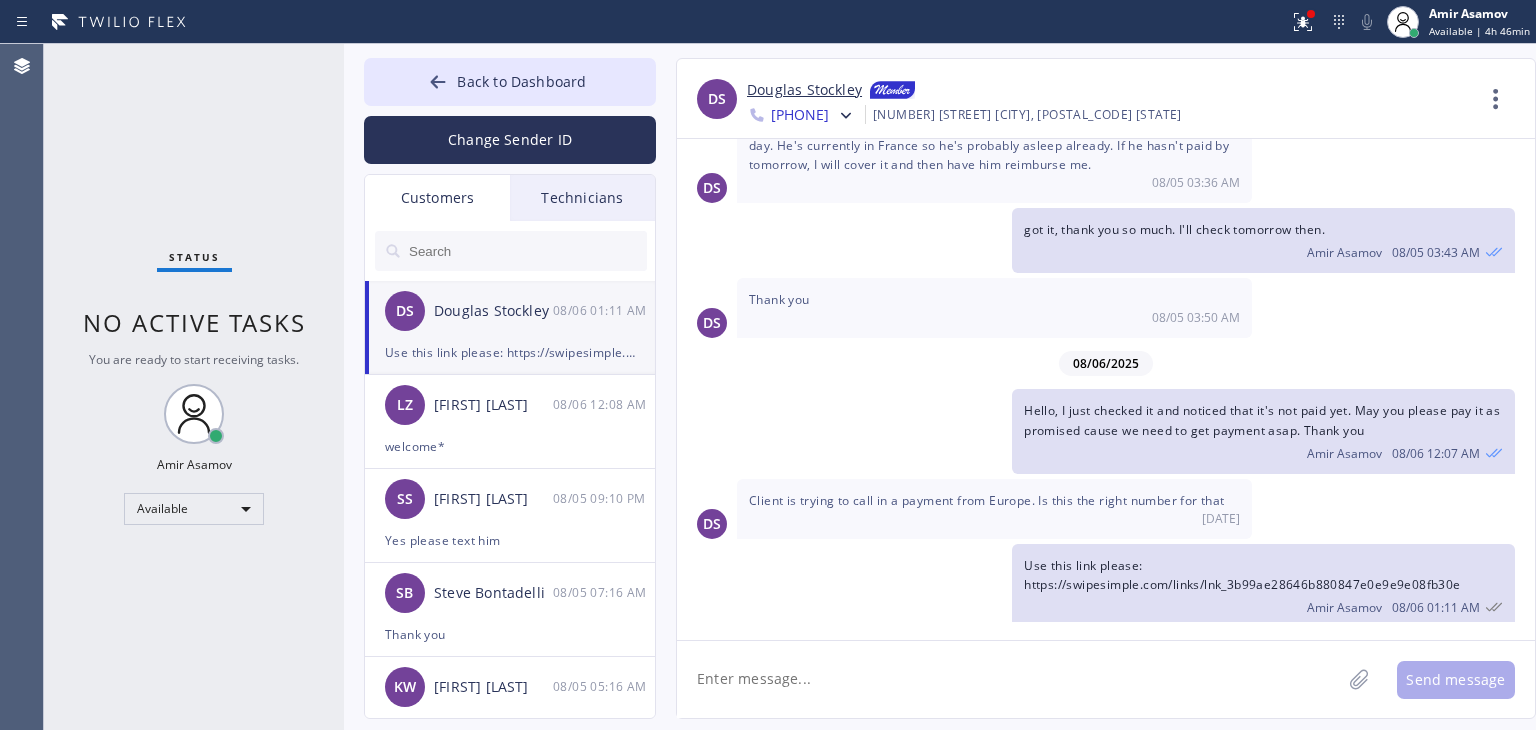 click 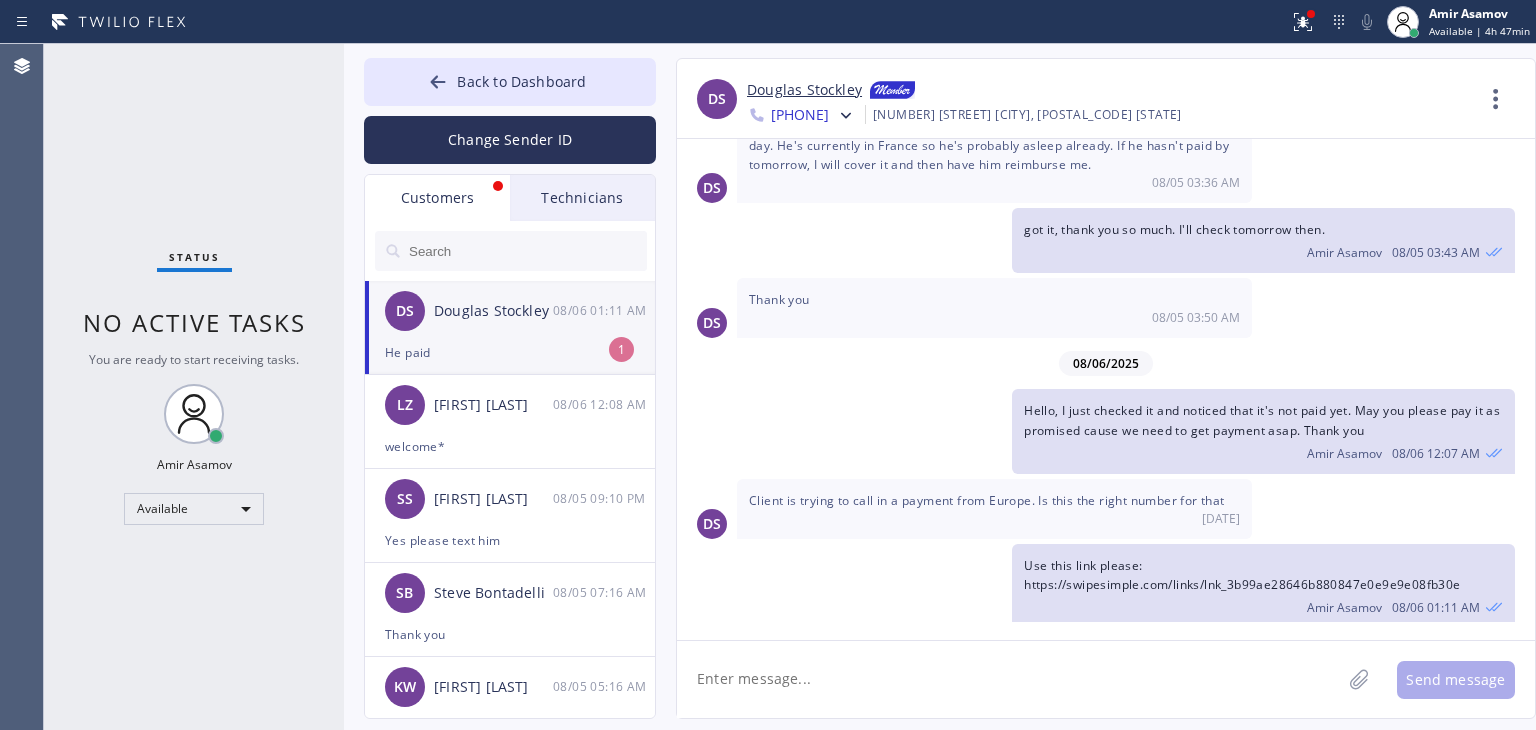 scroll, scrollTop: 473, scrollLeft: 0, axis: vertical 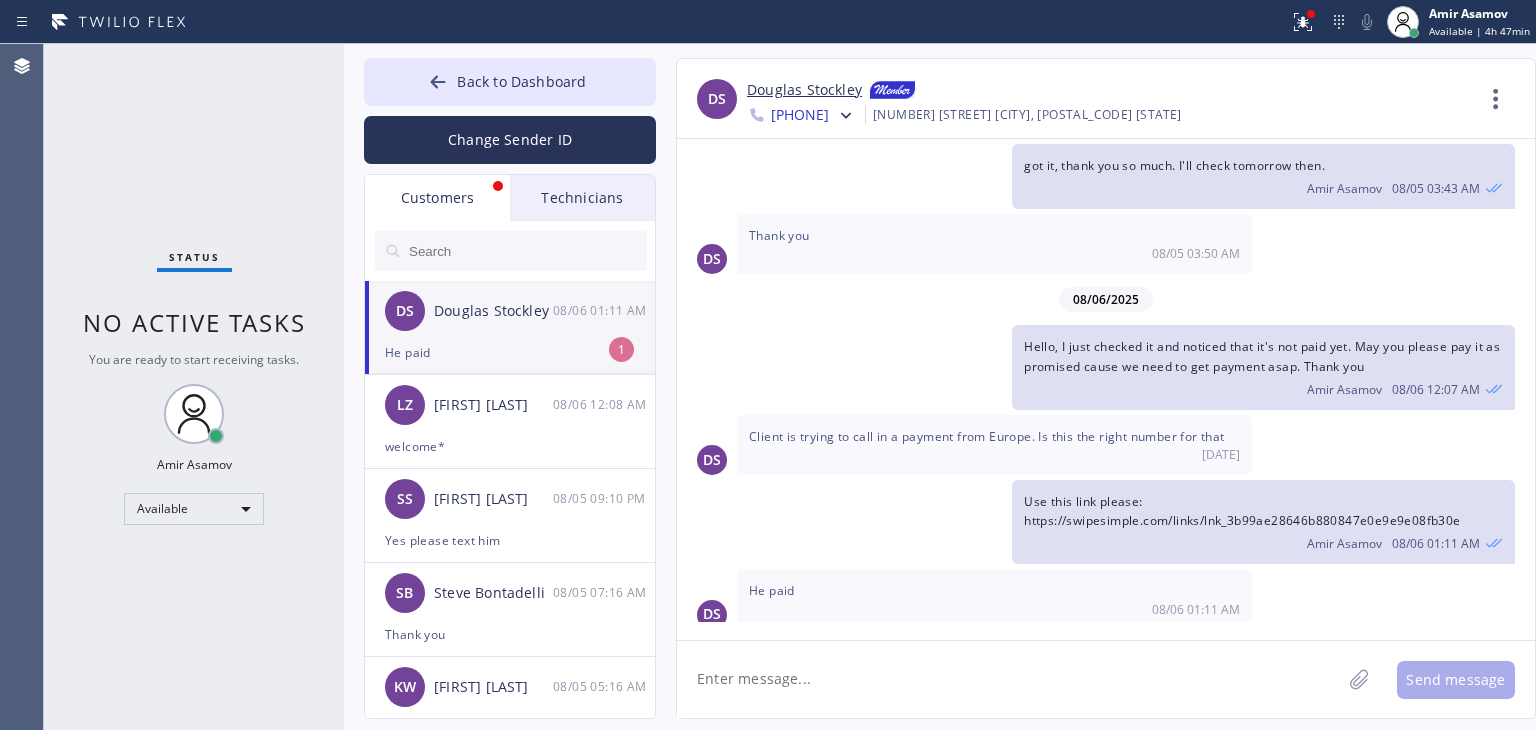 click on "[FIRST] [LAST] [MM]/[DD] [HH]:[MM] [AM/PM]" at bounding box center [511, 311] 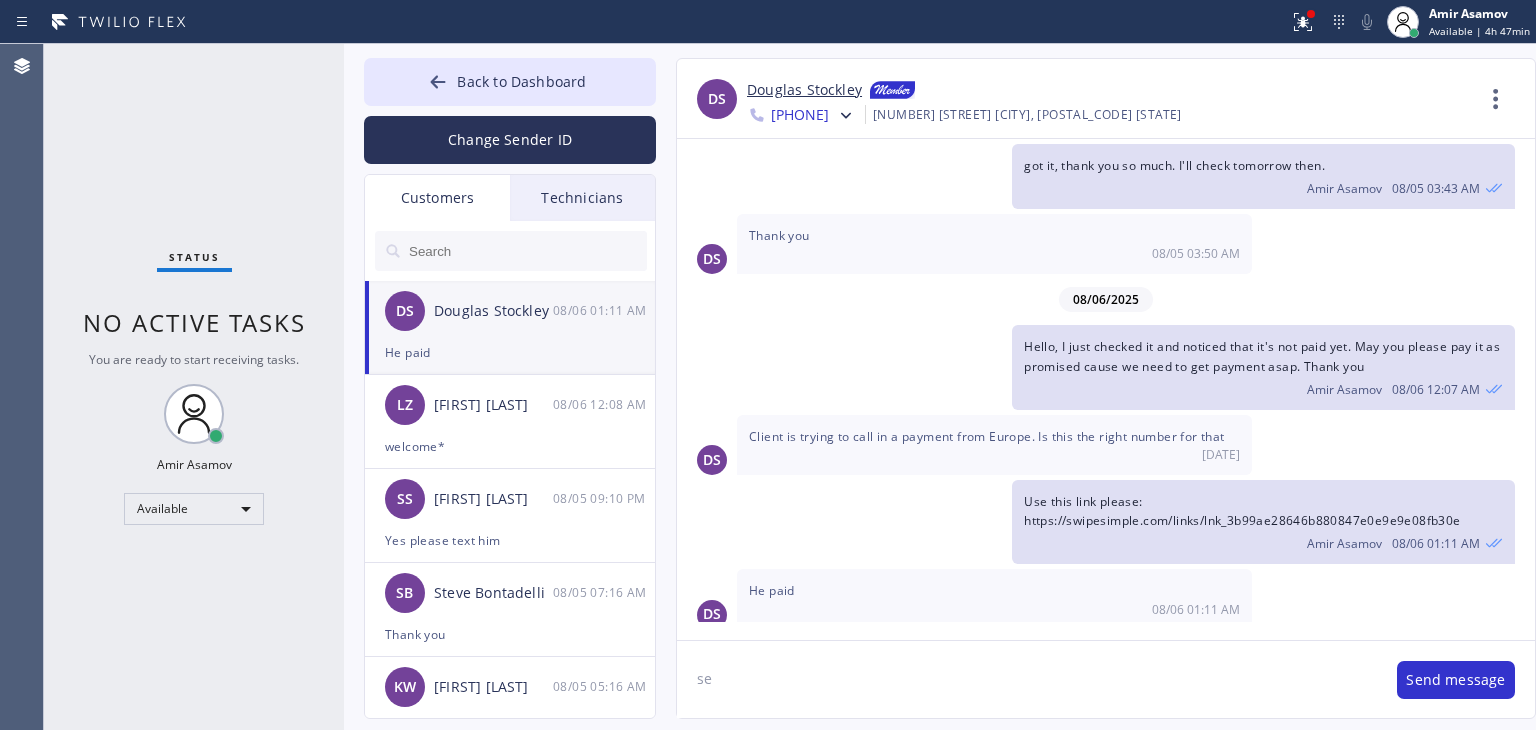 type on "s" 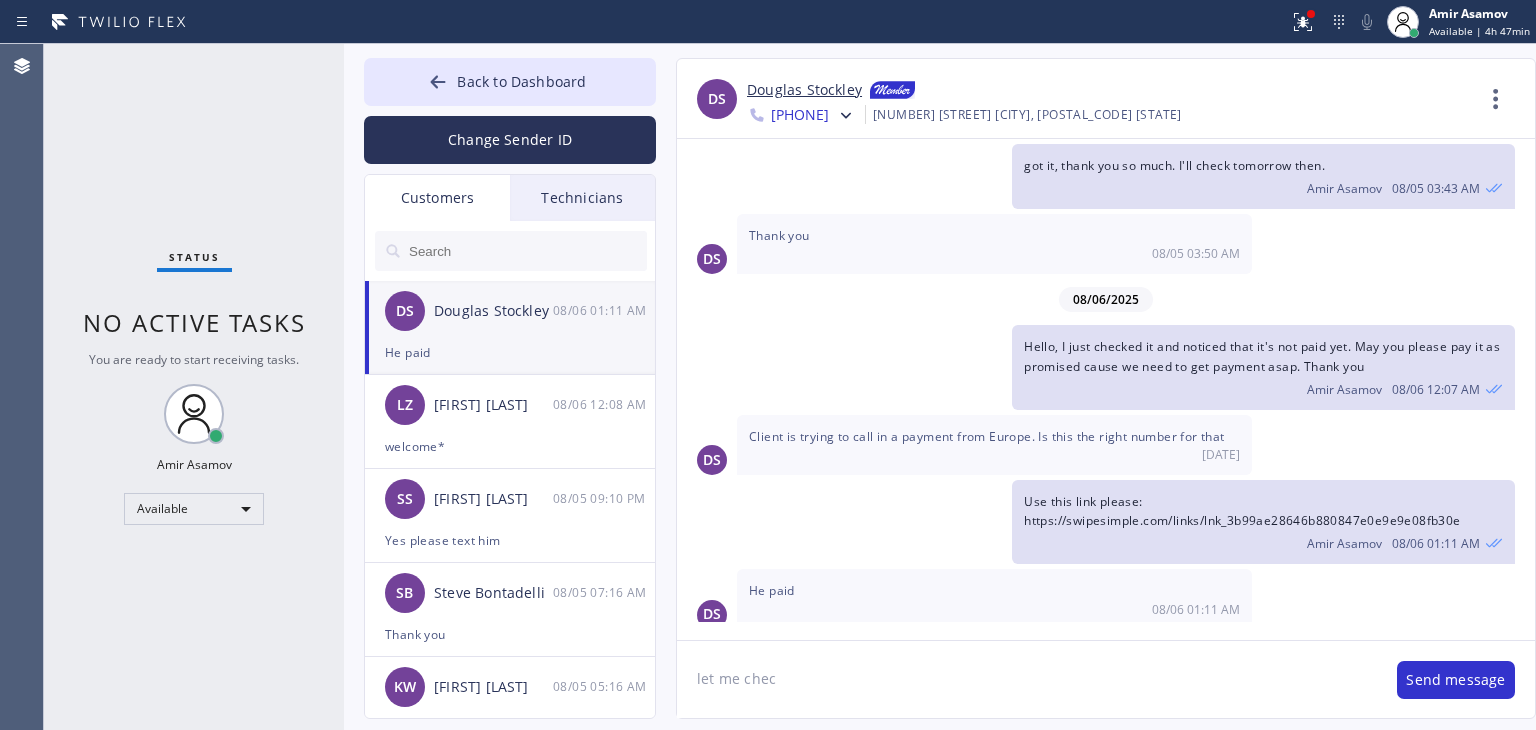 type on "let me check" 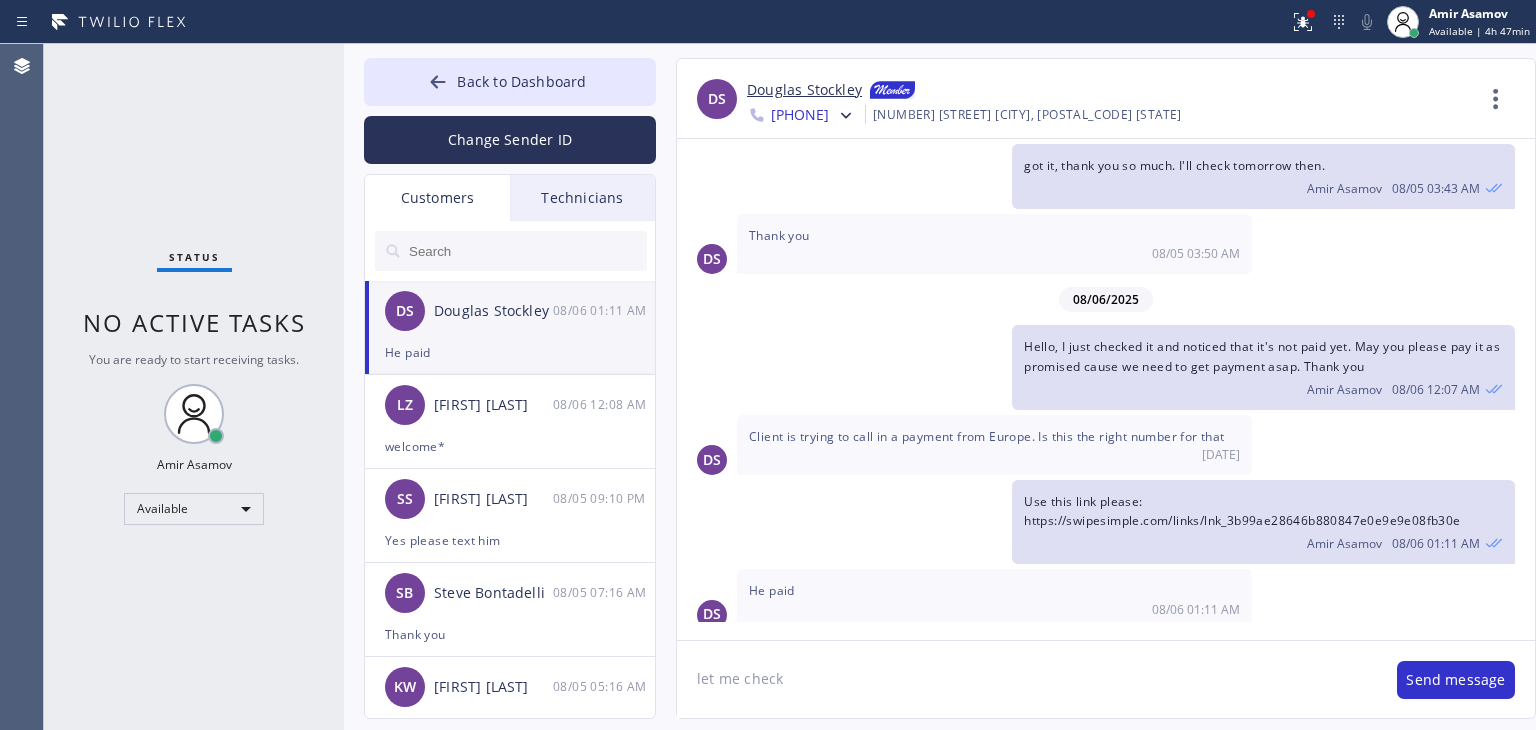 type 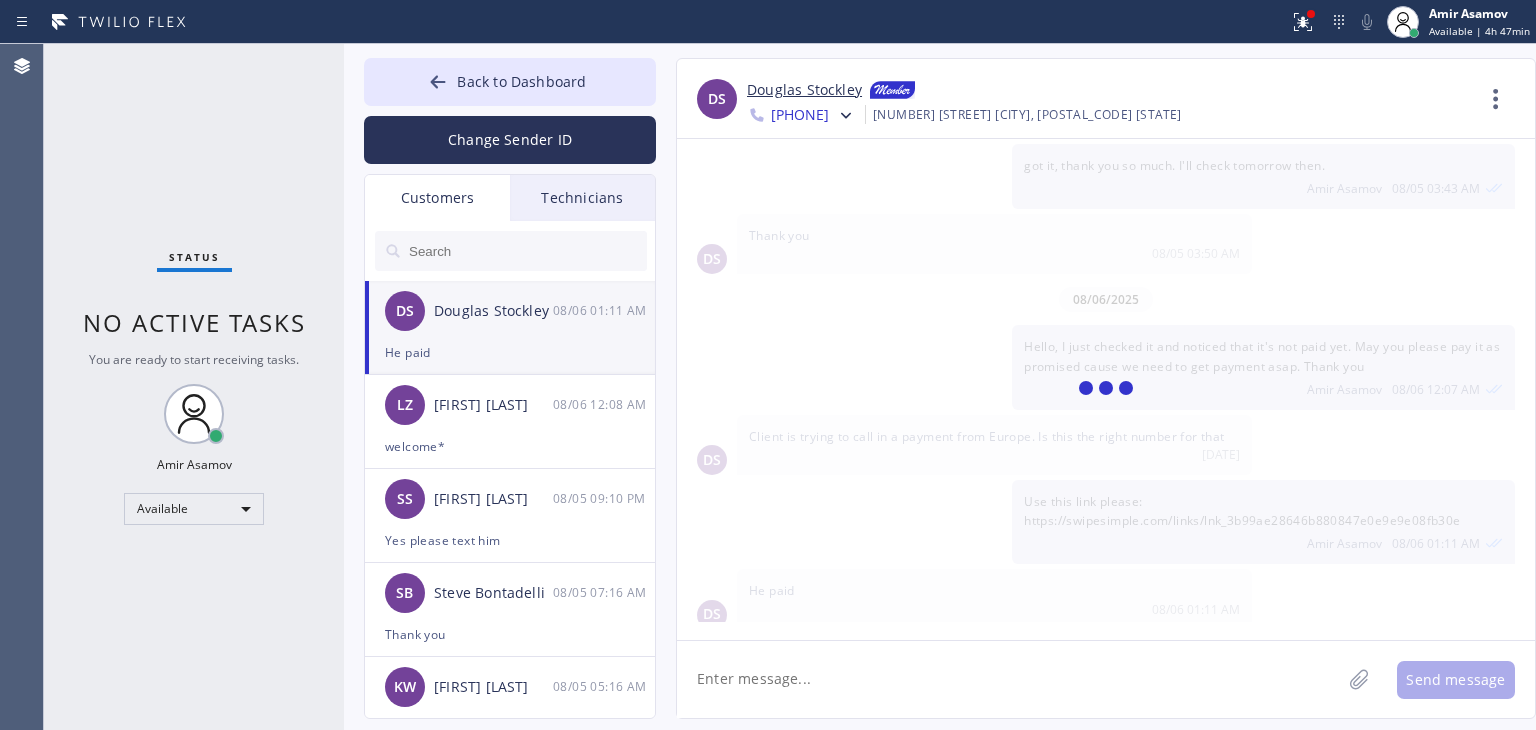 scroll, scrollTop: 543, scrollLeft: 0, axis: vertical 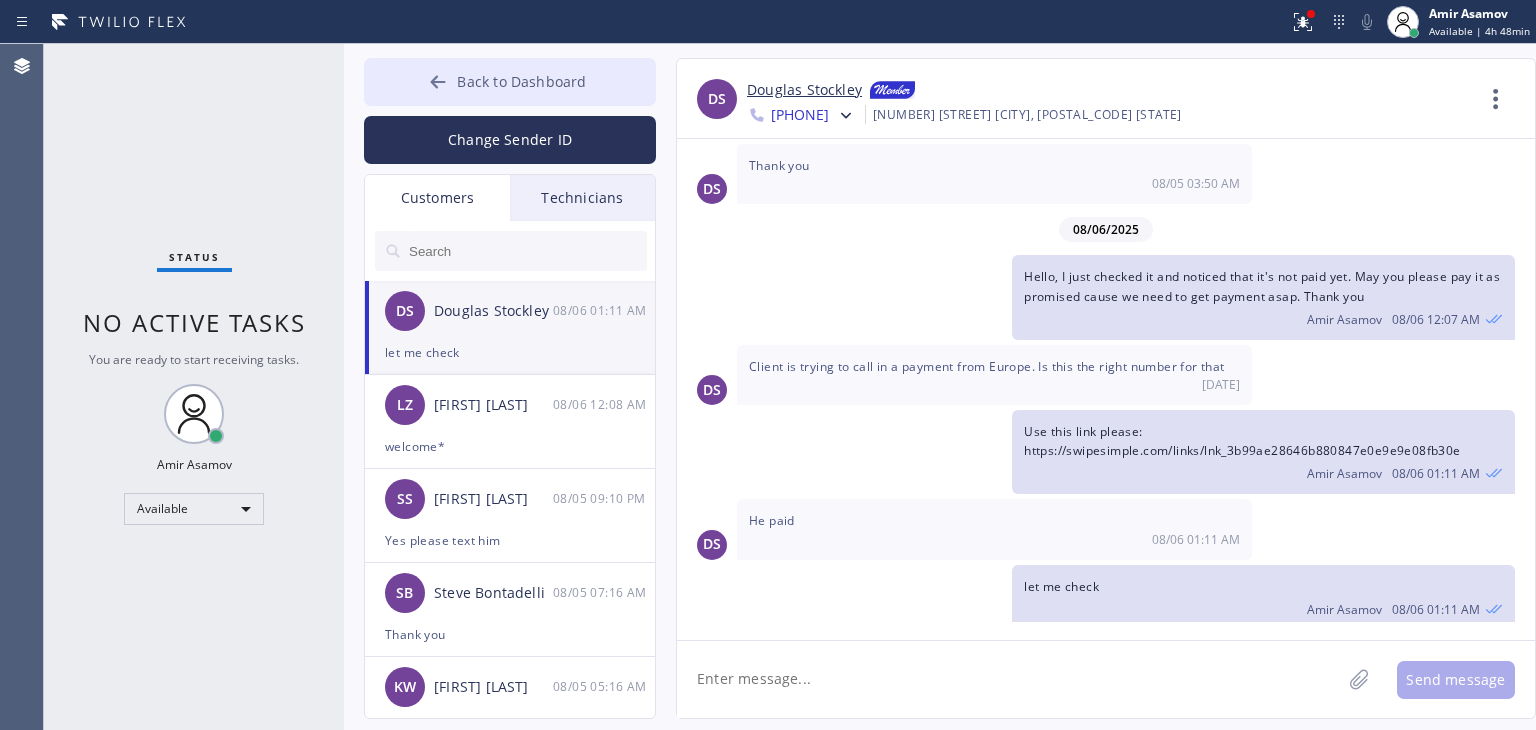click on "Back to Dashboard" at bounding box center (521, 81) 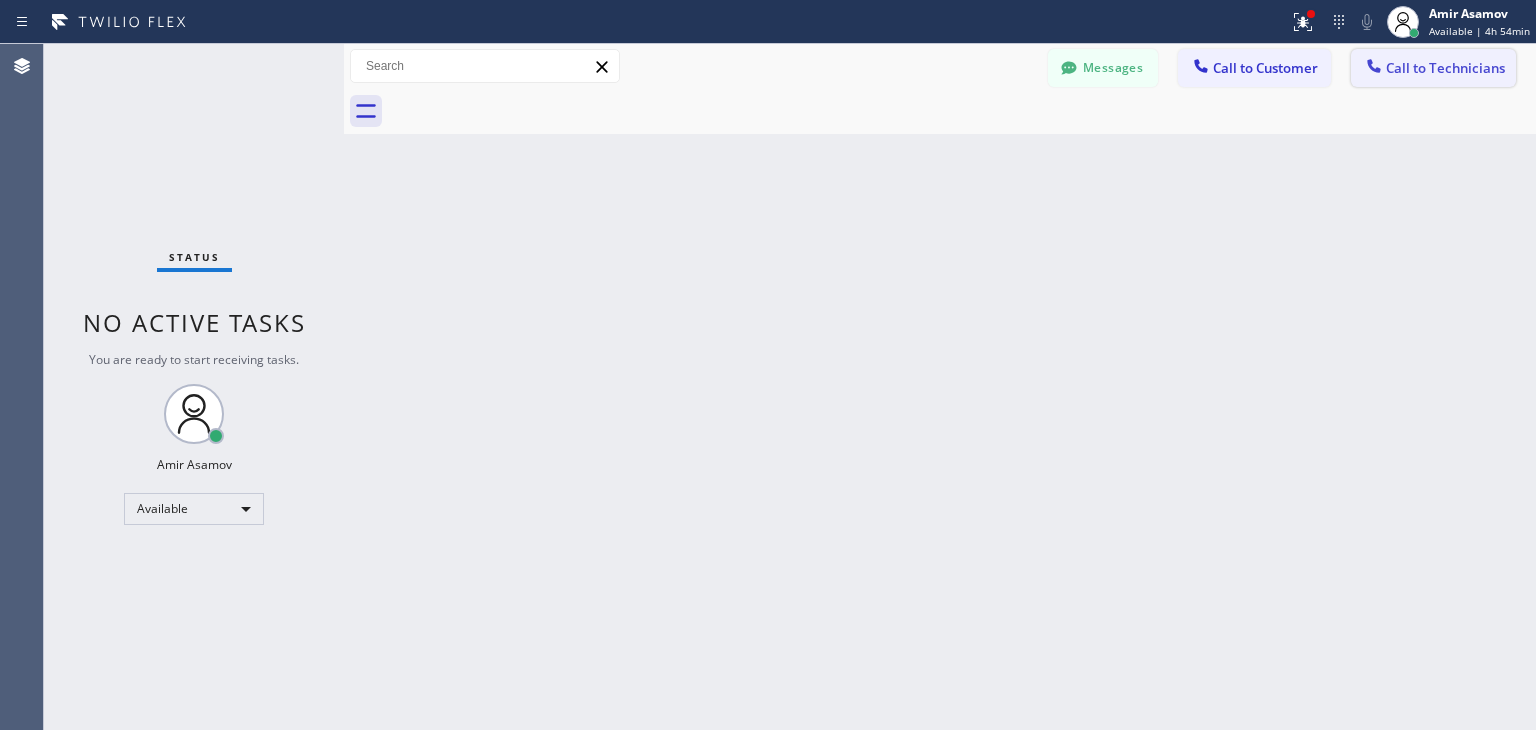 click on "Call to Technicians" at bounding box center (1445, 68) 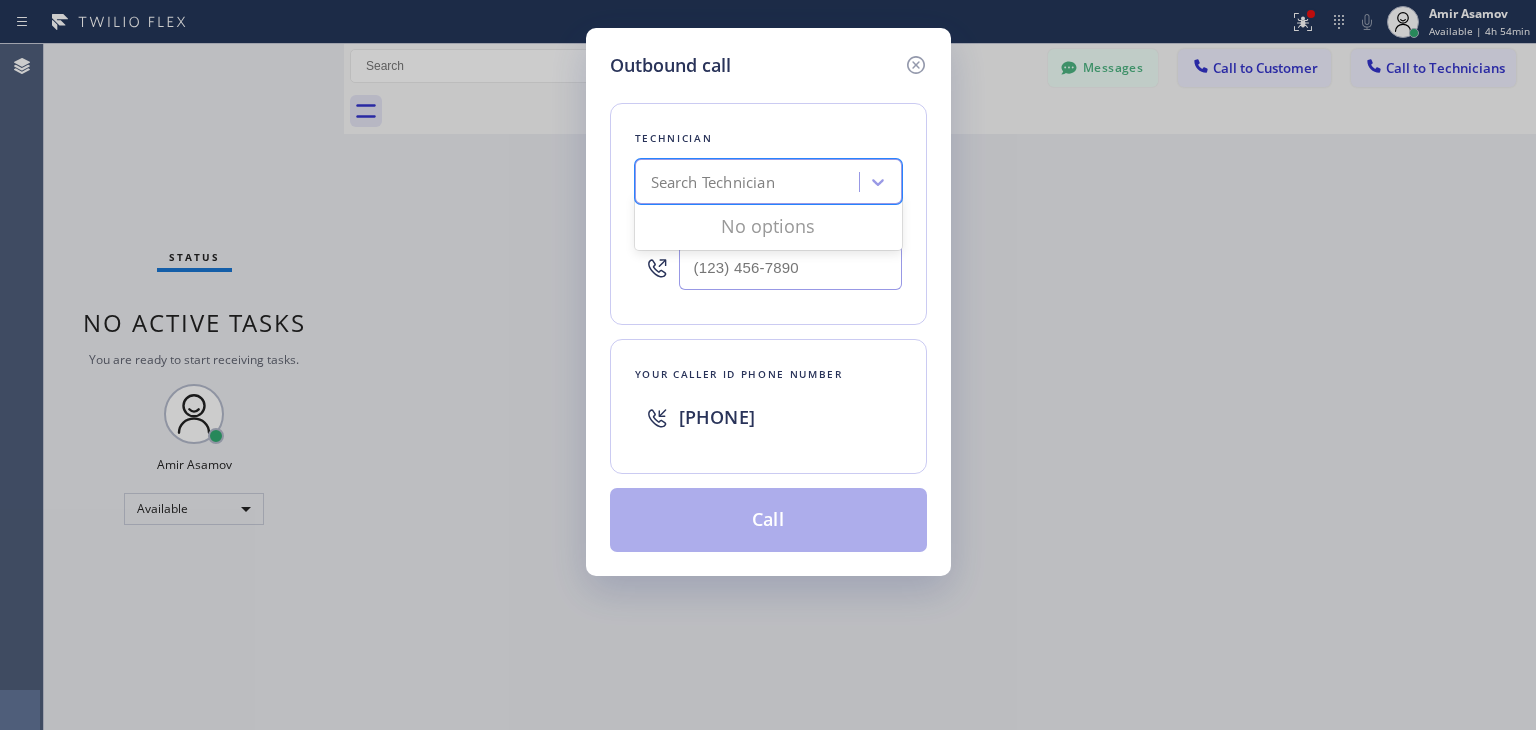 click on "Search Technician" at bounding box center (750, 182) 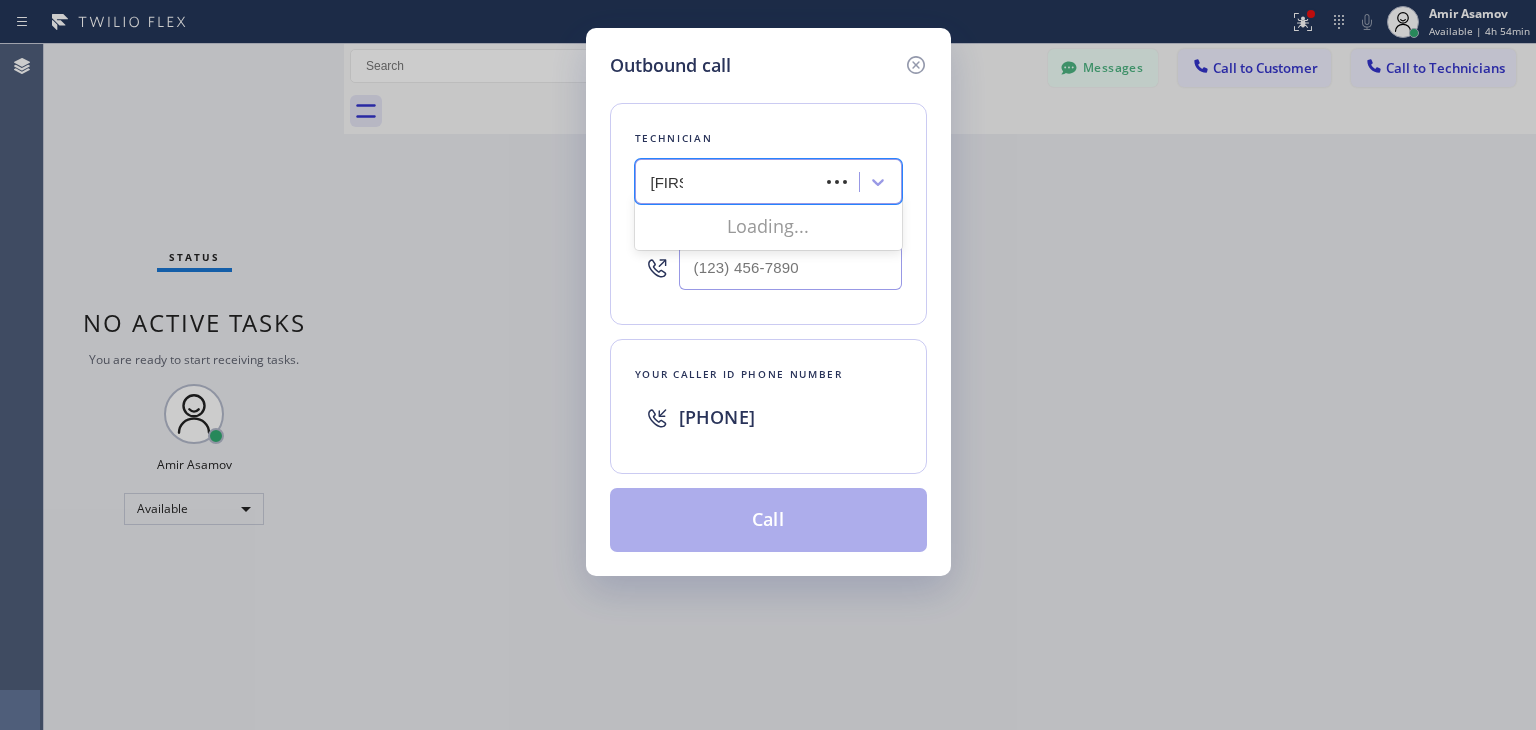 type on "[NAME]" 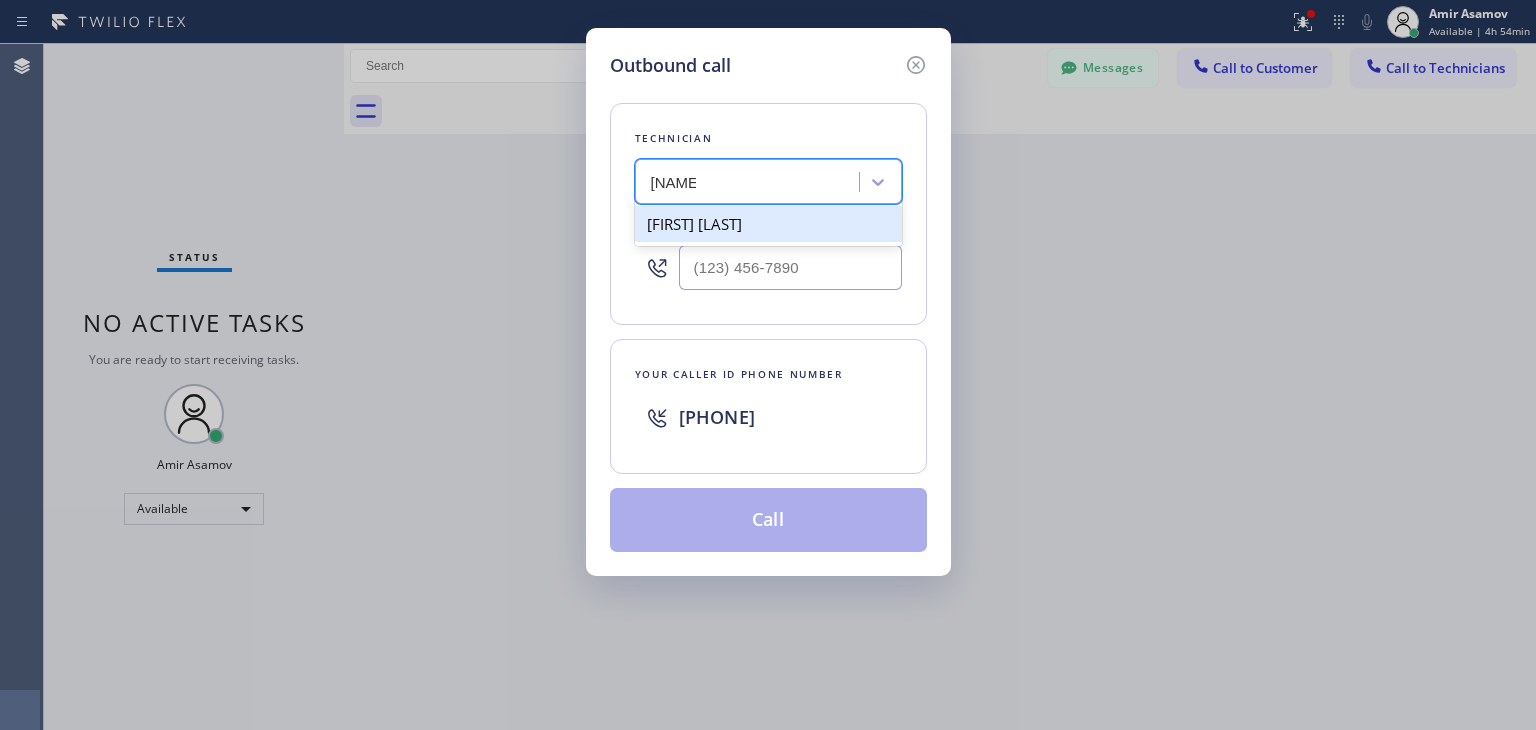 click on "[FIRST] [LAST]" at bounding box center (768, 224) 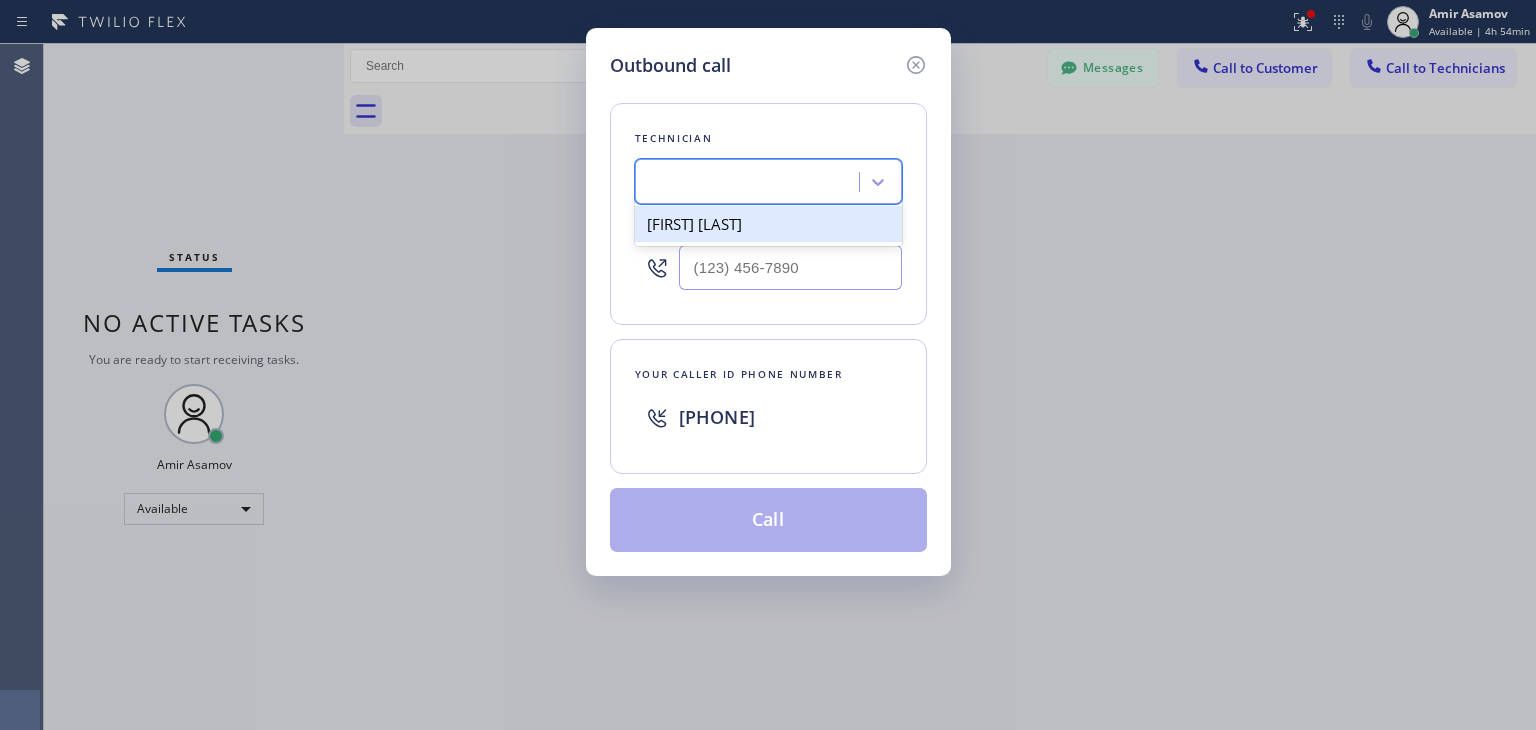 type on "[PHONE]" 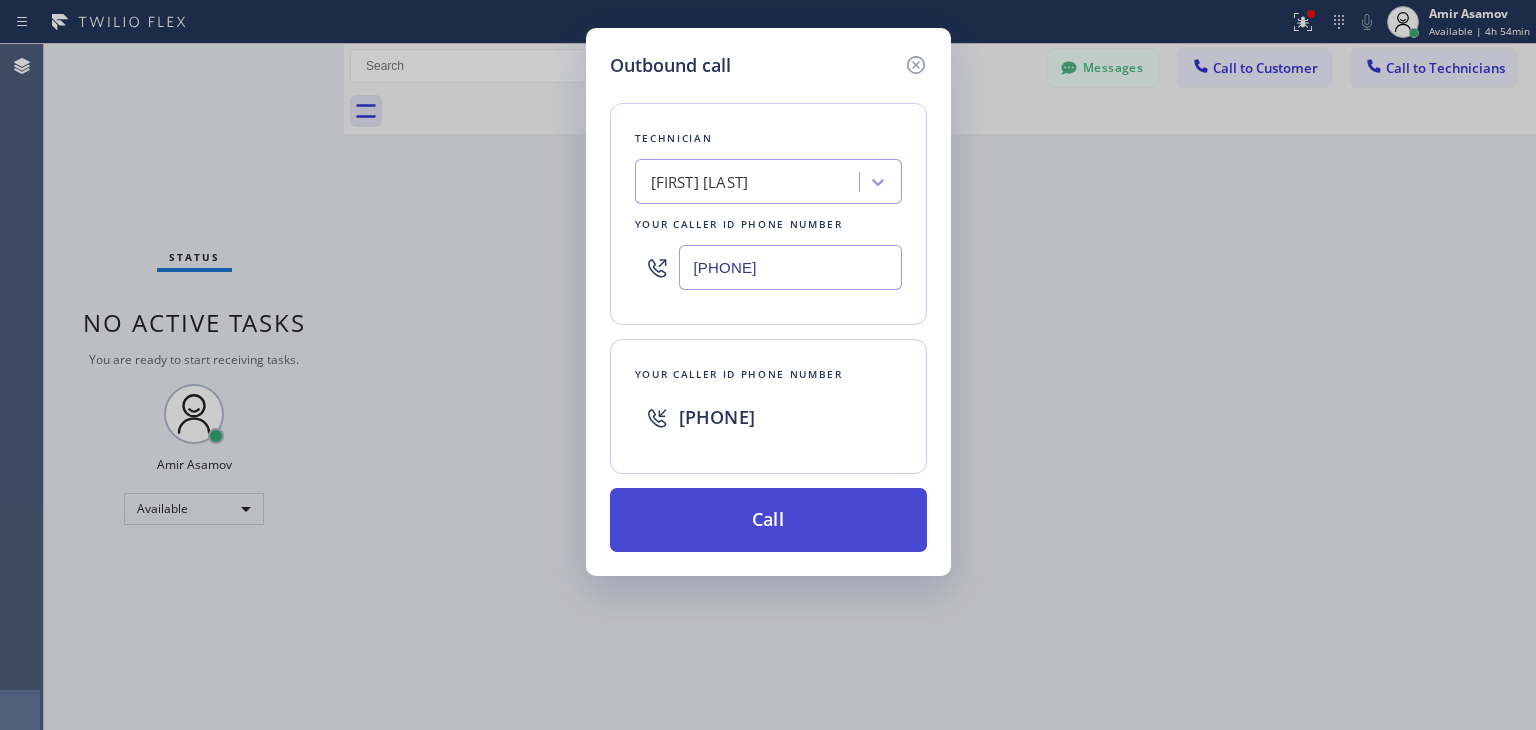 click on "Call" at bounding box center (768, 520) 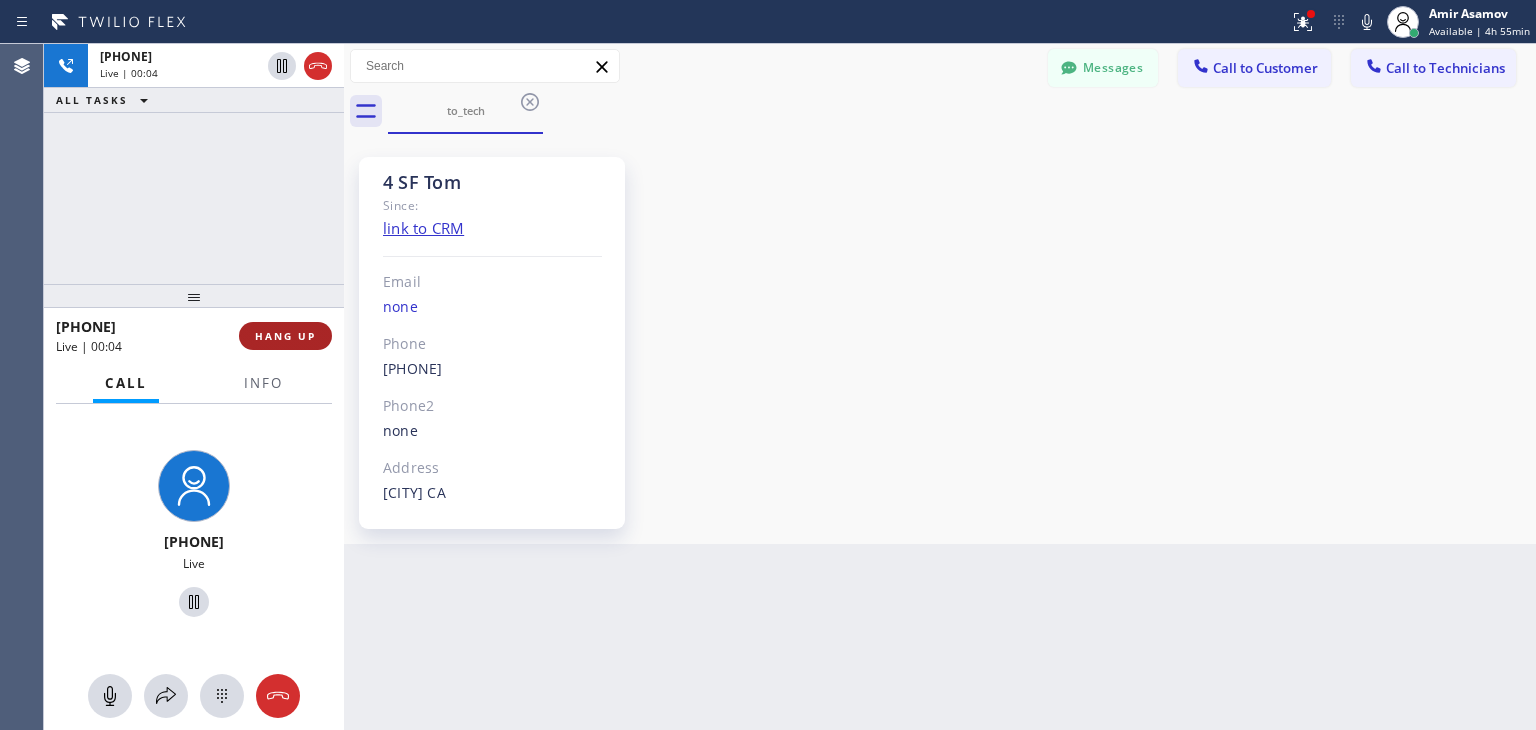 click on "HANG UP" at bounding box center [285, 336] 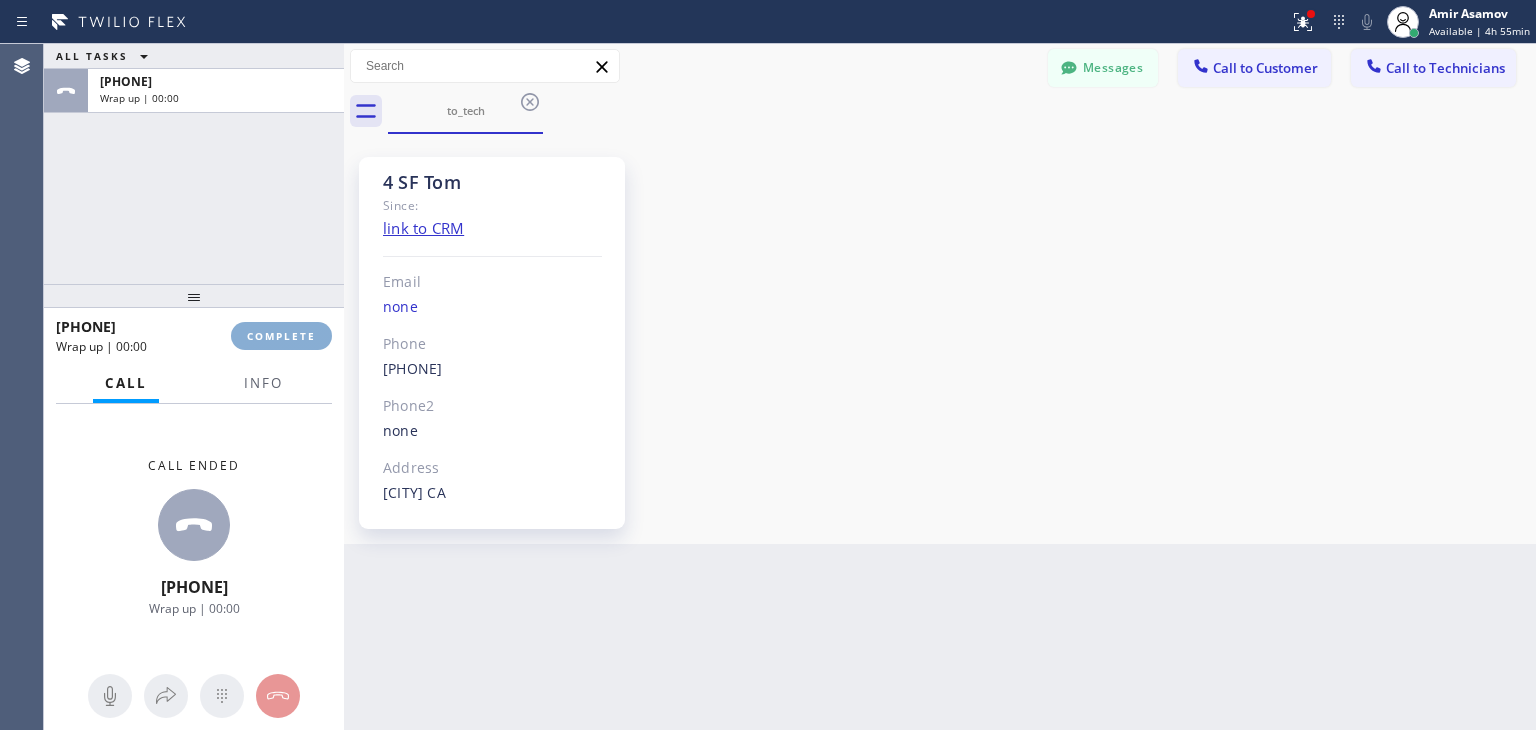 click on "COMPLETE" at bounding box center [281, 336] 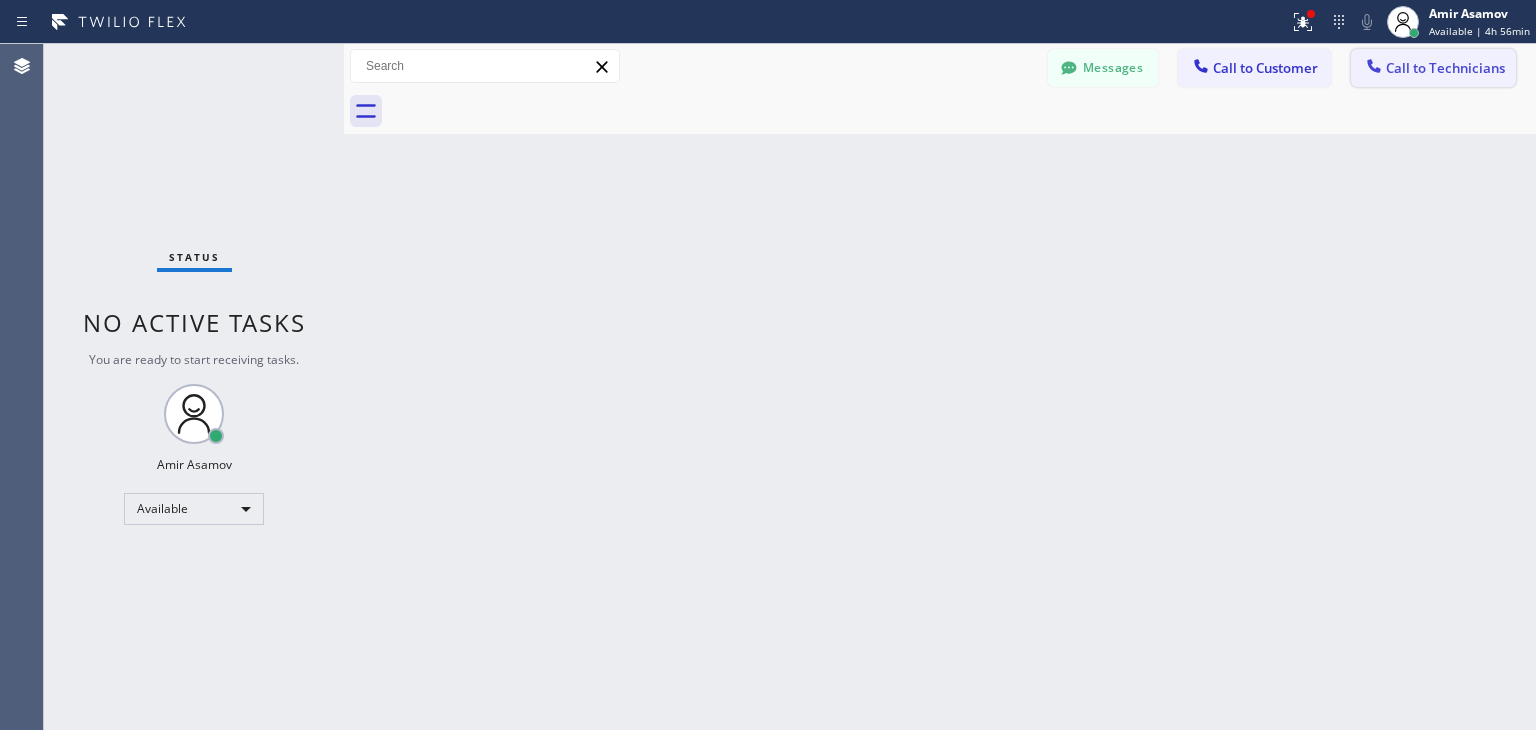click on "Call to Technicians" at bounding box center (1445, 68) 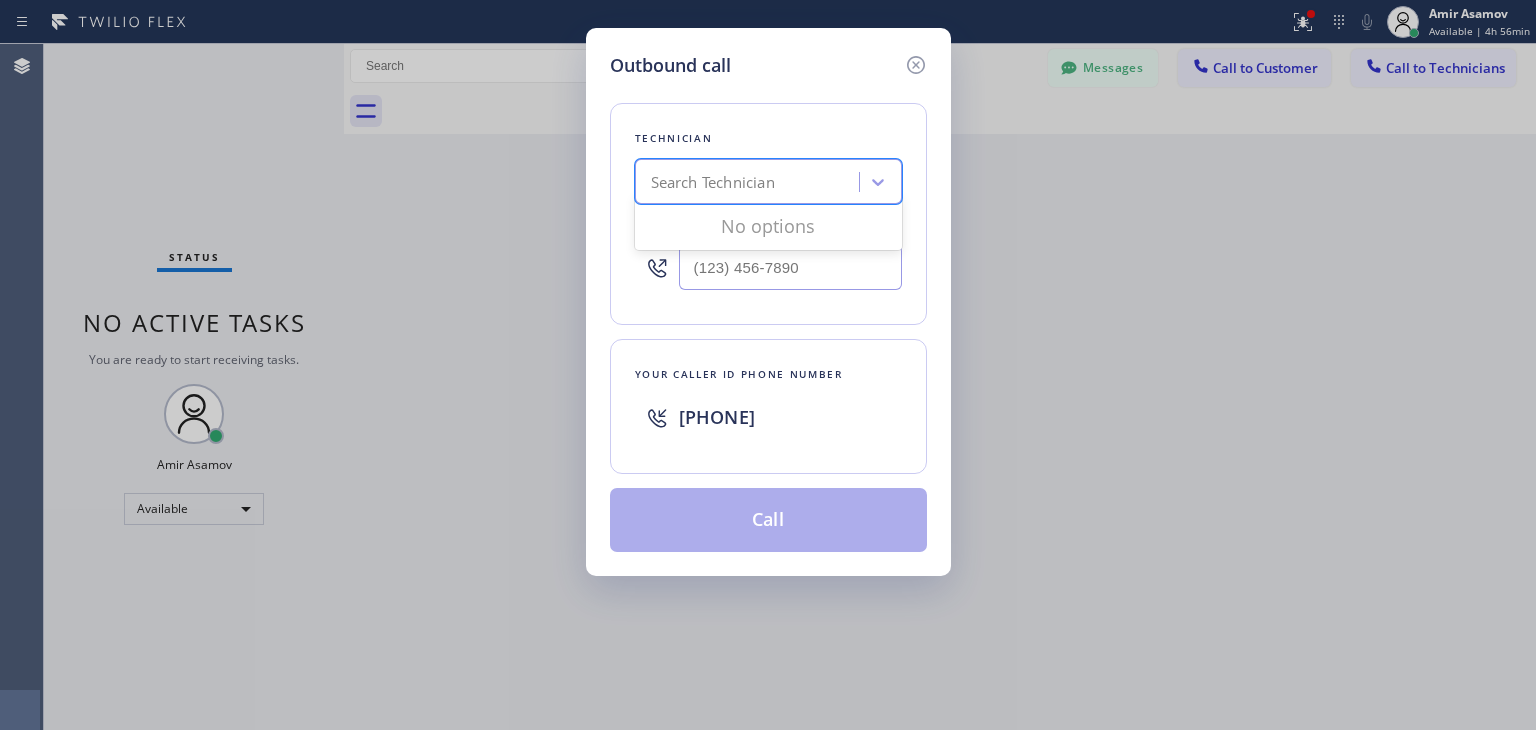 click on "Search Technician" at bounding box center [750, 182] 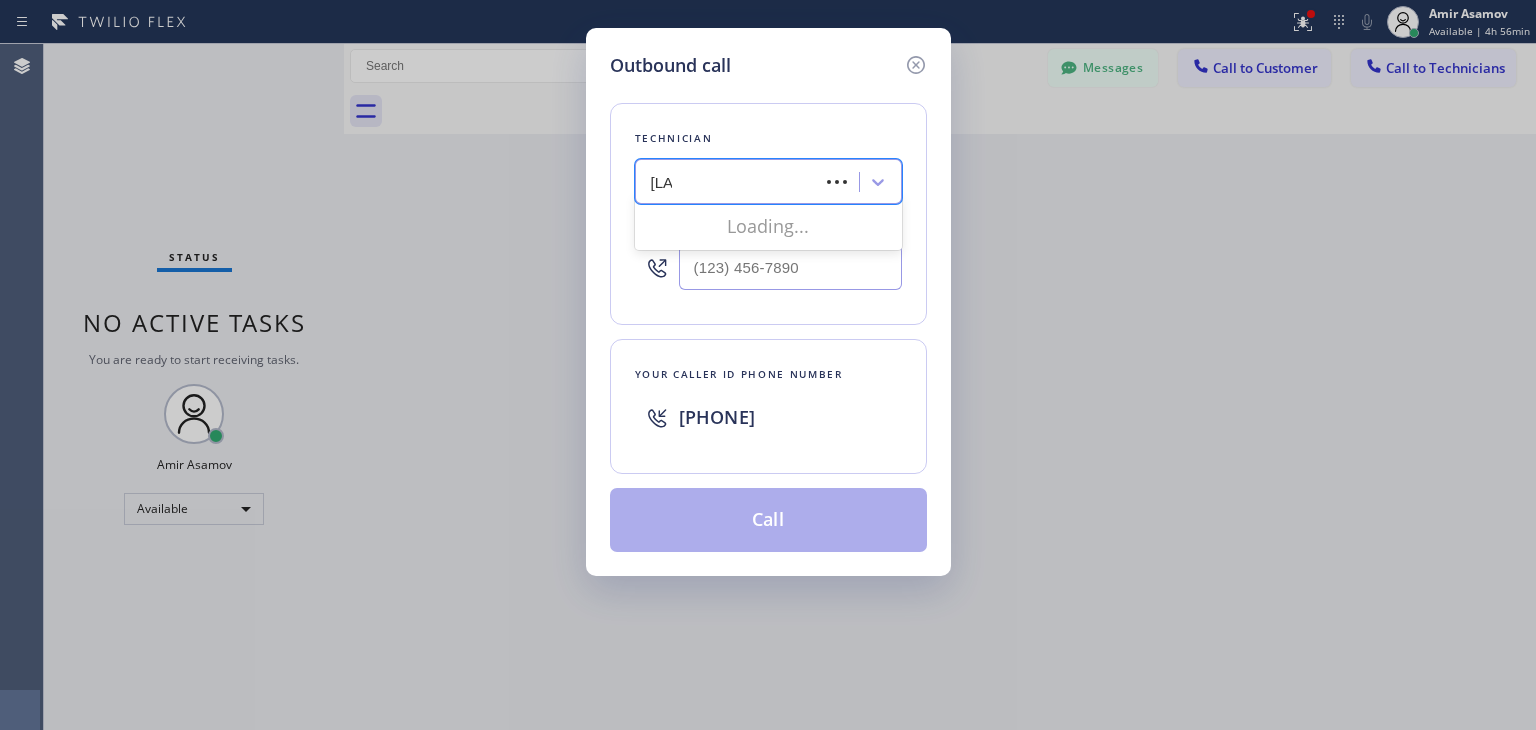 type on "nizam" 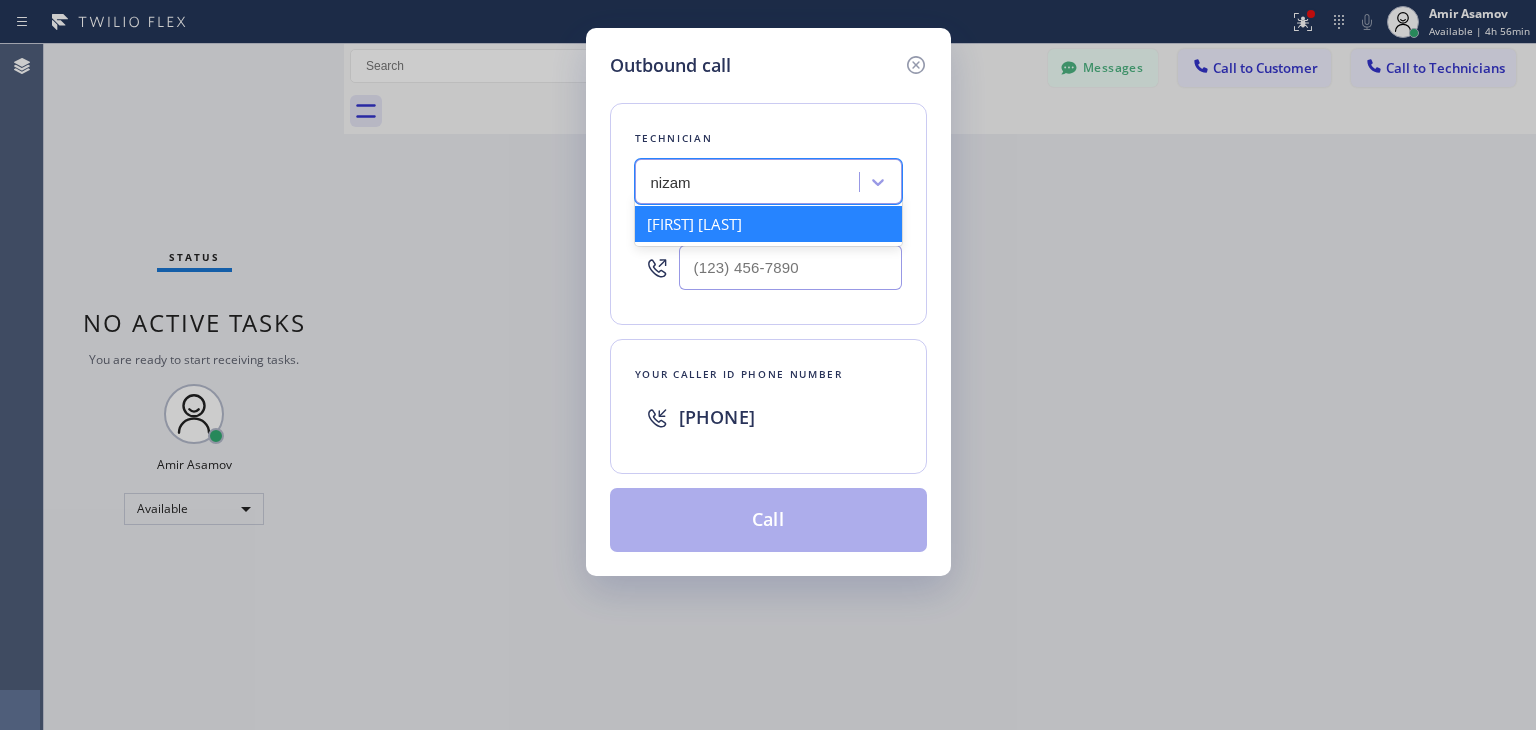 click on "[FIRST] [LAST]" at bounding box center (768, 224) 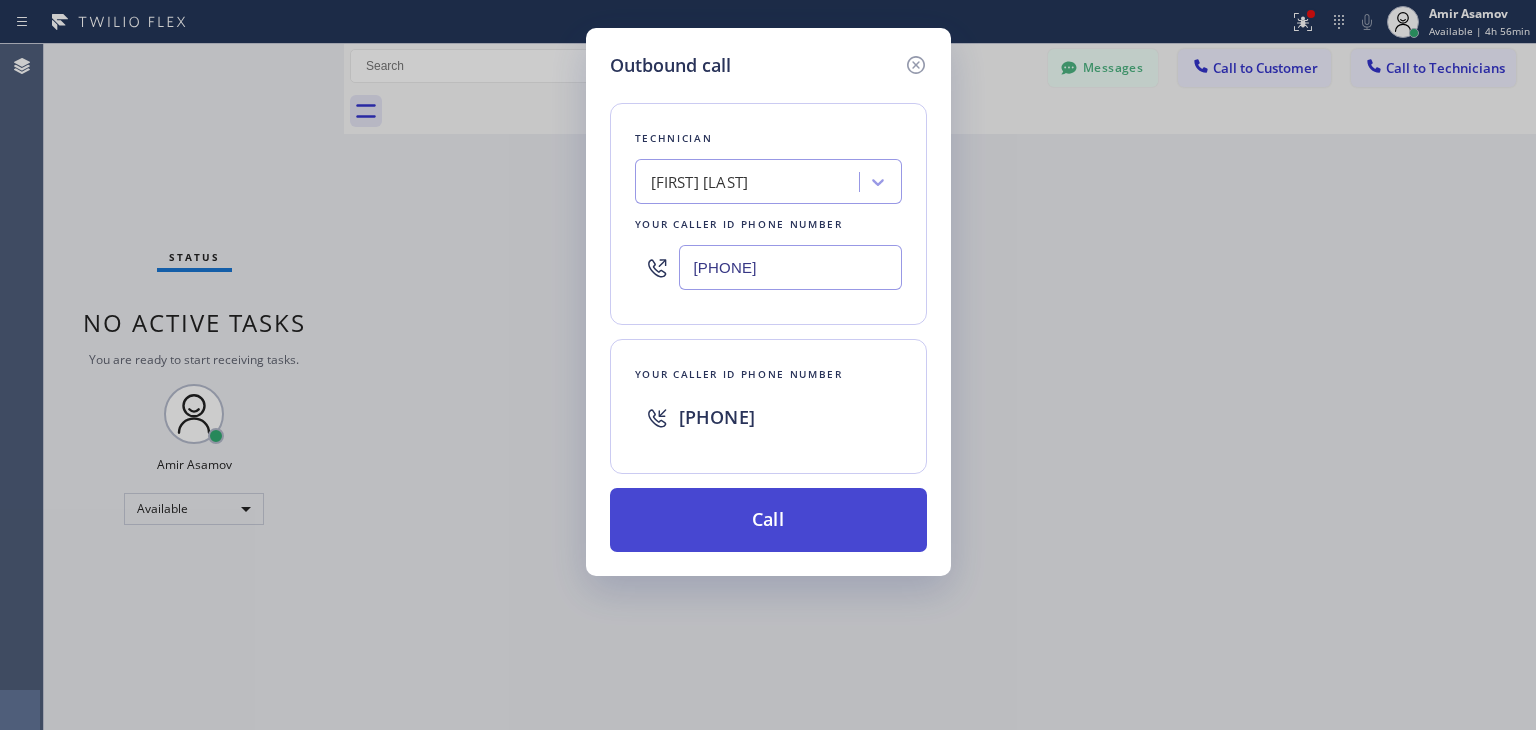 click on "Call" at bounding box center [768, 520] 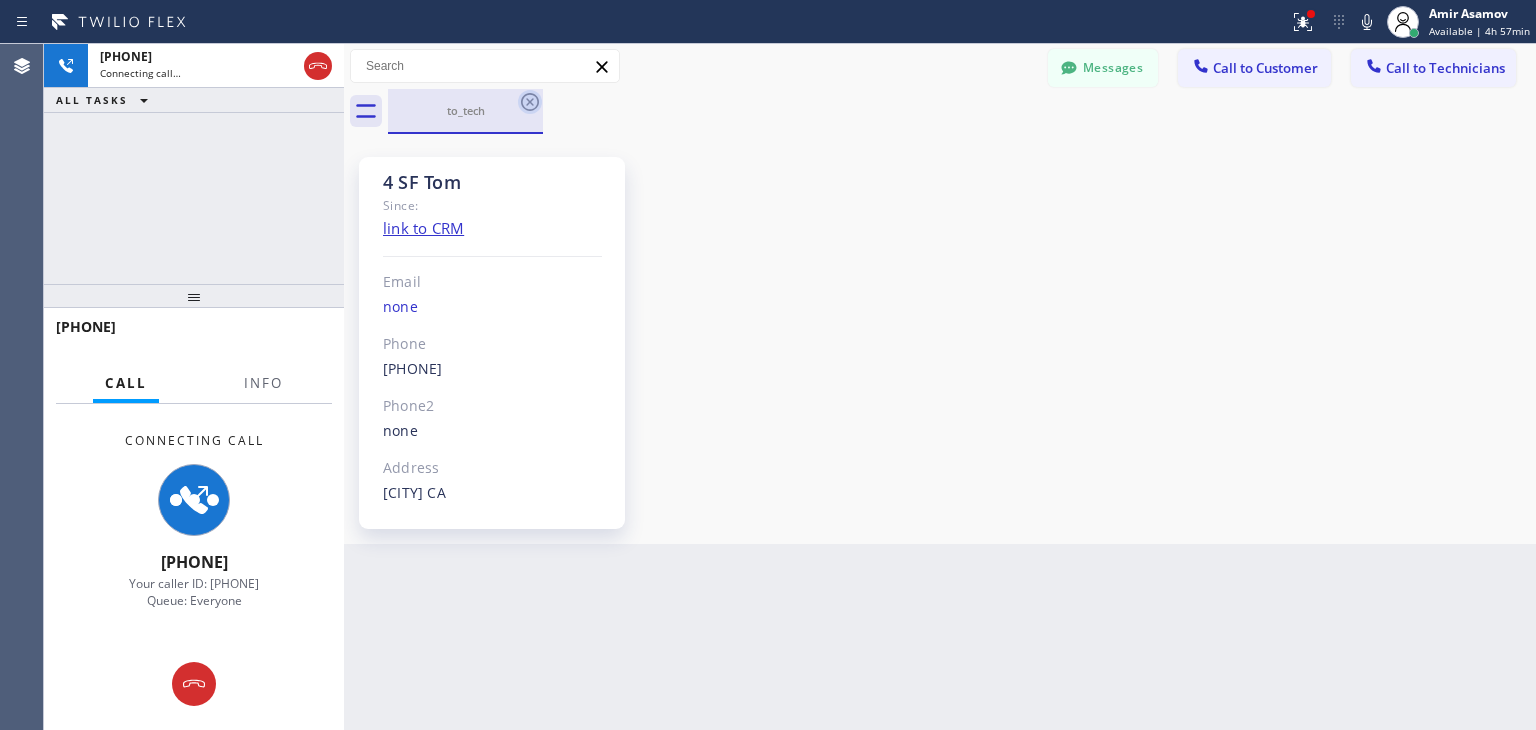 click 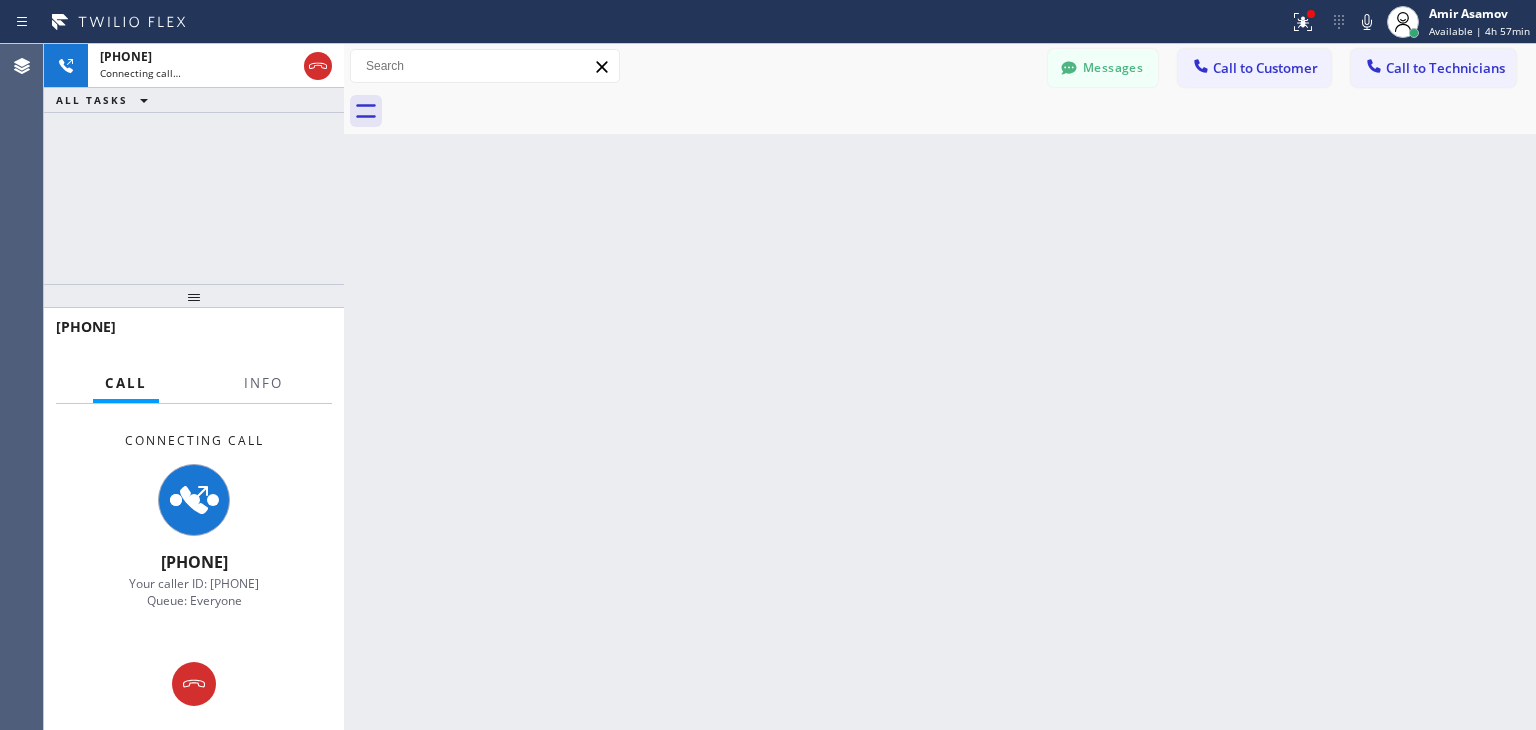 click at bounding box center [962, 111] 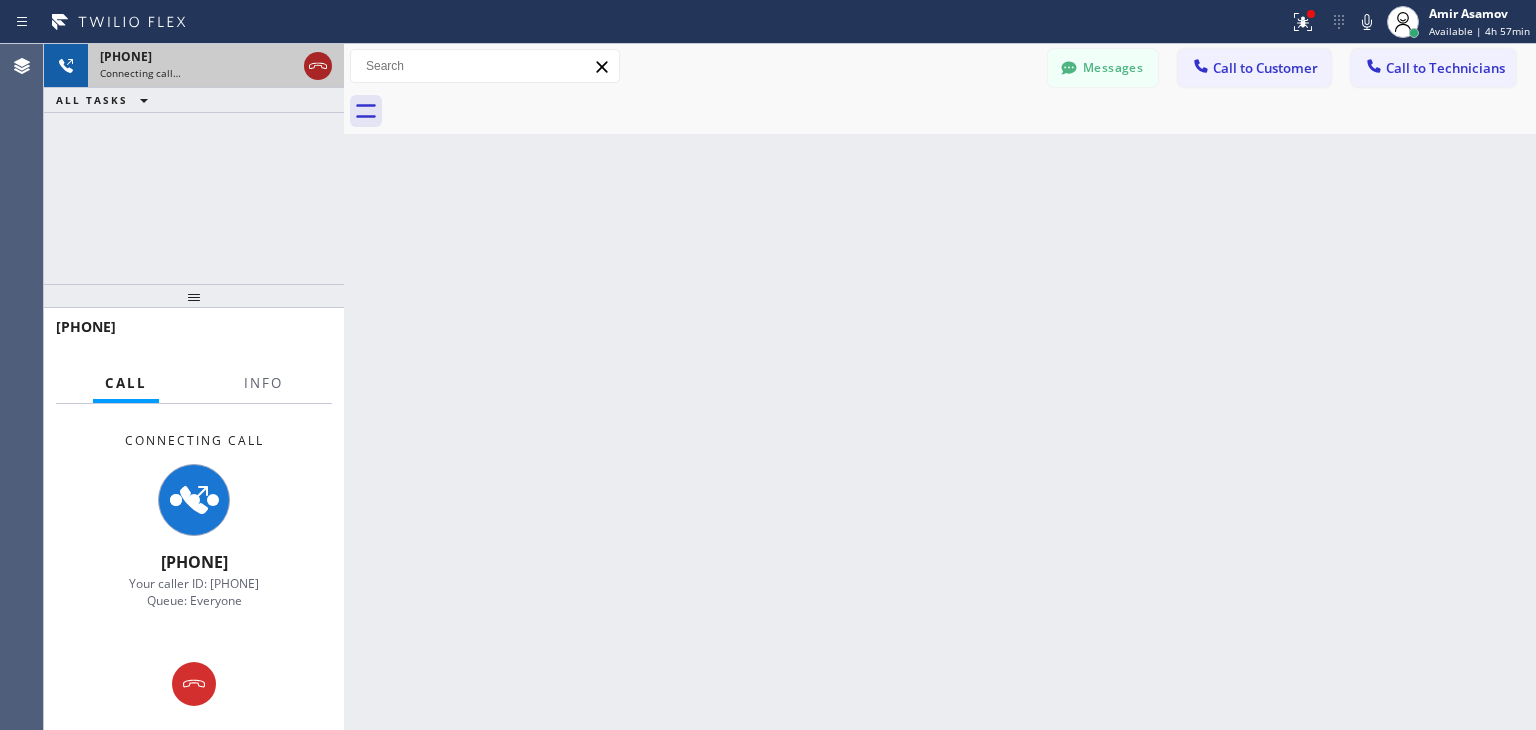 click at bounding box center (318, 66) 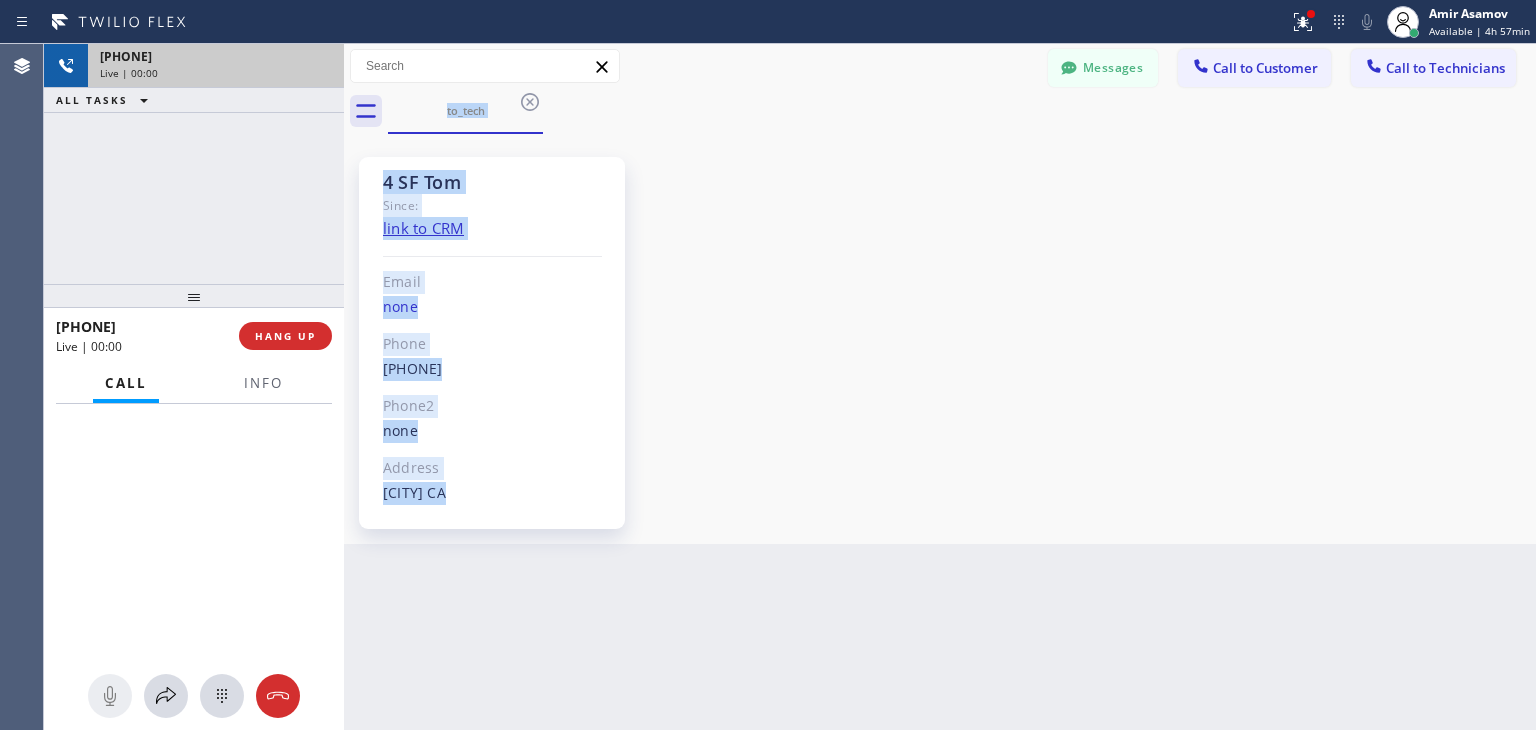 click on "Live | 00:00" at bounding box center [216, 73] 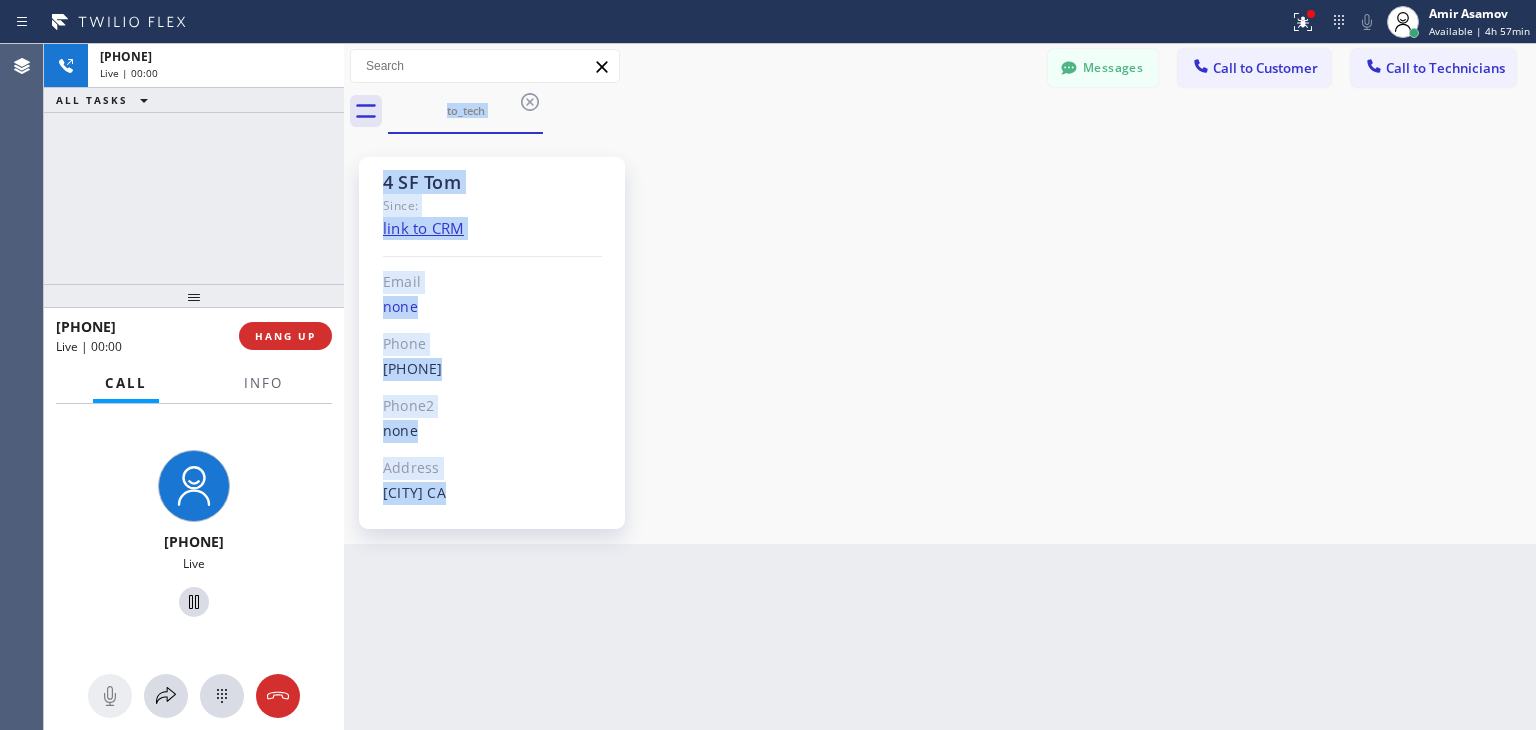 drag, startPoint x: 330, startPoint y: 69, endPoint x: 594, endPoint y: 62, distance: 264.09277 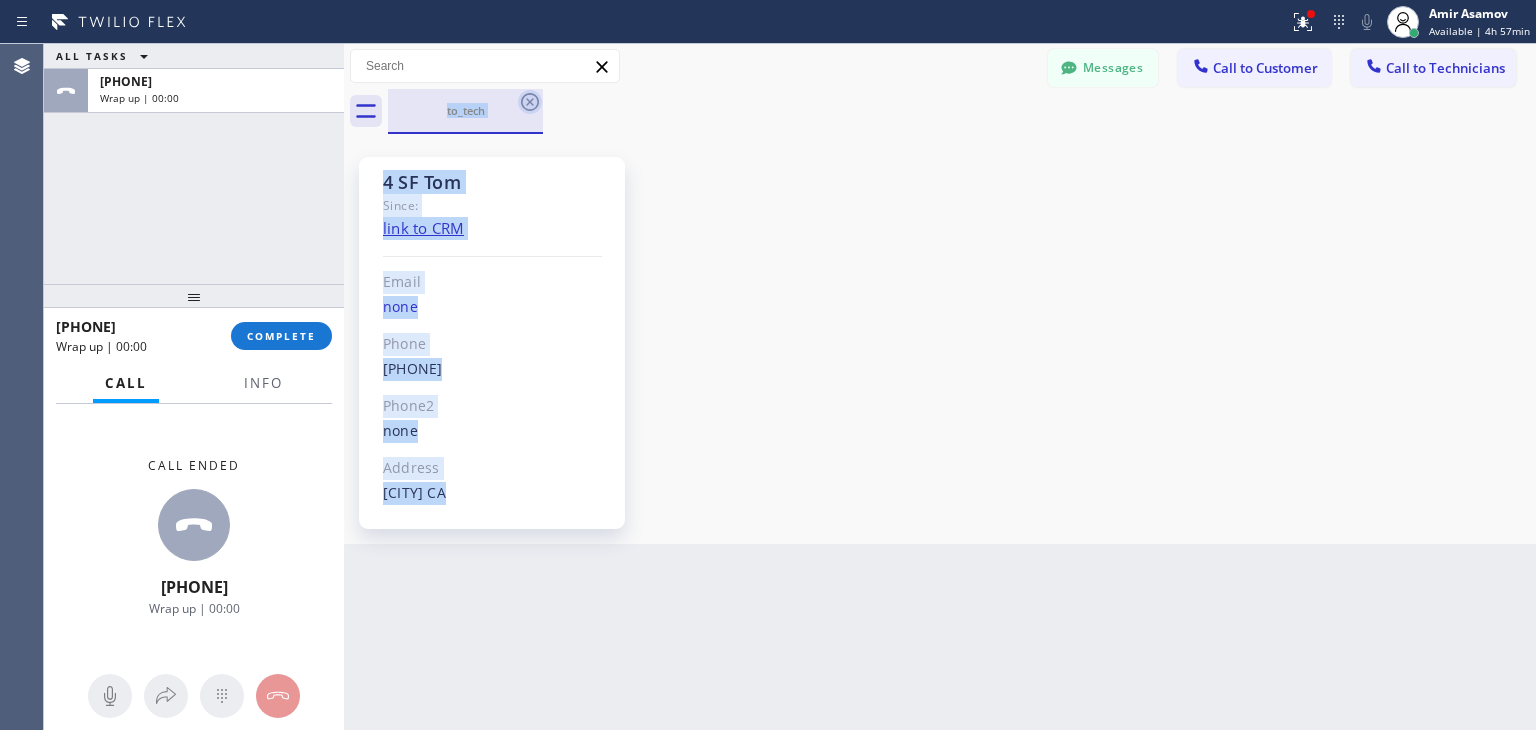 click 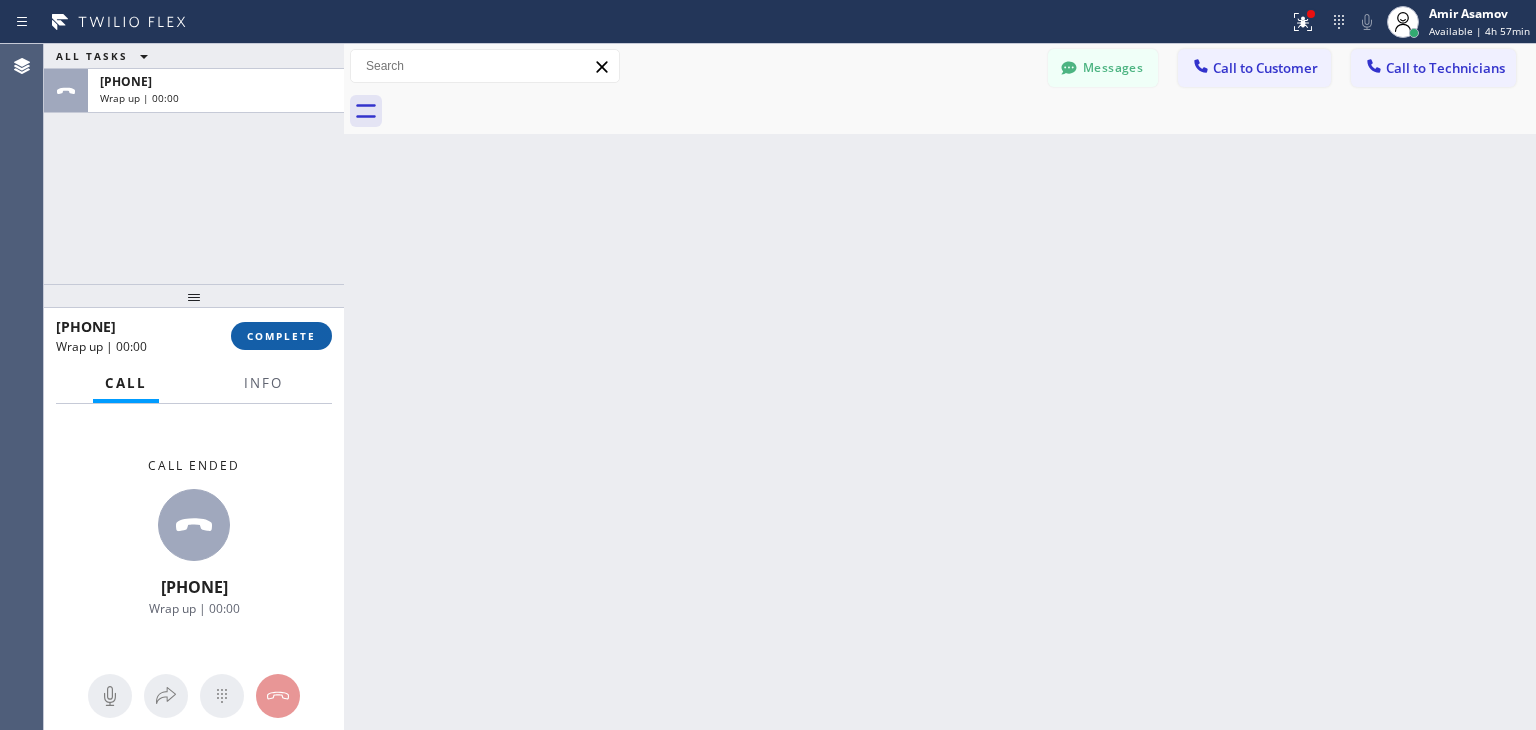 click on "COMPLETE" at bounding box center (281, 336) 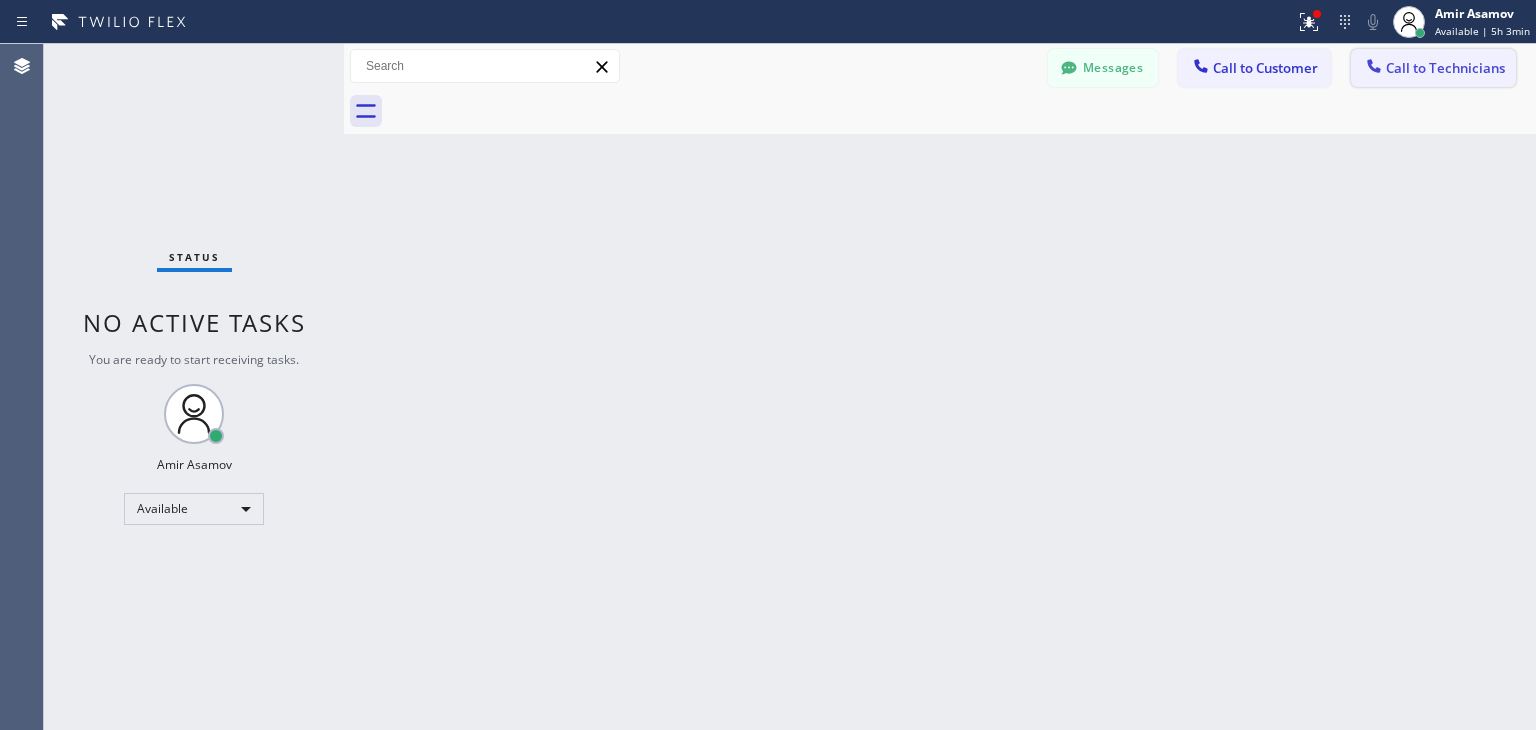 click on "Call to Technicians" at bounding box center (1445, 68) 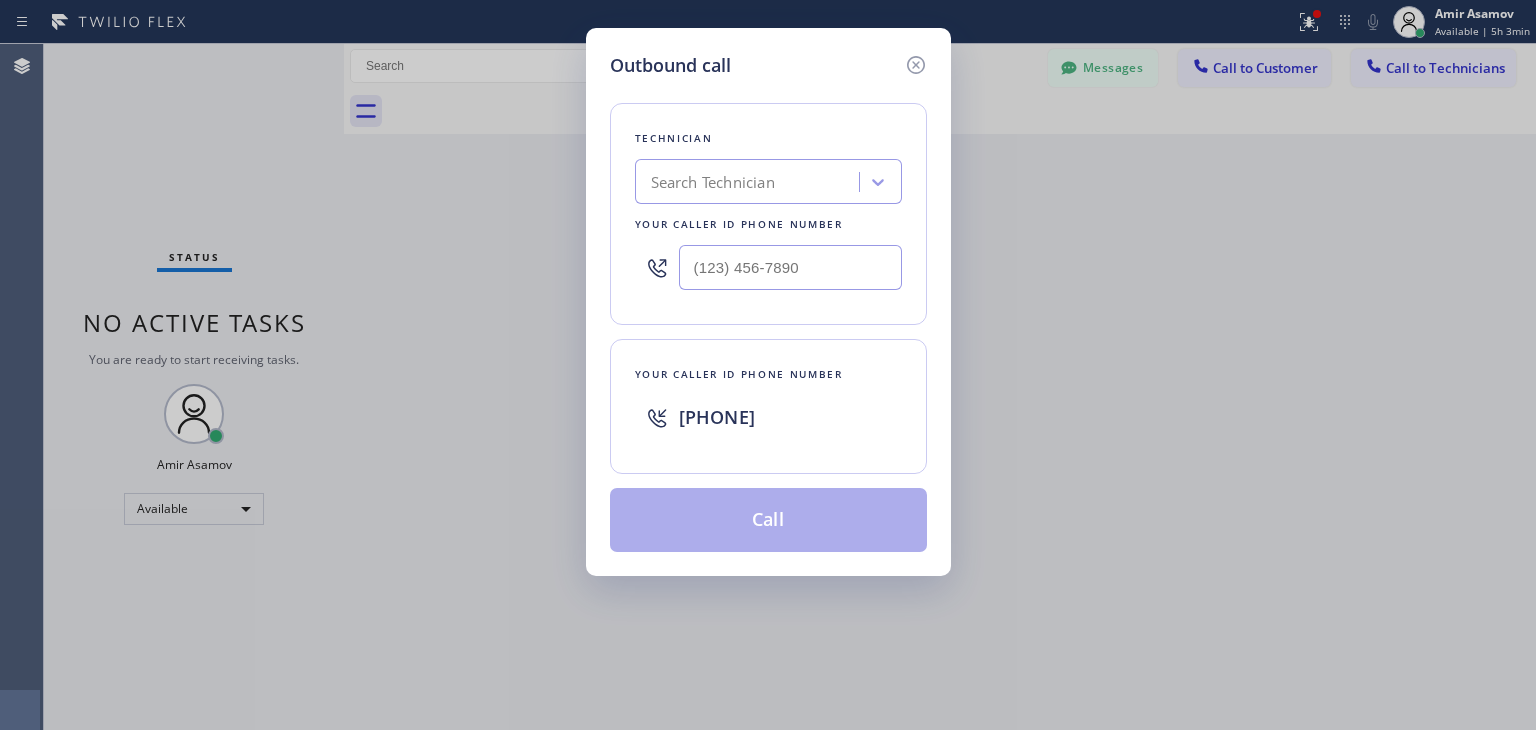 drag, startPoint x: 754, startPoint y: 211, endPoint x: 775, endPoint y: 198, distance: 24.698177 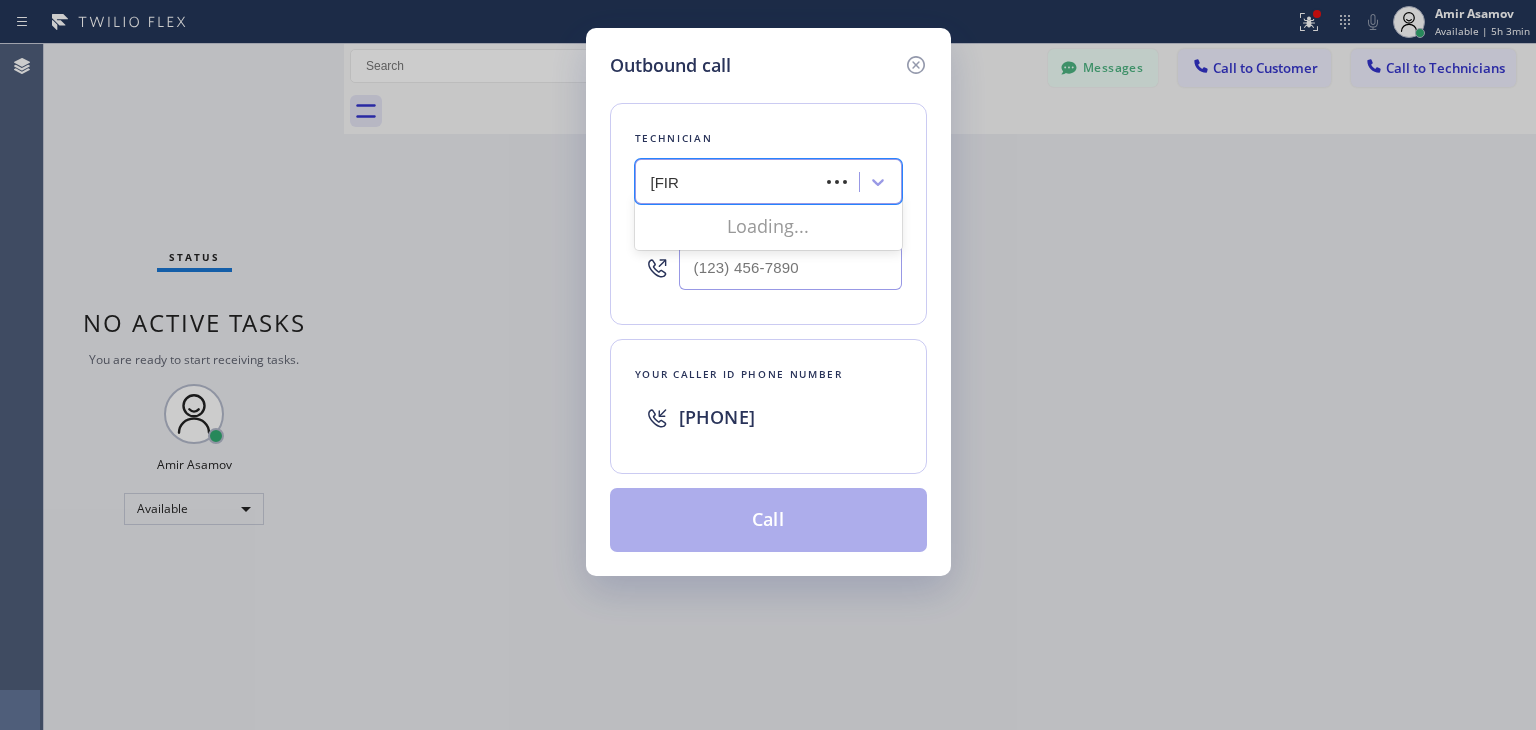 type on "[NAME]" 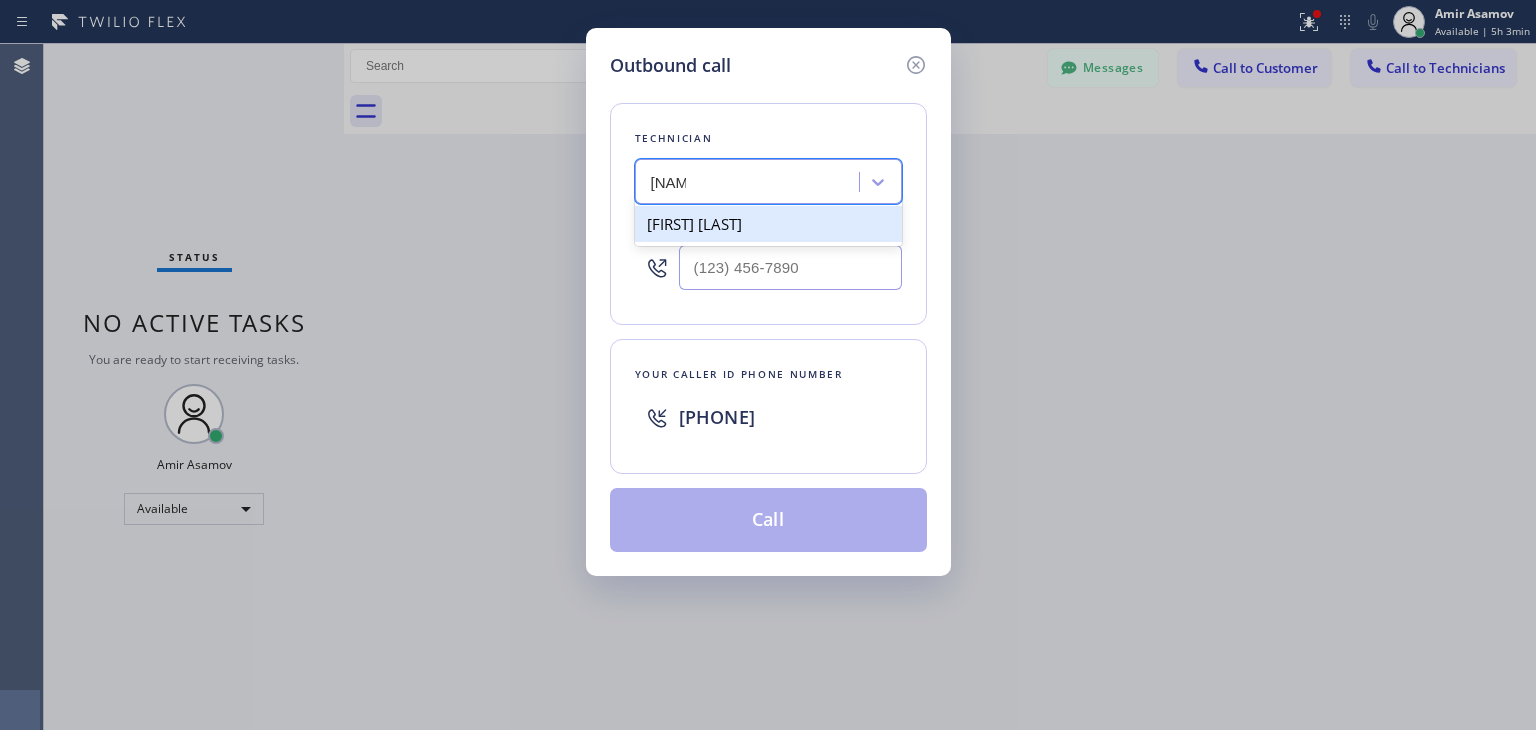 click on "[FIRST] [LAST]" at bounding box center [768, 224] 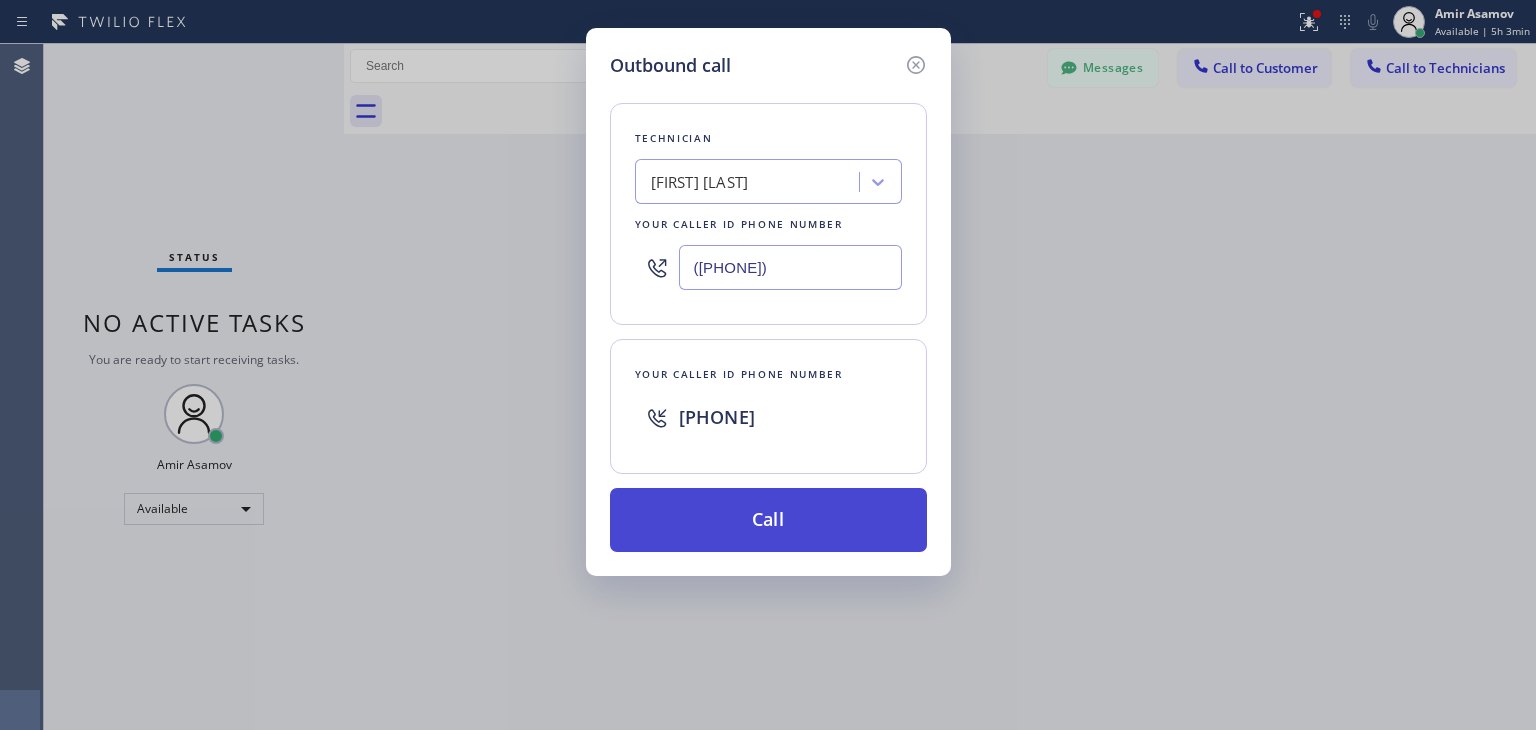 click on "Call" at bounding box center [768, 520] 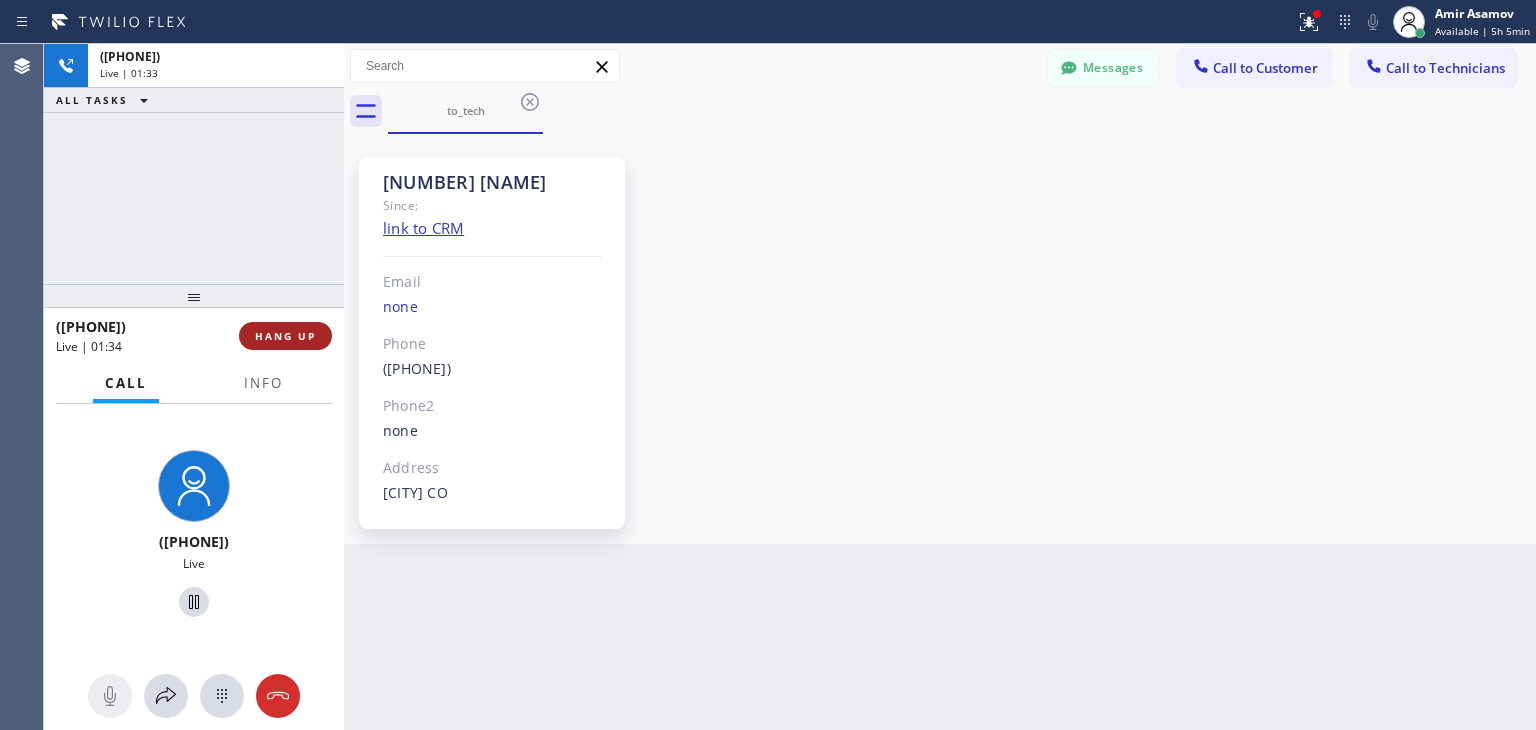 click on "HANG UP" at bounding box center [285, 336] 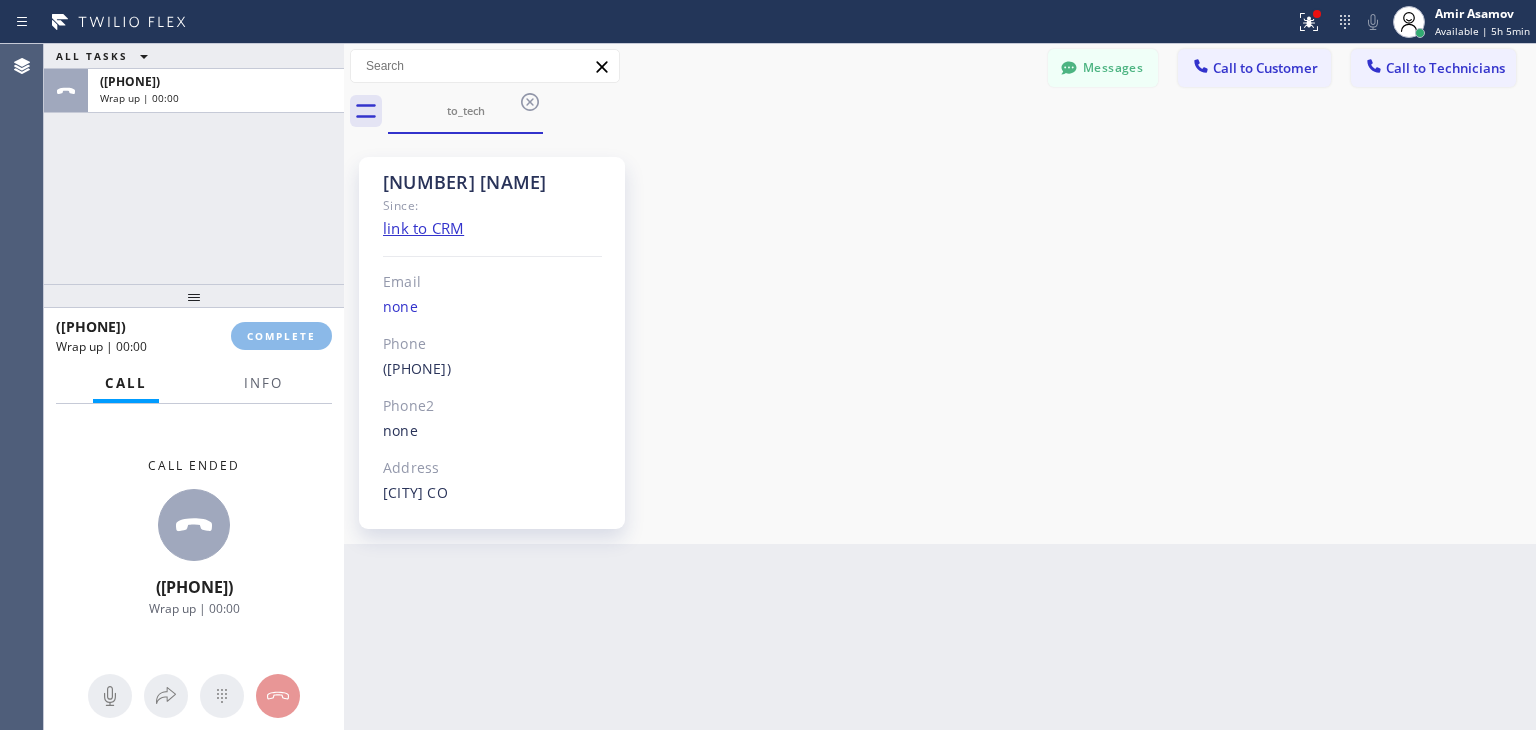click on "Status report Issues detected These issues could affect your workflow. Please contact your support team. View issues Download report Clear issues Amir Asamov Available | 5h 5min Set your status Offline Available Unavailable Break Log out Agent Desktop Classify the call LOCATION NAME American Service Alliance FROM PHONE (888) 859-4448 TO PHONE (815) 603-1404 Status: COMPLETED REASON: Existing Customer - ETA/PI/REDO/complain/cancel Save Classify the call LOCATION NAME American Service Alliance Carpinteria FROM PHONE (805) 793-1909 TO PHONE (708) 768-3477 Status: COMPLETED REASON: Existing Customer - ETA/PI/REDO/complain/cancel Save Classify the call LOCATION NAME Home Alliance FROM PHONE (877) 777-0796 TO PHONE (617) 999-9905 Status: COMPLETED REASON: Existing Customer - ETA/PI/REDO/complain/cancel Save ALL TASKS ALL TASKS ACTIVE TASKS TASKS IN WRAP UP +17204158909 Wrap up | 00:00 +17204158909 Wrap up | 00:00 COMPLETE Call Info Call ended +17204158909 Wrap up | 00:00 Context Queue: Everyone Priority: 0 User CO" at bounding box center [768, 365] 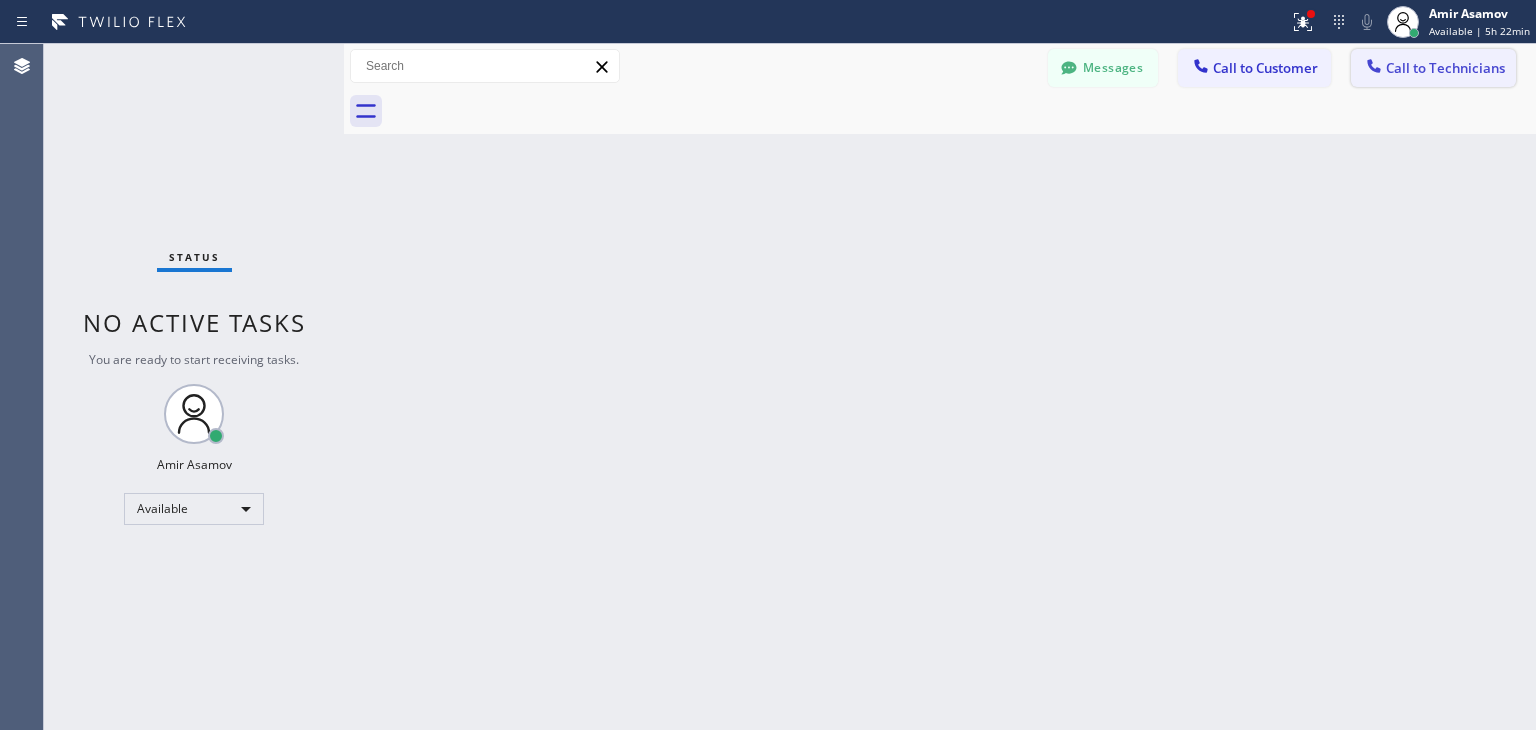 click on "Call to Technicians" at bounding box center [1445, 68] 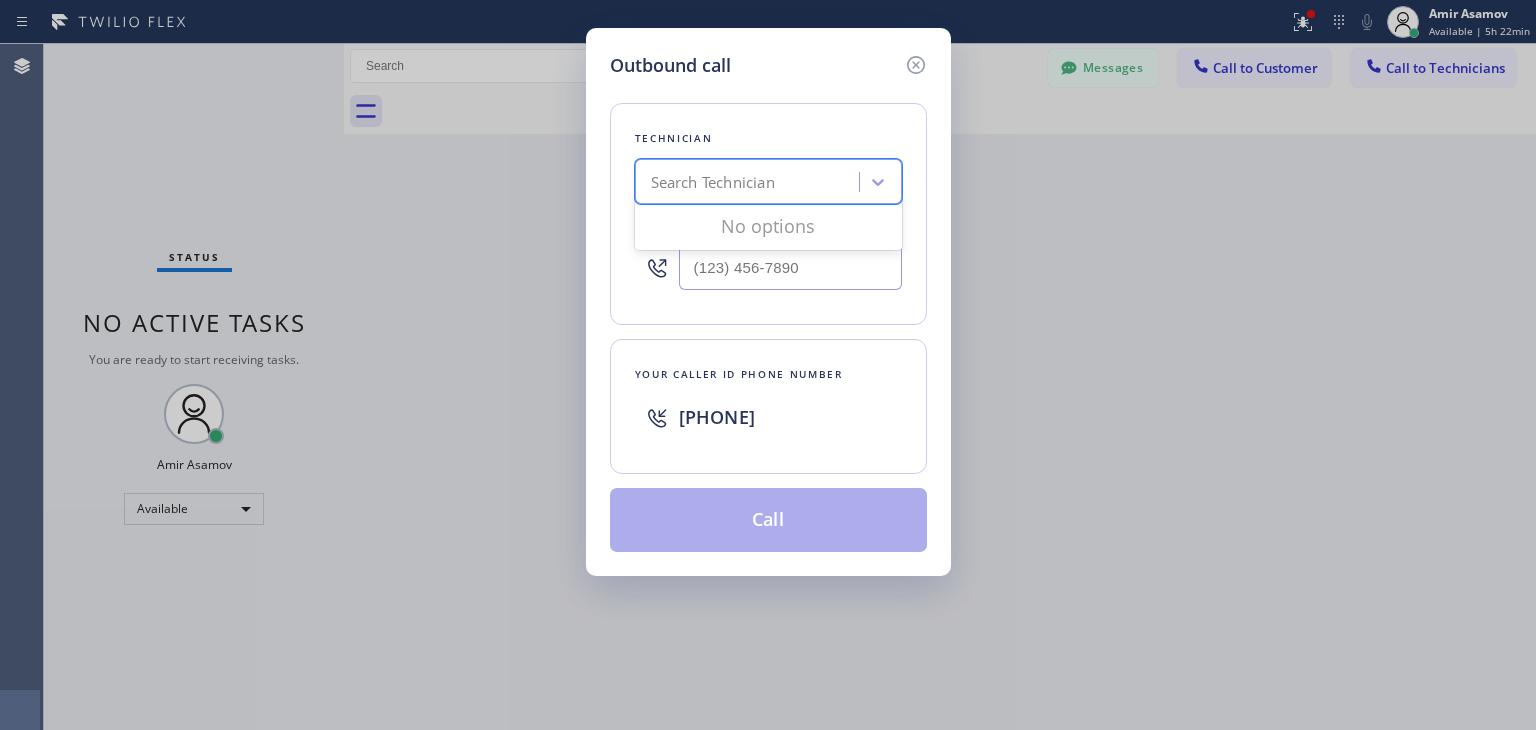 click on "Search Technician" at bounding box center [750, 182] 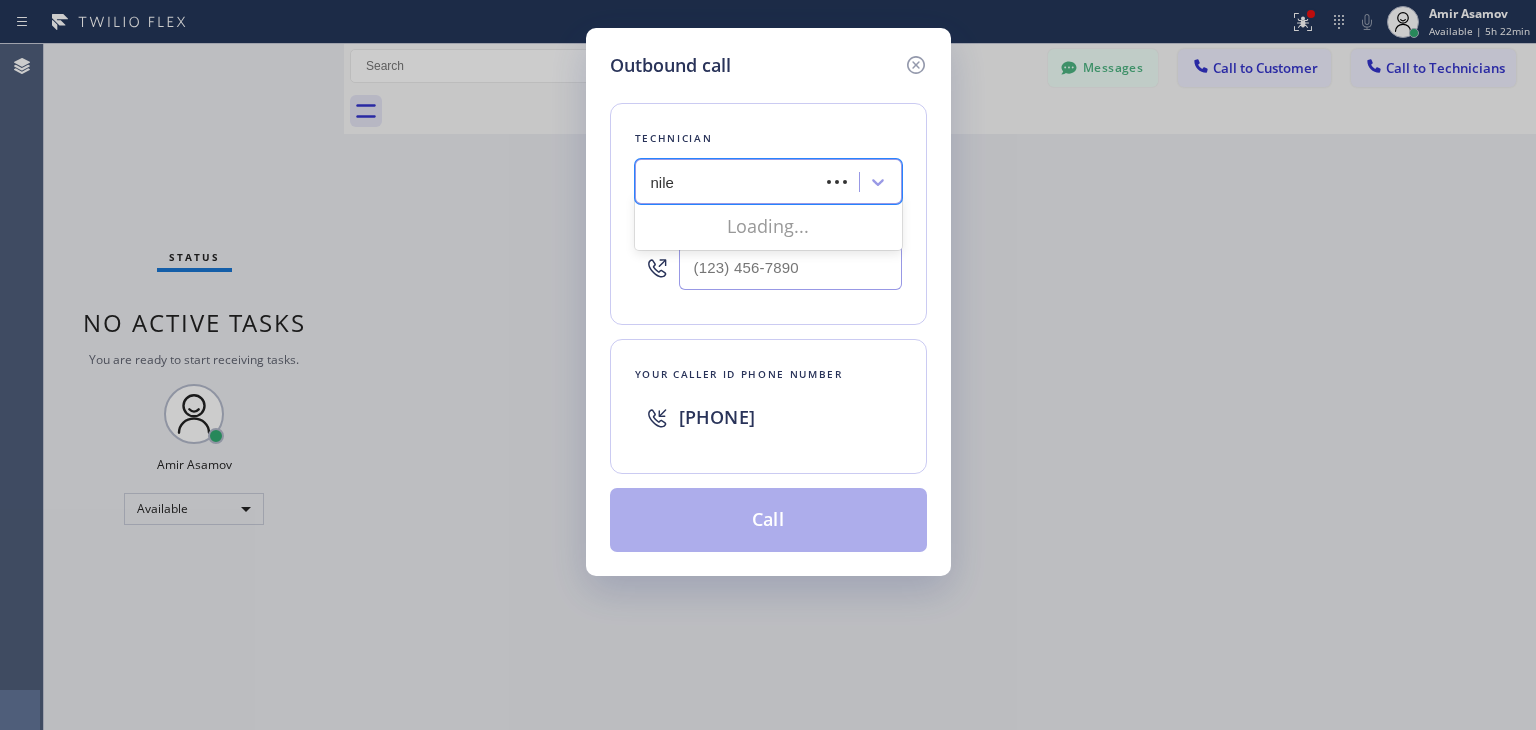 type on "niles" 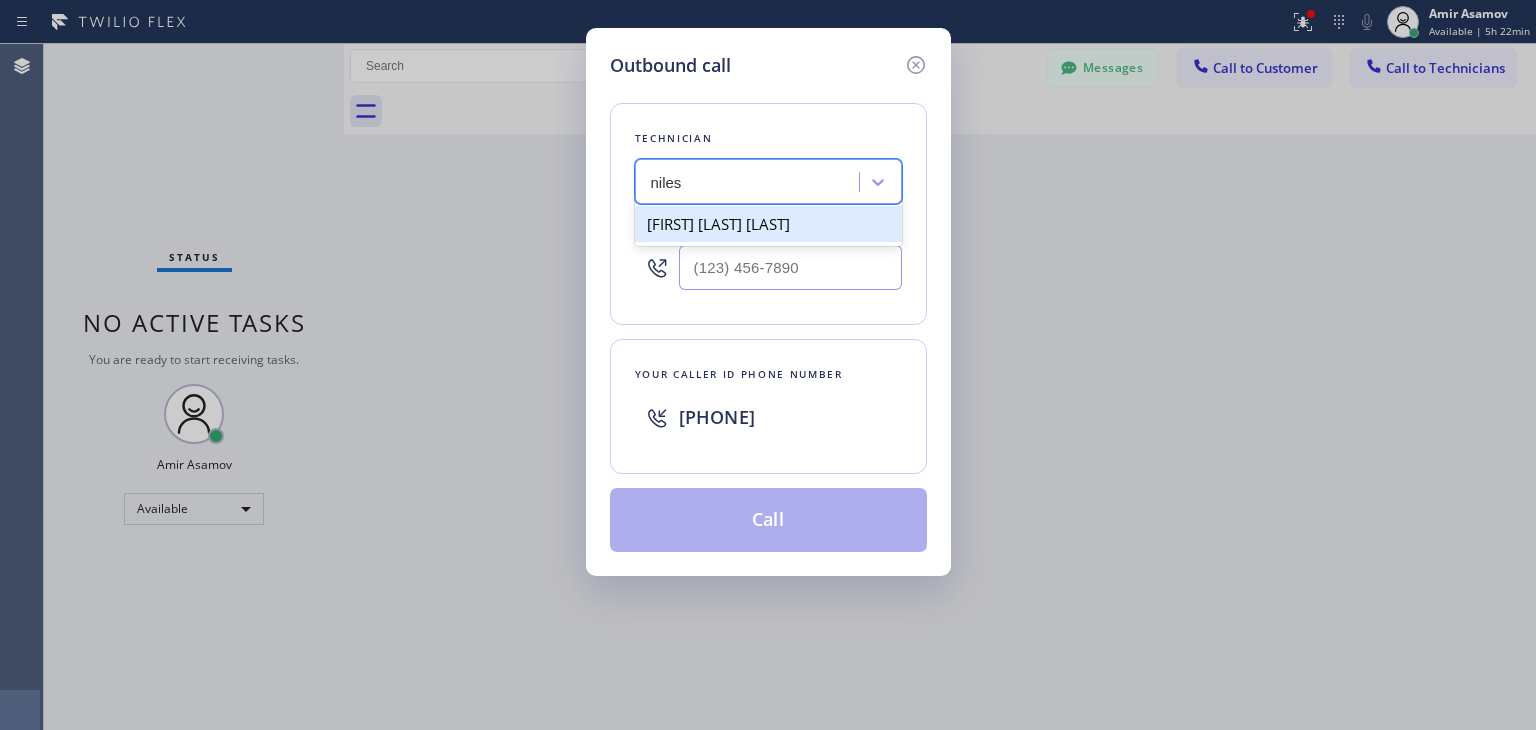 click on "[FIRST] [LAST] [LAST]" at bounding box center (768, 224) 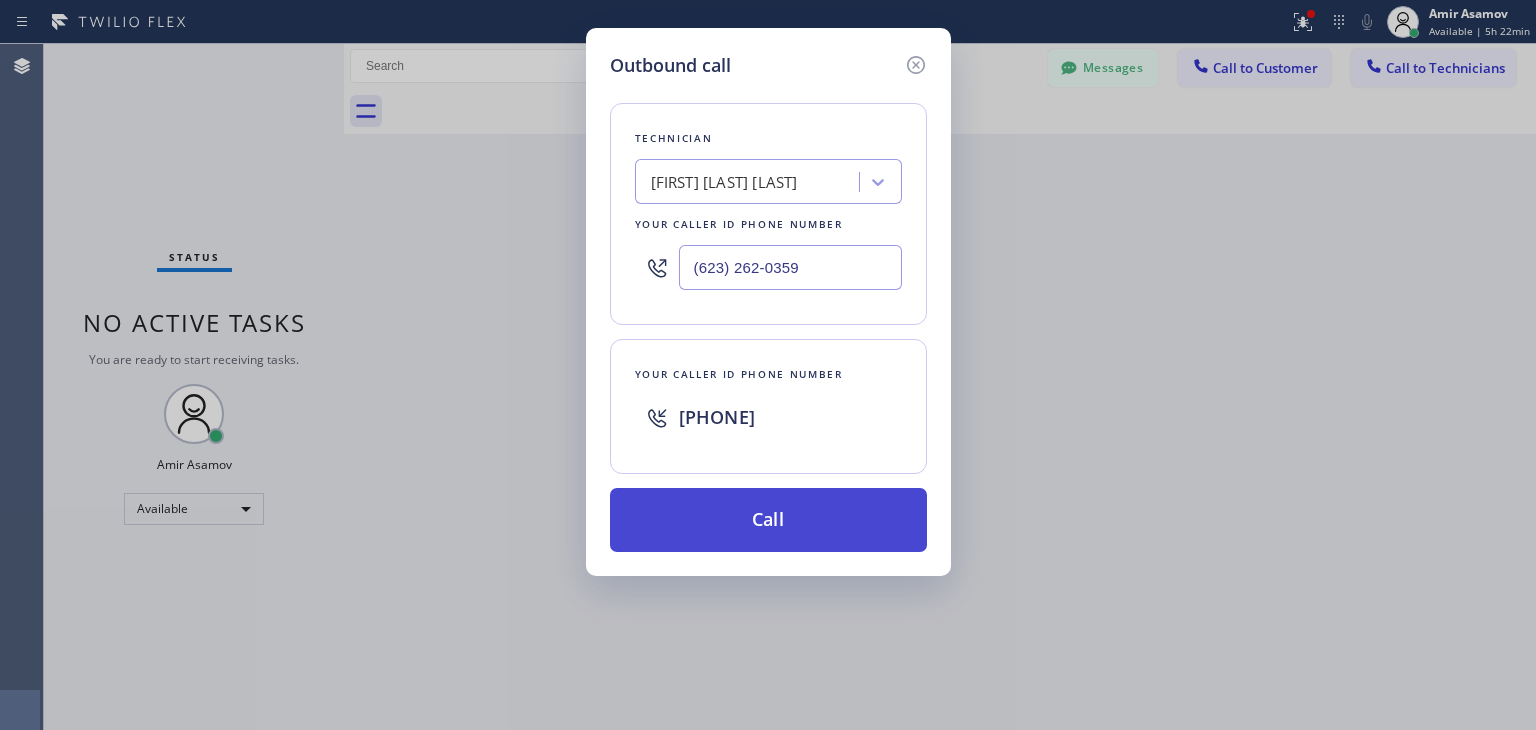 drag, startPoint x: 752, startPoint y: 562, endPoint x: 809, endPoint y: 513, distance: 75.16648 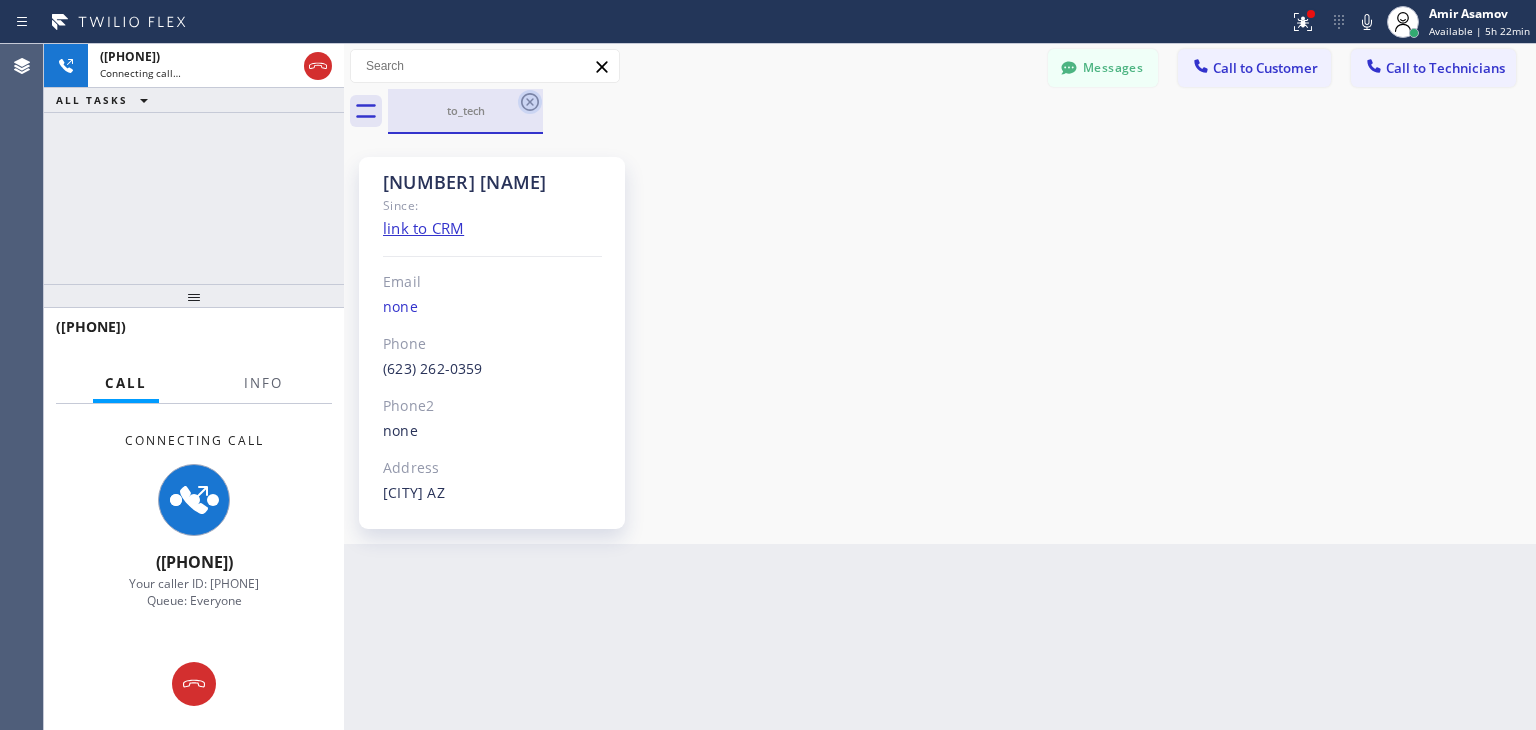 click 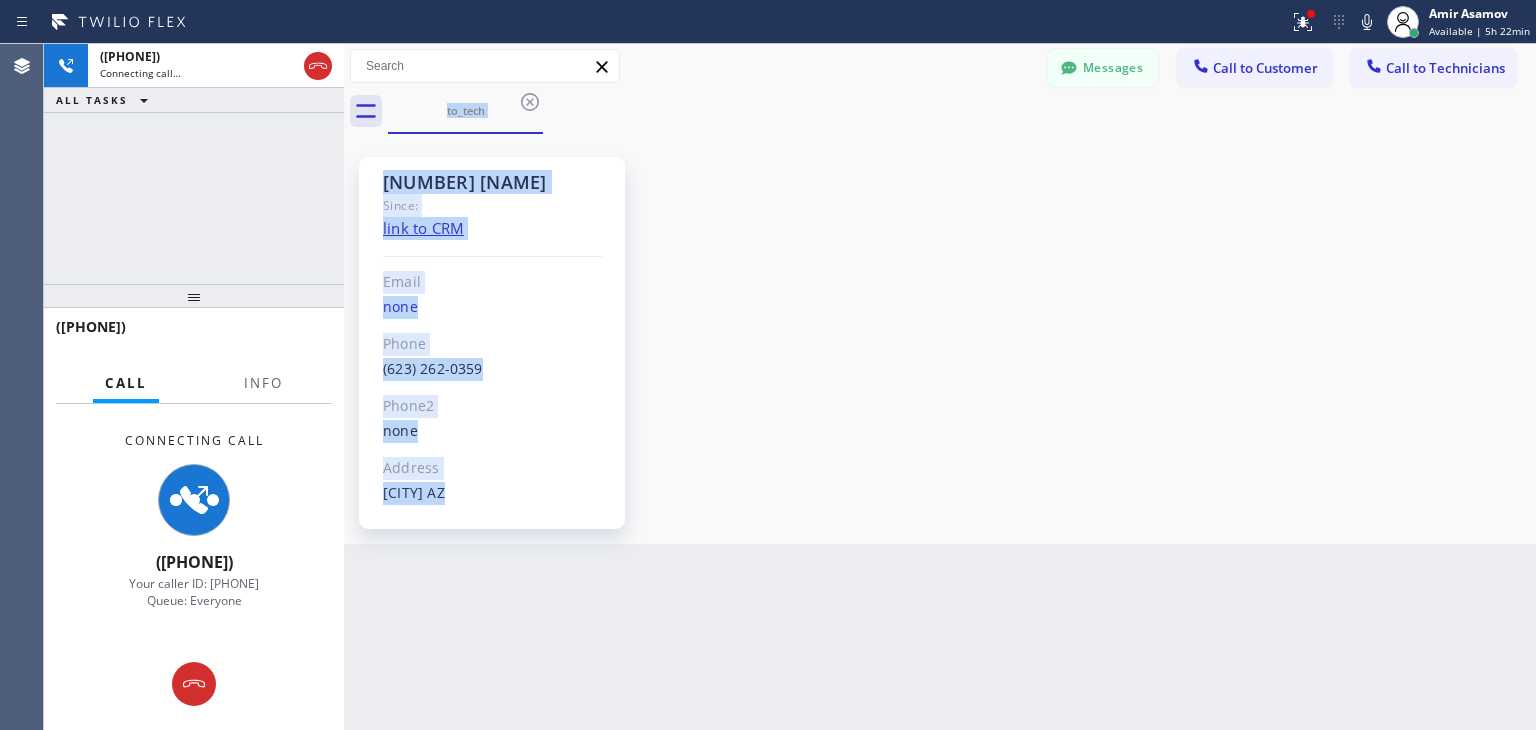 click on "to_tech" at bounding box center [962, 111] 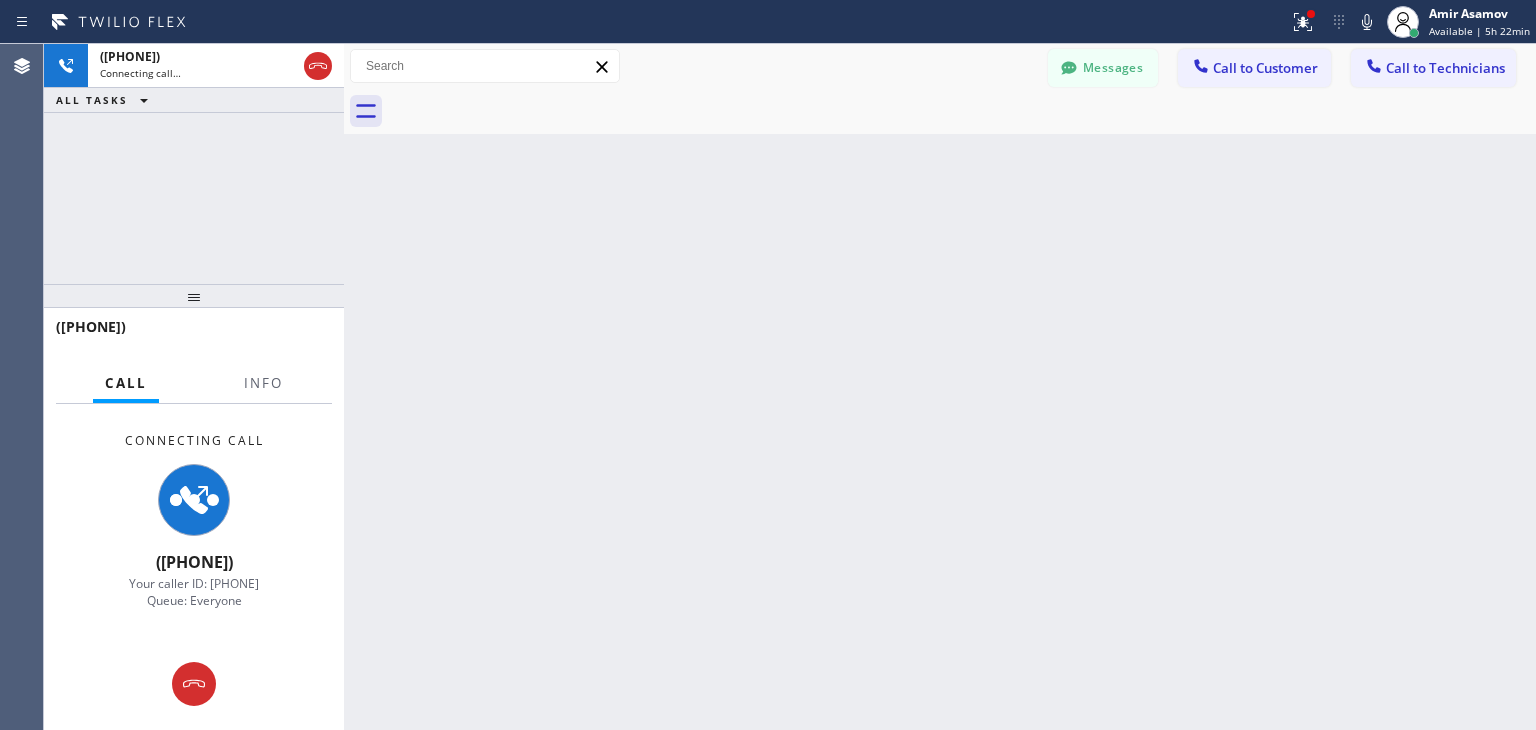 drag, startPoint x: 530, startPoint y: 107, endPoint x: 859, endPoint y: 768, distance: 738.3509 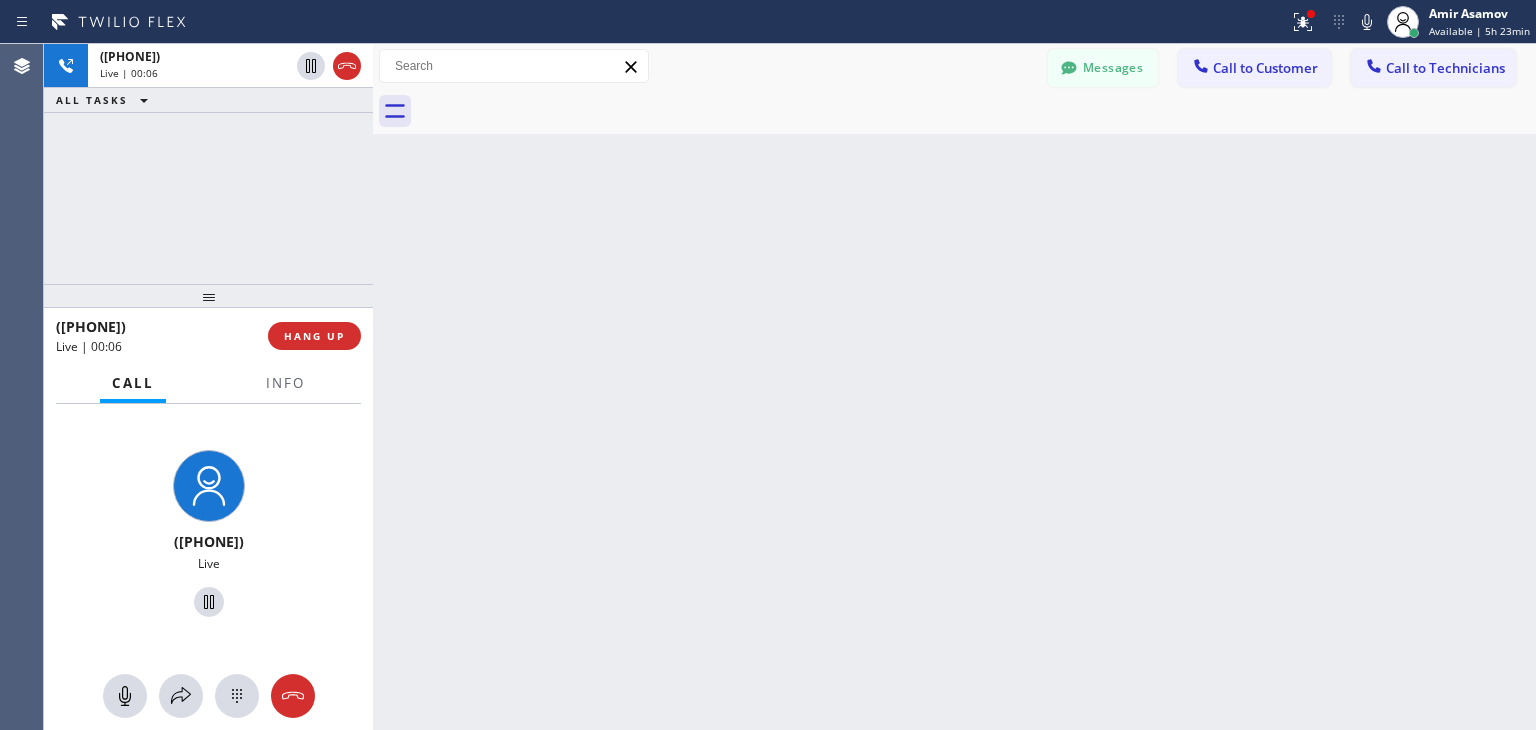 drag, startPoint x: 339, startPoint y: 234, endPoint x: 368, endPoint y: 239, distance: 29.427877 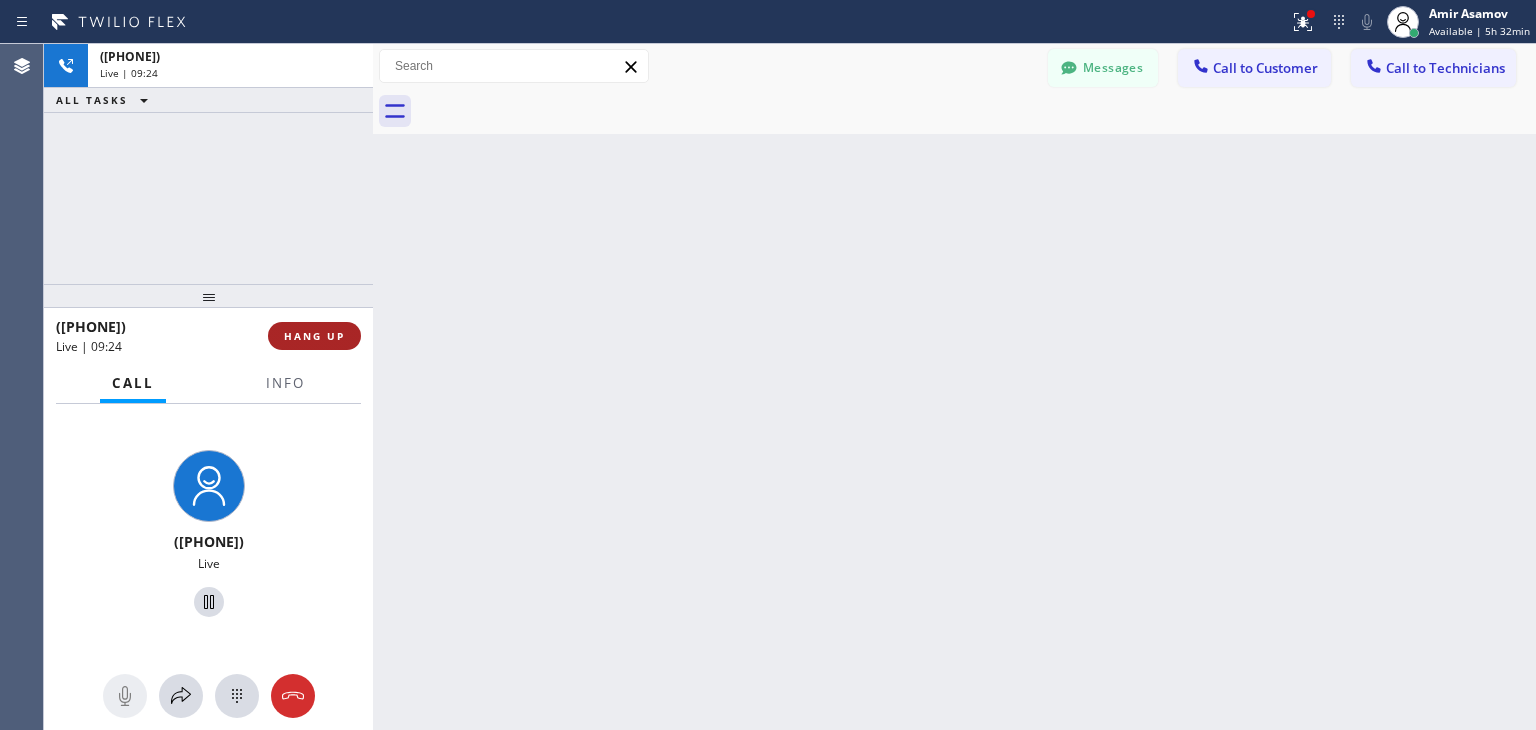 click on "HANG UP" at bounding box center [314, 336] 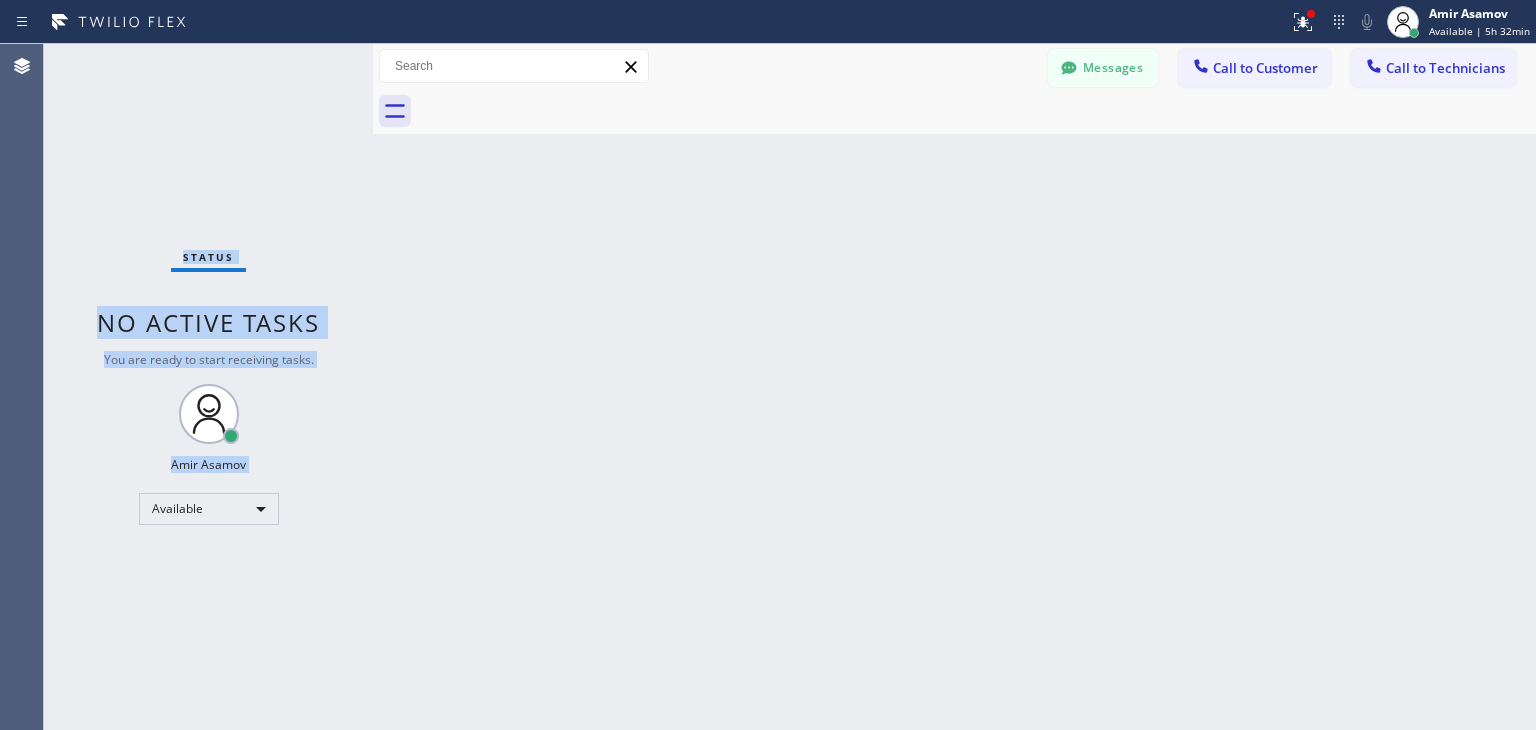 click on "Status   No active tasks     You are ready to start receiving tasks.   [FIRST] [LAST] Available" at bounding box center [208, 387] 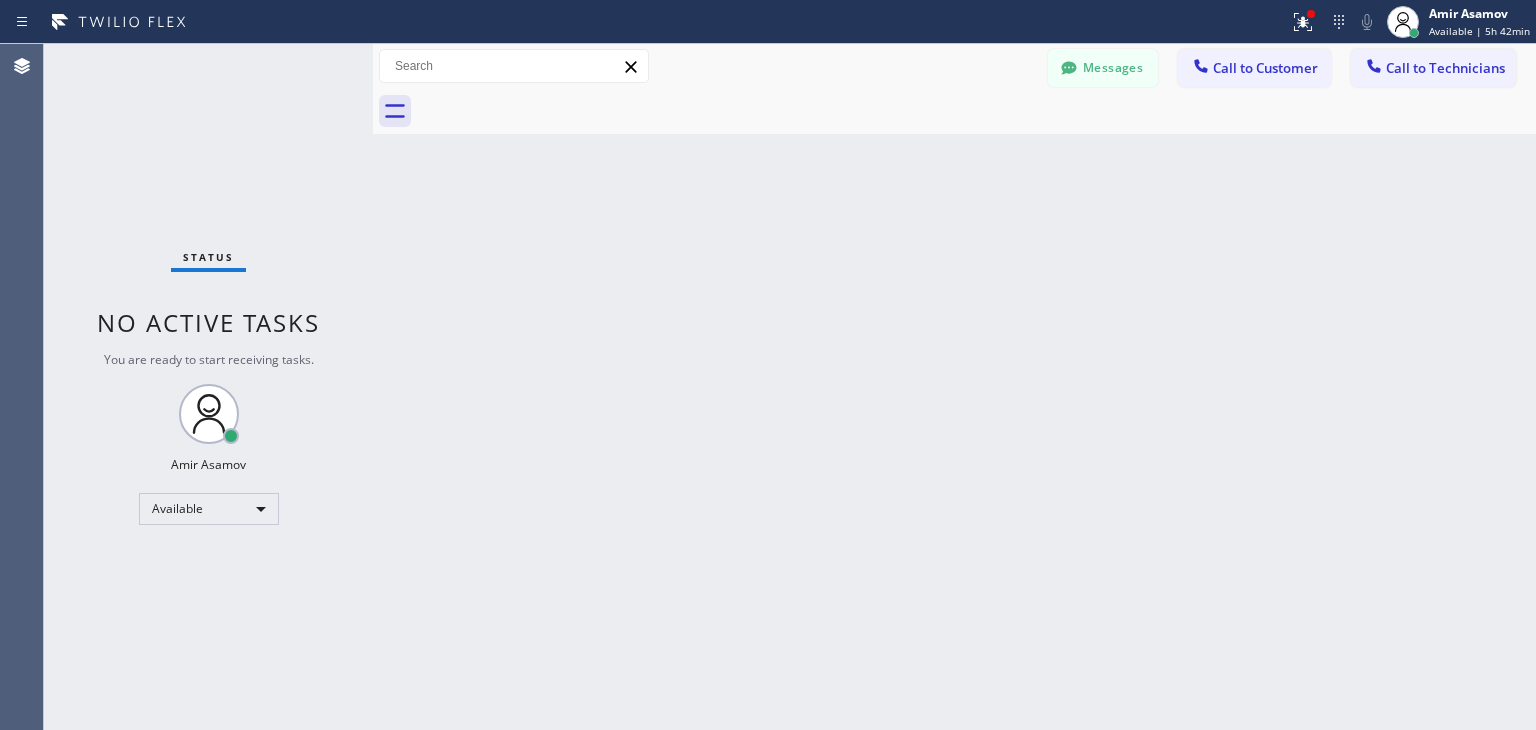 click on "Messages" at bounding box center (1113, 66) 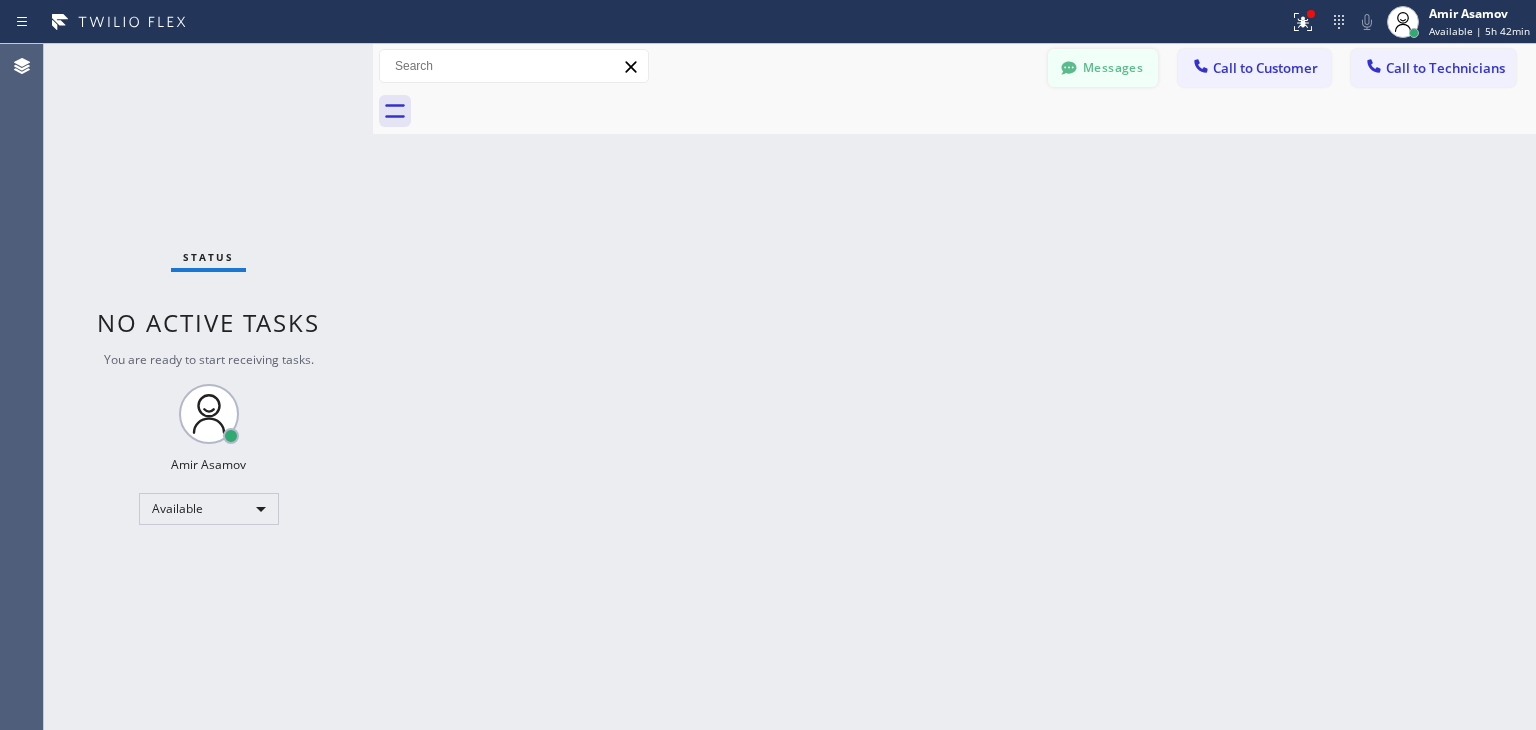 click on "Messages" at bounding box center (1103, 68) 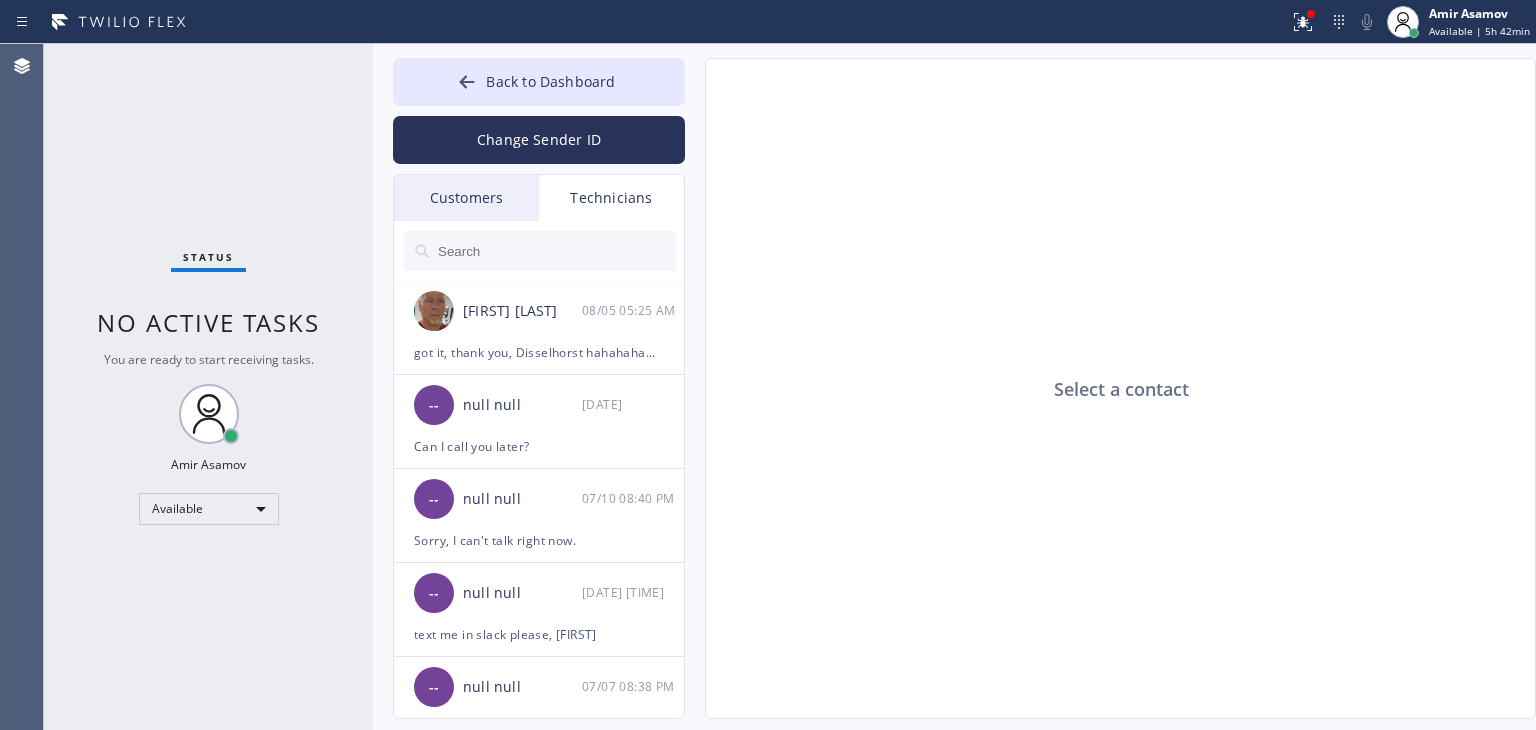 click on "Customers" at bounding box center (466, 198) 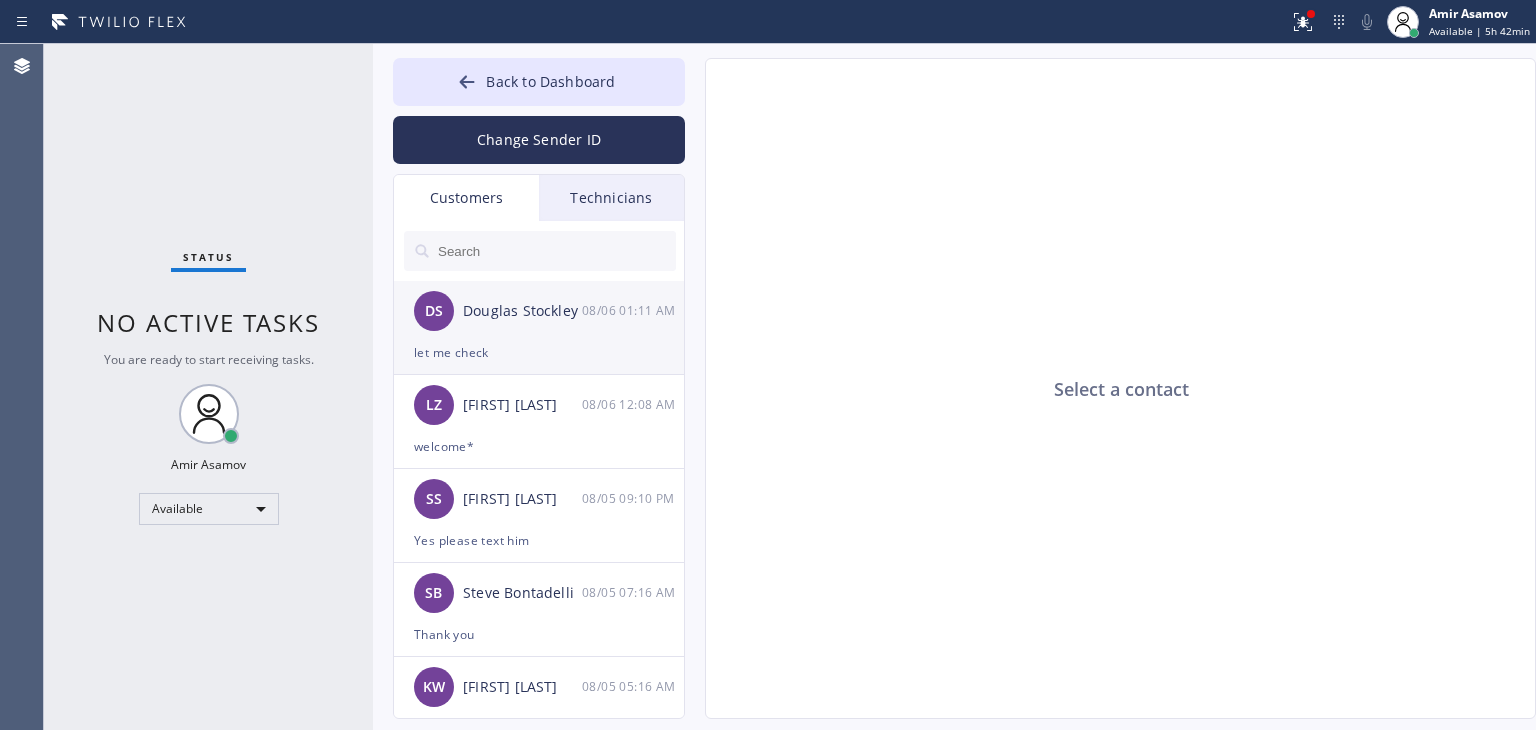 click on "let me check" at bounding box center (539, 352) 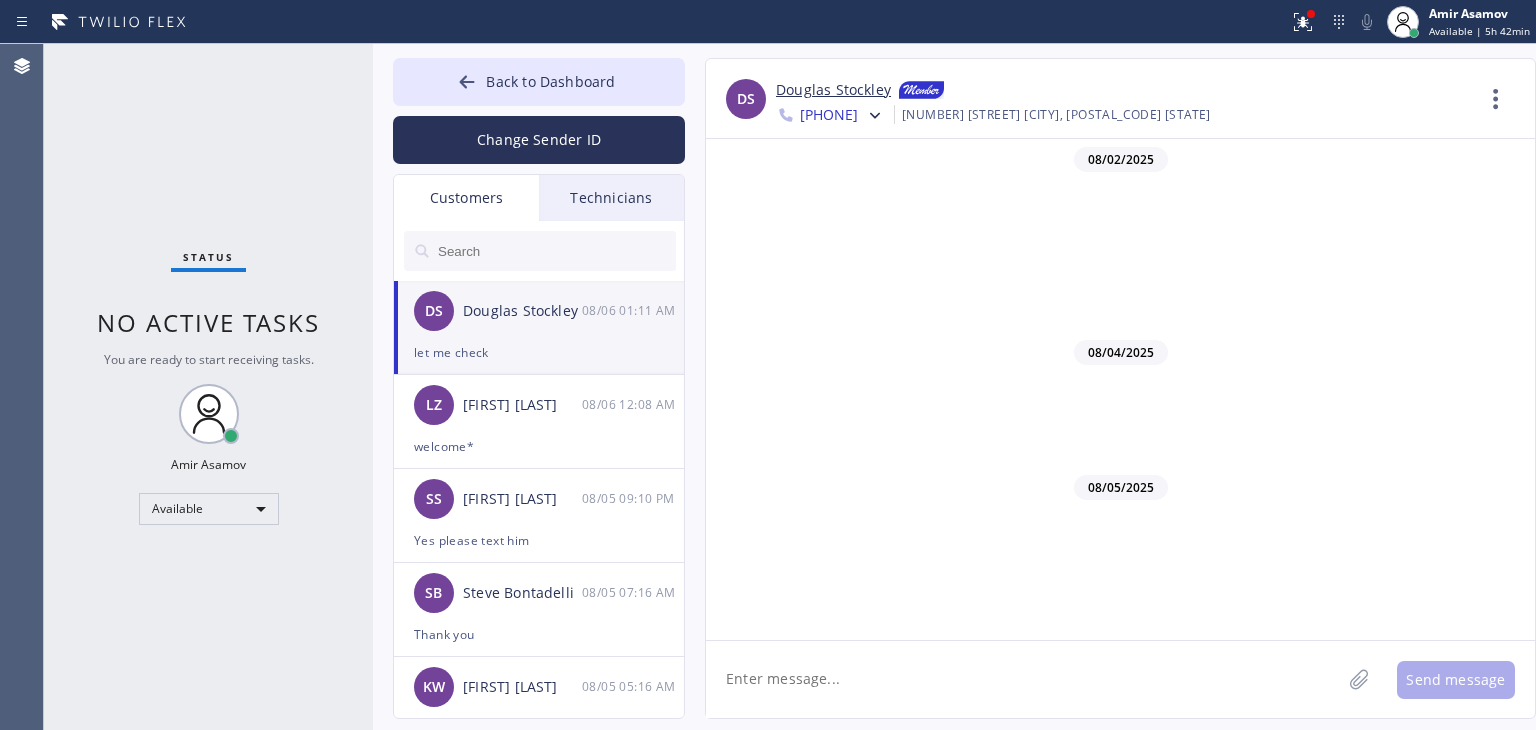 scroll, scrollTop: 562, scrollLeft: 0, axis: vertical 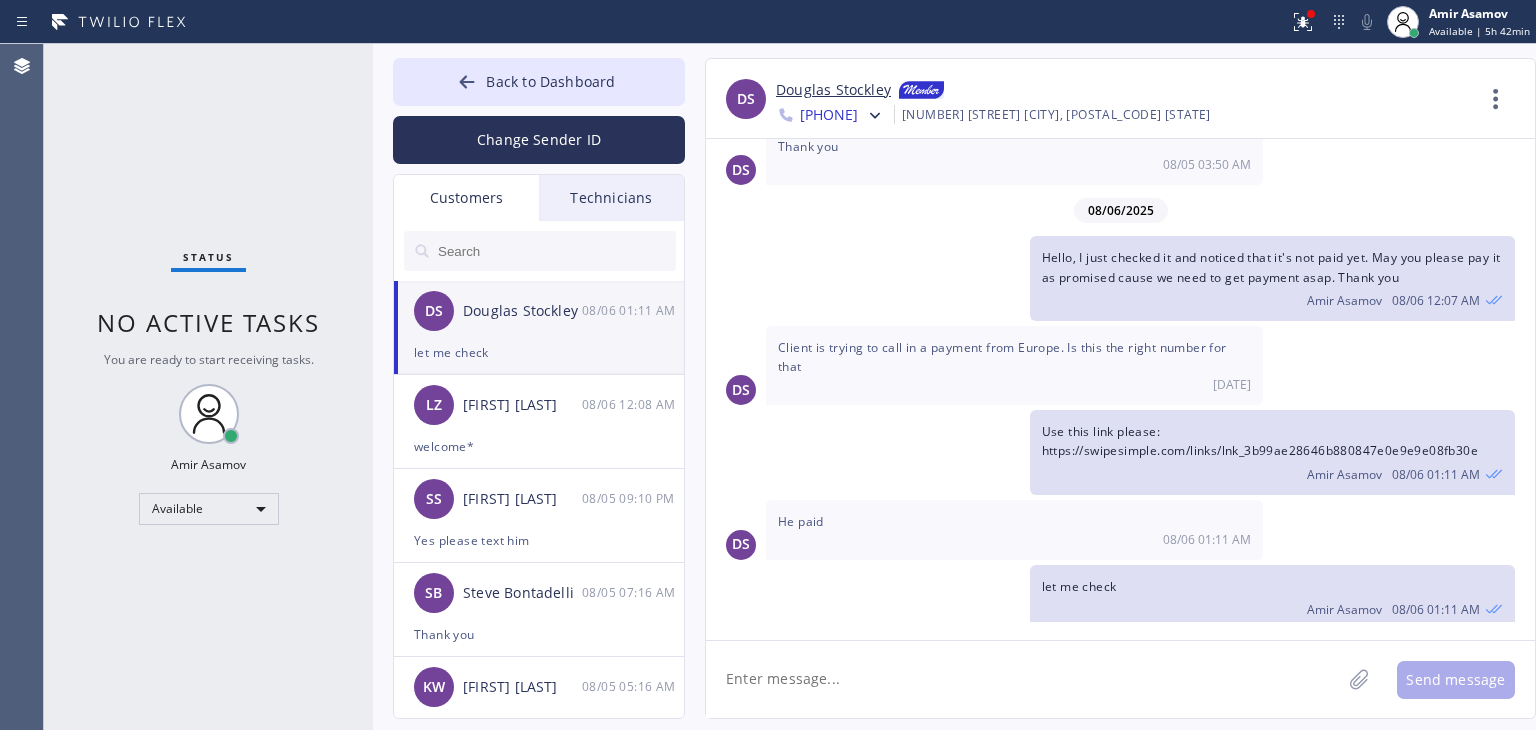 click 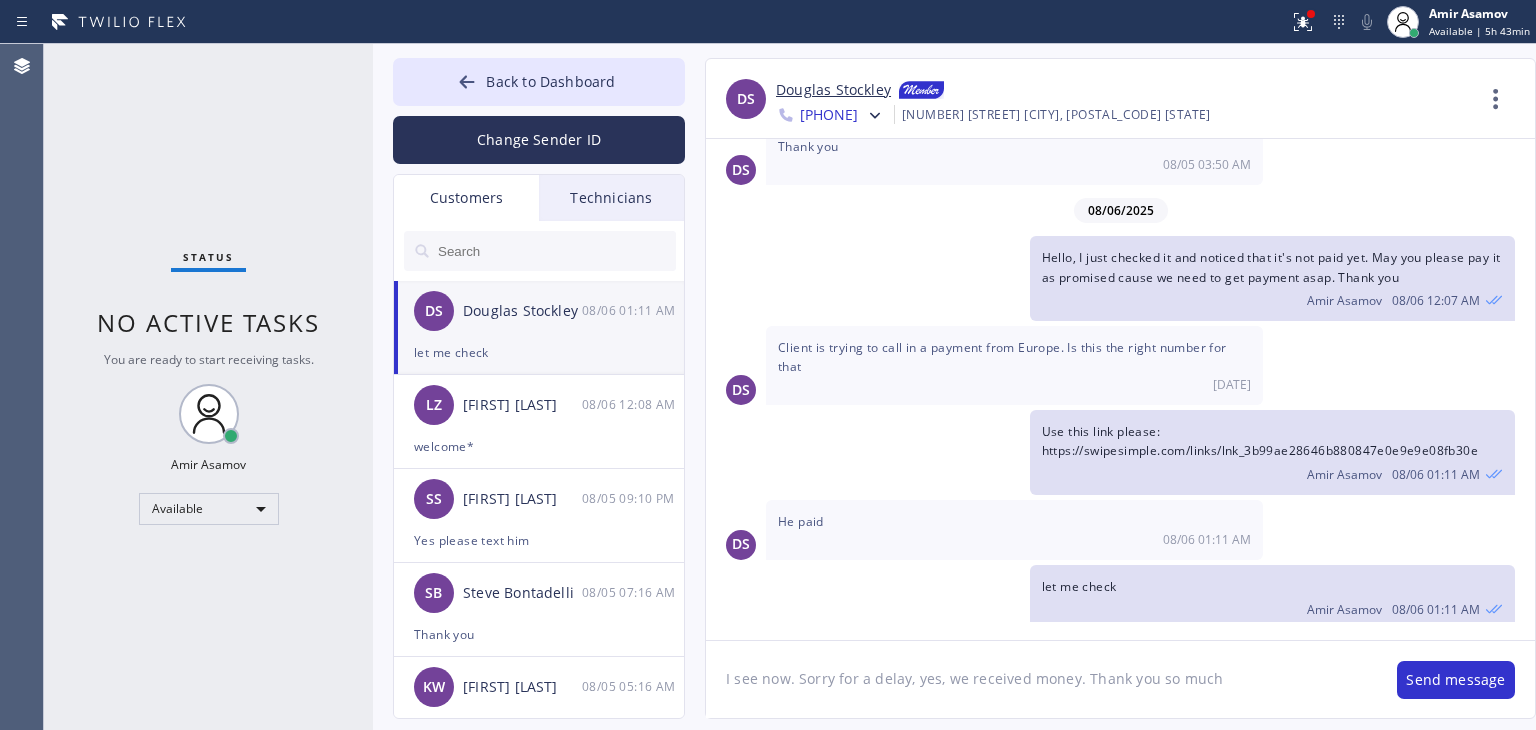 type on "I see now. Sorry for a delay, yes, we received money. Thank you so much!" 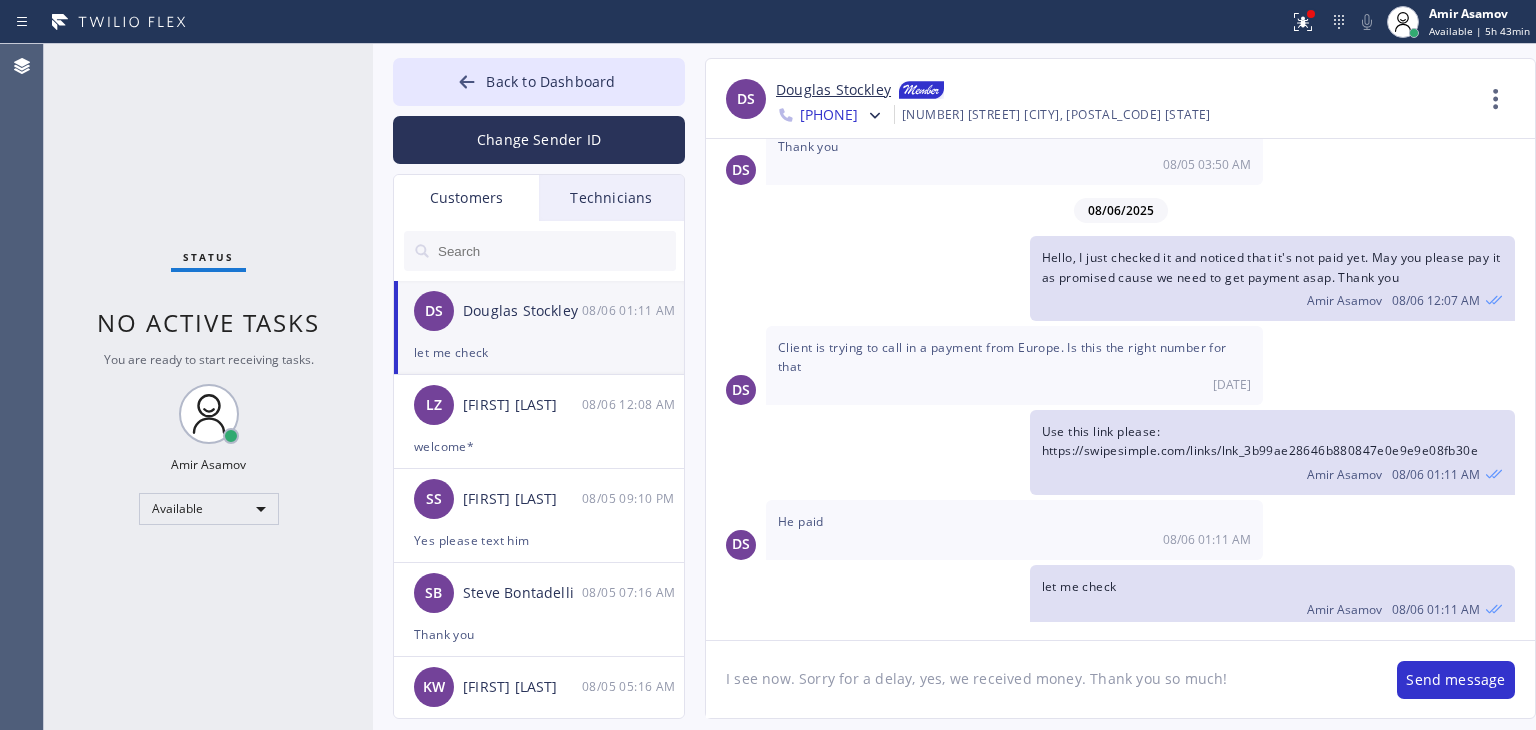 type 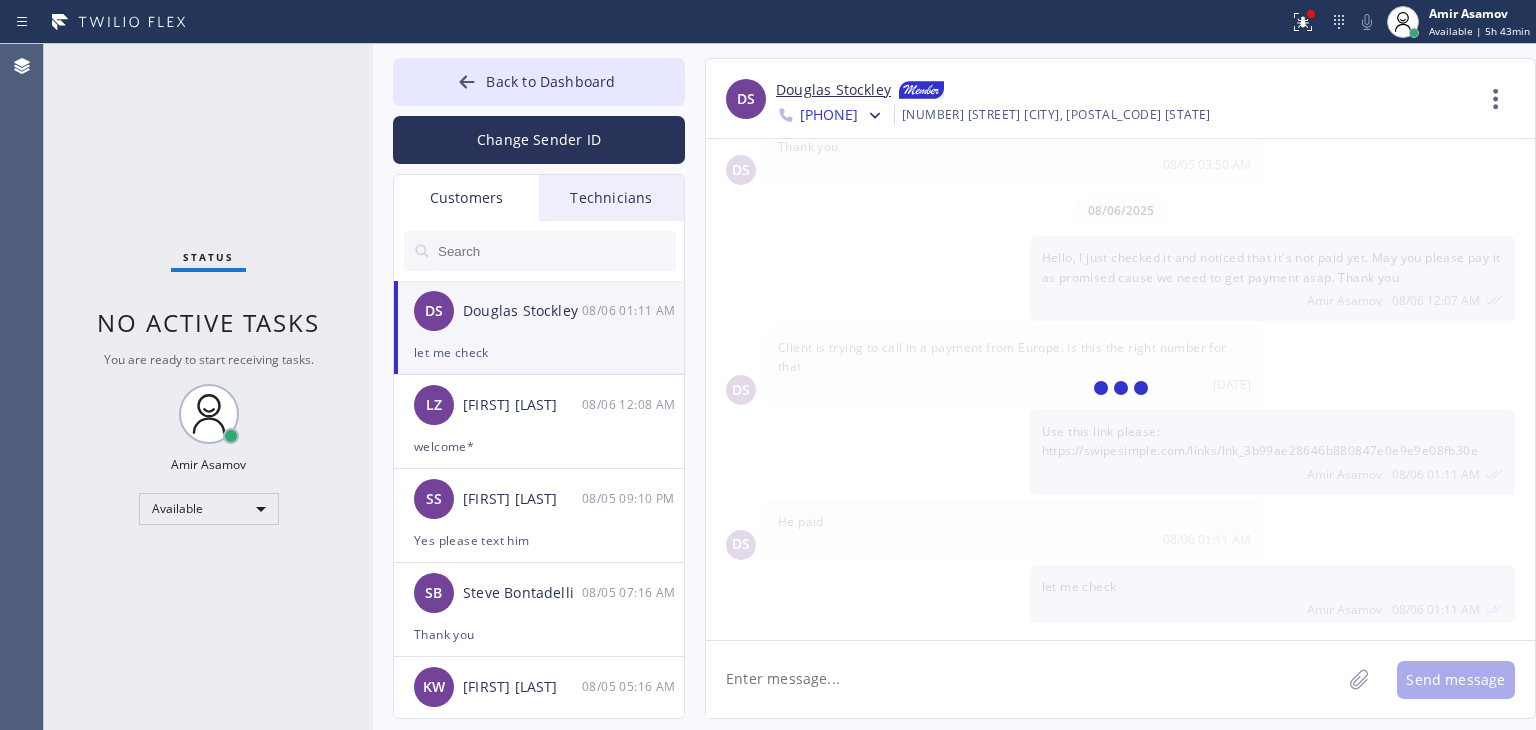 scroll, scrollTop: 631, scrollLeft: 0, axis: vertical 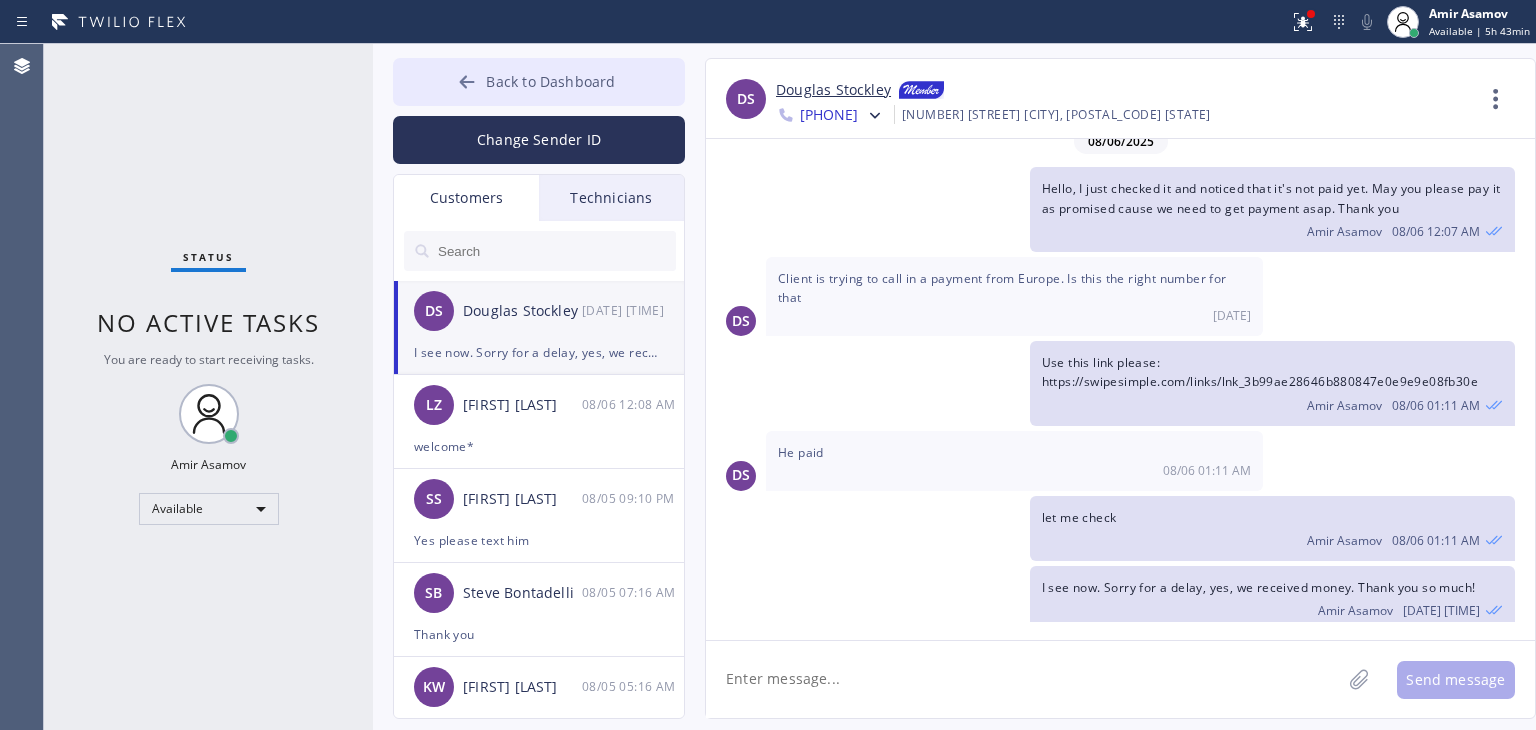 click on "Back to Dashboard" at bounding box center (550, 81) 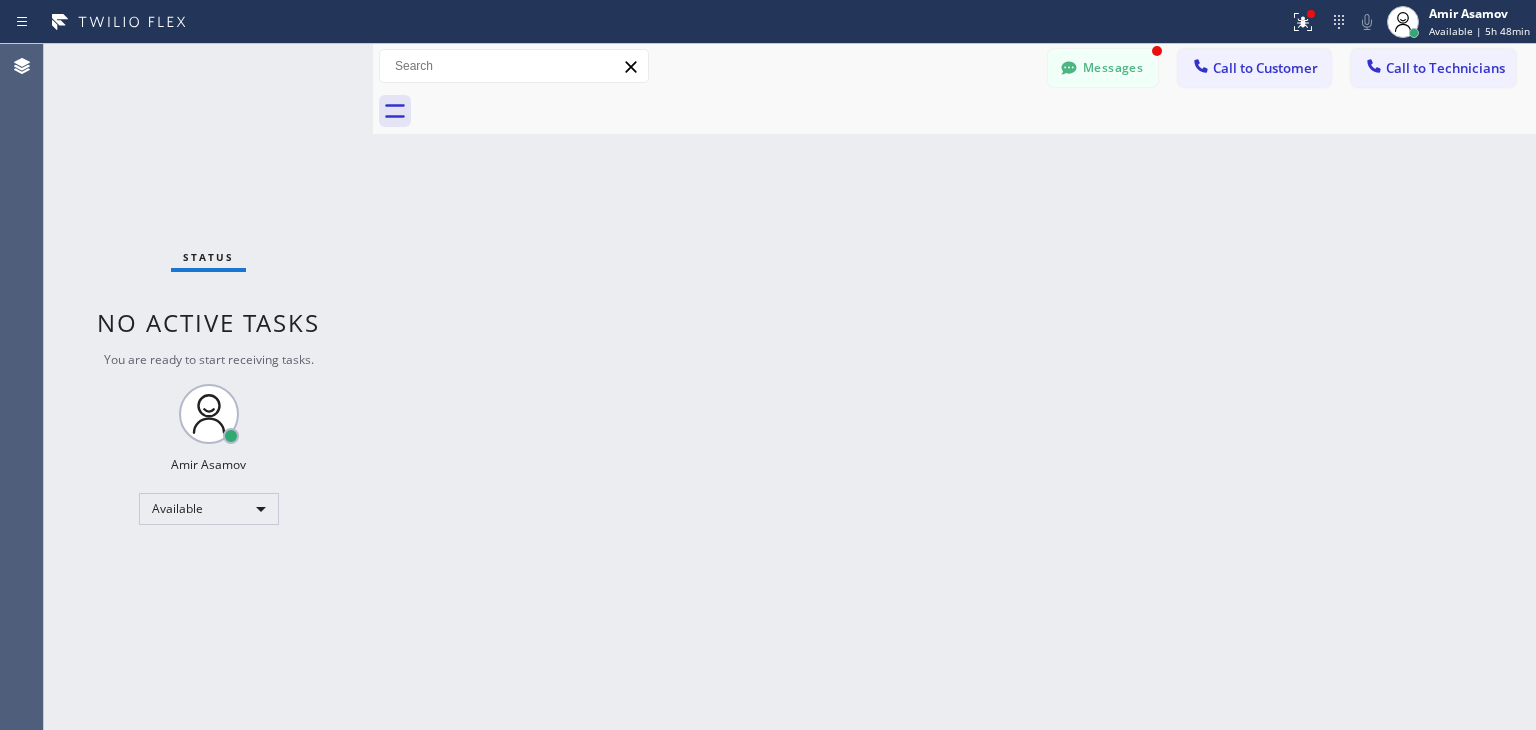 scroll, scrollTop: 715, scrollLeft: 0, axis: vertical 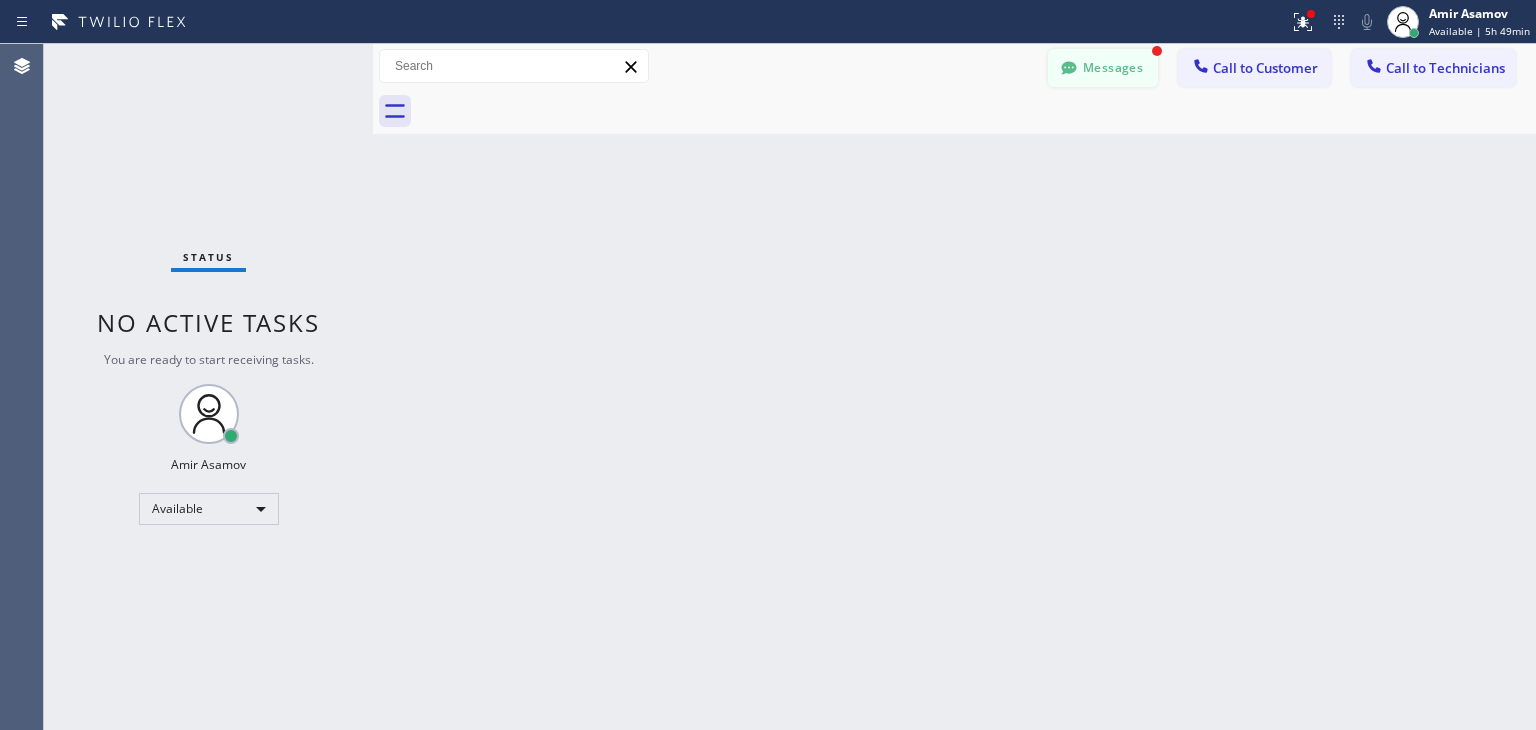 click on "Messages" at bounding box center [1103, 68] 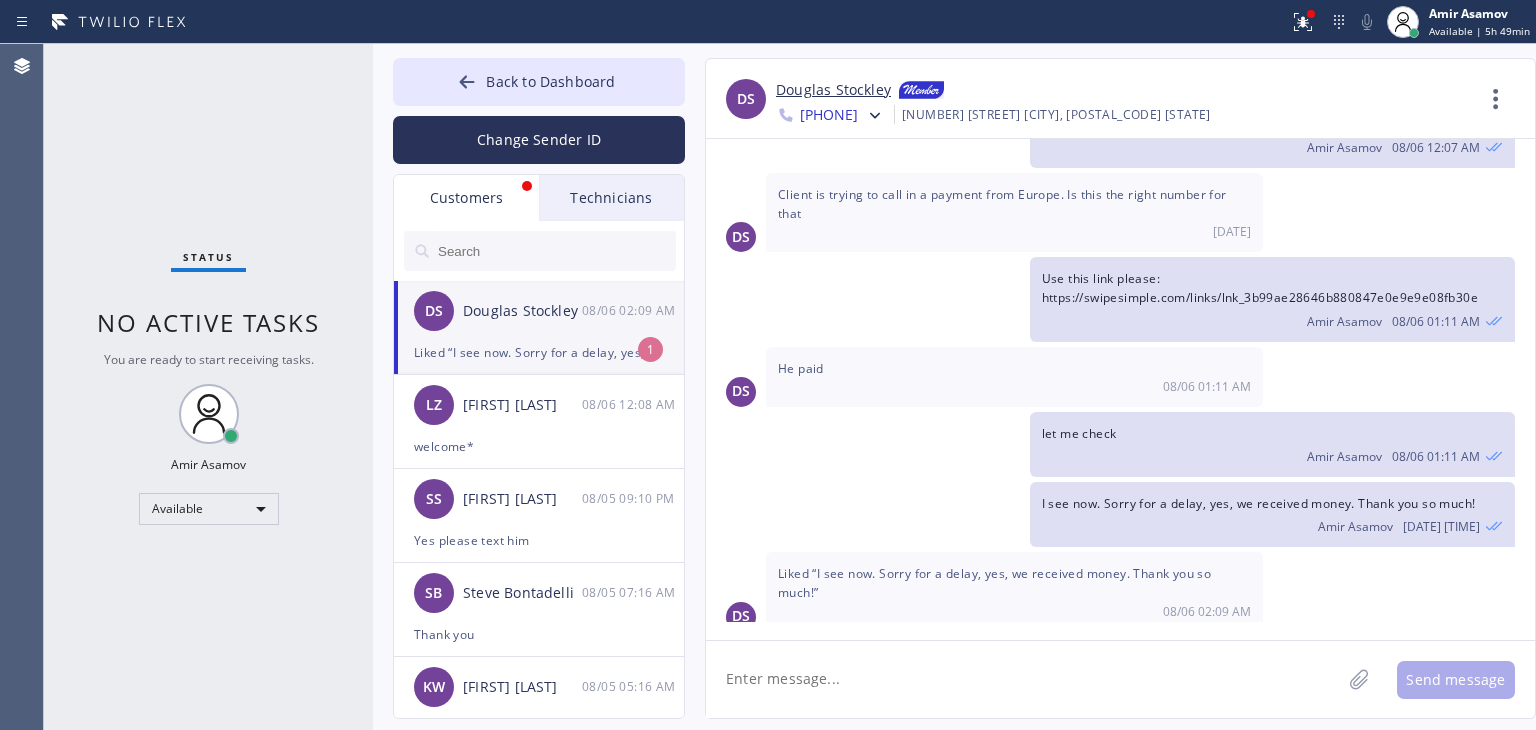 click on "DS [LAST] [LAST] [DATE] [TIME]" at bounding box center [540, 311] 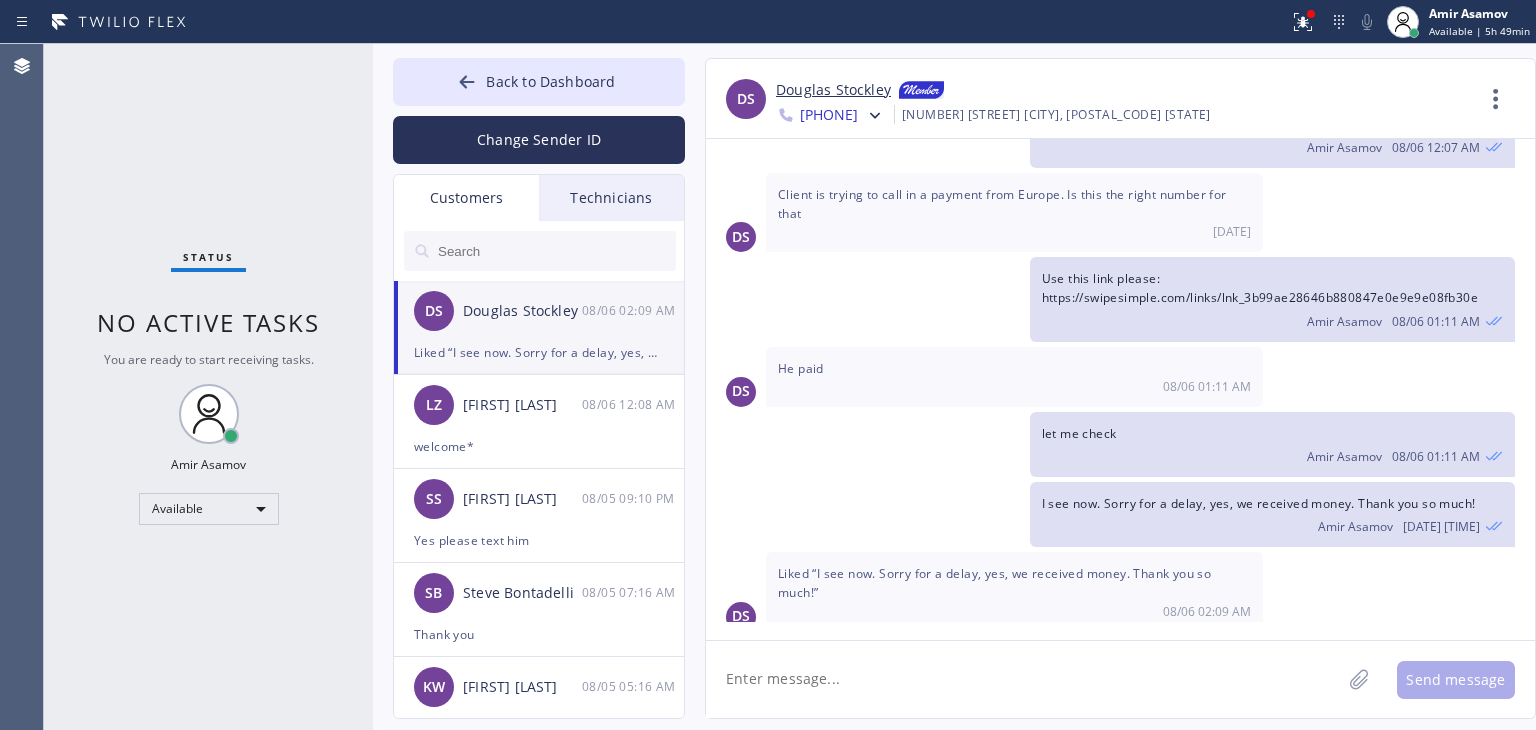 drag, startPoint x: 605, startPoint y: 91, endPoint x: 1460, endPoint y: 726, distance: 1065.0117 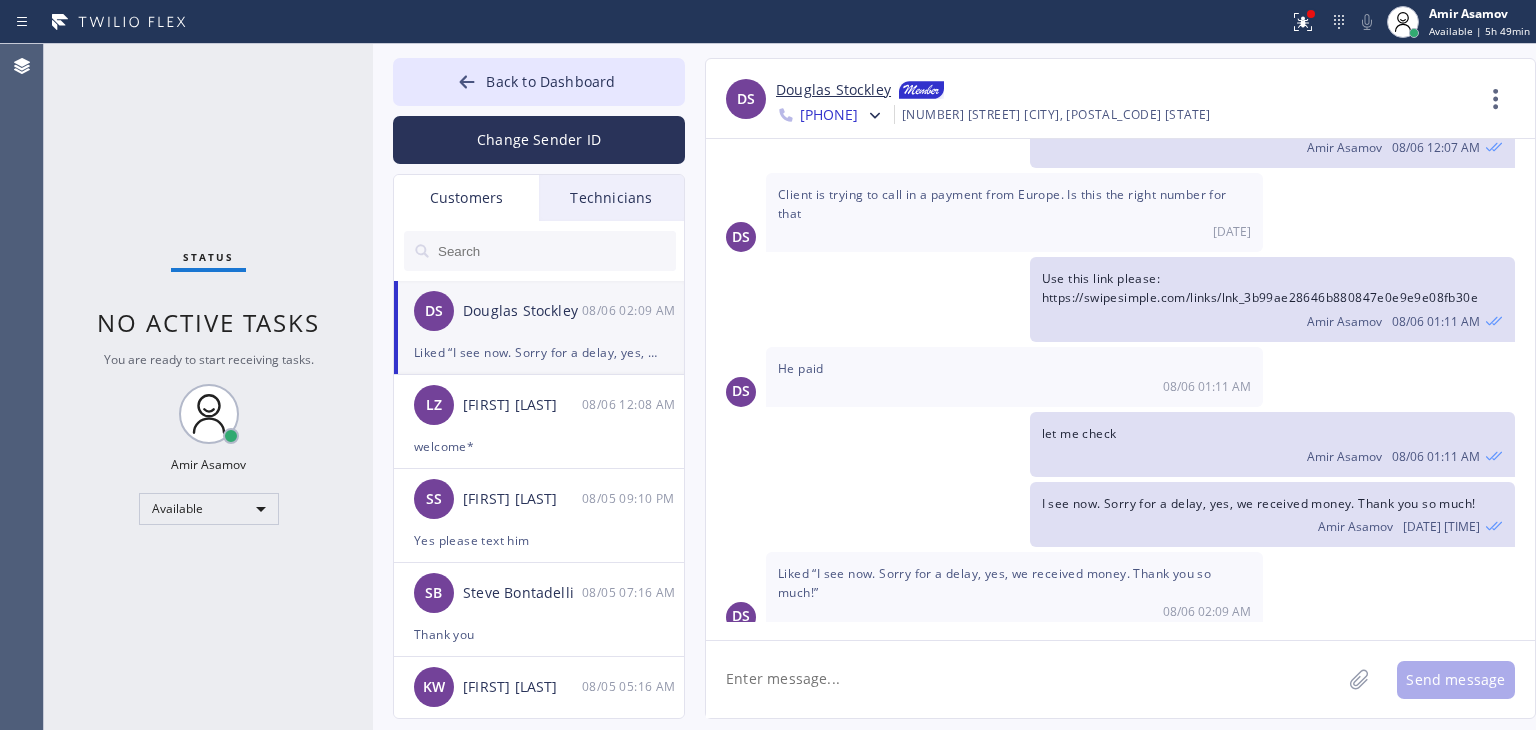 click on "Back to Dashboard Change Sender ID Customers Technicians DS [FIRST] [LAST] 08/06 02:09 AM Liked “I see now. Sorry for a delay, yes, we received money. Thank you so much!” LZ [FIRST] [LAST] 08/06 12:08 AM welcome* SS [FIRST] [LAST] 08/05 09:10 PM Yes please text him SB [FIRST] [LAST] 08/05 07:16 AM Thank you KW [FIRST] [LAST] 08/05 05:16 AM Awesome!!! BS [FIRST] [LAST] 08/05 01:11 AM Hello, I cancelled this appointment Thursday night after the first reschedule RU [FIRST] [LAST] 08/05 12:48 AM Hello, [FIRST], I'm texting you from appliance repair about your today's appointment, we are super sorry but it turned out that our technician got some emergency and can't come today. May we please reschedule it for tomorrow? would 1-4 work? We are sorry for inconveniences again
BR [FIRST] [LAST] 08/05 12:48 AM MM [FIRST] [LAST] 08/05 12:47 AM No thank you JZ [FIRST] [LAST] 08/05 12:44 AM JL [FIRST] [LAST] 08/05 12:09 AM MU [FIRST] [LAST] 08/04 11:46 PM OO [FIRST] [LAST] 08/04 10:17 PM Yes MP [FIRST] [LAST] 08/04 04:32 AM" at bounding box center (954, 387) 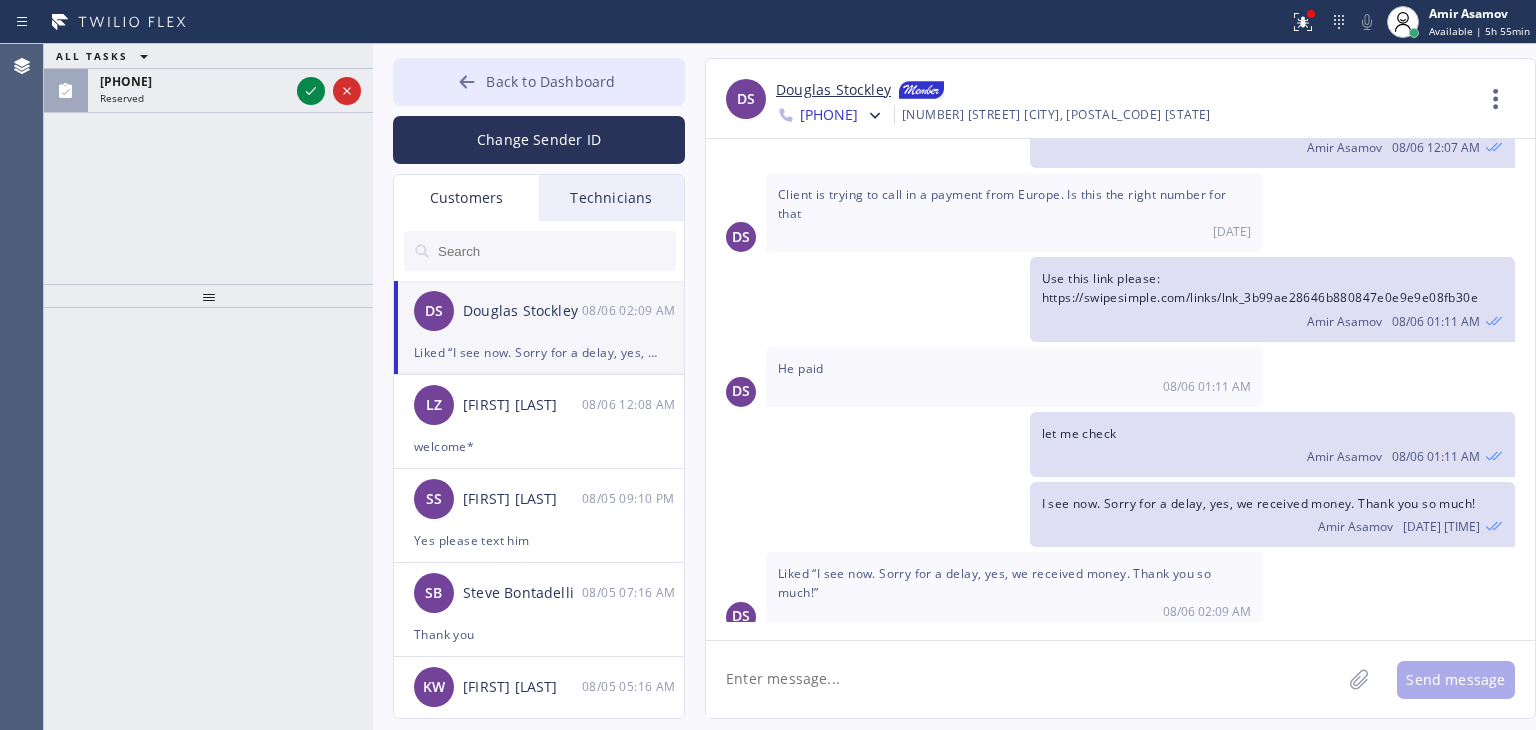 click on "Back to Dashboard" at bounding box center (539, 82) 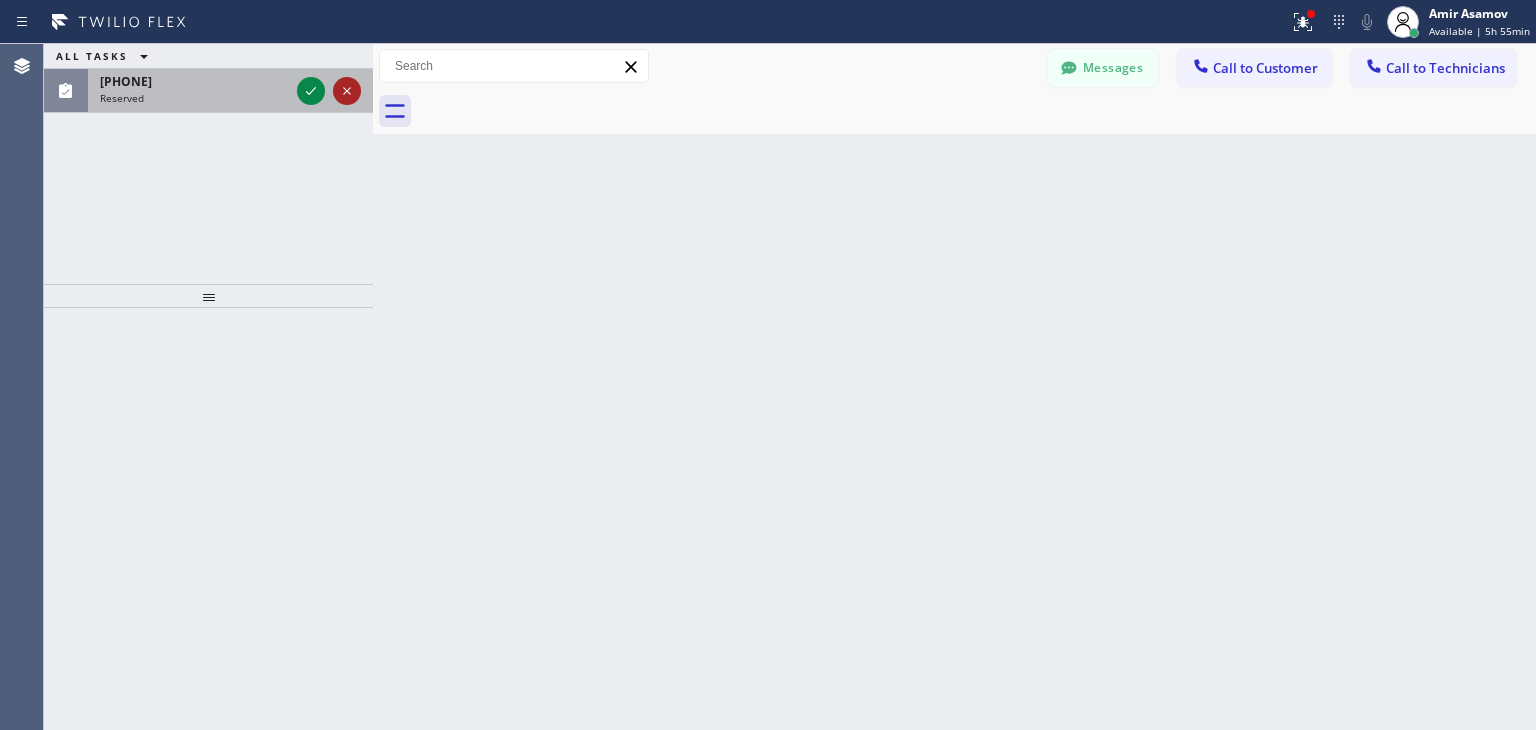 drag, startPoint x: 366, startPoint y: 98, endPoint x: 348, endPoint y: 98, distance: 18 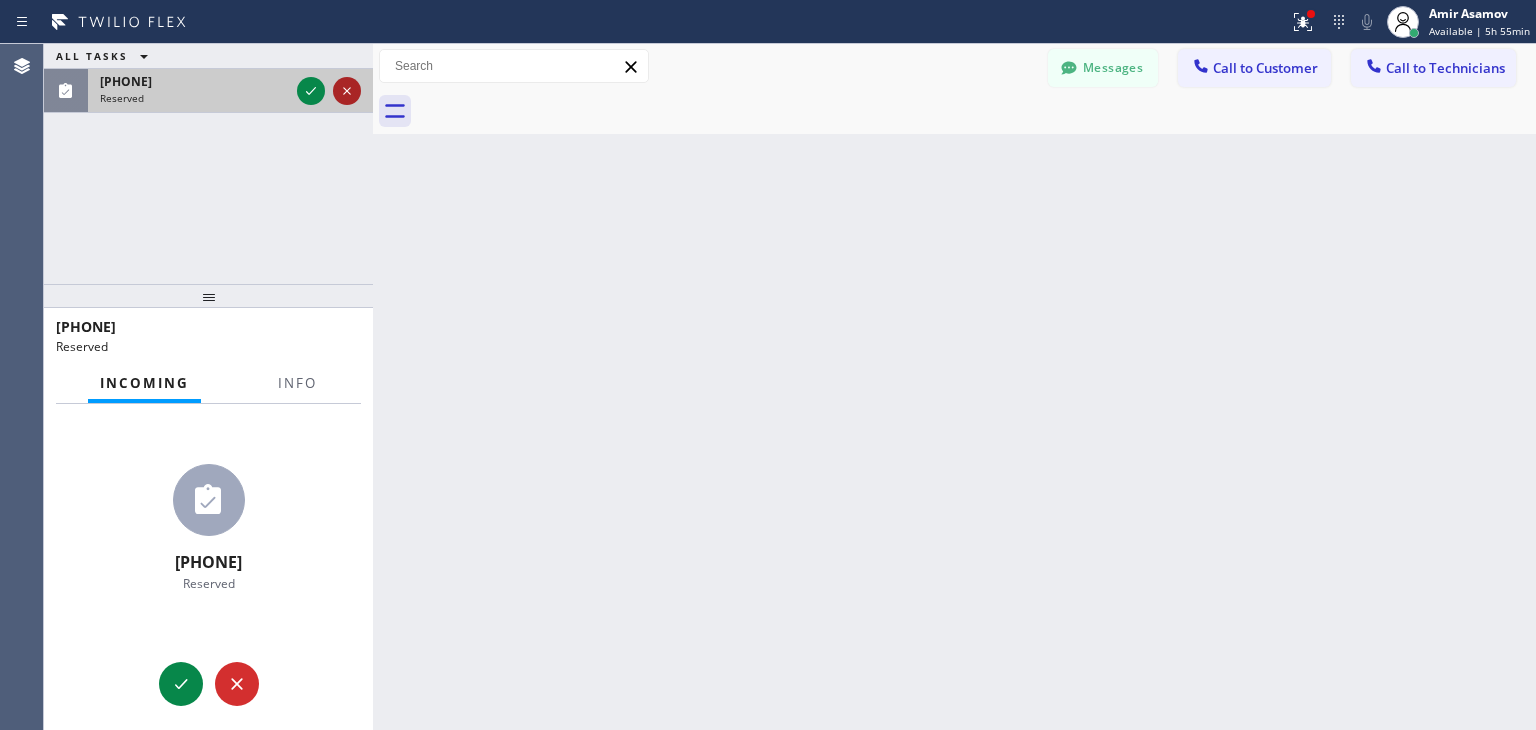 click 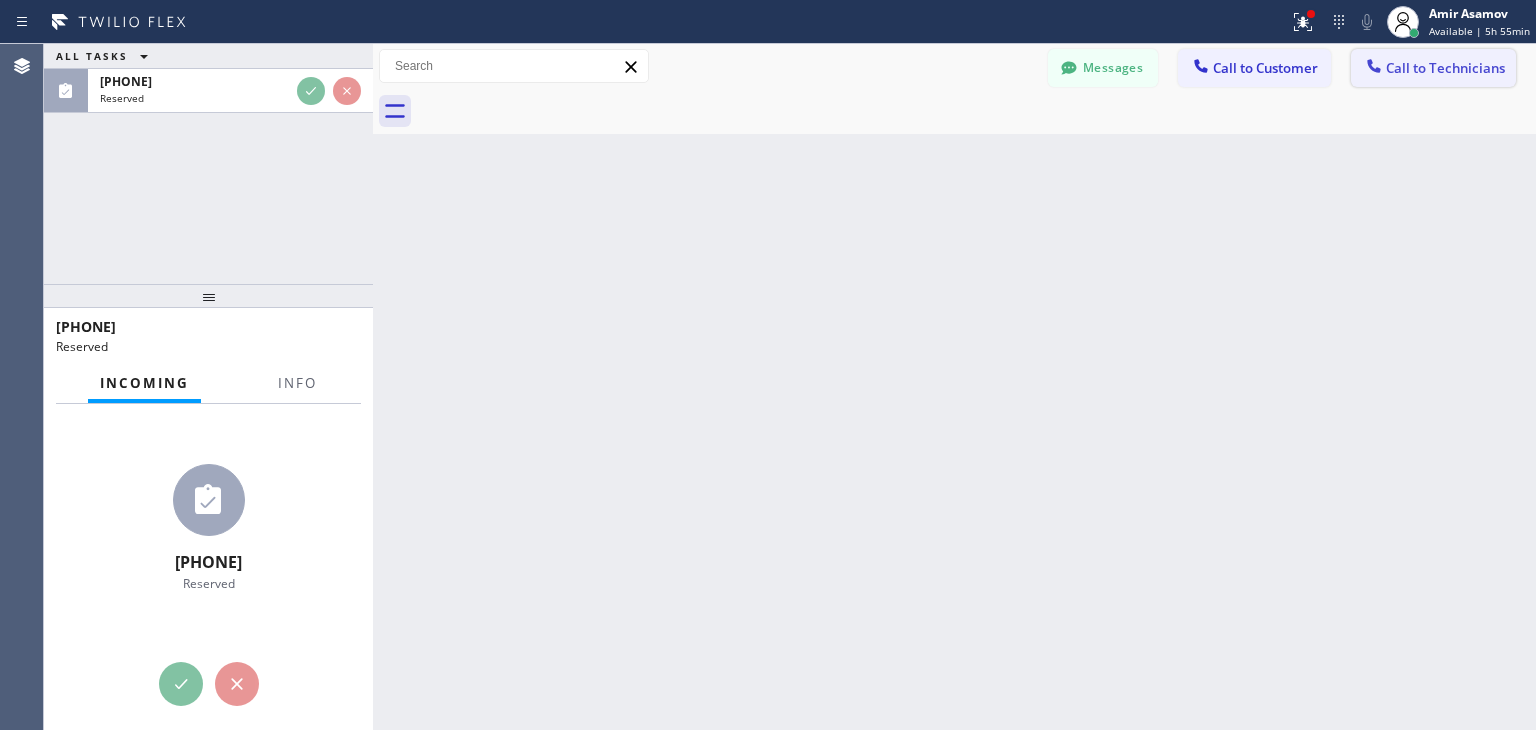 click on "Call to Technicians" at bounding box center [1445, 68] 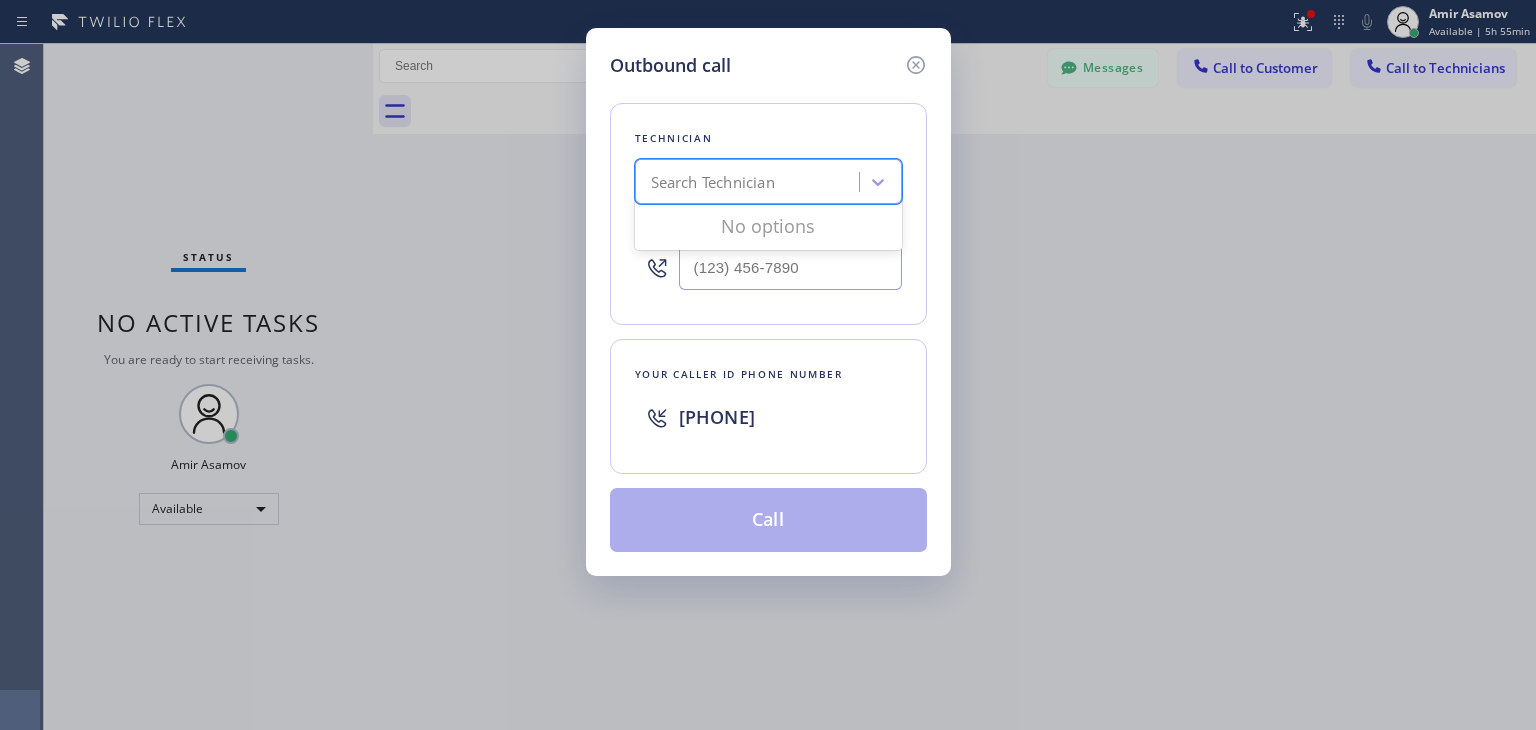 click on "Search Technician" at bounding box center [750, 182] 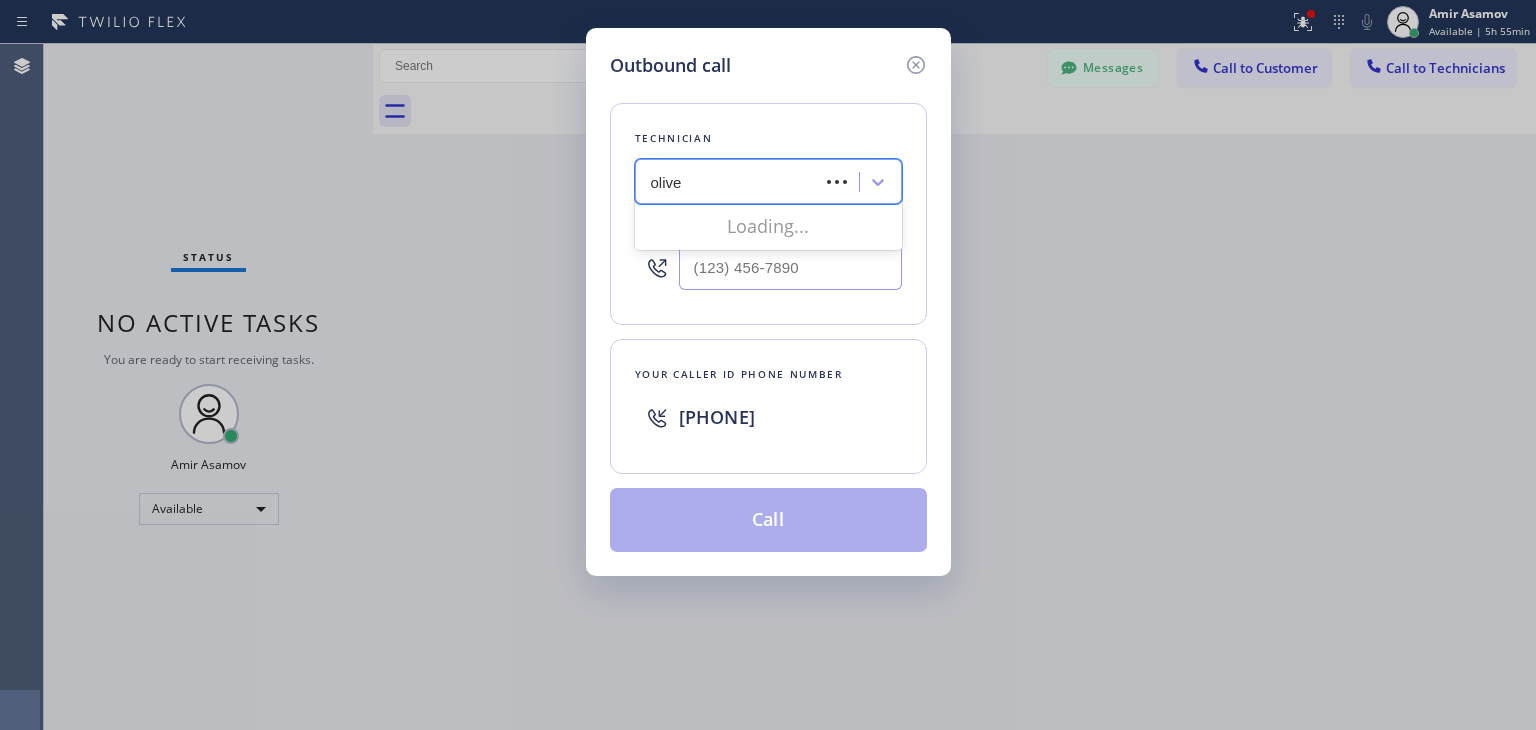 type on "[FIRST]" 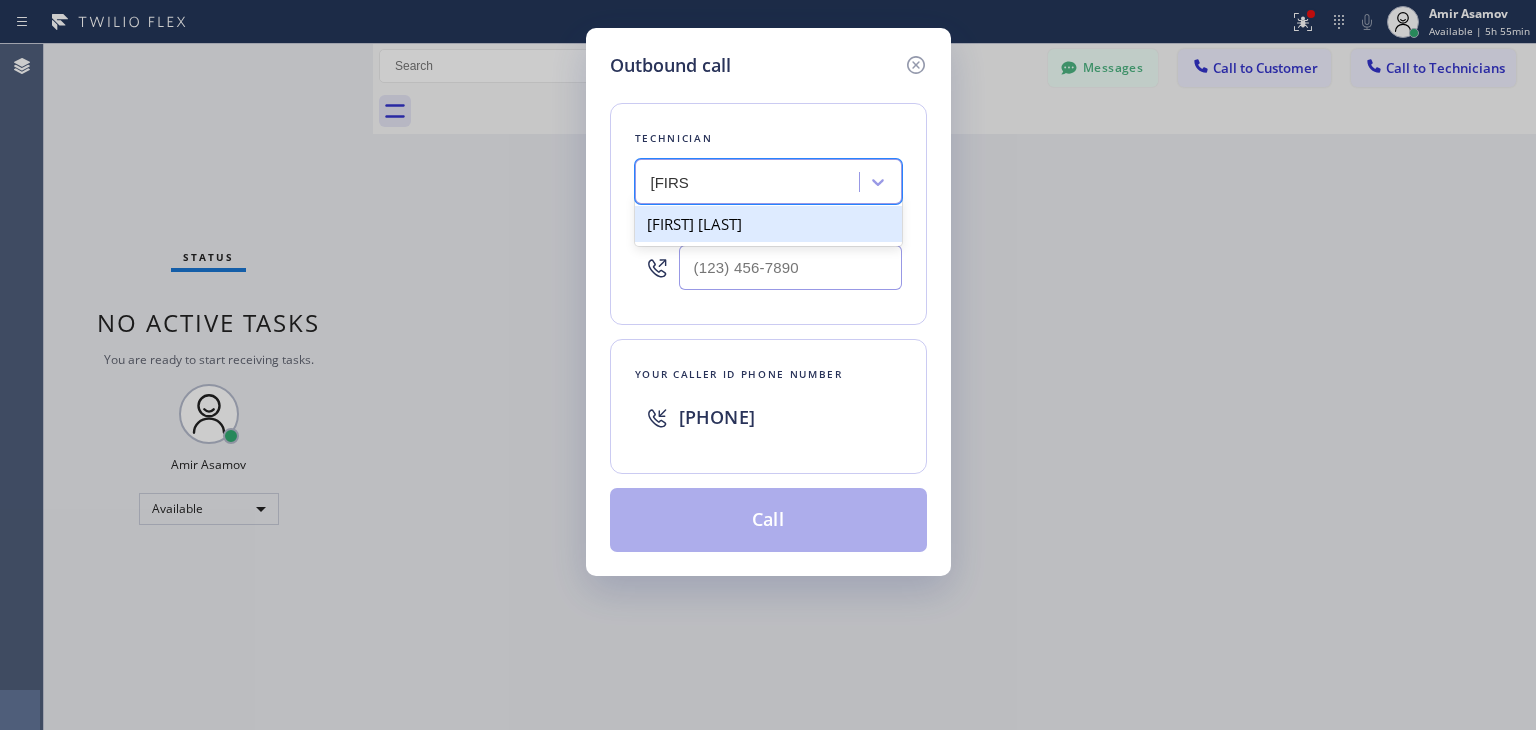 click on "[FIRST] [LAST]" at bounding box center [768, 224] 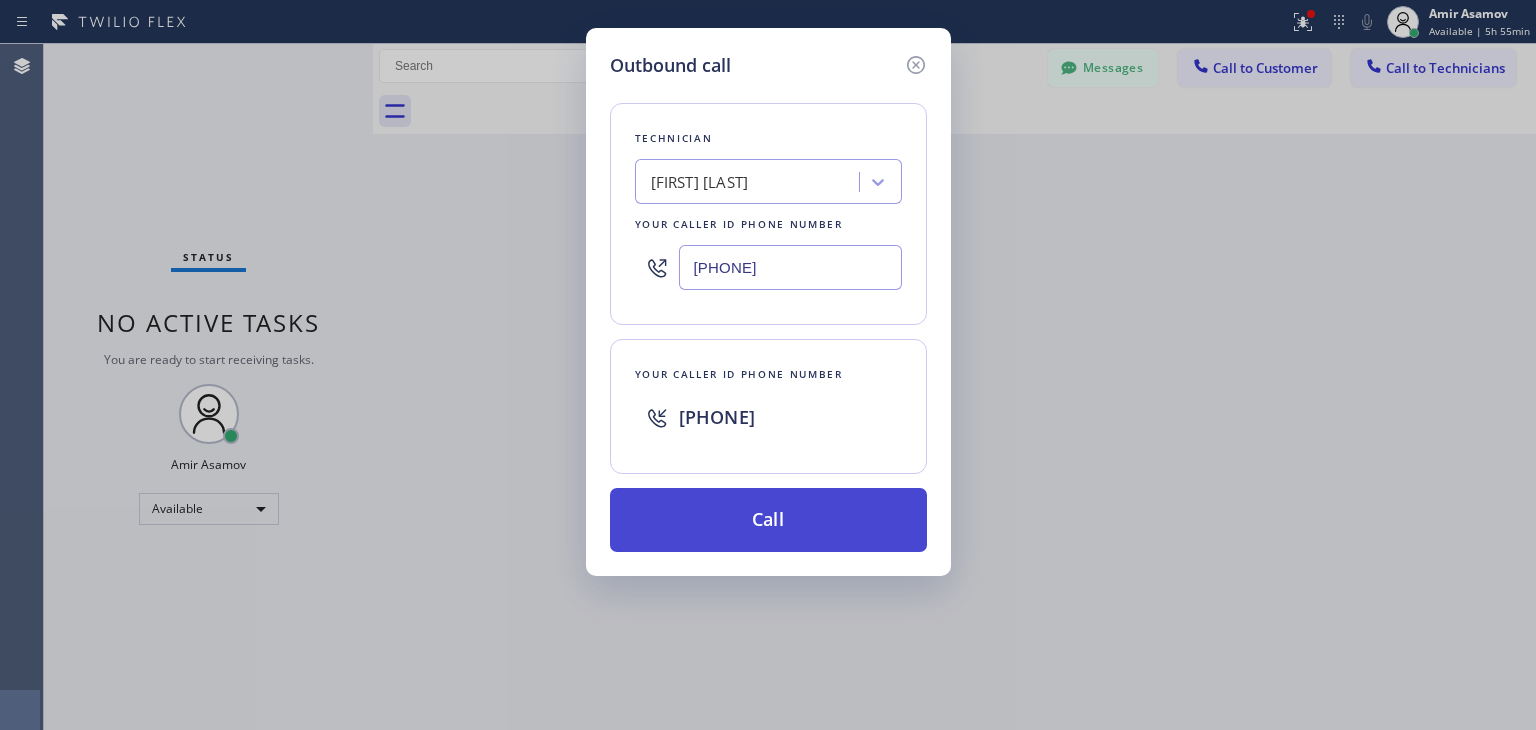 click on "Call" at bounding box center (768, 520) 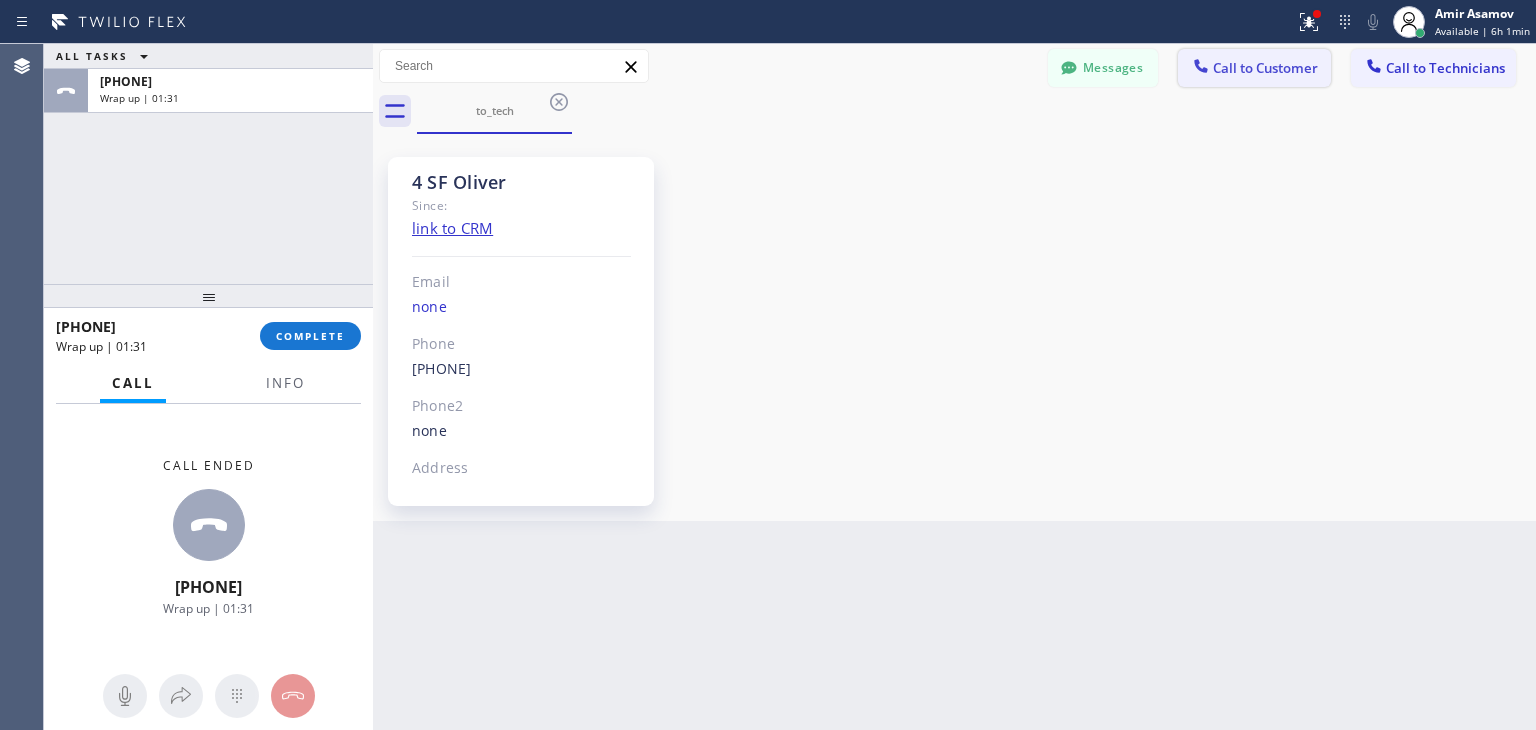 click on "Call to Customer" at bounding box center (1265, 68) 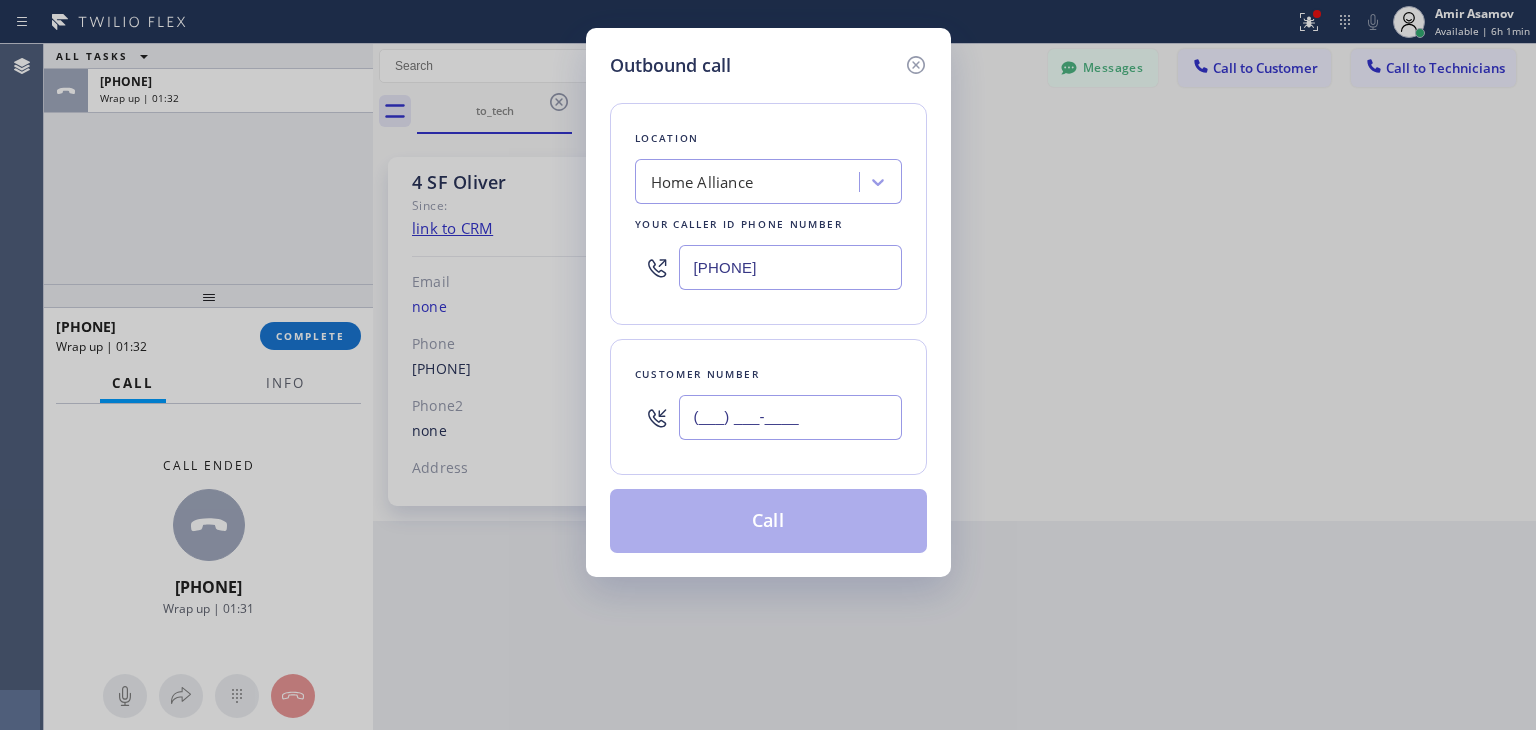 paste on "[PHONE]" 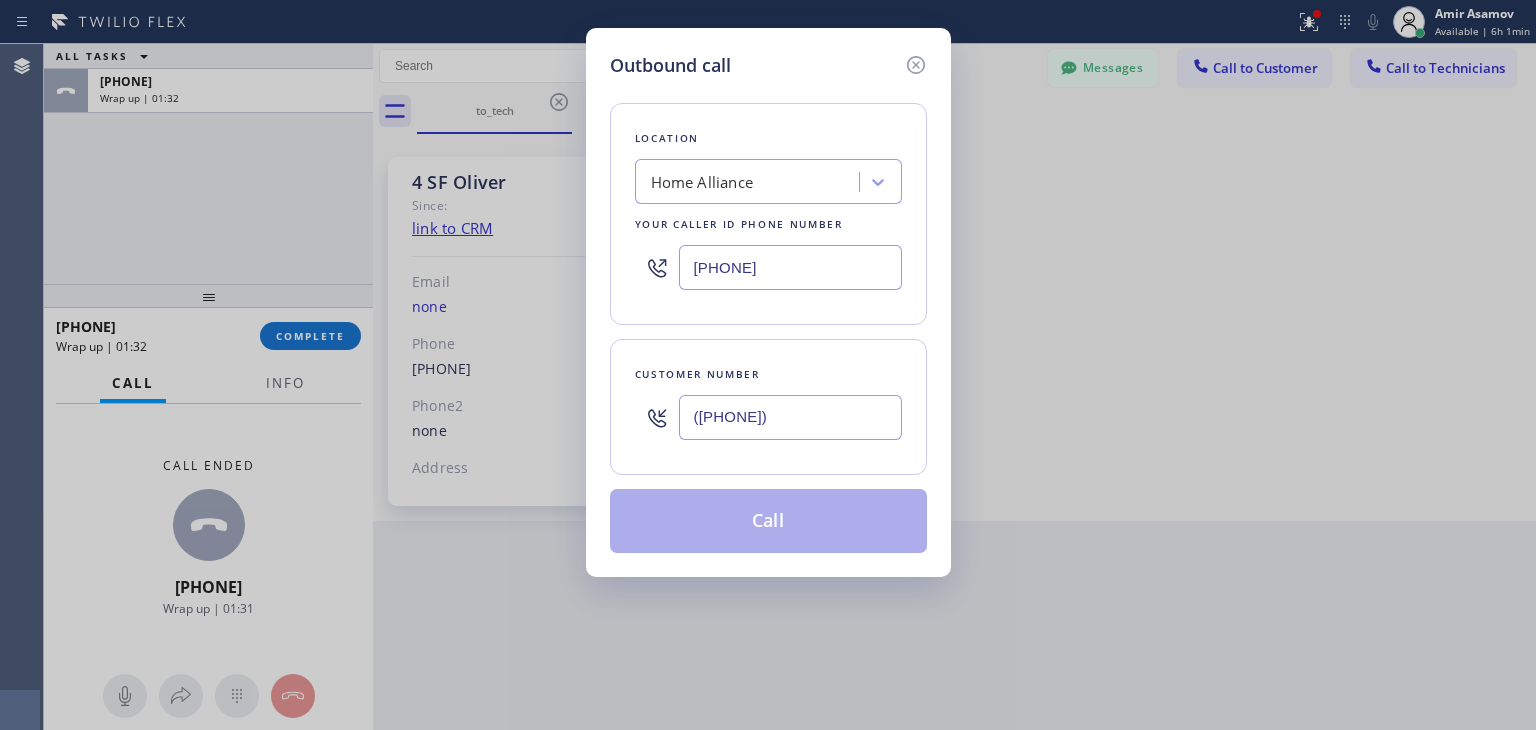 click on "([PHONE])" at bounding box center (790, 417) 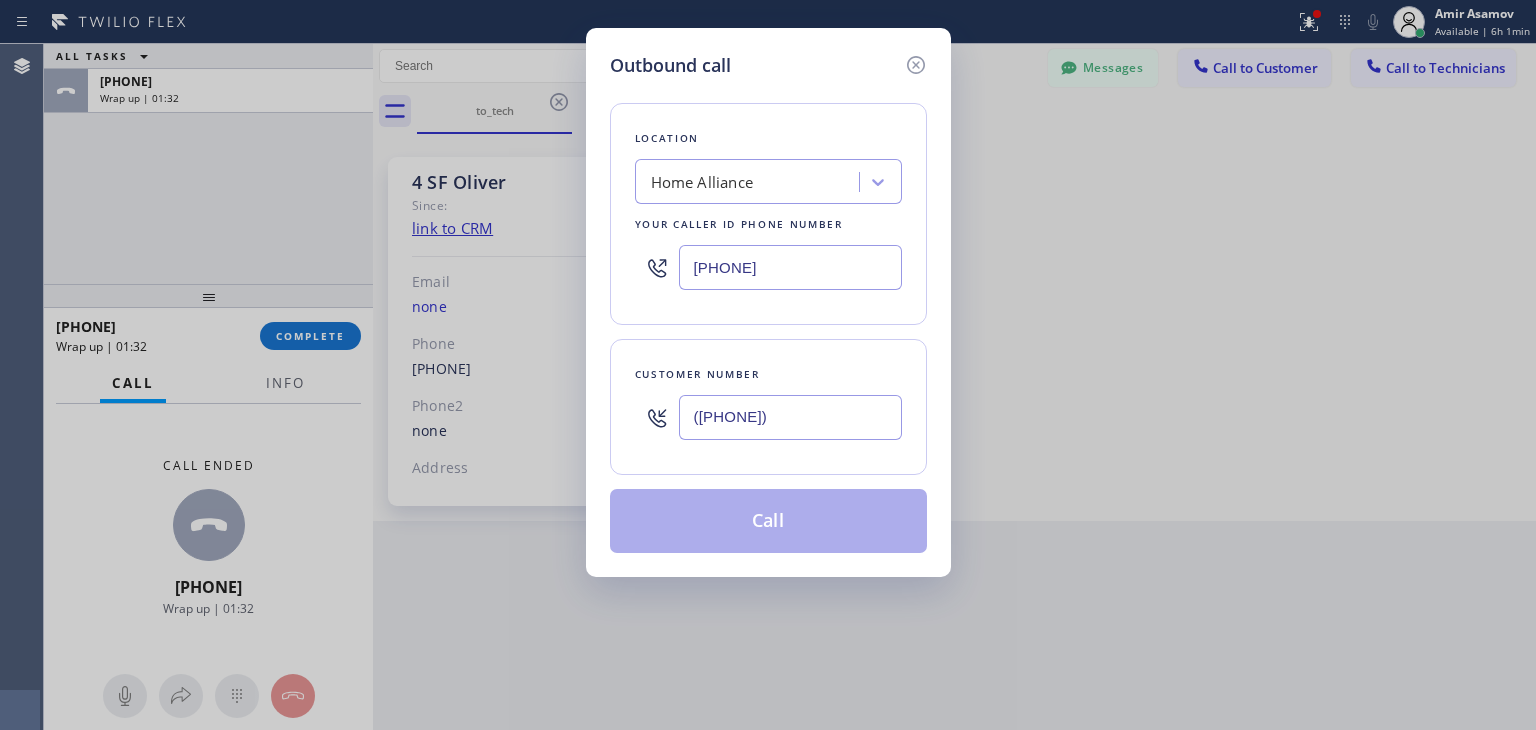 type on "([PHONE])" 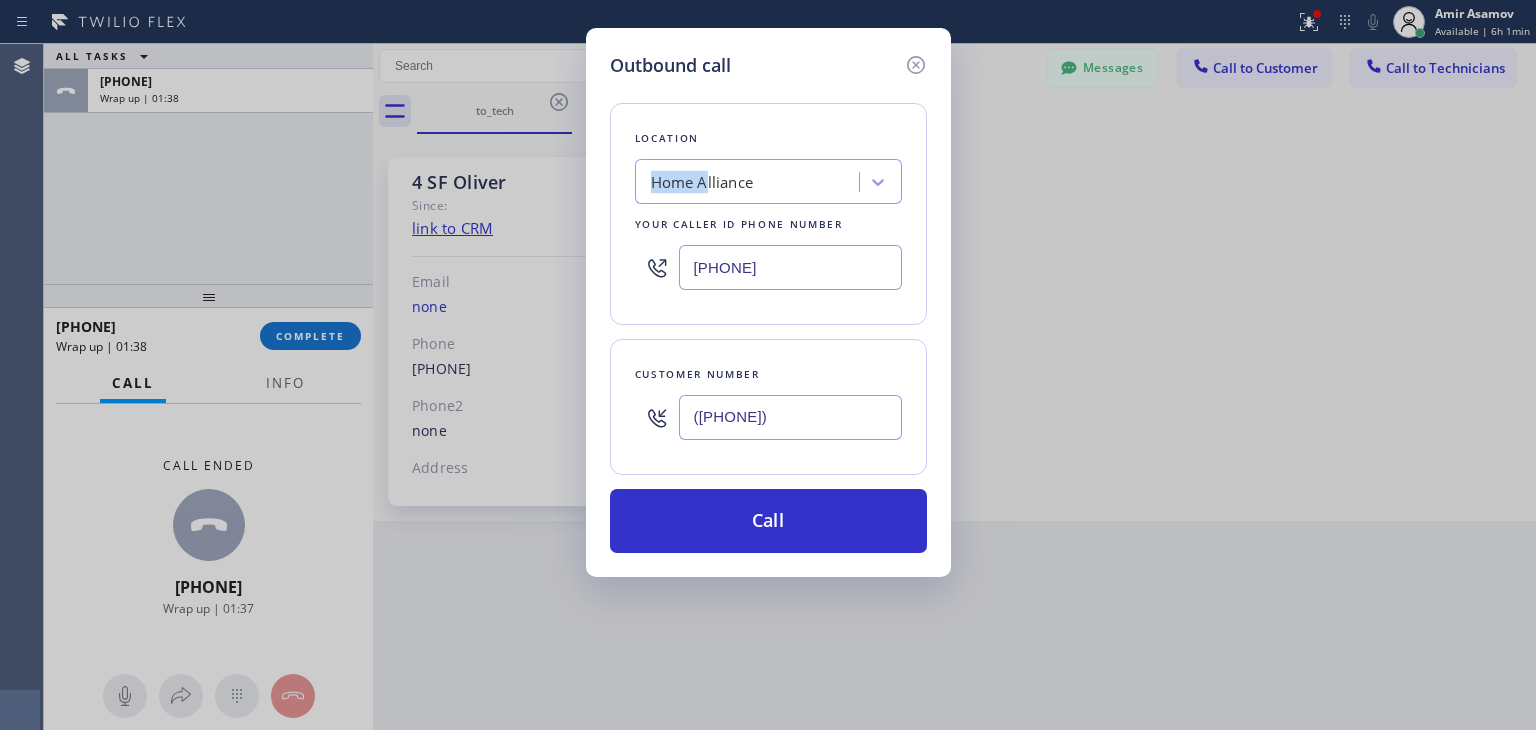 drag, startPoint x: 693, startPoint y: 142, endPoint x: 708, endPoint y: 181, distance: 41.785164 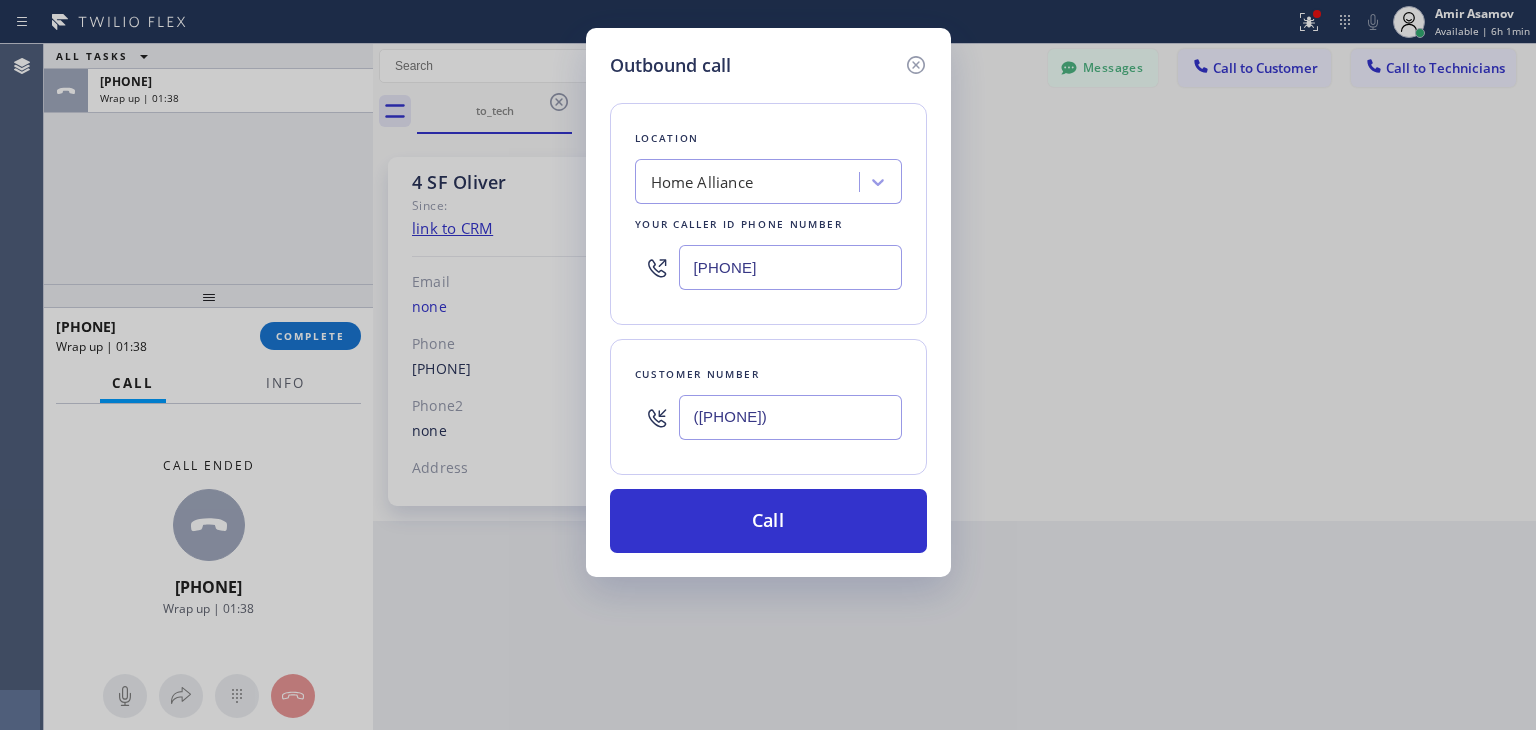 click on "Home Alliance" at bounding box center (702, 182) 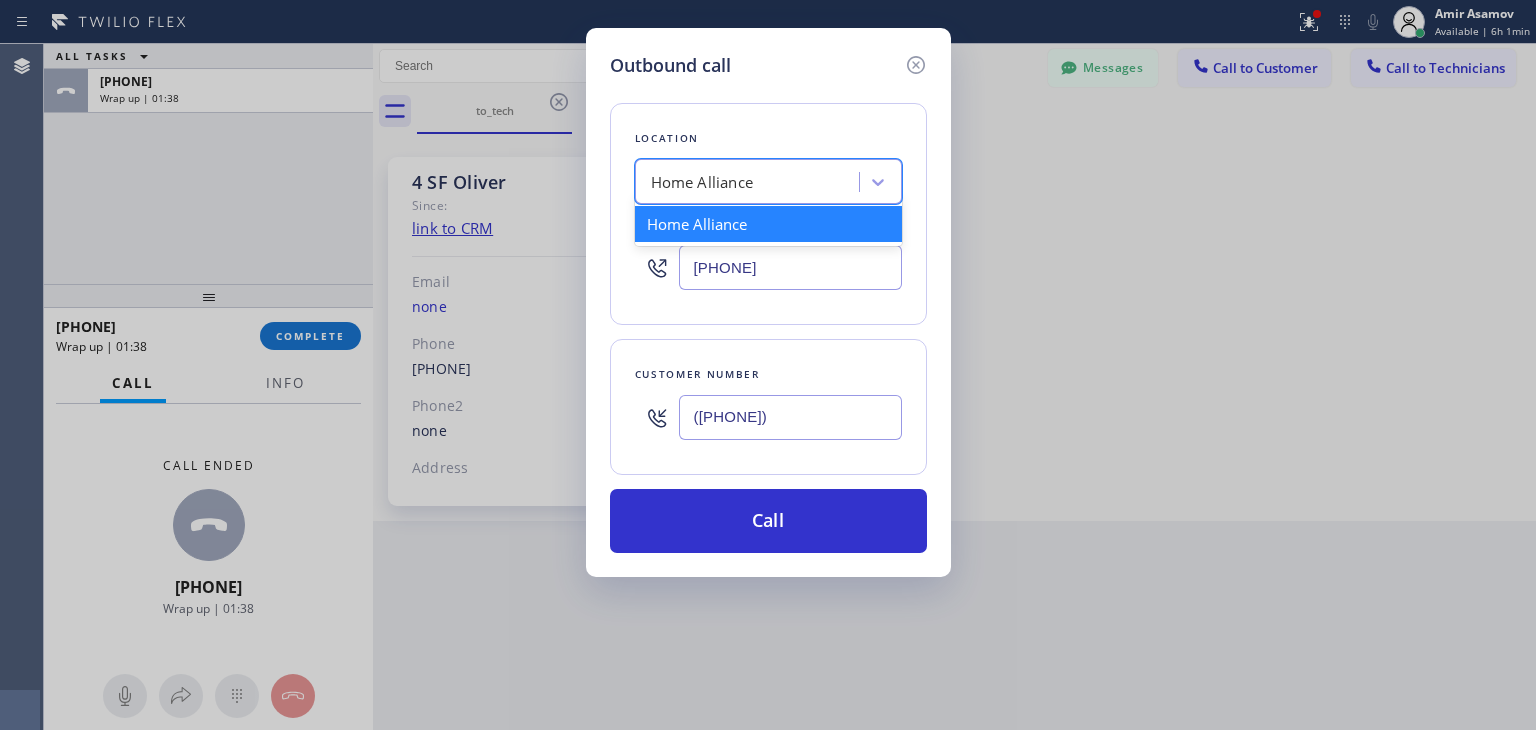 paste on "GE Monogram" 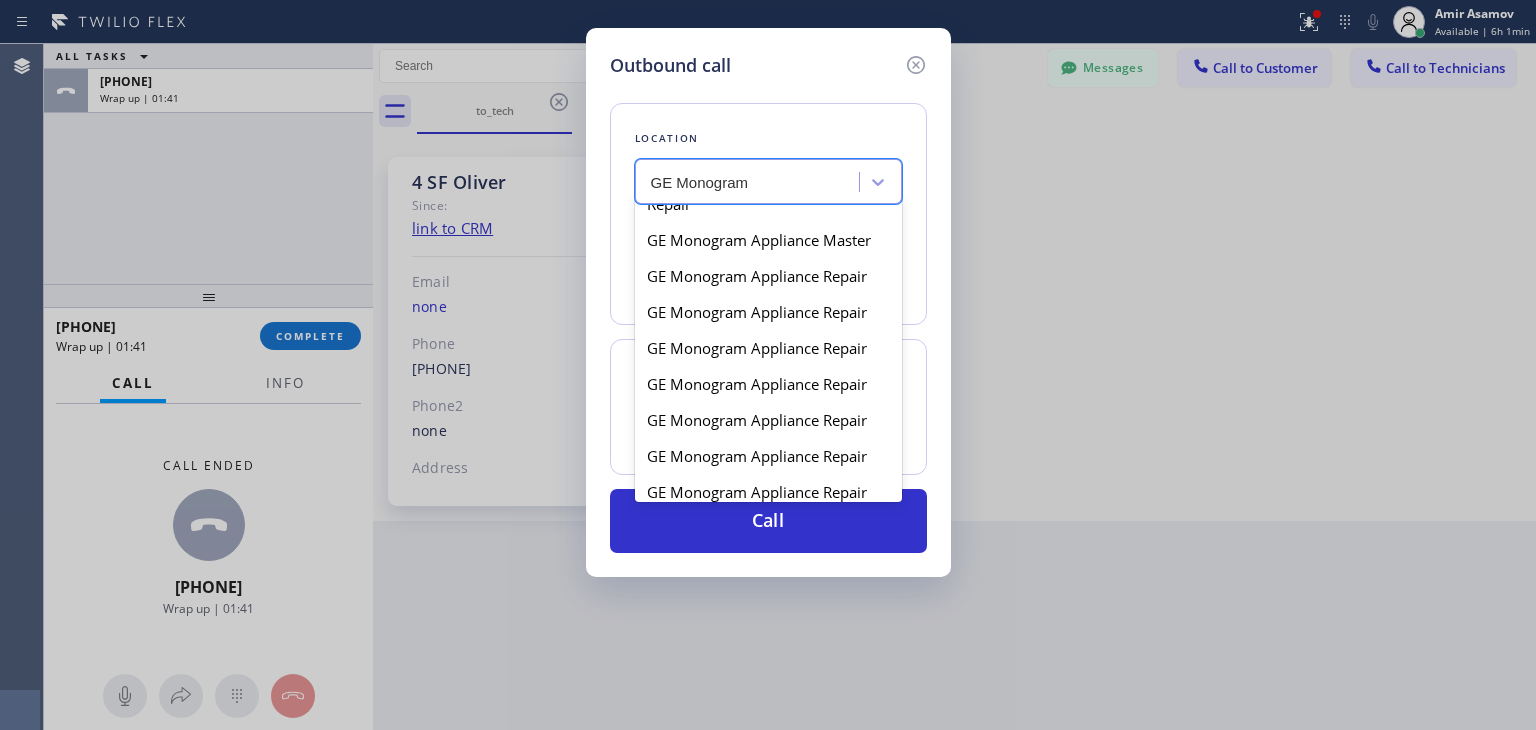scroll, scrollTop: 1496, scrollLeft: 0, axis: vertical 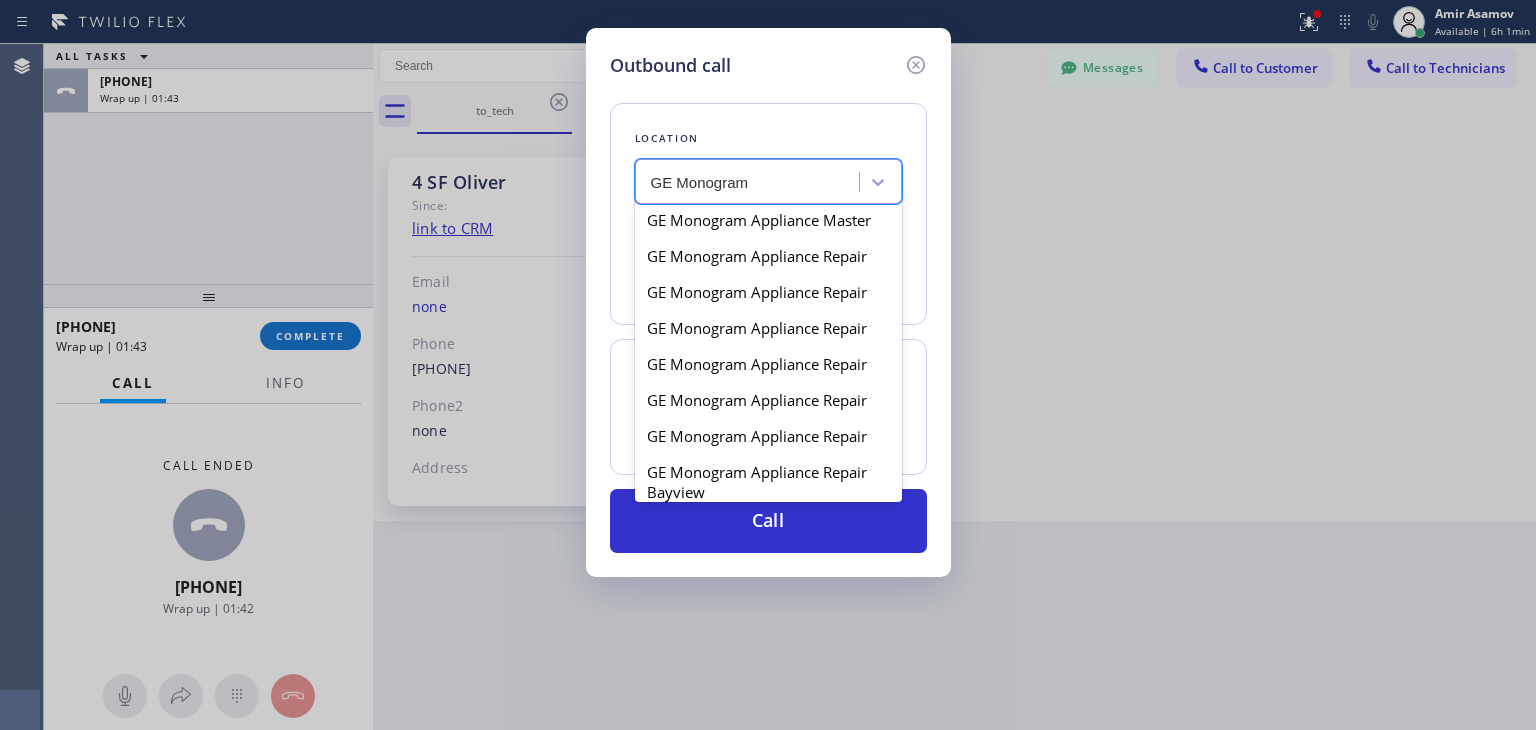 click on "GE Monogram & Profile Appliance Repair" at bounding box center (768, 174) 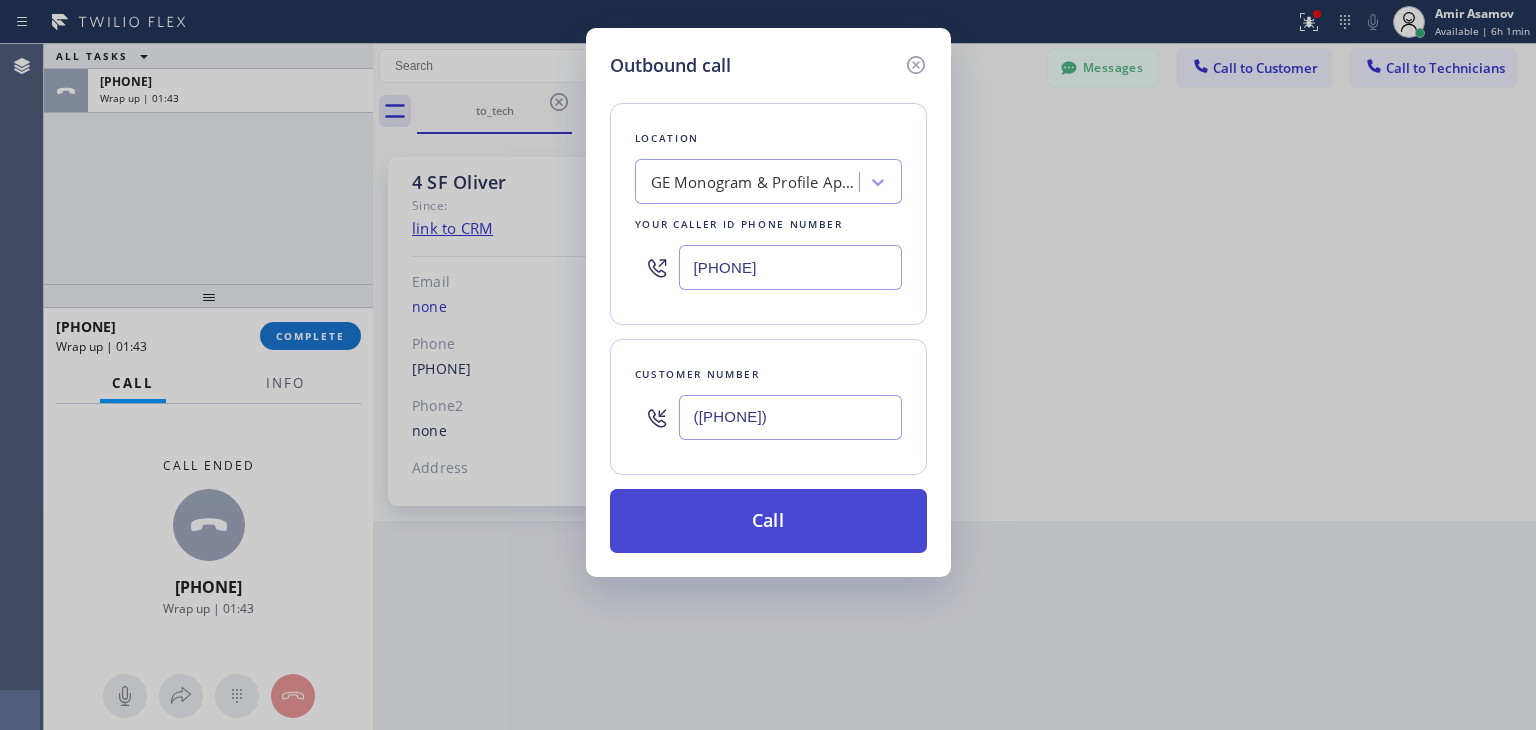 click on "Call" at bounding box center (768, 521) 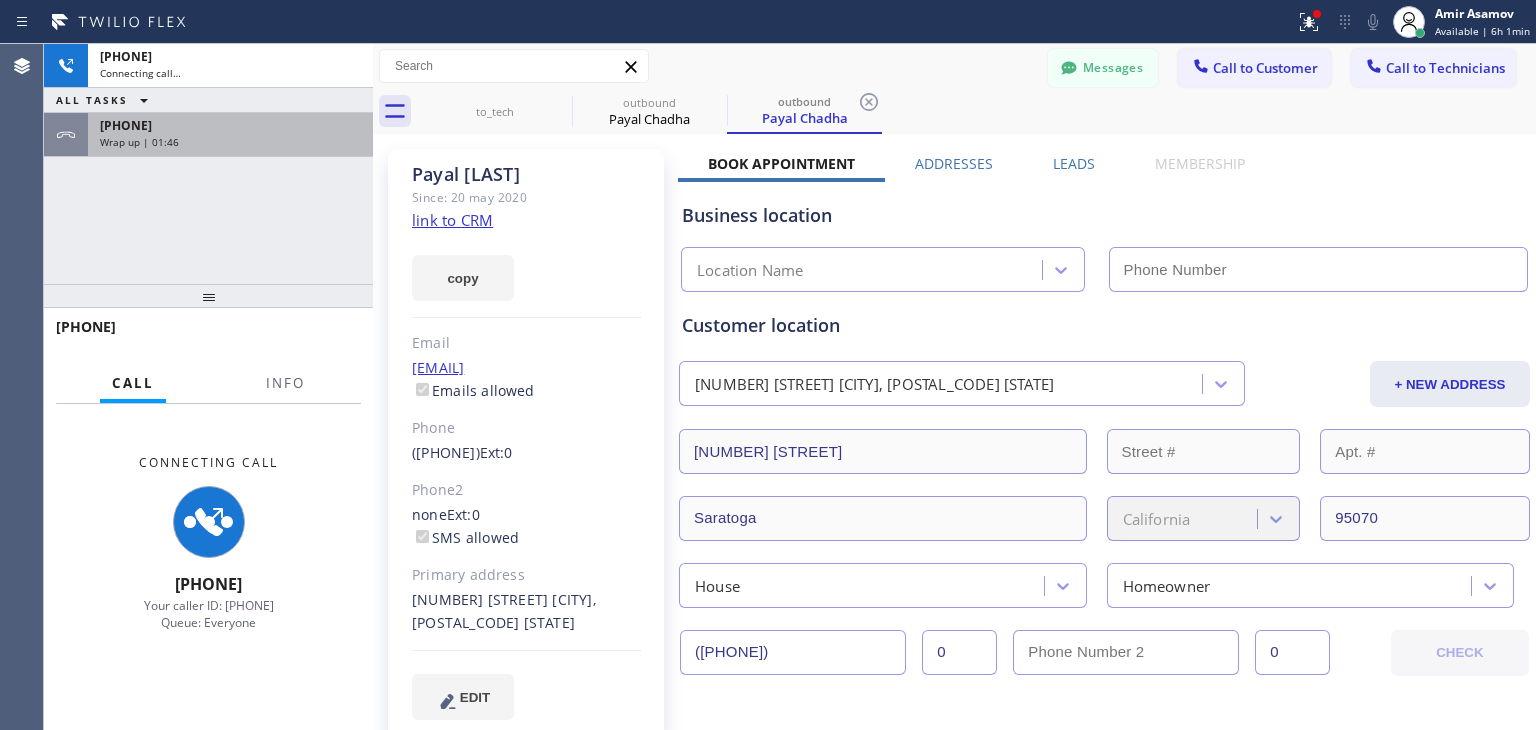 click on "[PHONE]" at bounding box center [230, 125] 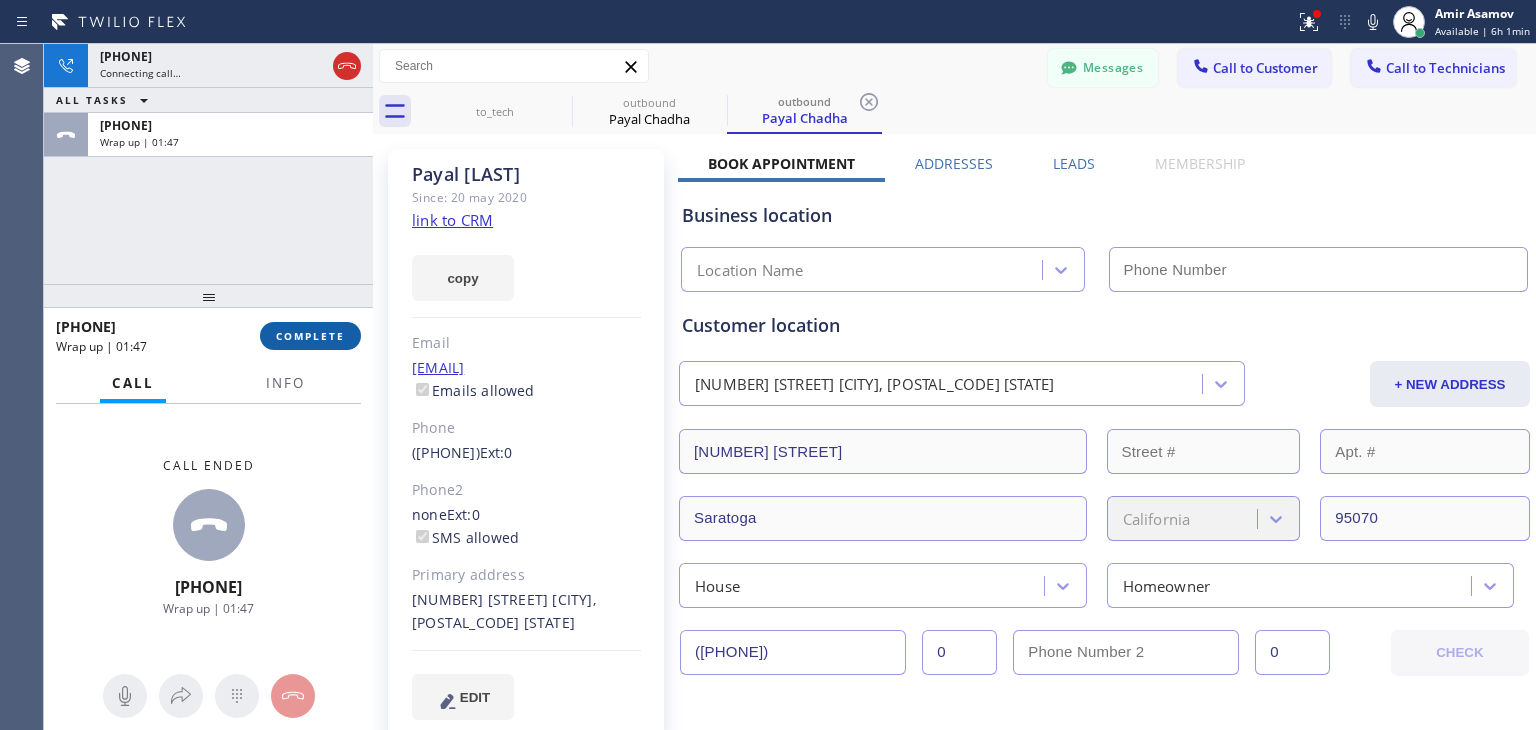 click on "COMPLETE" at bounding box center (310, 336) 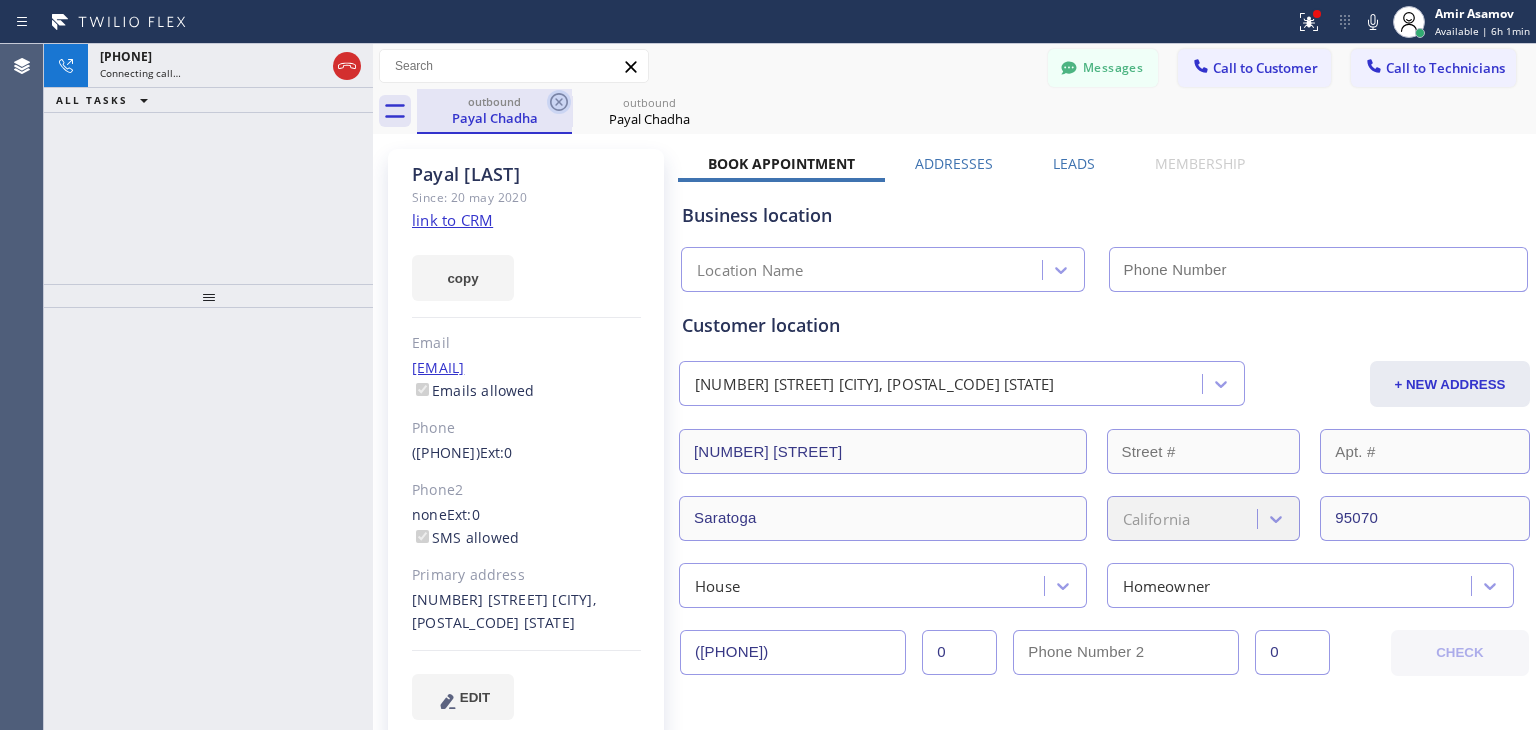 type on "[PHONE]" 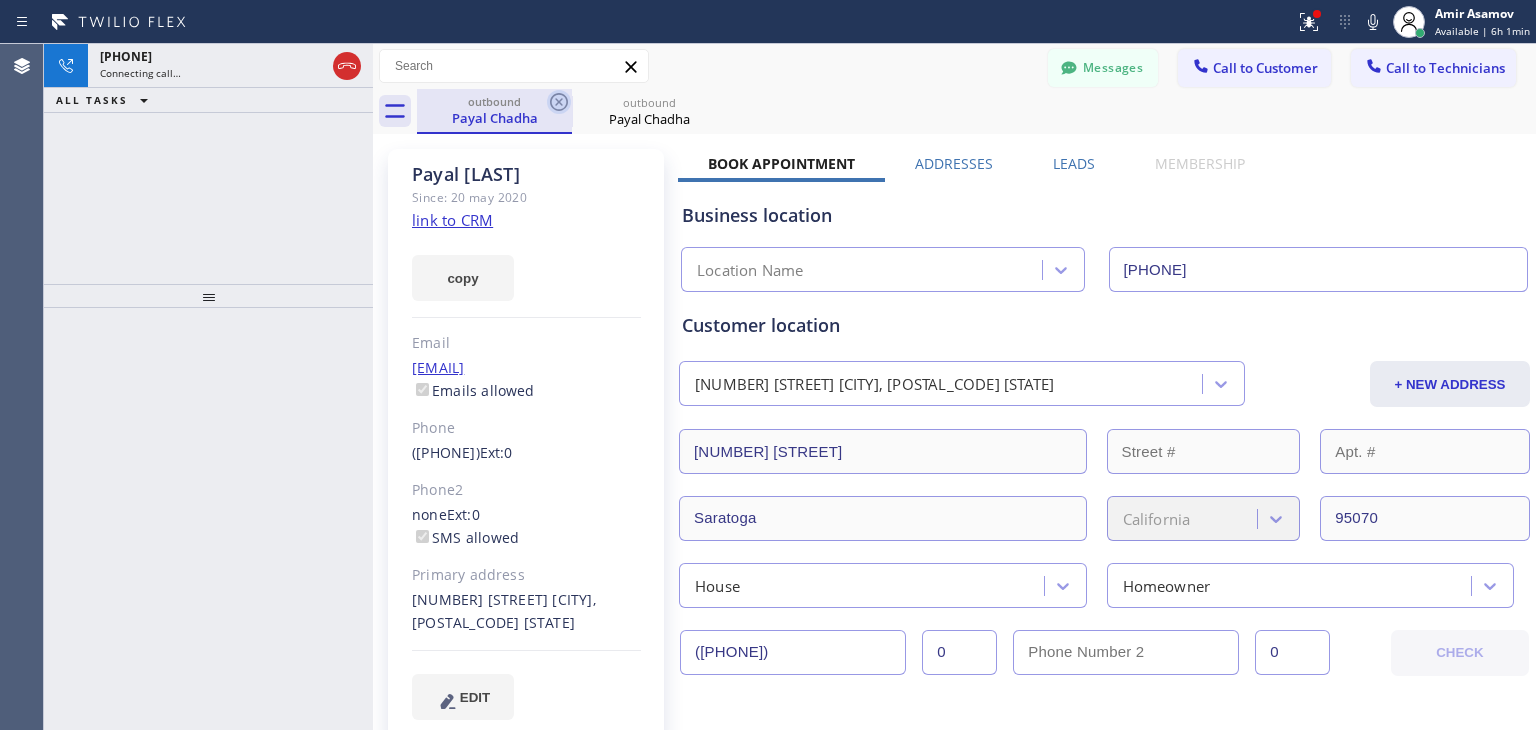 click 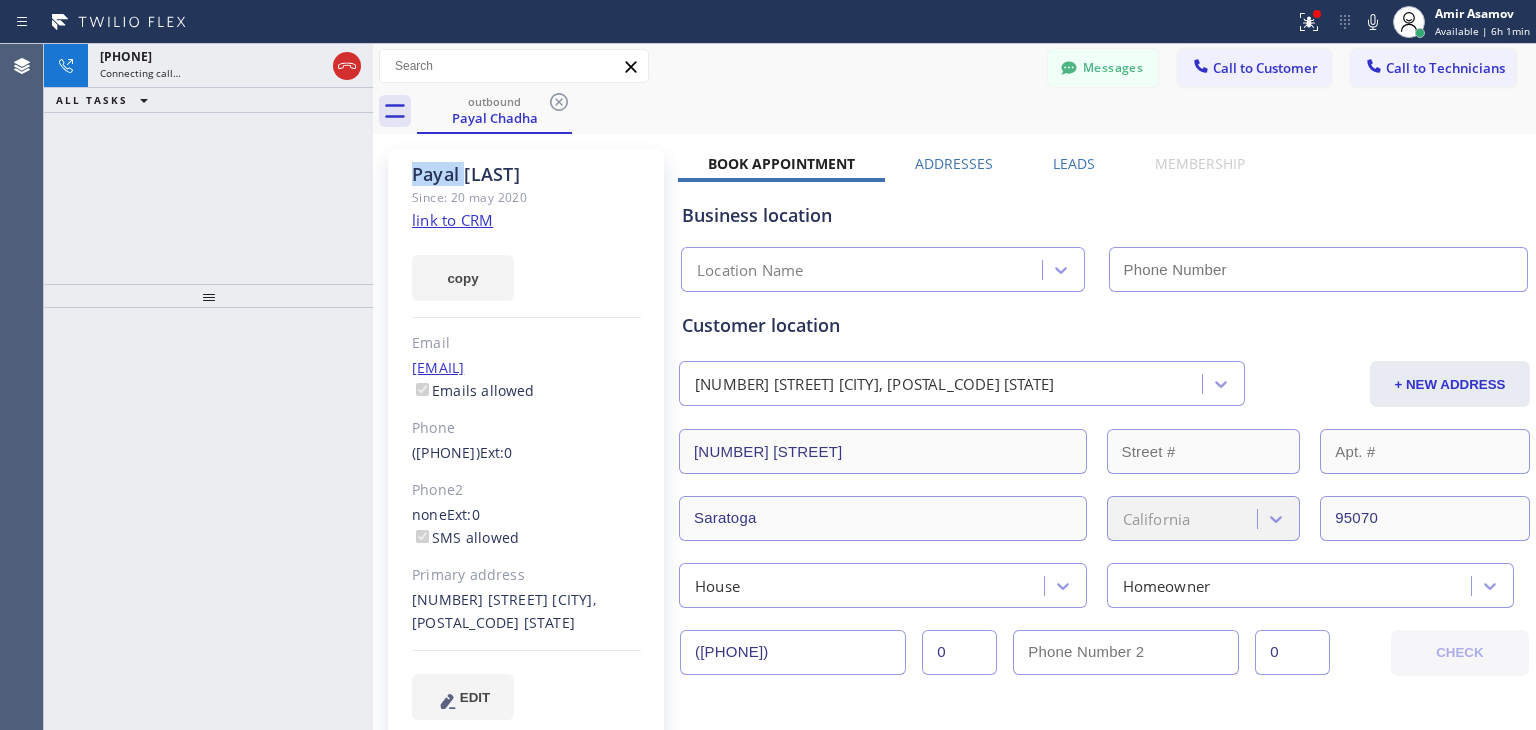 click 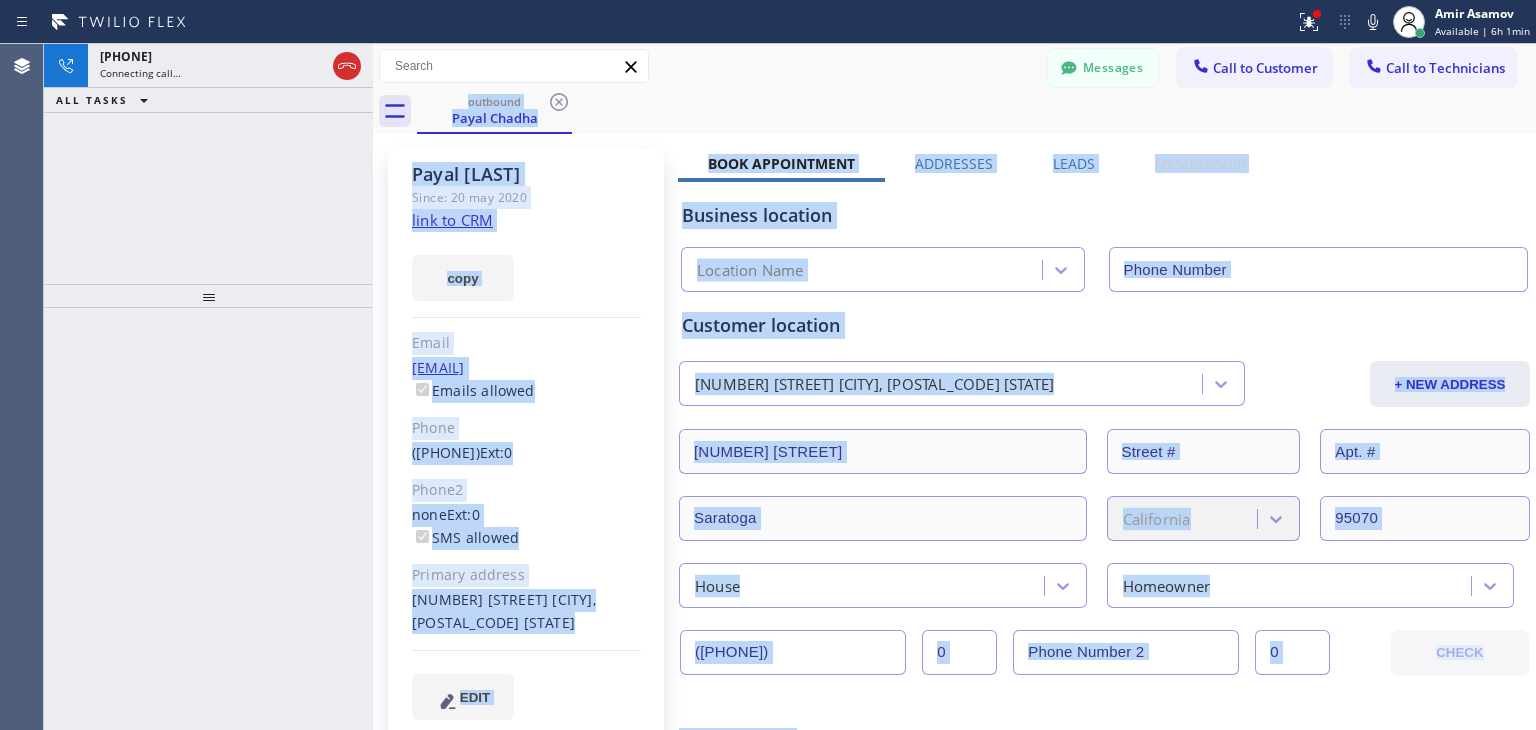 click on "outbound Payal Chadha" at bounding box center [976, 111] 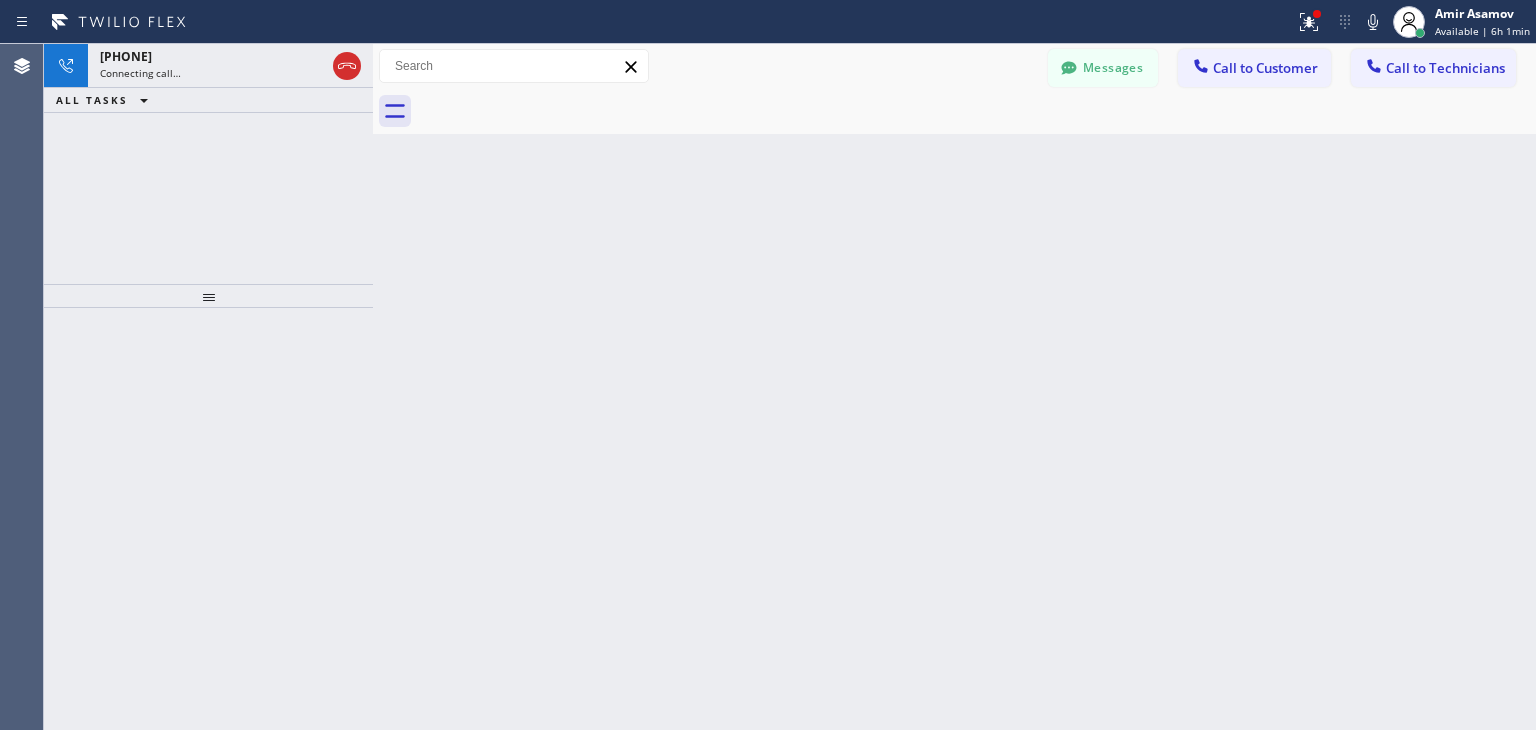 drag, startPoint x: 565, startPoint y: 103, endPoint x: 1227, endPoint y: 776, distance: 944.0196 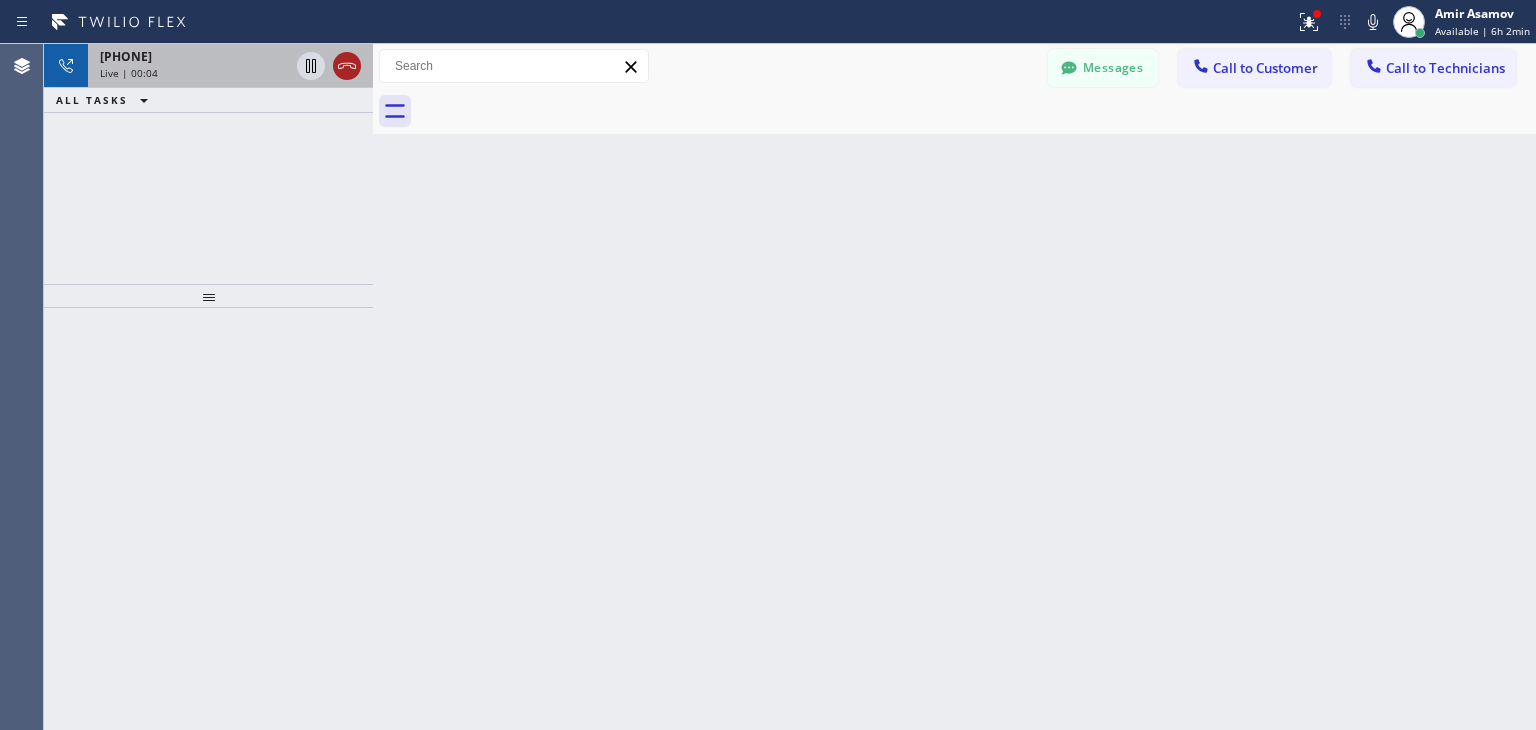 click 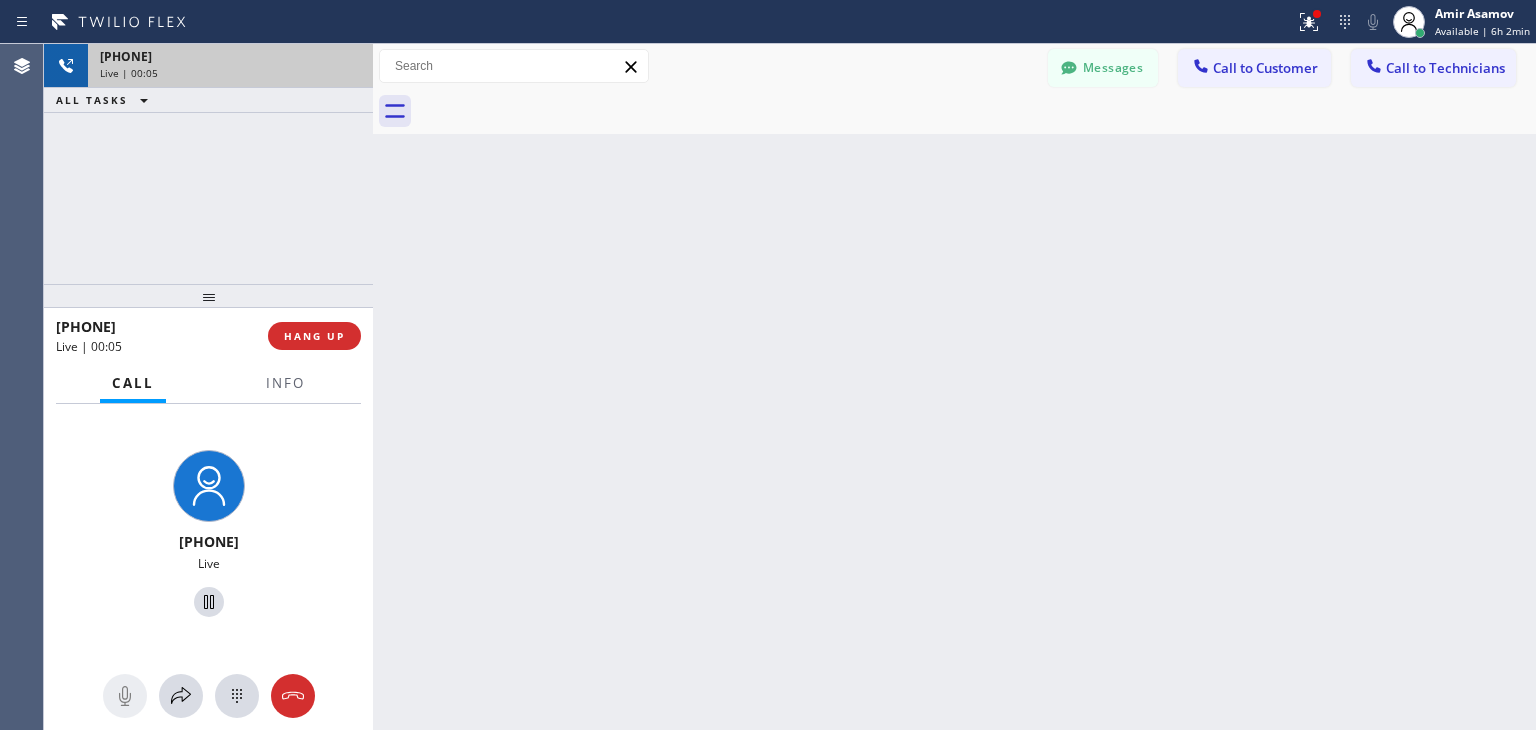 click on "Live | 00:05" at bounding box center [230, 73] 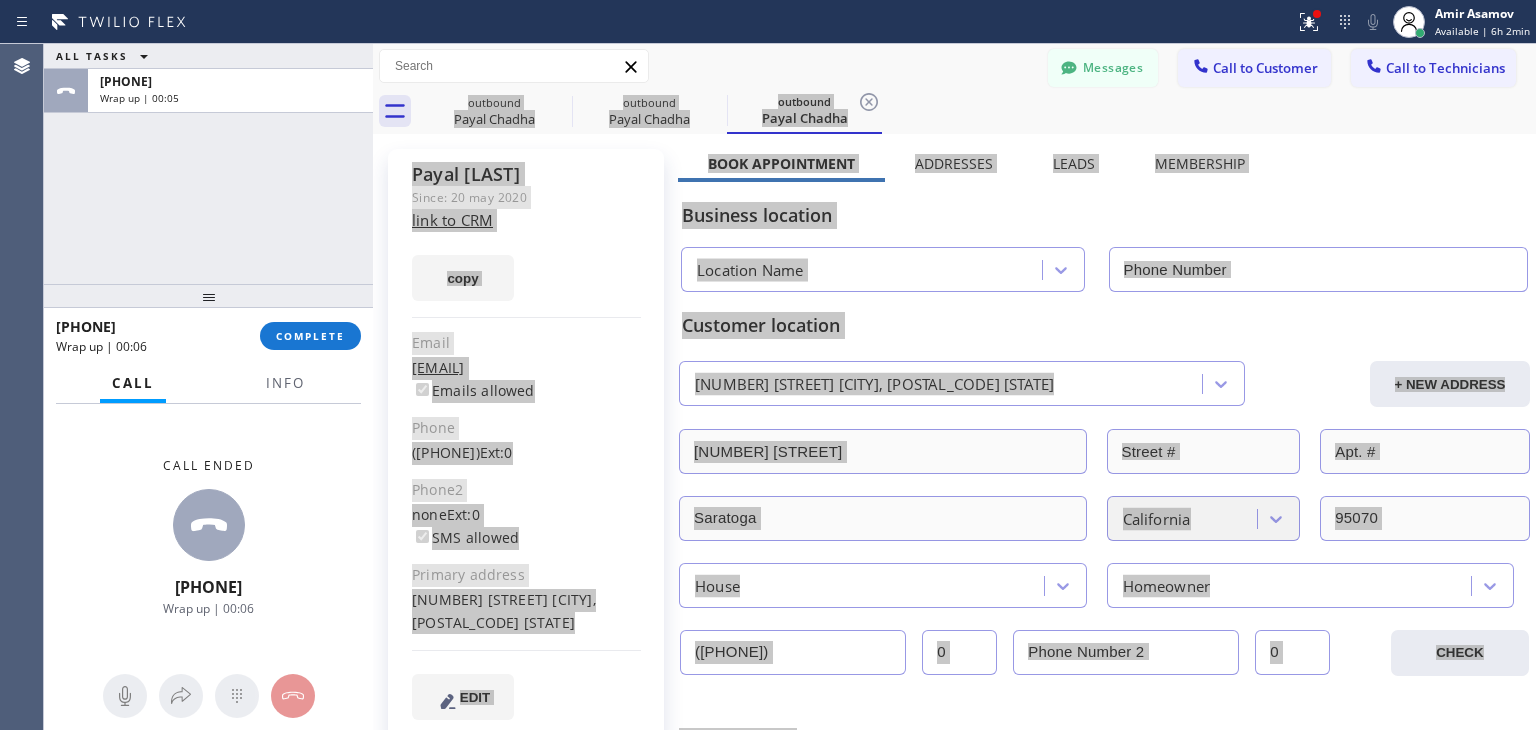type on "[PHONE]" 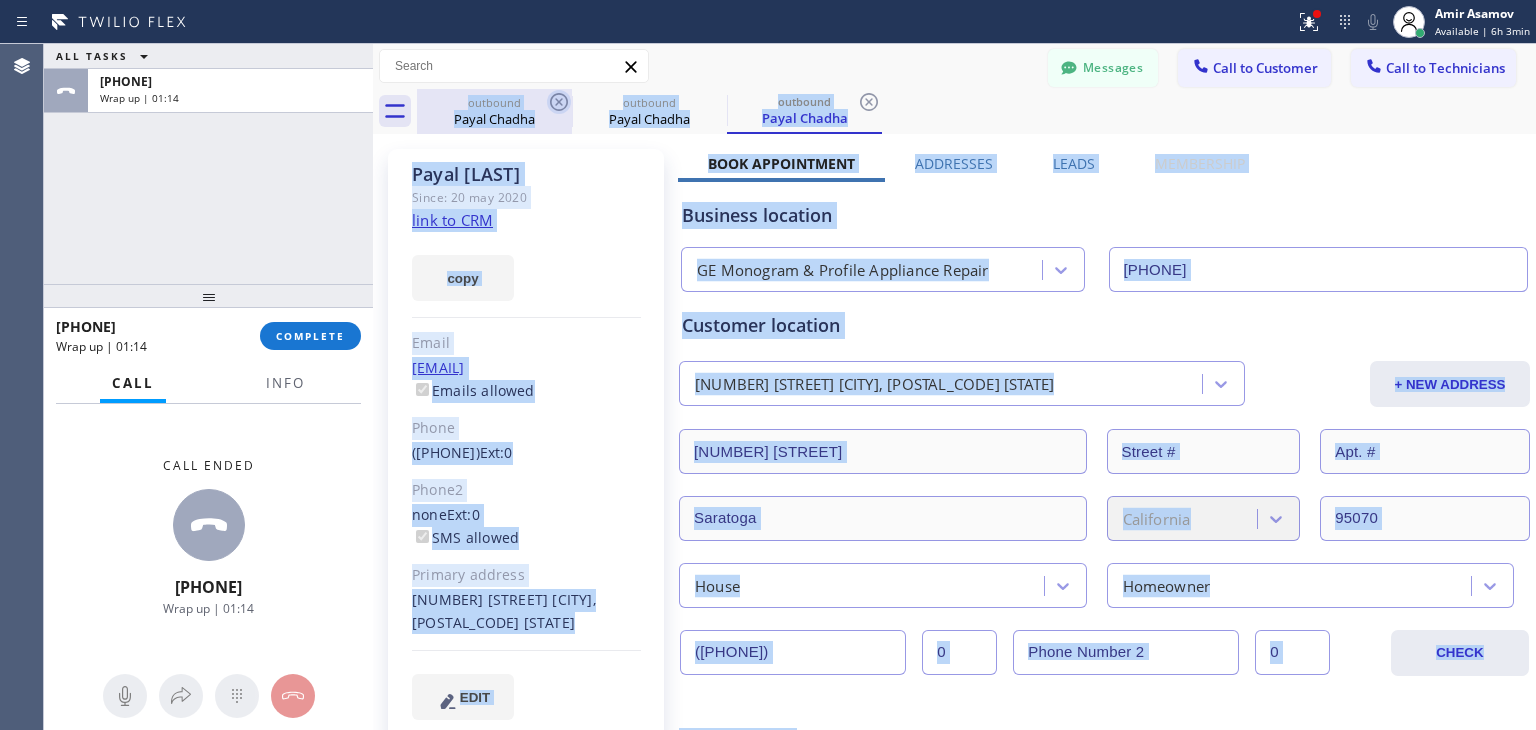 click 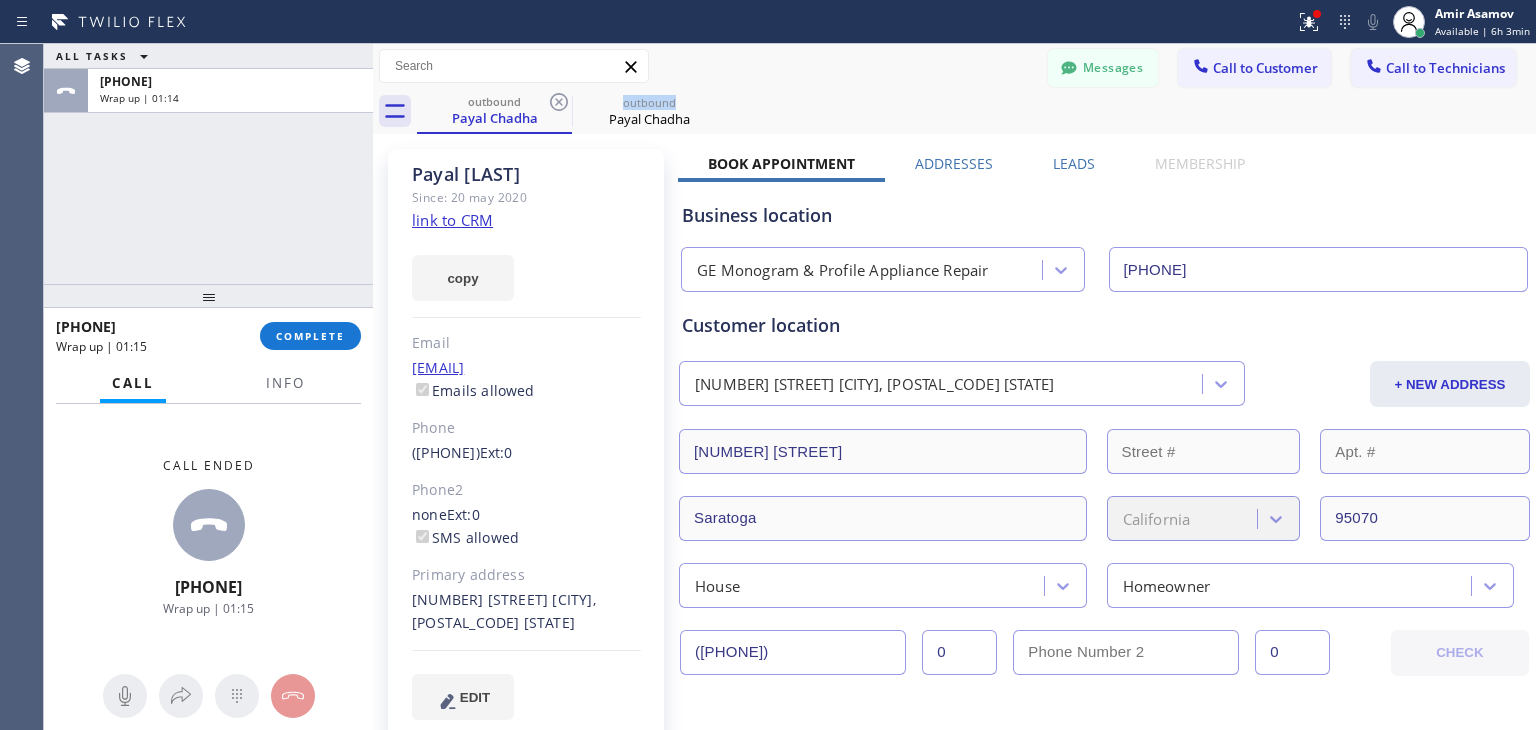 click 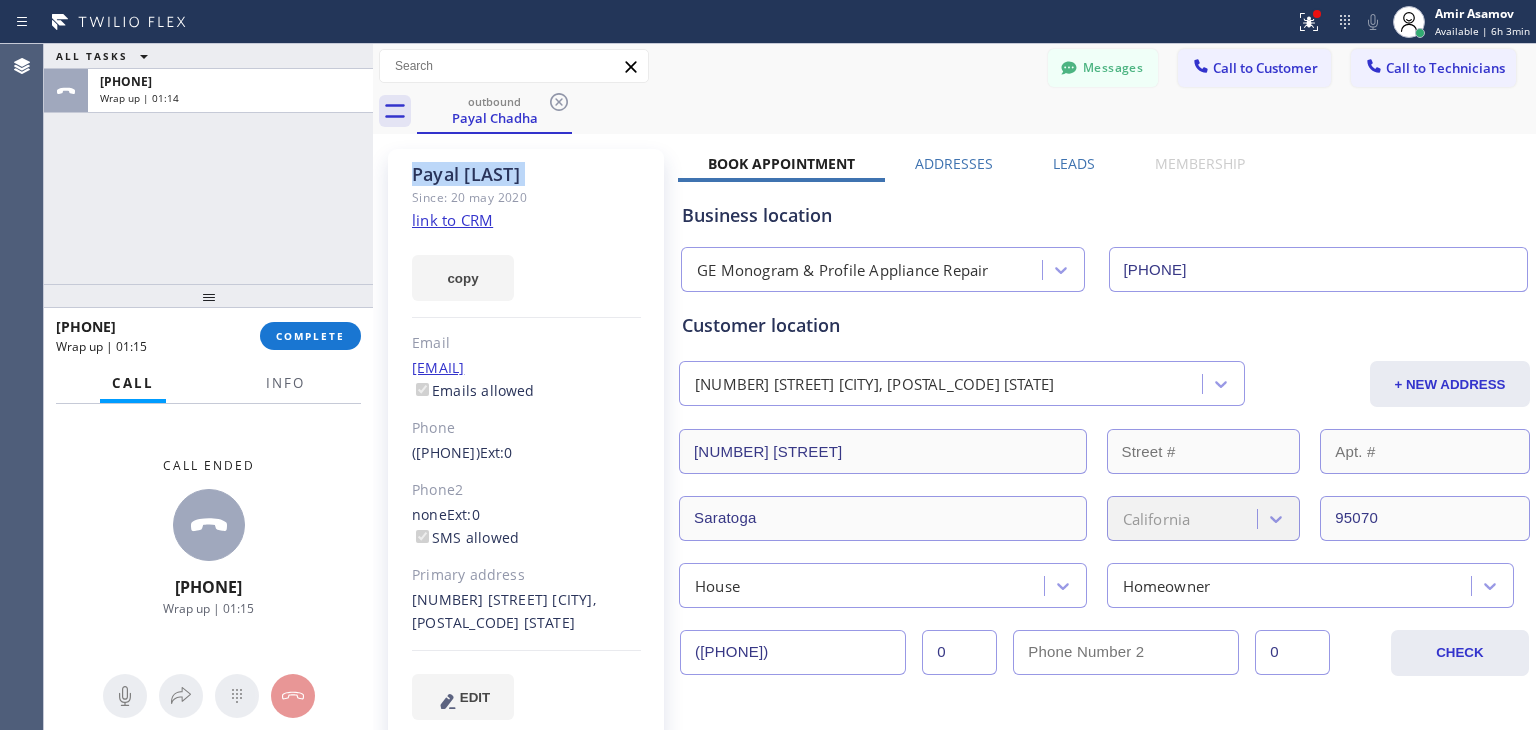 click 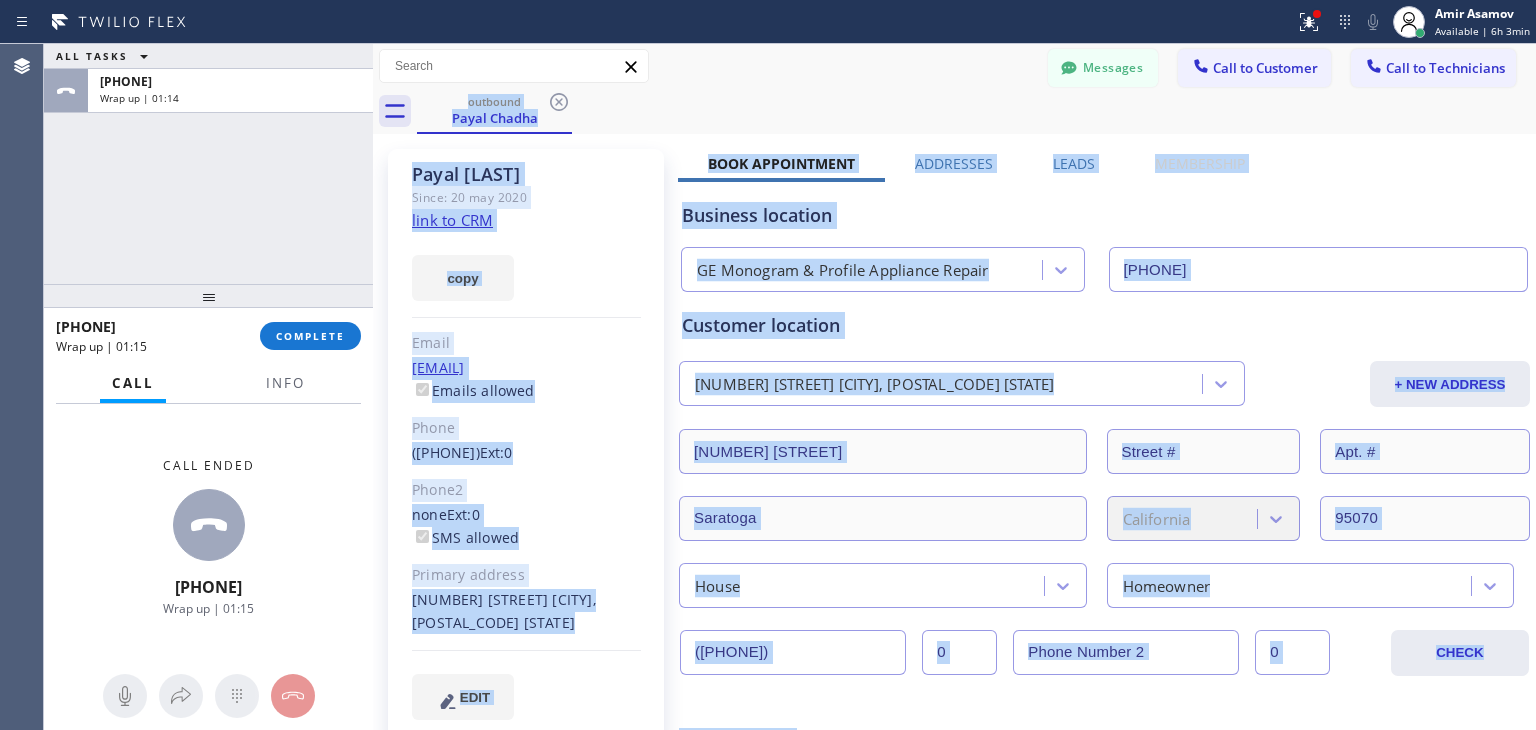 click on "outbound Payal Chadha" at bounding box center [976, 111] 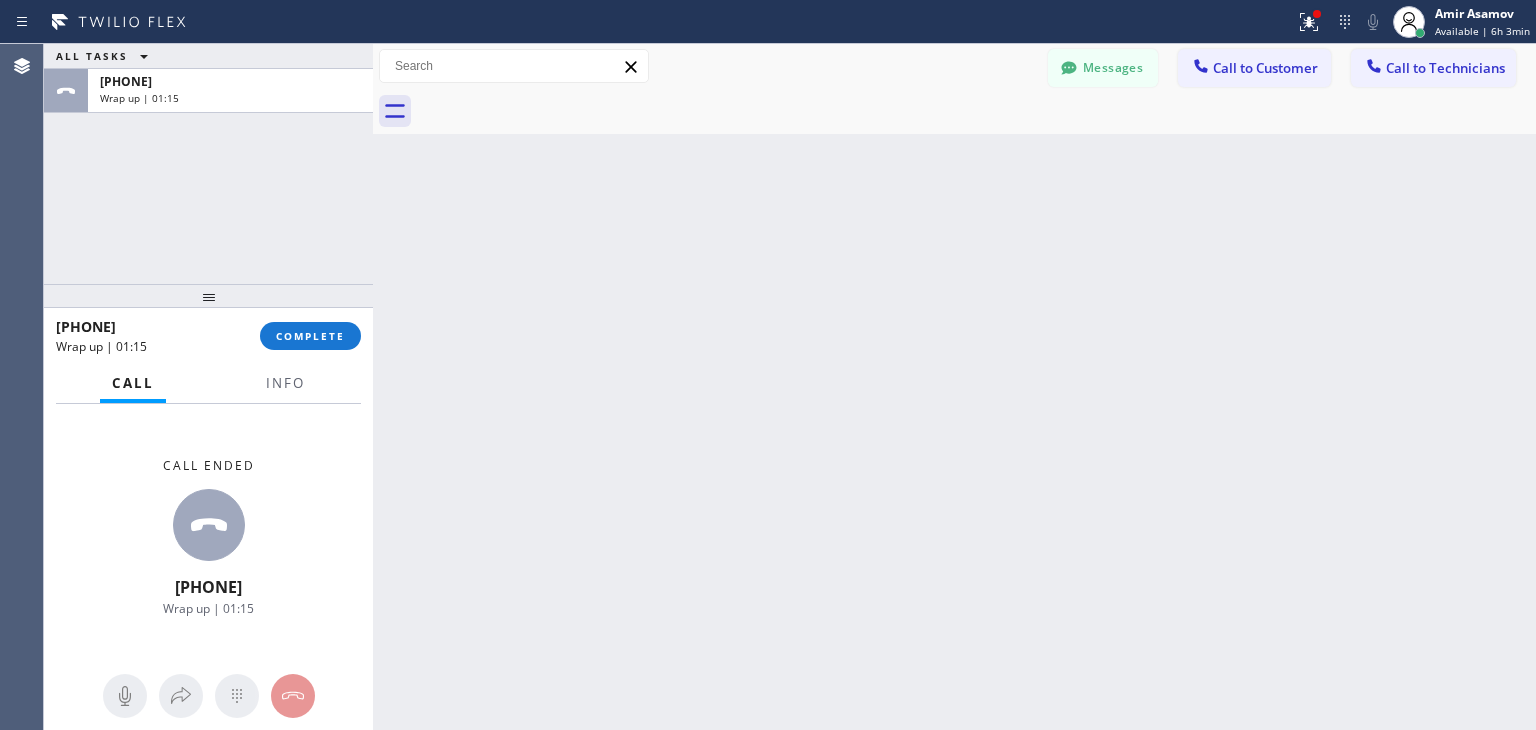 click at bounding box center (976, 111) 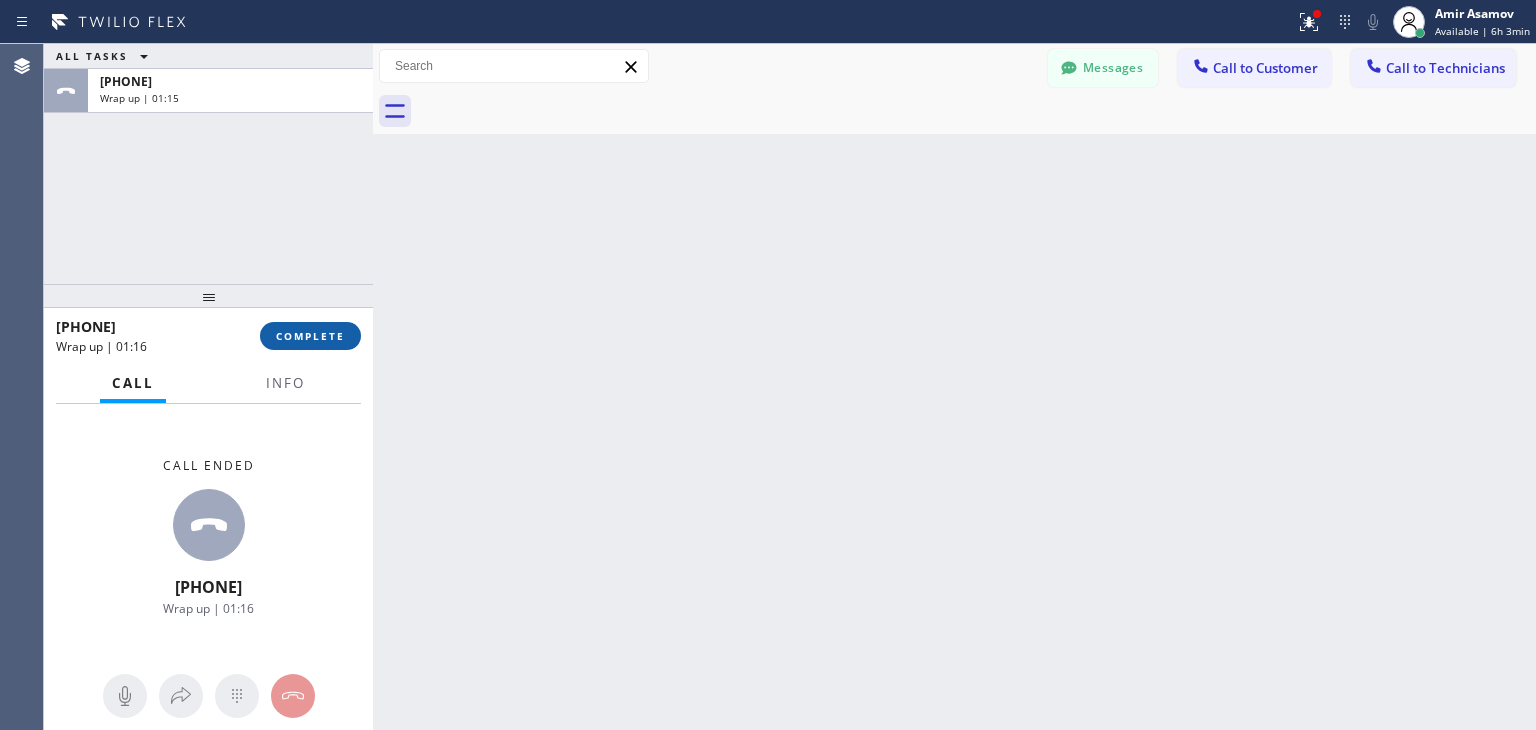 click on "COMPLETE" at bounding box center (310, 336) 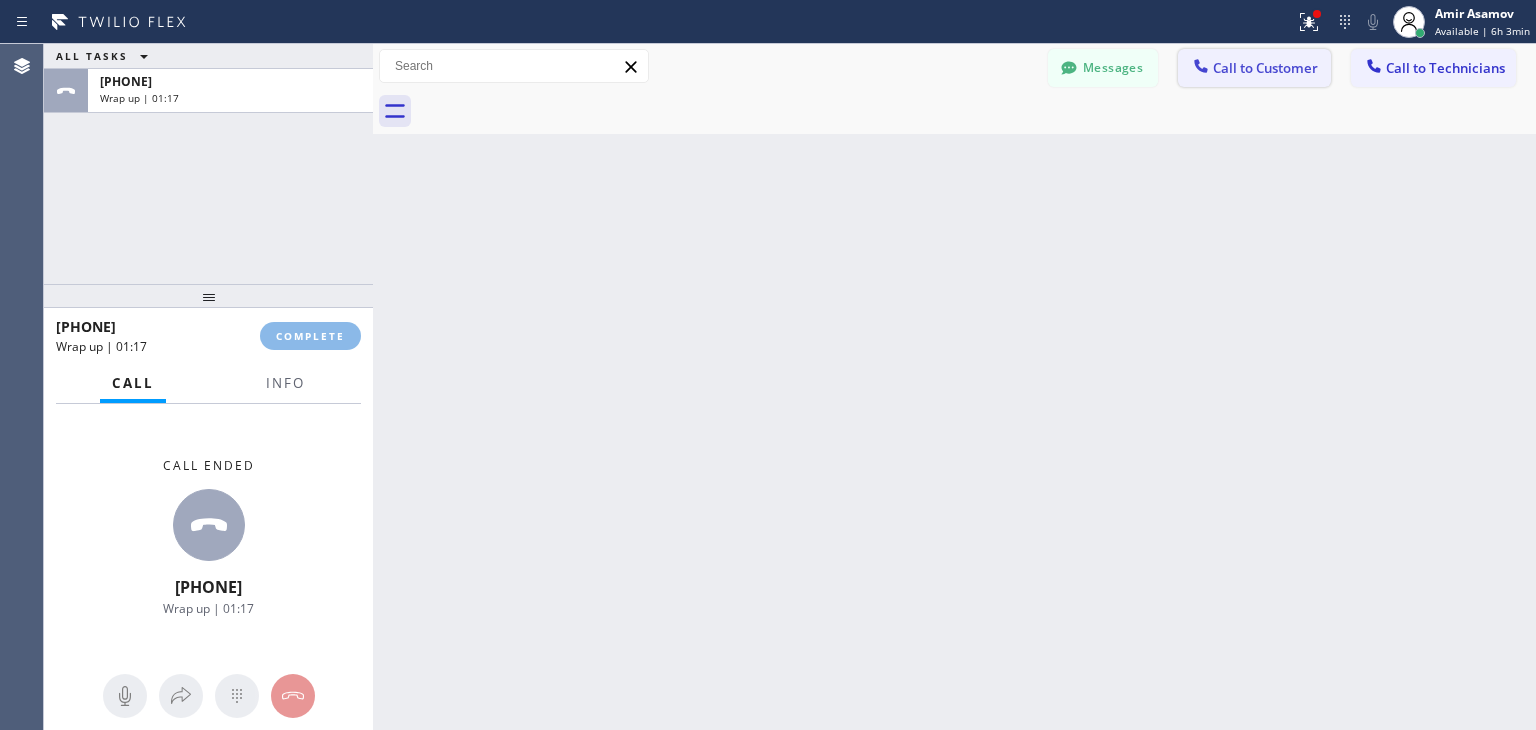 click on "Call to Customer" at bounding box center [1254, 68] 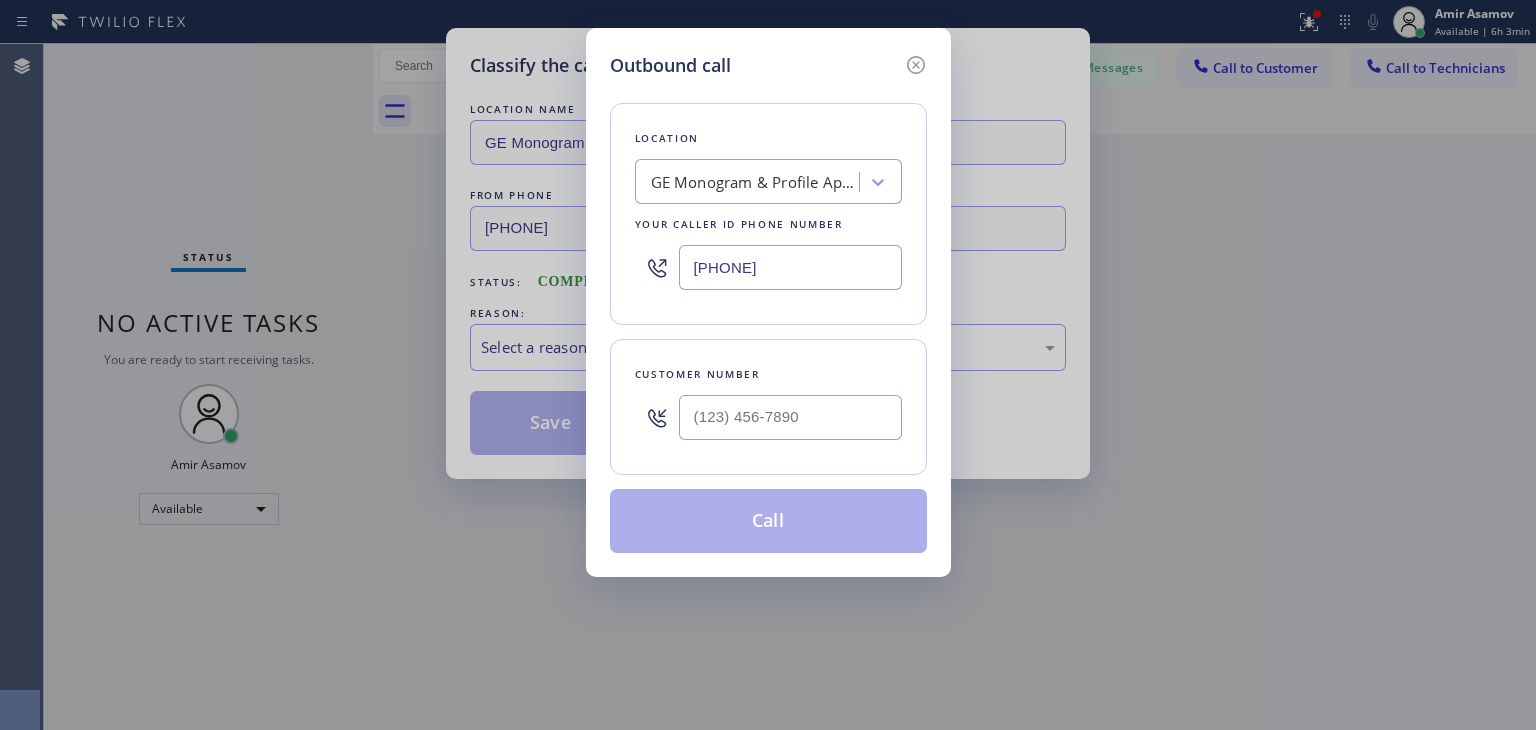 type 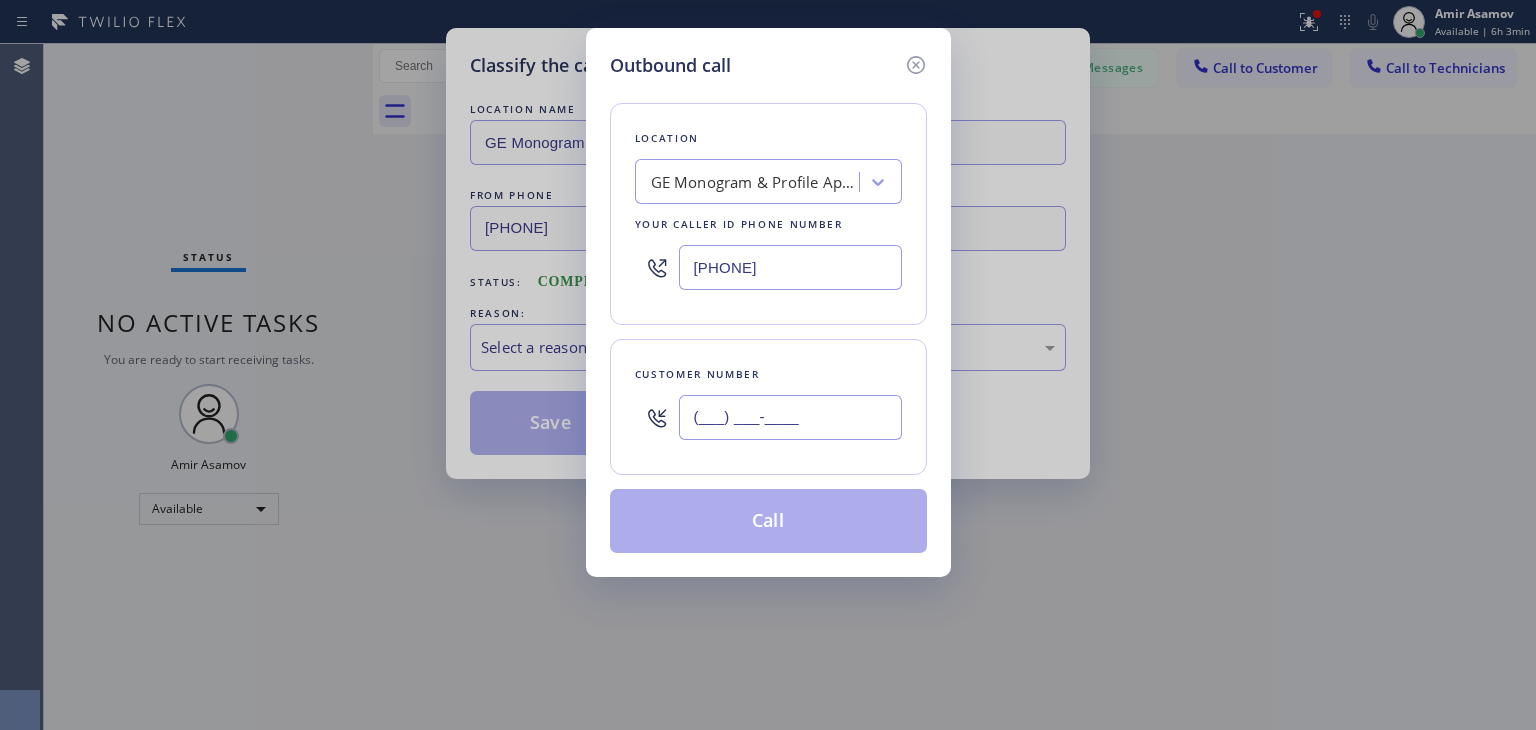 paste on "[PHONE]" 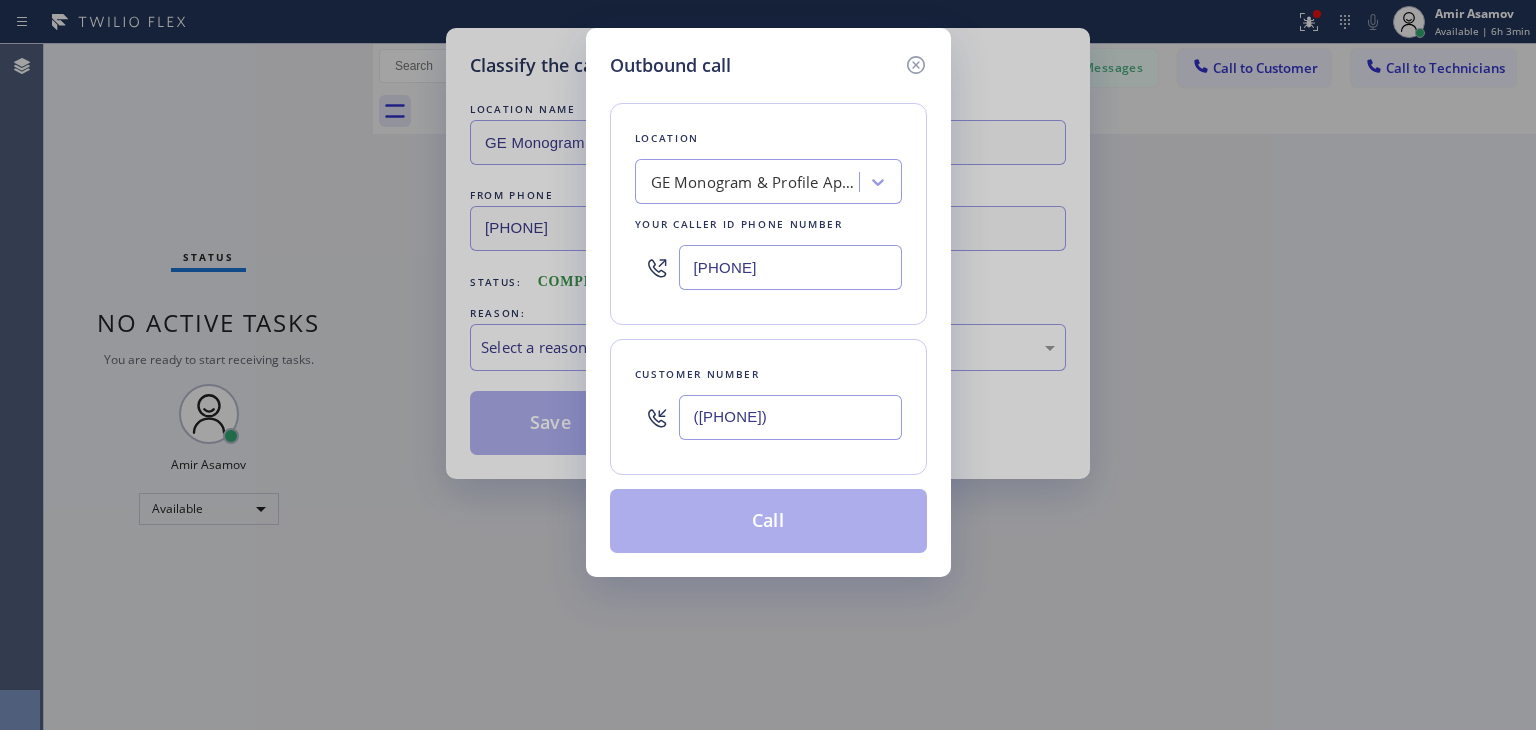 click on "([PHONE])" at bounding box center [790, 417] 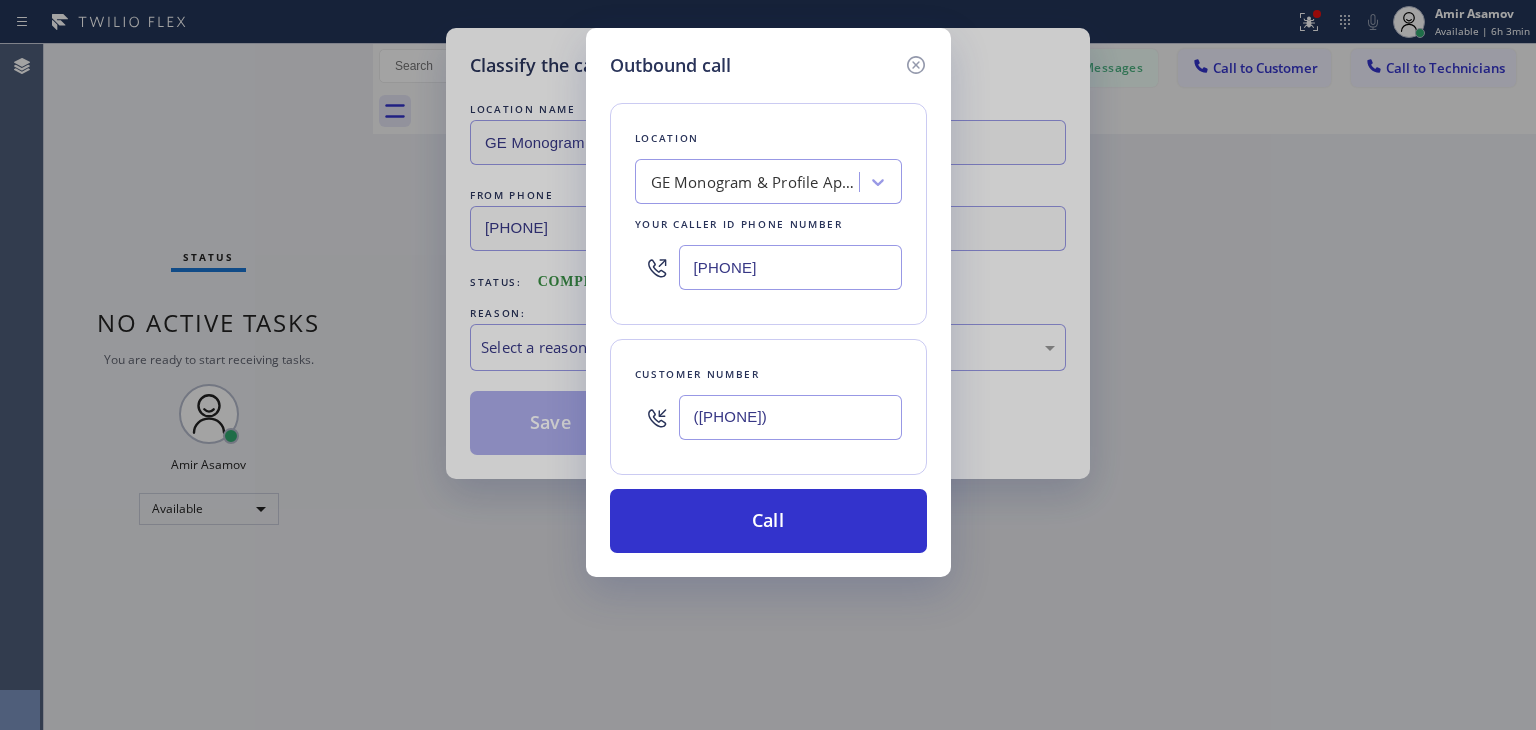 type on "([PHONE])" 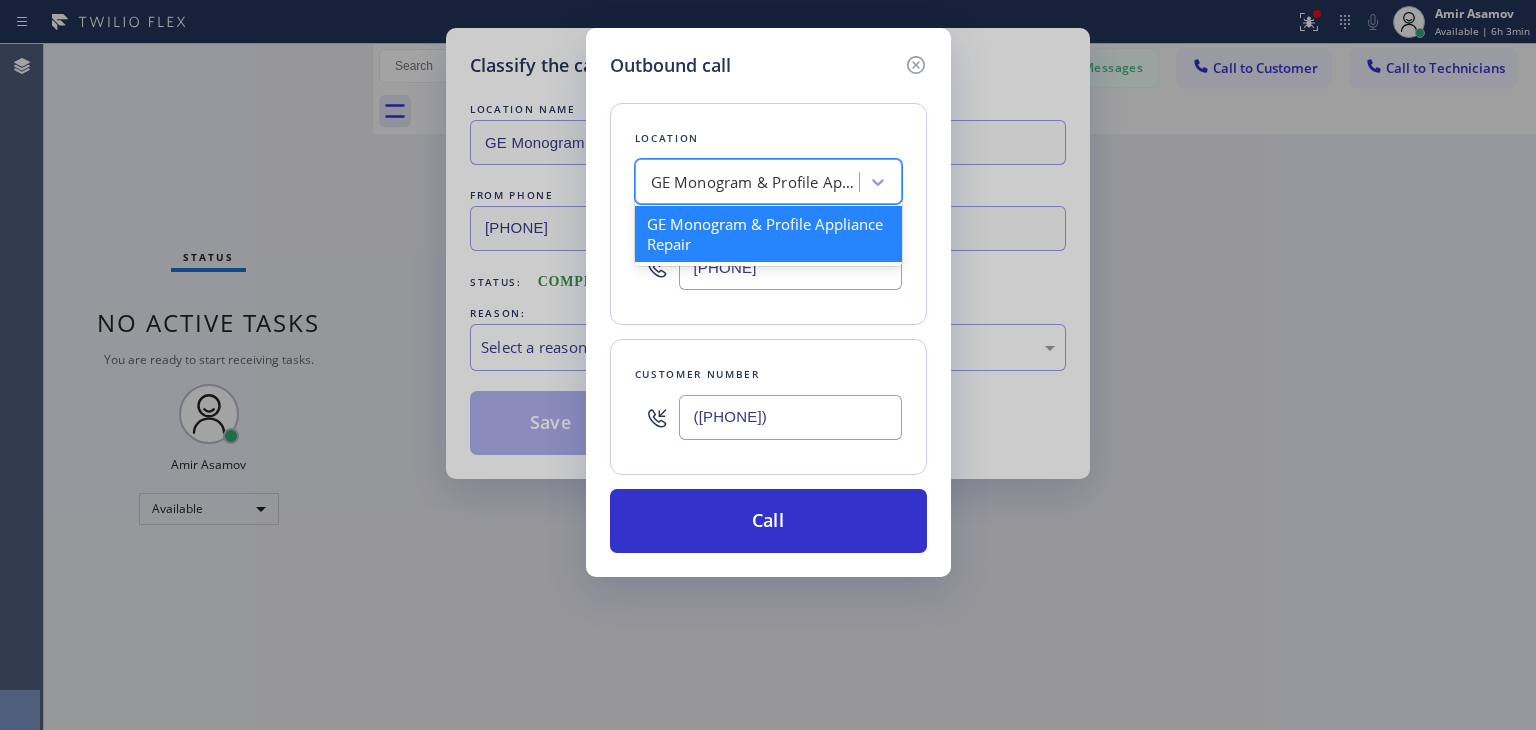 click on "GE Monogram & Profile Appliance Repair" at bounding box center [756, 182] 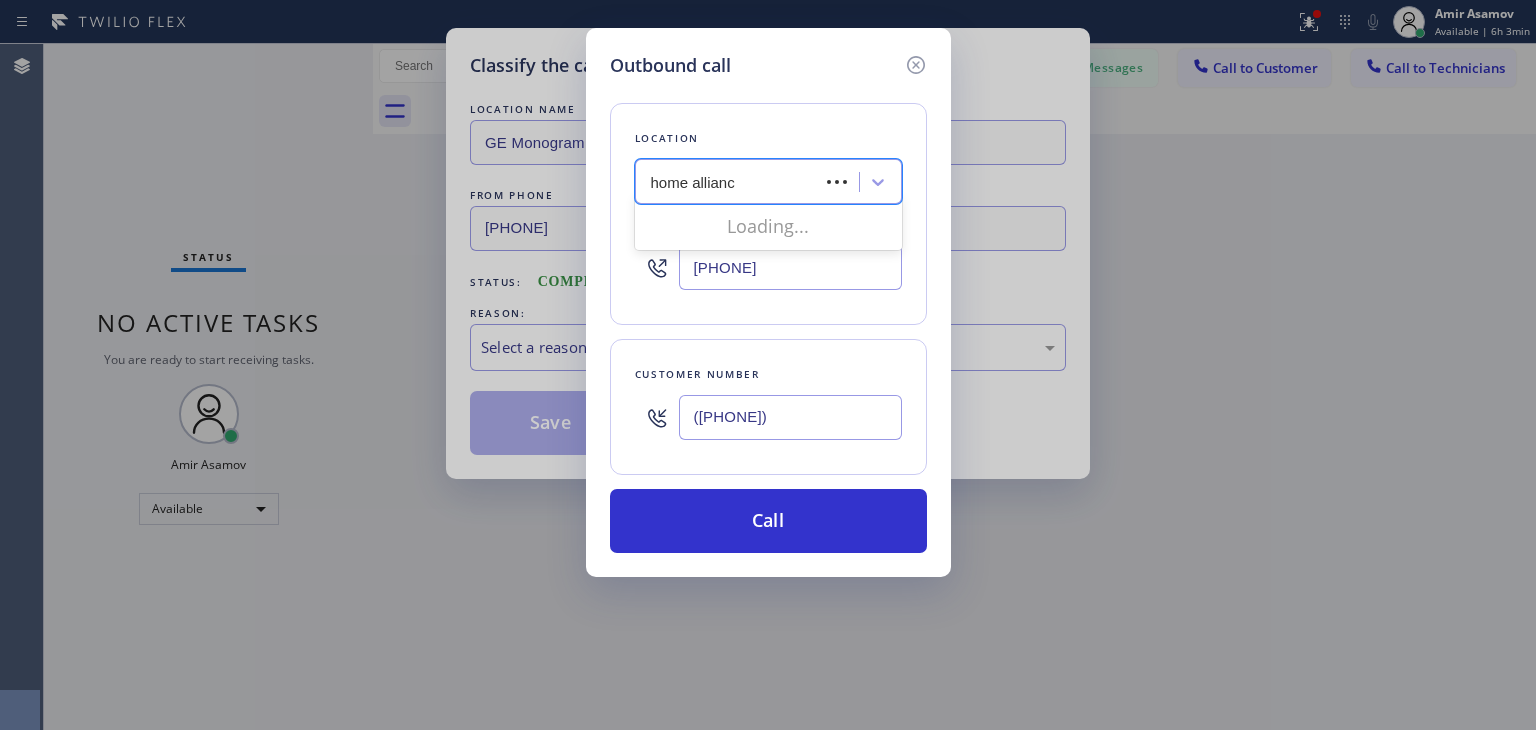 type on "home alliance" 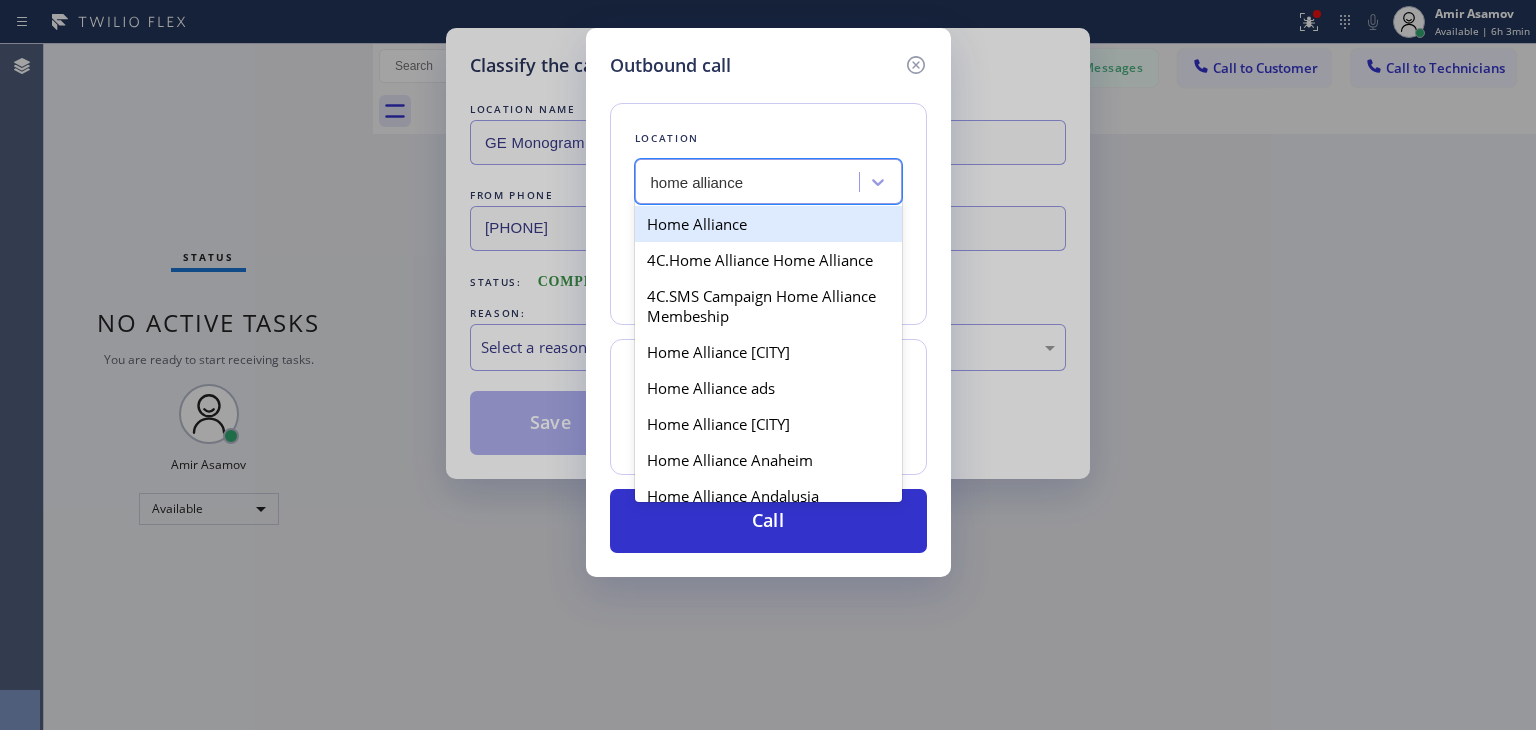 click on "Home Alliance" at bounding box center [768, 224] 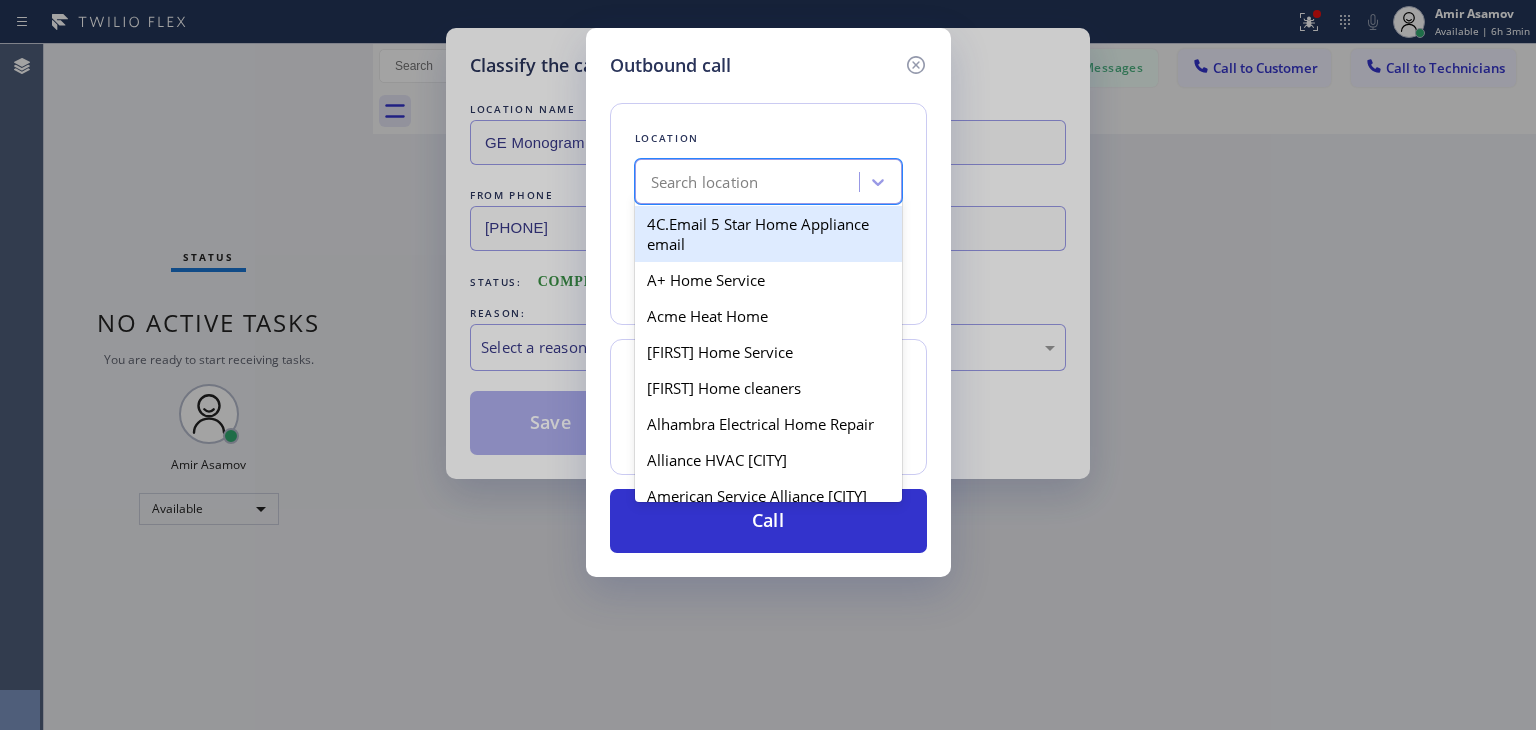 click on "Search location" at bounding box center (750, 182) 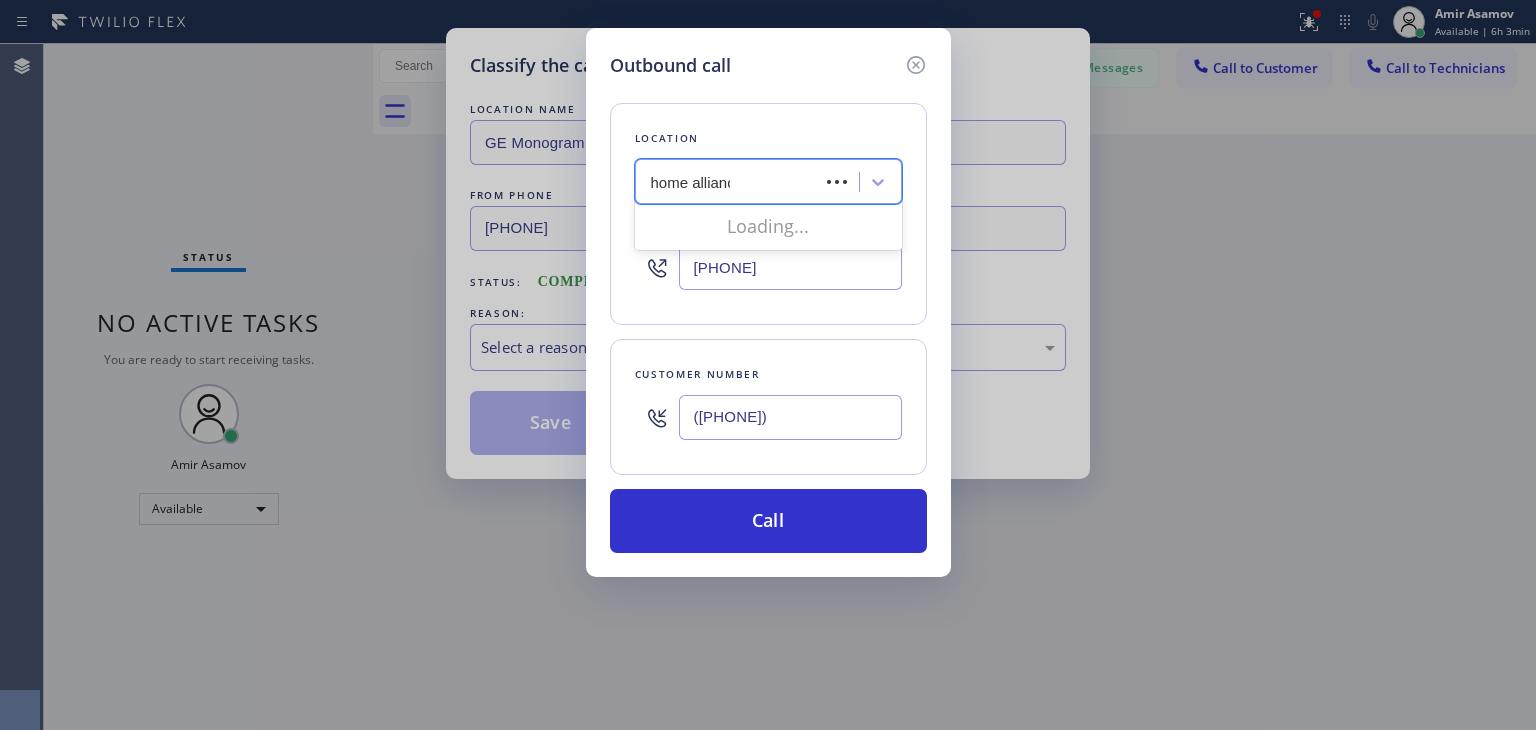 type on "home alliance" 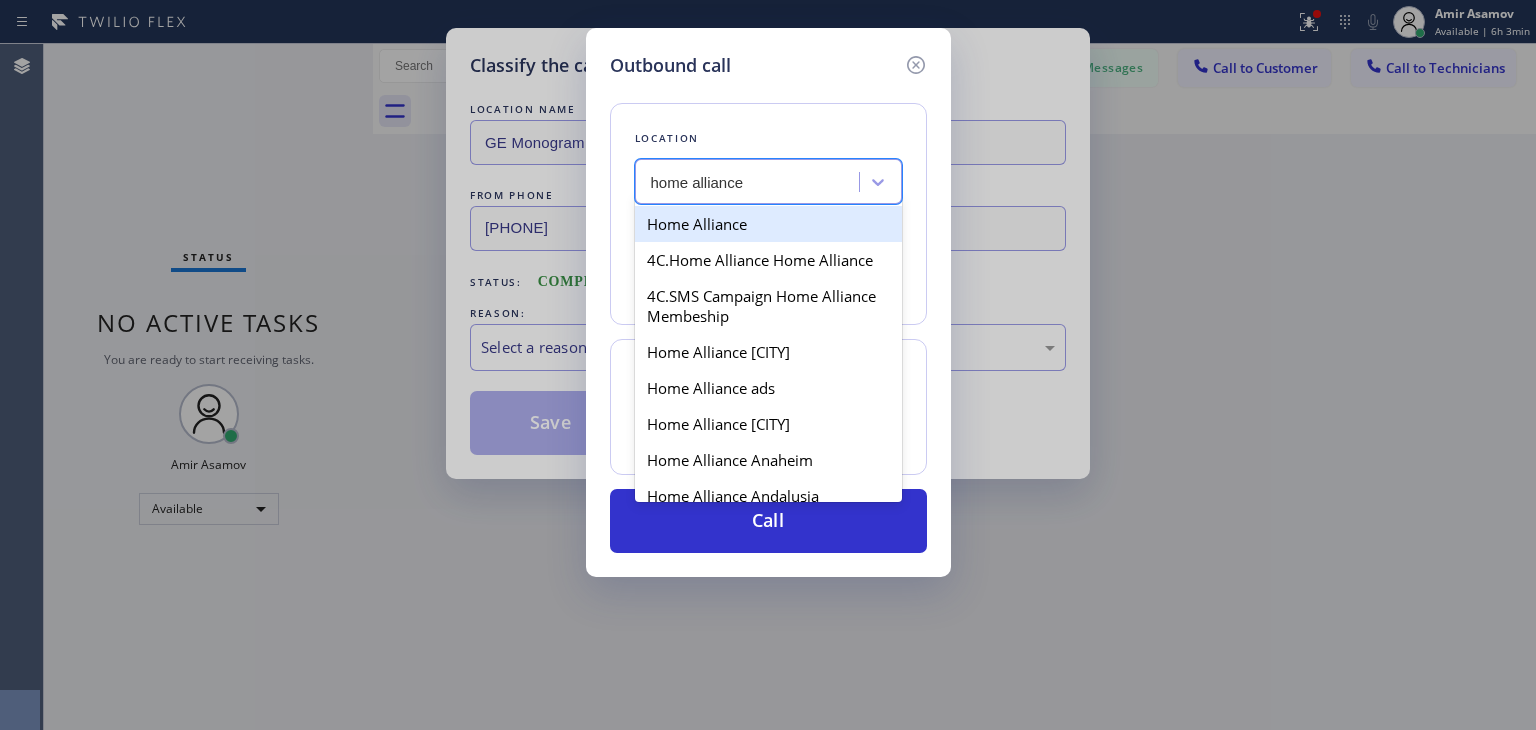click on "Home Alliance" at bounding box center [768, 224] 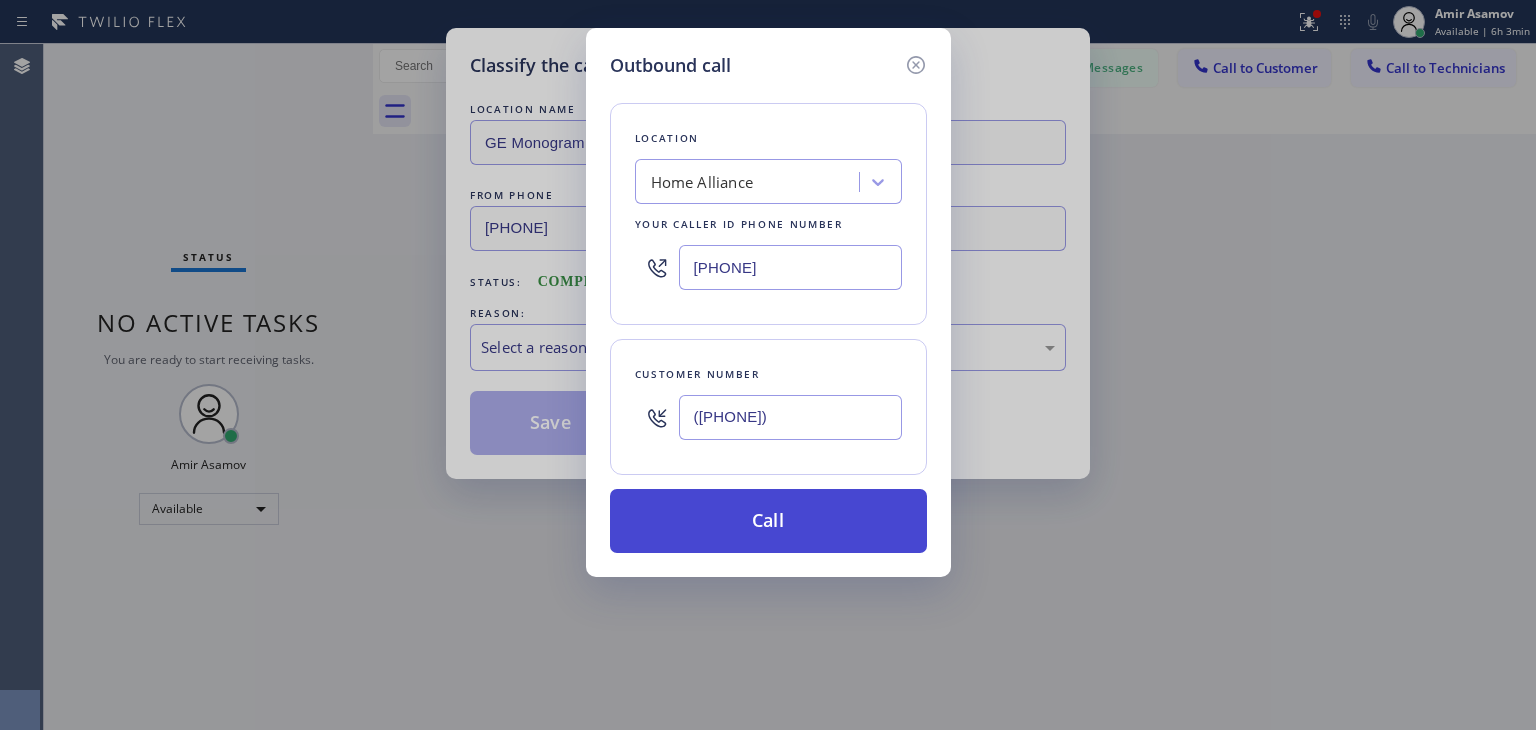 click on "Call" at bounding box center (768, 521) 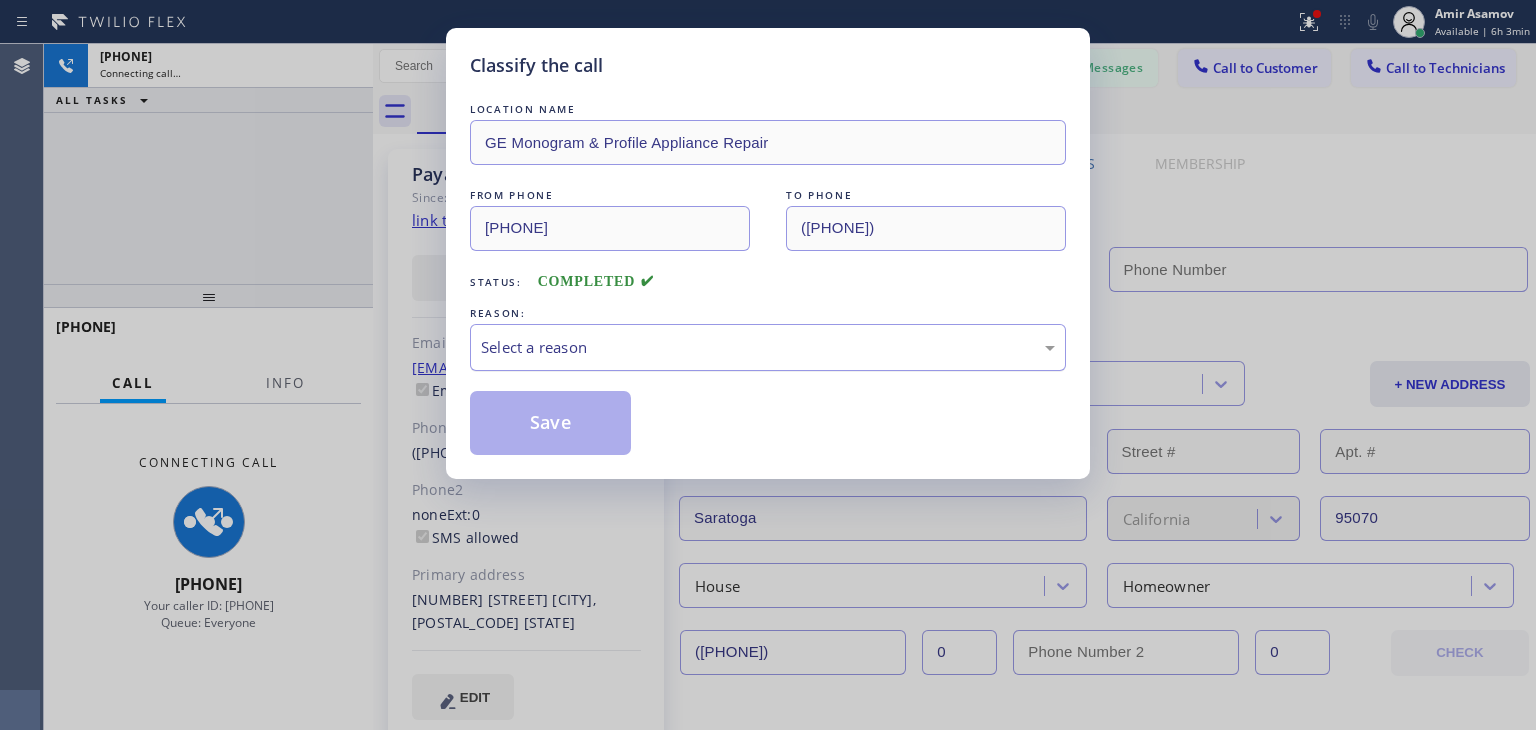 drag, startPoint x: 970, startPoint y: 372, endPoint x: 970, endPoint y: 353, distance: 19 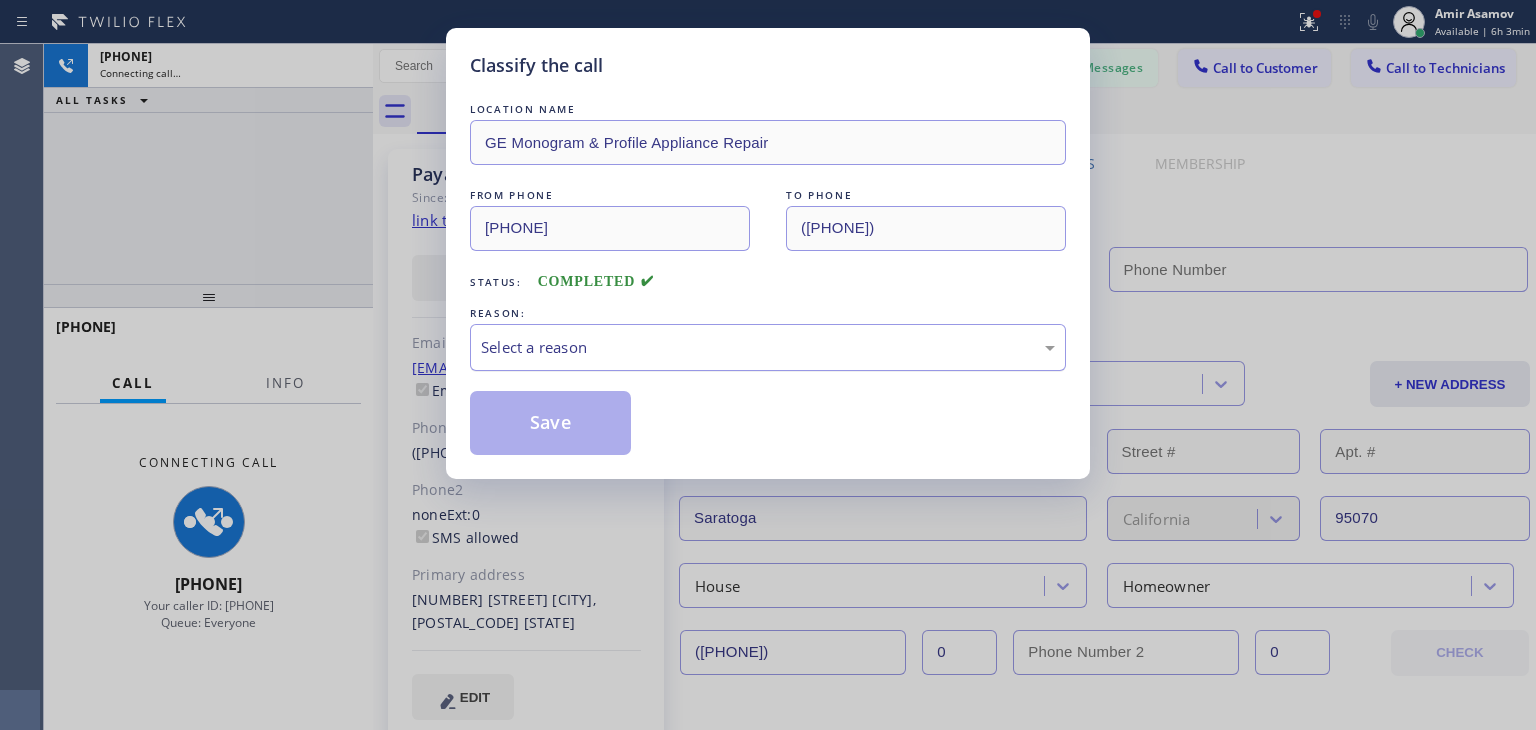 click on "LOCATION NAME GE Monogram & Profile Appliance Repair FROM PHONE ([PHONE]) TO PHONE ([PHONE]) Status: COMPLETED REASON: Select a reason Save" at bounding box center (768, 277) 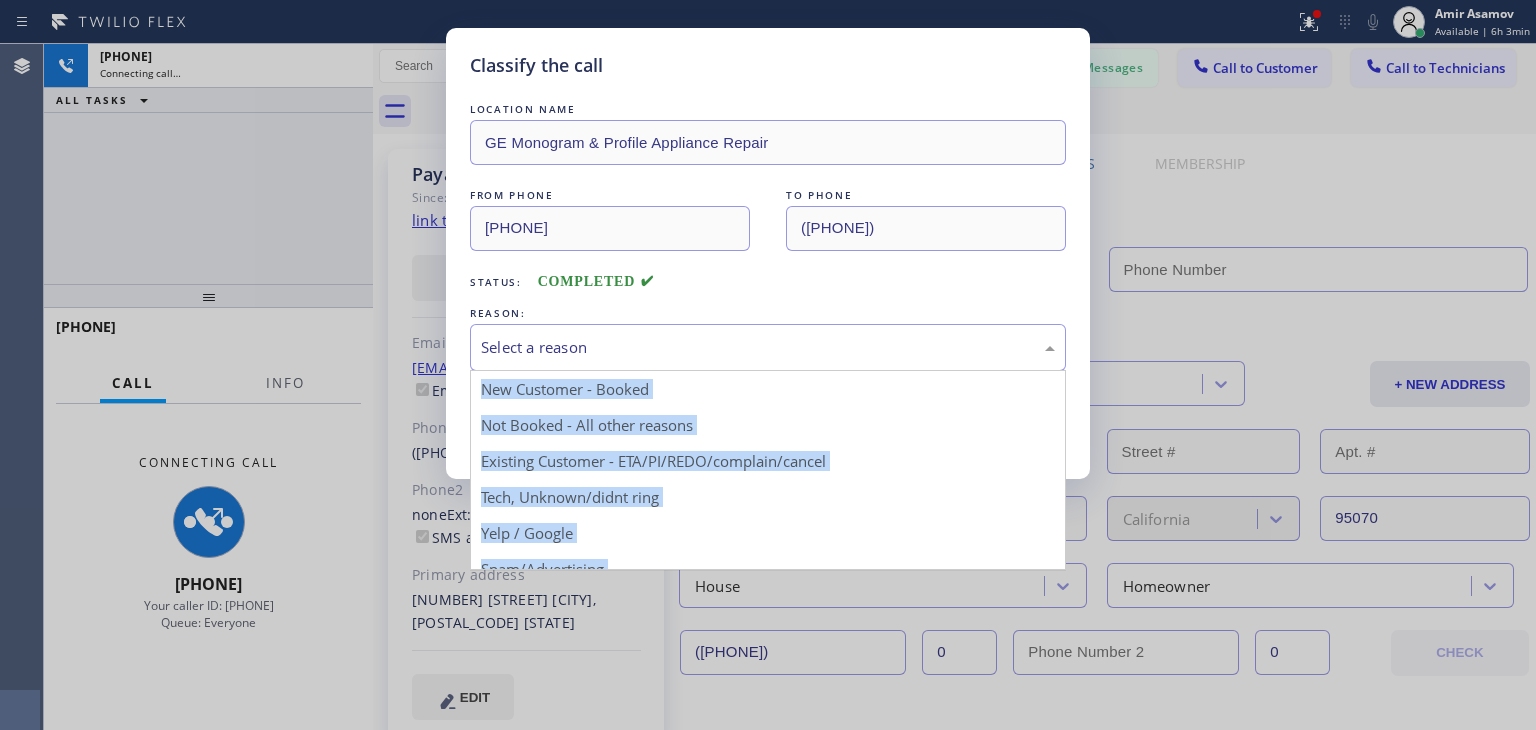 click on "Select a reason" at bounding box center (768, 347) 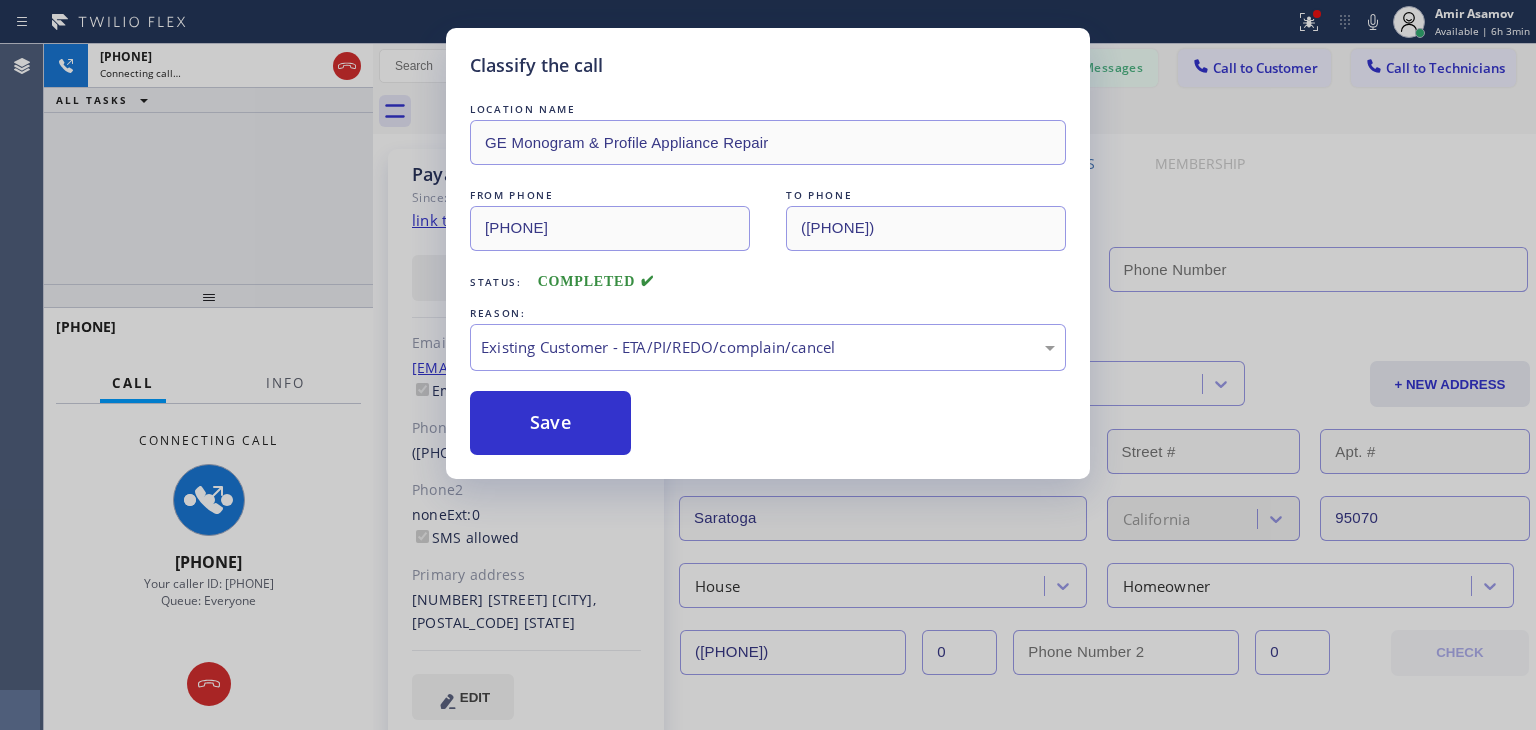 drag, startPoint x: 928, startPoint y: 469, endPoint x: 468, endPoint y: 420, distance: 462.60242 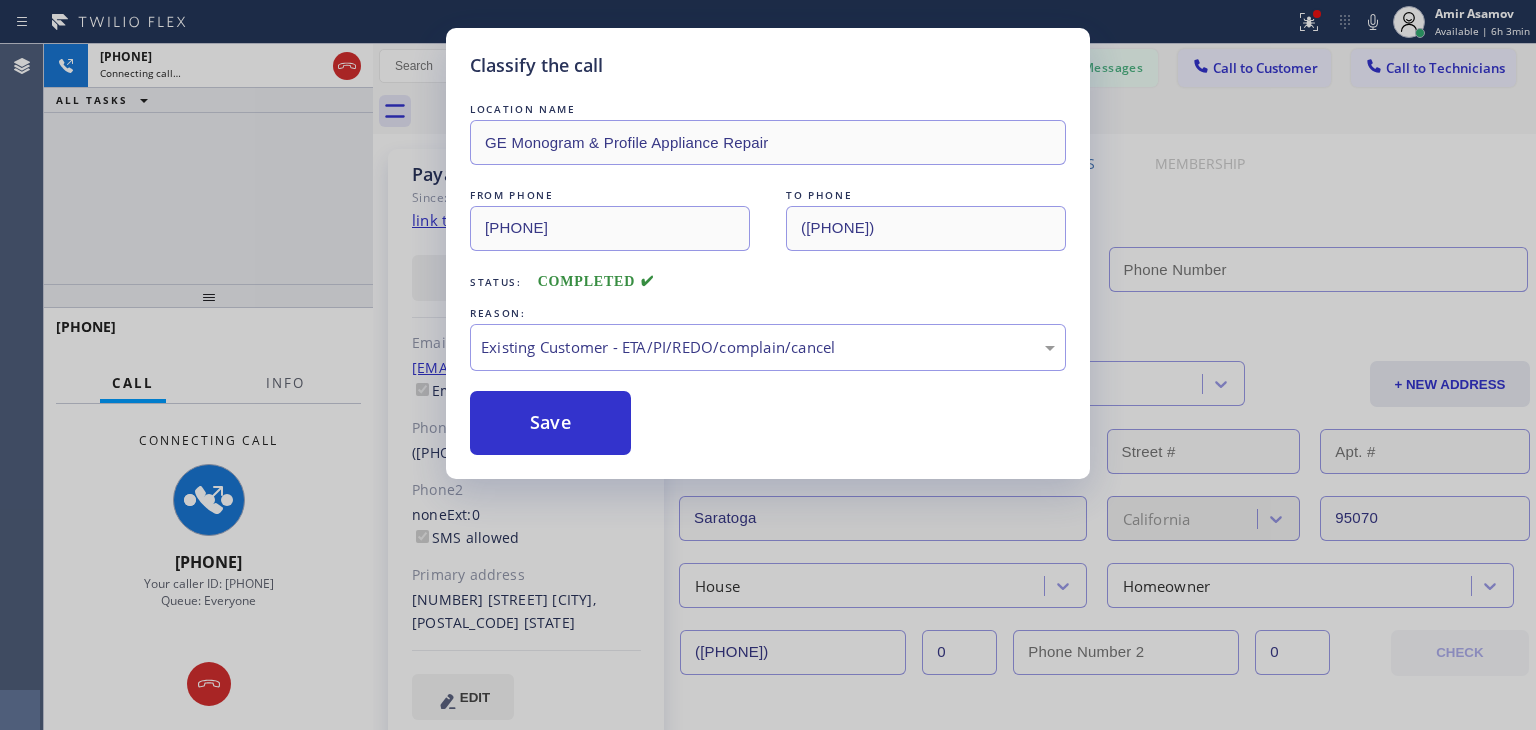 click on "Classify the call LOCATION NAME GE Monogram & Profile Appliance Repair FROM PHONE [PHONE] TO PHONE [PHONE] Status: COMPLETED REASON: Existing Customer - ETA/PI/REDO/complain/cancel Save" at bounding box center [768, 253] 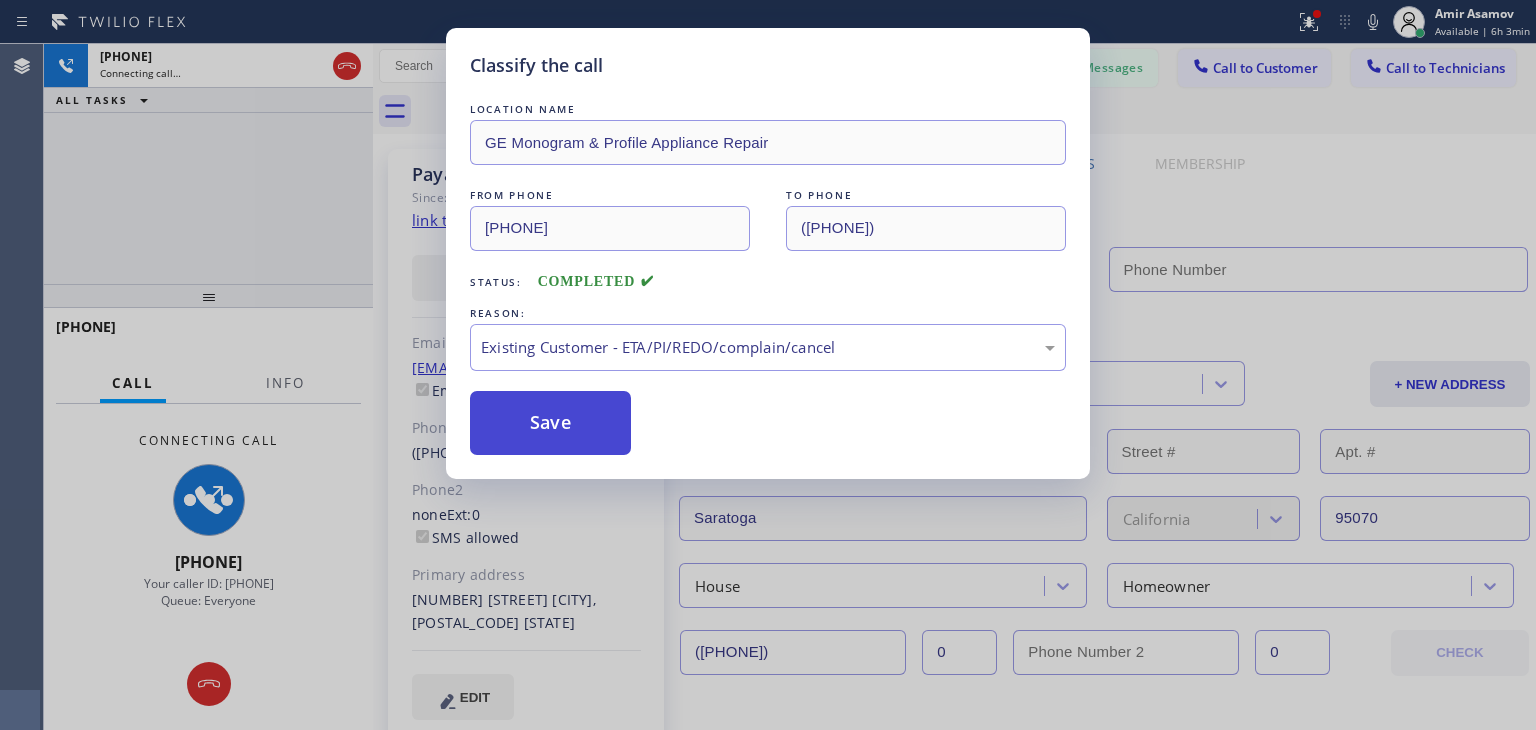 click on "Save" at bounding box center (550, 423) 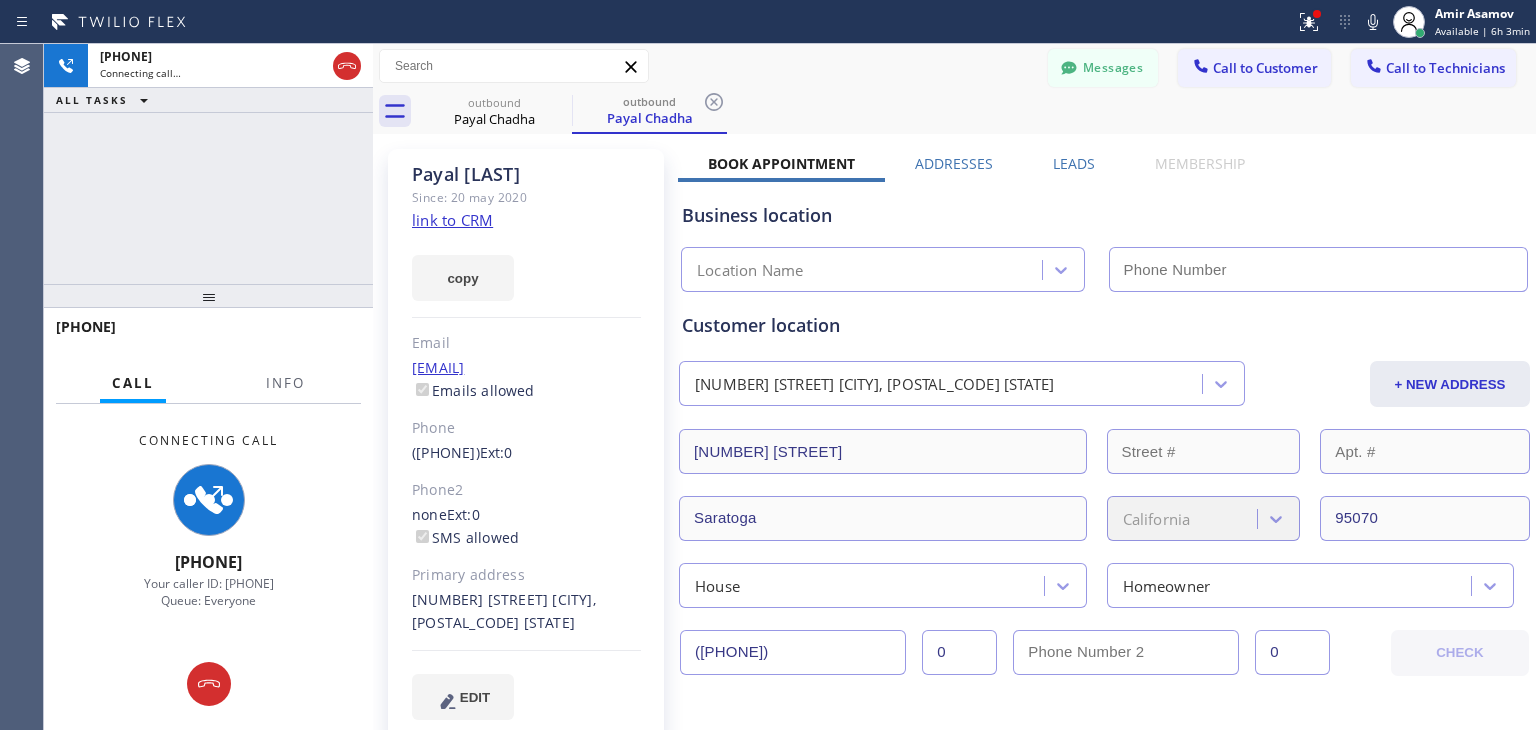 type on "[PHONE]" 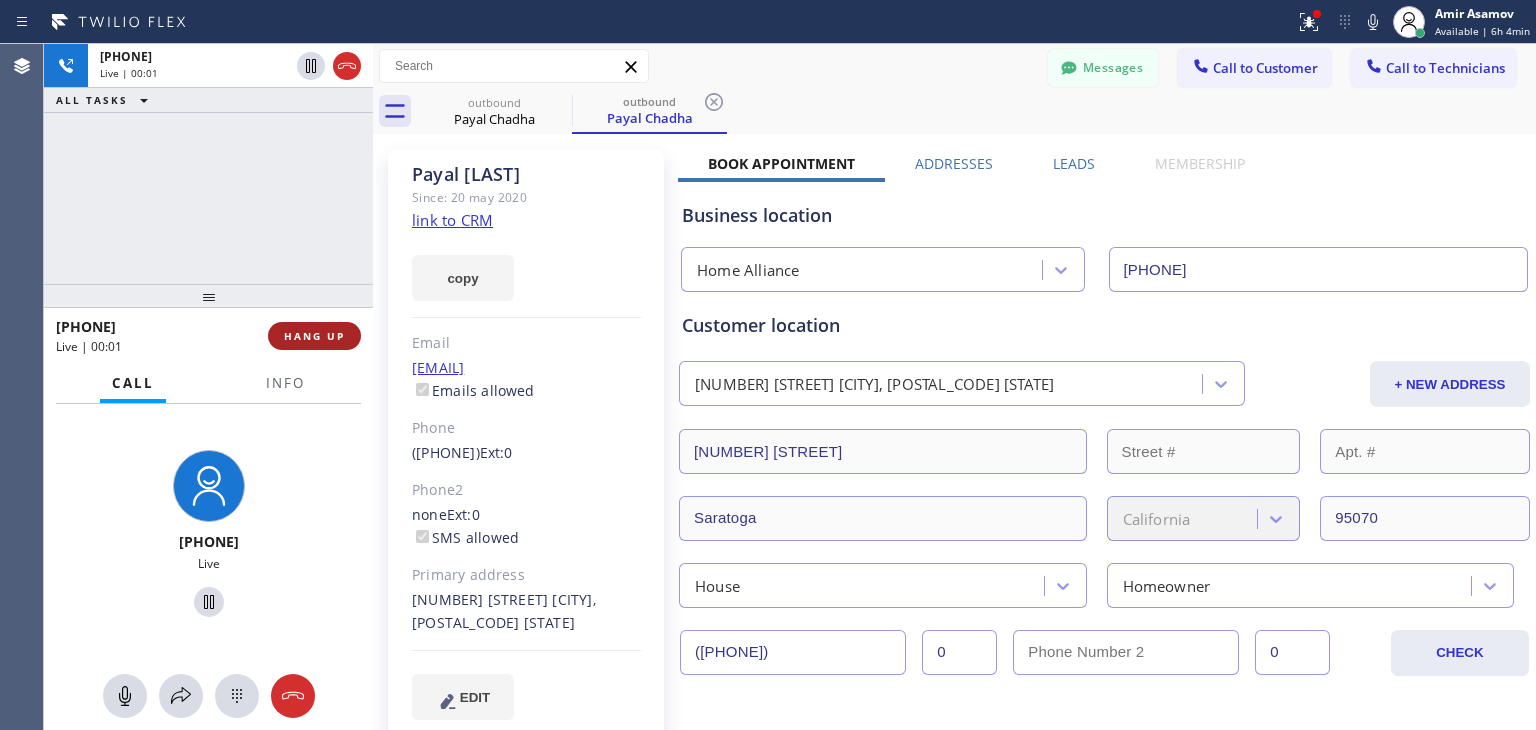 click on "HANG UP" at bounding box center (314, 336) 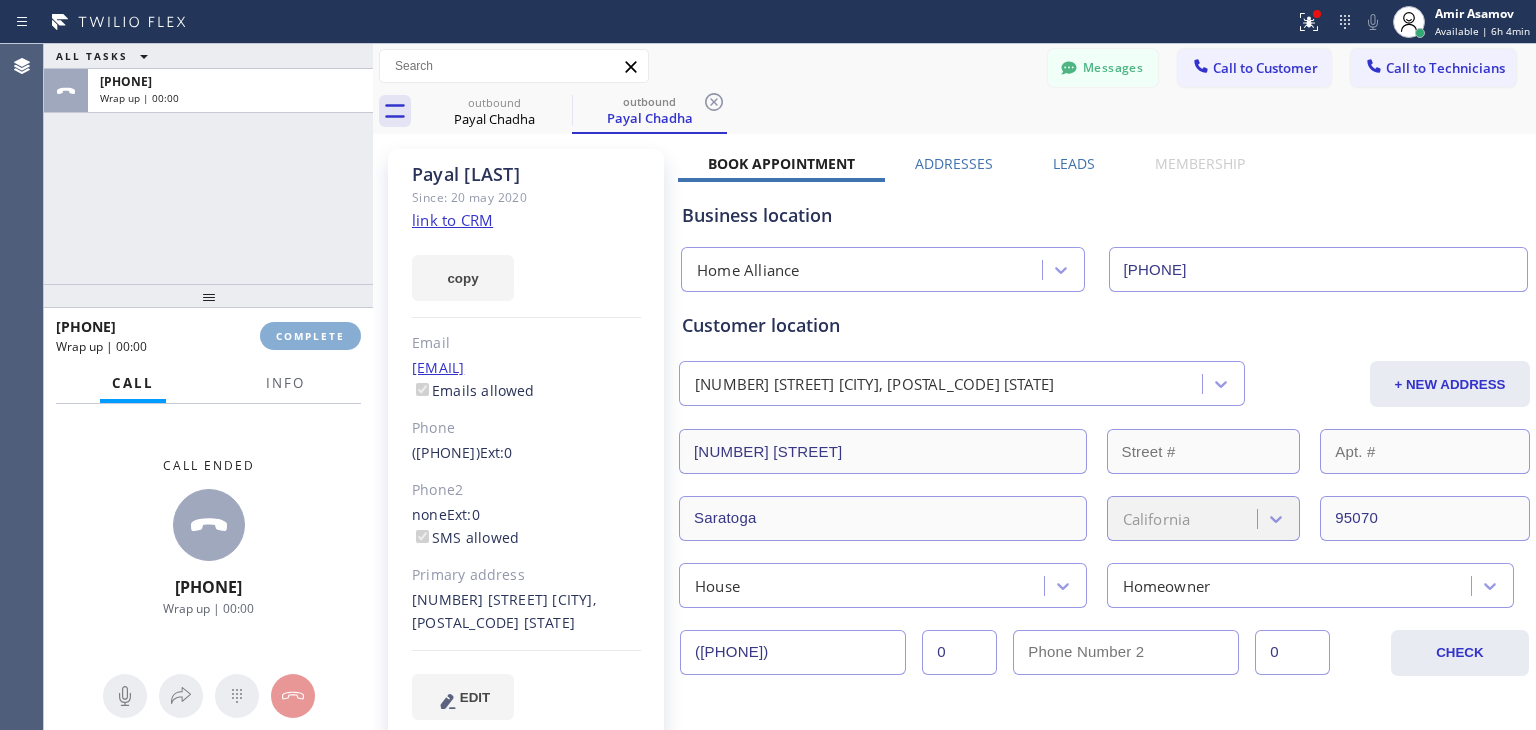 click on "COMPLETE" at bounding box center [310, 336] 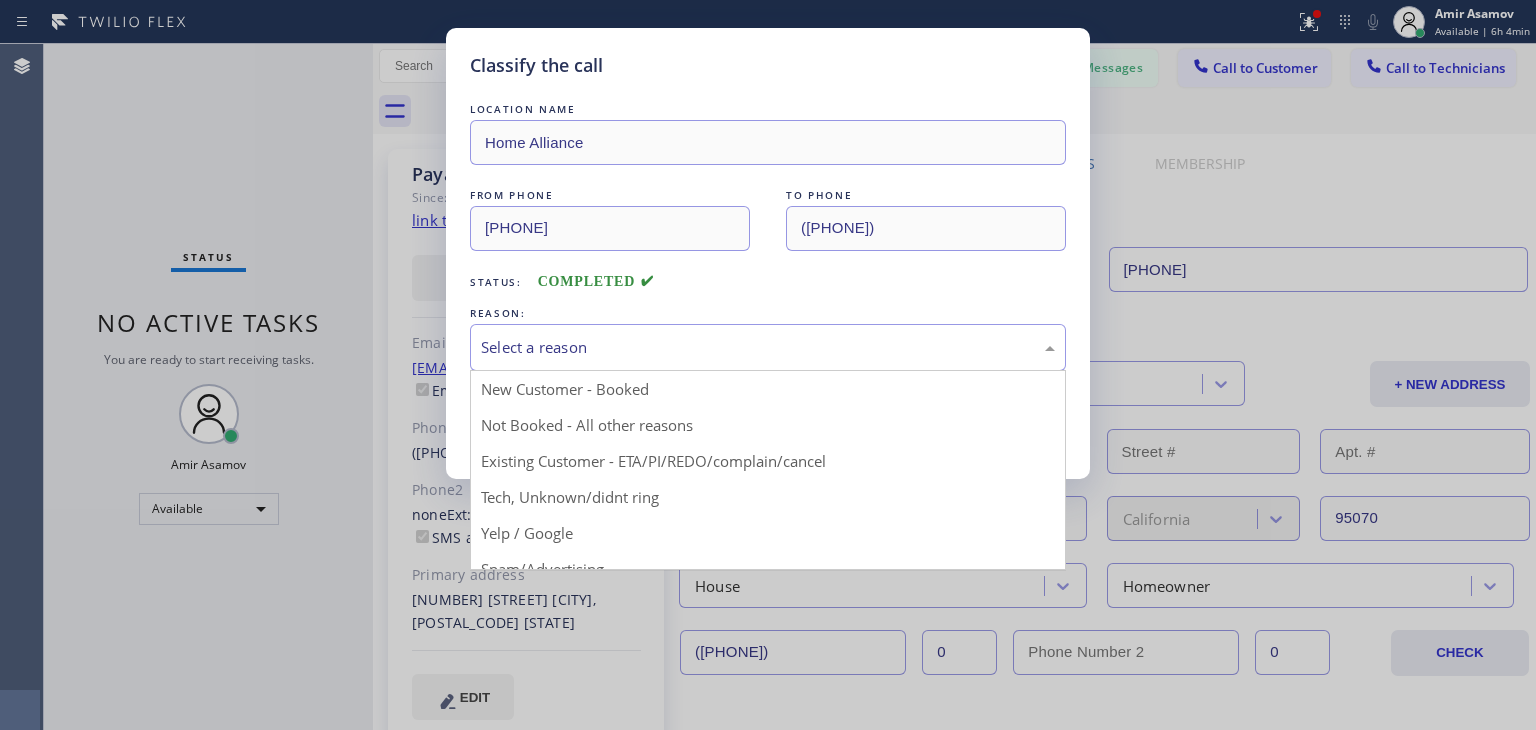 click on "Select a reason" at bounding box center (768, 347) 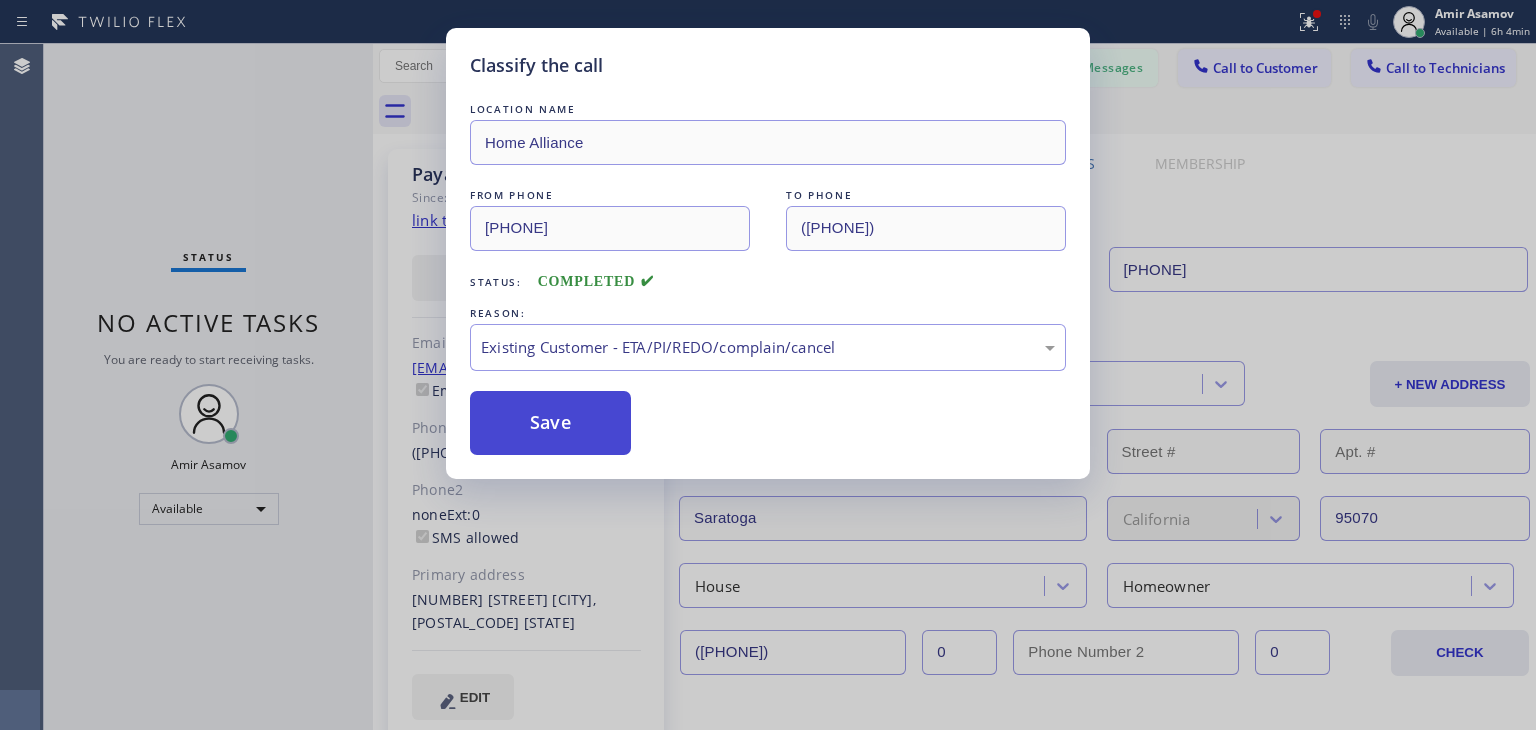 click on "Save" at bounding box center (550, 423) 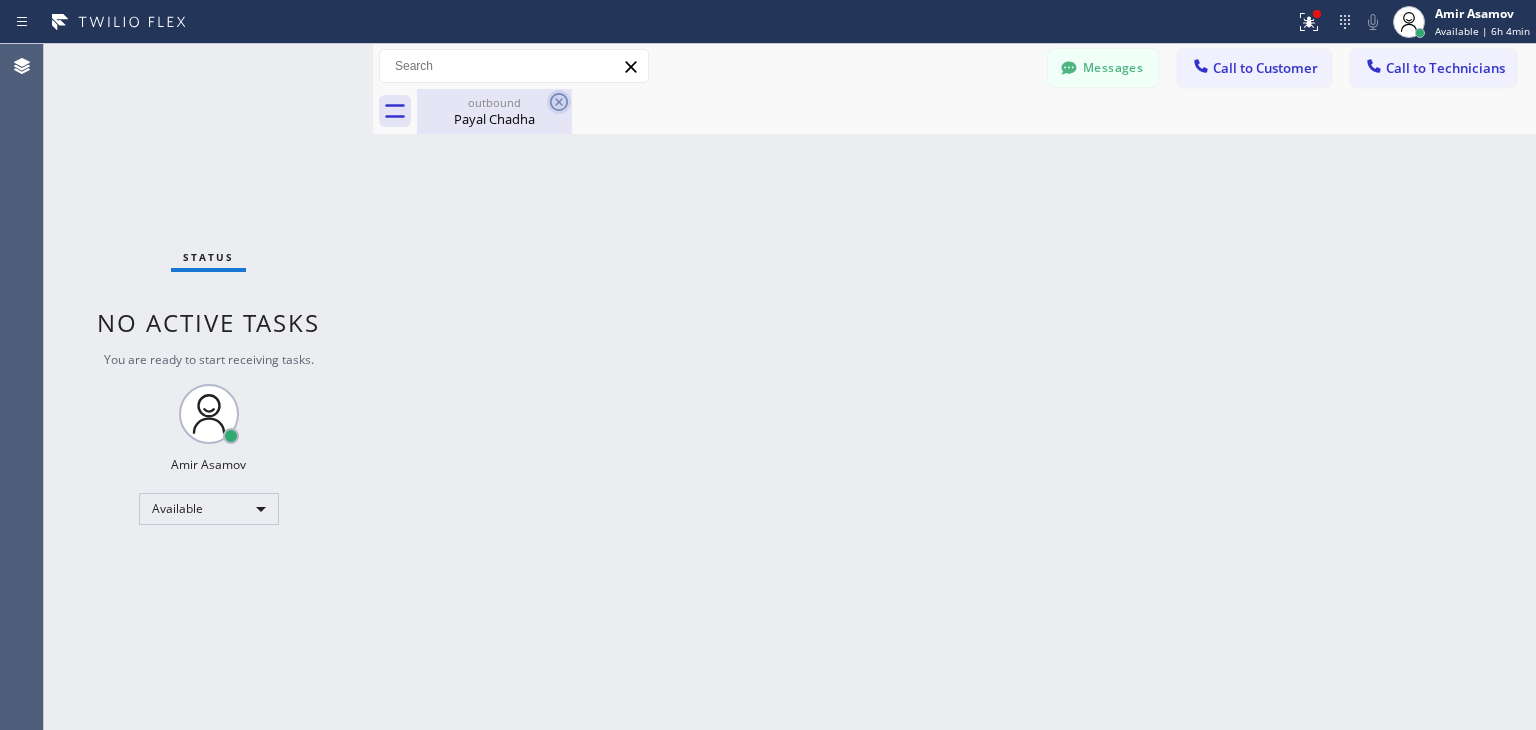 drag, startPoint x: 532, startPoint y: 105, endPoint x: 562, endPoint y: 102, distance: 30.149628 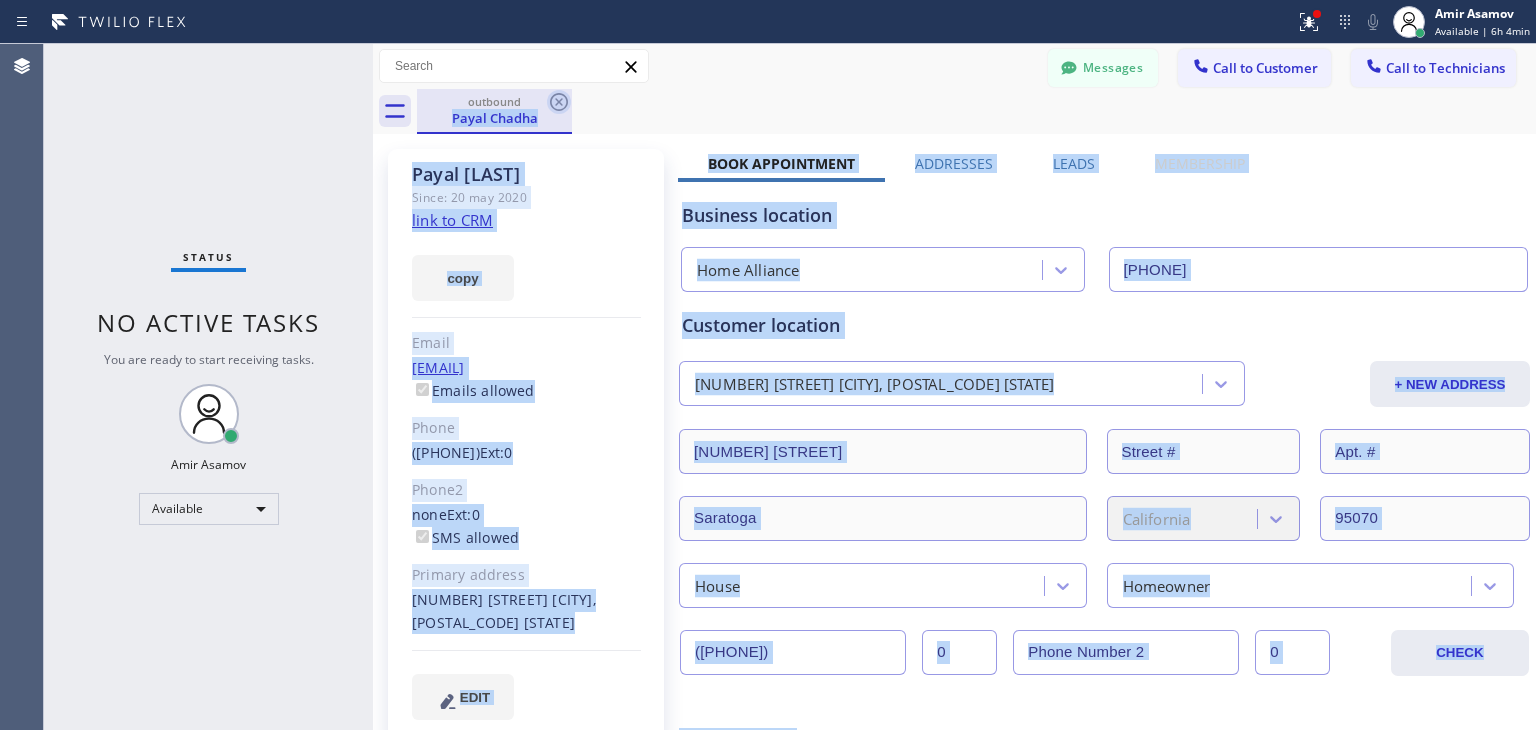 click 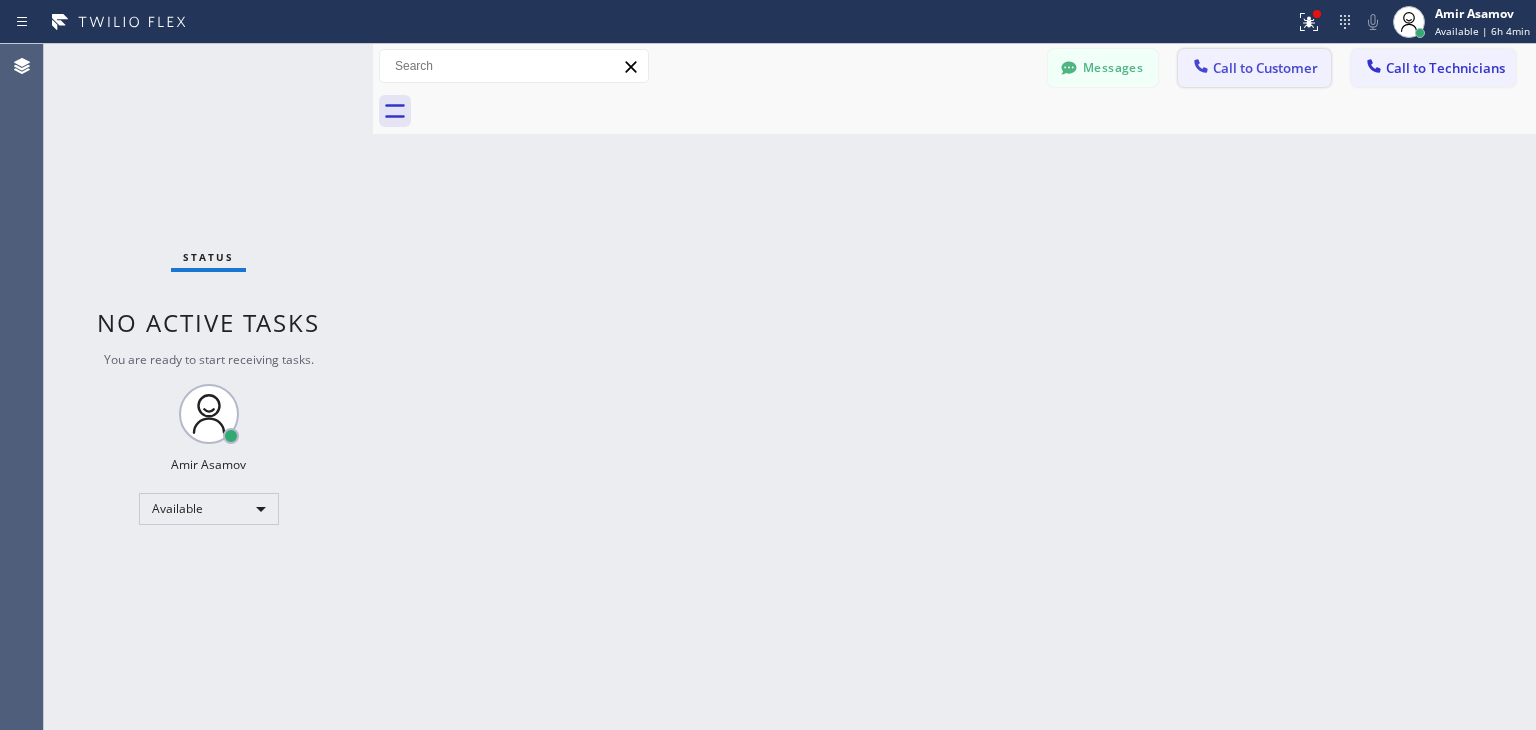 click on "Call to Customer" at bounding box center [1265, 68] 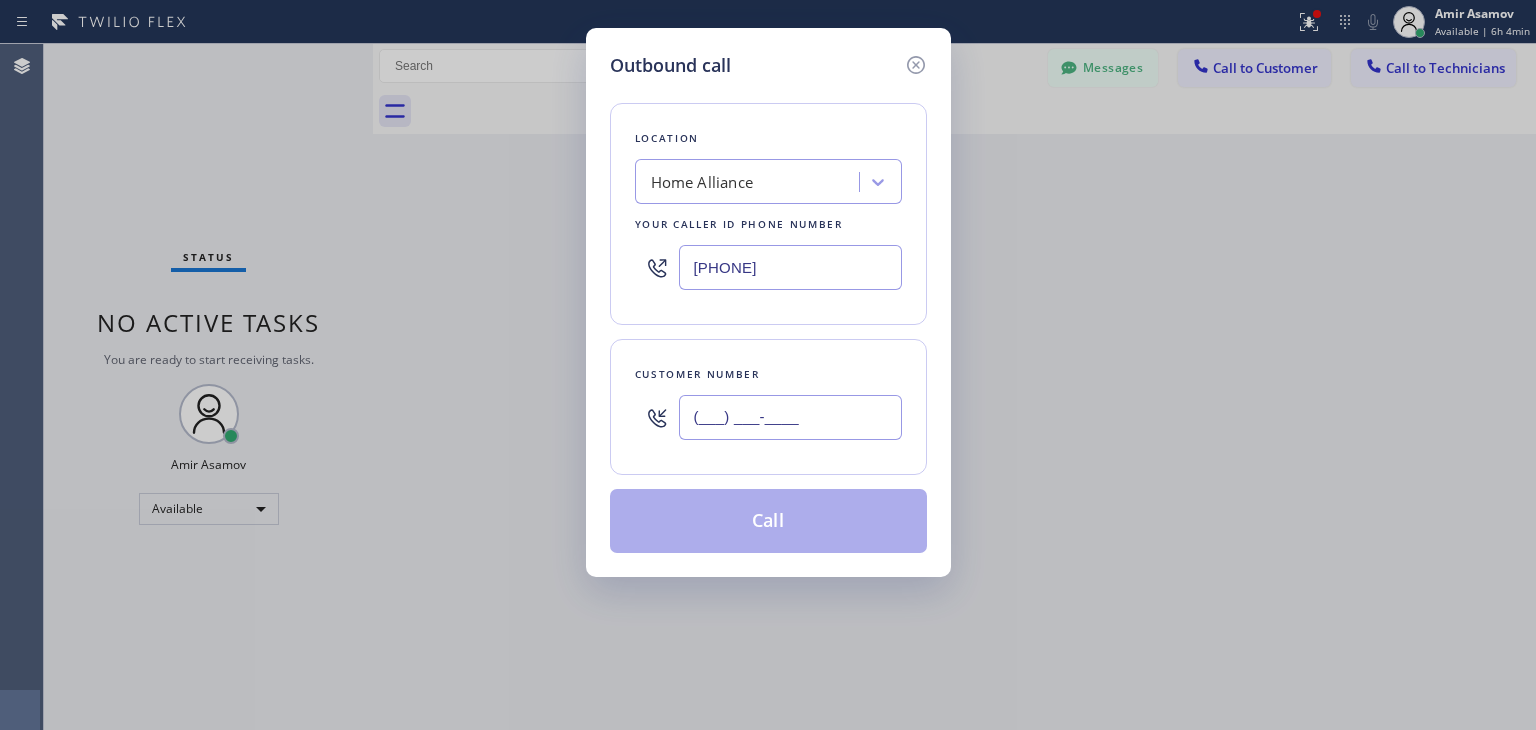 paste on "[PHONE]" 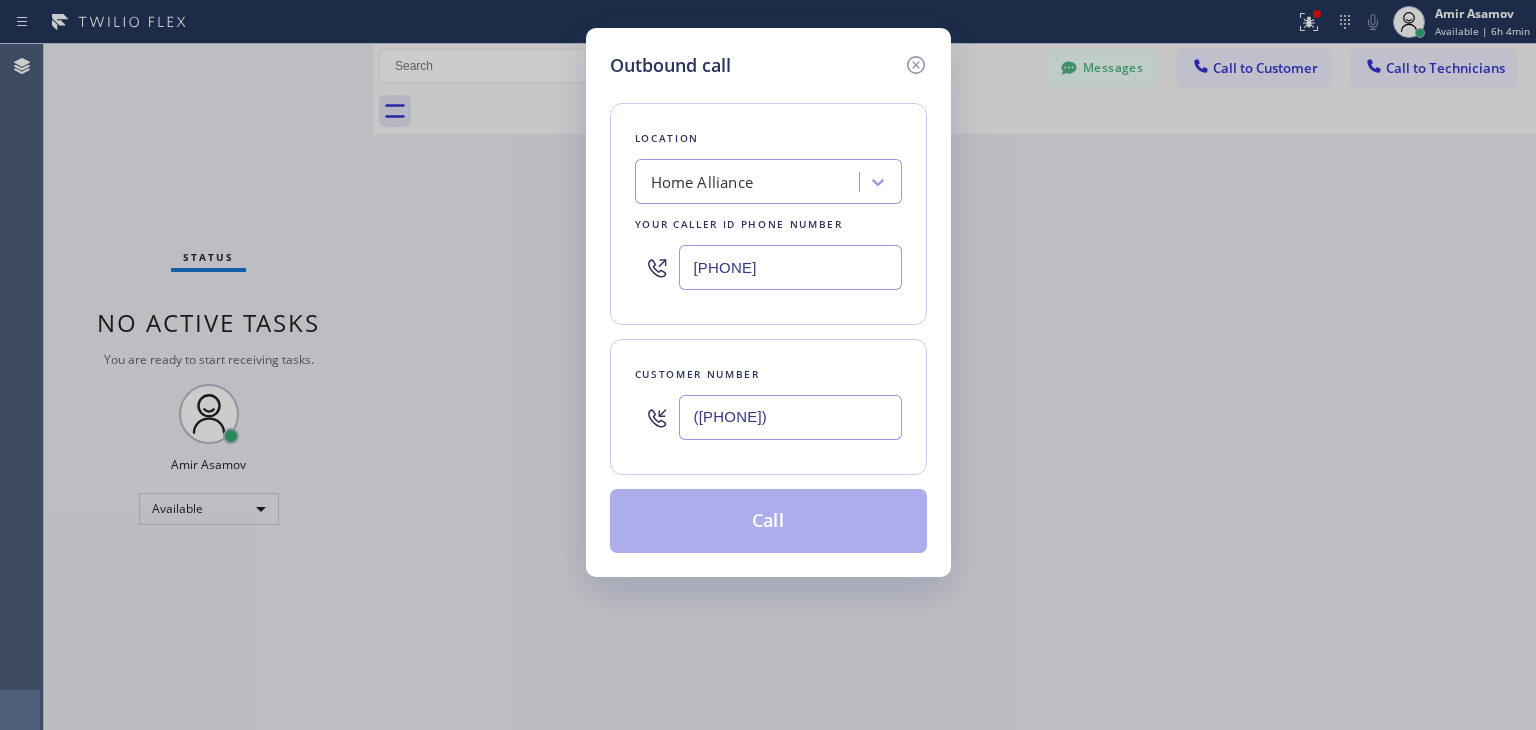 click on "([PHONE])" at bounding box center [790, 417] 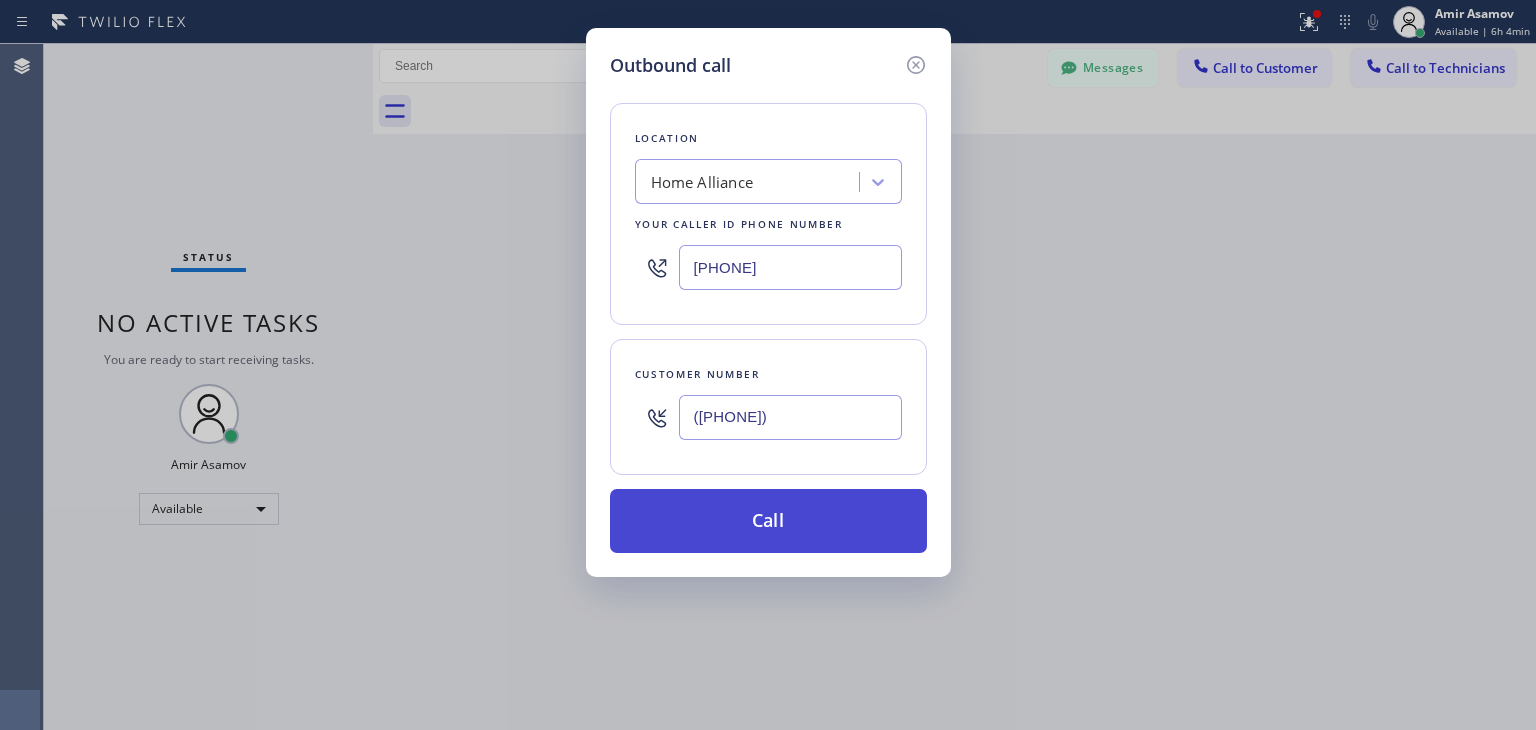 type on "([PHONE])" 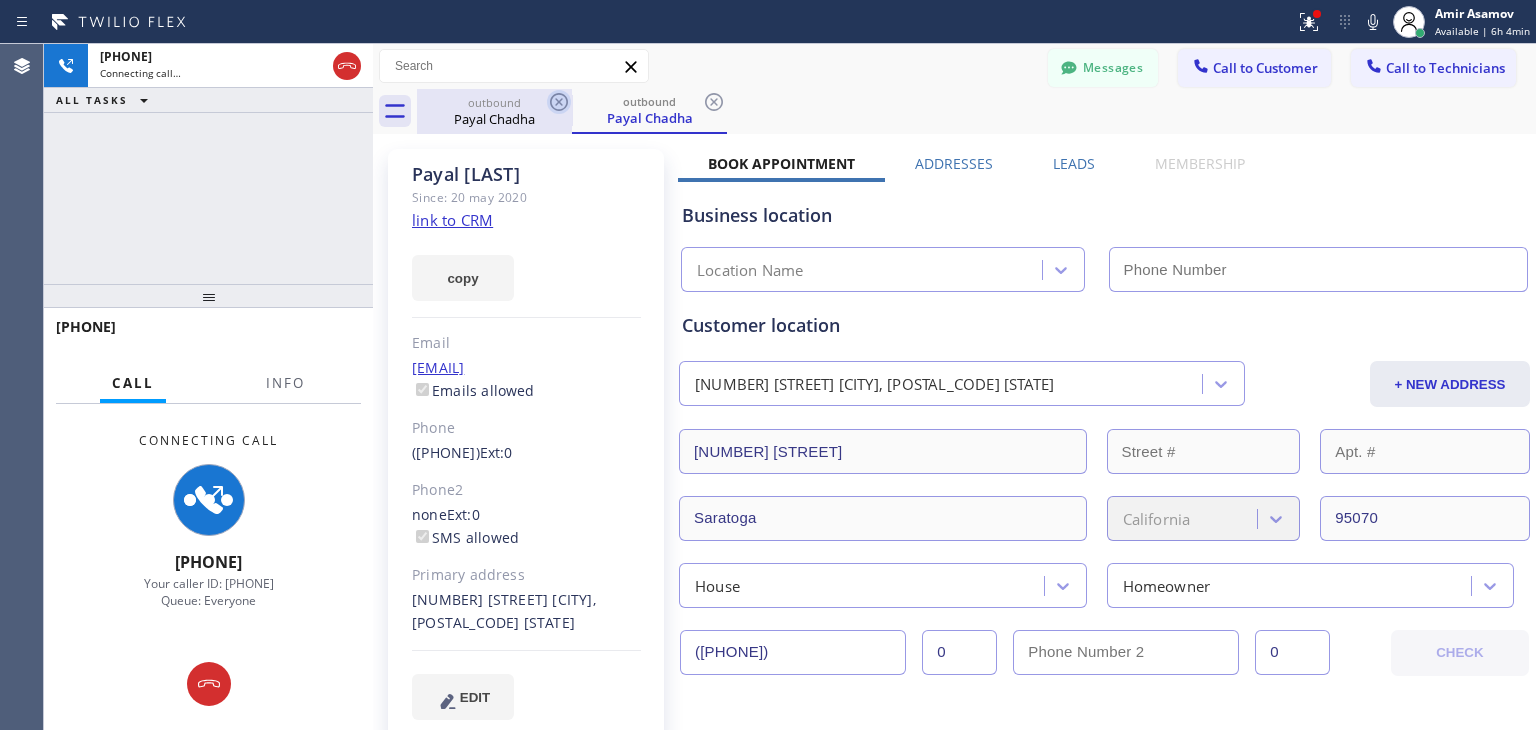click 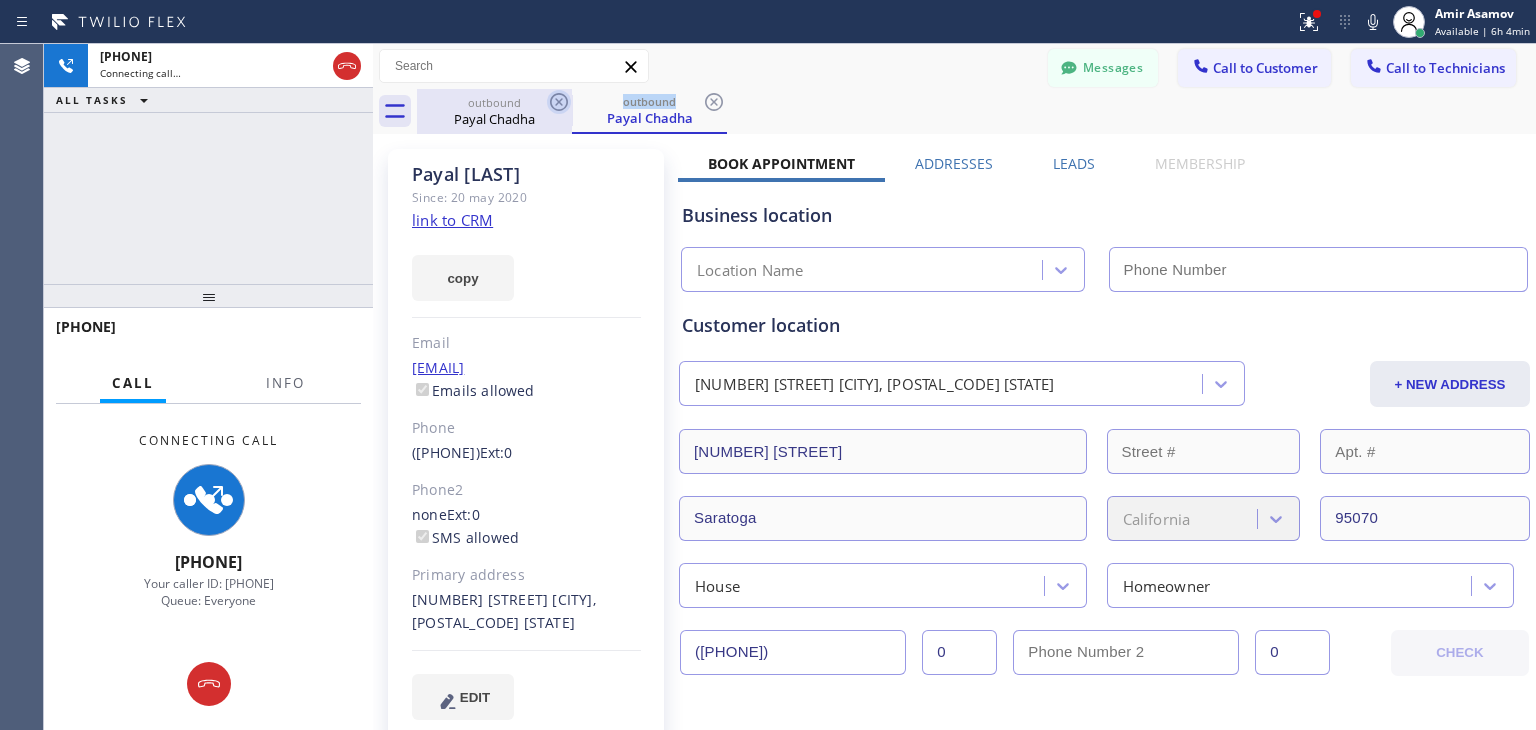 click 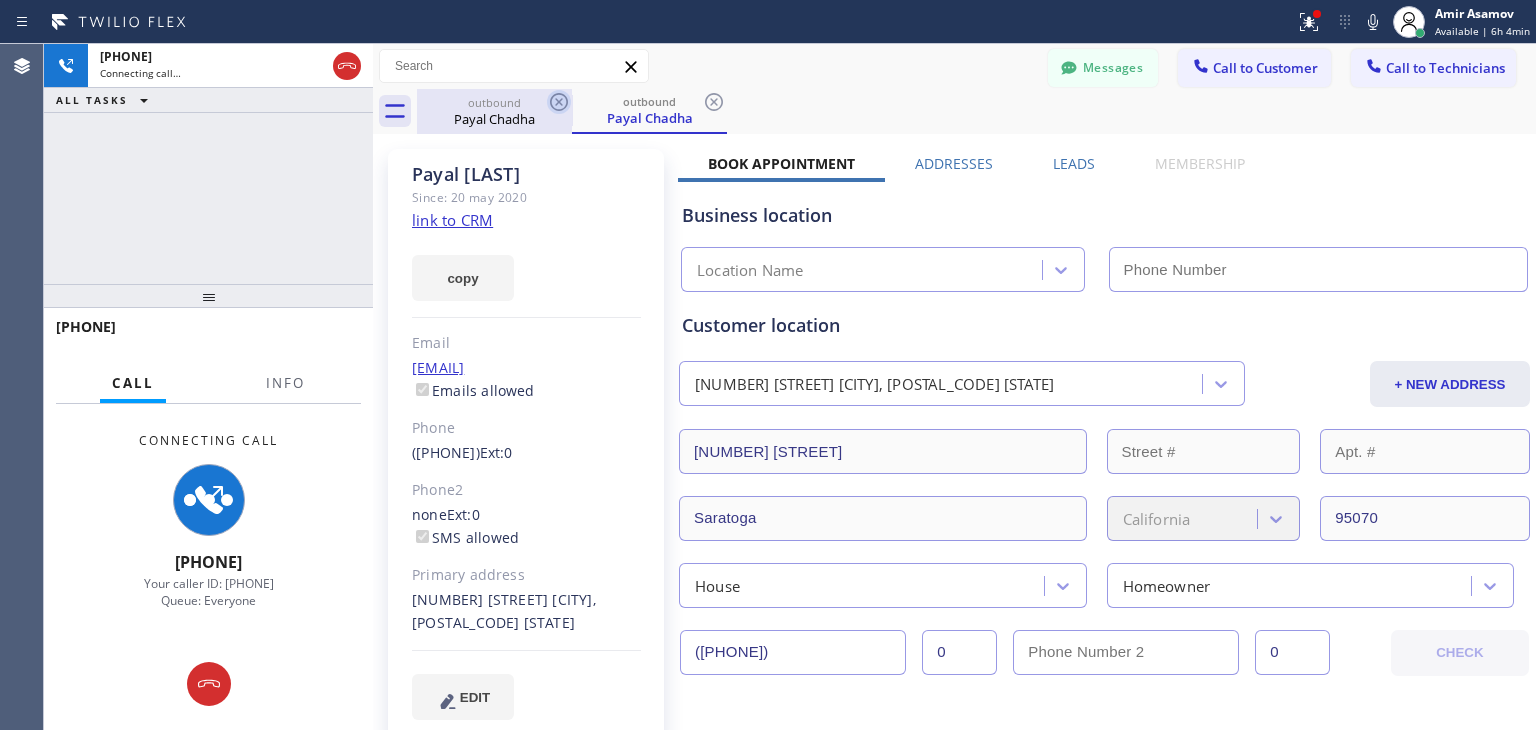 click 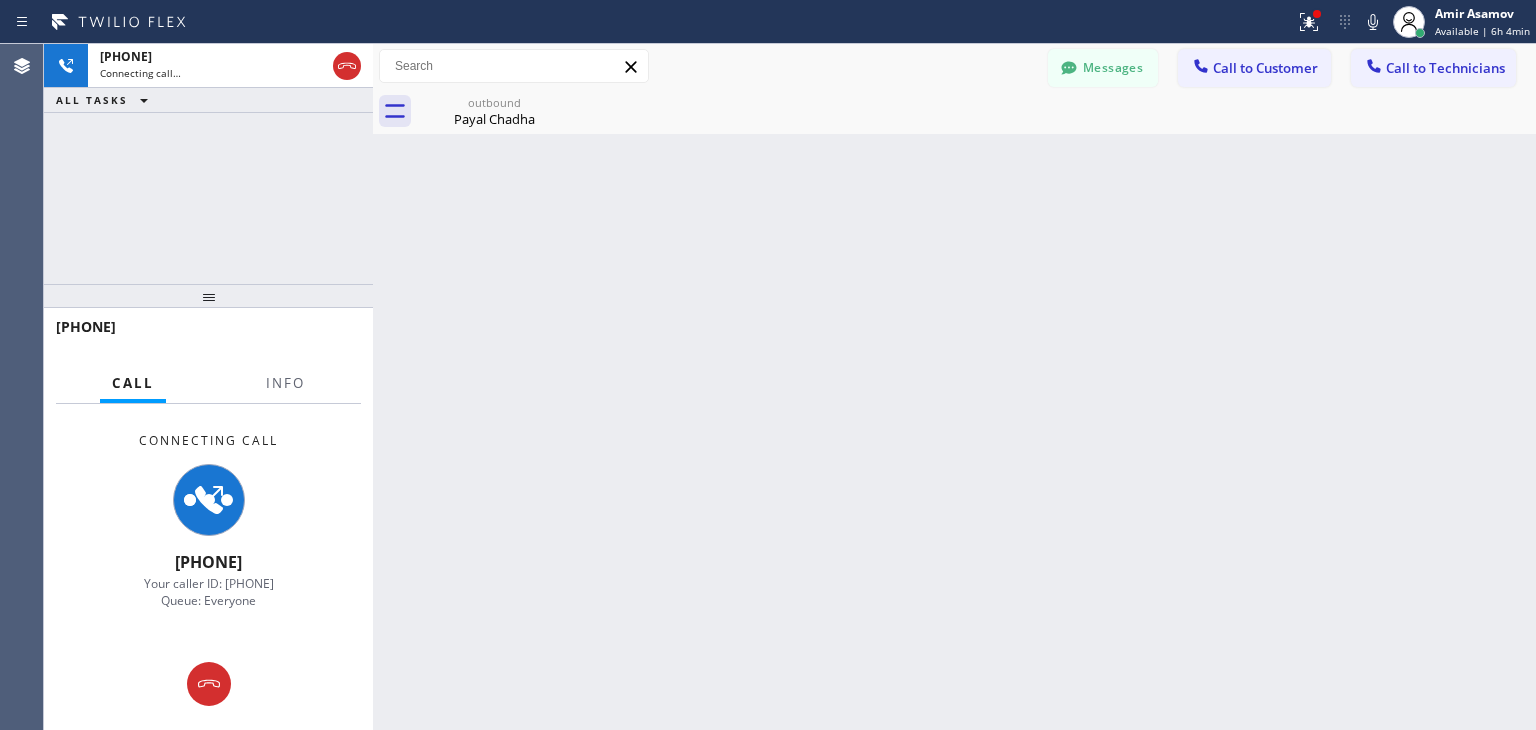 click 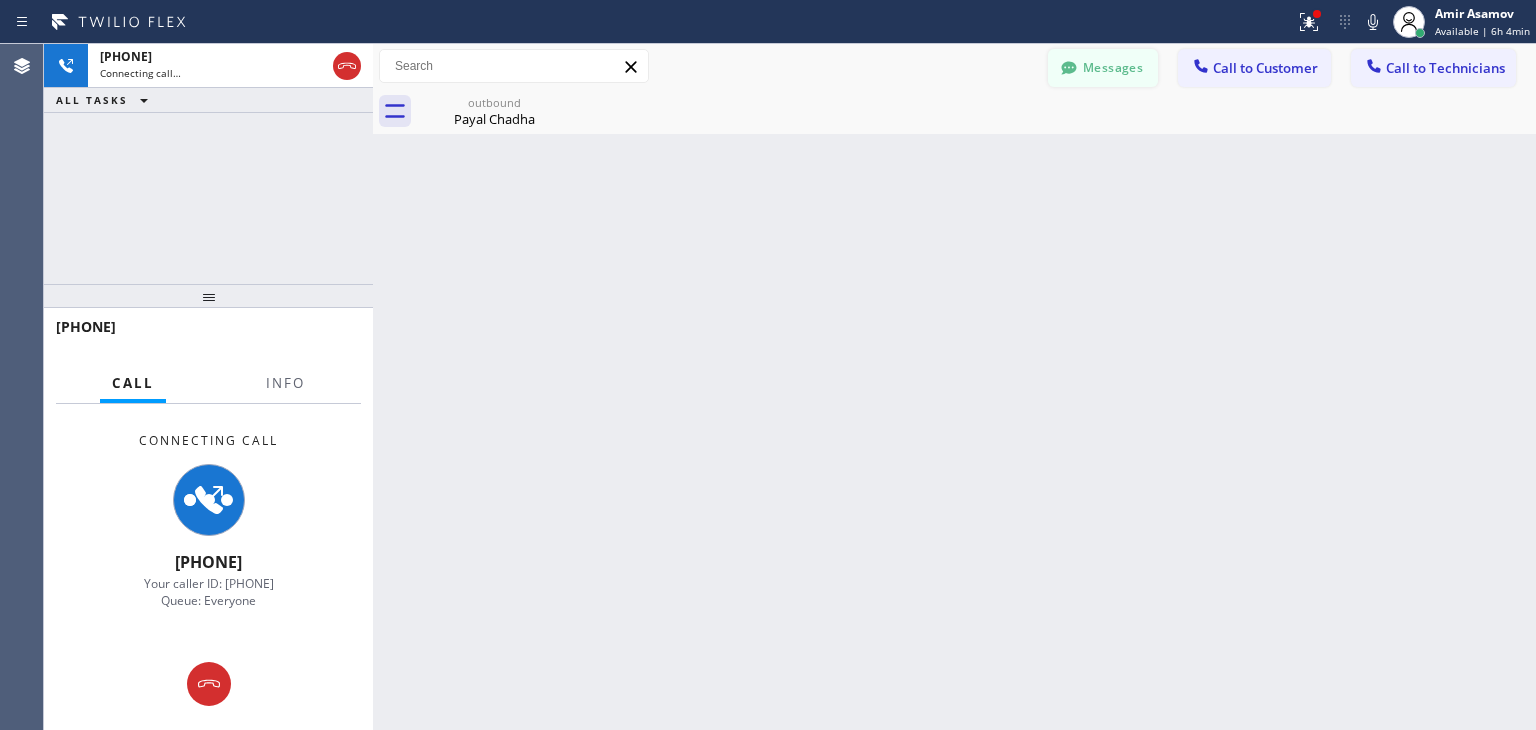 click on "Messages" at bounding box center [1103, 68] 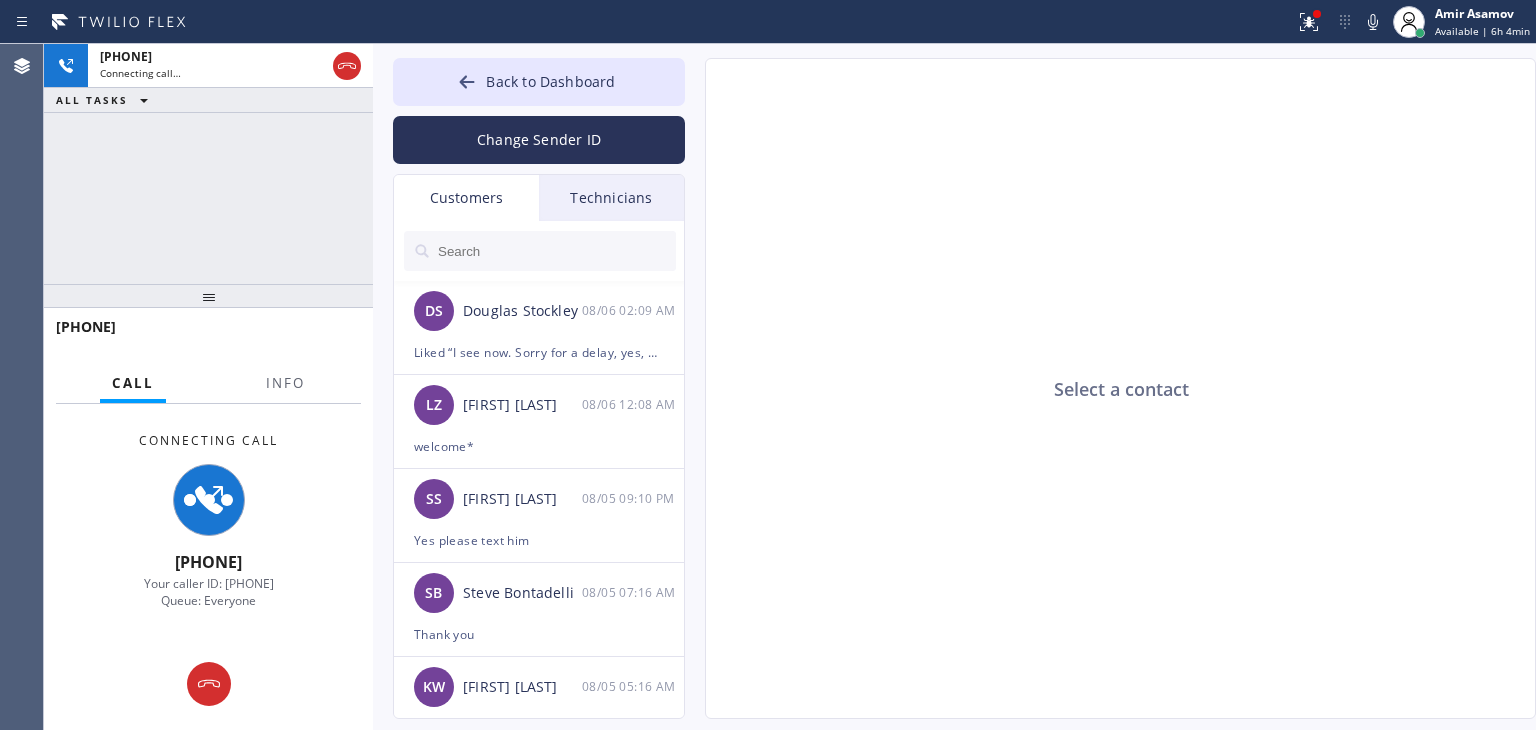 click at bounding box center [556, 251] 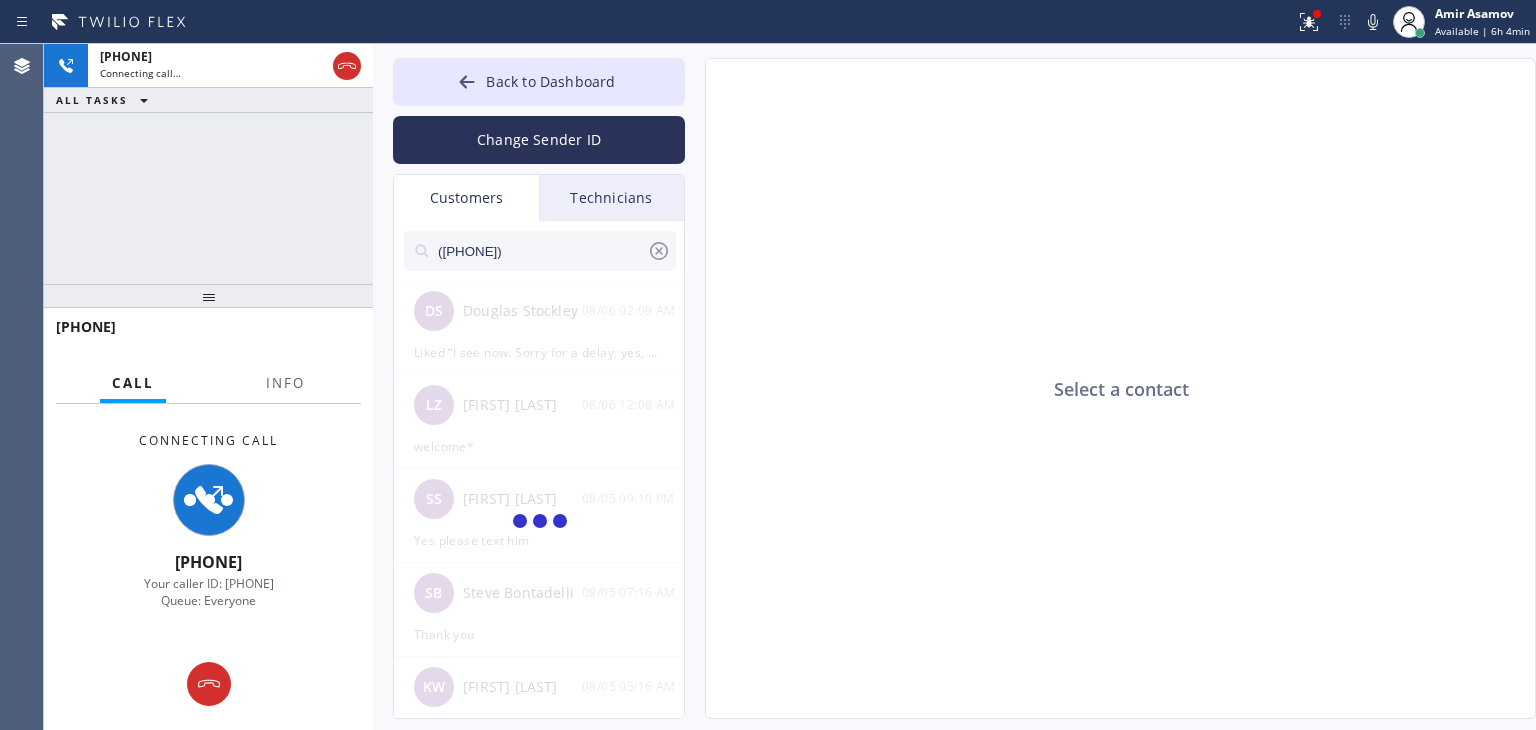 click on "([PHONE])" at bounding box center [541, 251] 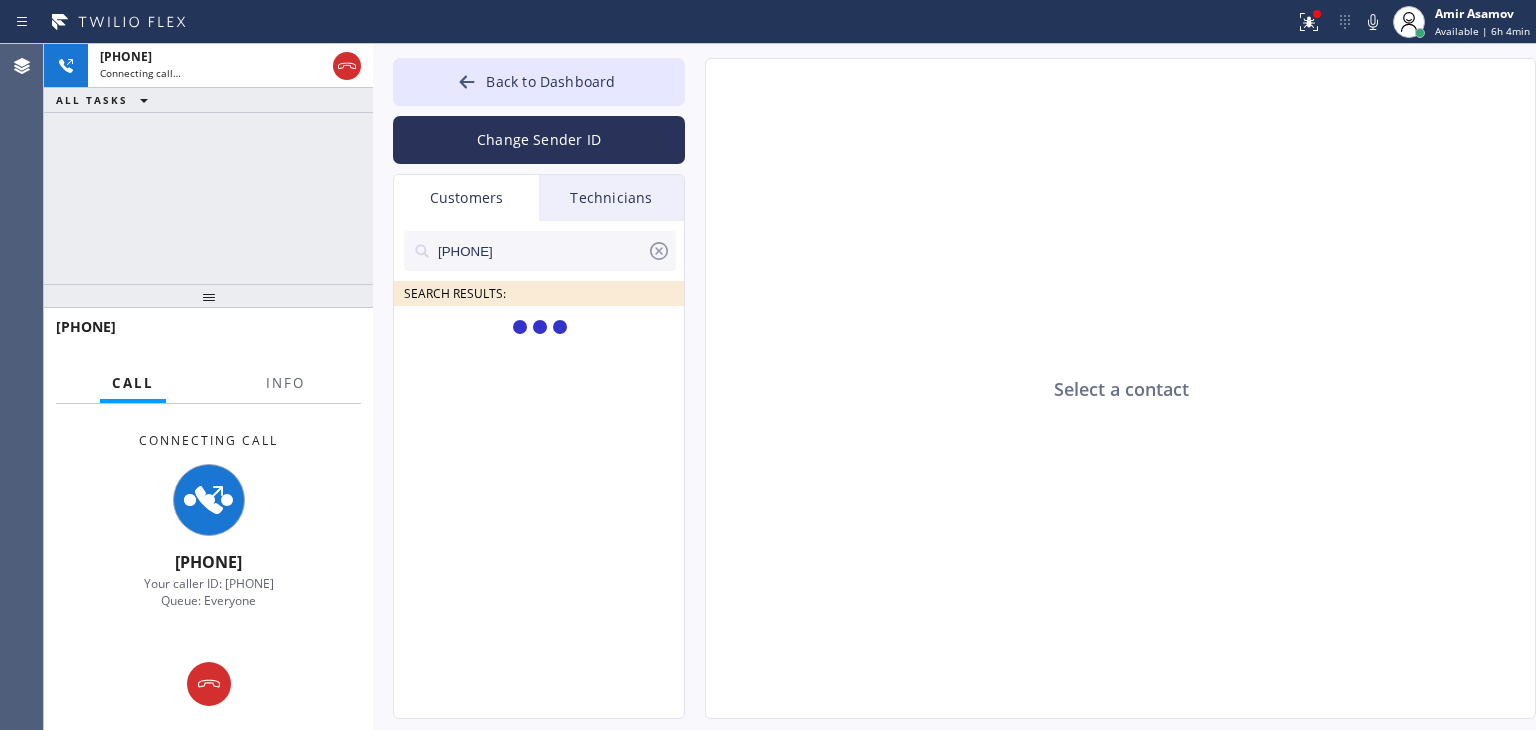 click on "[PHONE]" at bounding box center [541, 251] 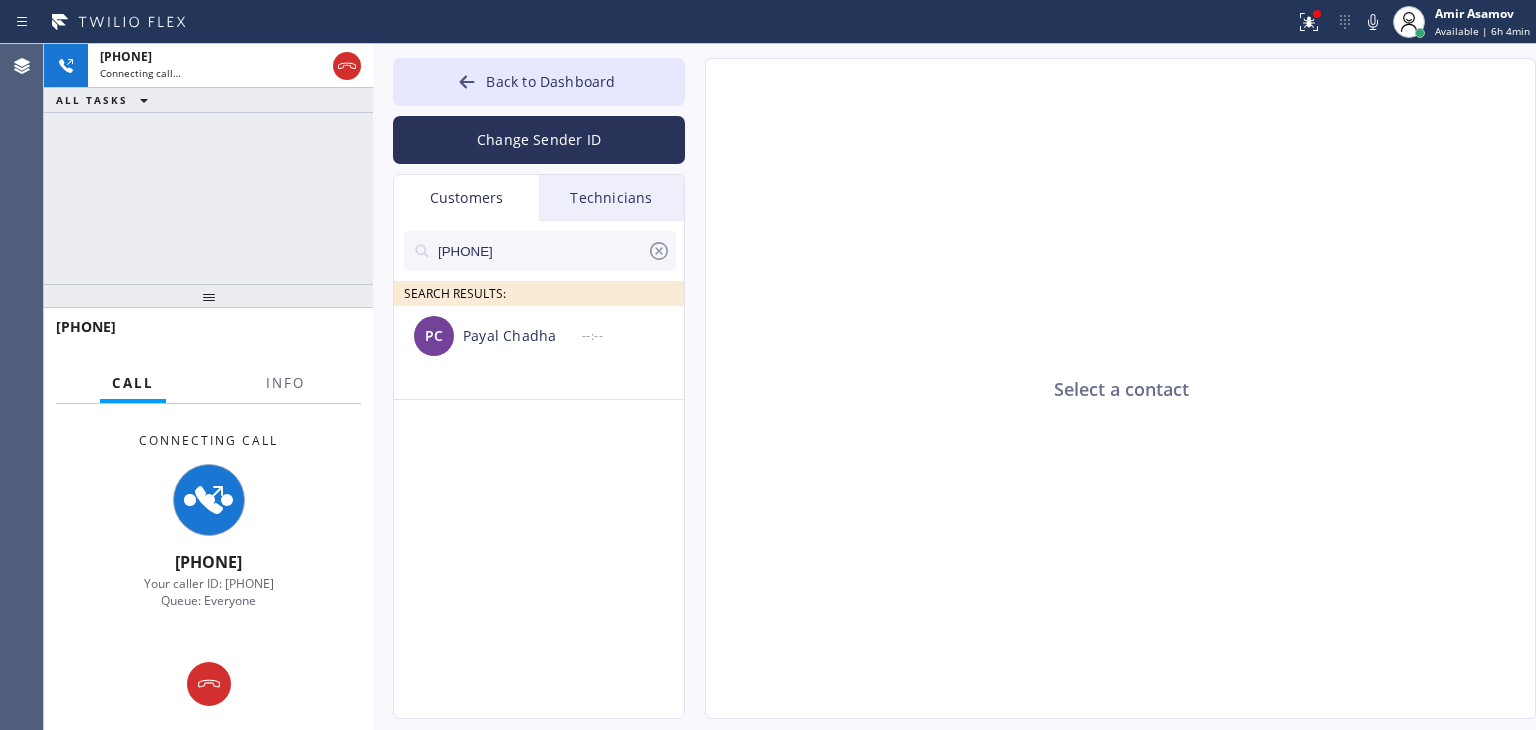 type on "[PHONE]" 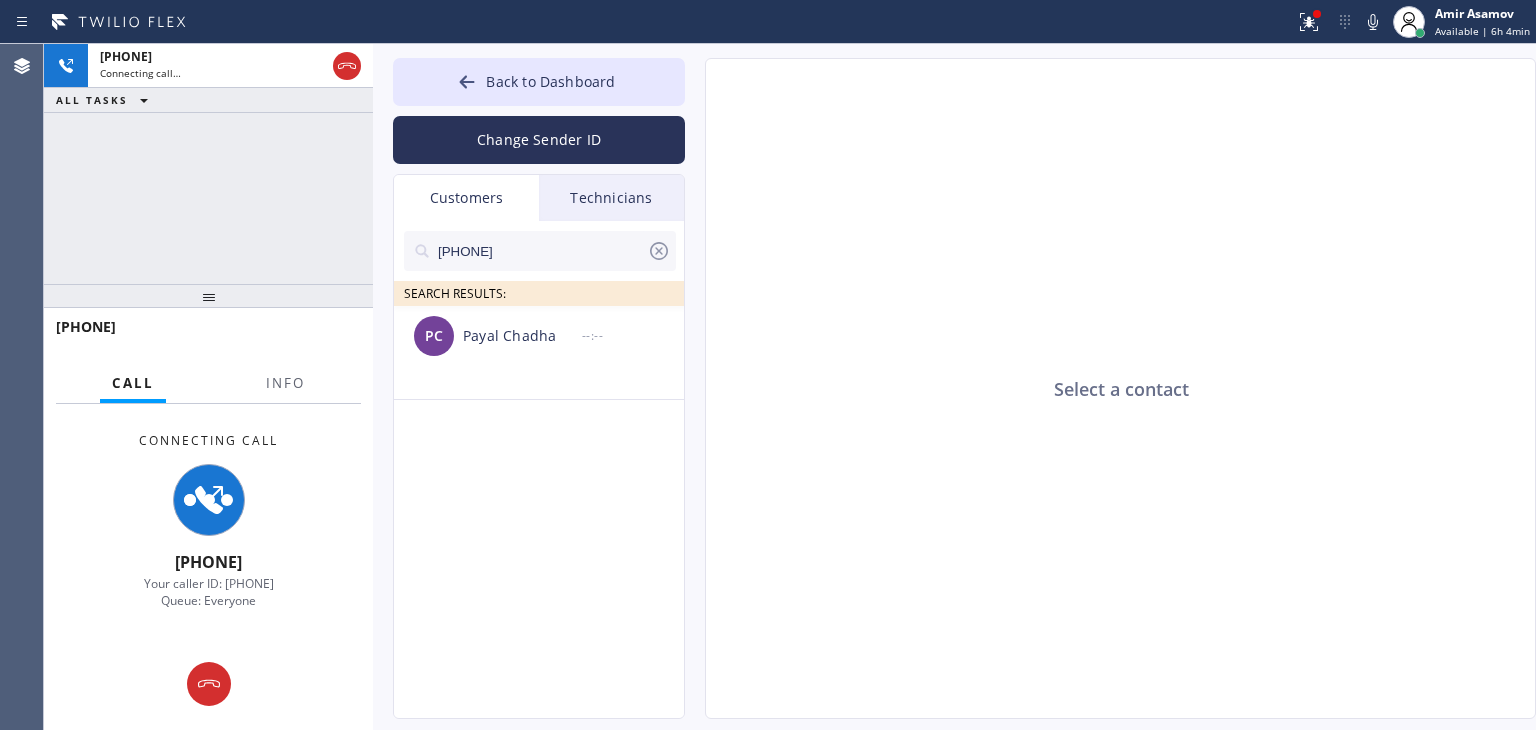 click on "PC [LAST] [LAST] --:--" 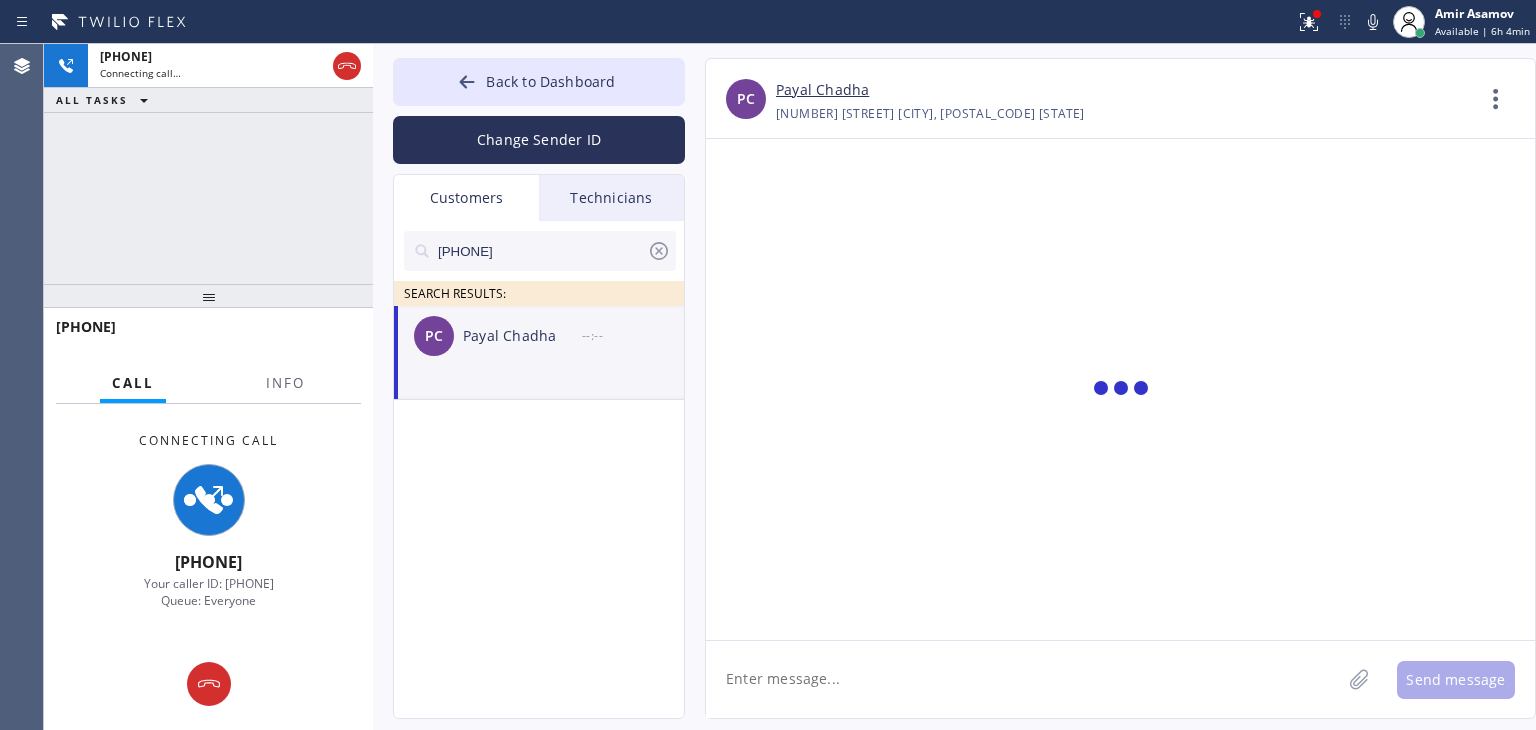 drag, startPoint x: 919, startPoint y: 639, endPoint x: 918, endPoint y: 694, distance: 55.00909 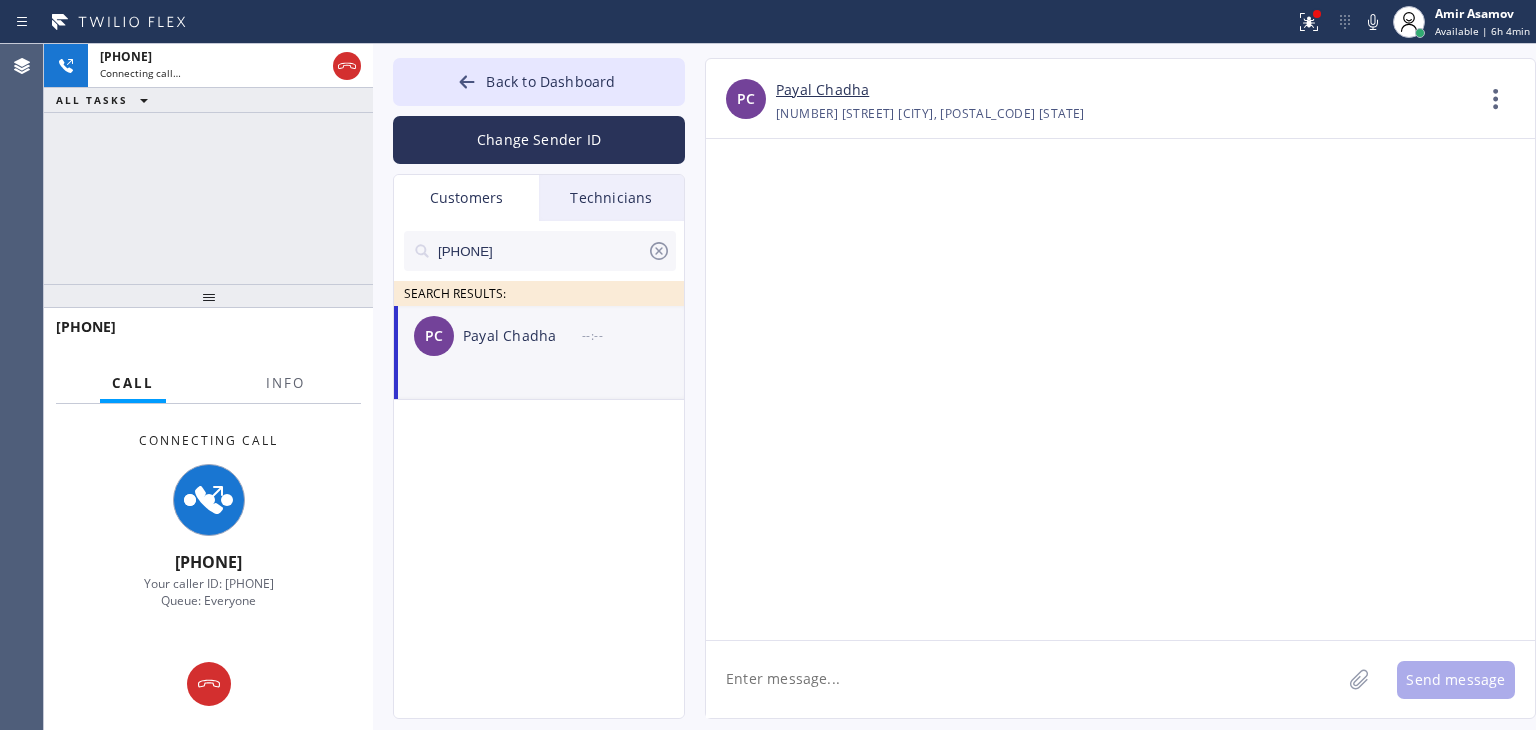 click 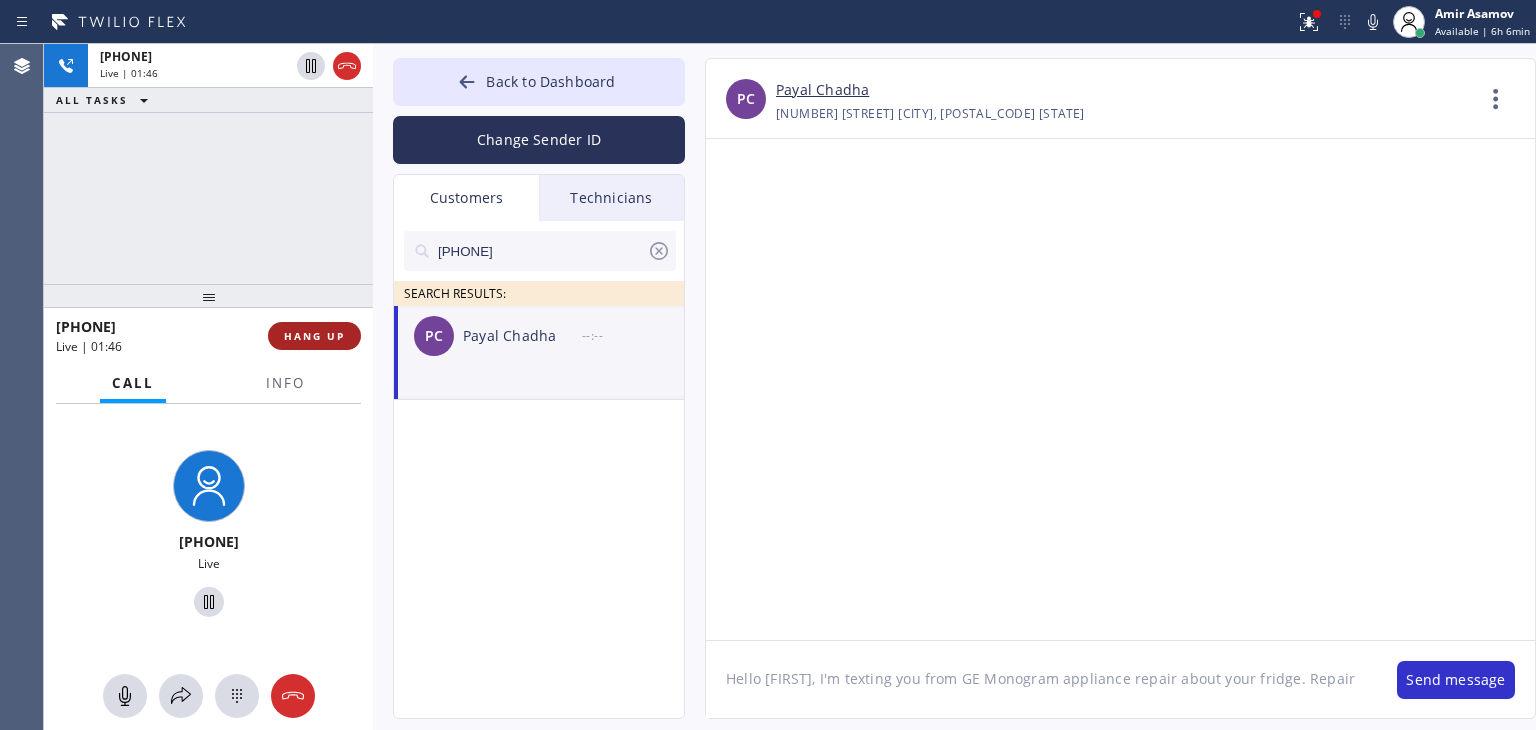click on "HANG UP" at bounding box center (314, 336) 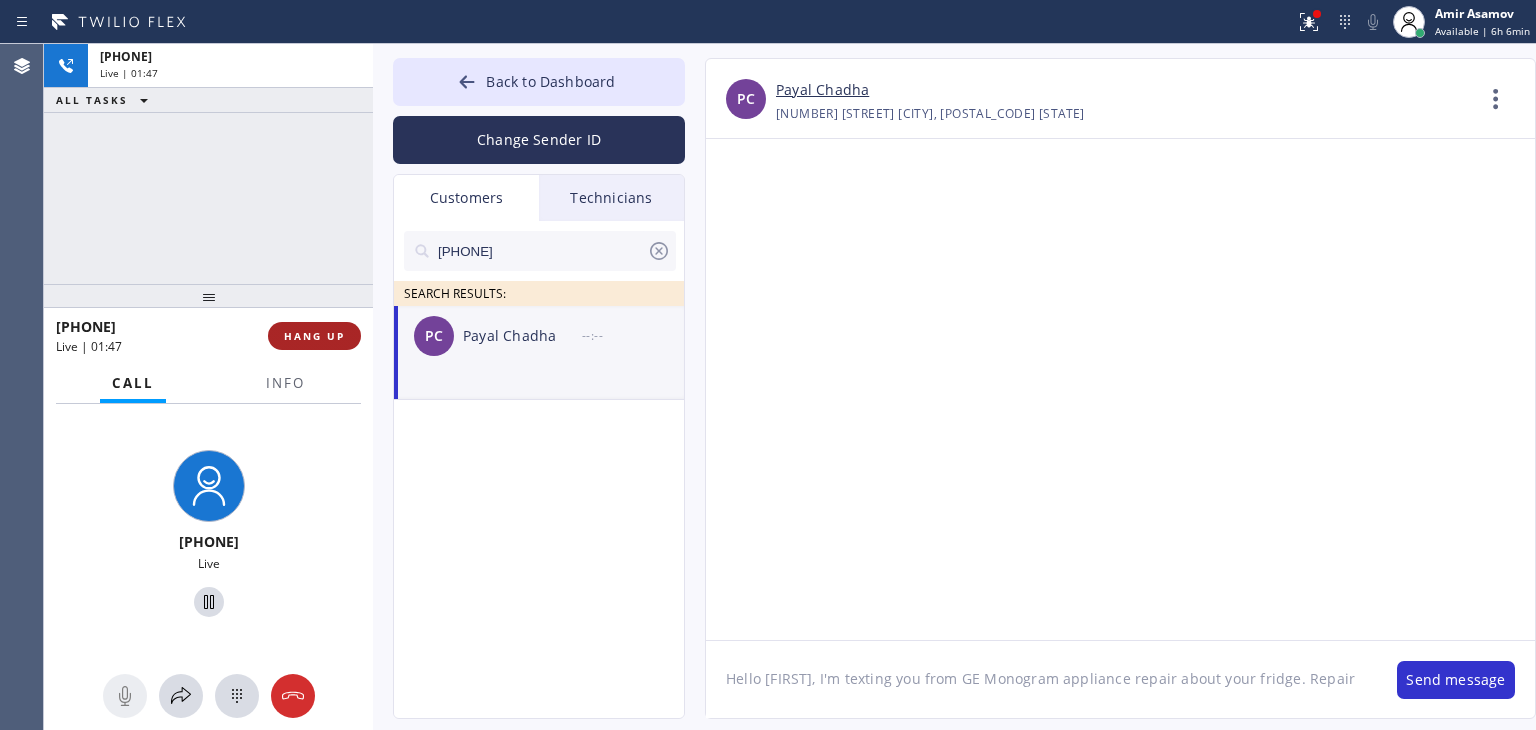 click on "HANG UP" at bounding box center [314, 336] 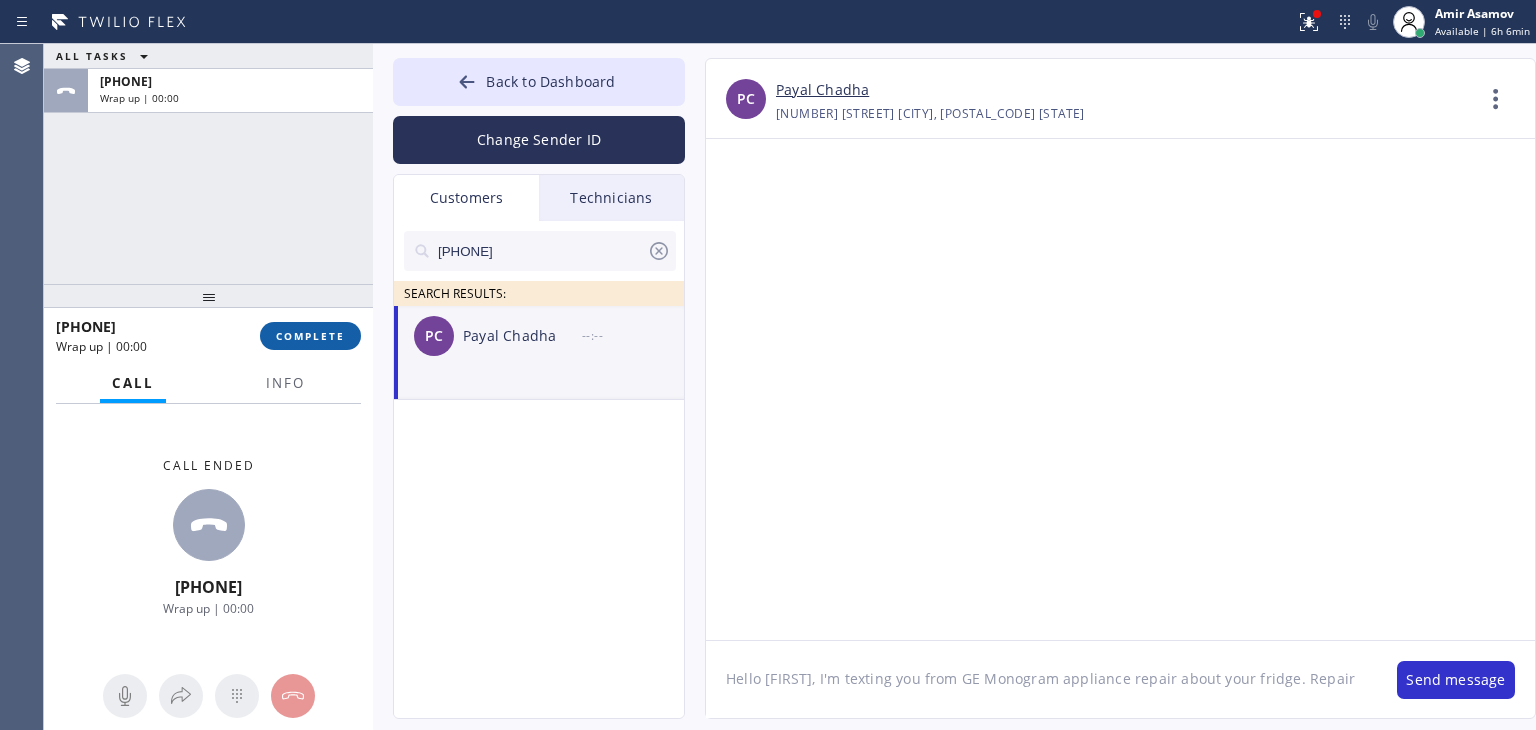 click on "COMPLETE" at bounding box center (310, 336) 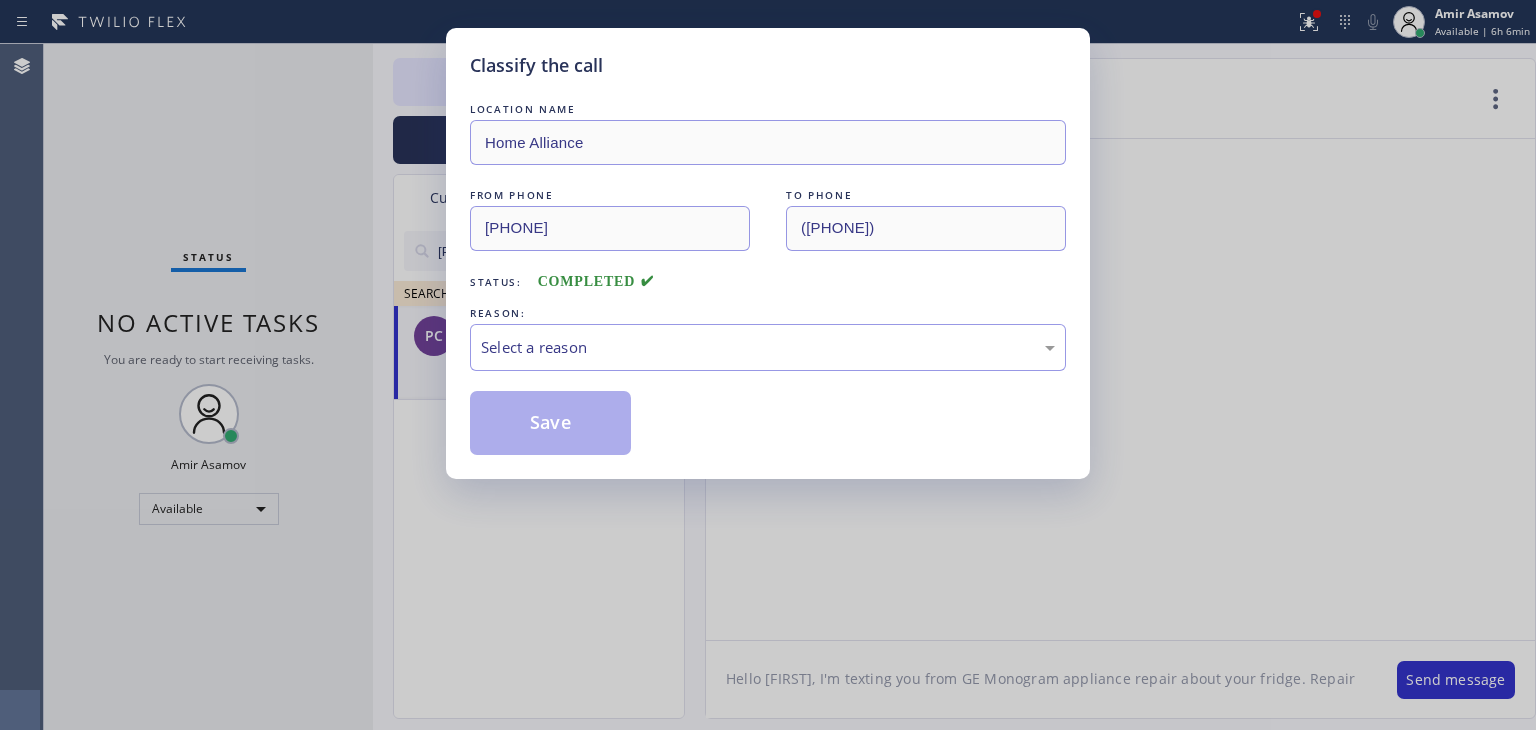 click on "LOCATION NAME Home Alliance FROM PHONE [PHONE] TO PHONE [PHONE] Status: COMPLETED REASON: Select a reason Save" at bounding box center [768, 277] 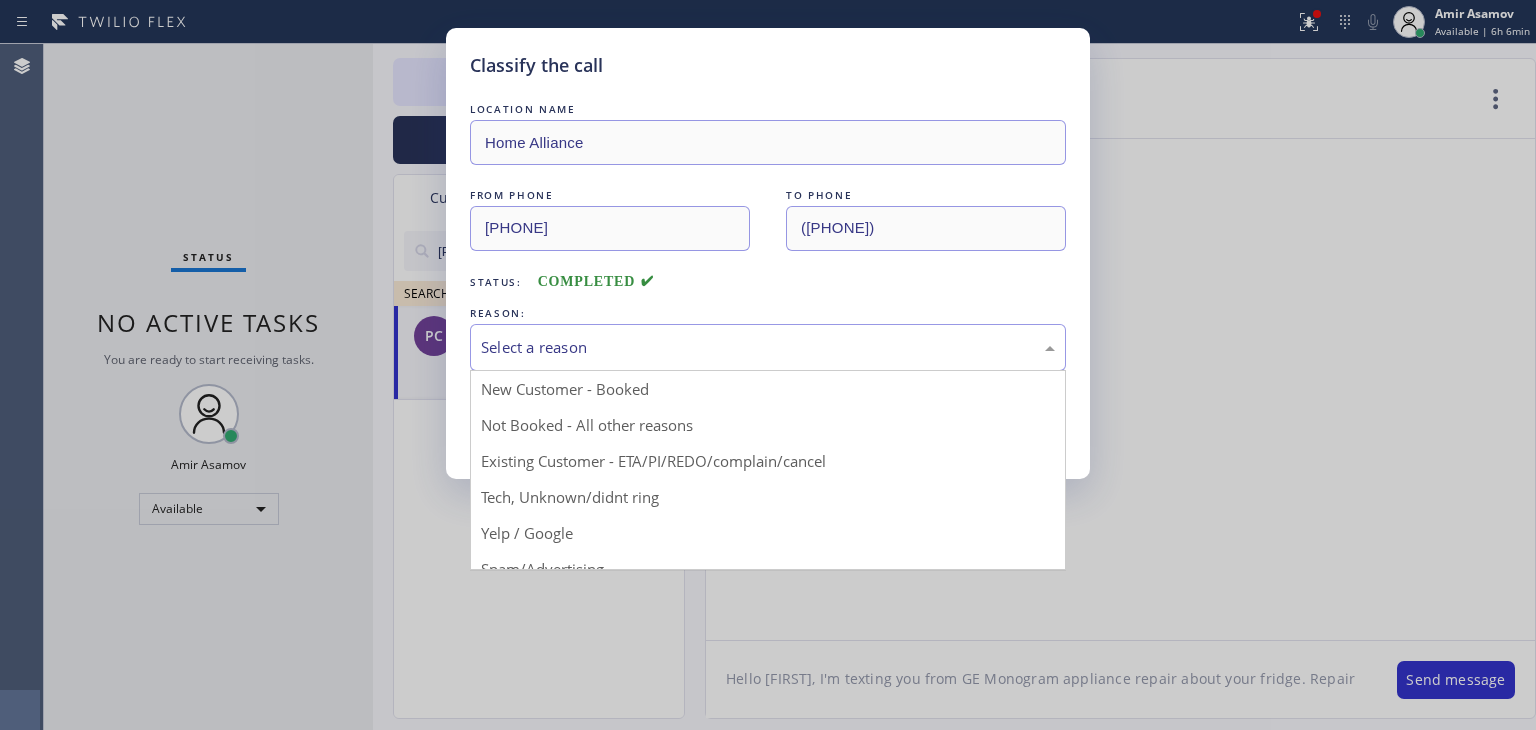 click on "Select a reason" at bounding box center (768, 347) 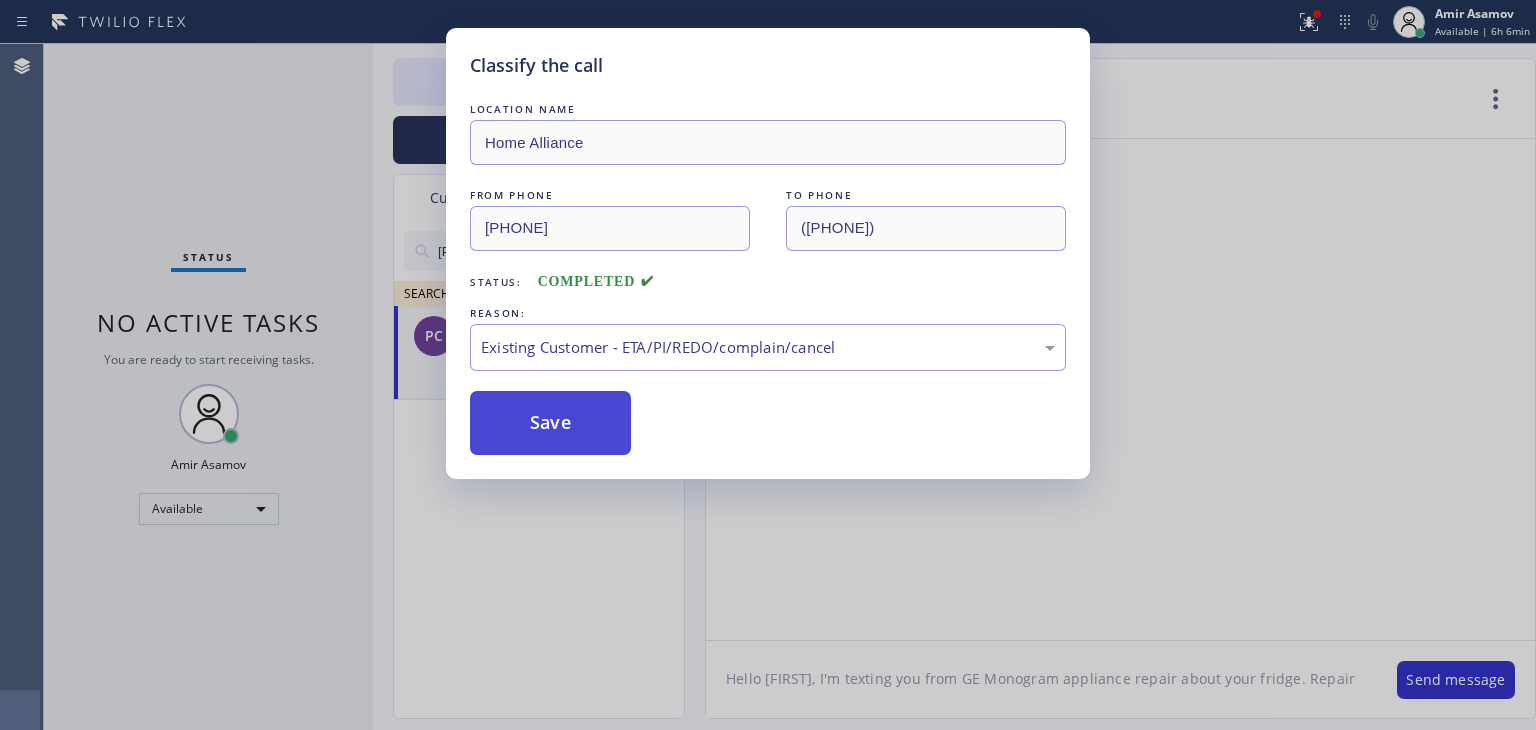 click on "Save" at bounding box center (550, 423) 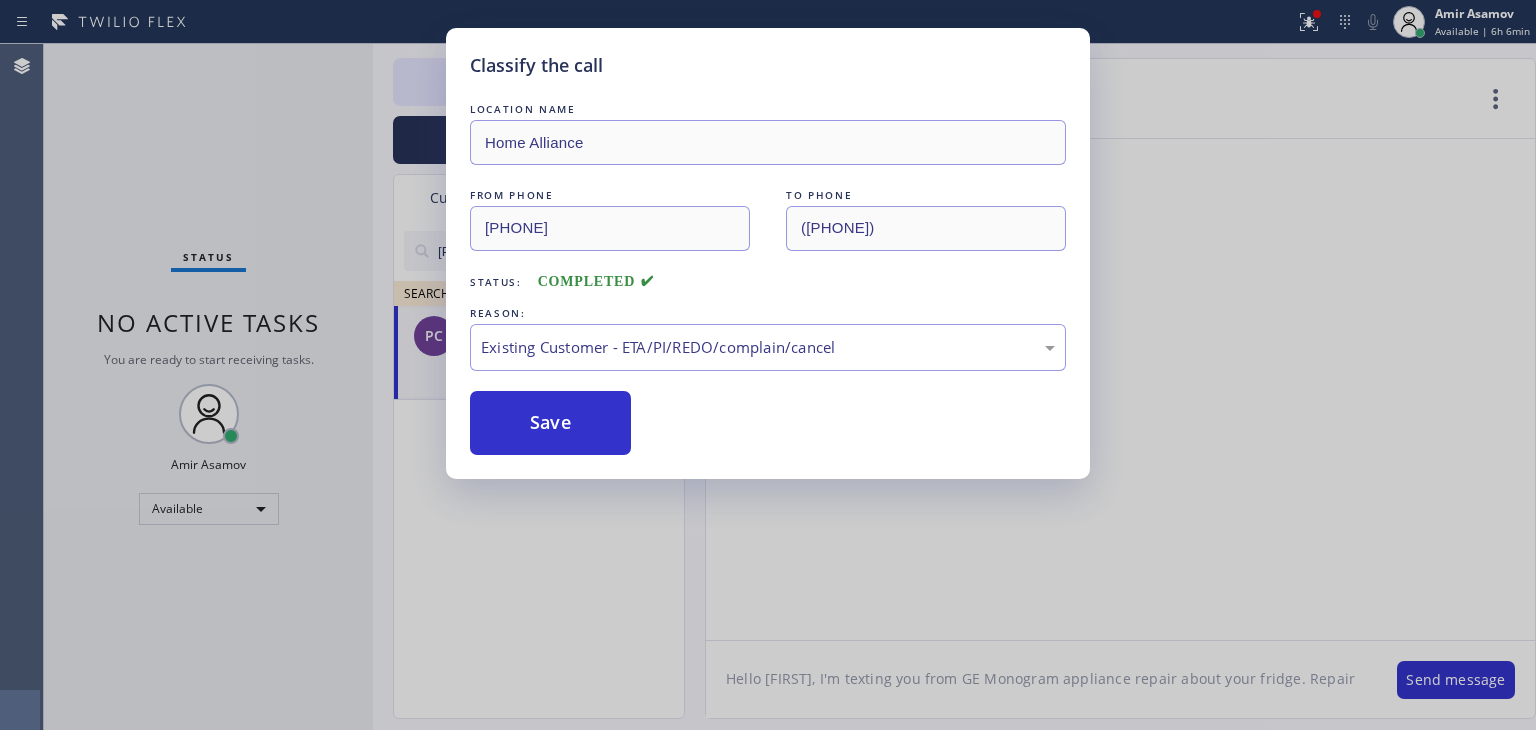 click on "Classify the call LOCATION NAME American Service Alliance FROM PHONE [PHONE] TO PHONE [PHONE] Status: COMPLETED REASON: Existing Customer - ETA/PI/REDO/complain/cancel Save Classify the call LOCATION NAME American Service Alliance Carpinteria FROM PHONE [PHONE] TO PHONE [PHONE] Status: COMPLETED REASON: Existing Customer - ETA/PI/REDO/complain/cancel Save Classify the call LOCATION NAME Home Alliance FROM PHONE [PHONE] TO PHONE [PHONE] Status: COMPLETED REASON: Existing Customer - ETA/PI/REDO/complain/cancel Save Classify the call LOCATION NAME GE Monogram & Profile Appliance Repair FROM PHONE [PHONE] TO PHONE [PHONE] Status: COMPLETED REASON: Existing Customer - ETA/PI/REDO/complain/cancel Save Classify the call LOCATION NAME Home Alliance FROM PHONE [PHONE] TO PHONE [PHONE] Status: COMPLETED REASON: Existing Customer - ETA/PI/REDO/complain/cancel Save Classify the call LOCATION NAME Home Alliance FROM PHONE [PHONE] TO PHONE Status:" at bounding box center [790, 387] 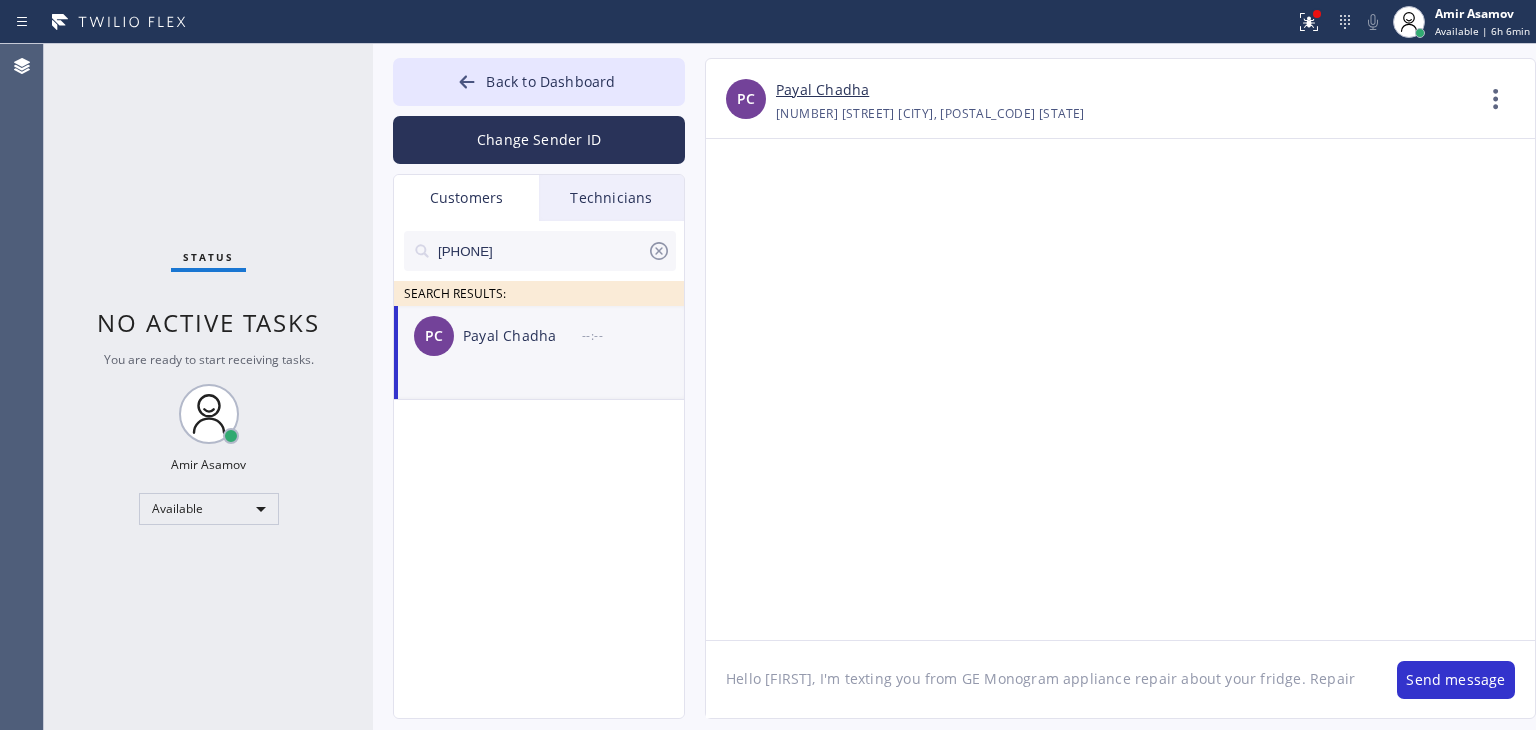 click on "Hello [FIRST], I'm texting you from GE Monogram appliance repair about your fridge. Repair" 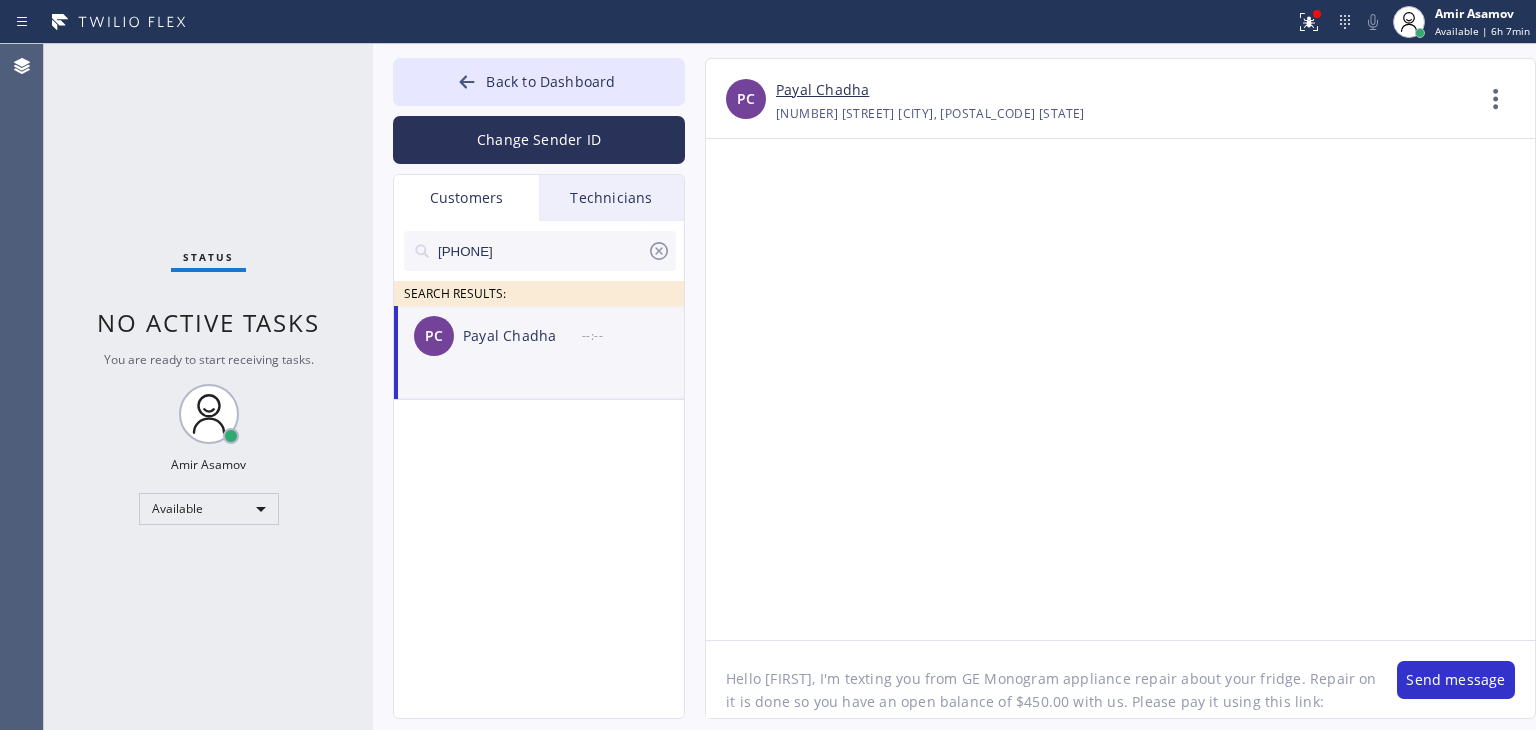 paste on "https://swipesimple.com/links/lnk_b3cfabd7ec81e4ba4c0008648e1654aa" 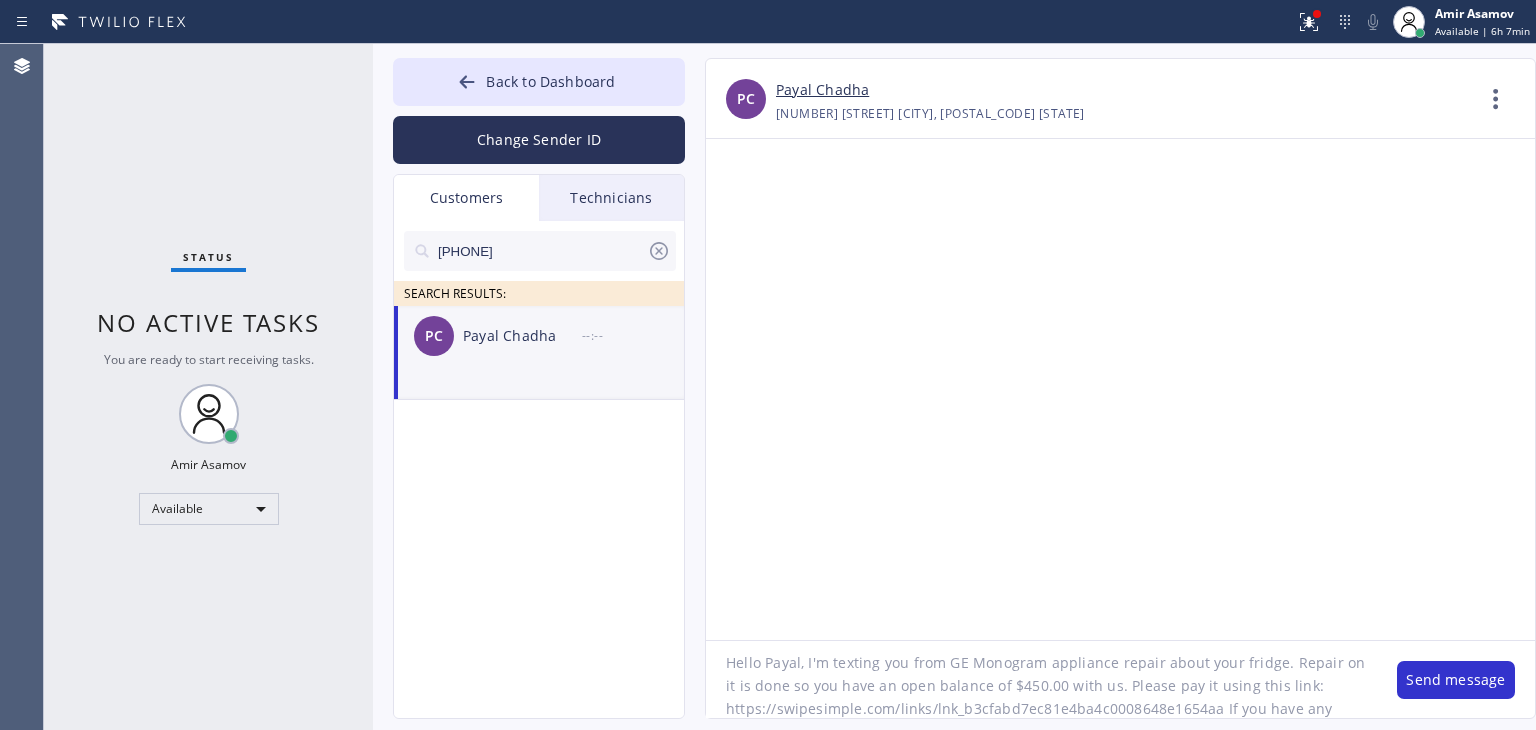 scroll, scrollTop: 40, scrollLeft: 0, axis: vertical 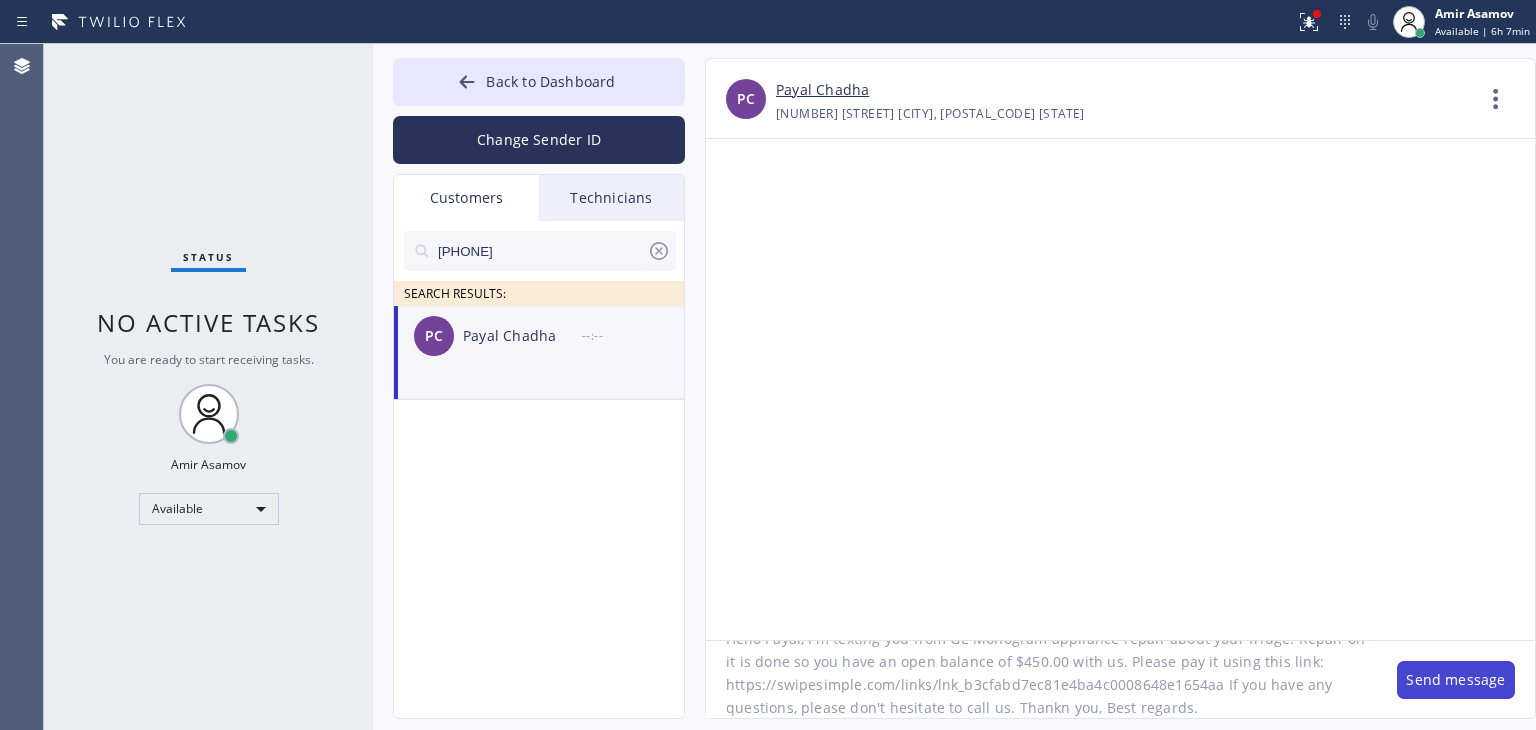 type on "Hello Payal, I'm texting you from GE Monogram appliance repair about your fridge. Repair on it is done so you have an open balance of $450.00 with us. Please pay it using this link: https://swipesimple.com/links/lnk_b3cfabd7ec81e4ba4c0008648e1654aa If you have any questions, please don't hesitate to call us. Thankn you, Best regards." 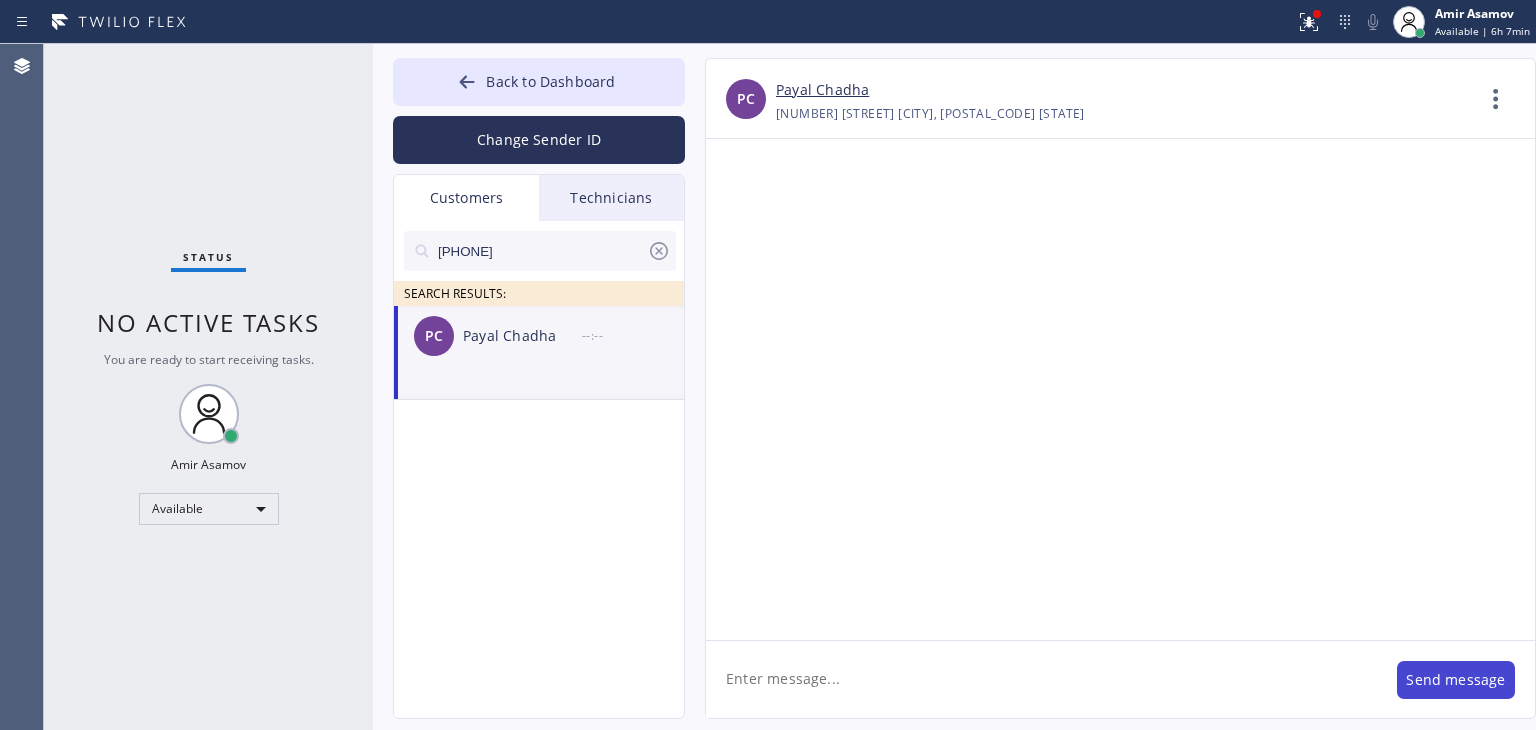 scroll, scrollTop: 0, scrollLeft: 0, axis: both 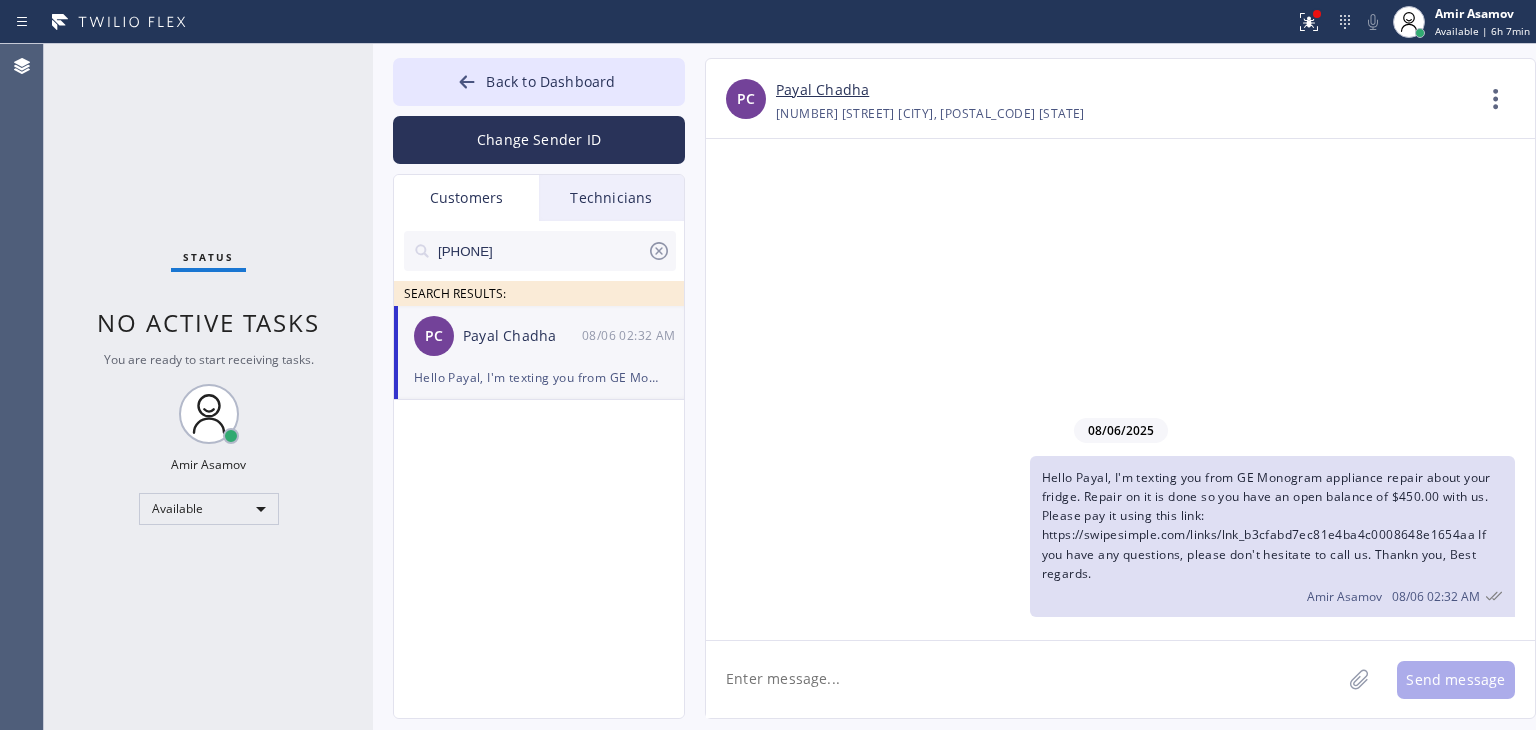 click 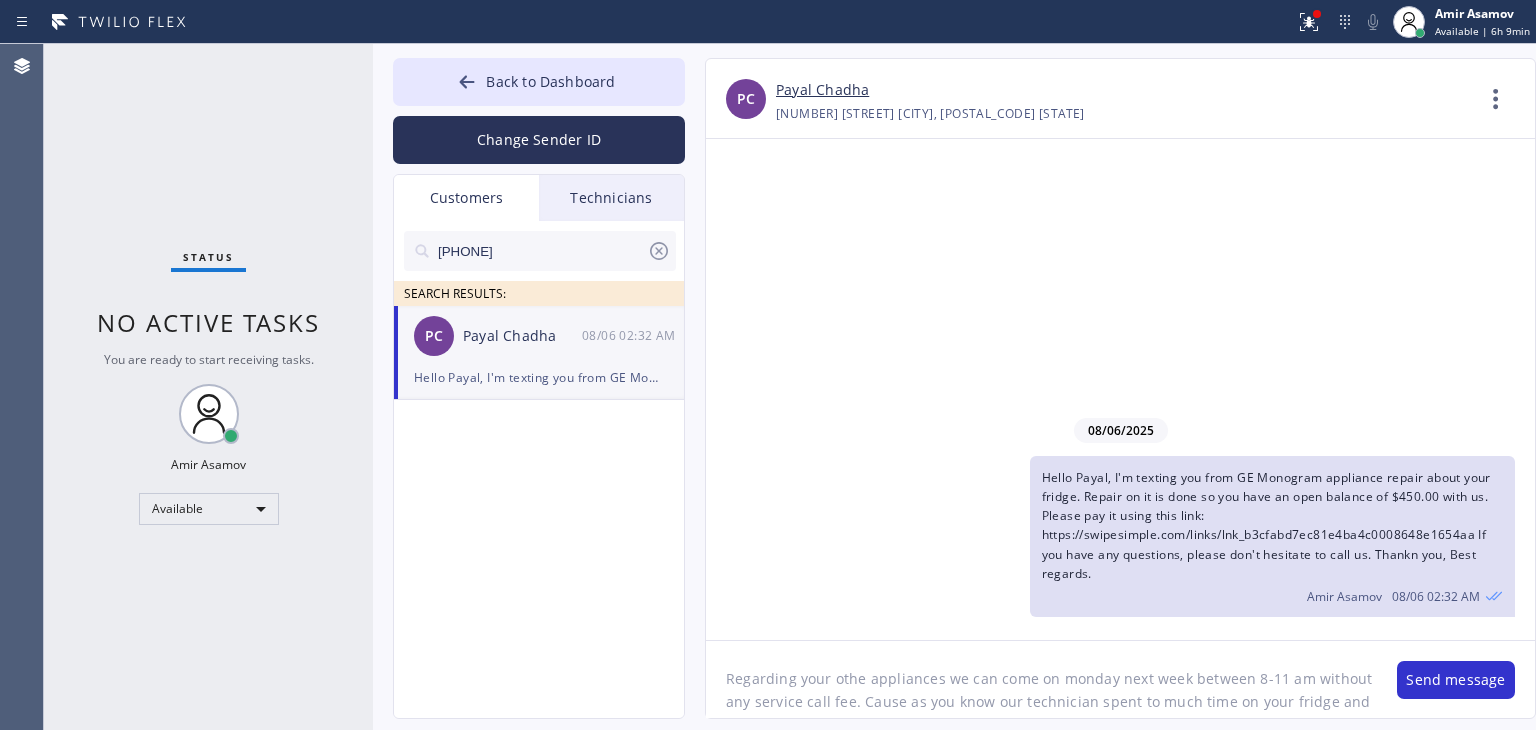 scroll, scrollTop: 16, scrollLeft: 0, axis: vertical 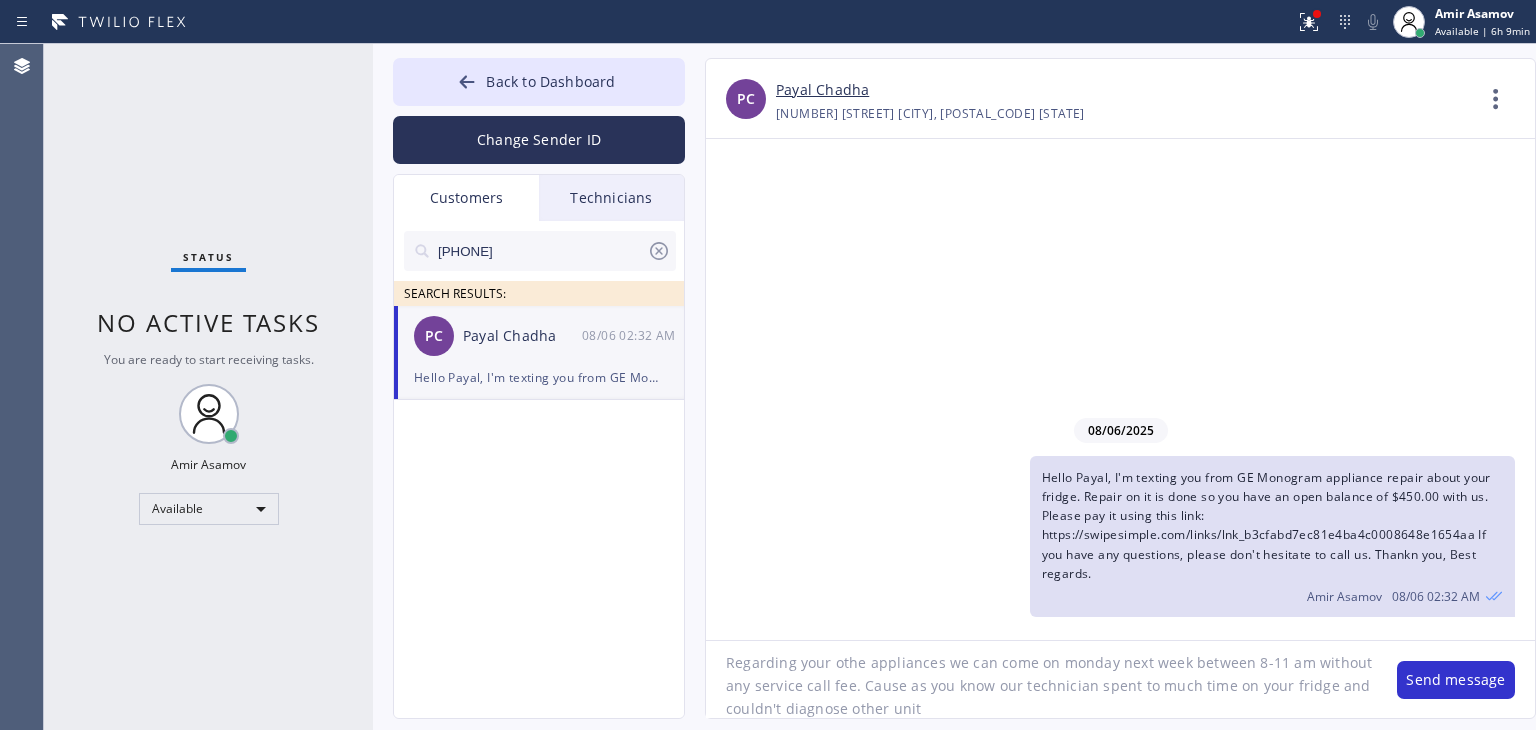 type on "Regarding your othe appliances we can come on monday next week between 8-11 am without any service call fee. Cause as you know our technician spent to much time on your fridge and couldn't diagnose other units" 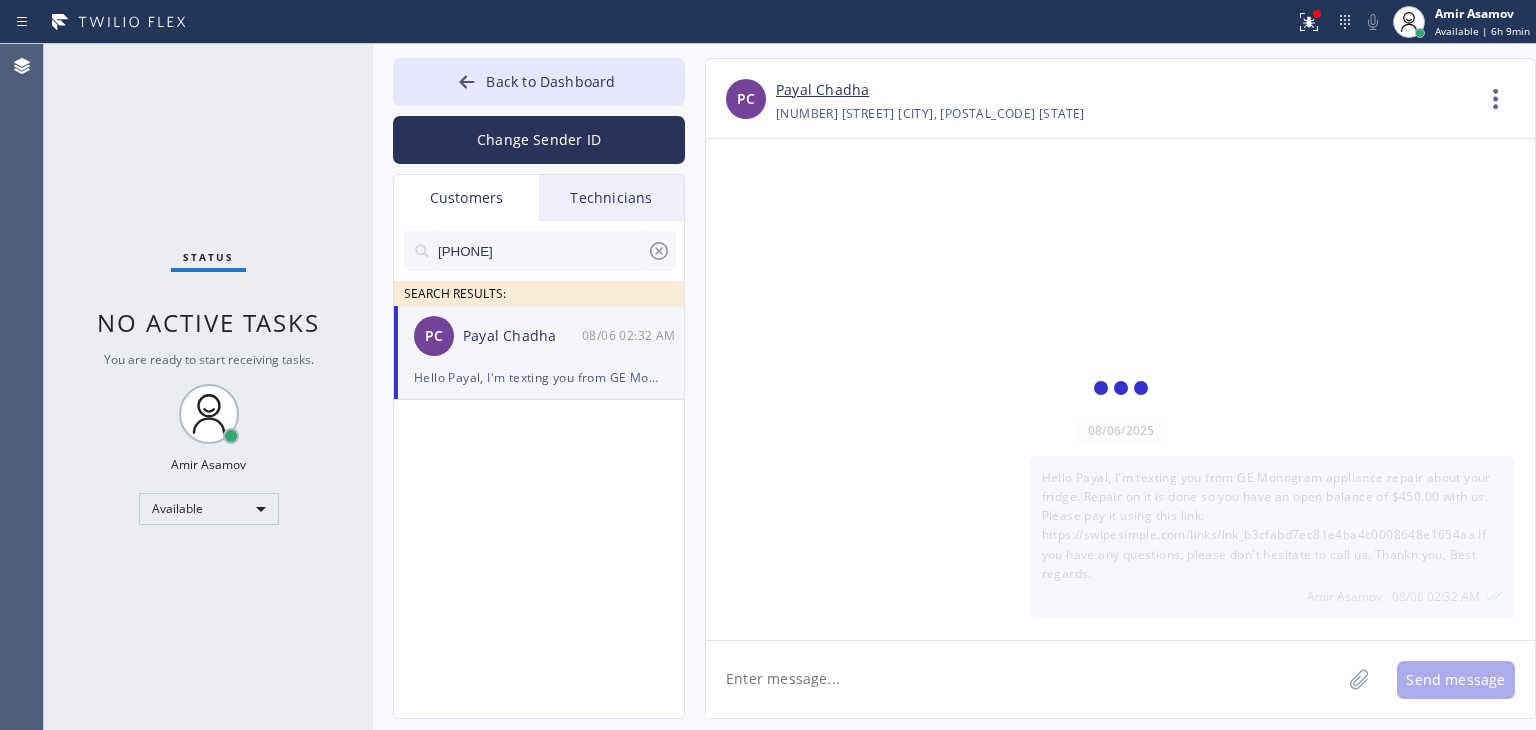 scroll, scrollTop: 0, scrollLeft: 0, axis: both 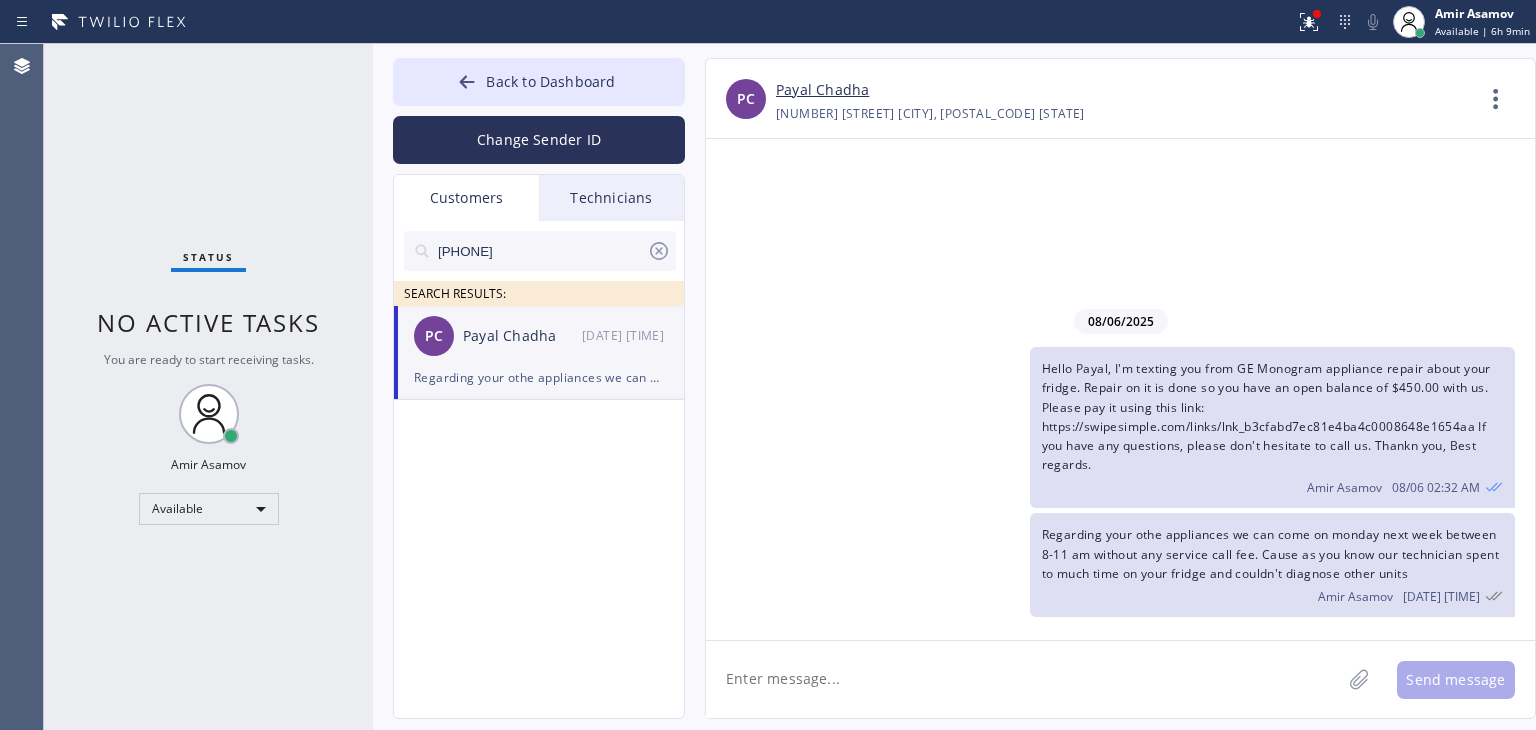 type 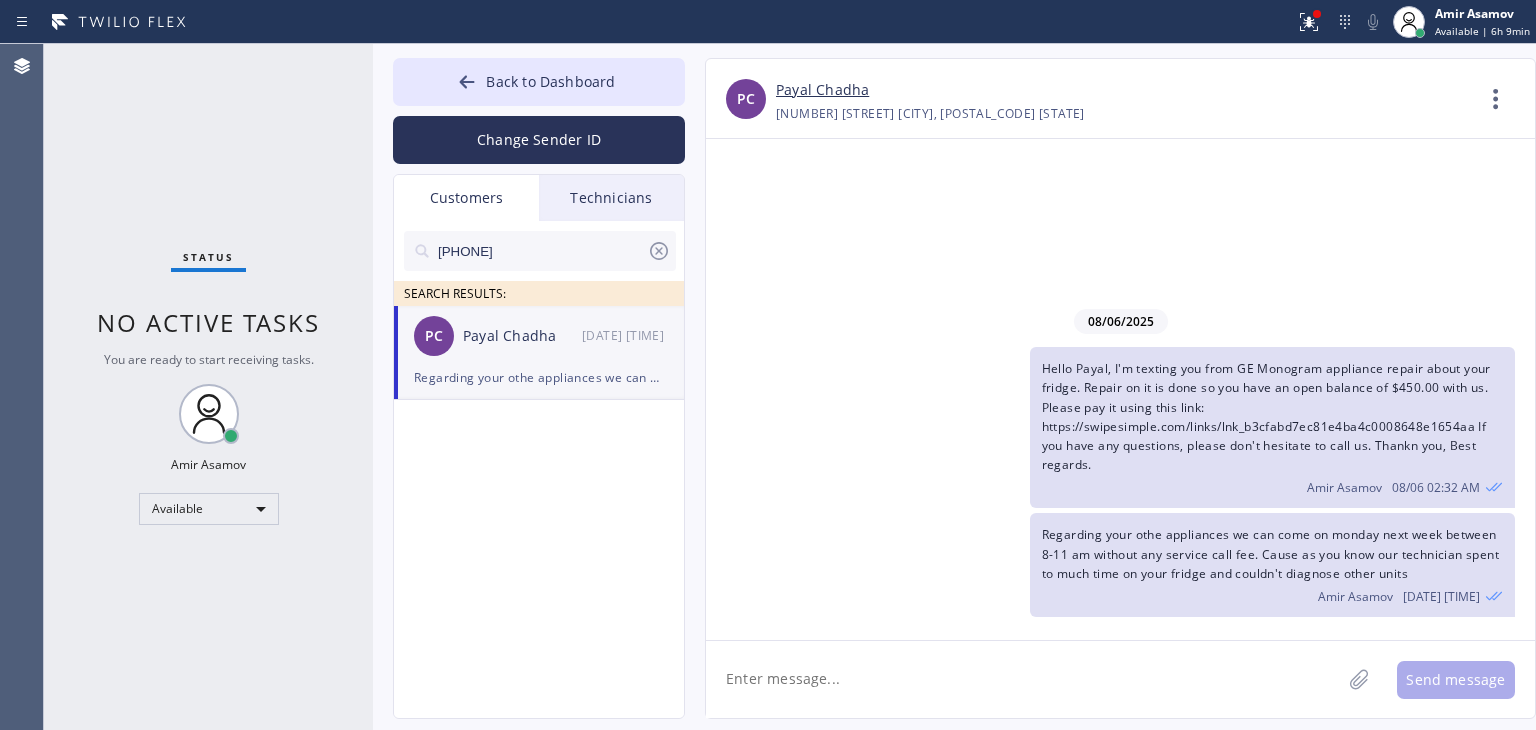 click 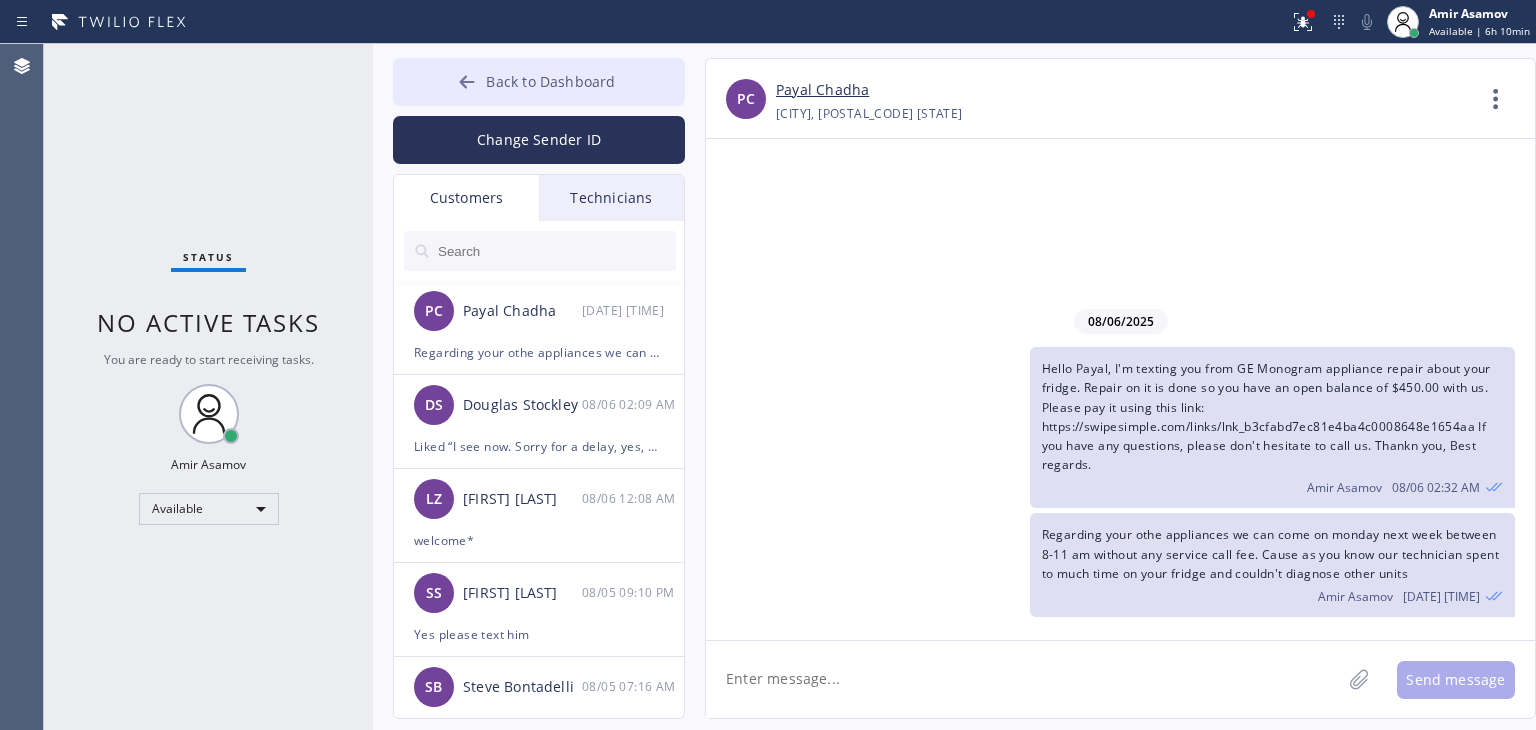 click on "Back to Dashboard" at bounding box center [539, 82] 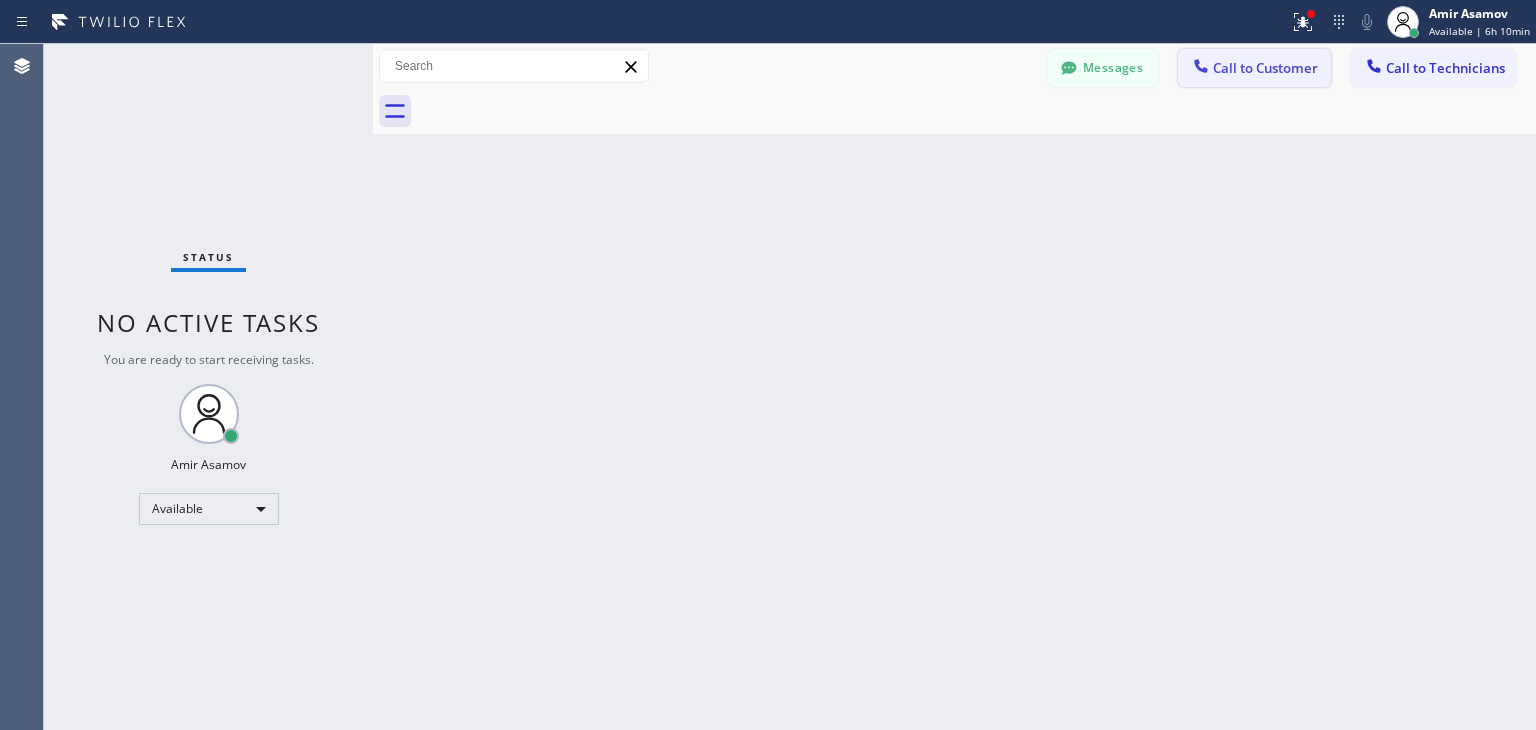 click on "Call to Customer" at bounding box center (1265, 68) 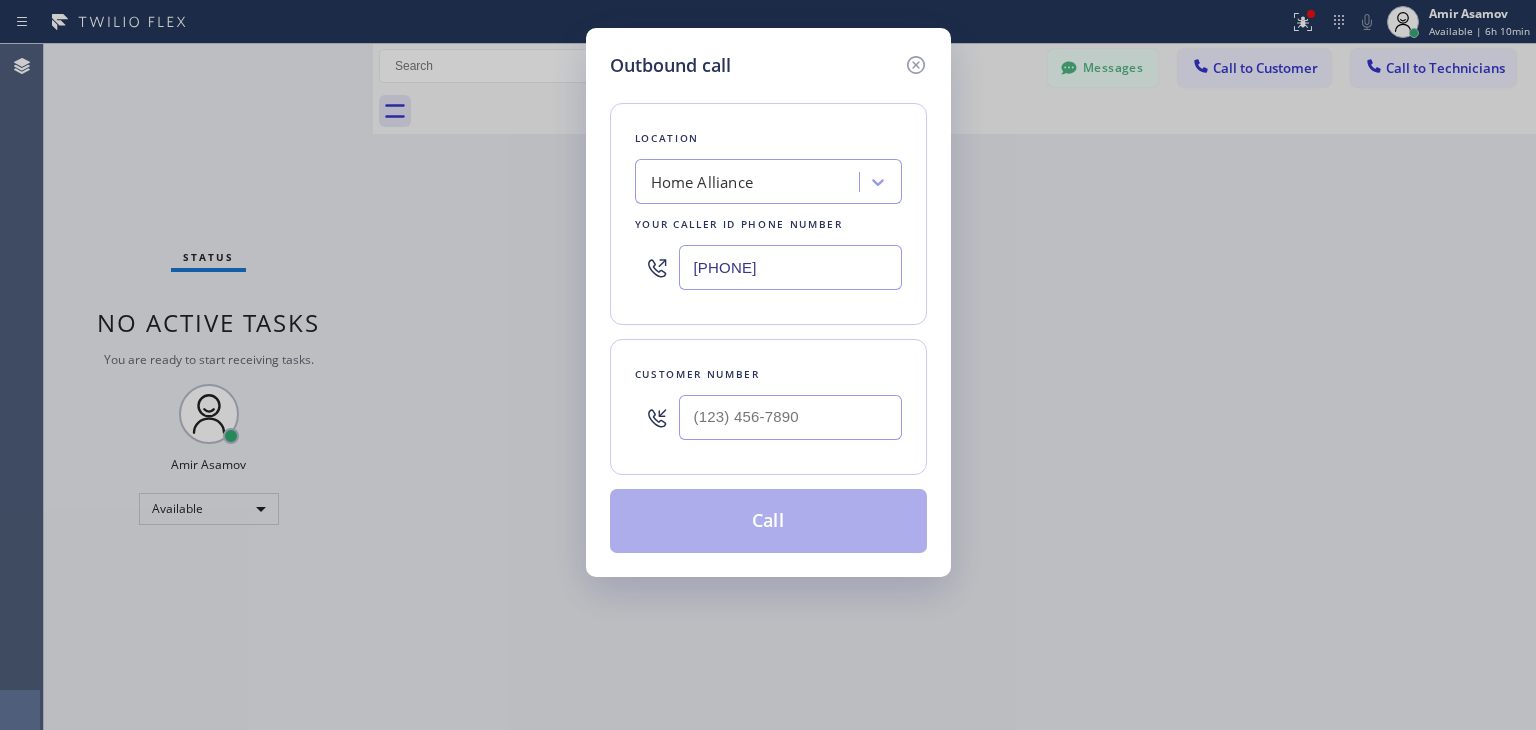 click at bounding box center (790, 417) 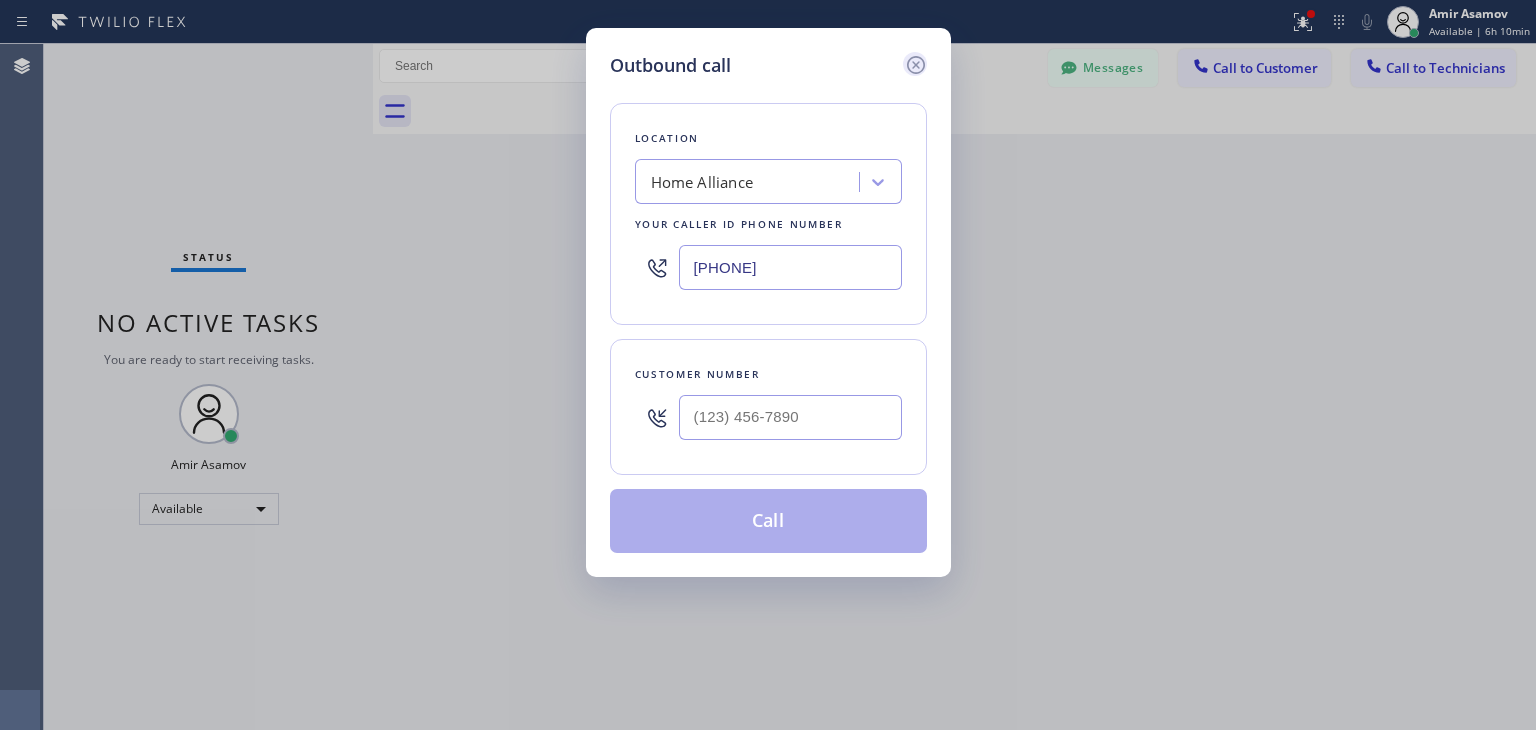 click 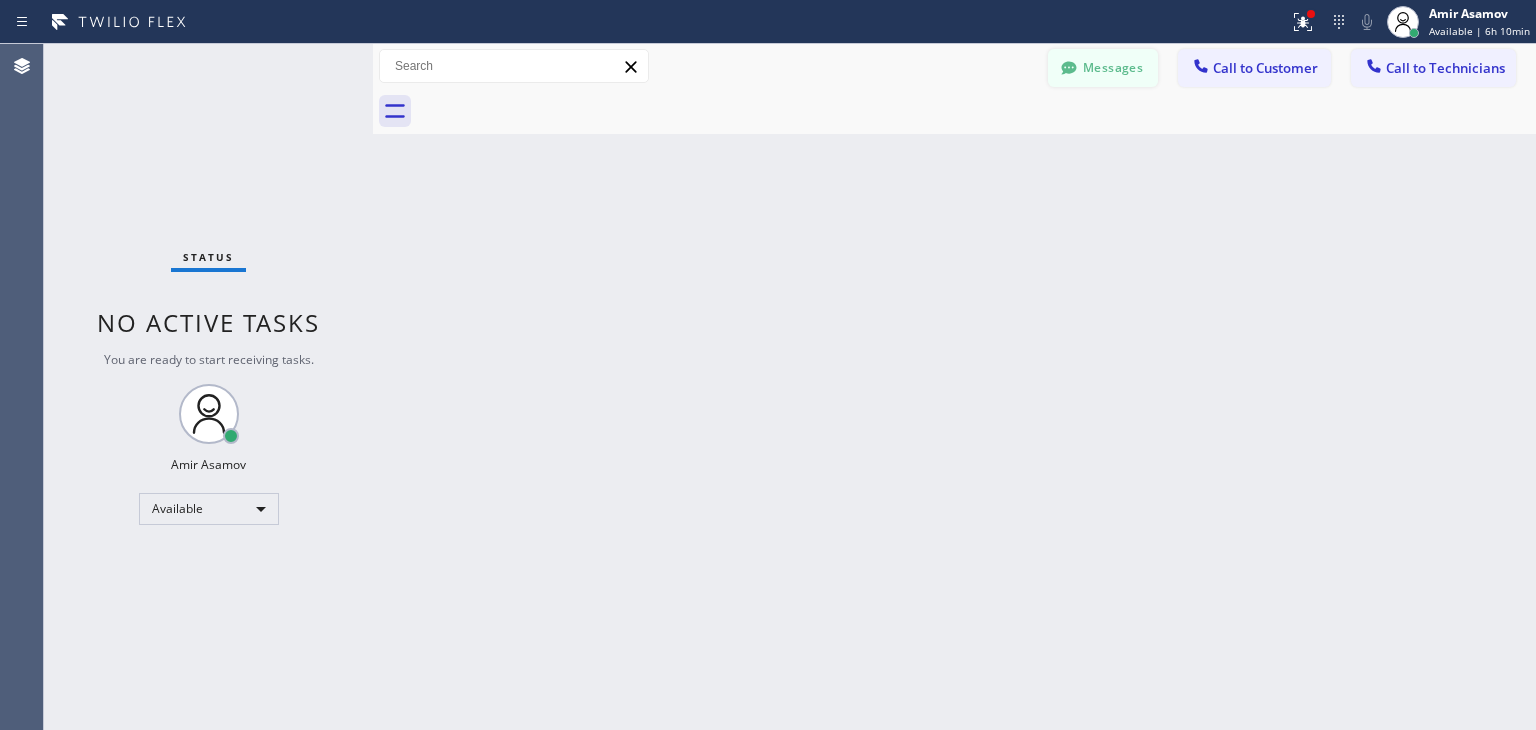 click 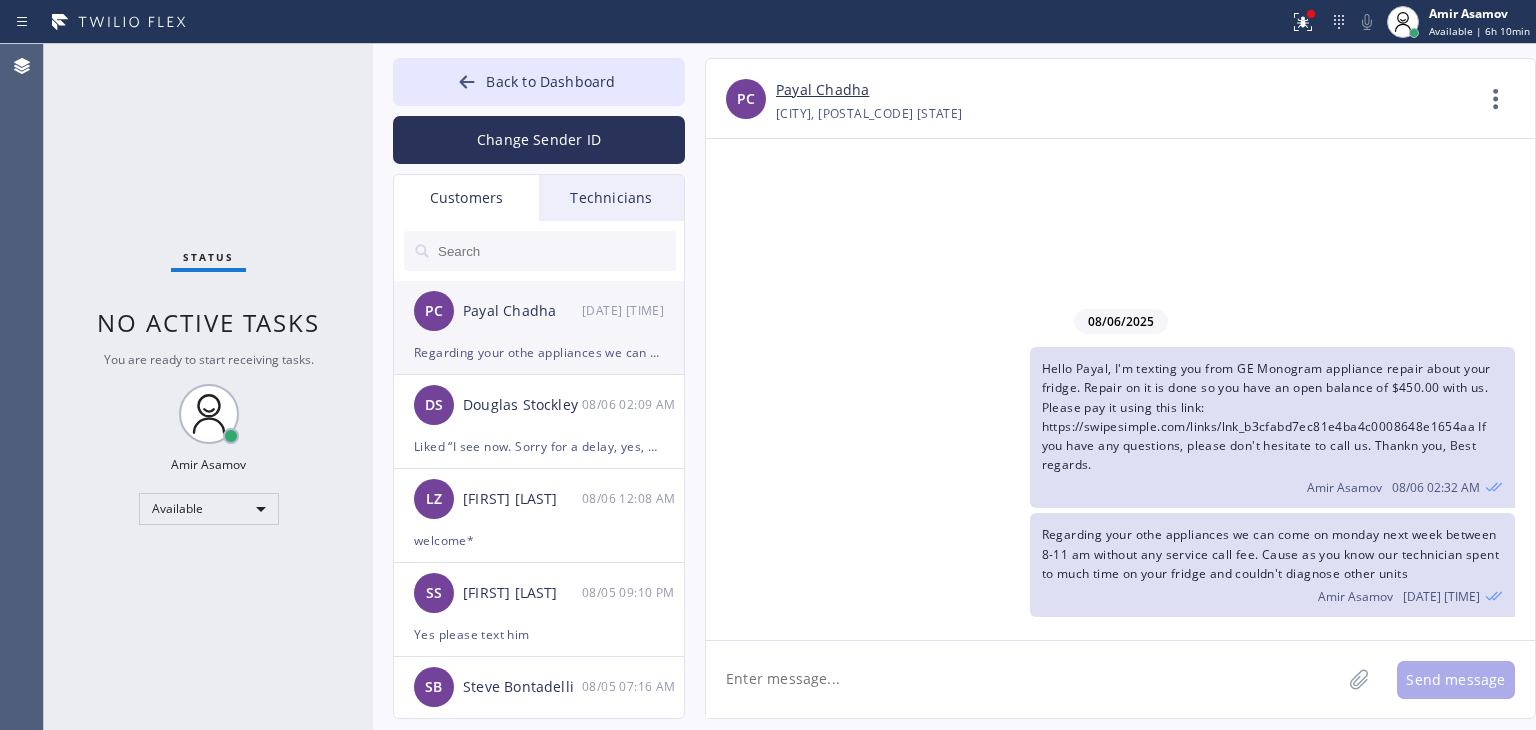 click on "Payal Chadha" at bounding box center [522, 311] 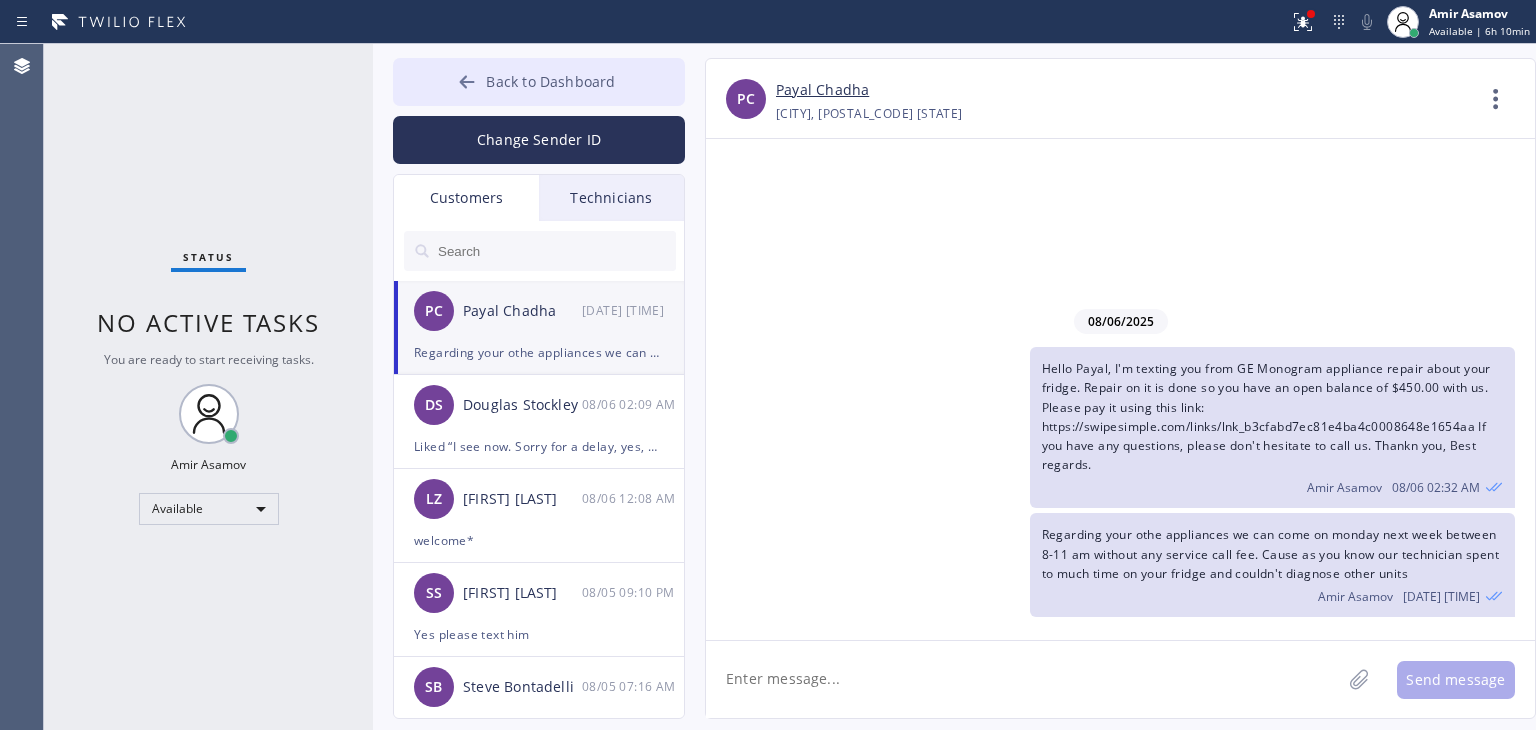 click on "Back to Dashboard" at bounding box center (539, 82) 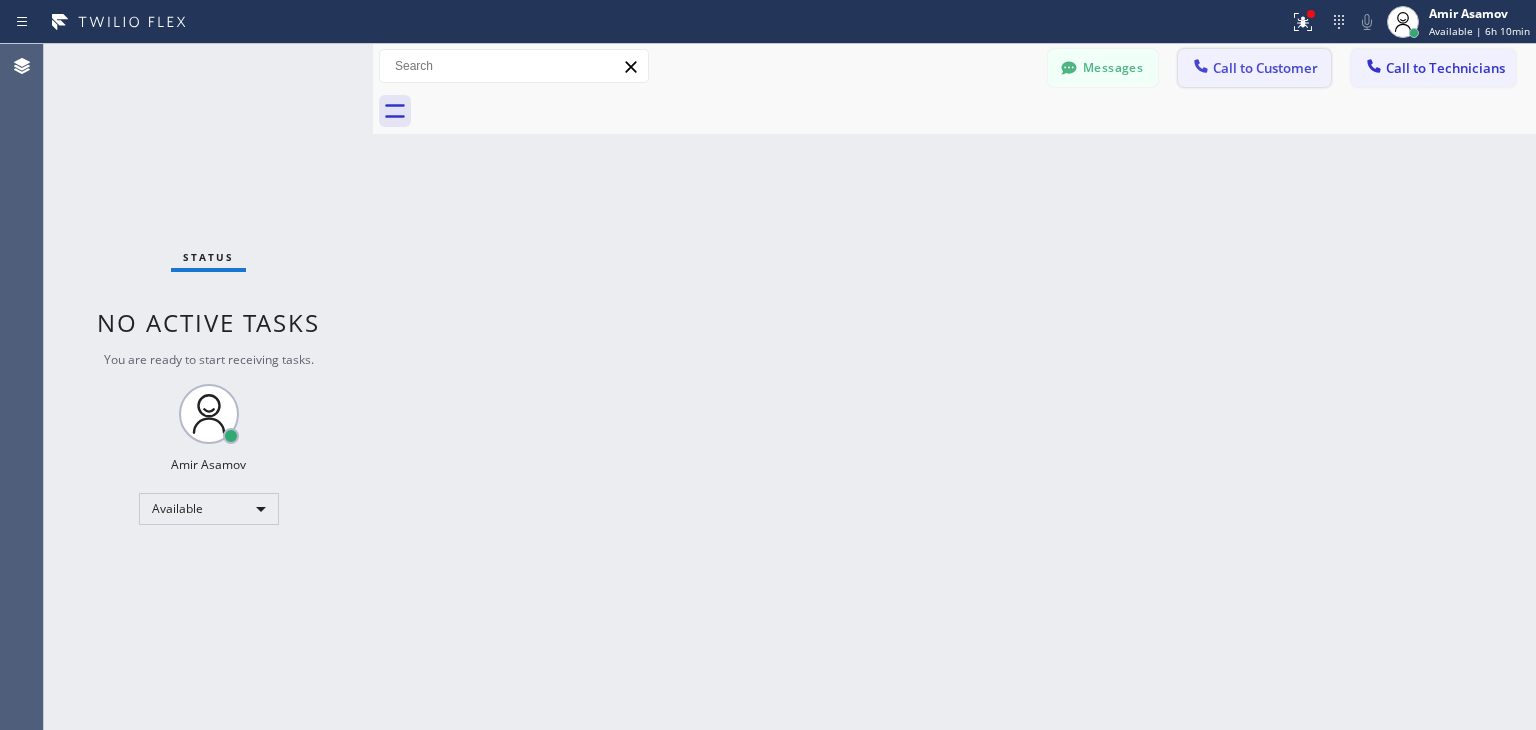 click on "Call to Customer" at bounding box center [1265, 68] 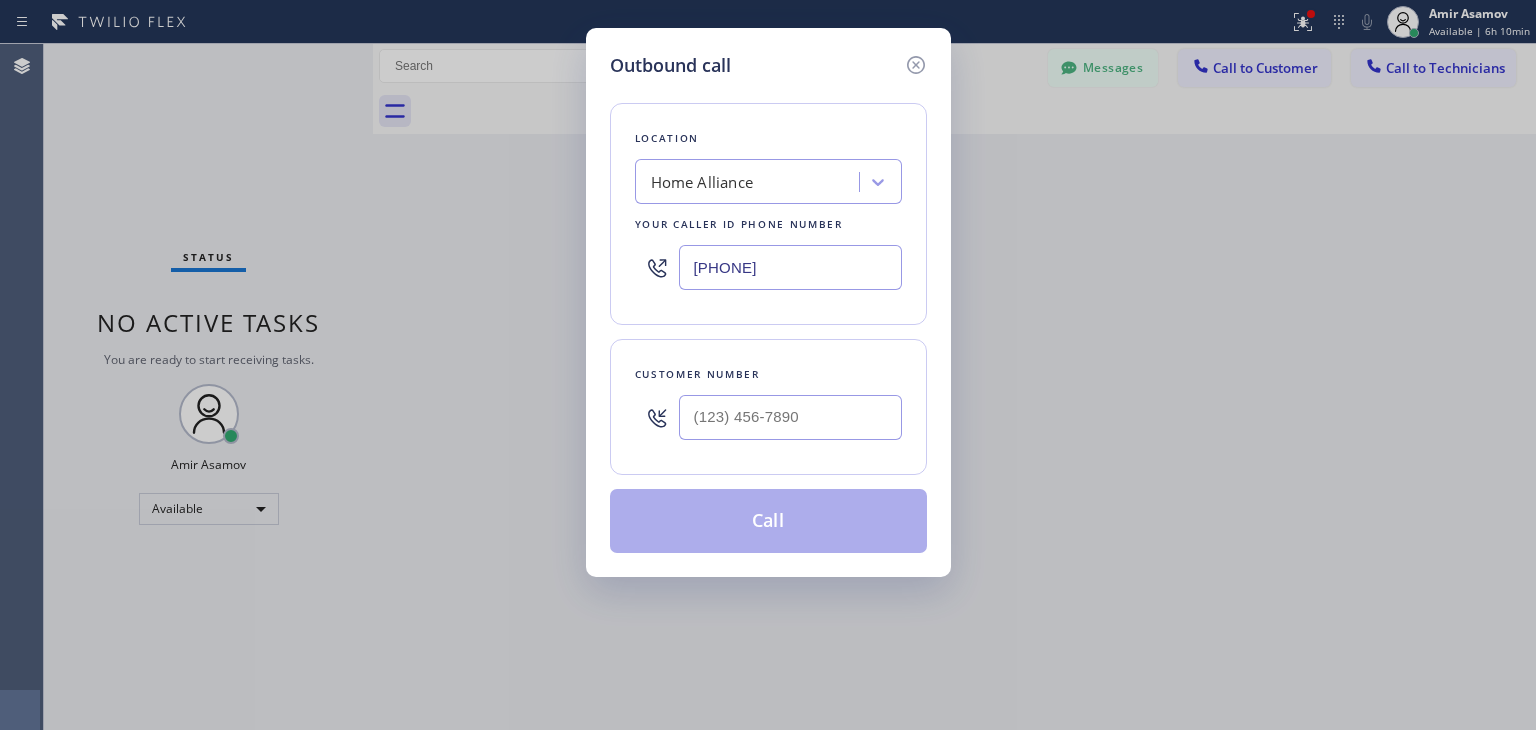 drag, startPoint x: 763, startPoint y: 438, endPoint x: 805, endPoint y: 411, distance: 49.92995 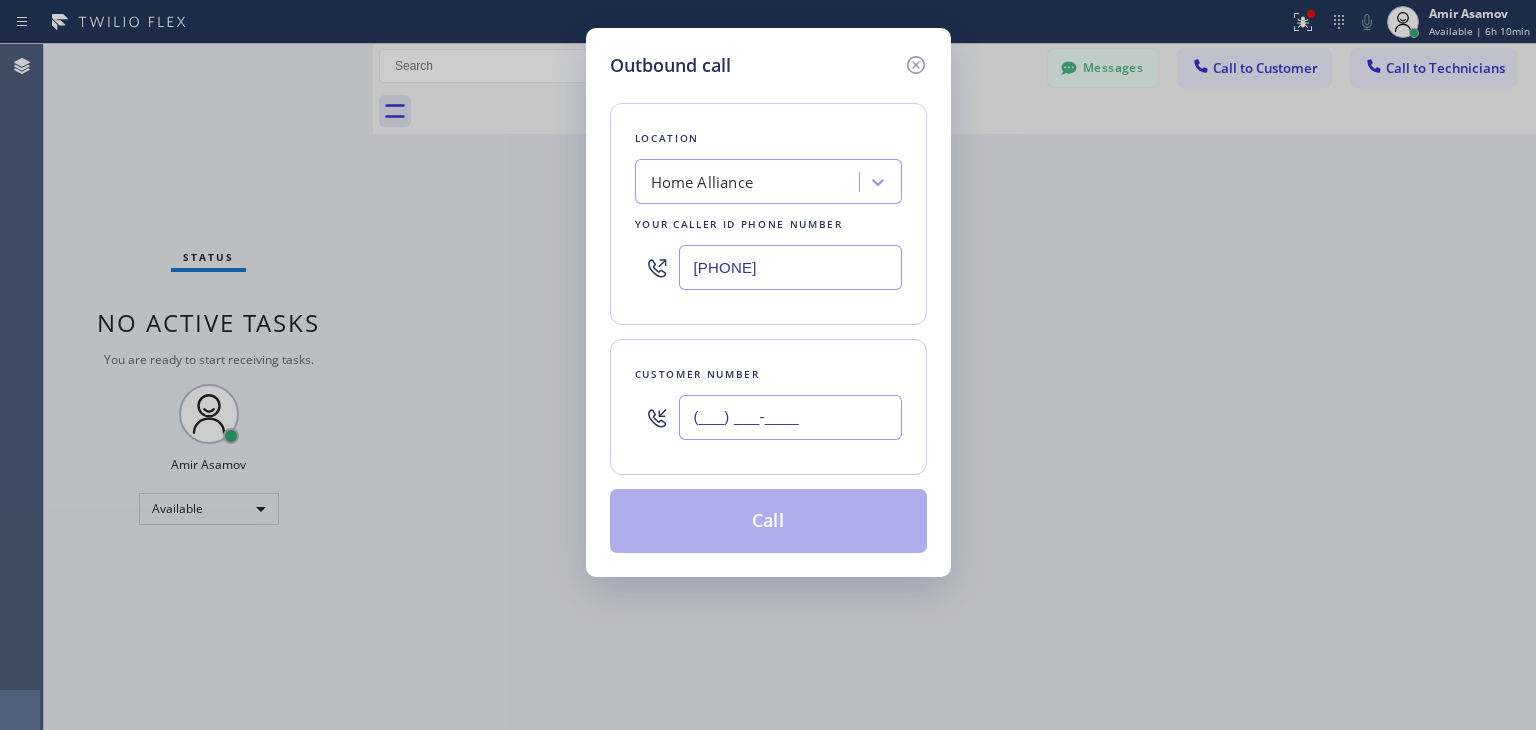click on "(___) ___-____" at bounding box center (790, 417) 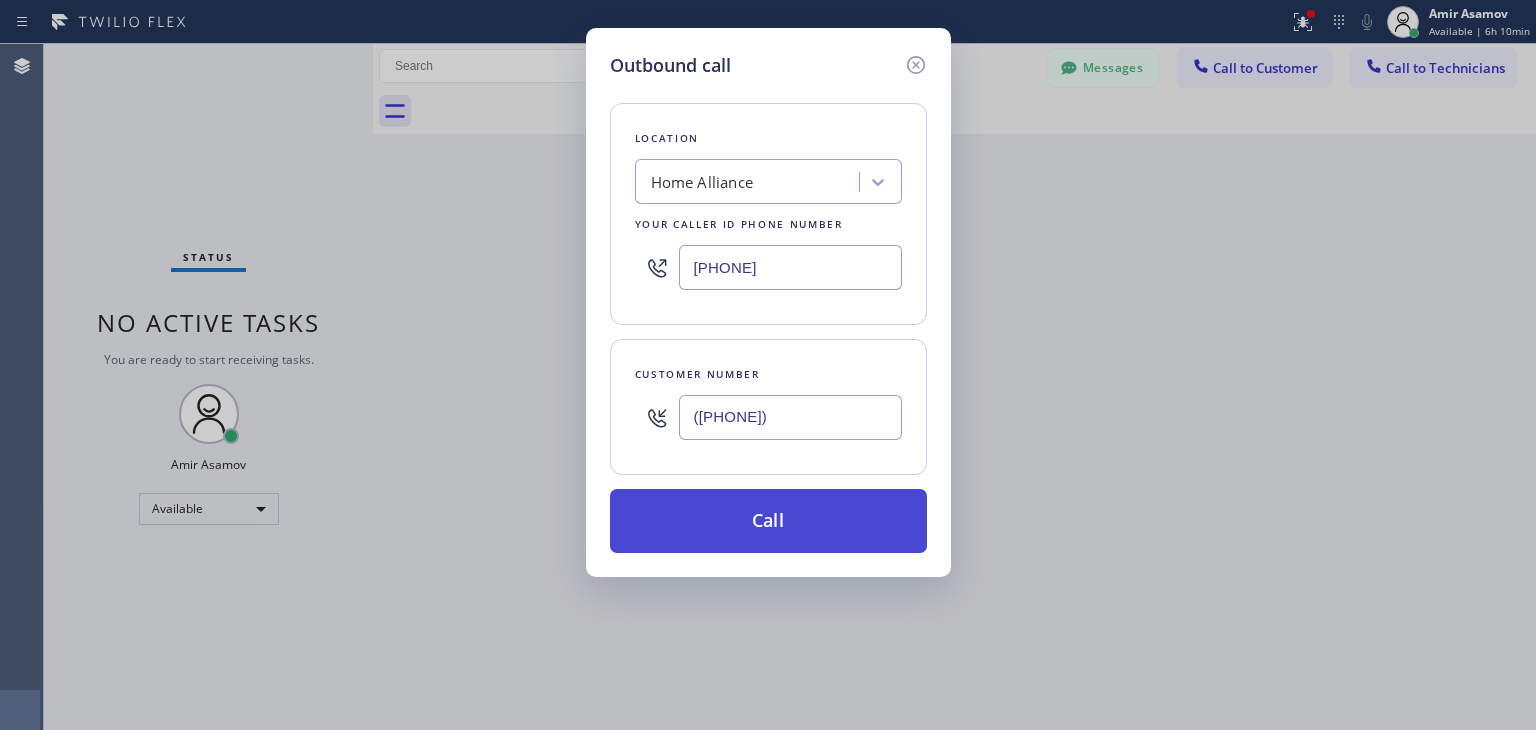 type on "([PHONE])" 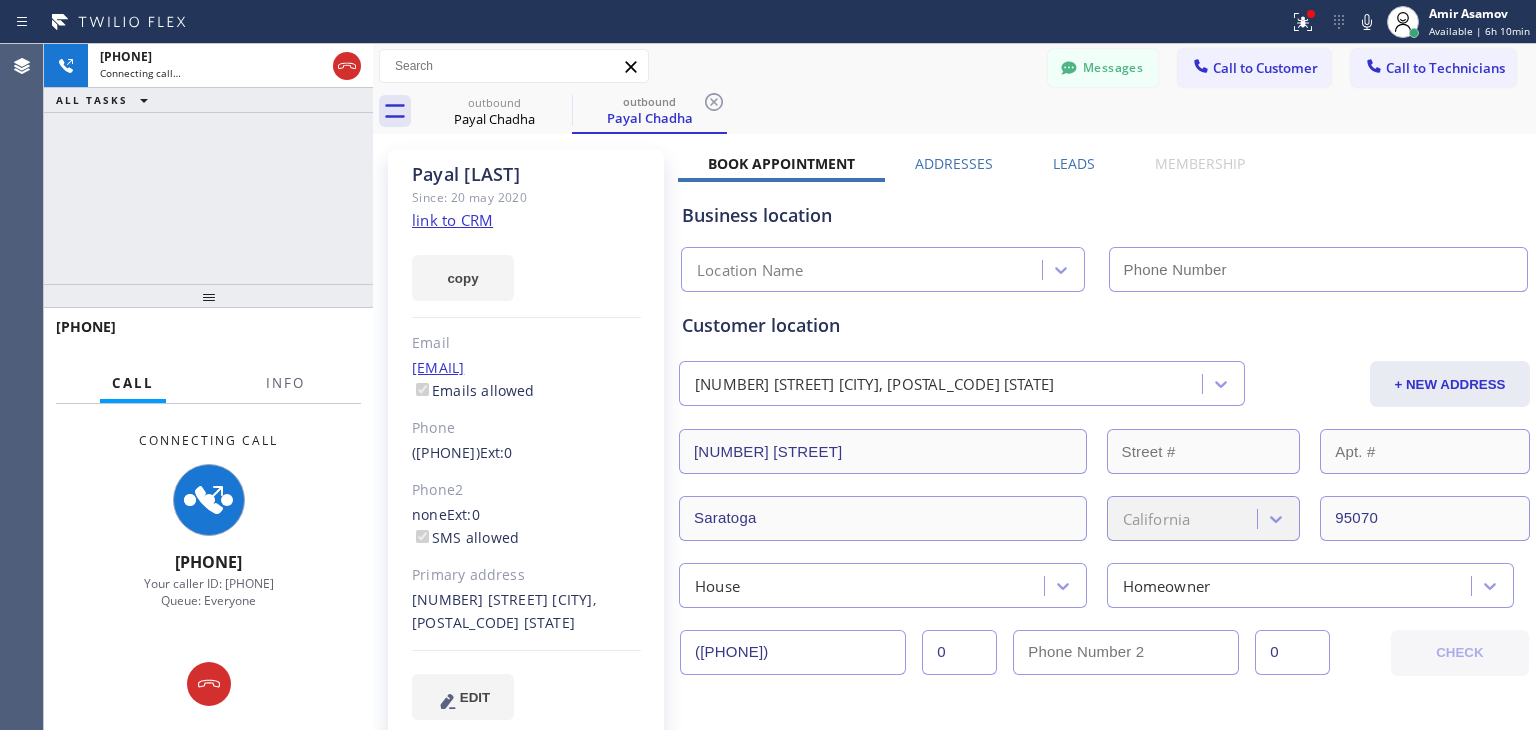 type on "[PHONE]" 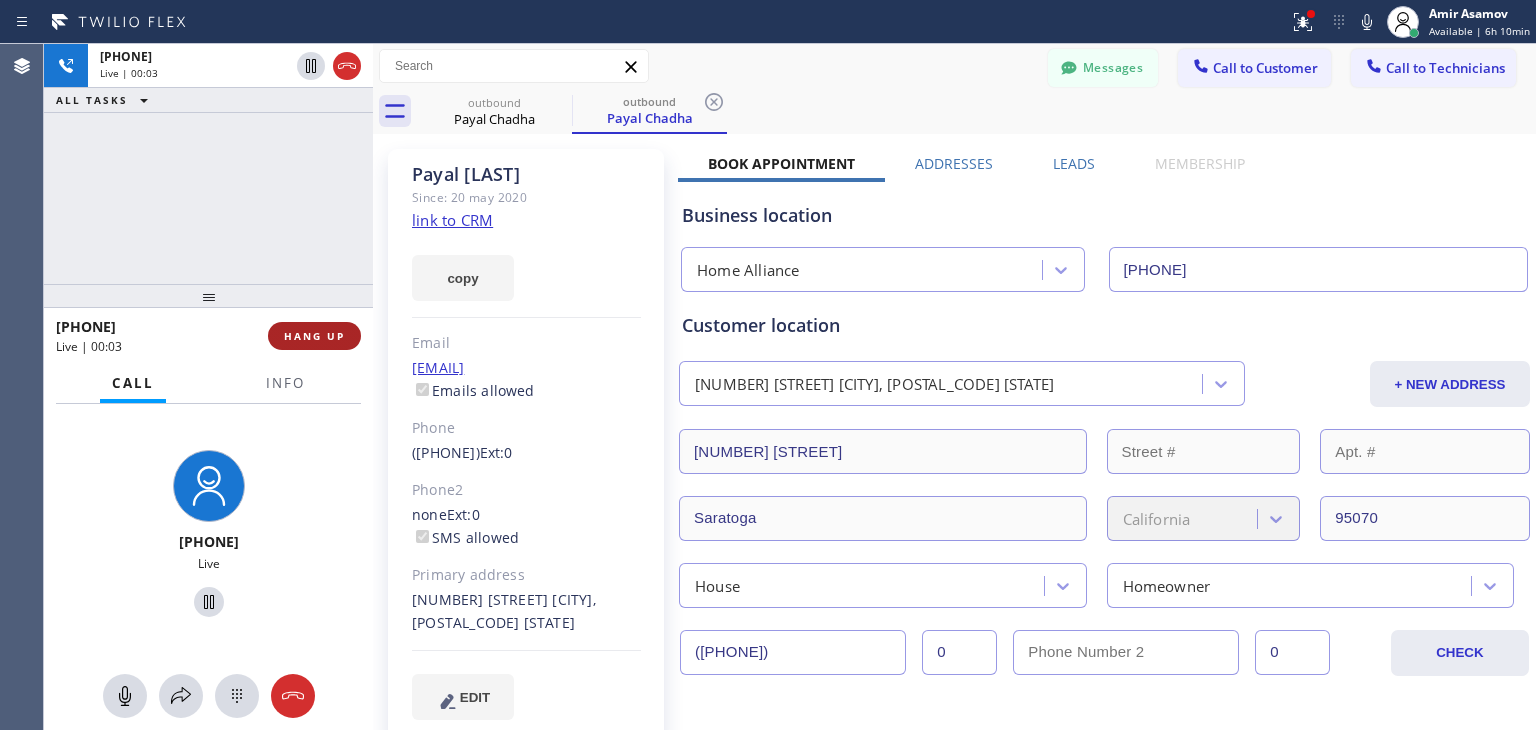click on "HANG UP" at bounding box center (314, 336) 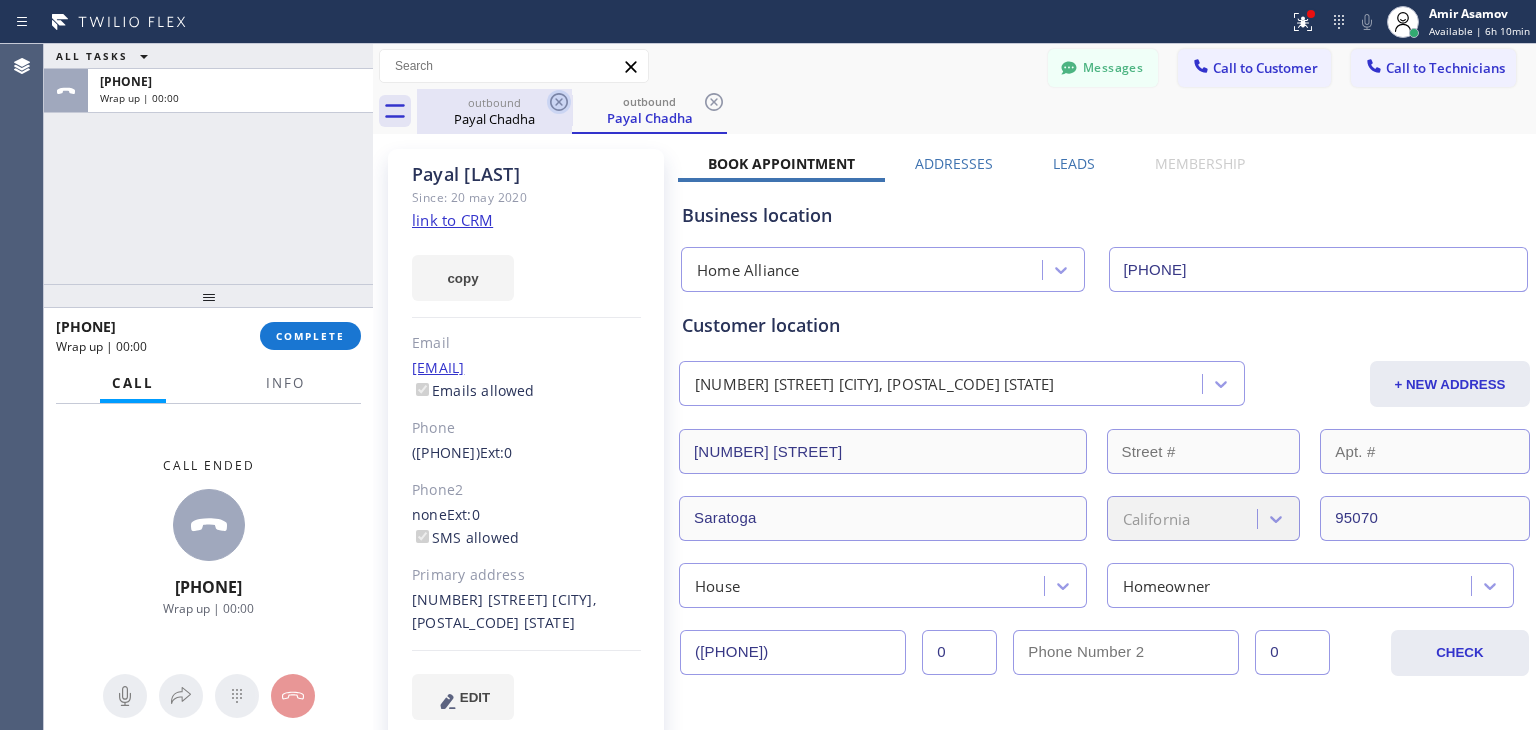 click on "ALL TASKS ALL TASKS ACTIVE TASKS TASKS IN WRAP UP +14084170000 Wrap up | 00:00 +14084170000 Wrap up | 00:00 COMPLETE Call Info Call ended +14084170000 Wrap up | 00:00 Context Queue: Everyone Priority: 0 Customer Name: [FIRST] [LAST] Phone: (408) 417-0000 Address: Business location Name: Home Alliance Address: [NUMBER] [STREET] Ste [NUMBER] Phone: (877) 777-0796 Call From City: State: Zipcode: Outbound call Location Home Alliance Your caller id phone number (877) 777-0796 Customer number (408) 417-0000 Call Transfer Back to Dashboard Change Sender ID Customers Technicians PC [FIRST] [LAST] 08/06 02:33 AM Regarding your othe appliances we can come on monday next week between 8-11 am without any service call fee. Cause as you know our technician spent to much time on your fridge and couldn't diagnose other units DS Douglas Stockley 08/06 02:09 AM Liked “I see now. Sorry for a delay, yes, we received money. Thank you so much!” LZ Li Zhang 08/06 12:08 AM welcome* SS Susan Schaps 08/05 09:10 PM Yes please text him SB KW" at bounding box center (790, 387) 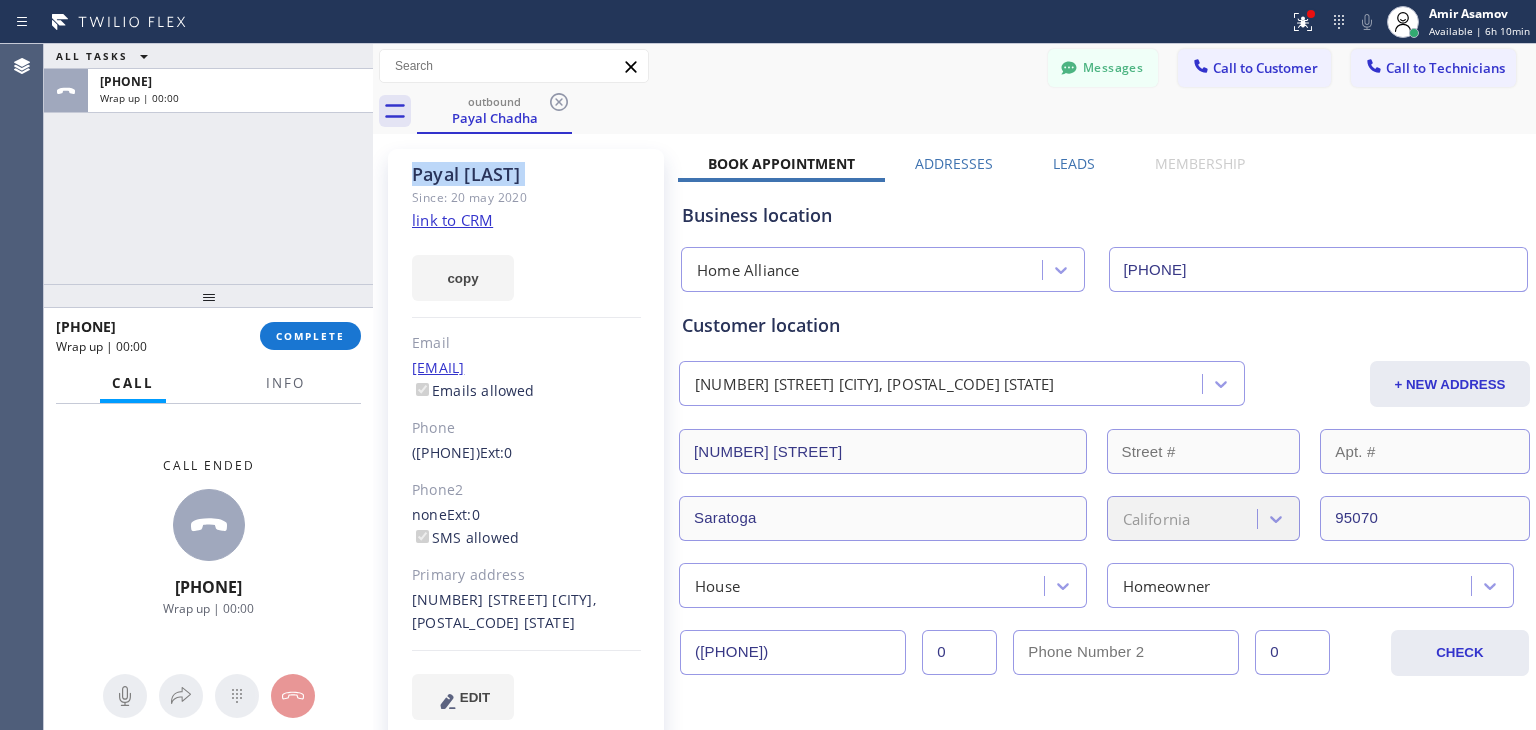 click 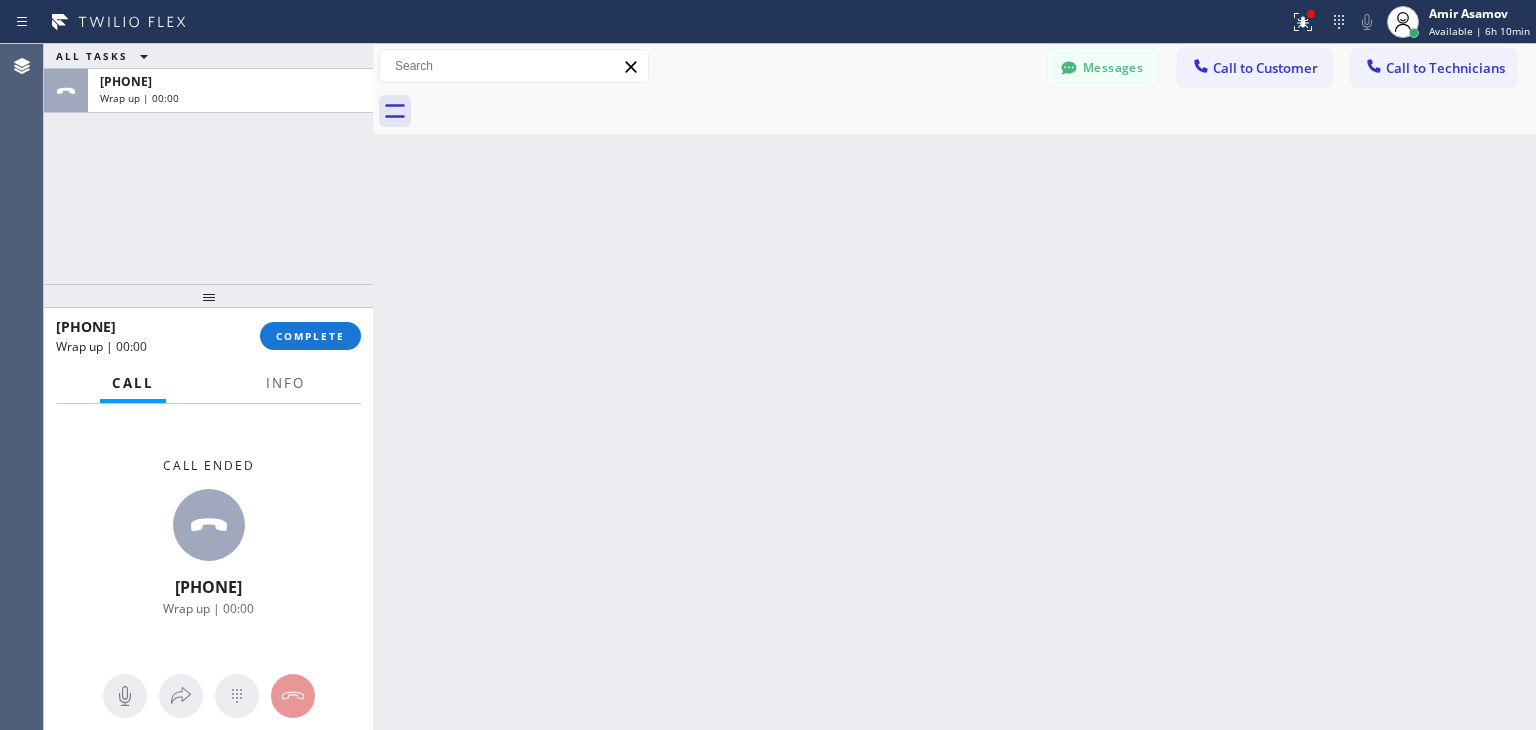 click at bounding box center (976, 111) 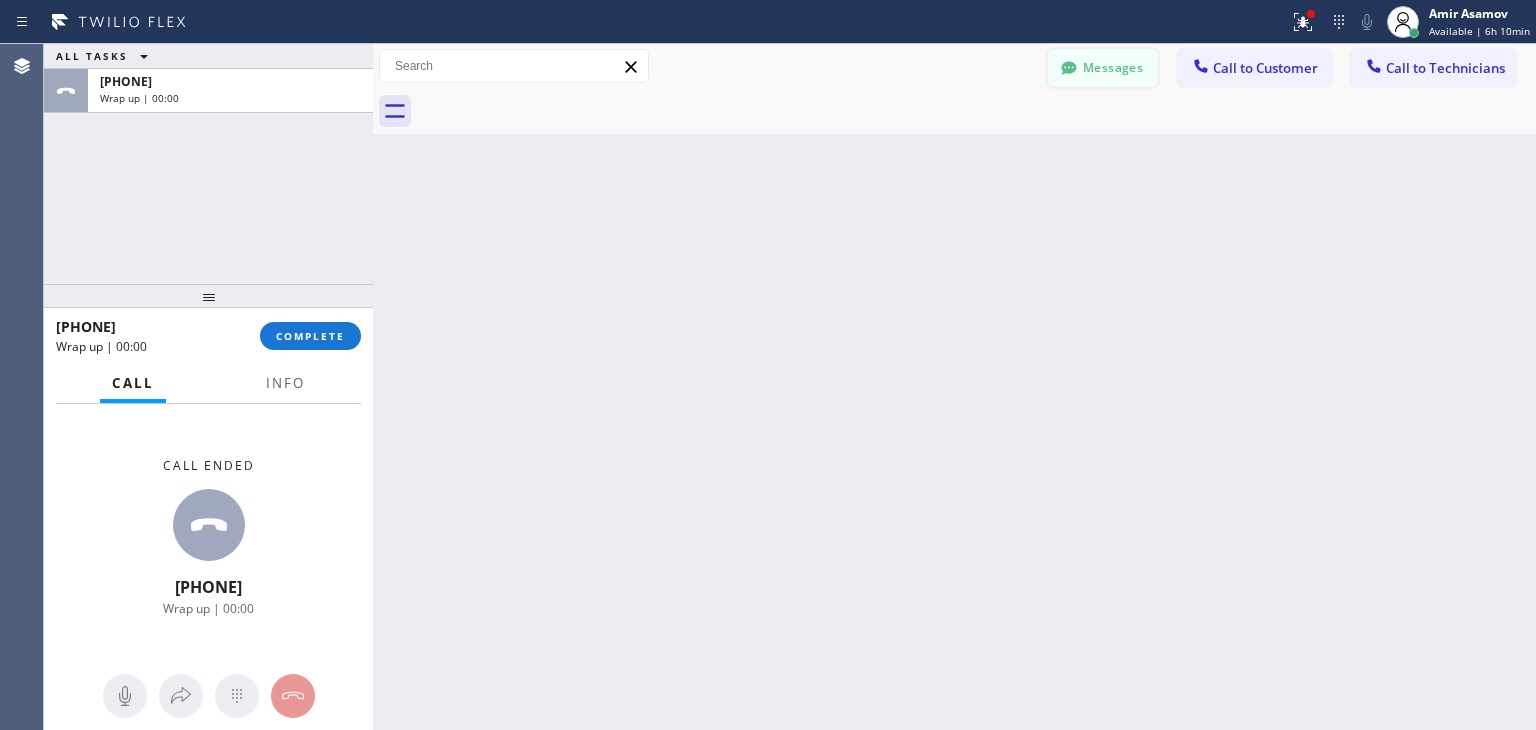click at bounding box center (1069, 70) 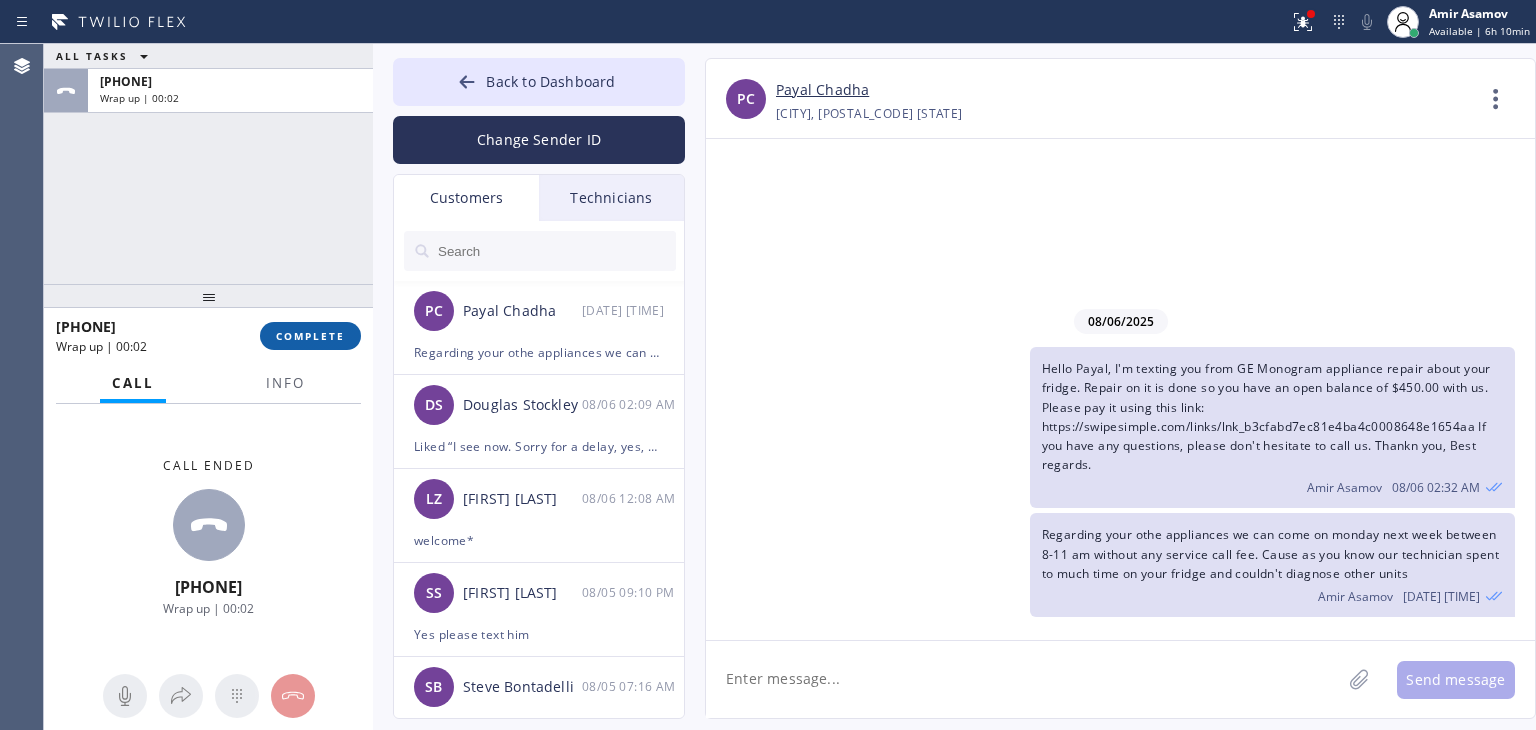 click on "COMPLETE" at bounding box center (310, 336) 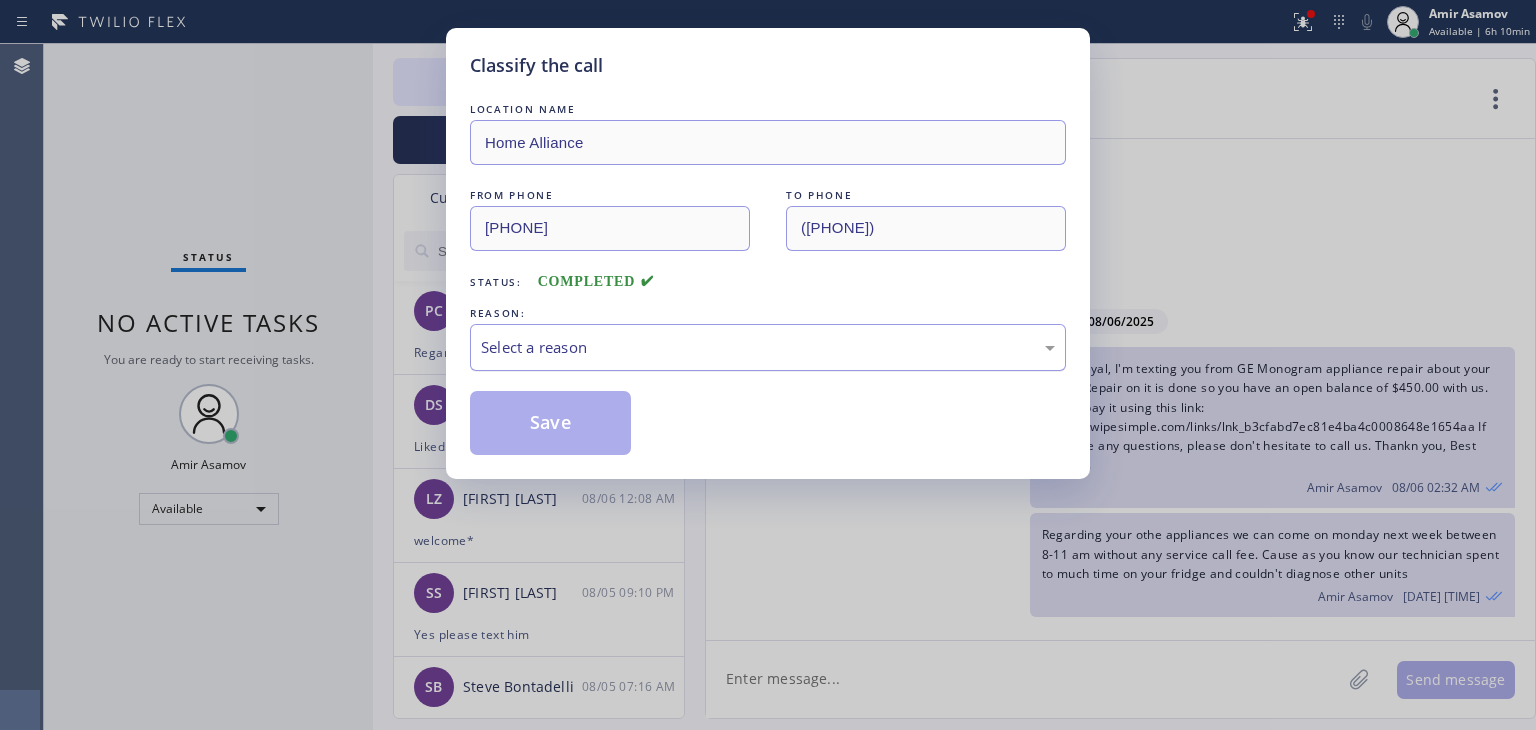 click on "Select a reason" at bounding box center (768, 347) 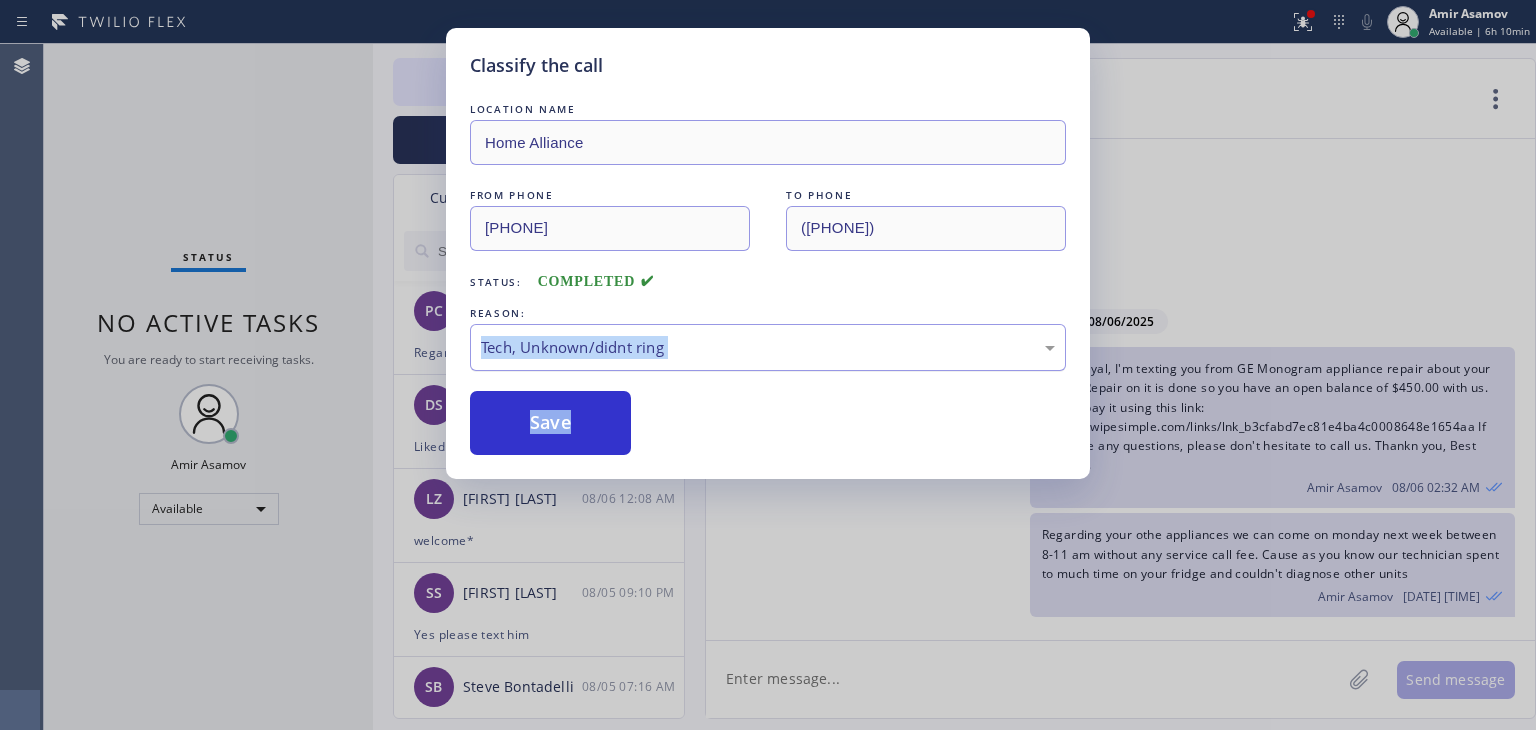 drag, startPoint x: 855, startPoint y: 485, endPoint x: 960, endPoint y: 354, distance: 167.88687 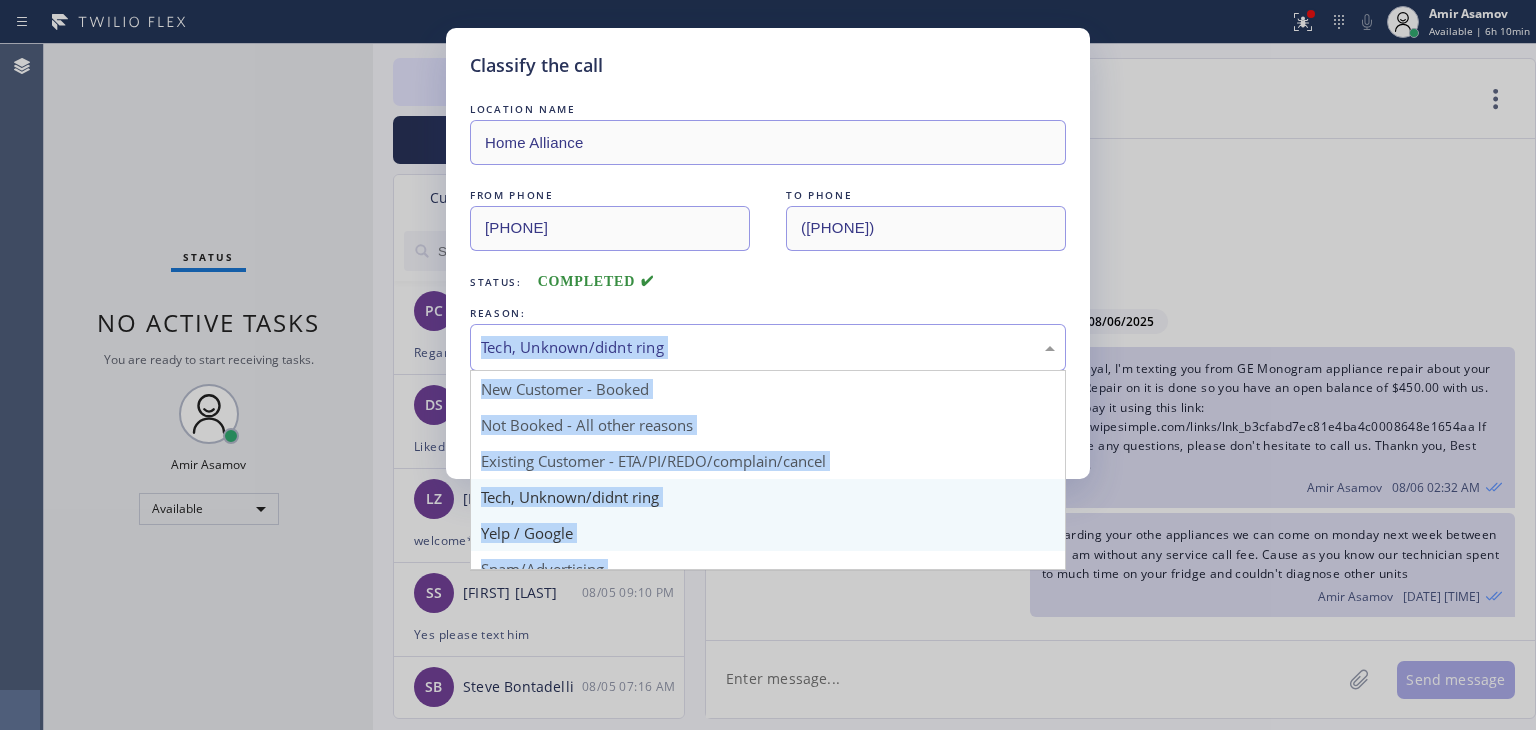 drag, startPoint x: 960, startPoint y: 354, endPoint x: 868, endPoint y: 513, distance: 183.69812 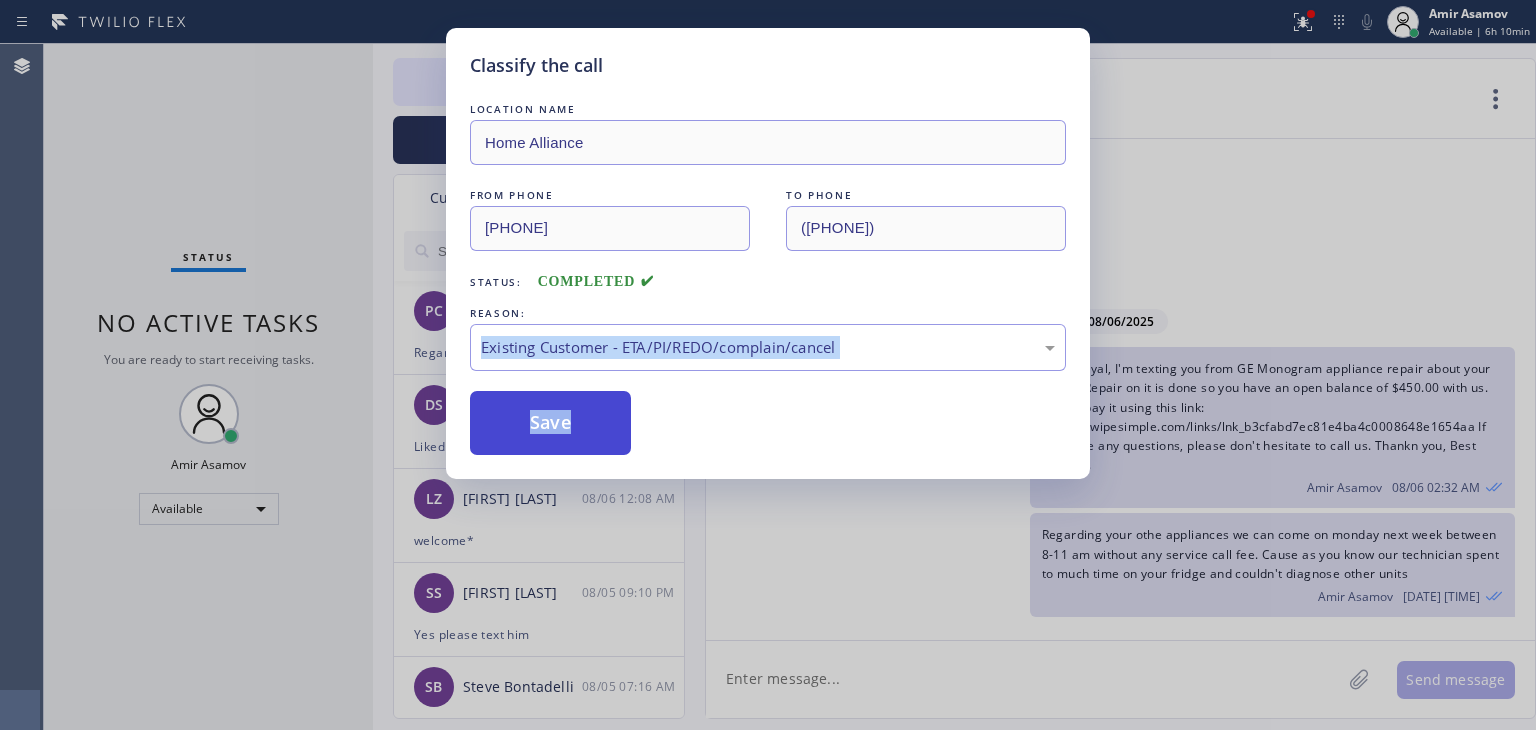 click on "Save" at bounding box center (550, 423) 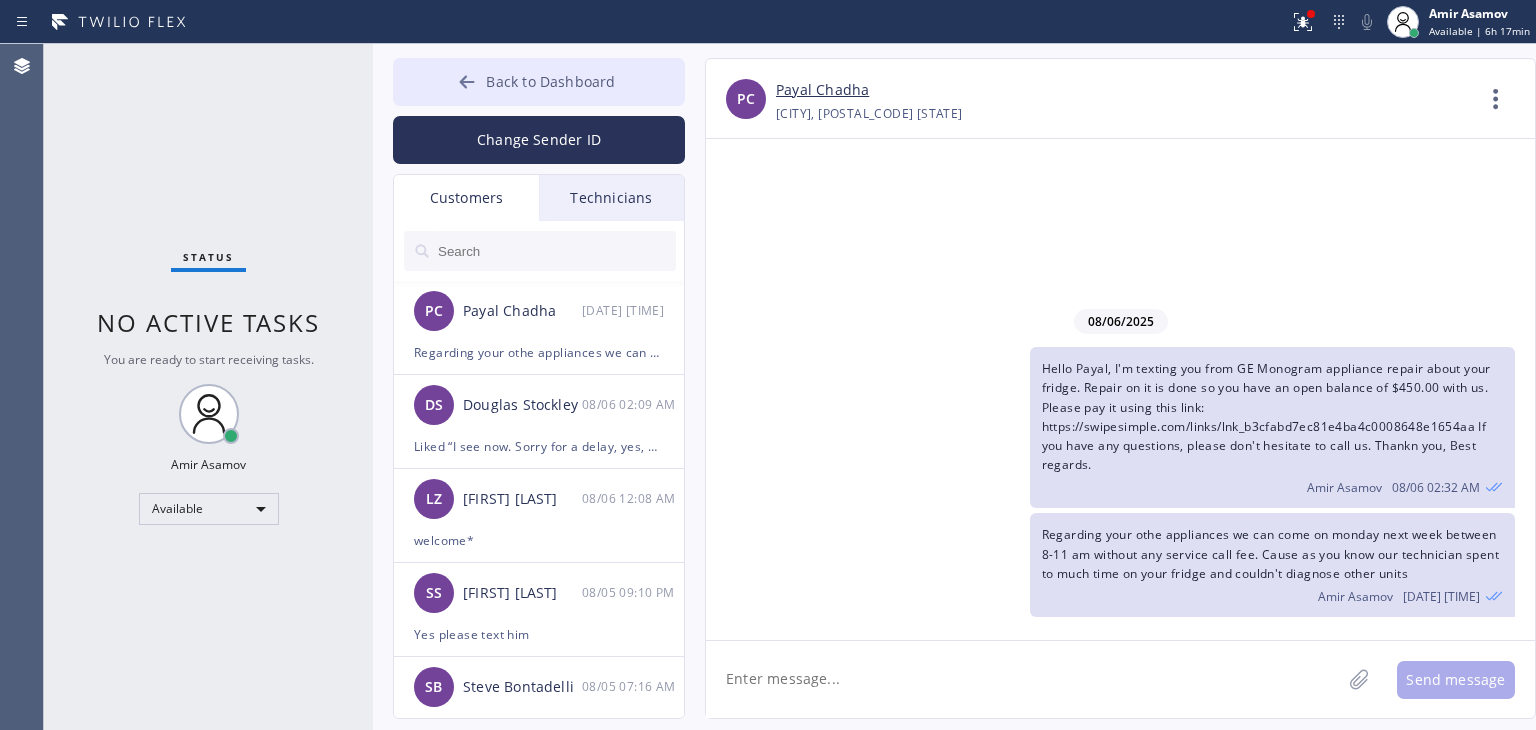 click on "Back to Dashboard" at bounding box center (539, 82) 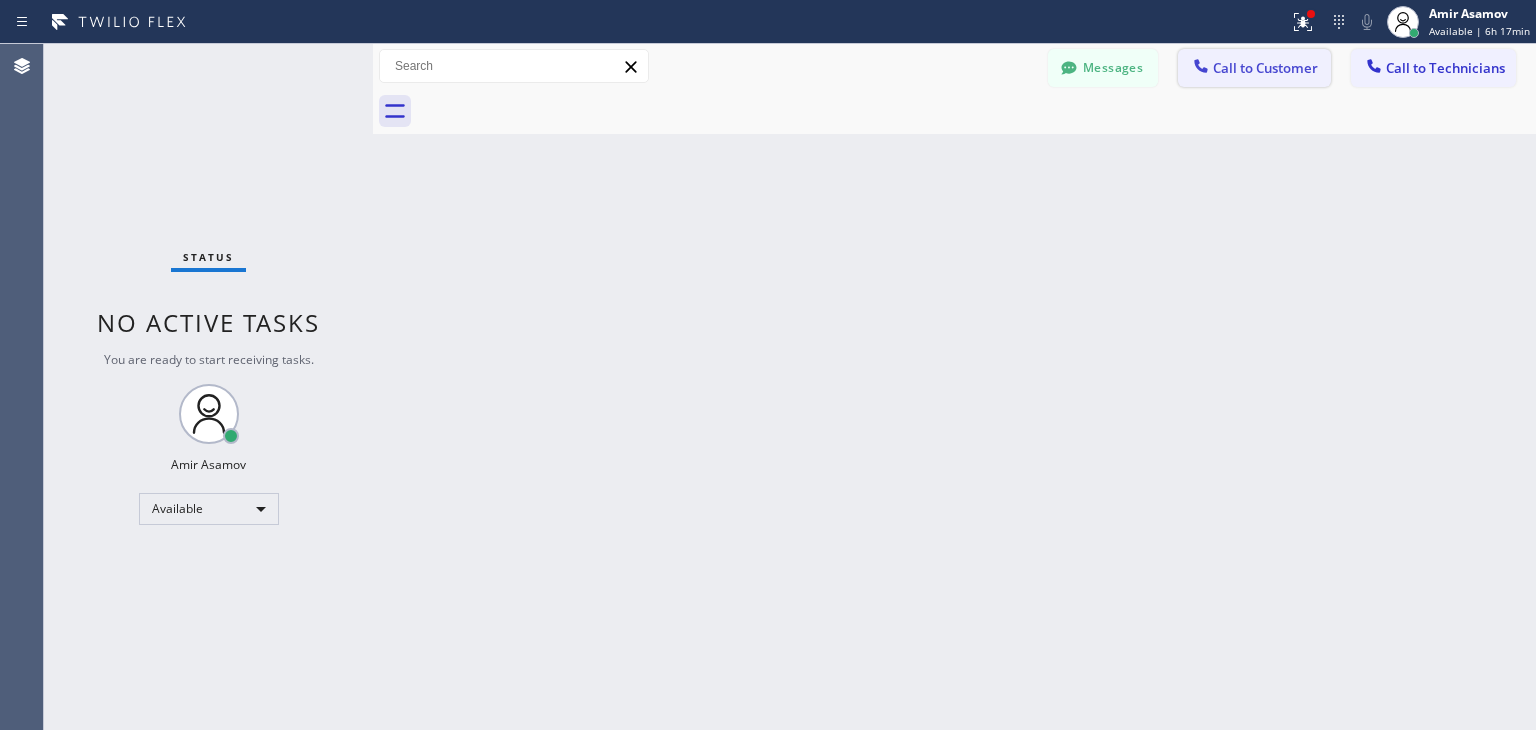 click at bounding box center (1201, 68) 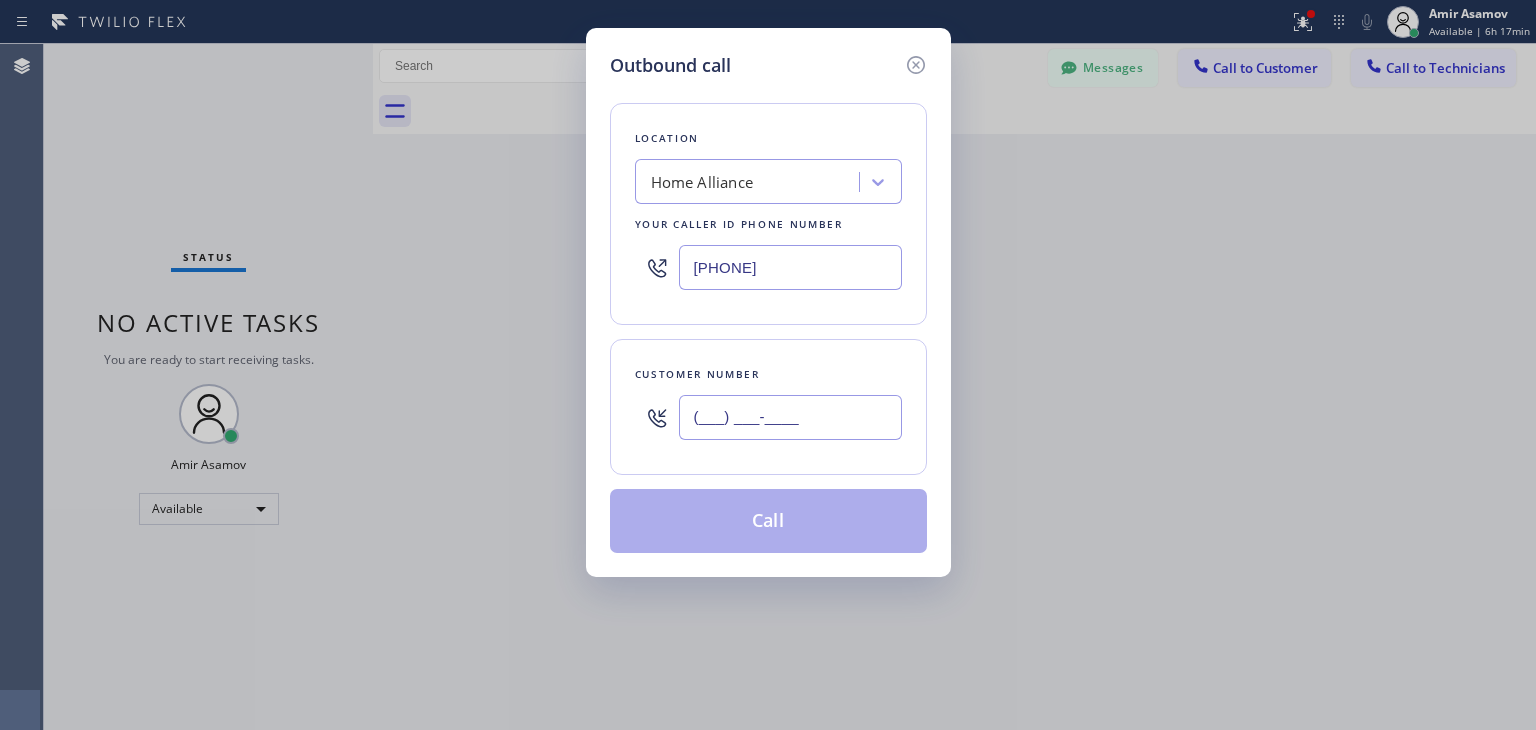 paste on "[PHONE]" 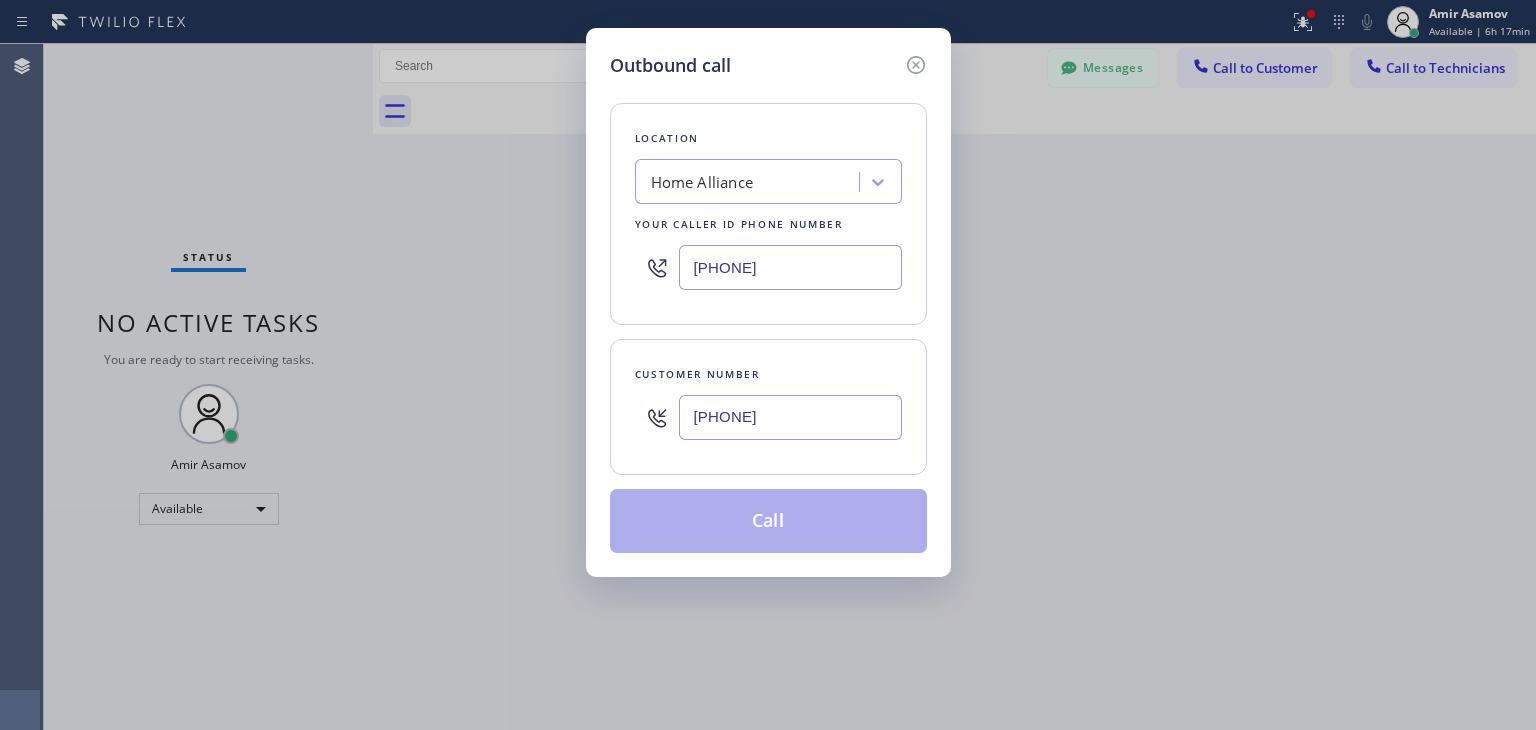 click on "[PHONE]" at bounding box center [790, 417] 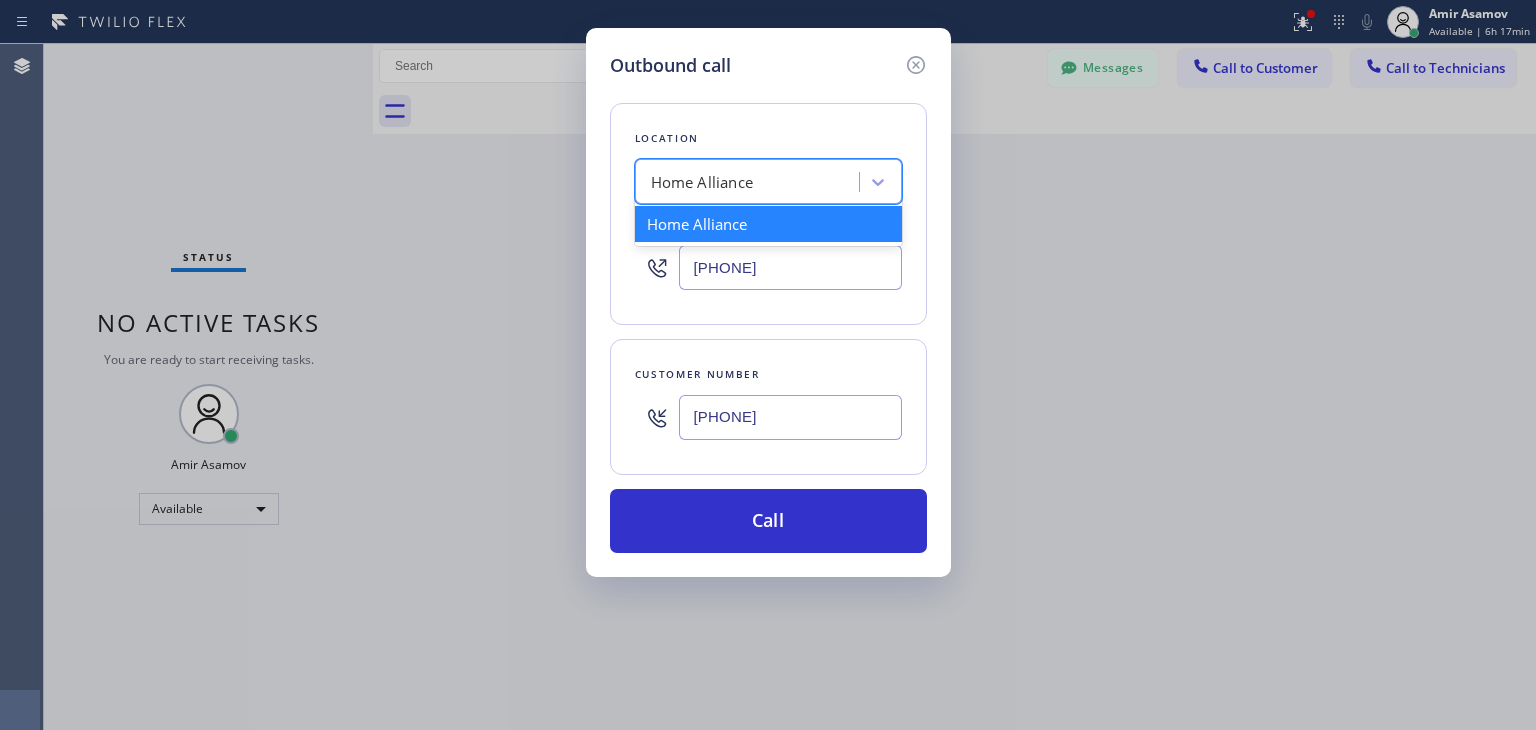 click on "Home Alliance" at bounding box center (768, 181) 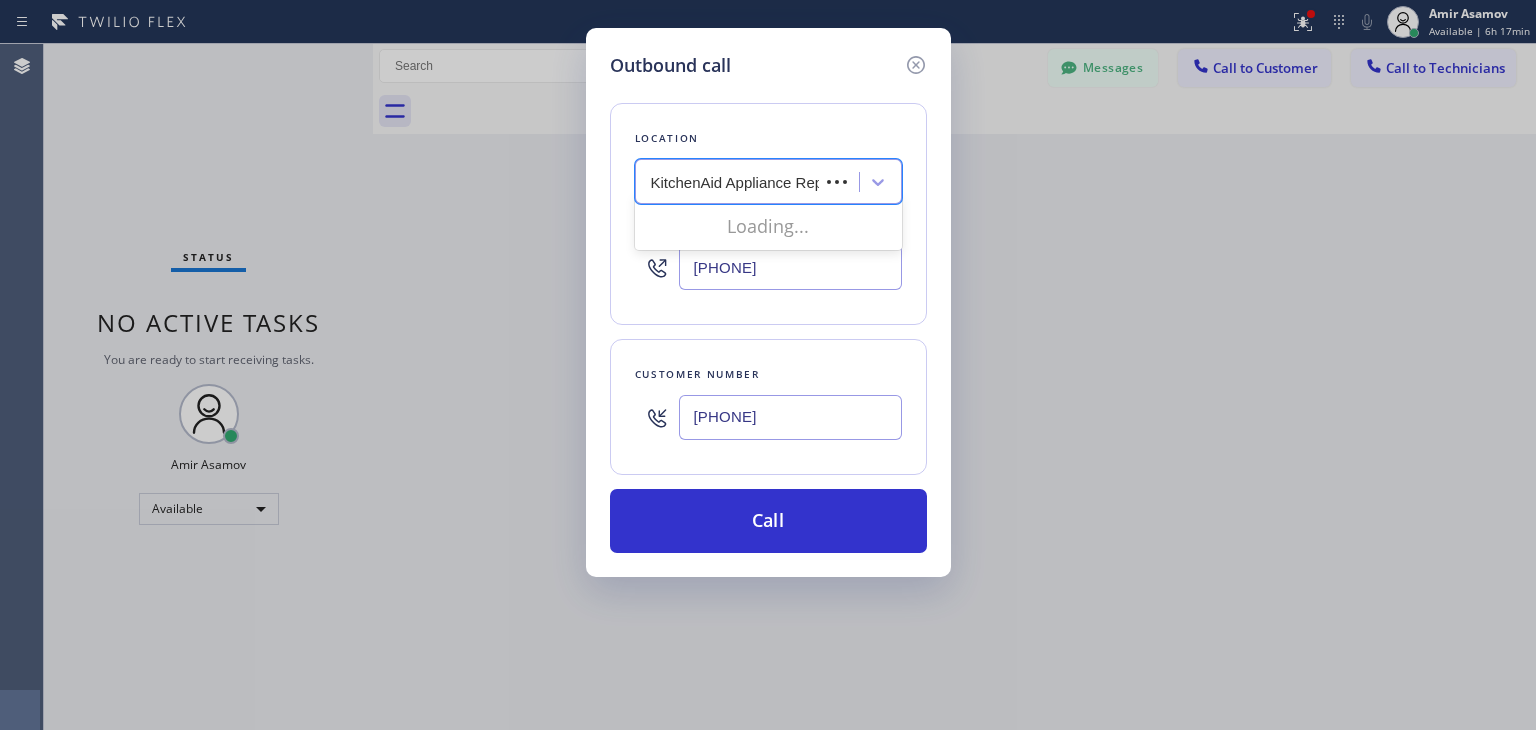 scroll, scrollTop: 0, scrollLeft: 88, axis: horizontal 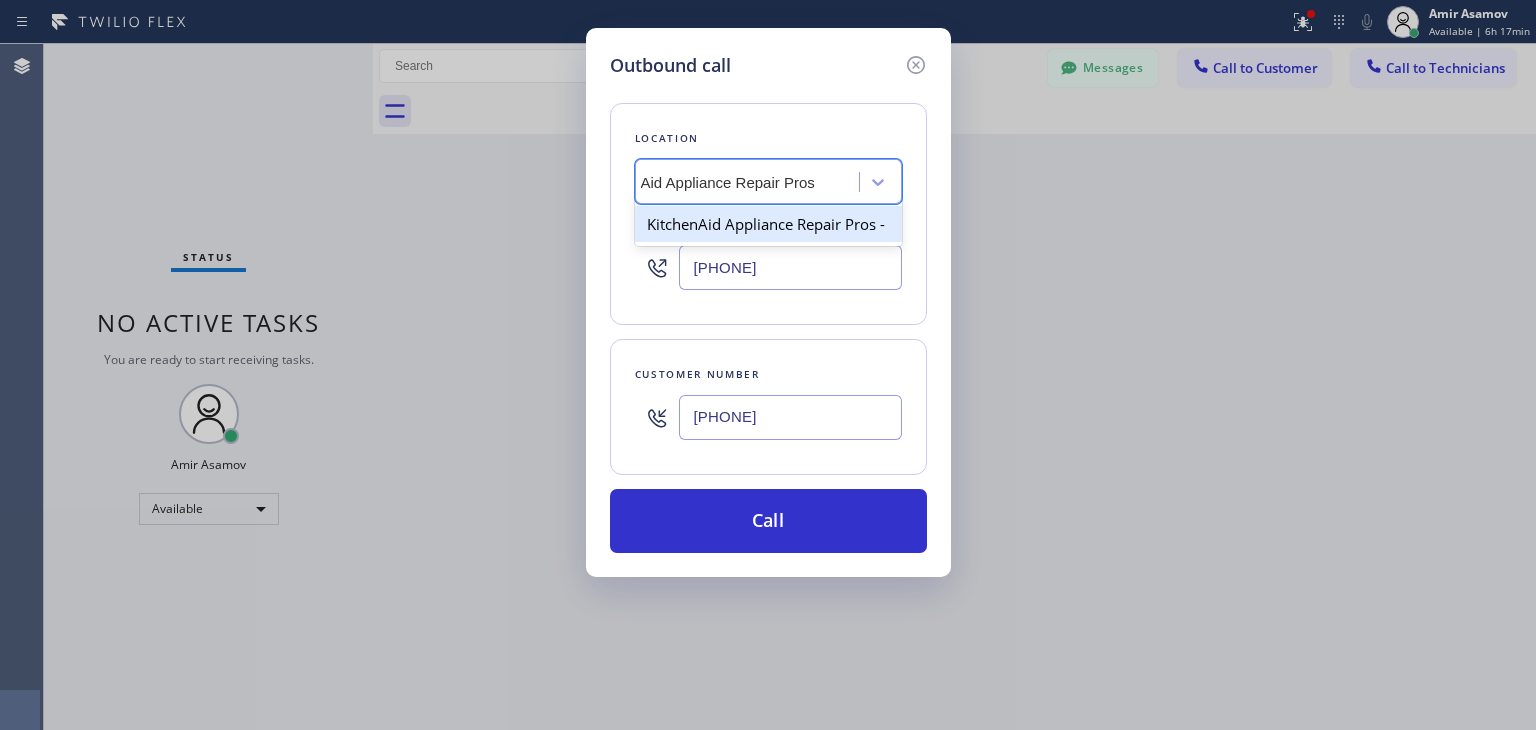 click on "KitchenAid Appliance Repair Pros -" at bounding box center (768, 224) 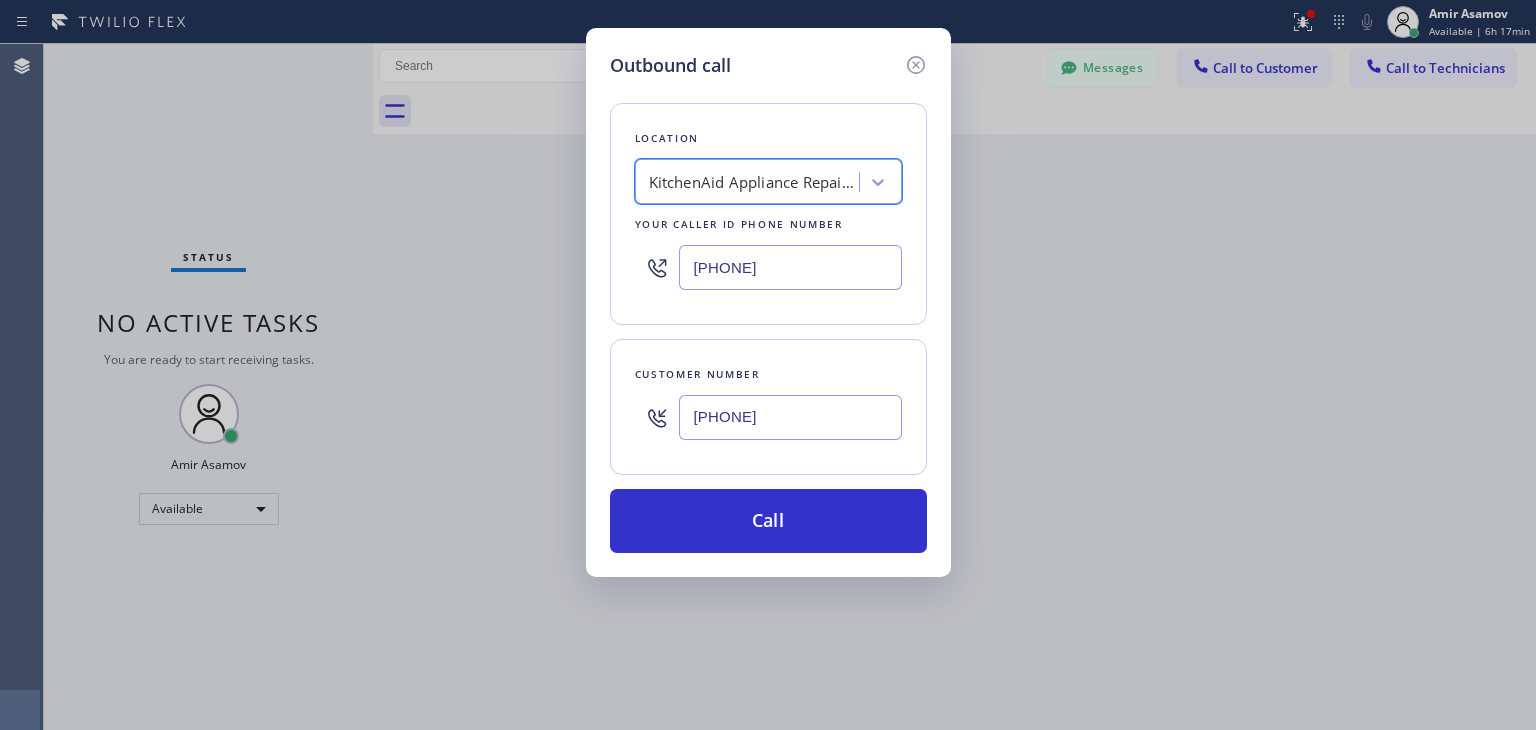 scroll, scrollTop: 0, scrollLeft: 1, axis: horizontal 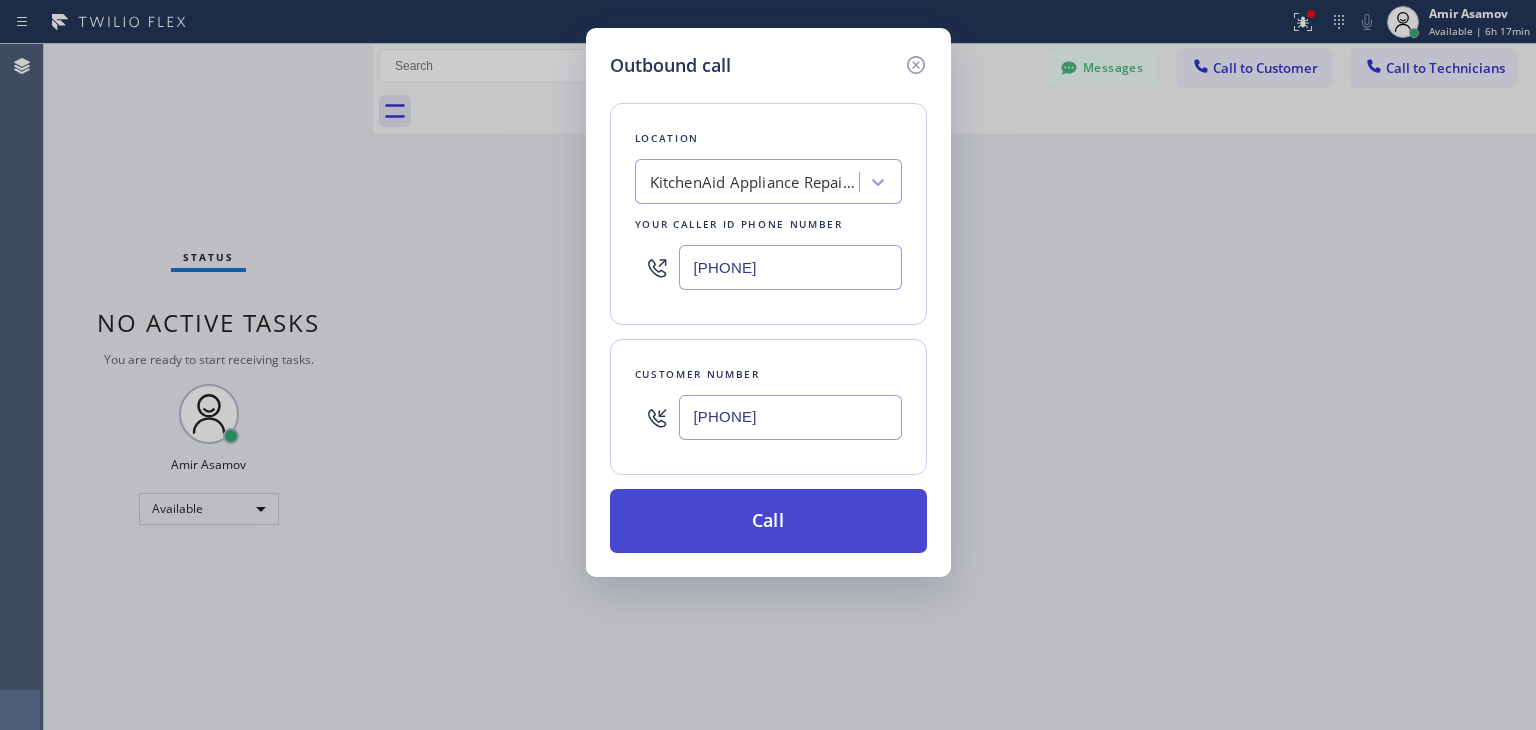 click on "Call" at bounding box center (768, 521) 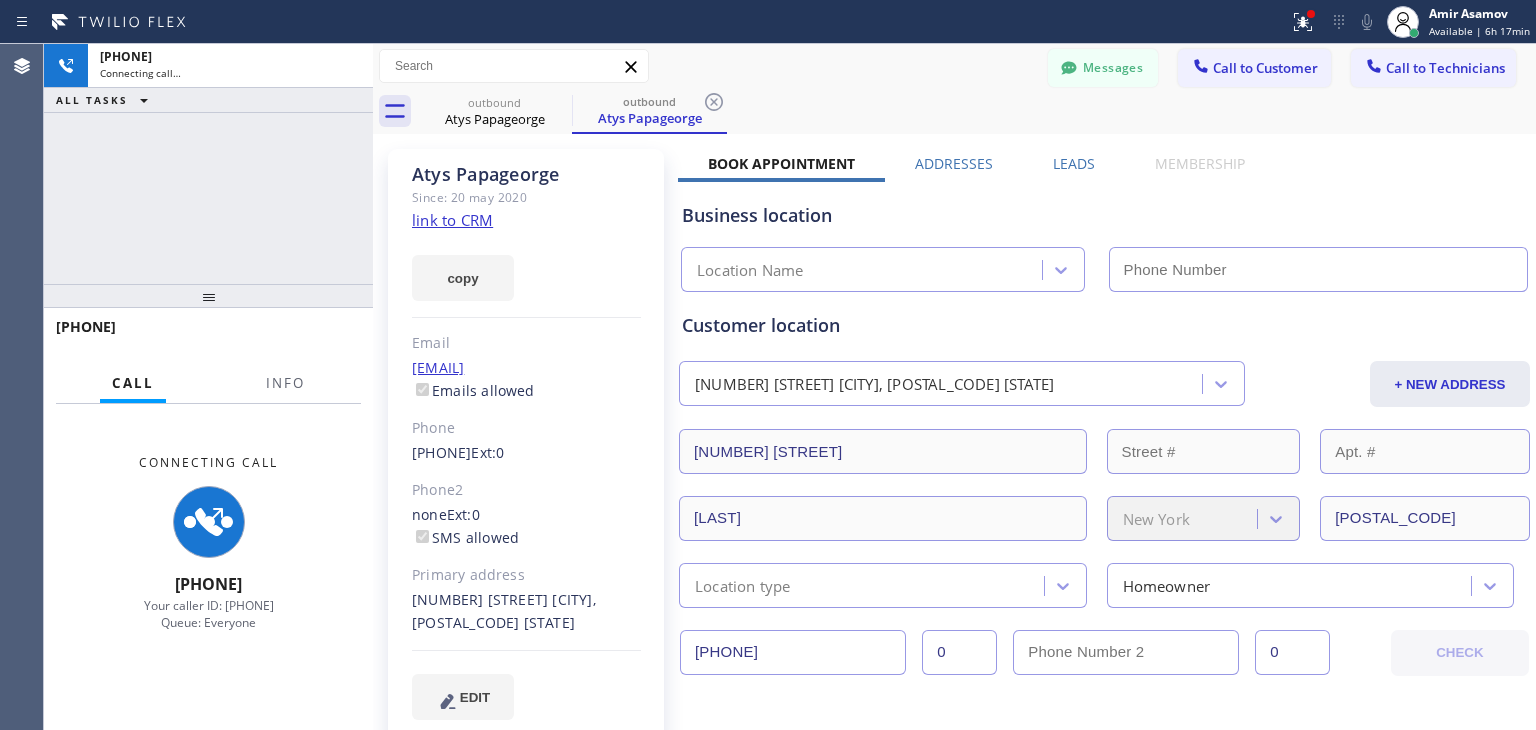 type on "[PHONE]" 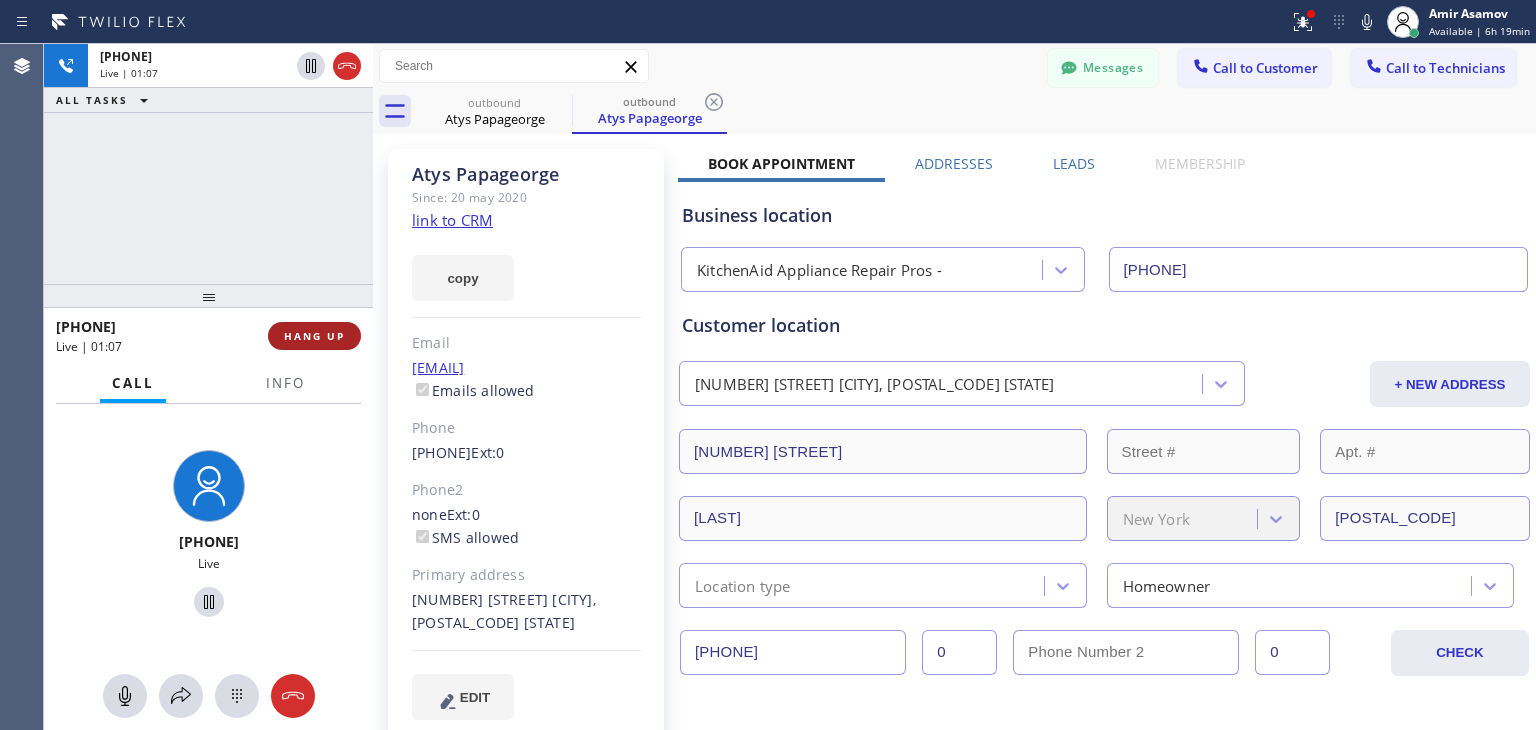 click on "HANG UP" at bounding box center (314, 336) 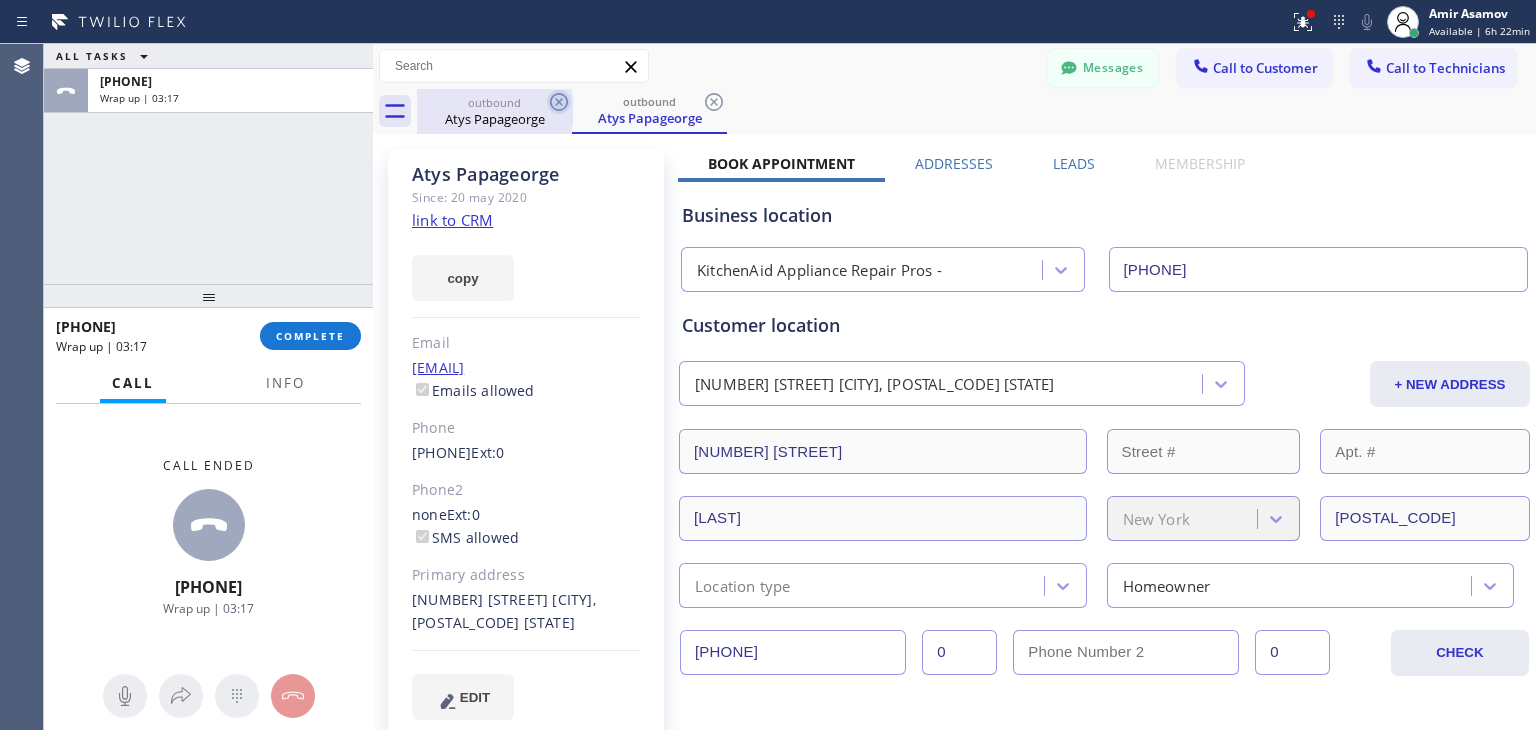 click 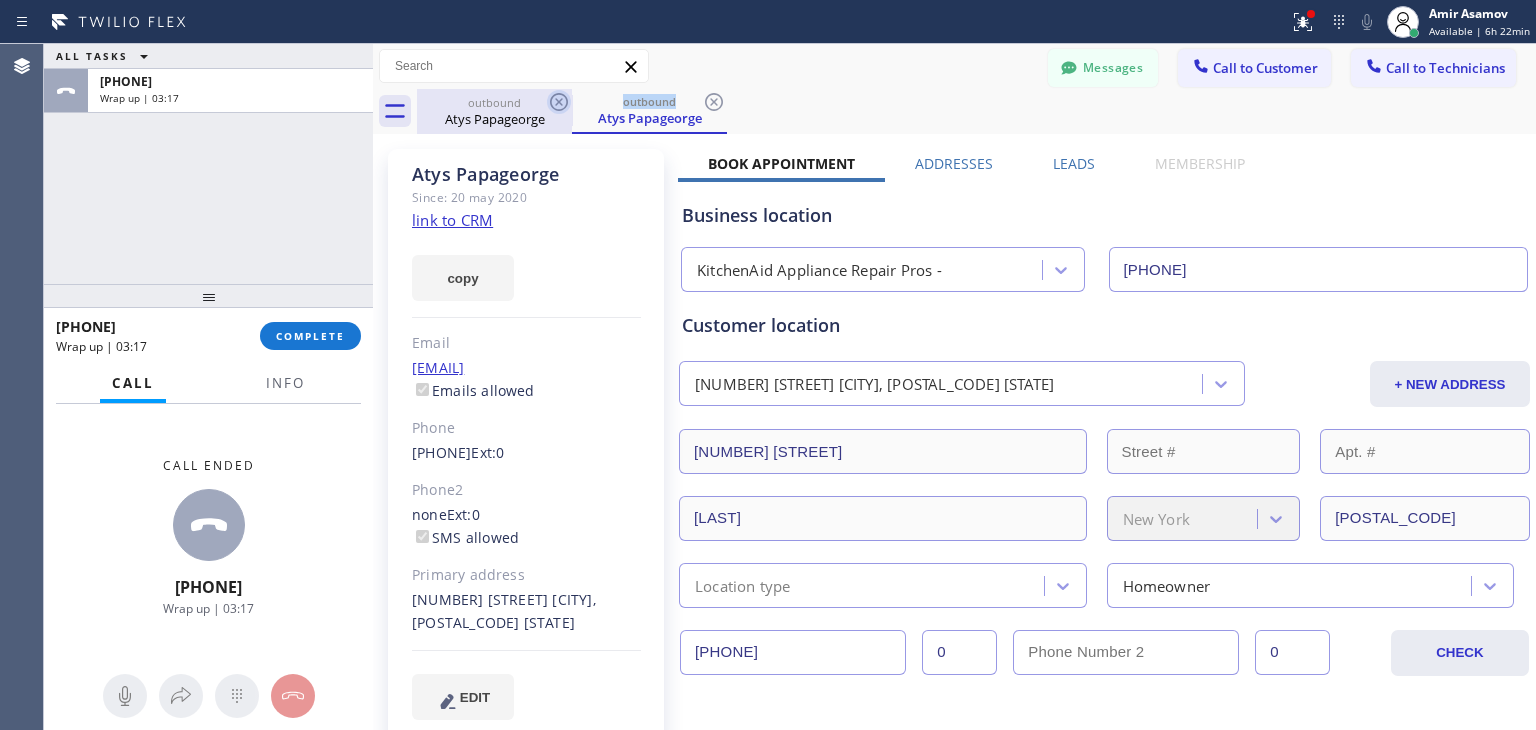 click 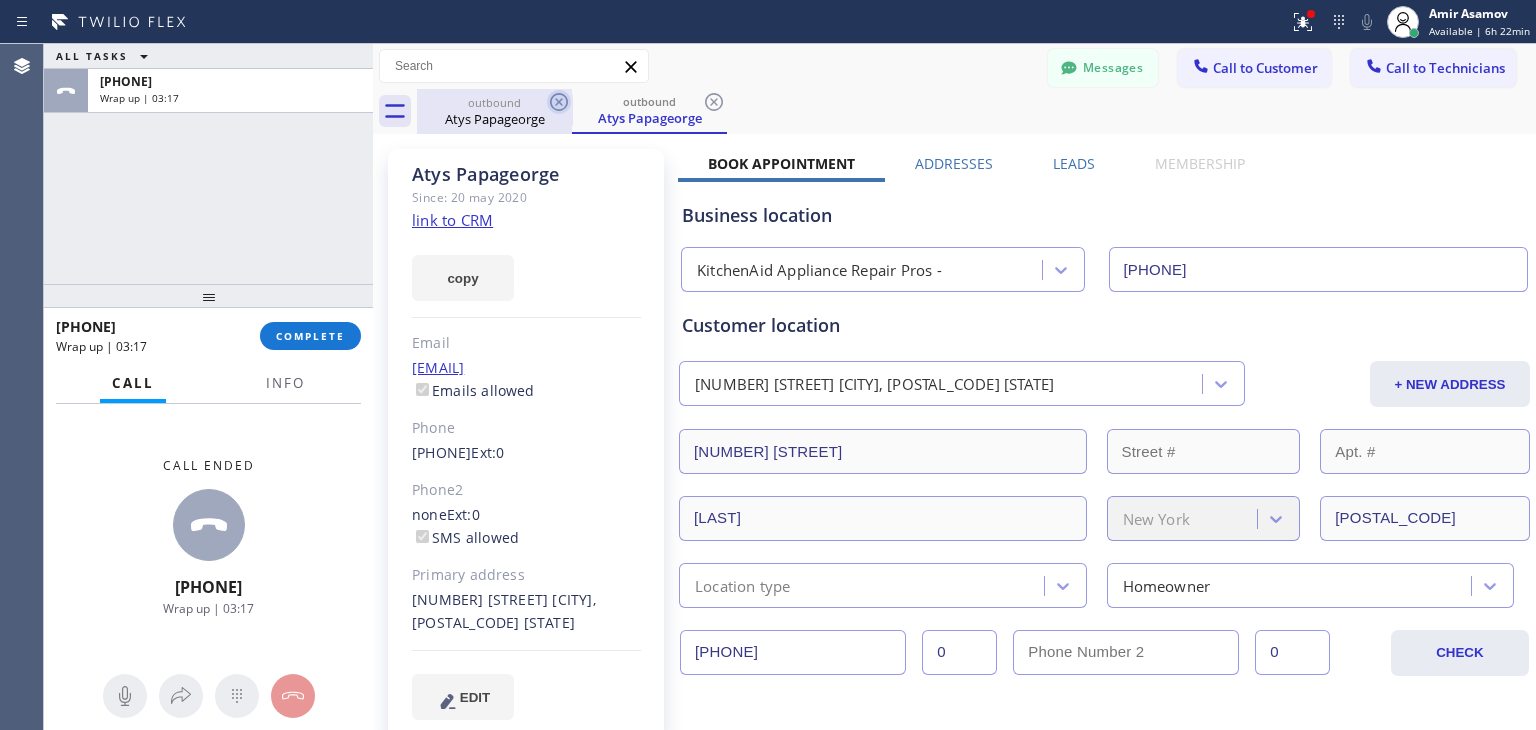 click 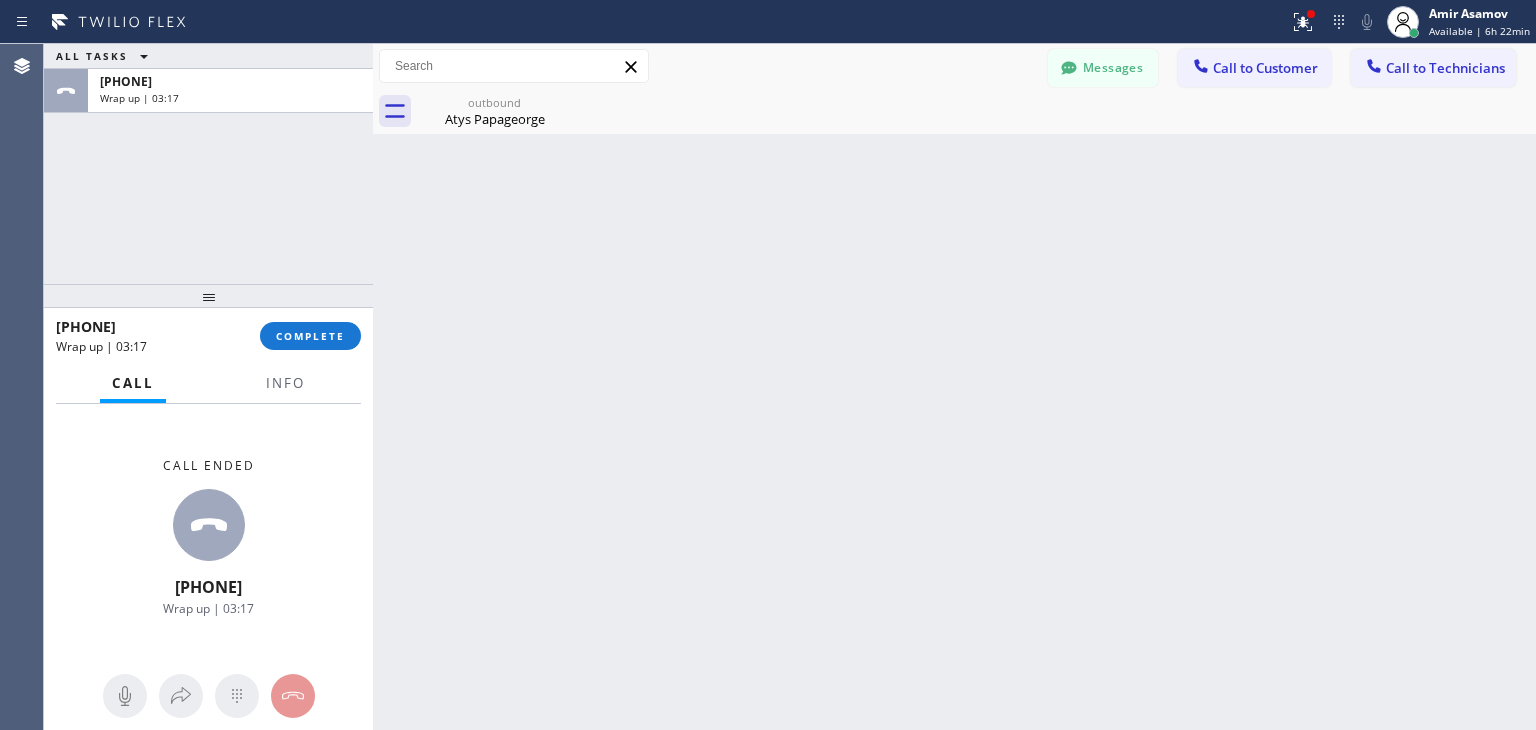 click 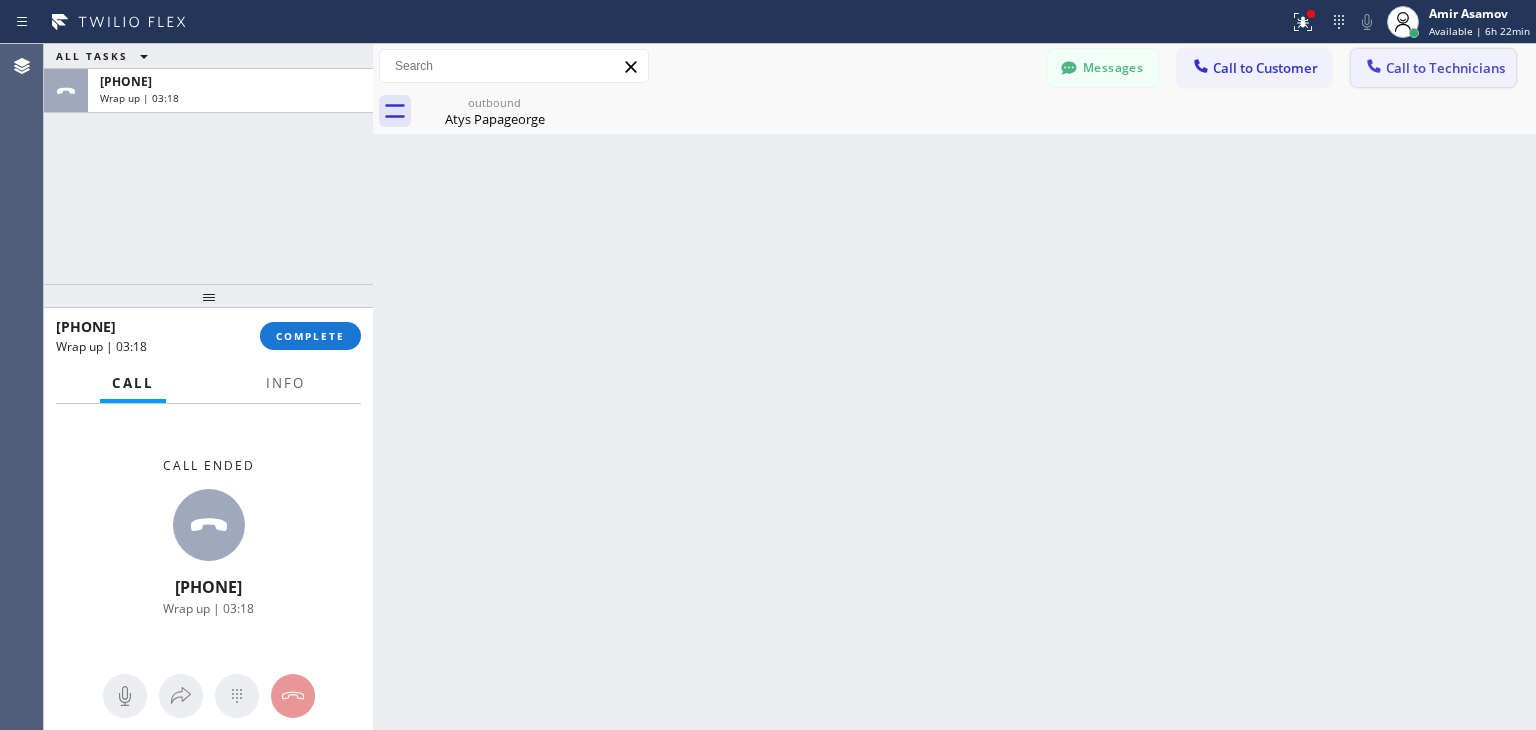 click on "Call to Technicians" at bounding box center [1433, 68] 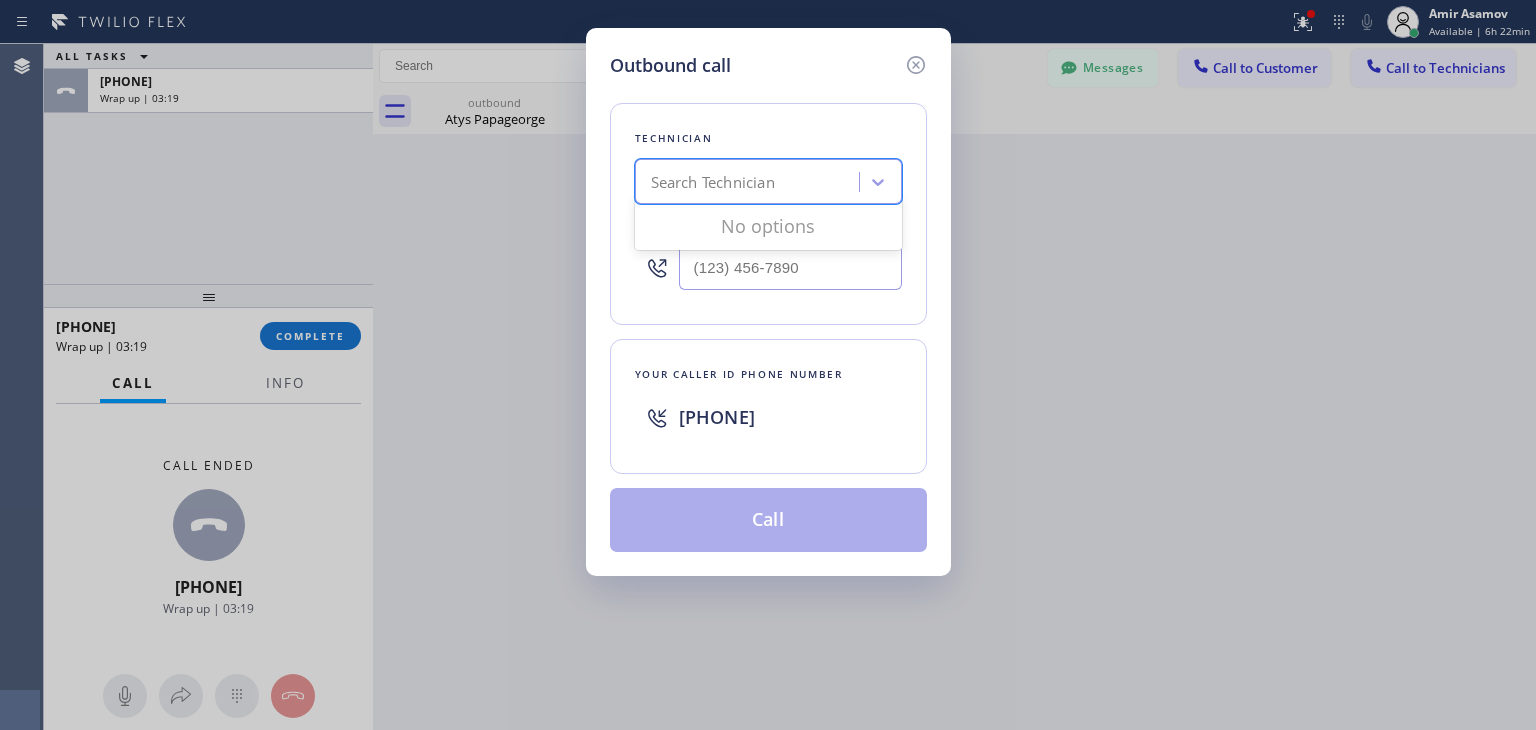 click on "Search Technician" at bounding box center [713, 182] 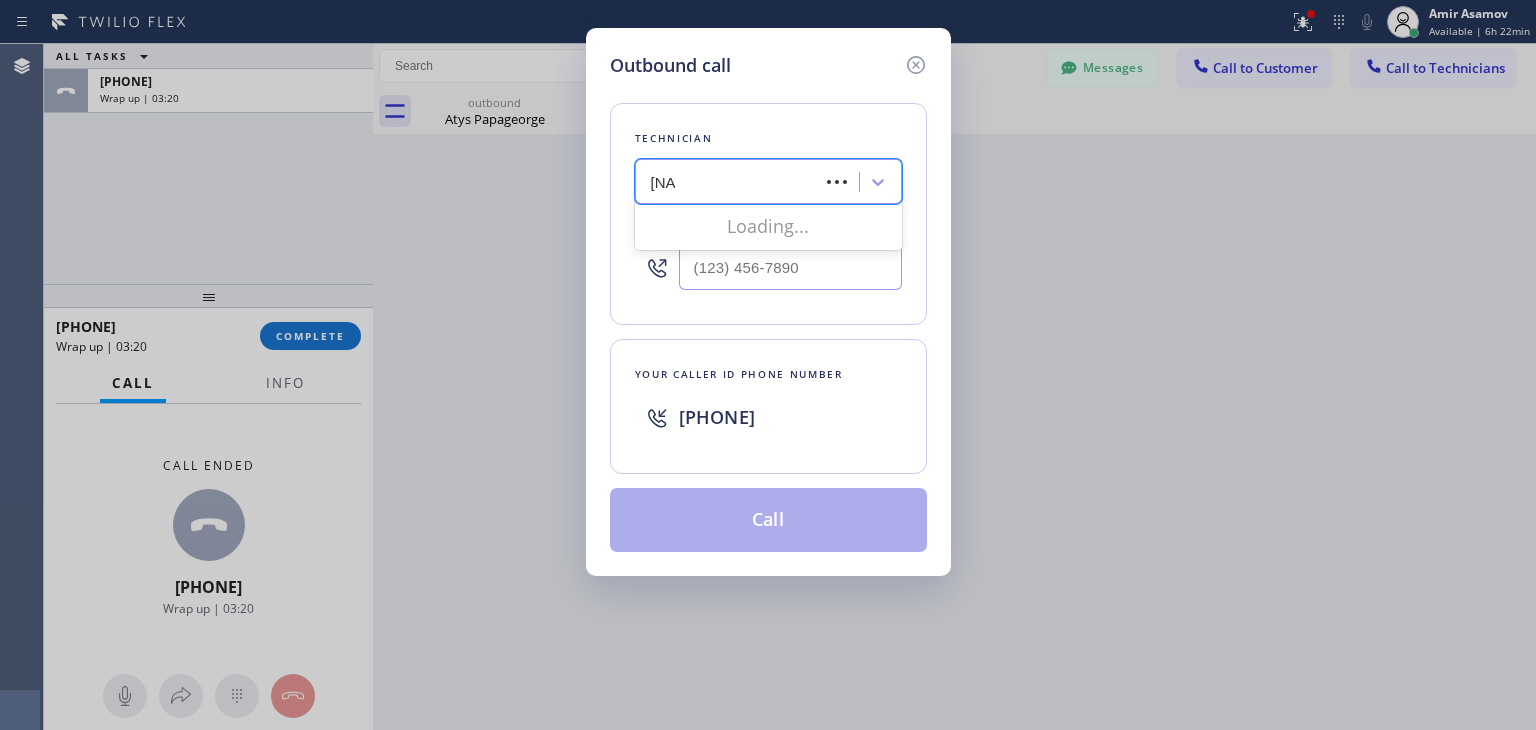 type on "[NAME]" 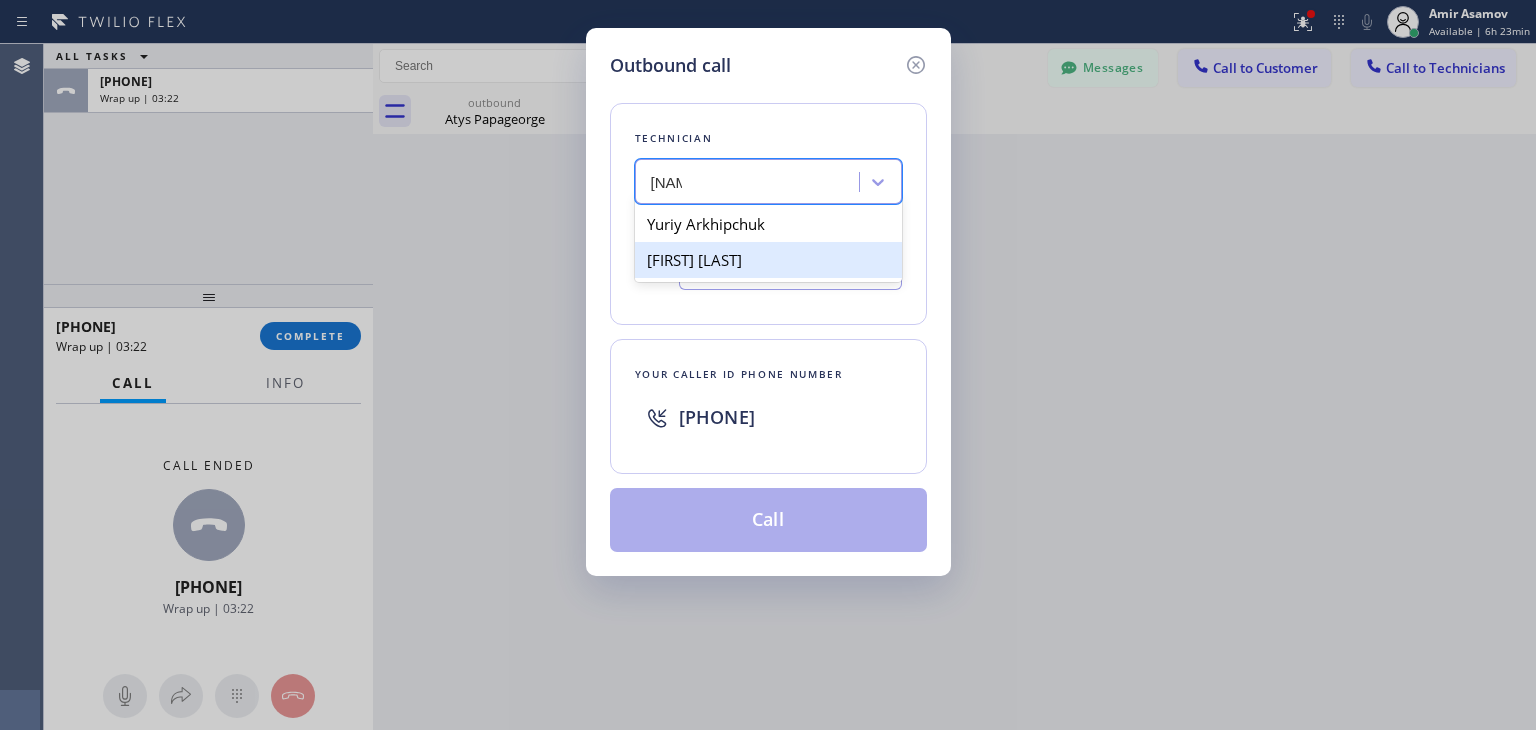 click on "[FIRST] [LAST]" at bounding box center (768, 260) 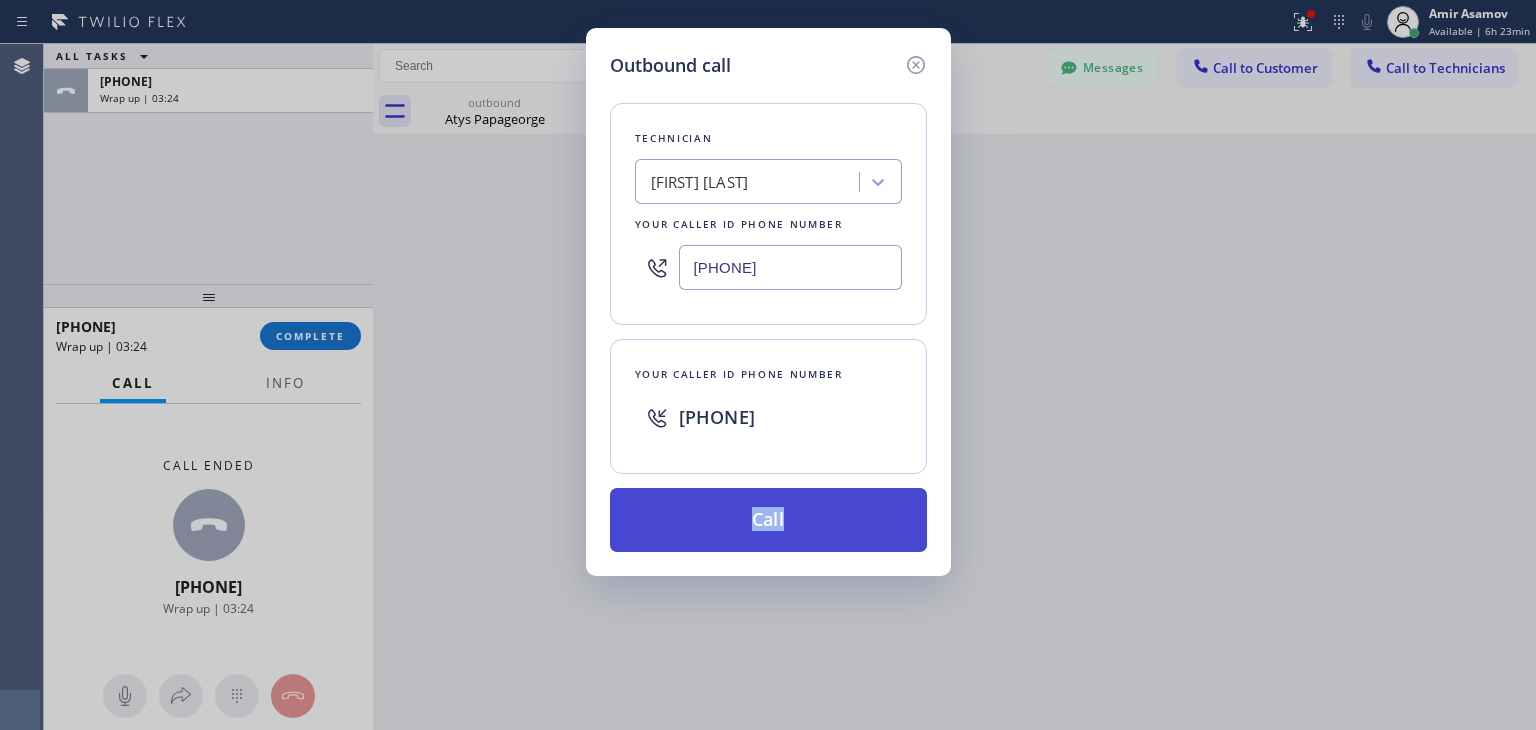 drag, startPoint x: 801, startPoint y: 483, endPoint x: 804, endPoint y: 529, distance: 46.09772 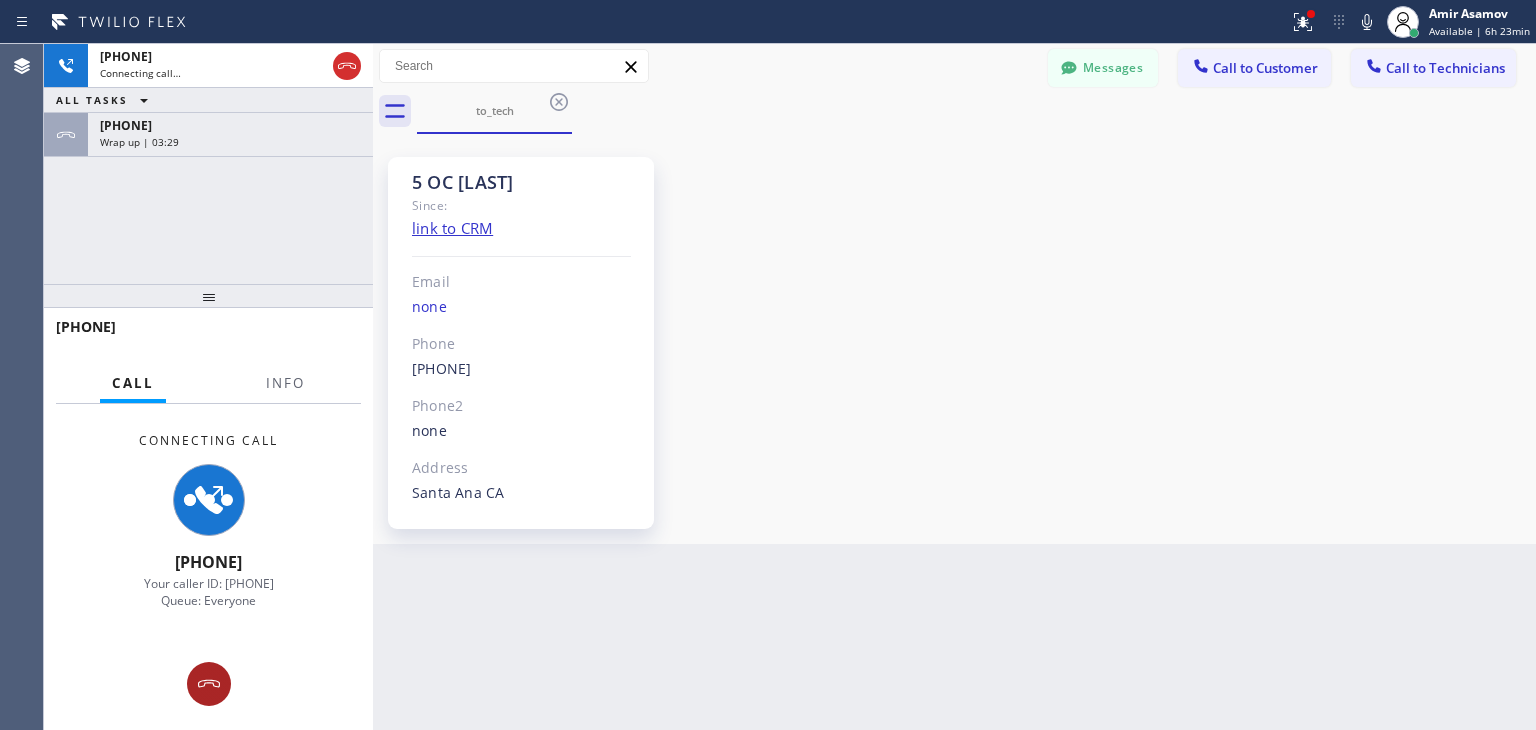 click at bounding box center (208, 684) 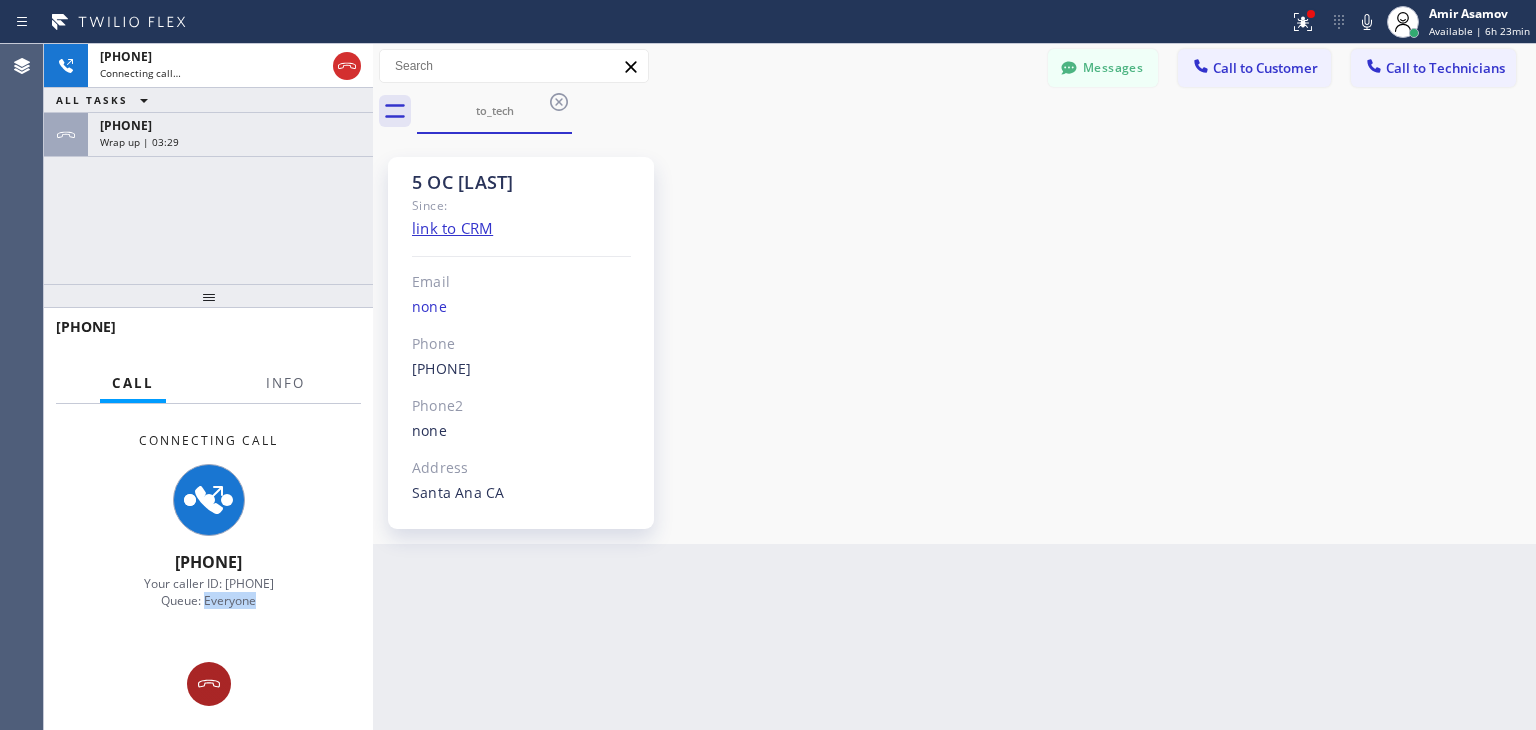click on "Connecting Call [PHONE] Your caller ID: [PHONE] Queue: Everyone" at bounding box center [208, 567] 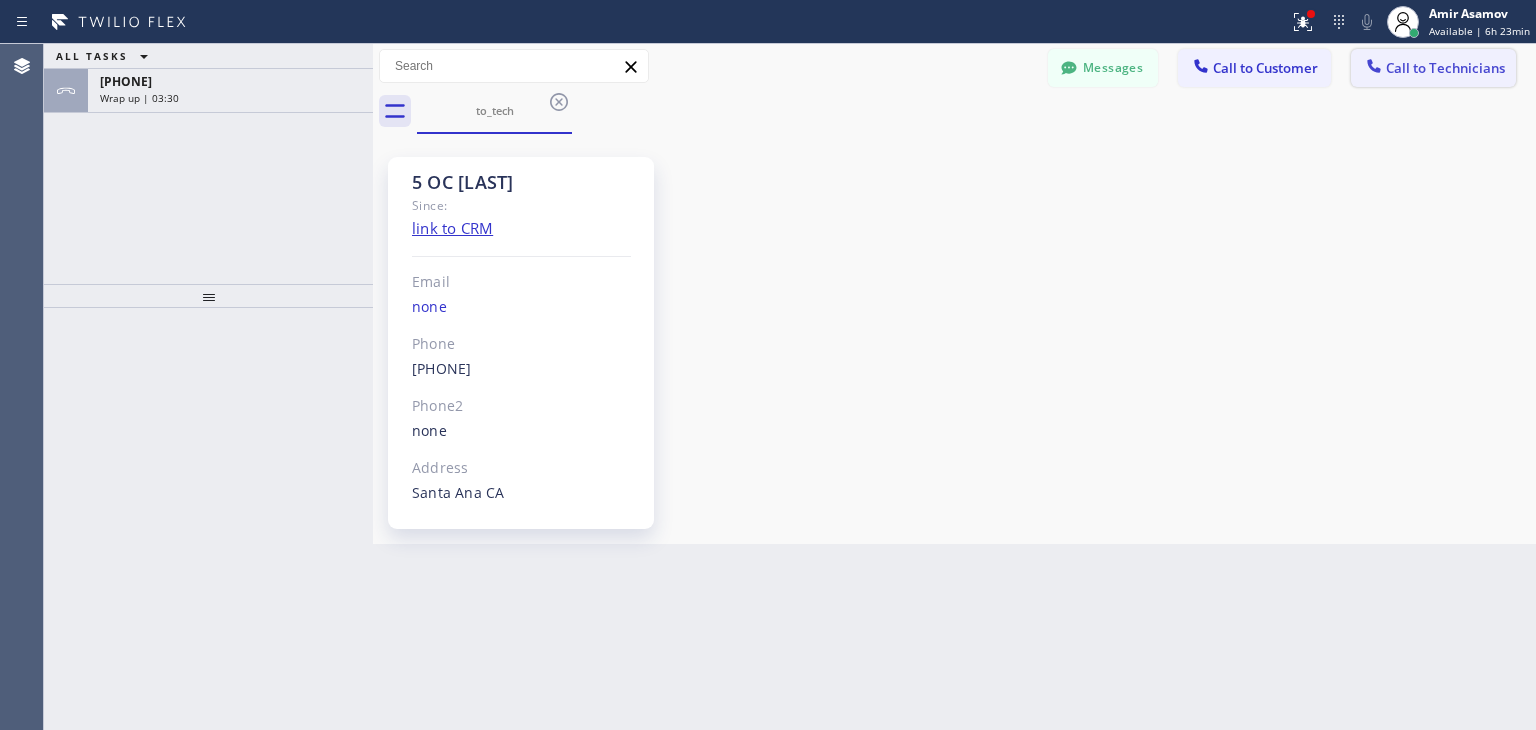click on "Call to Technicians" at bounding box center (1445, 68) 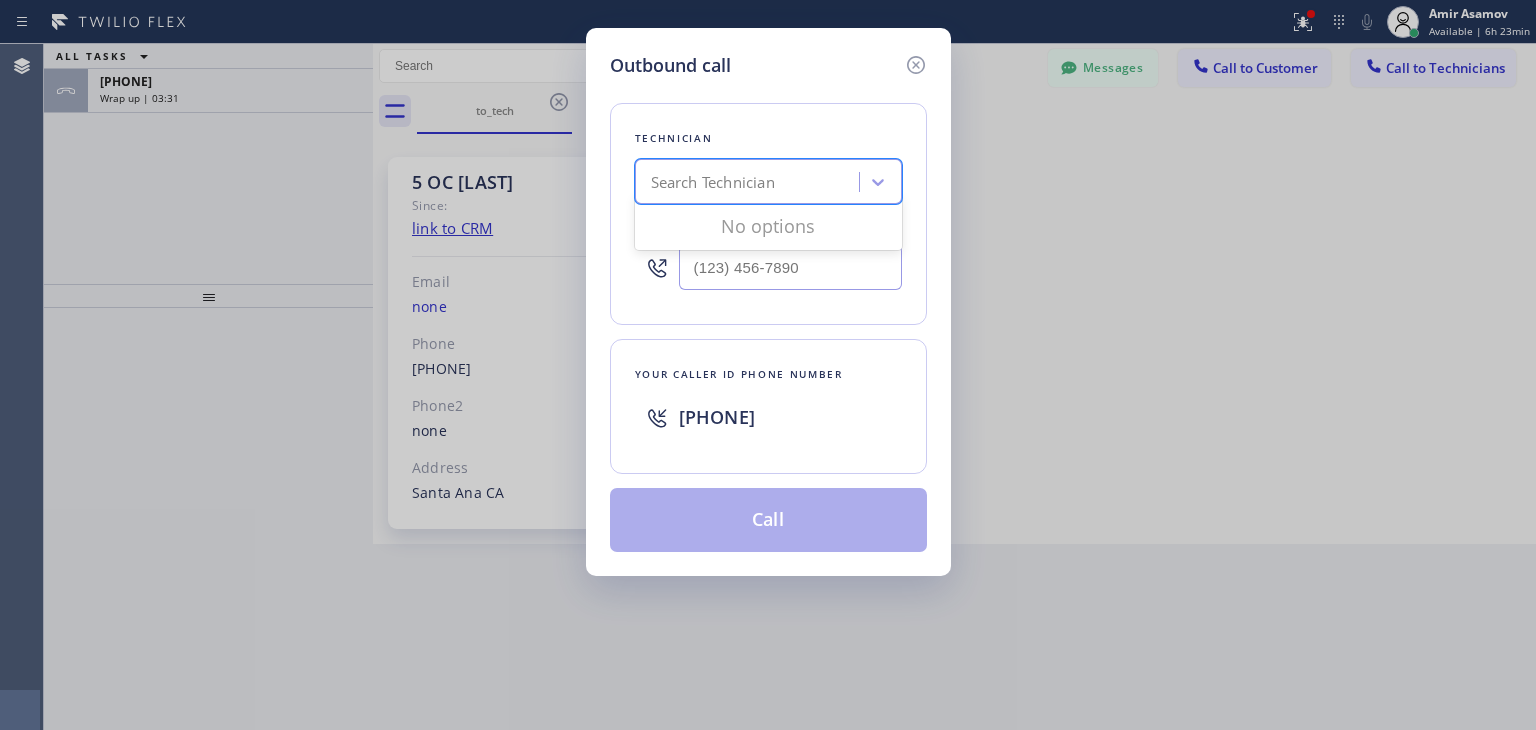click on "Search Technician" at bounding box center (713, 182) 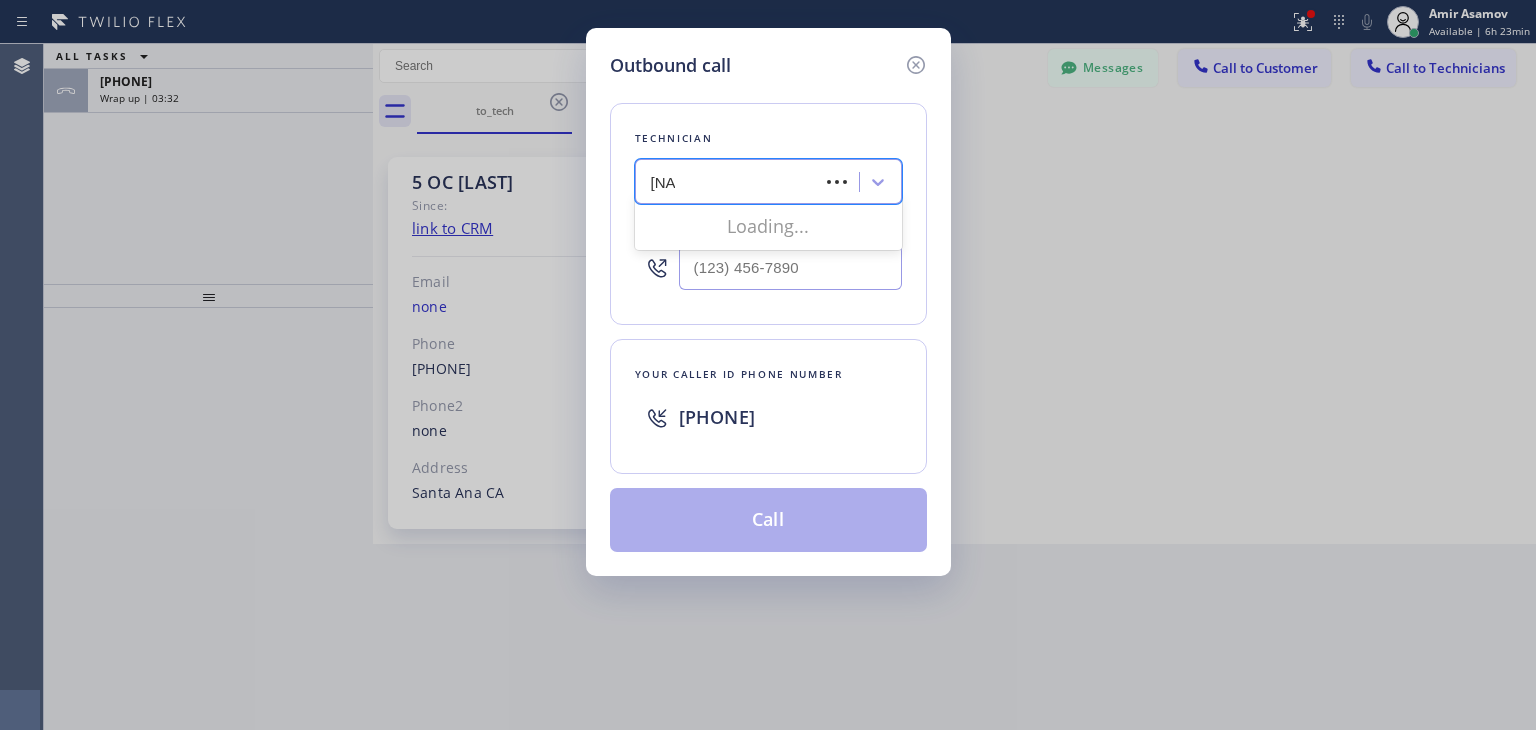 type on "[NAME]" 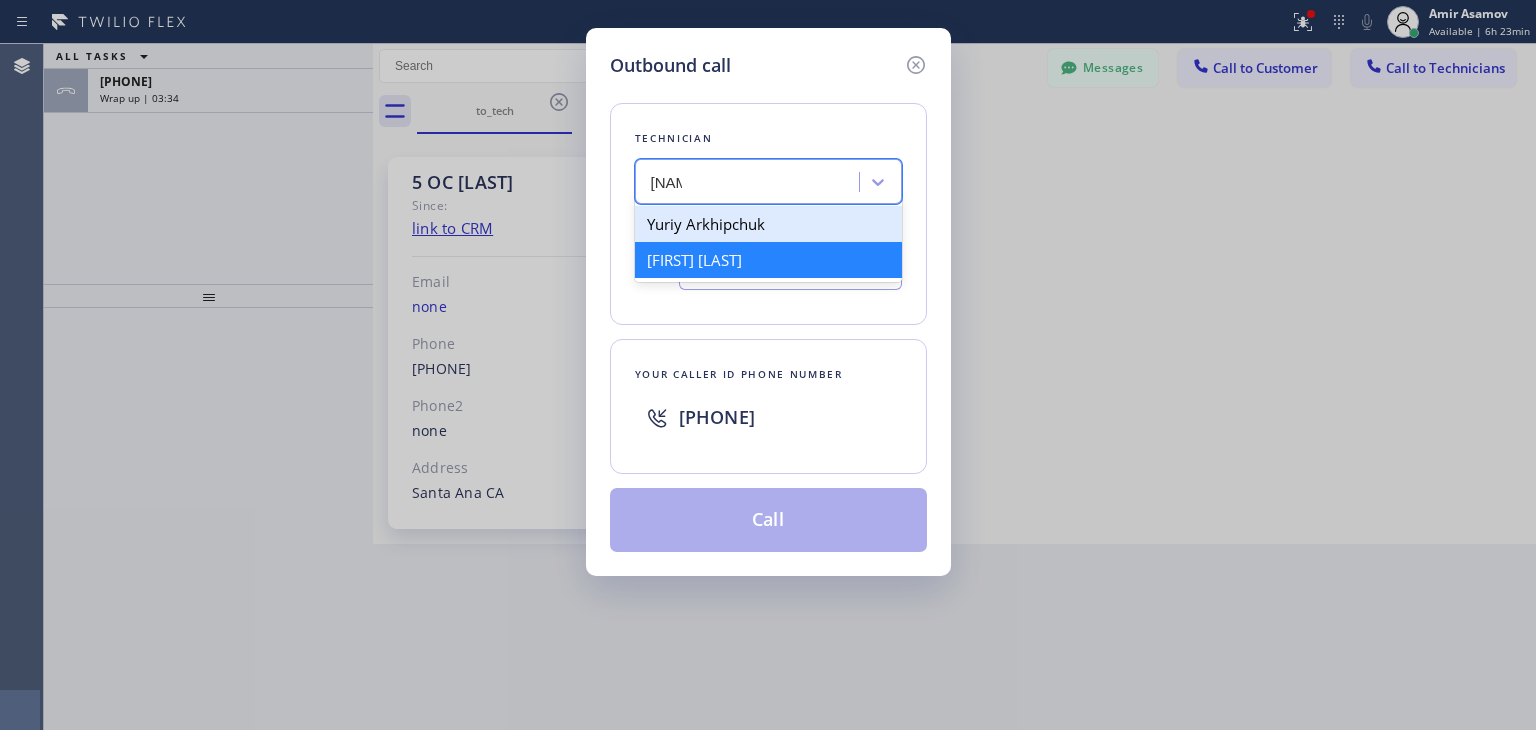 click on "Yuriy Arkhipchuk" at bounding box center [768, 224] 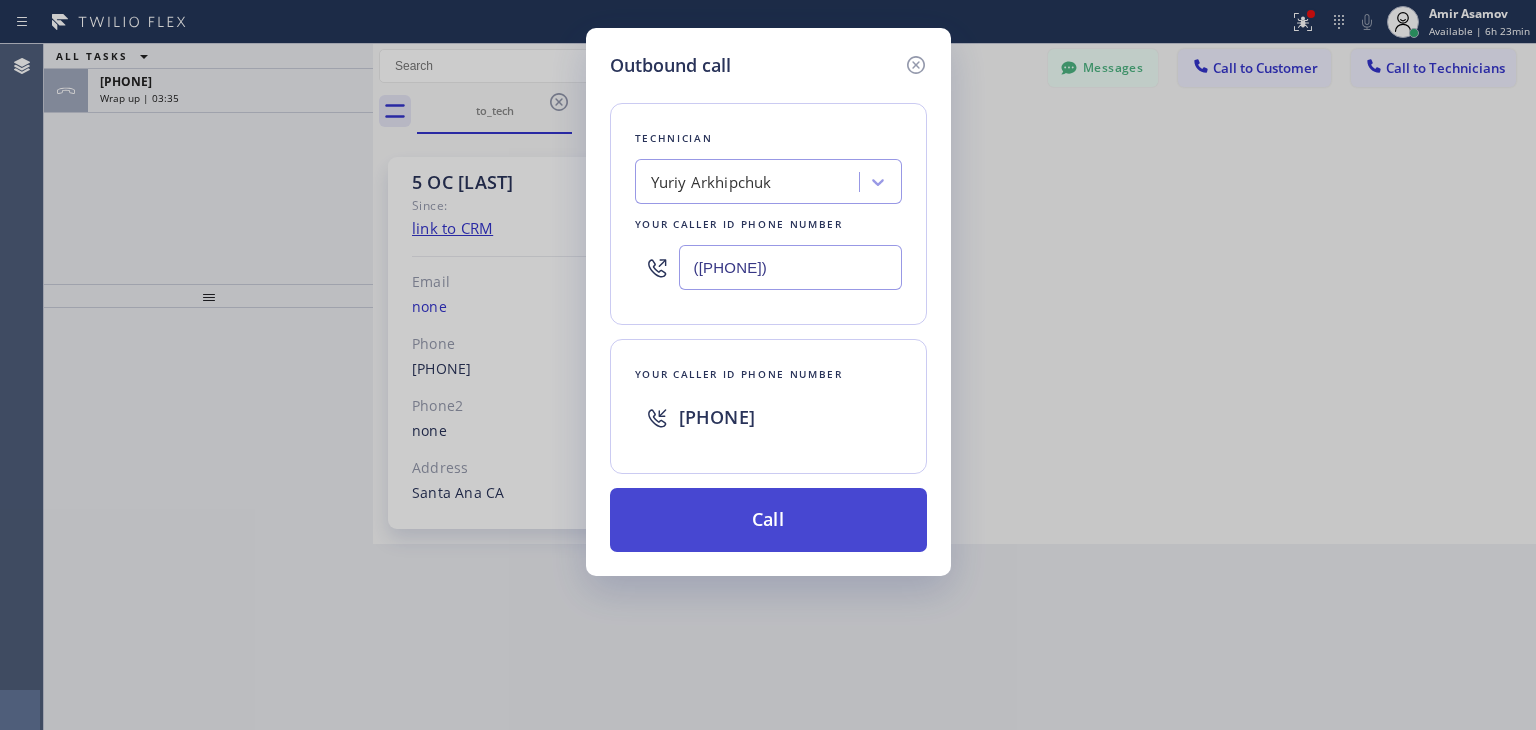 click on "Call" at bounding box center (768, 520) 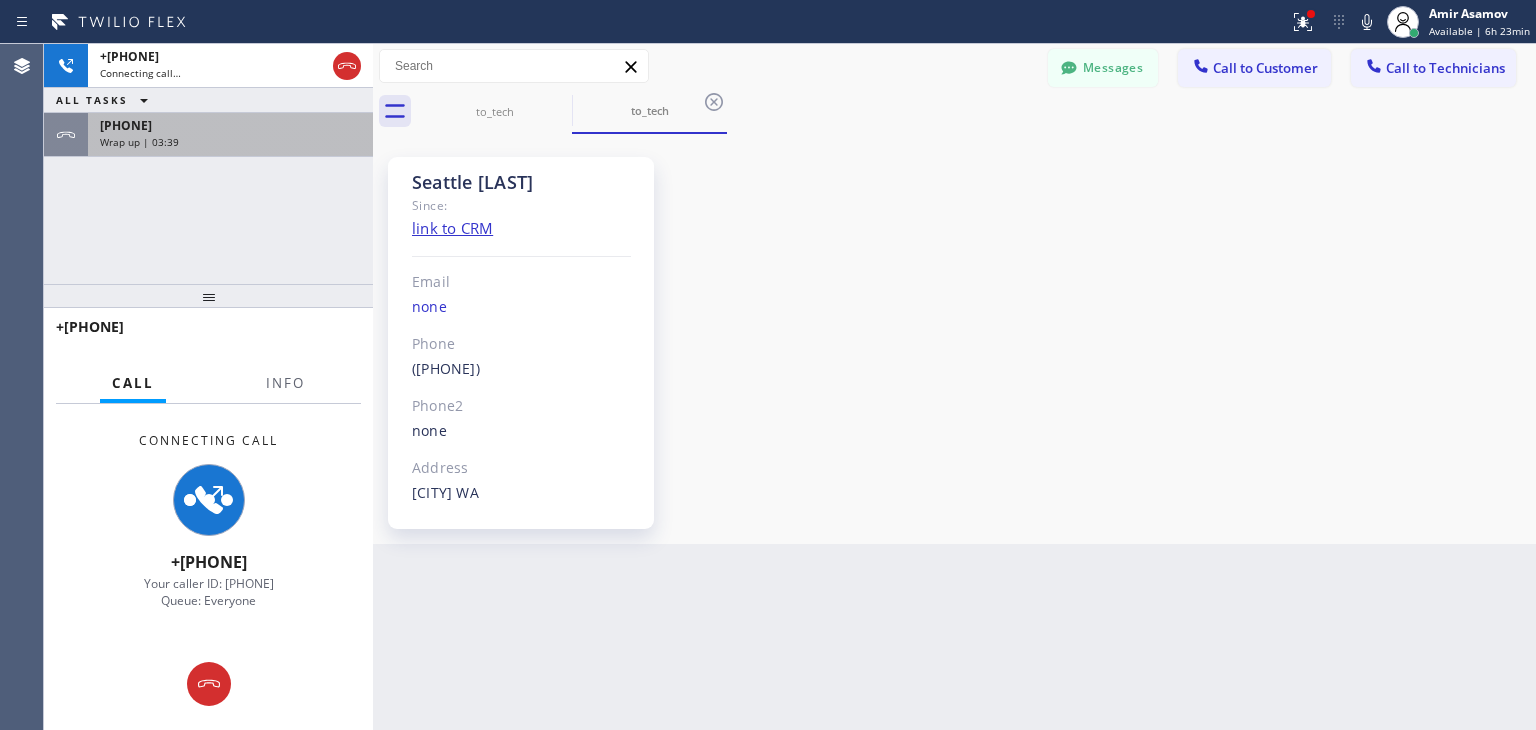 click on "Wrap up | 03:39" at bounding box center [230, 142] 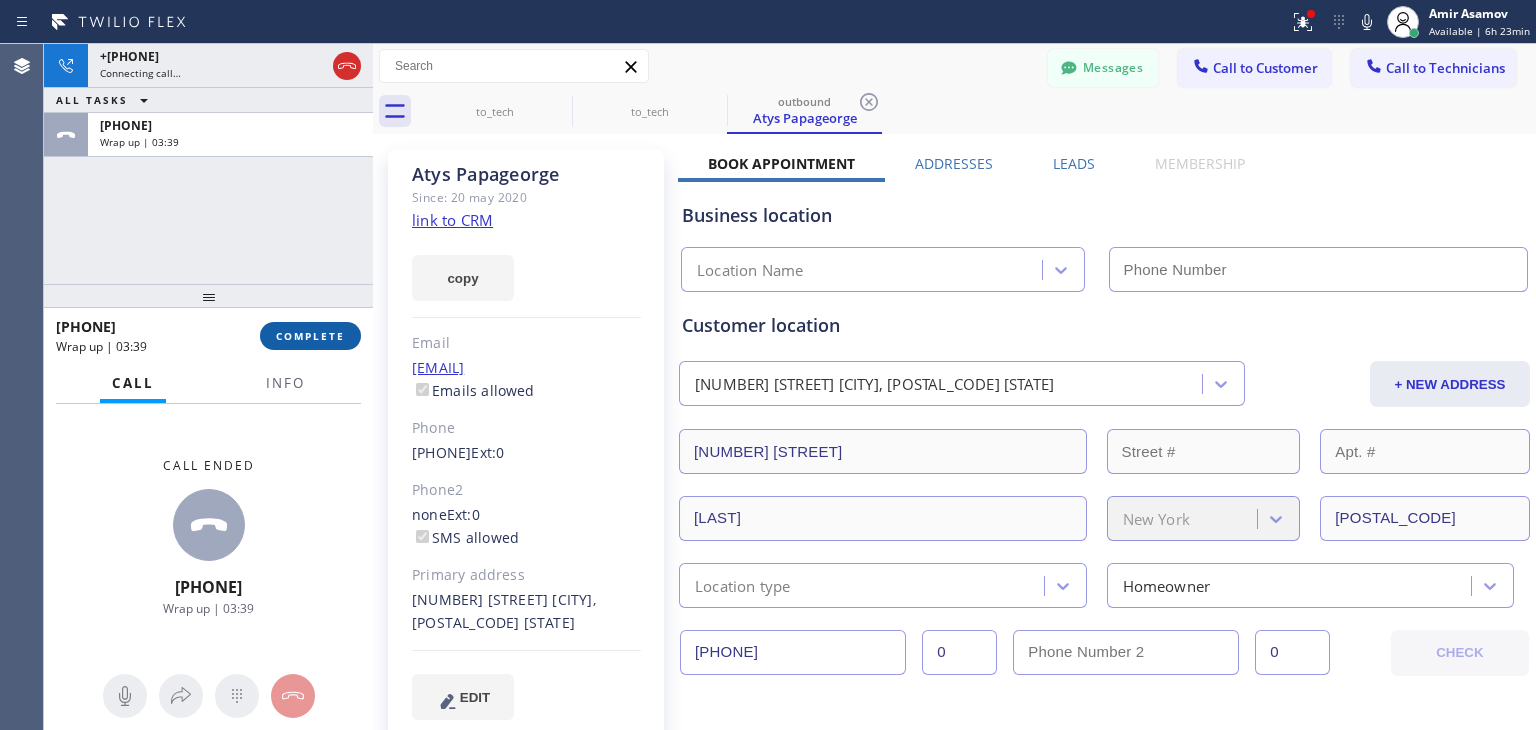 click on "COMPLETE" at bounding box center [310, 336] 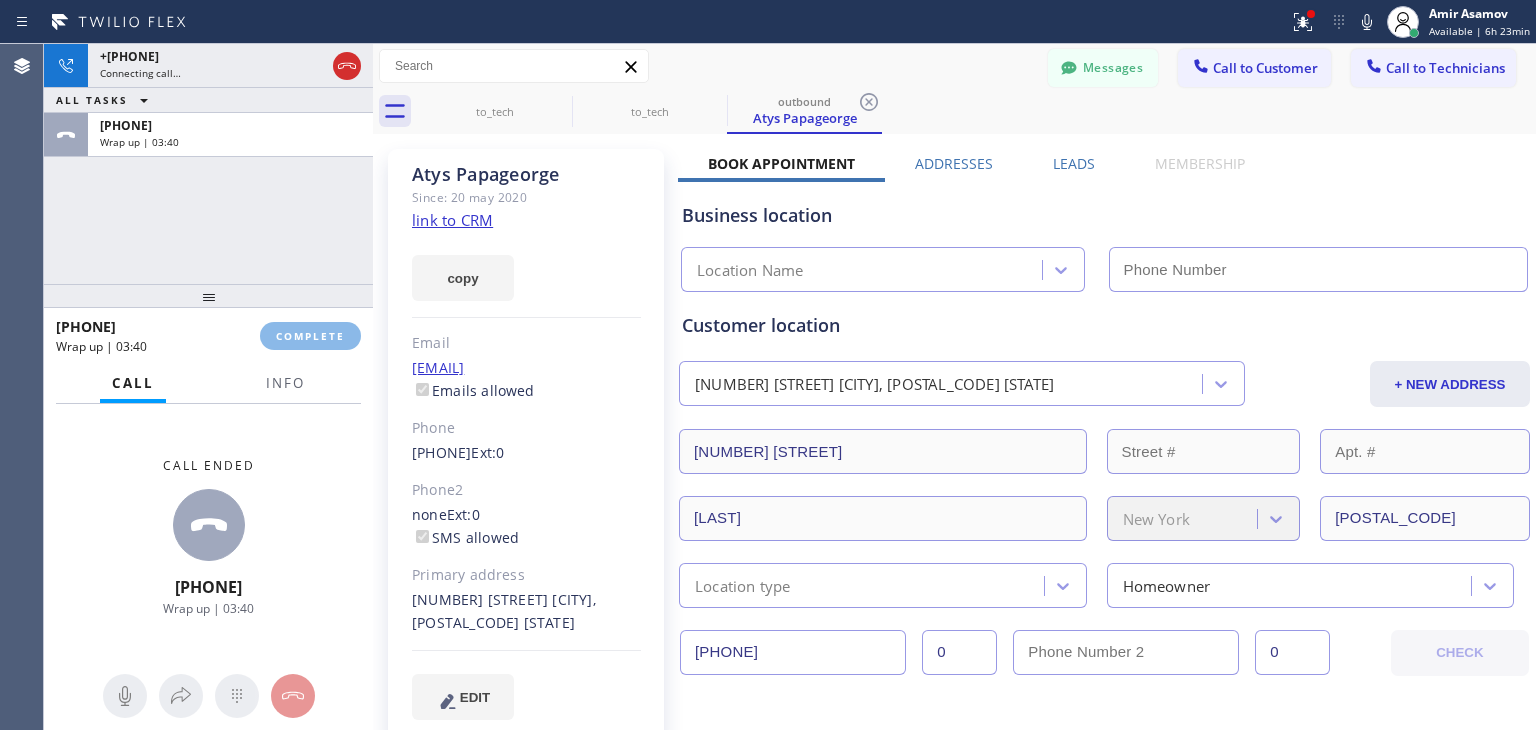 type on "[PHONE]" 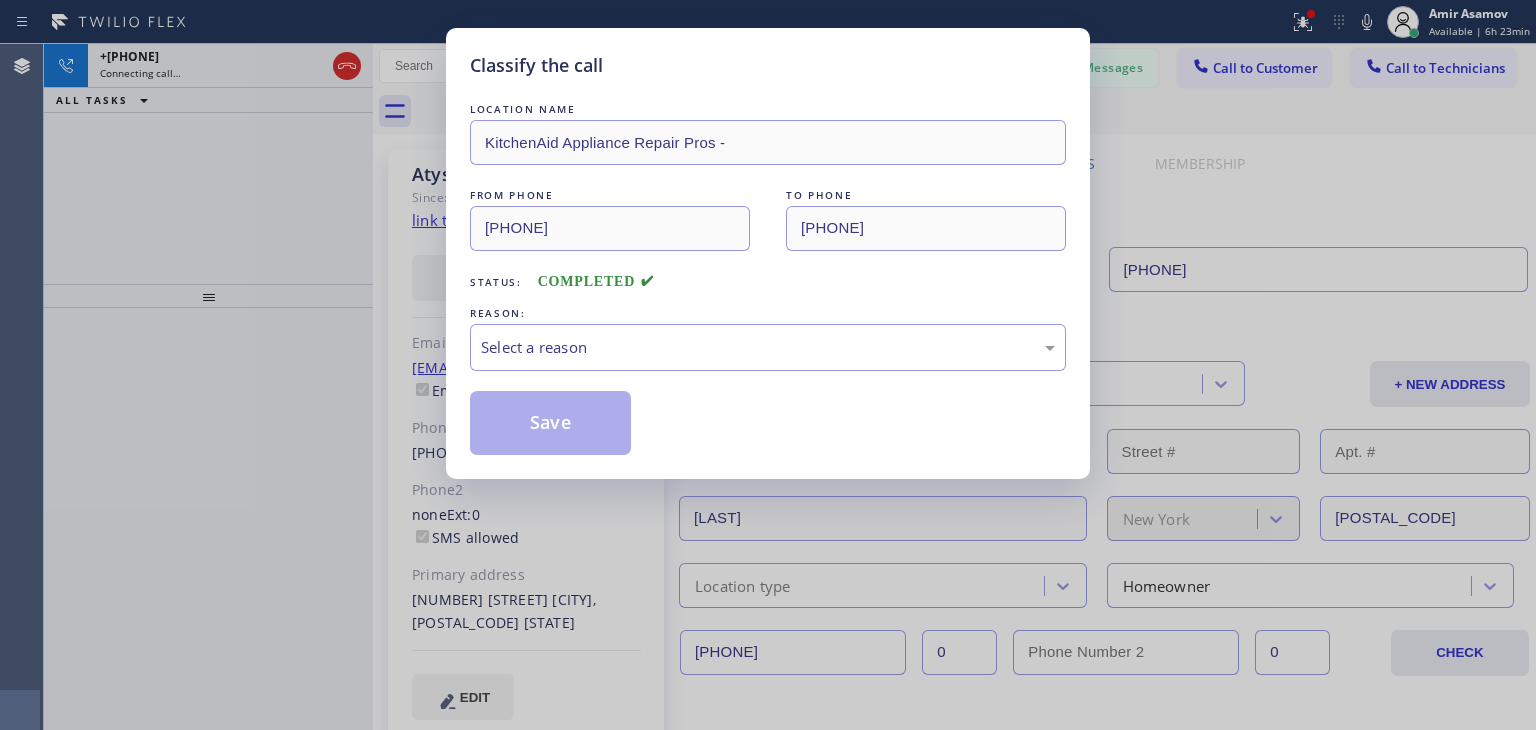 click on "LOCATION NAME KitchenAid Appliance Repair Pros - FROM PHONE ([PHONE]) TO PHONE ([PHONE]) Status: COMPLETED REASON: Select a reason Save" at bounding box center (768, 277) 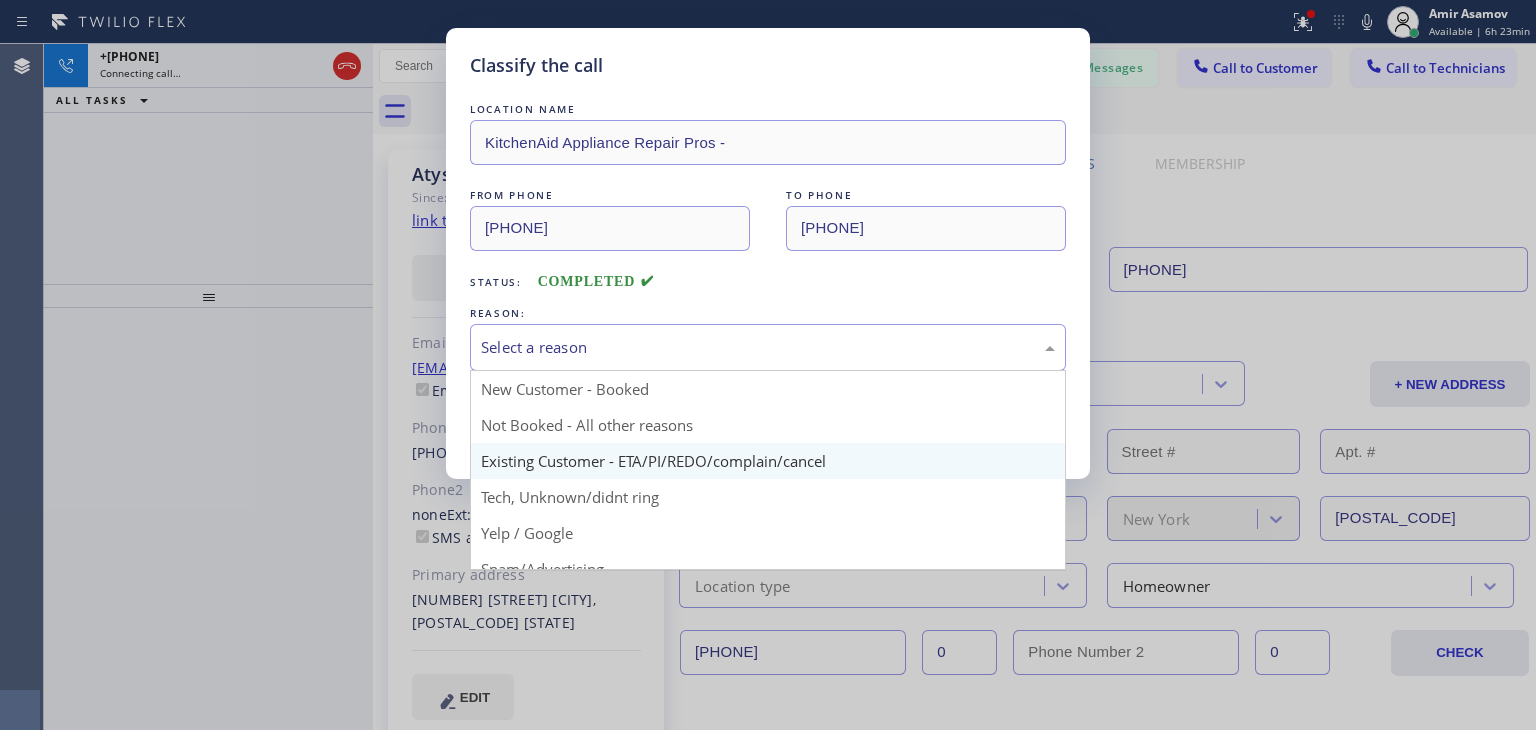 drag, startPoint x: 974, startPoint y: 357, endPoint x: 809, endPoint y: 465, distance: 197.20294 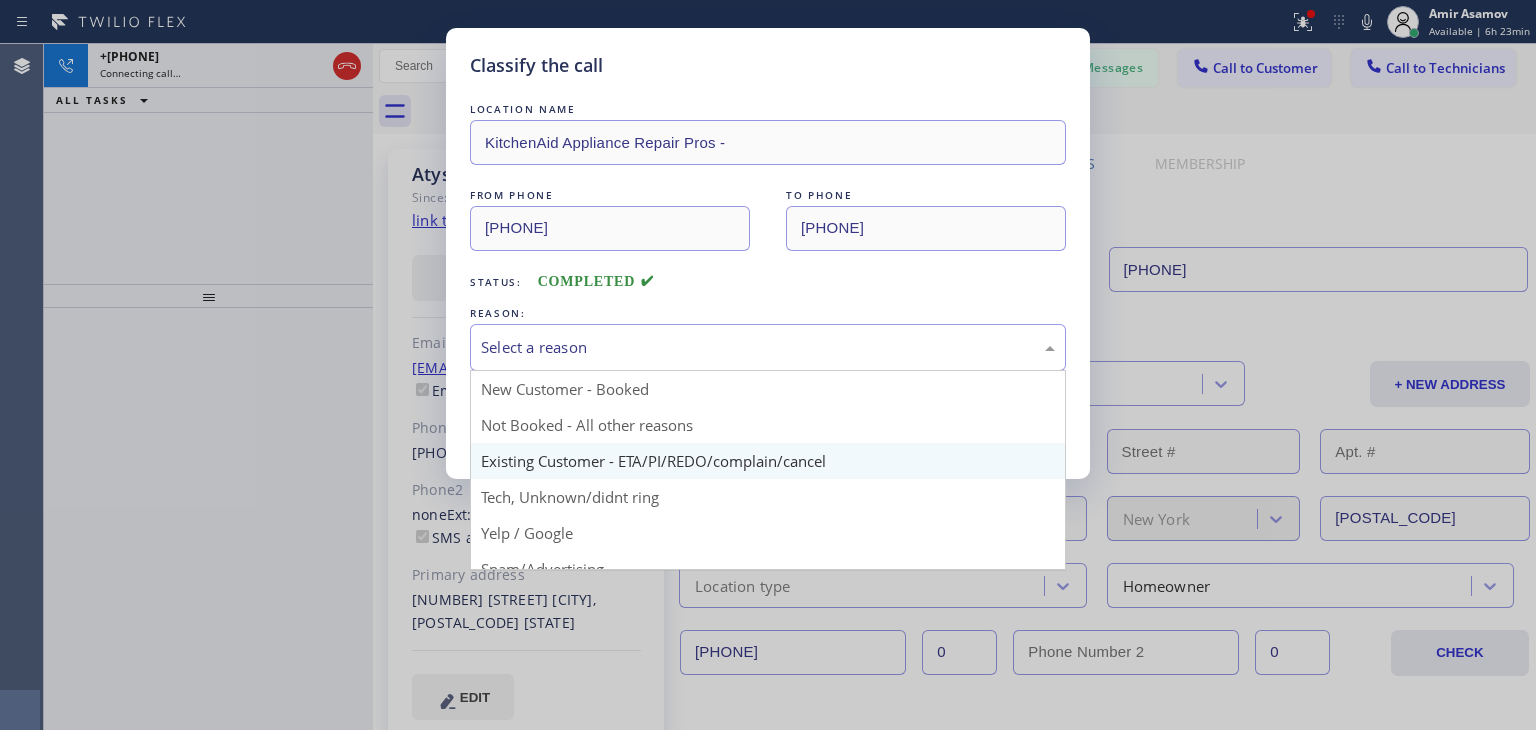 click on "Select a reason New Customer - Booked Not Booked - All other reasons Existing Customer - ETA/PI/REDO/complain/cancel Tech, Unknown/didnt ring Yelp / Google  Spam/Advertising Transferred HouseCallPro / HomeAdvisor / Other platforms  Test call" at bounding box center (768, 347) 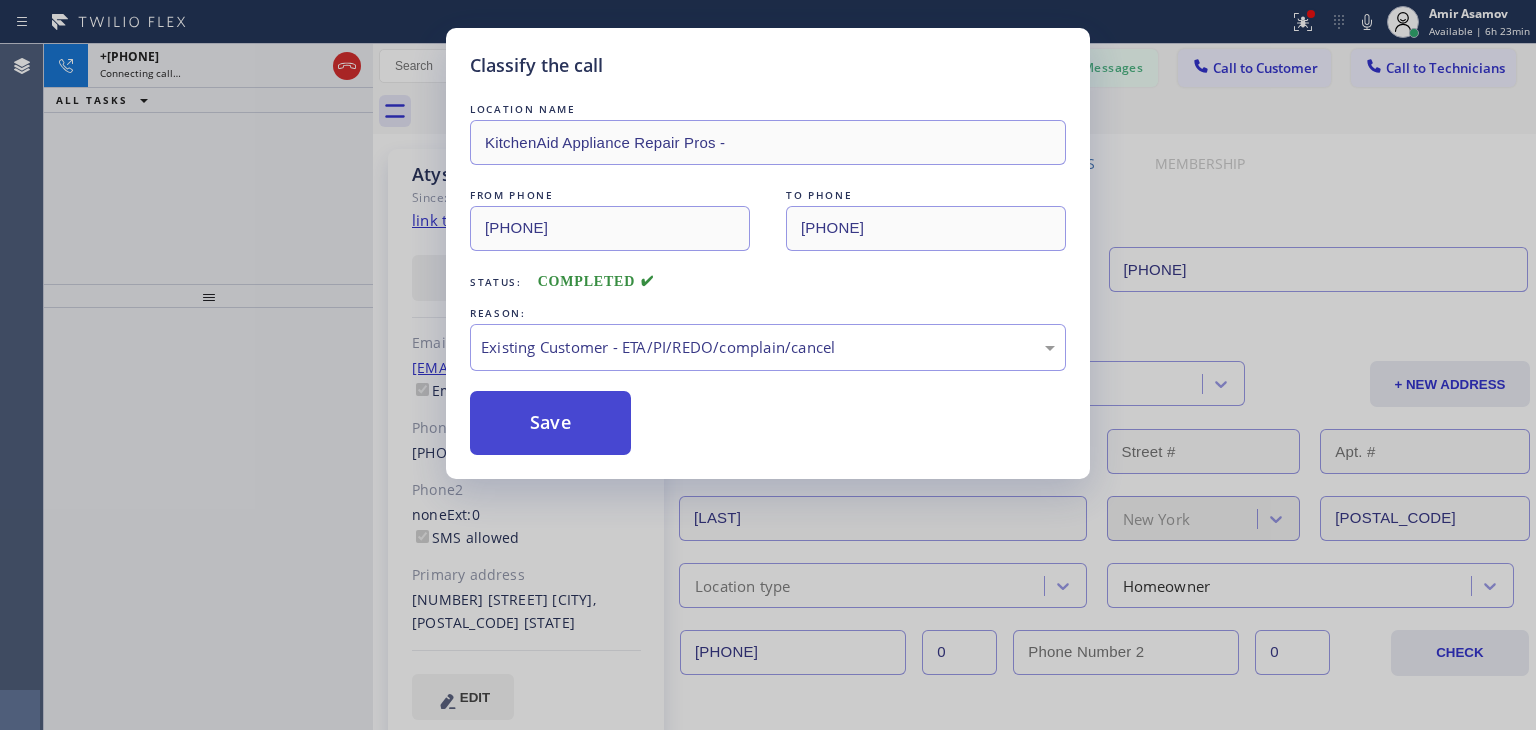 click on "Save" at bounding box center [550, 423] 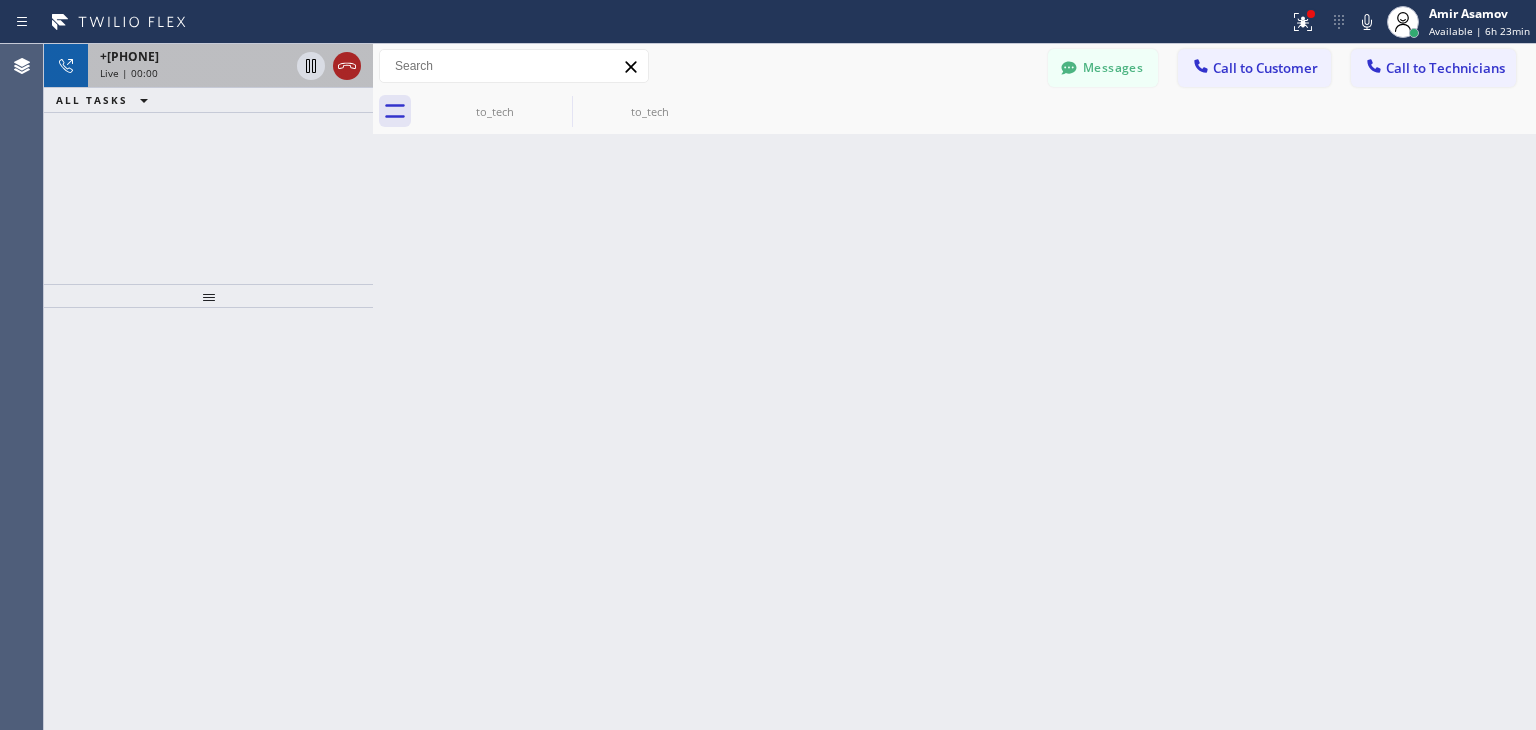 click 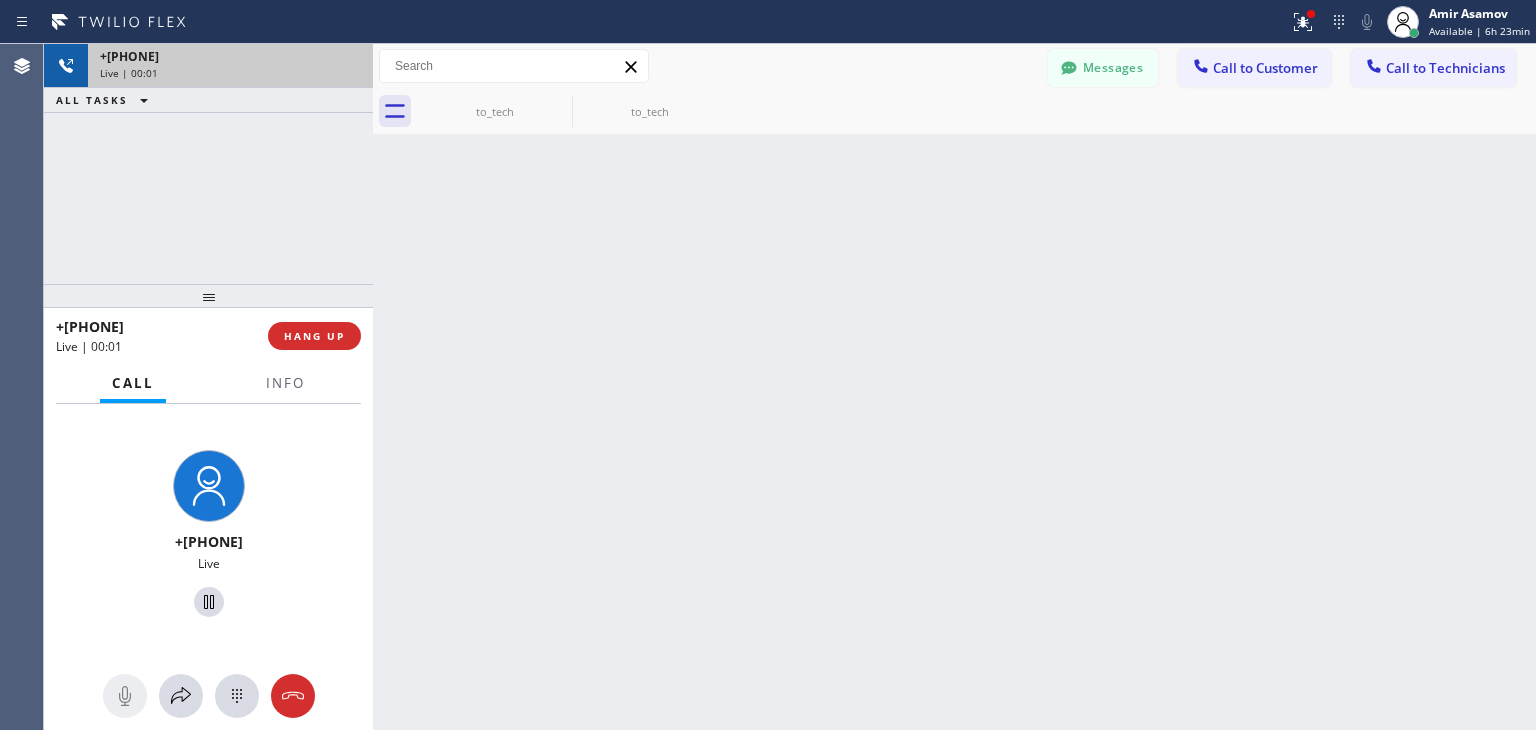 click on "+[PHONE]" at bounding box center [230, 56] 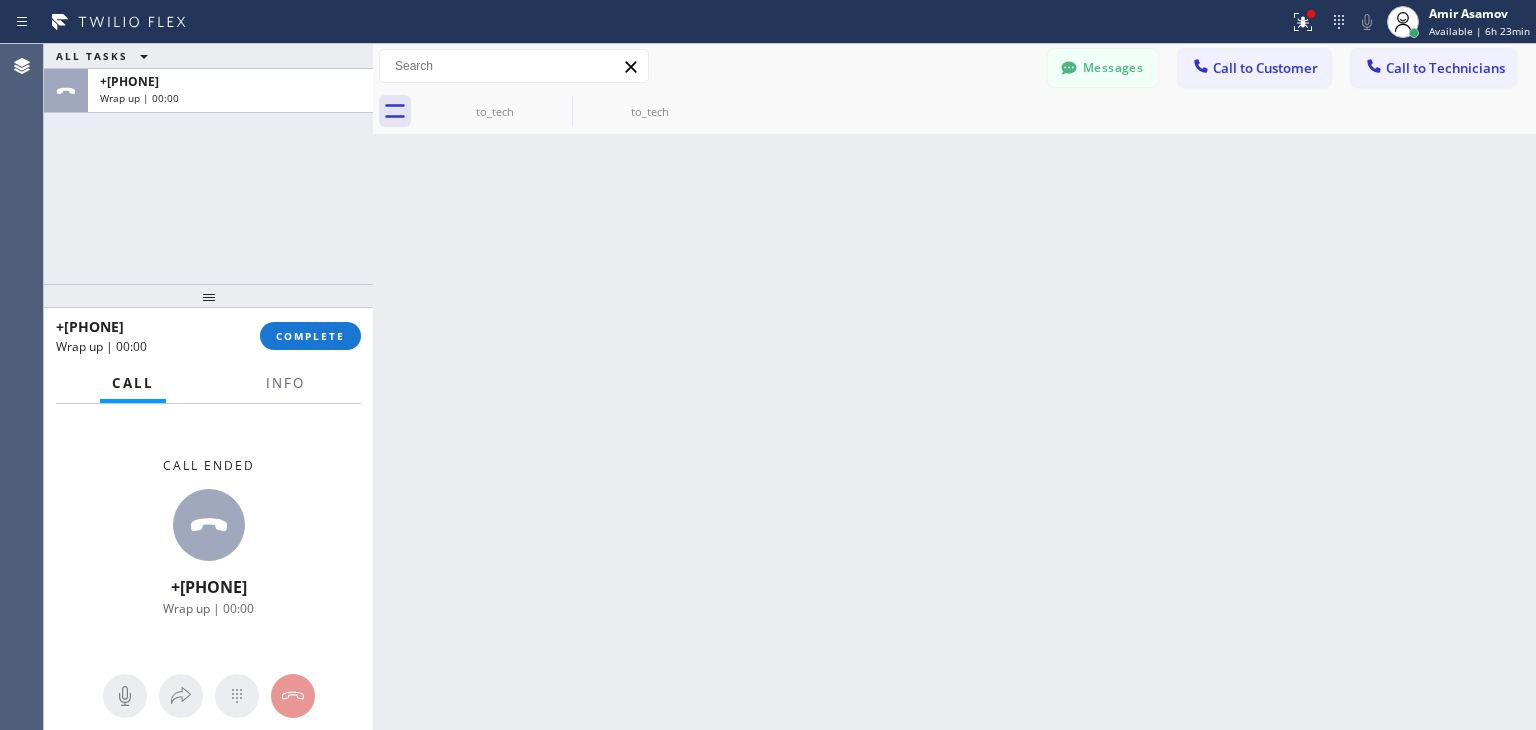 drag, startPoint x: 346, startPoint y: 61, endPoint x: 313, endPoint y: 315, distance: 256.13474 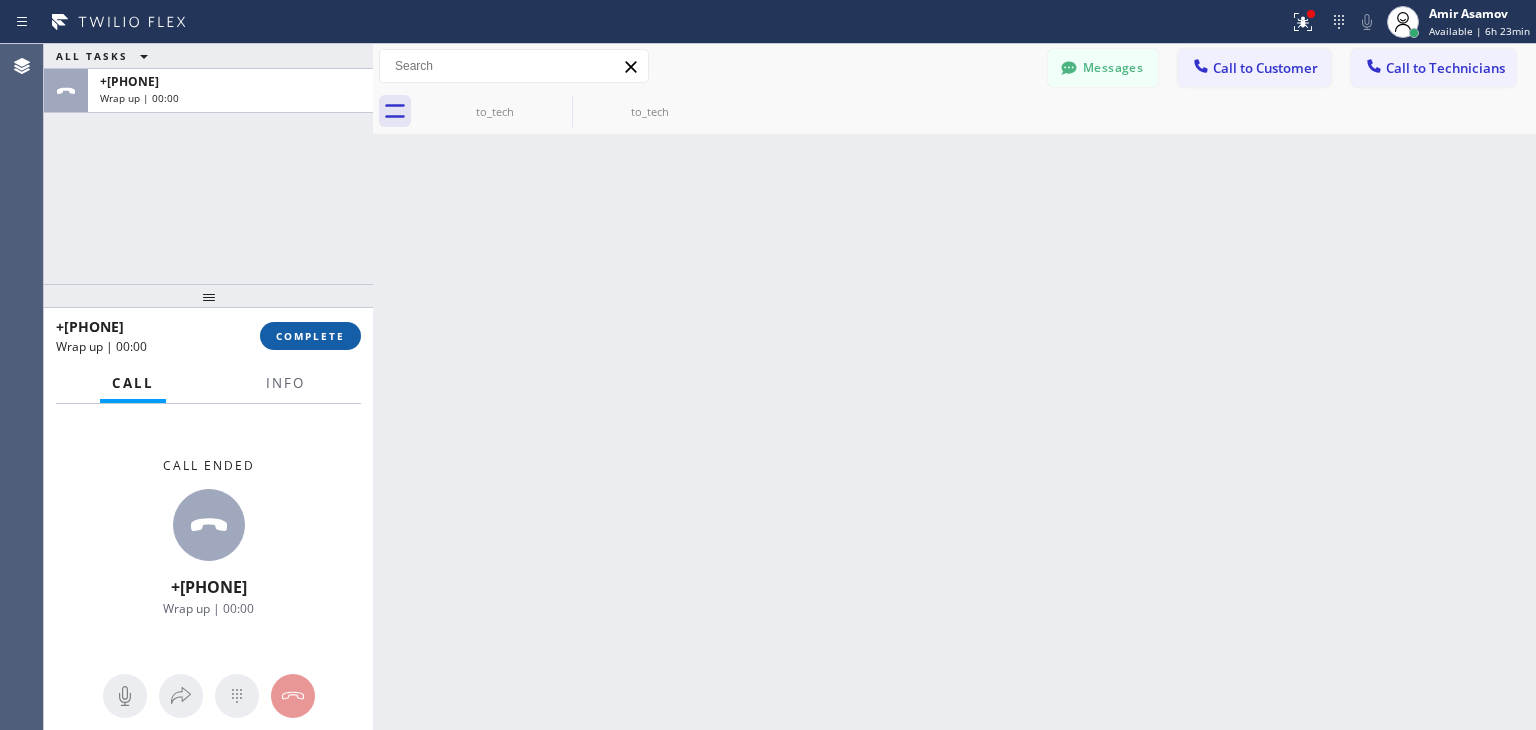 click on "COMPLETE" at bounding box center [310, 336] 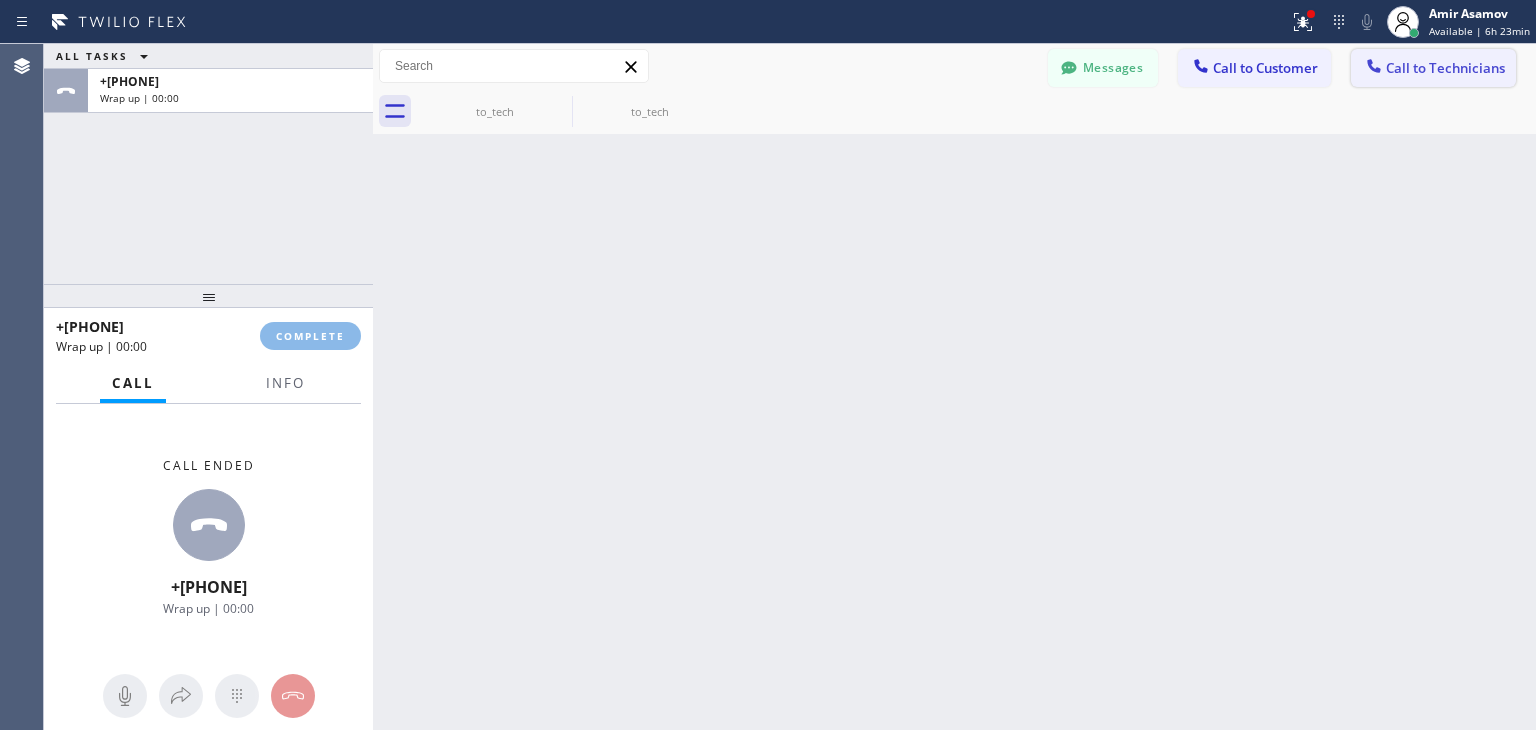 click on "Call to Technicians" at bounding box center (1445, 68) 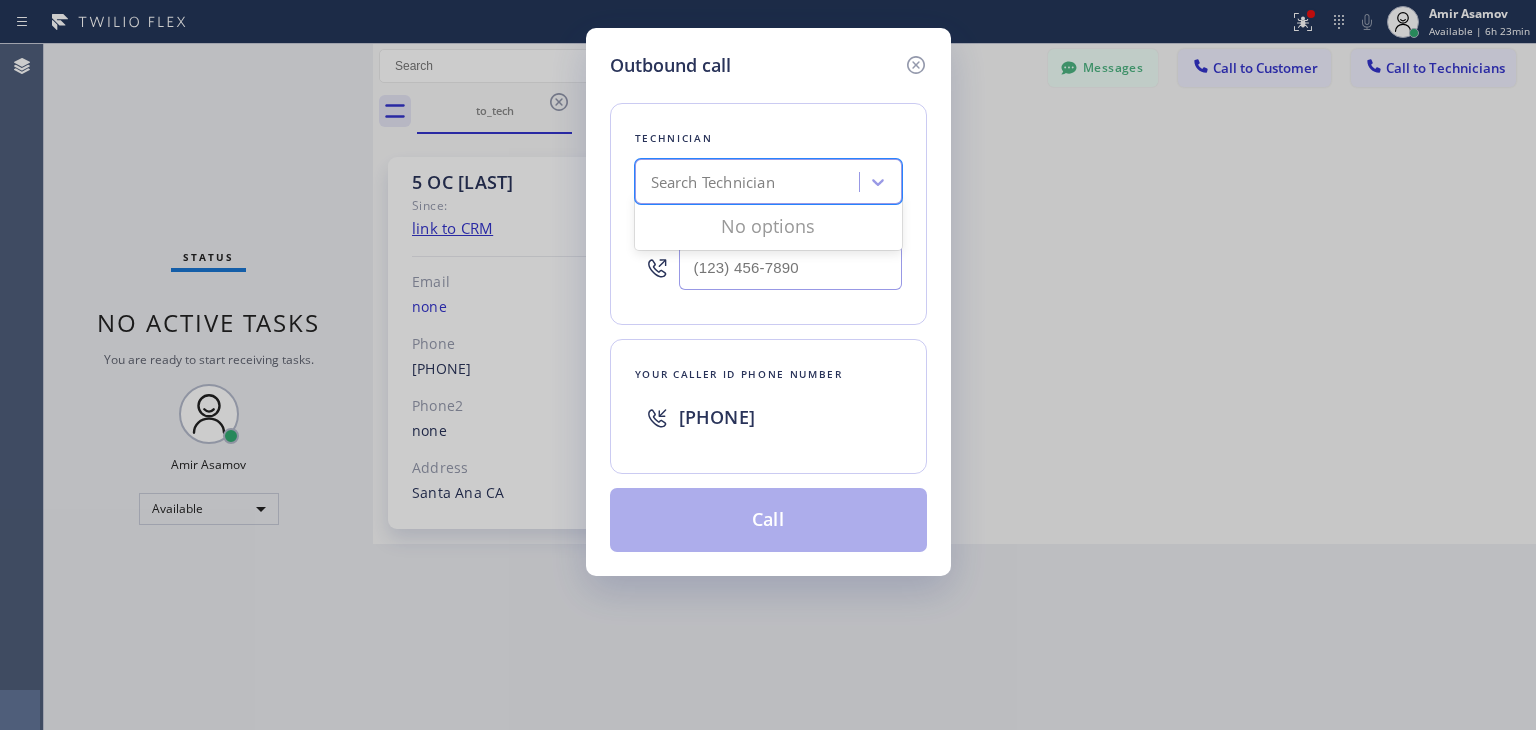 click on "Search Technician" at bounding box center [713, 182] 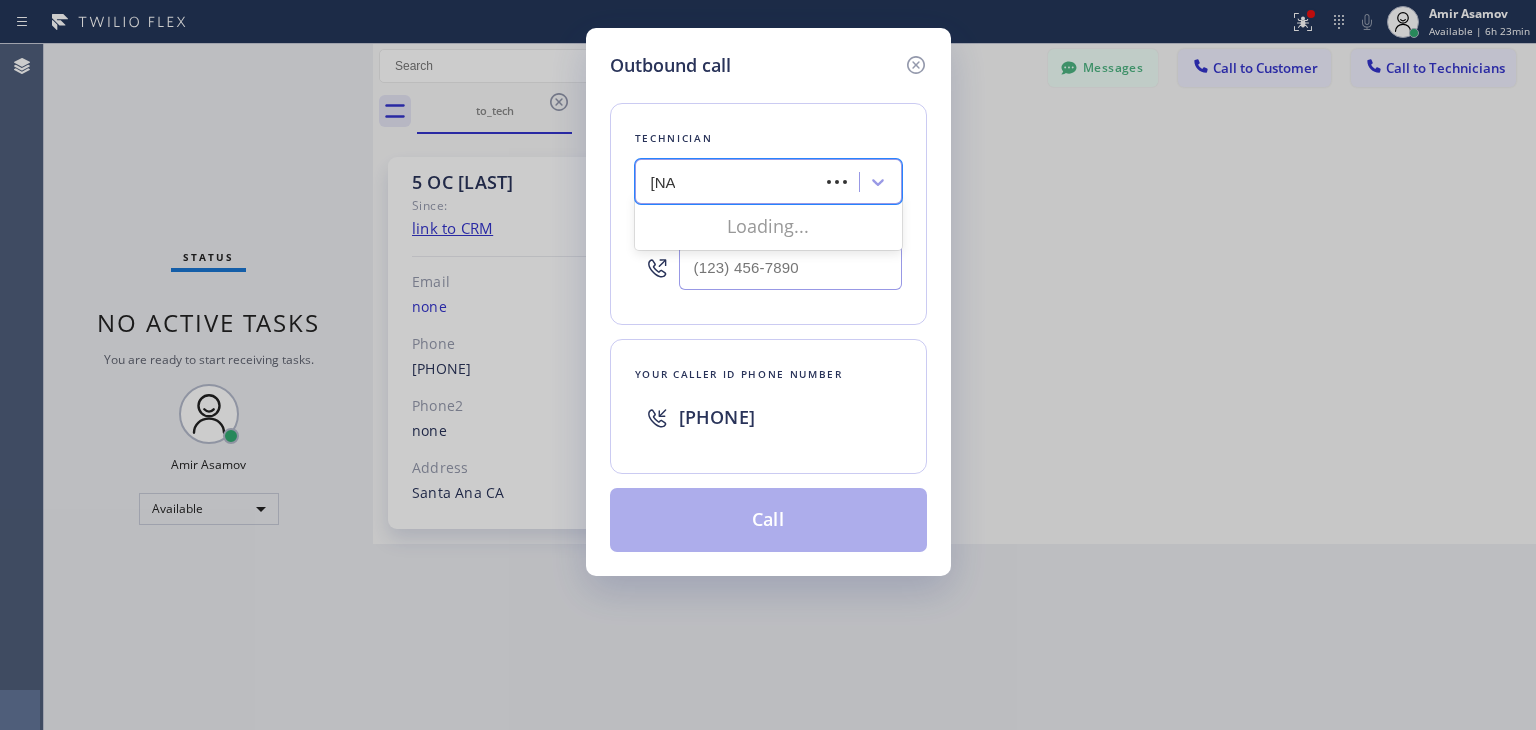 type on "[NAME]" 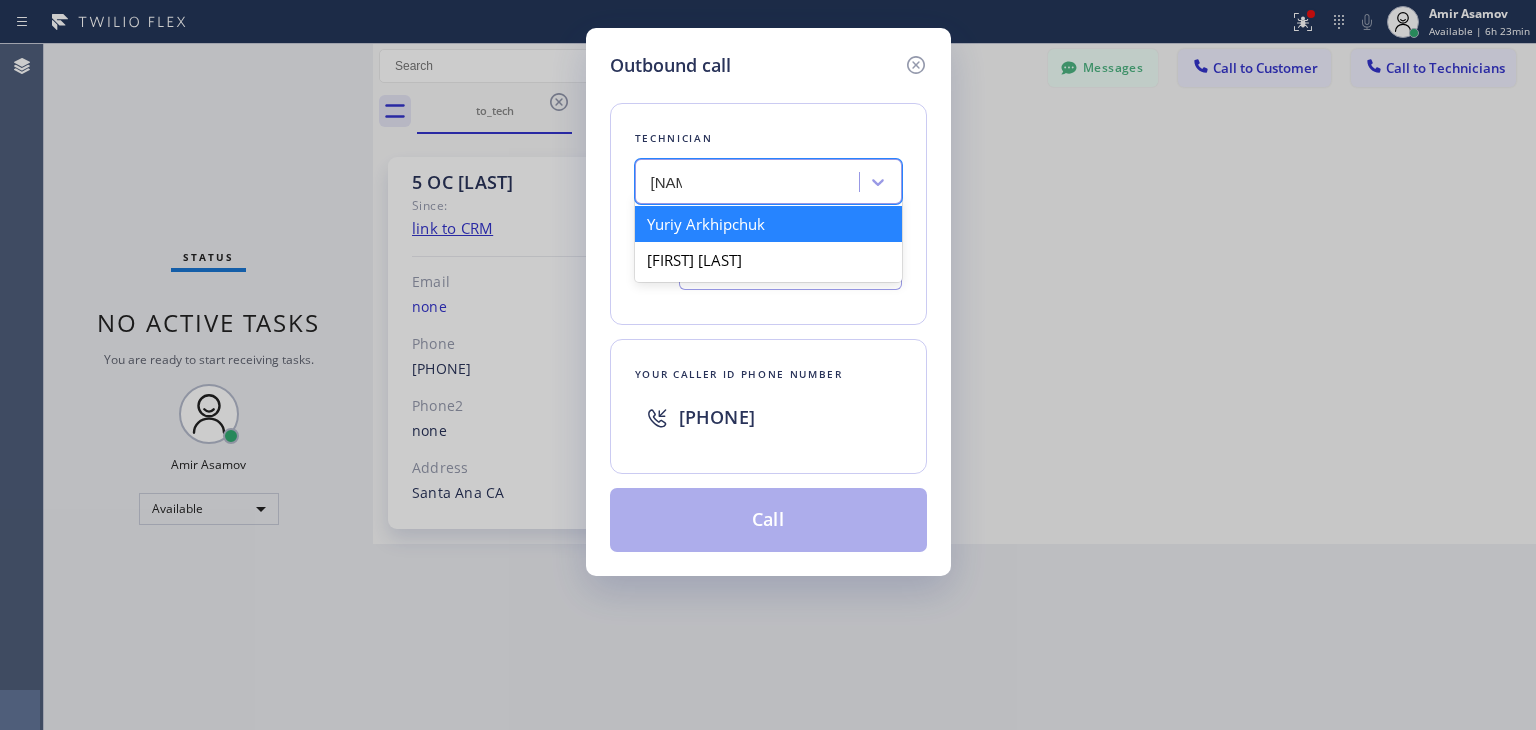 click on "Yuriy Arkhipchuk" at bounding box center (768, 224) 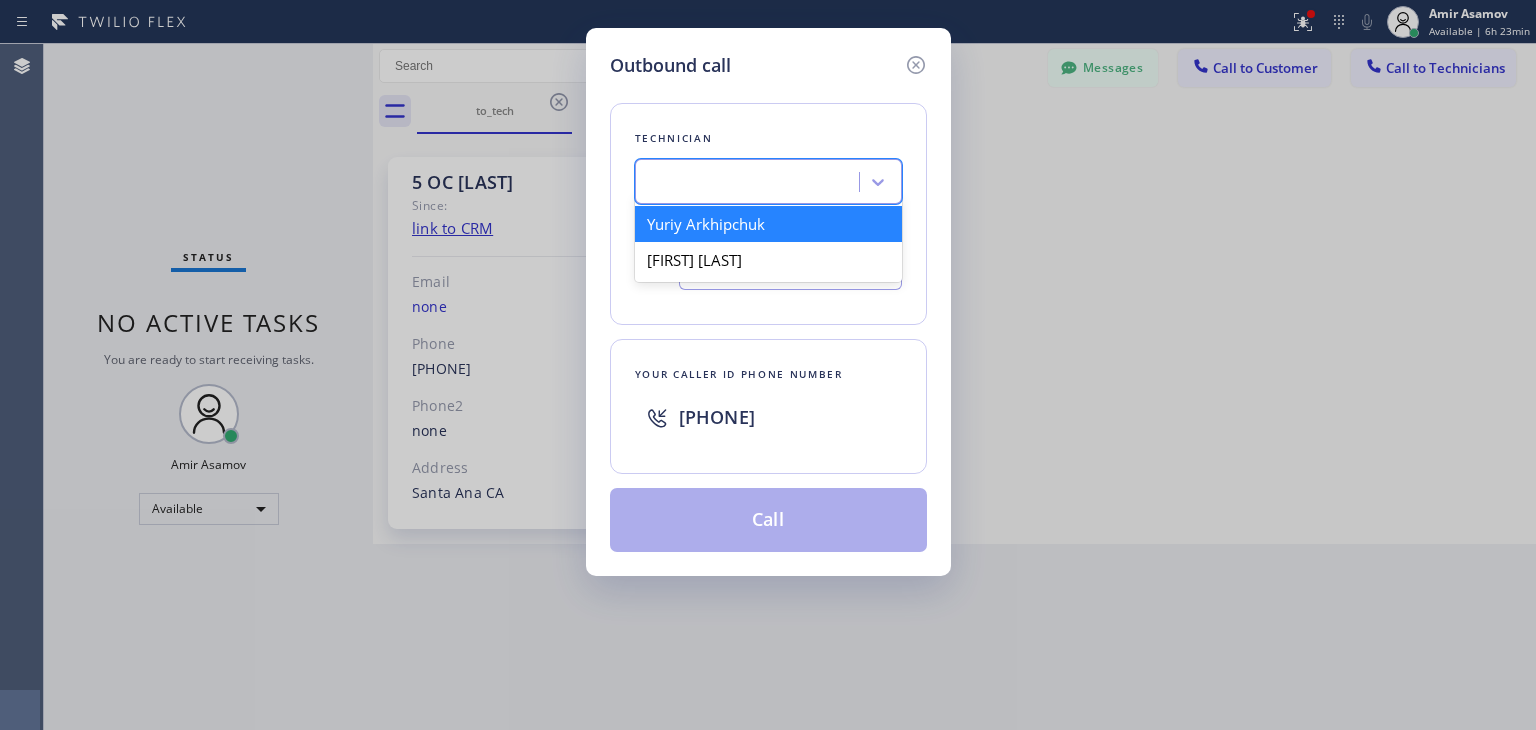 click on "Your caller id phone number" at bounding box center (768, 224) 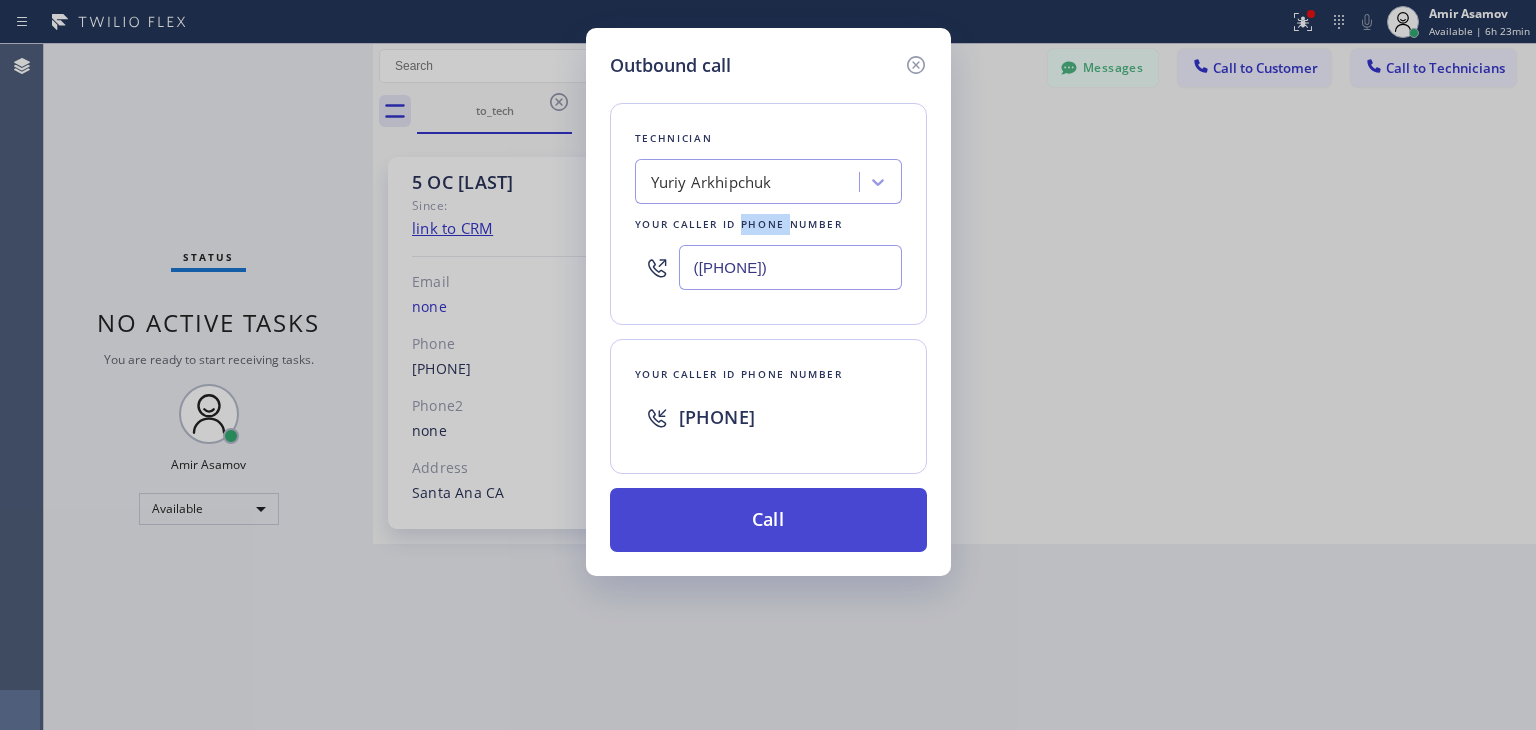 click on "Call" at bounding box center (768, 520) 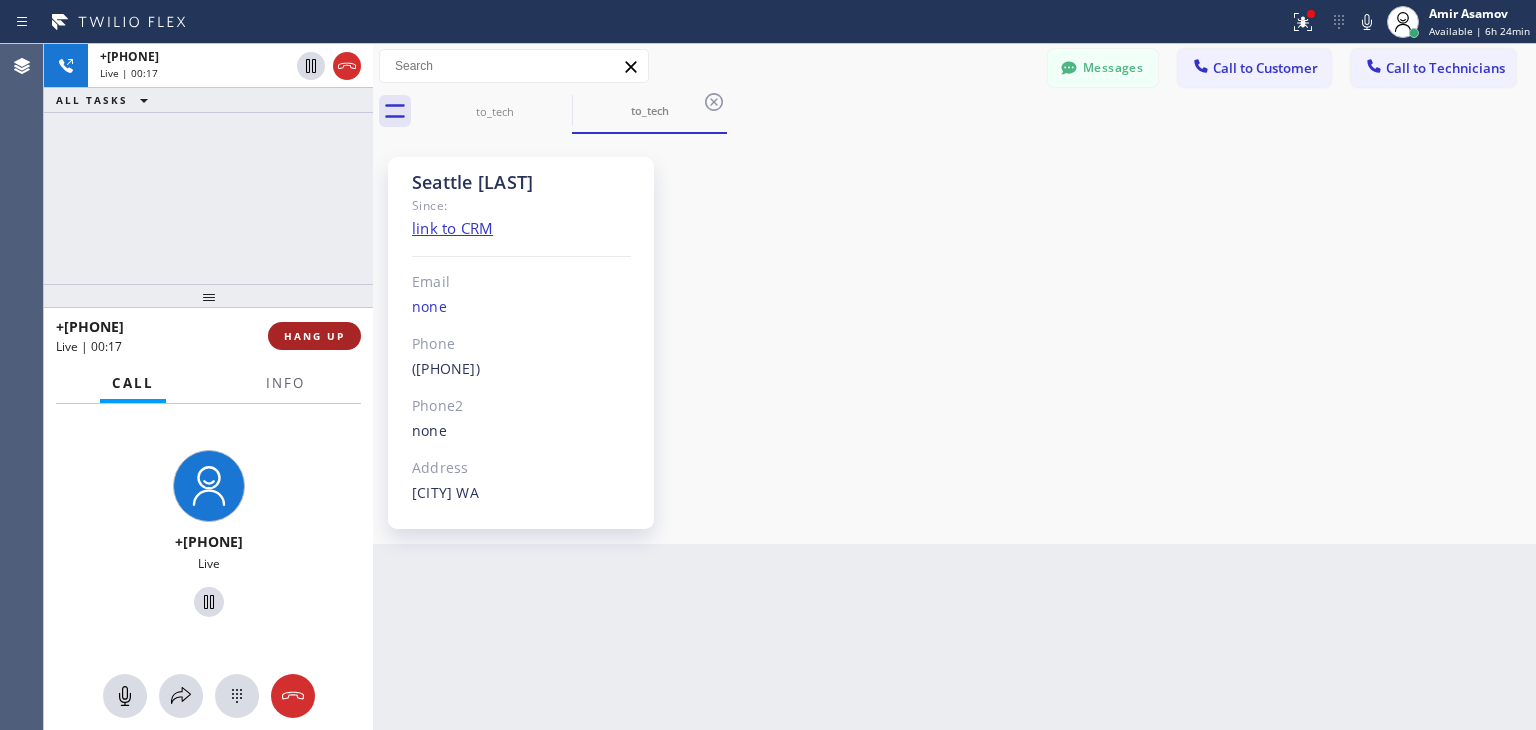 click on "HANG UP" at bounding box center [314, 336] 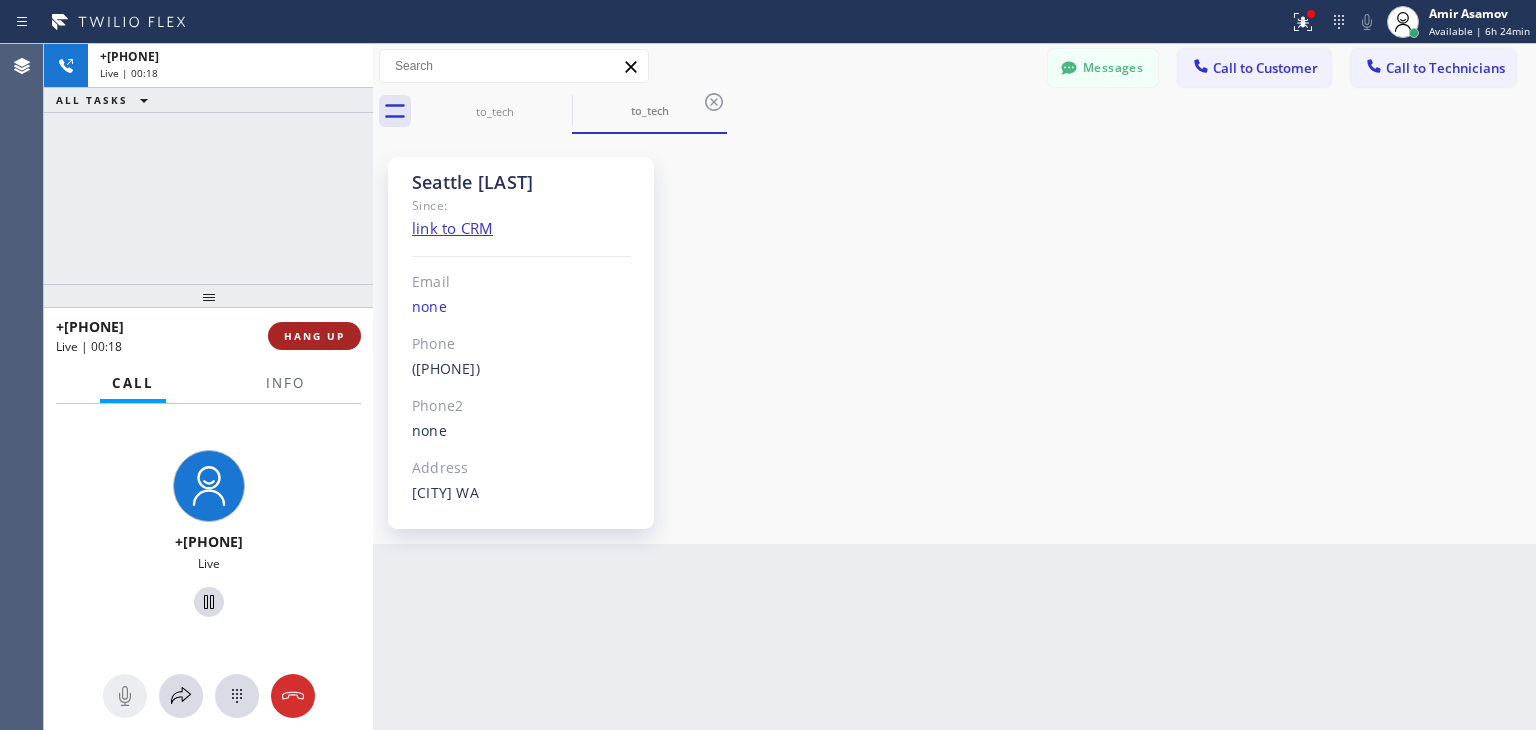click on "HANG UP" at bounding box center [314, 336] 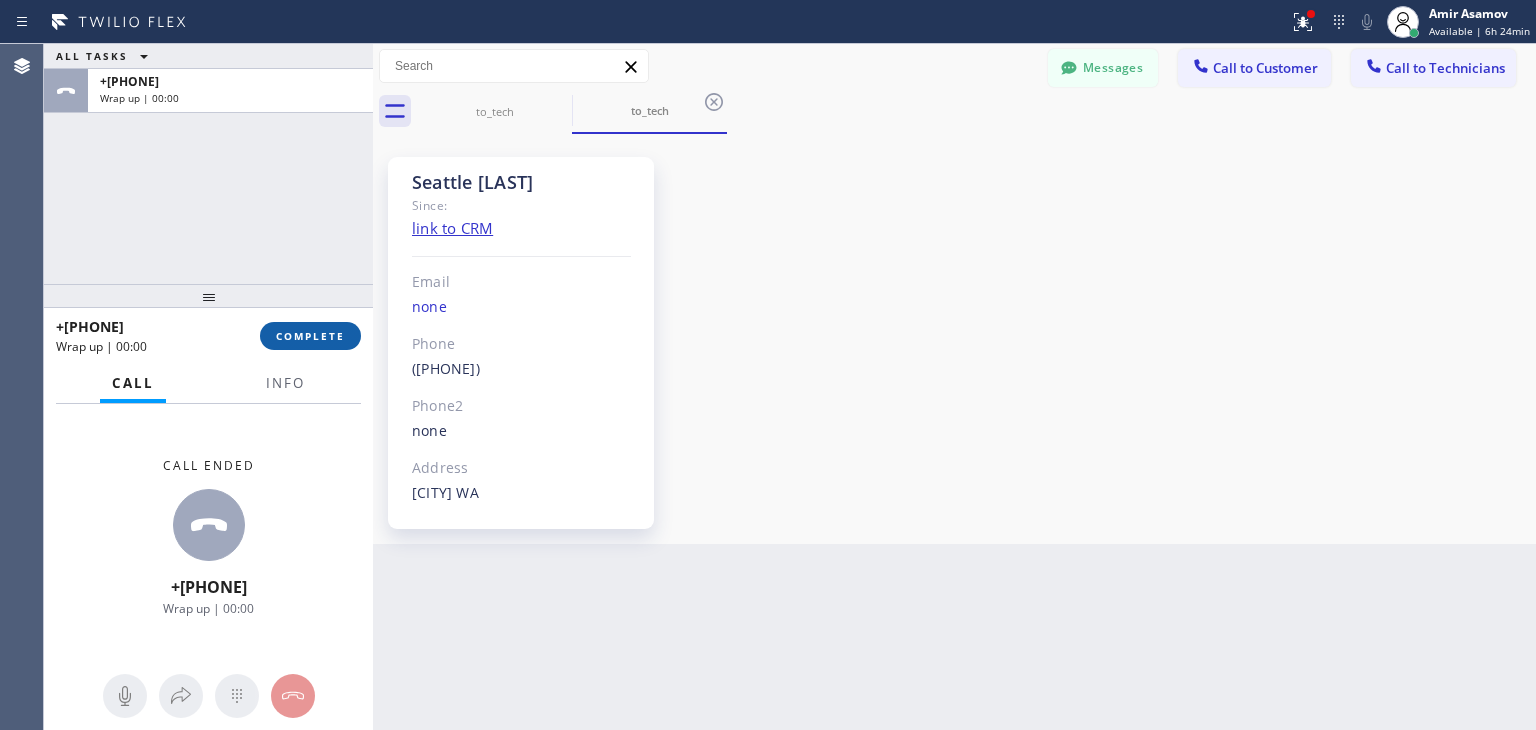 click on "COMPLETE" at bounding box center [310, 336] 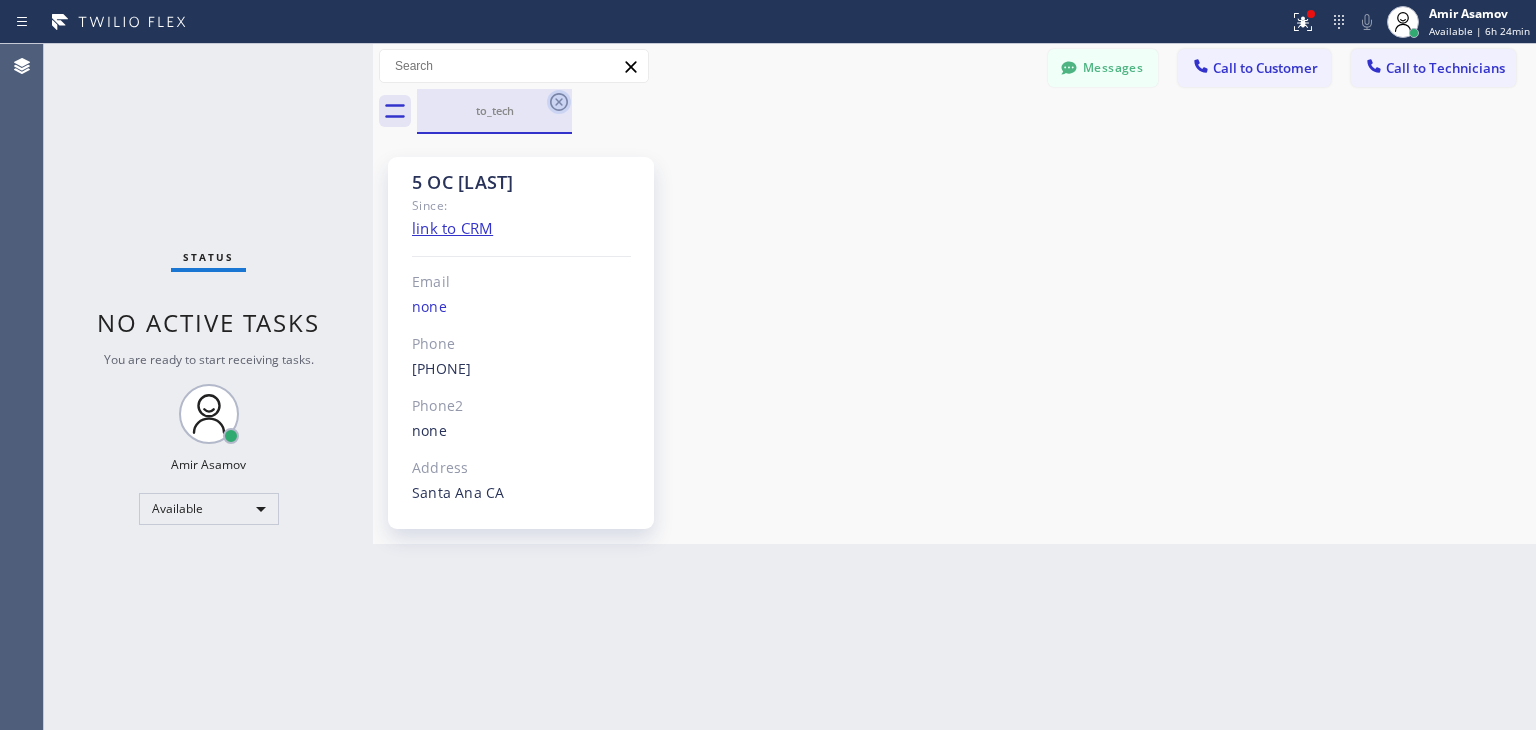 click 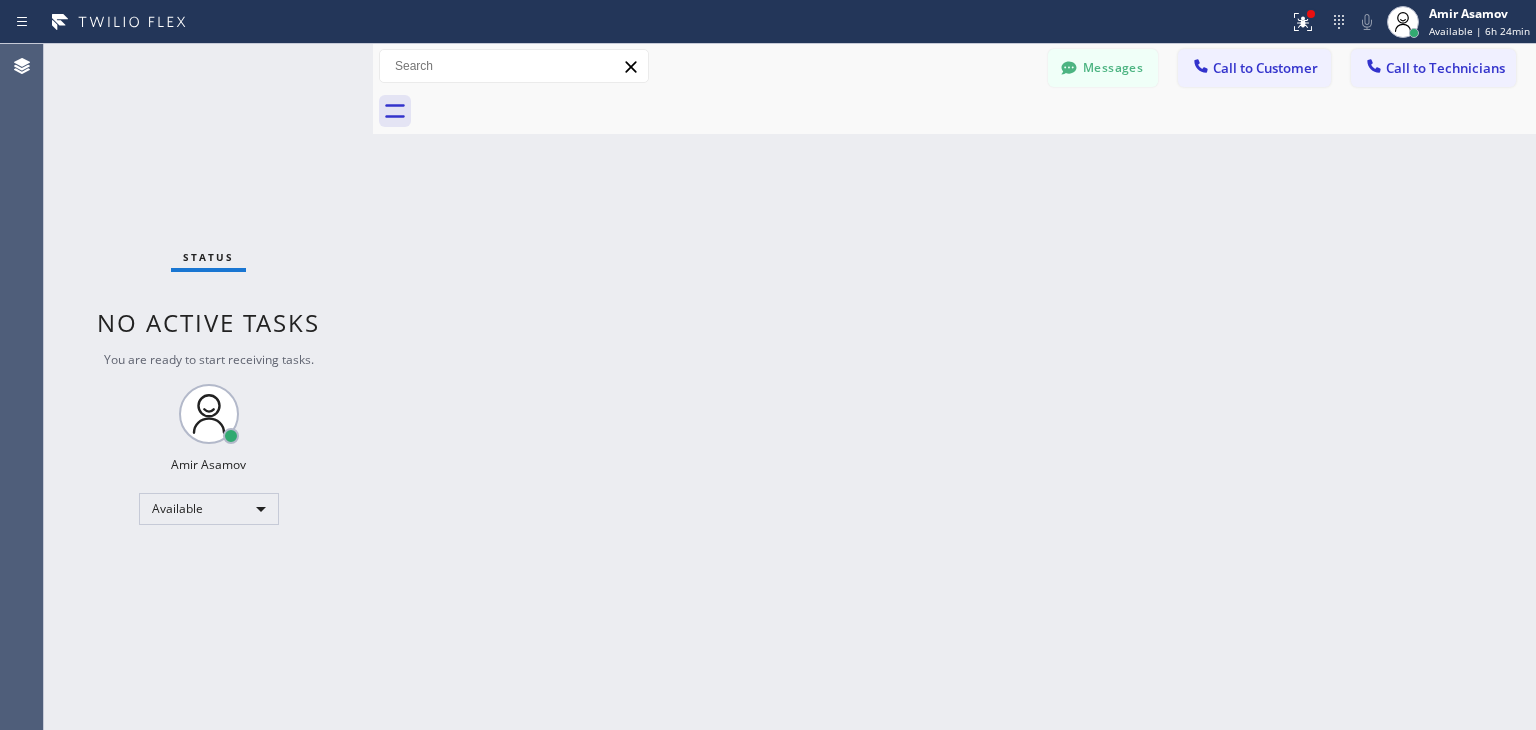 click at bounding box center (976, 111) 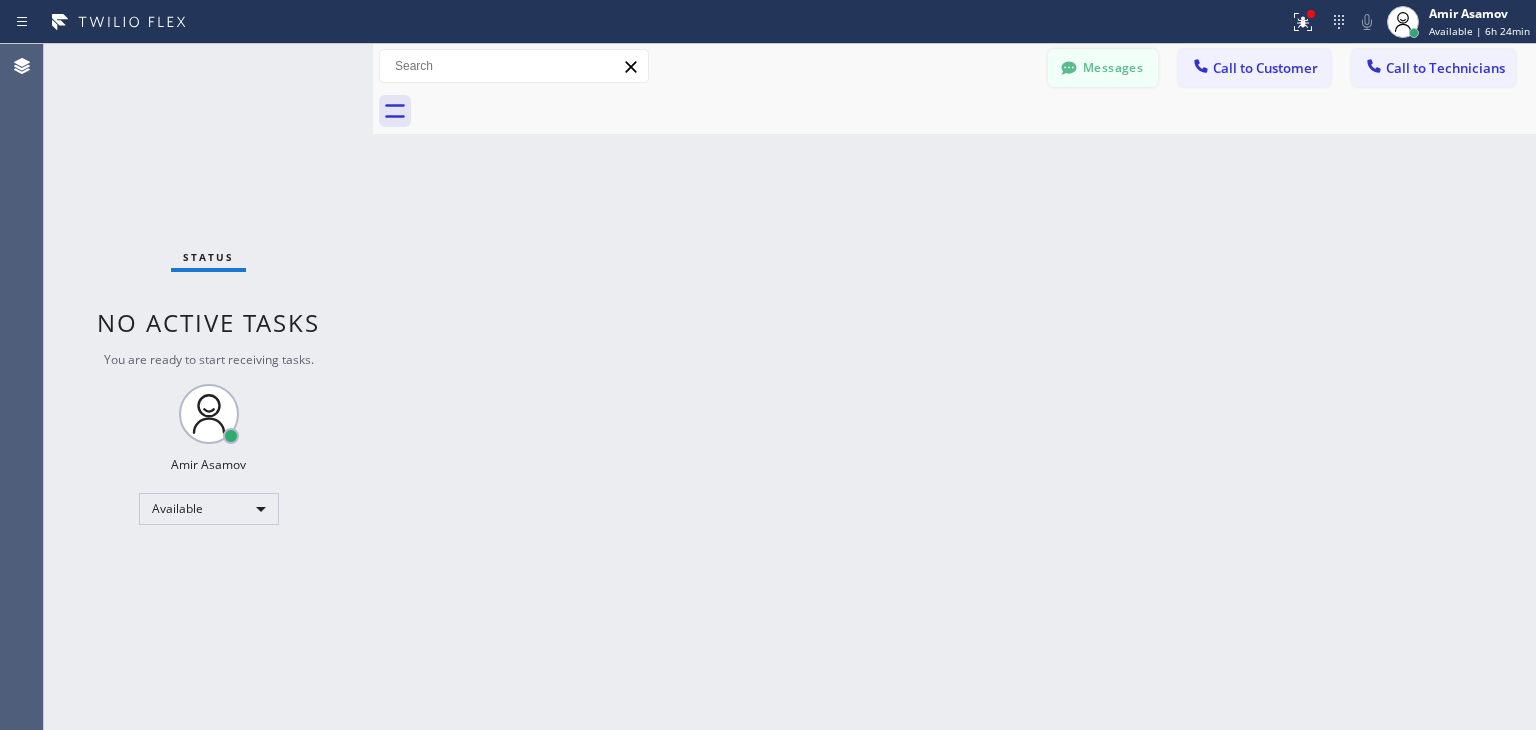 click on "Messages" at bounding box center [1103, 68] 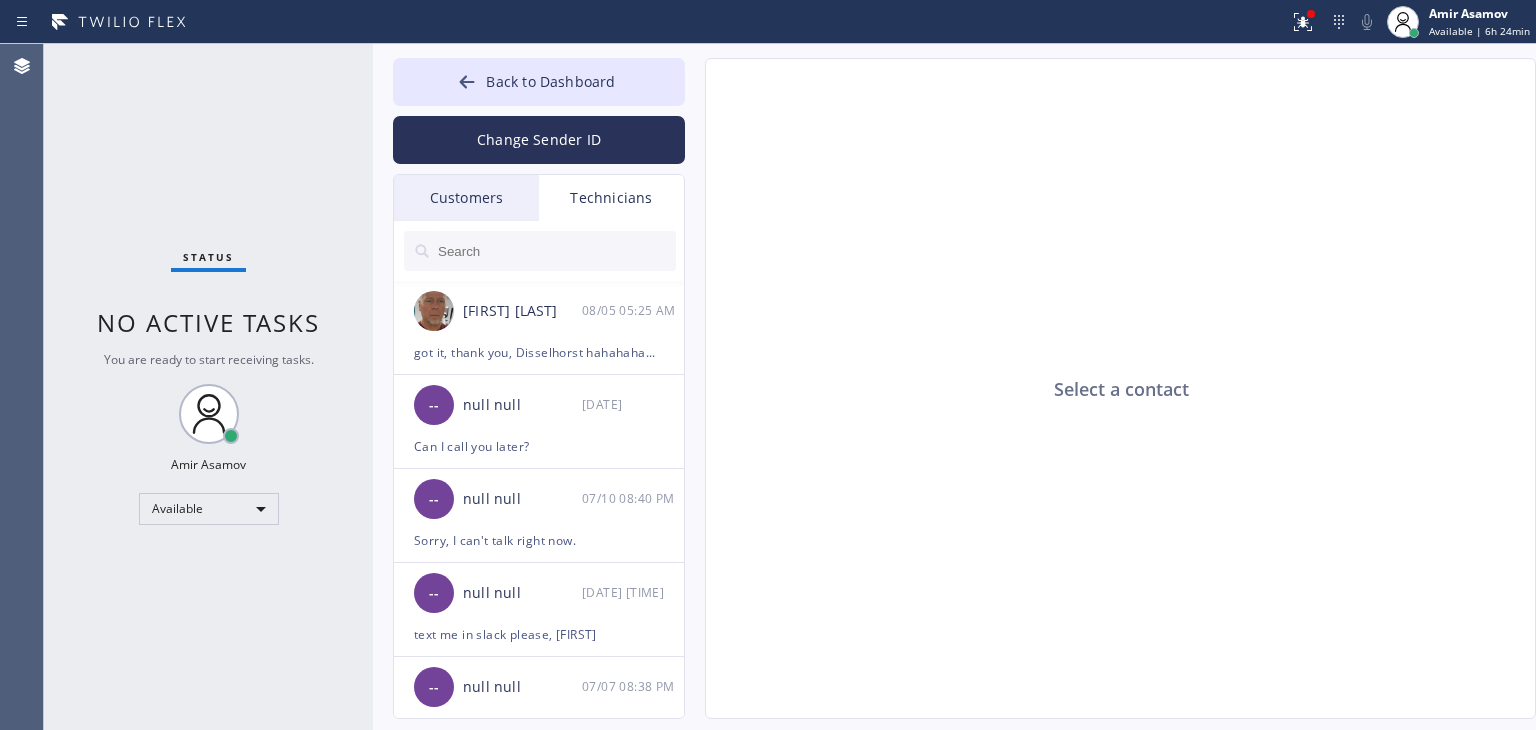 click at bounding box center (540, 251) 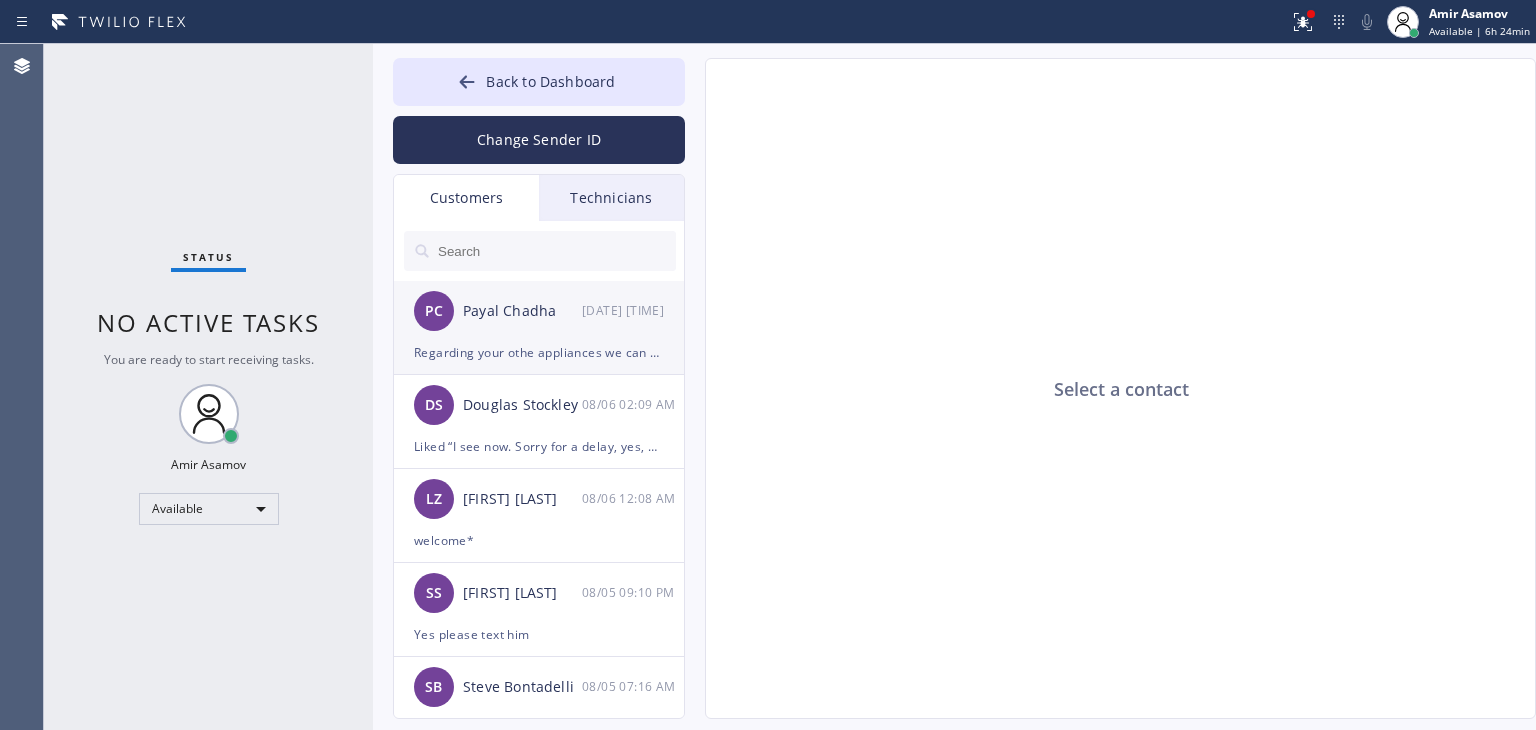 click on "Regarding your othe appliances we can come on monday next week between 8-11 am without any service call fee. Cause as you know our technician spent to much time on your fridge and couldn't diagnose other units" at bounding box center [539, 352] 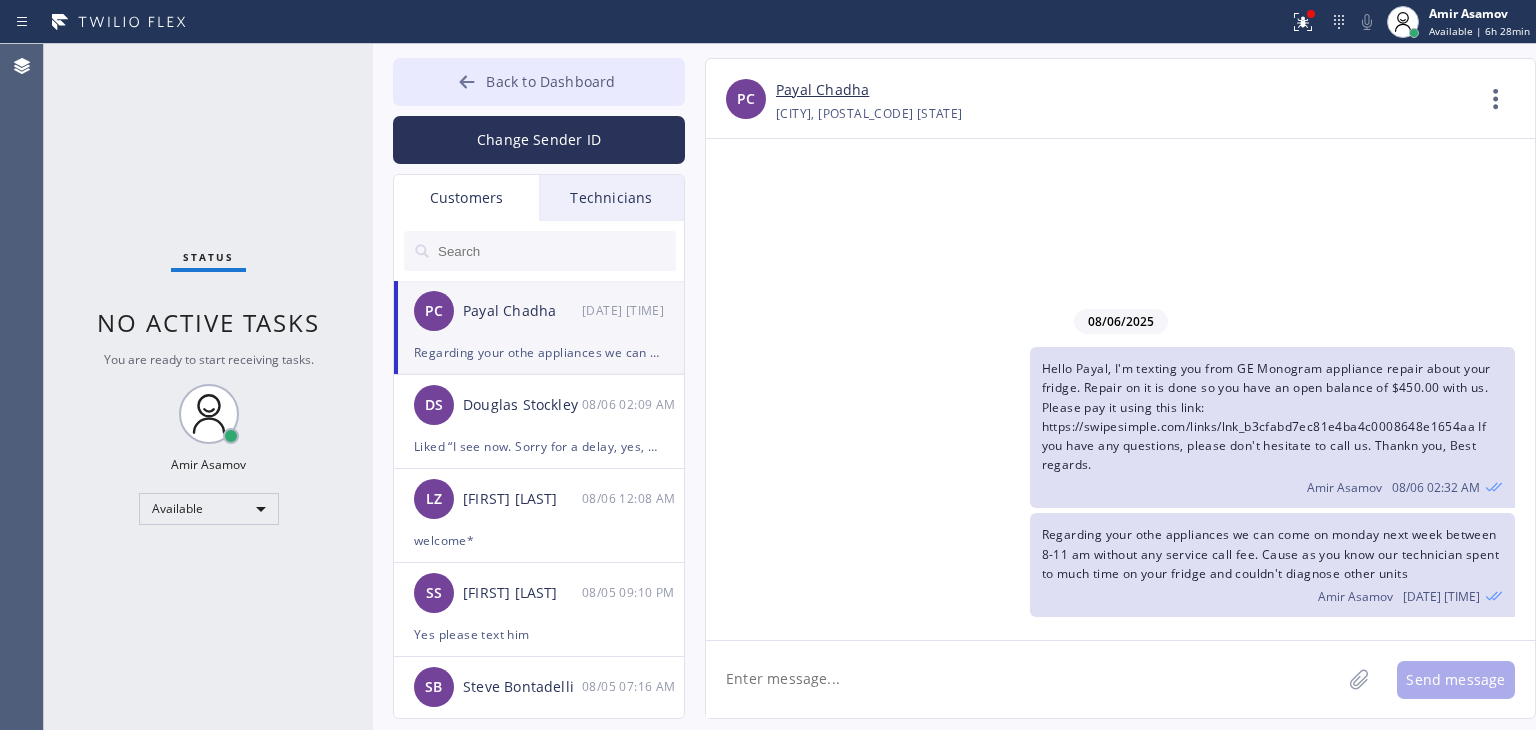click on "Back to Dashboard" at bounding box center [539, 82] 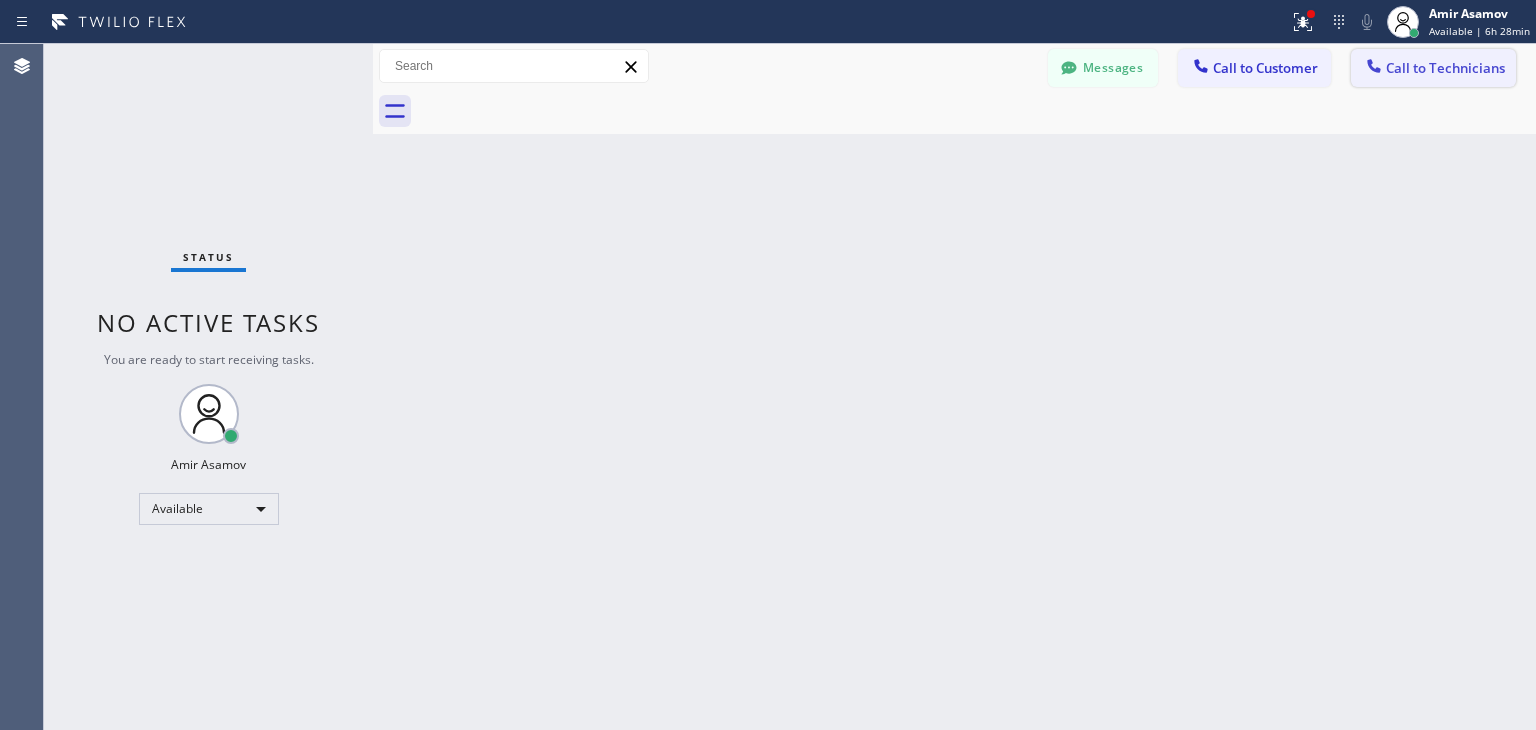 click on "Call to Technicians" at bounding box center [1433, 68] 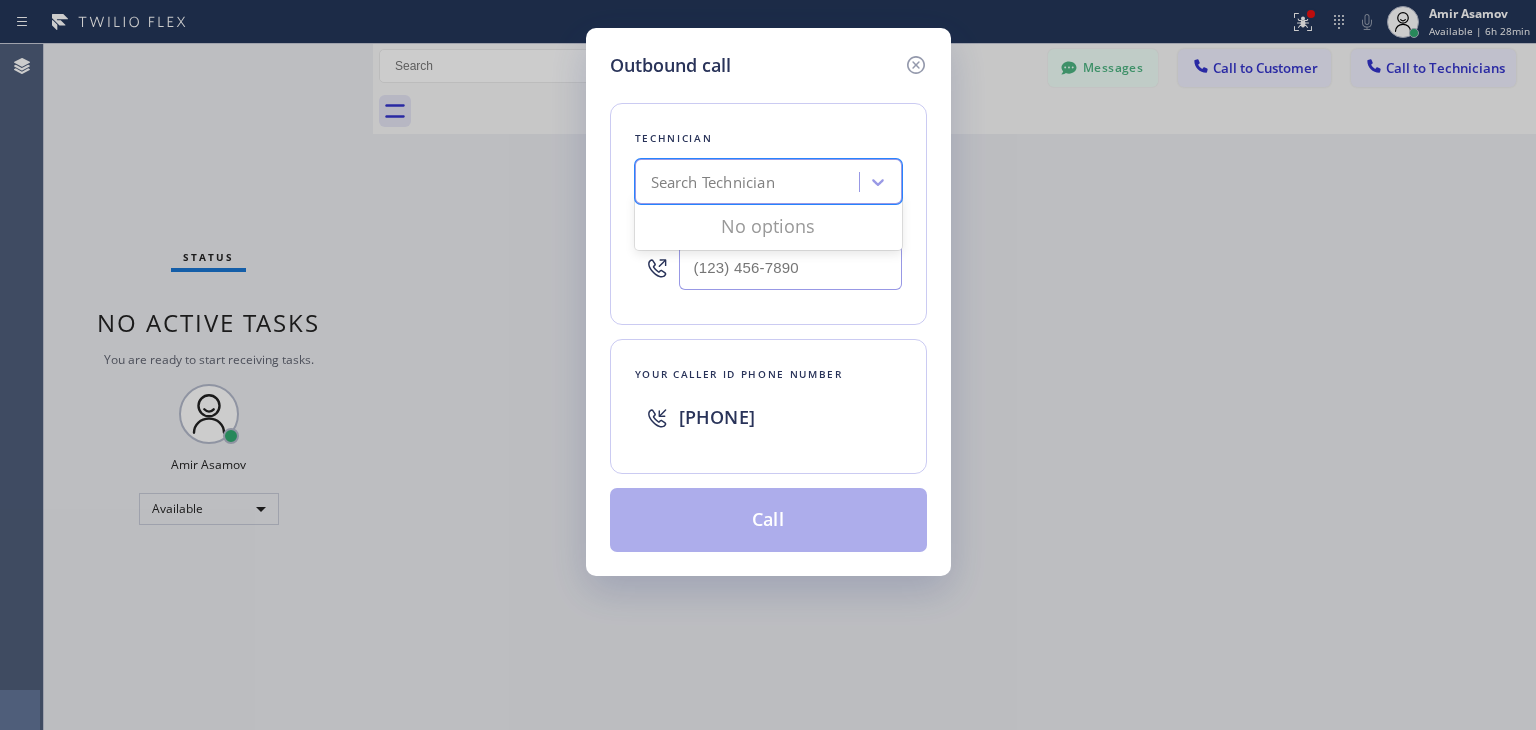click on "Search Technician" at bounding box center [713, 182] 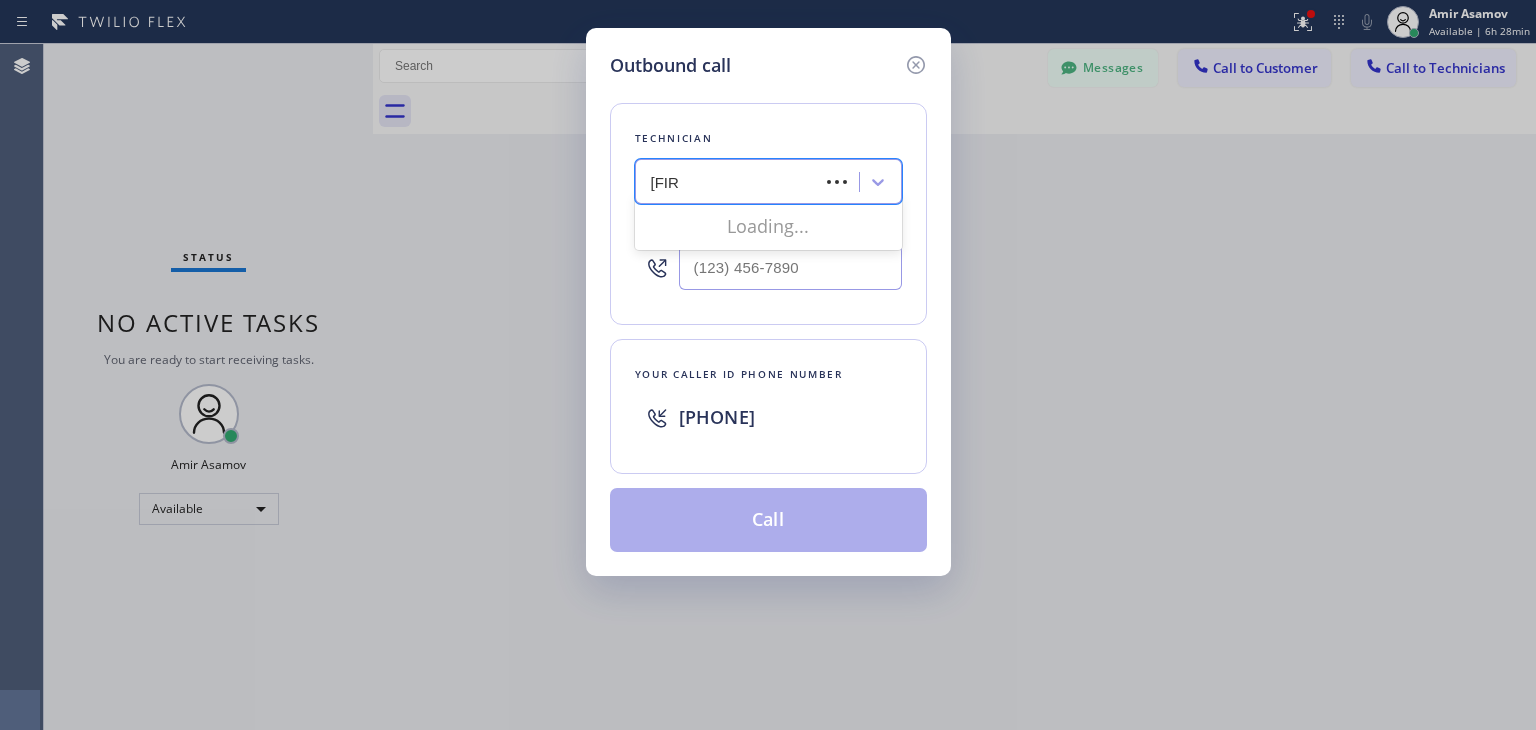 type on "[NAME]" 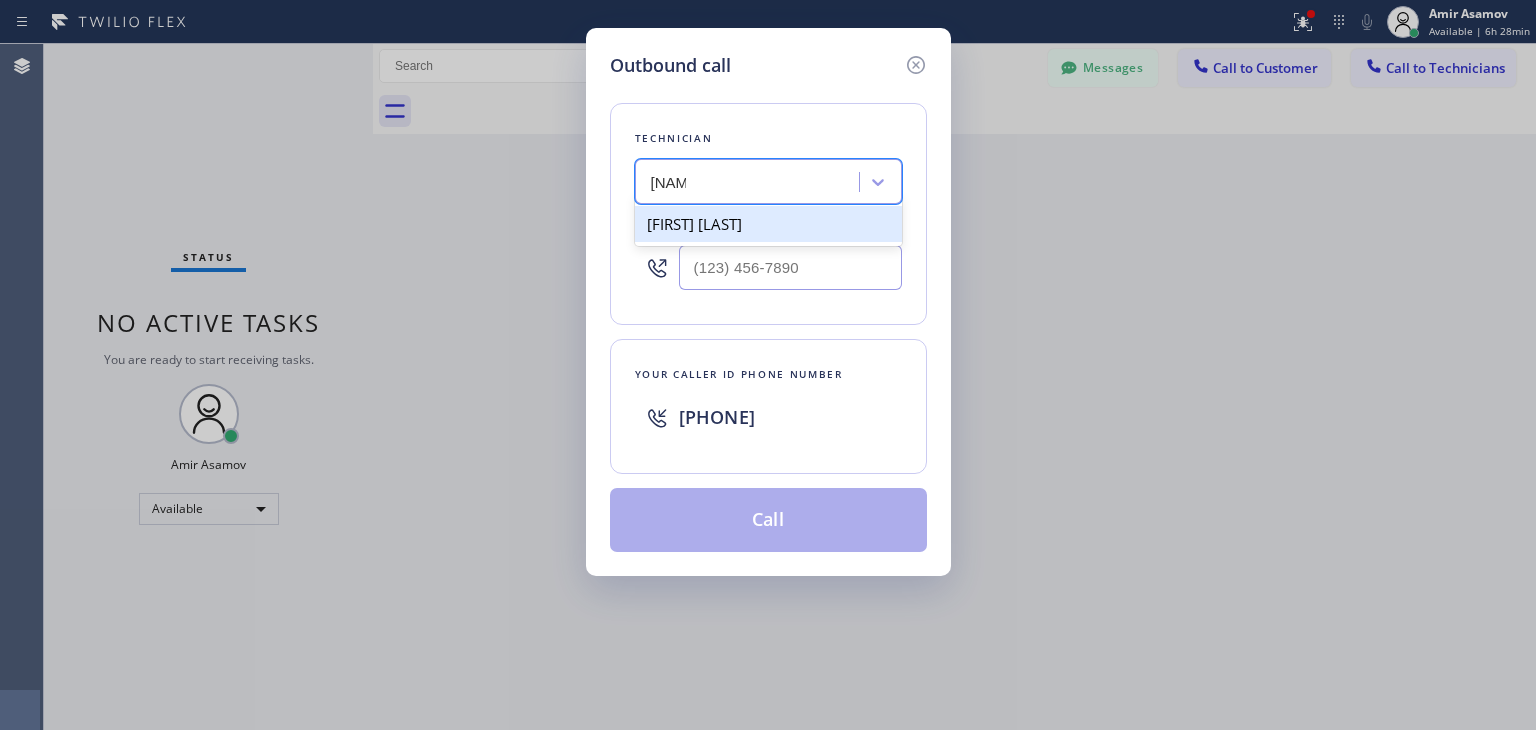click on "[FIRST] [LAST]" at bounding box center (768, 224) 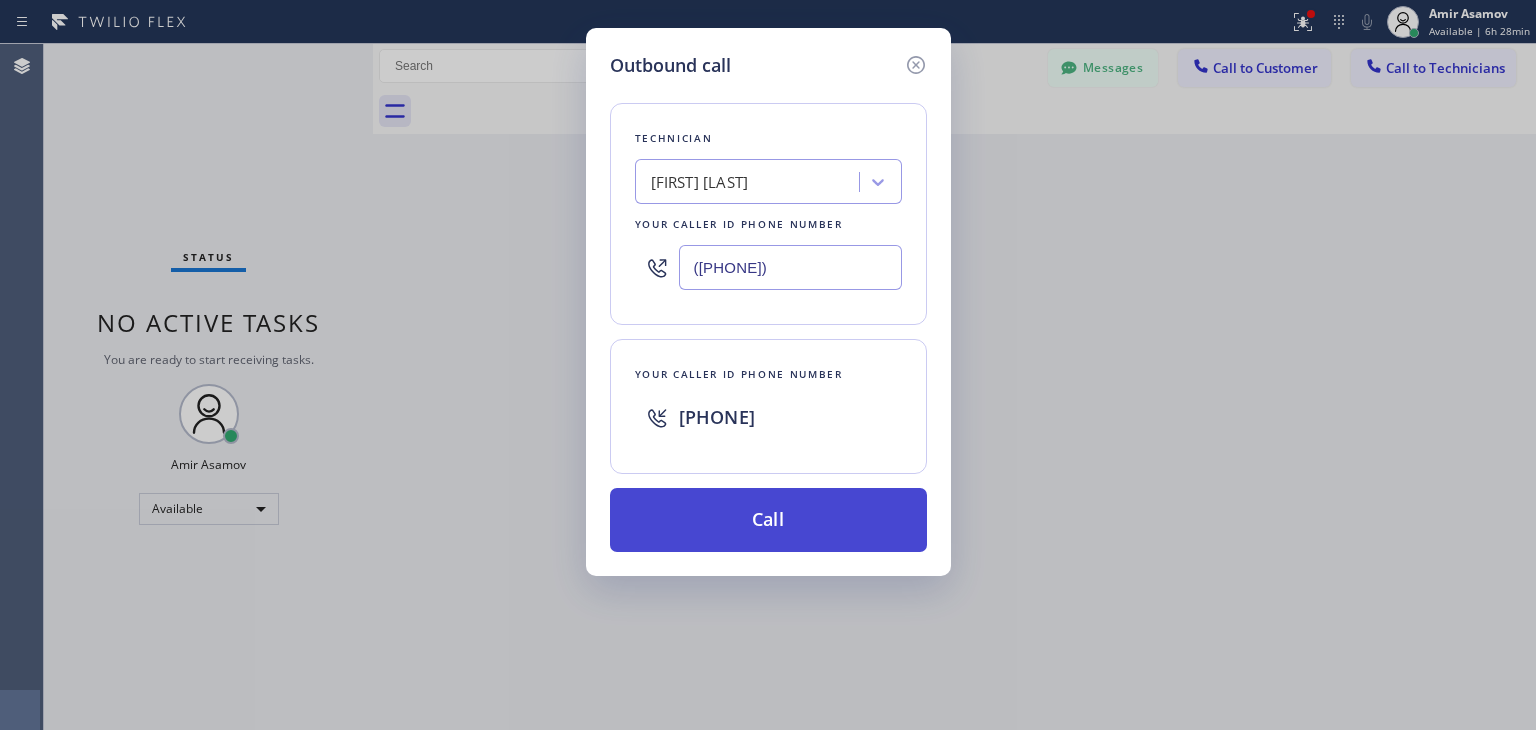 click on "Call" at bounding box center [768, 520] 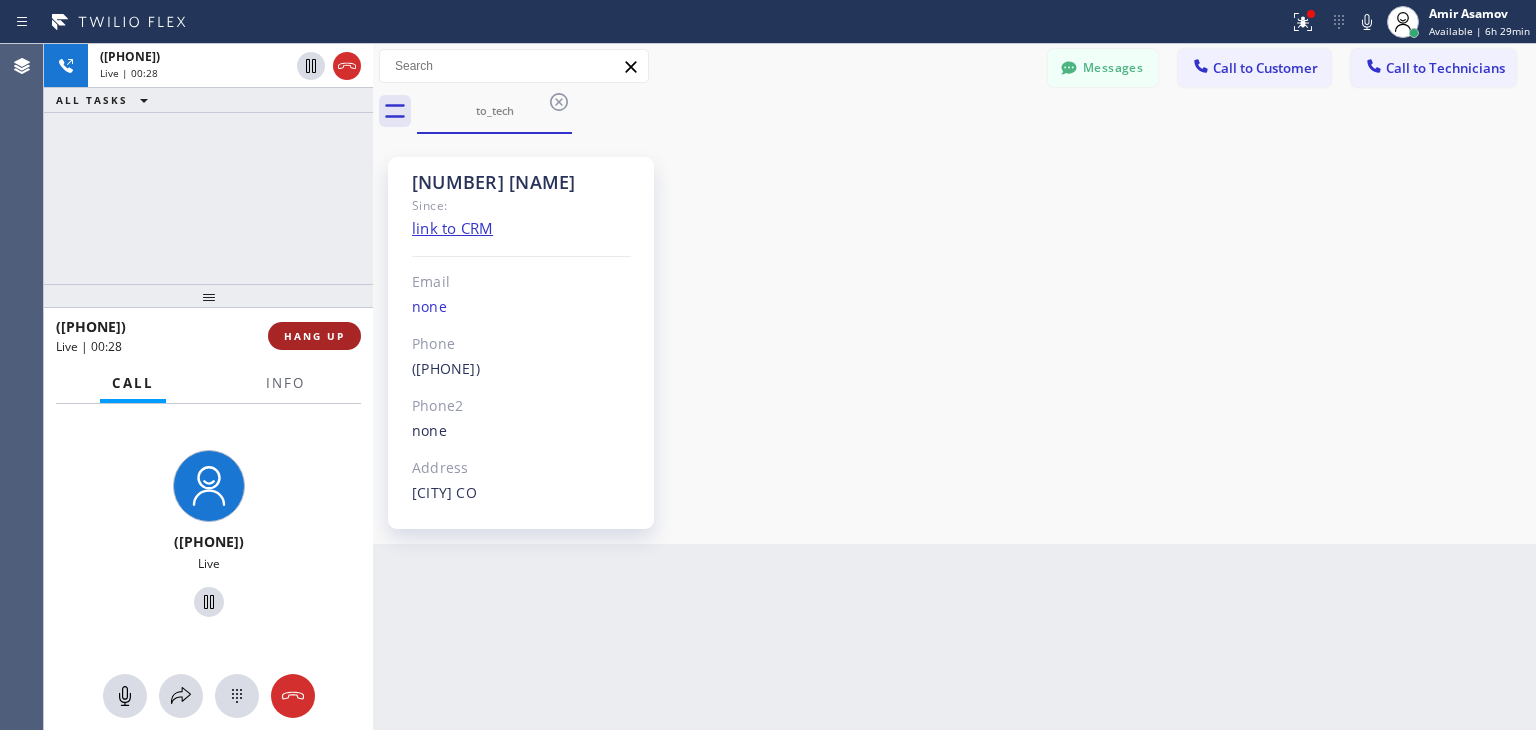 click on "HANG UP" at bounding box center (314, 336) 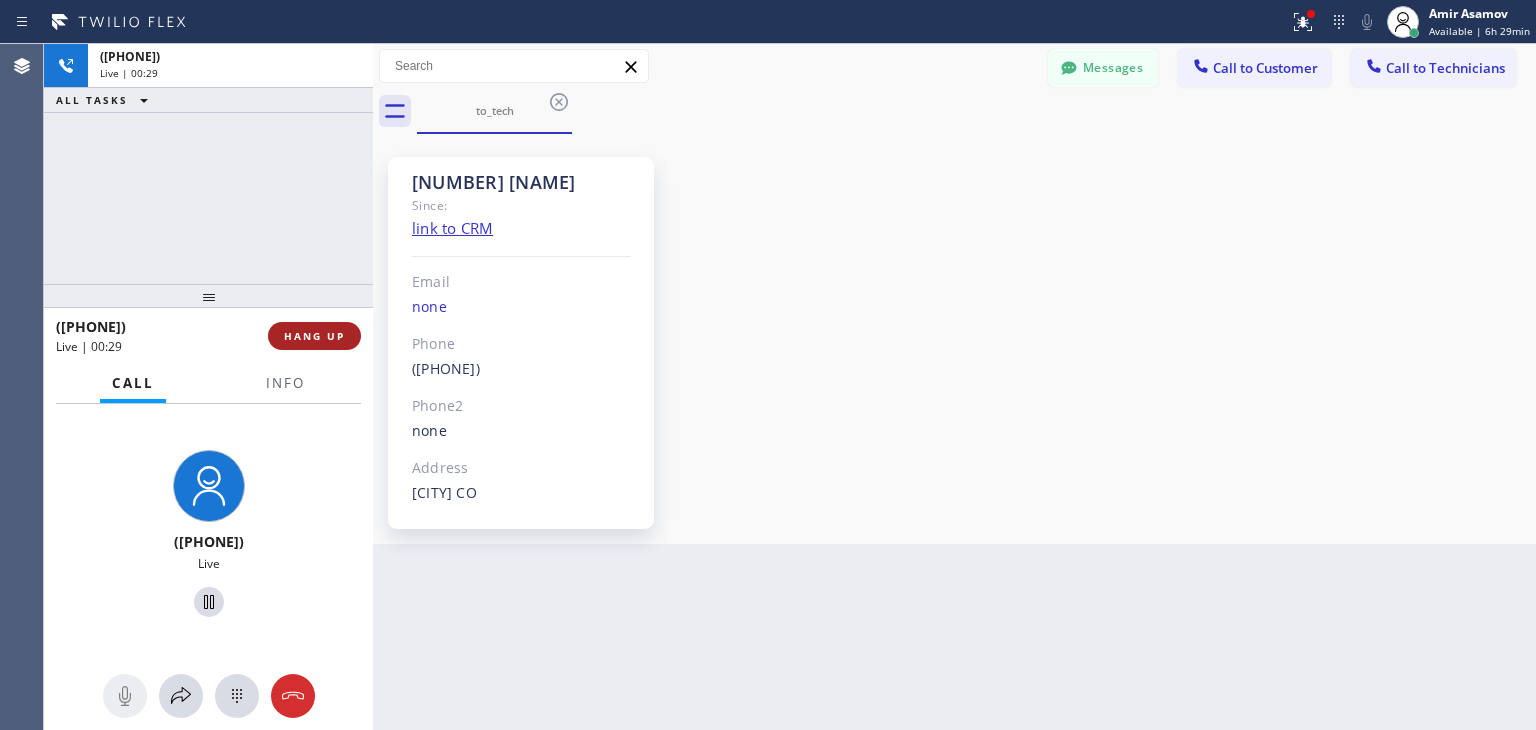click on "HANG UP" at bounding box center [314, 336] 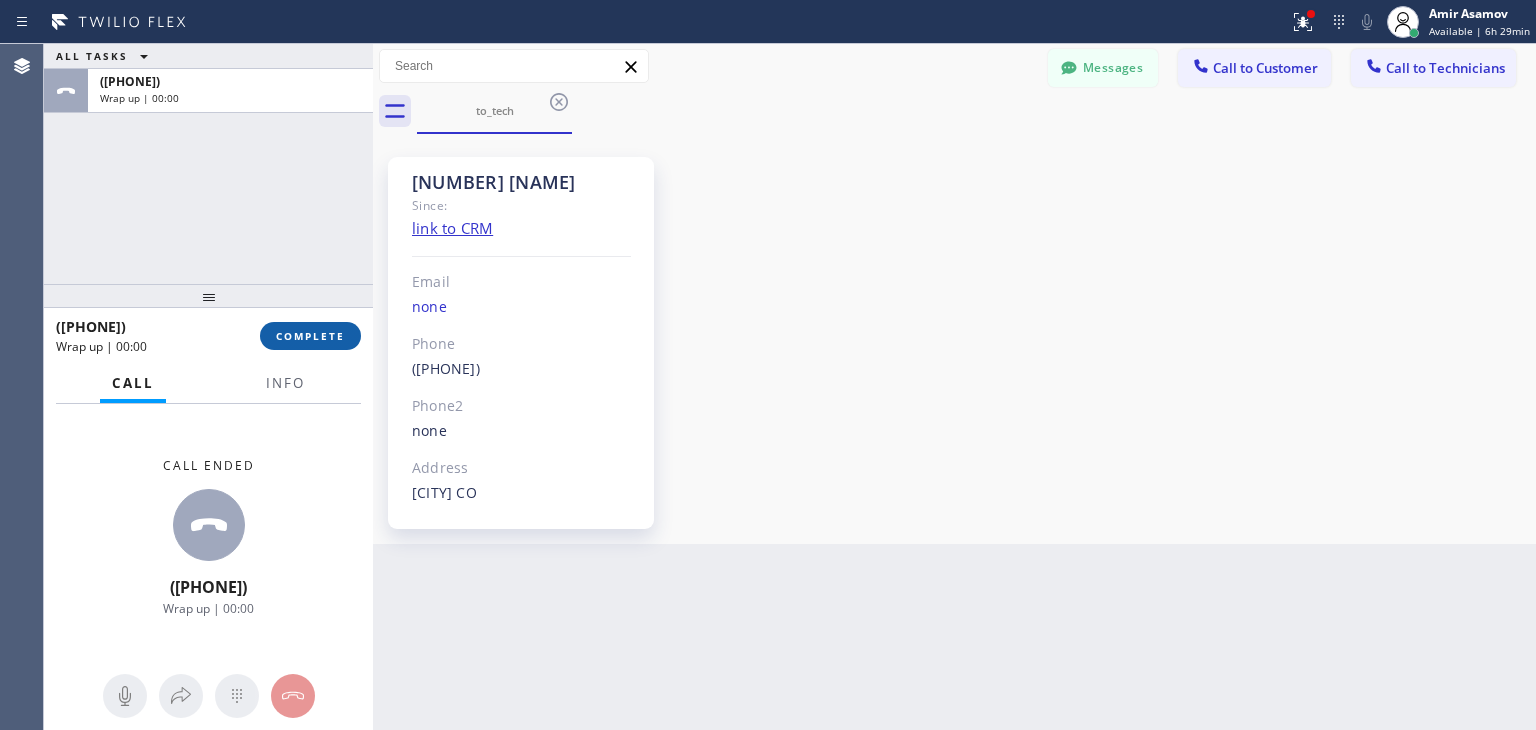 click on "COMPLETE" at bounding box center (310, 336) 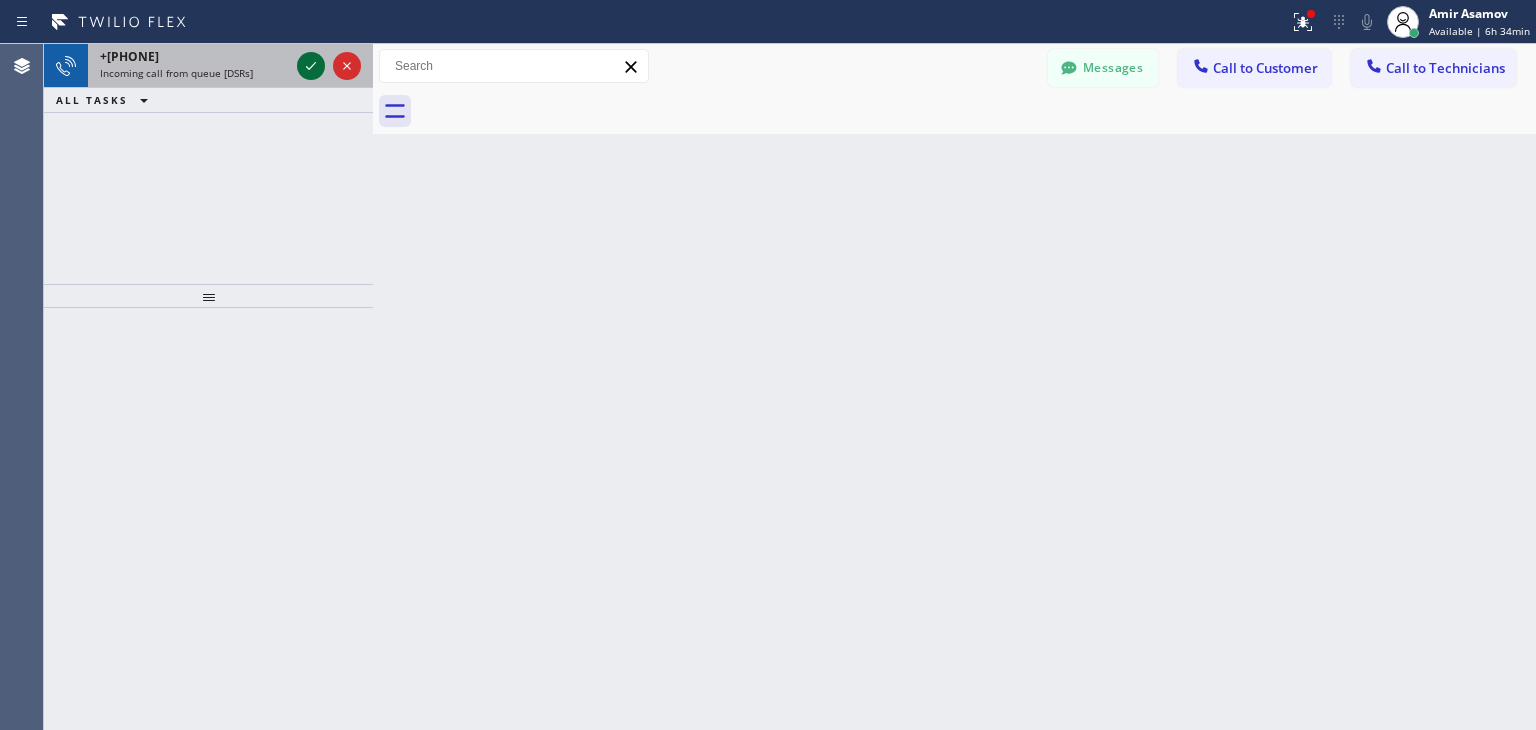 drag, startPoint x: 293, startPoint y: 69, endPoint x: 315, endPoint y: 65, distance: 22.36068 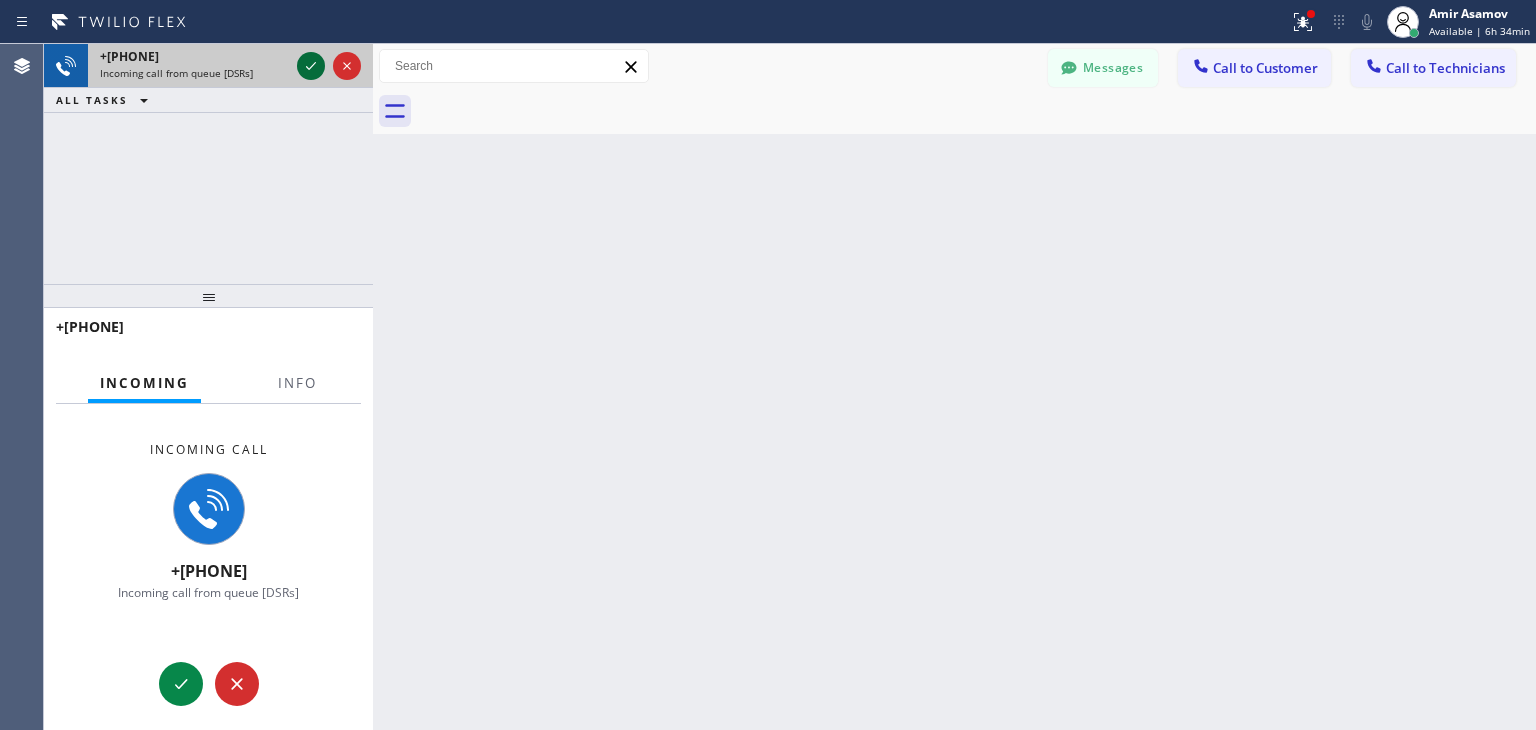 click 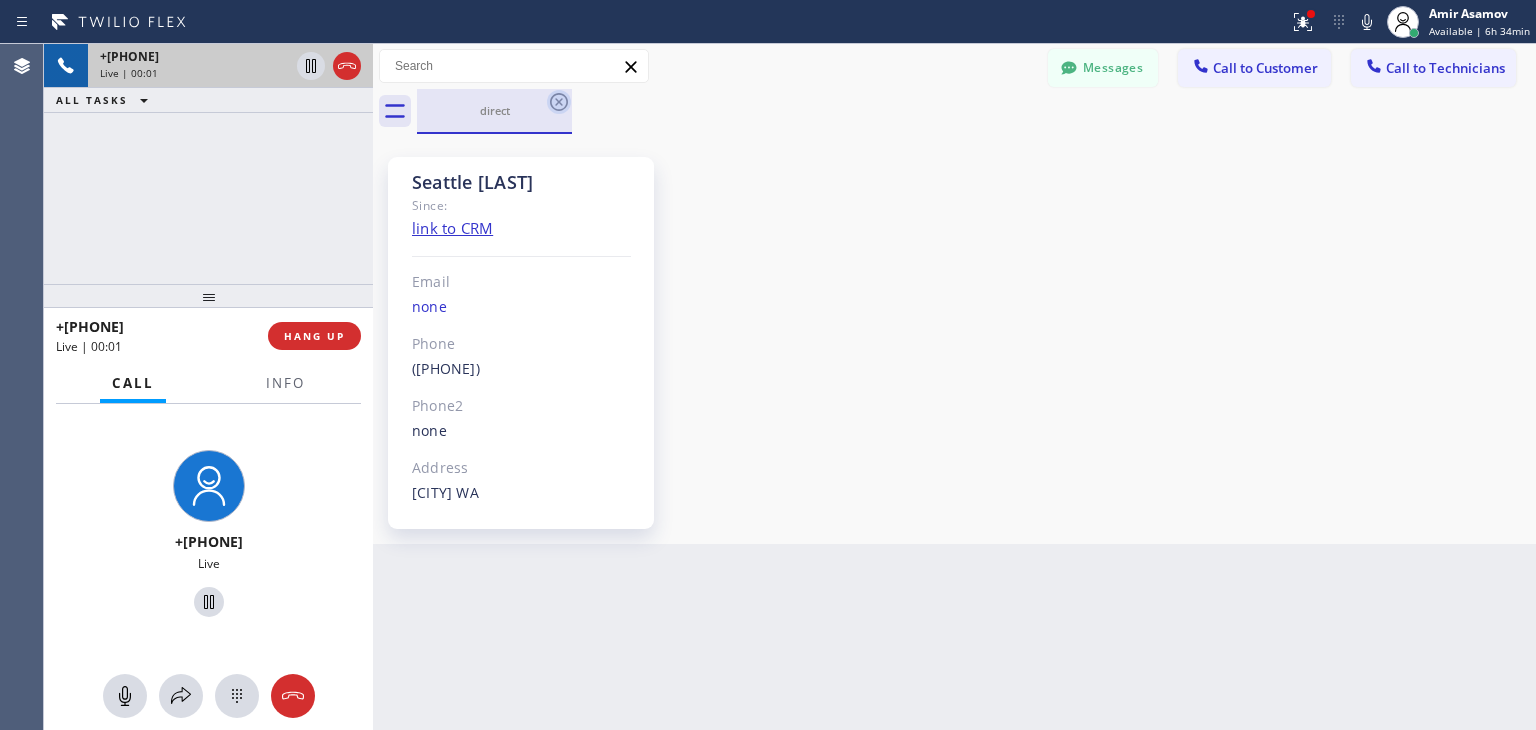 click 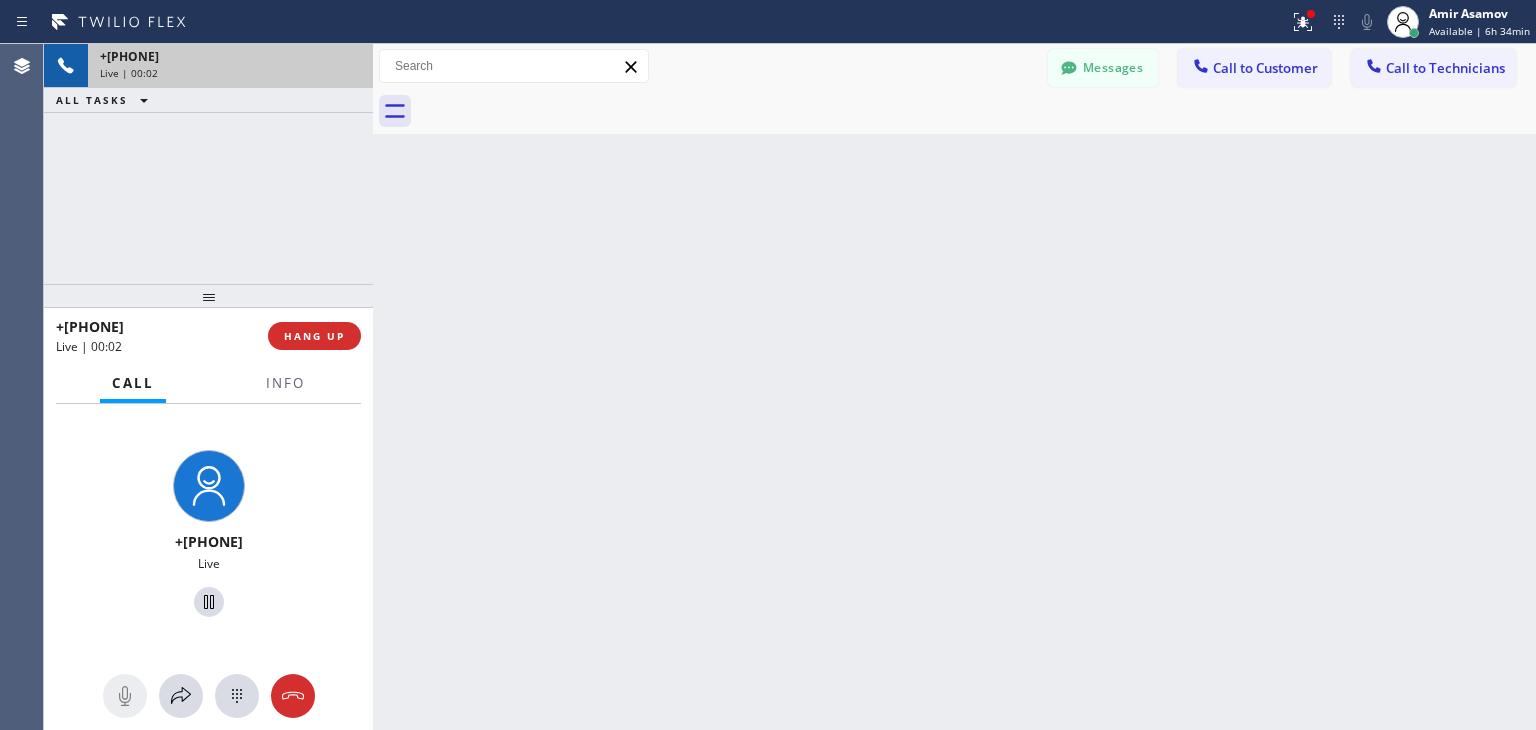 click at bounding box center [976, 111] 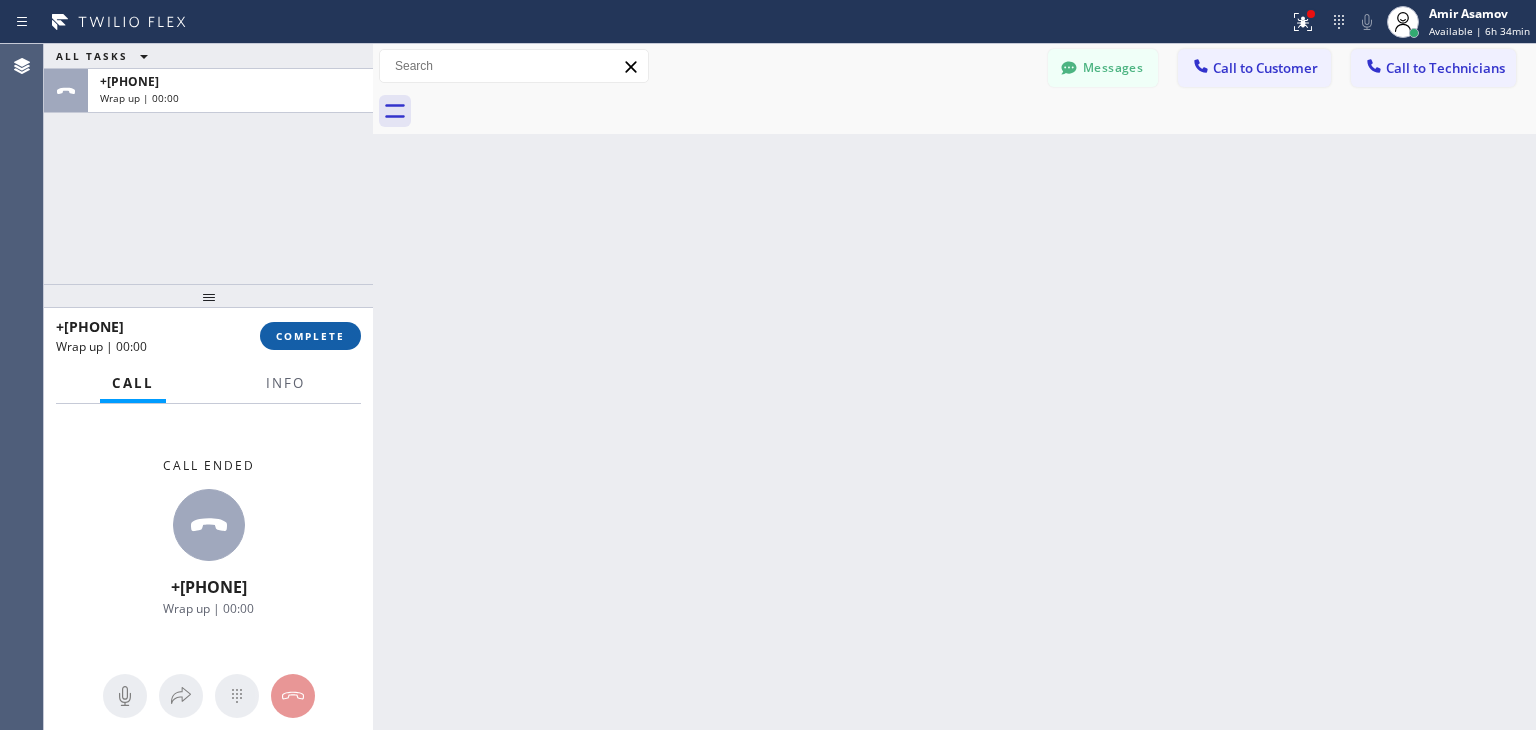 click on "COMPLETE" at bounding box center [310, 336] 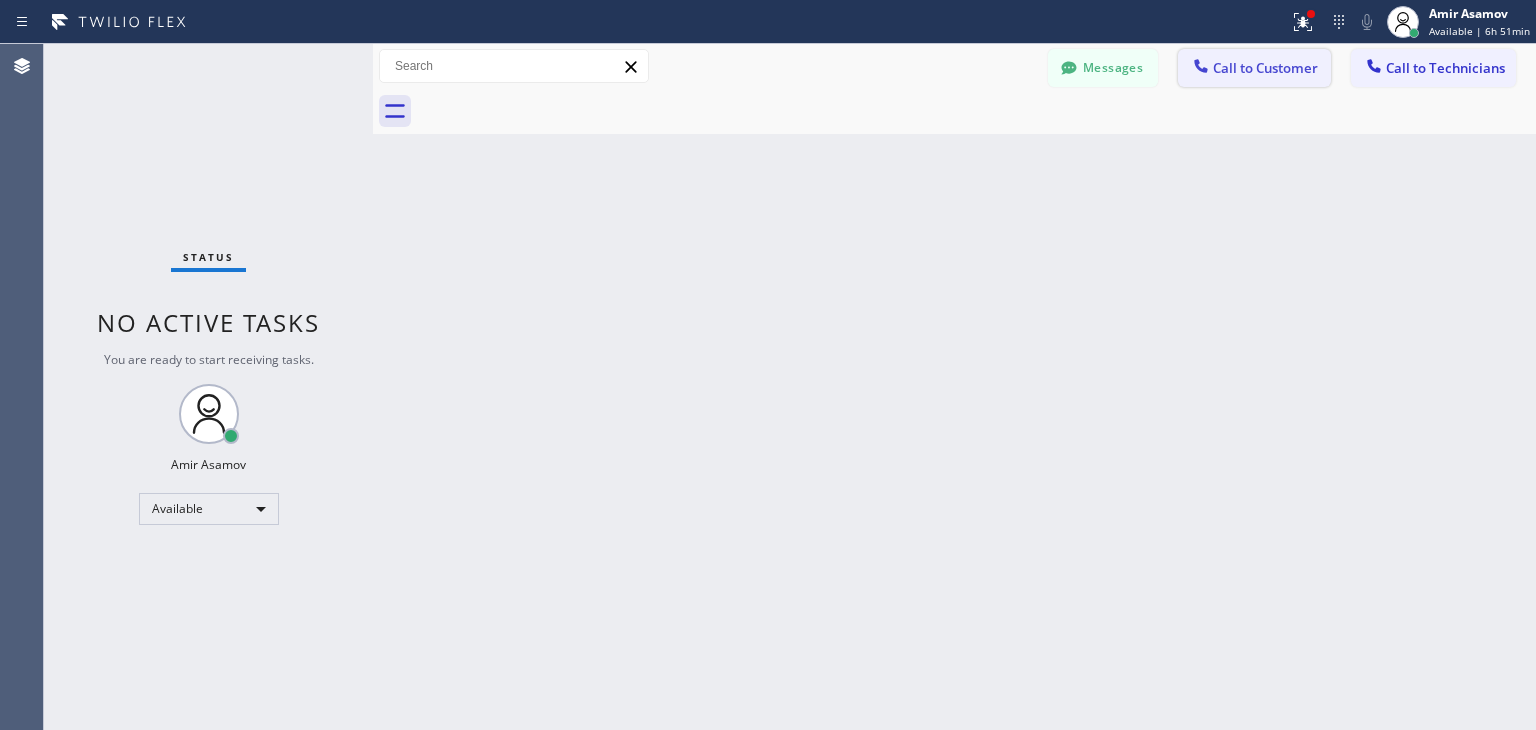 click on "Call to Customer" at bounding box center (1265, 68) 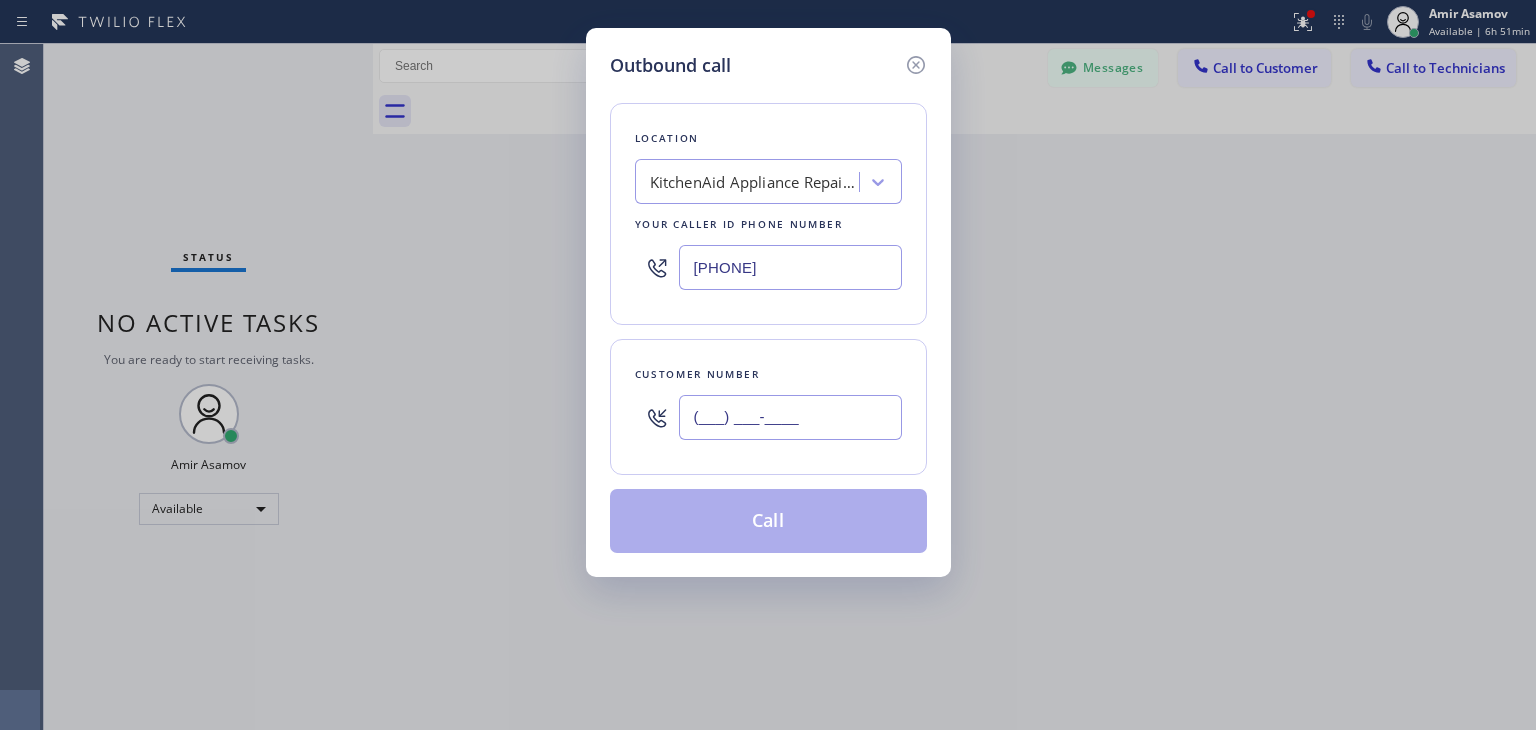 paste on "[PHONE]" 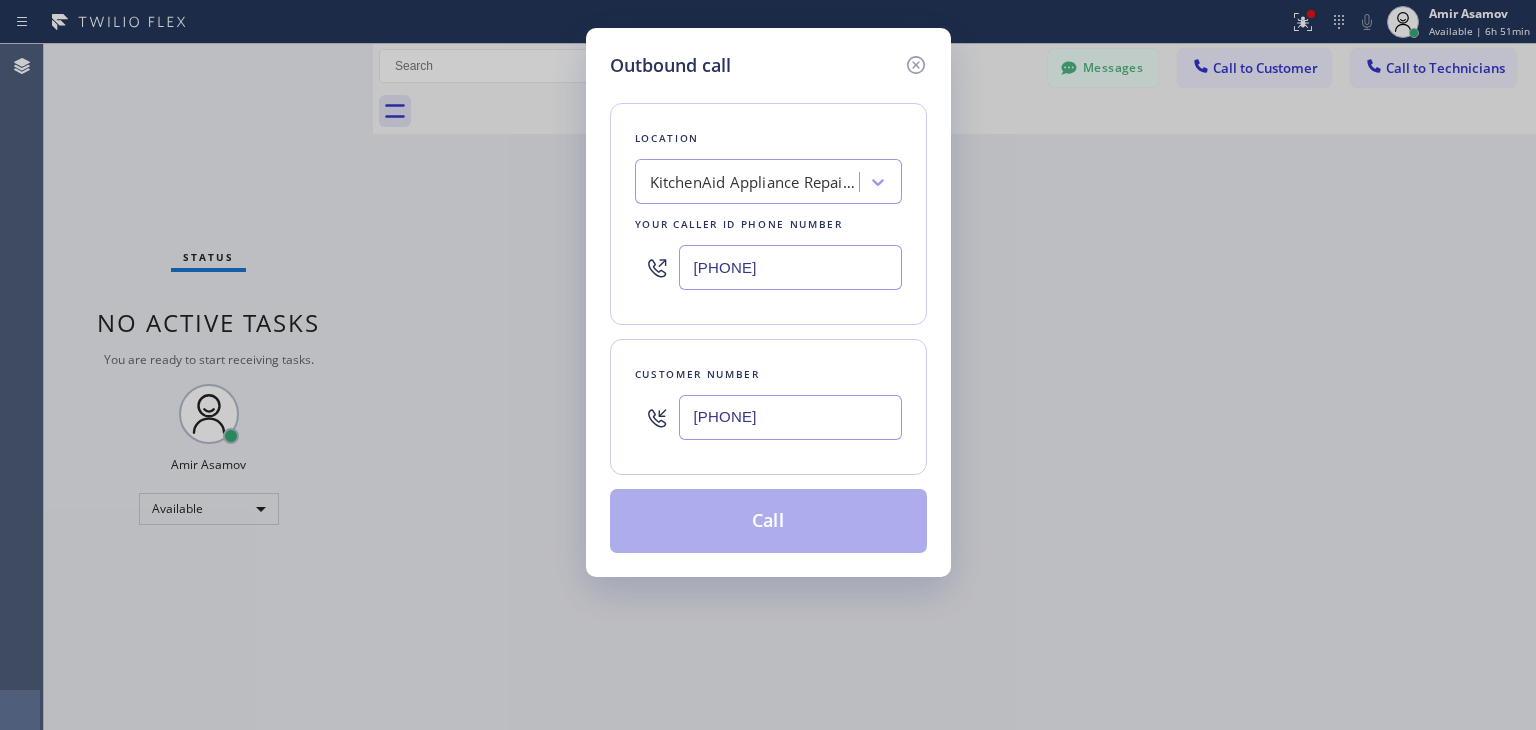click on "[PHONE]" at bounding box center (790, 417) 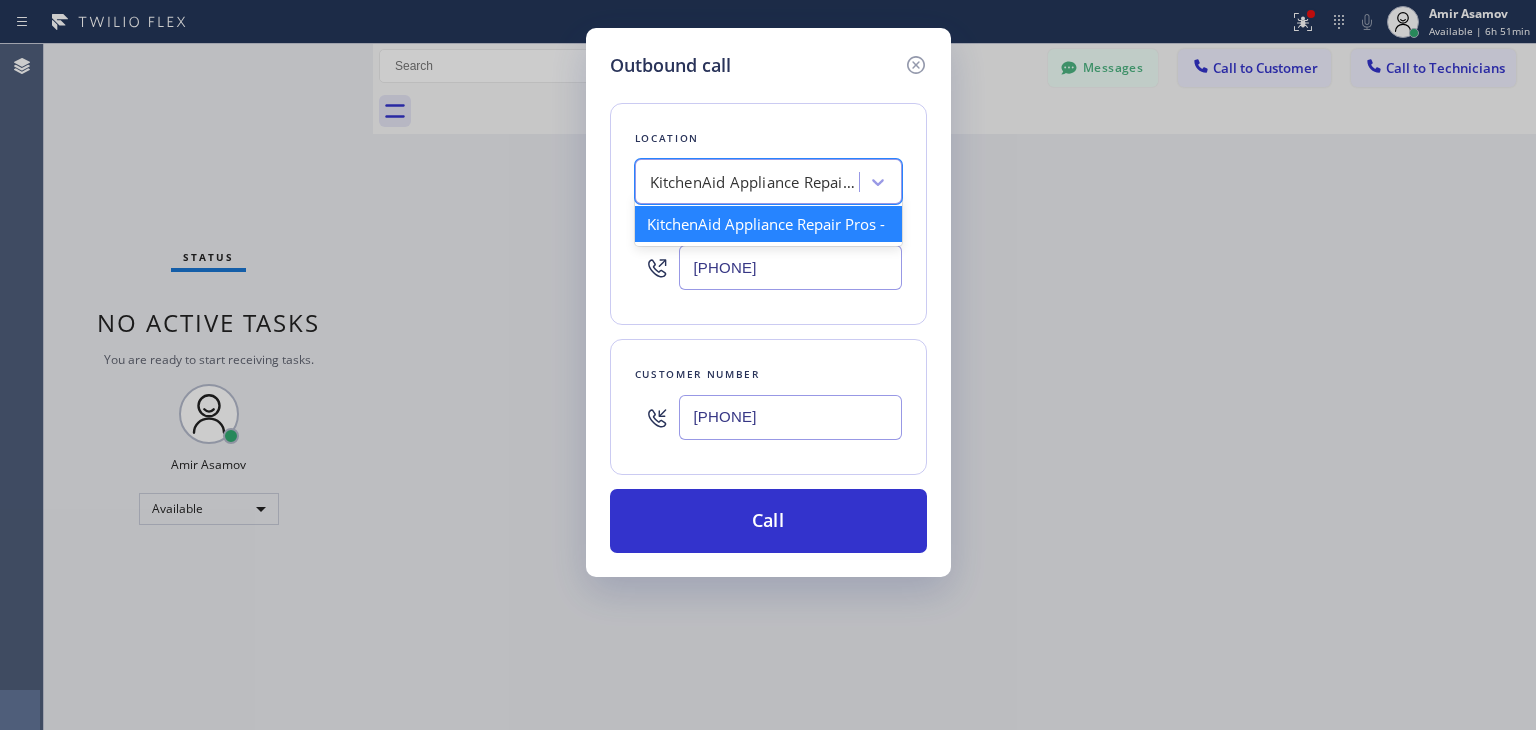 paste on "Viking Appliance Repair Pros" 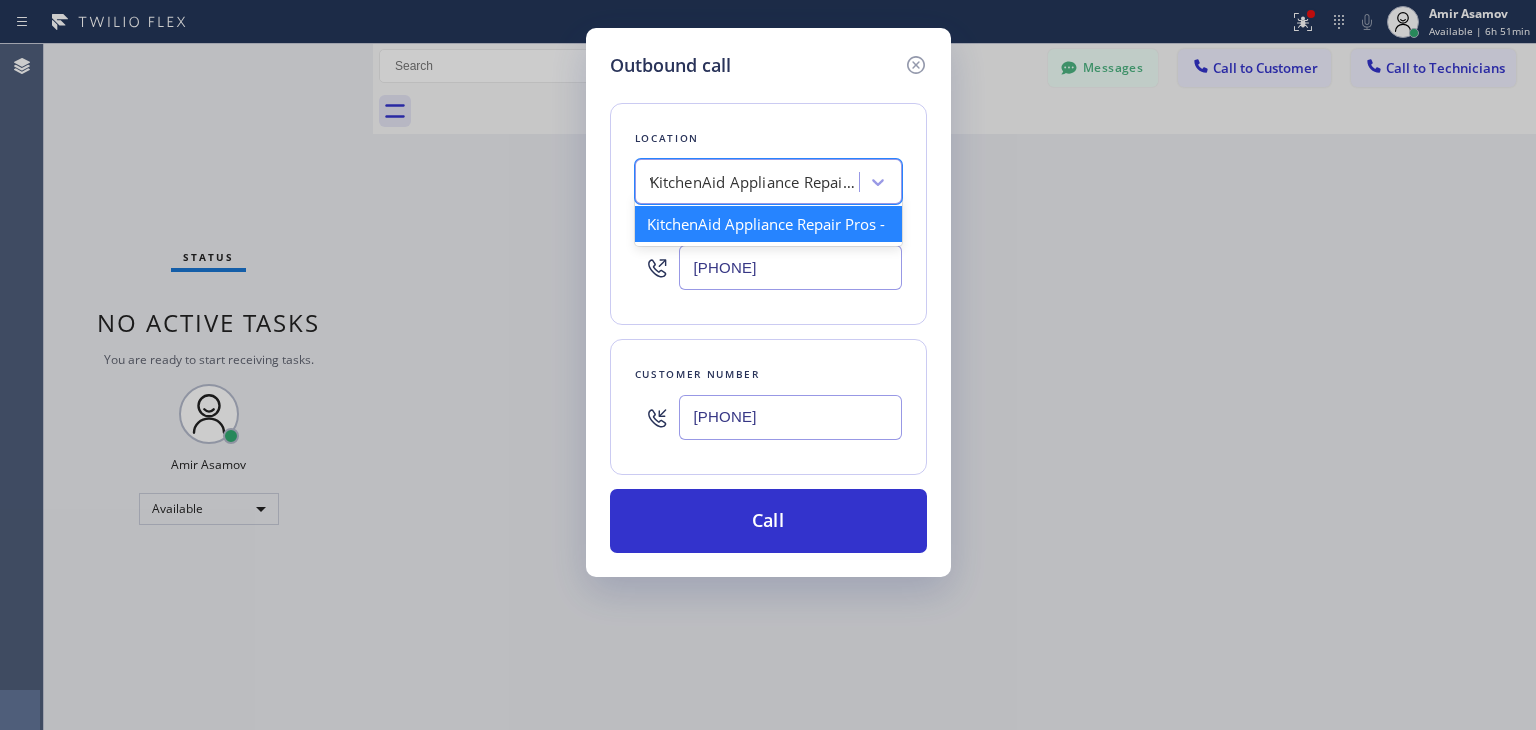 click on "KitchenAid Appliance Repair Pros - Viking Appliance Repair Pros" at bounding box center (750, 182) 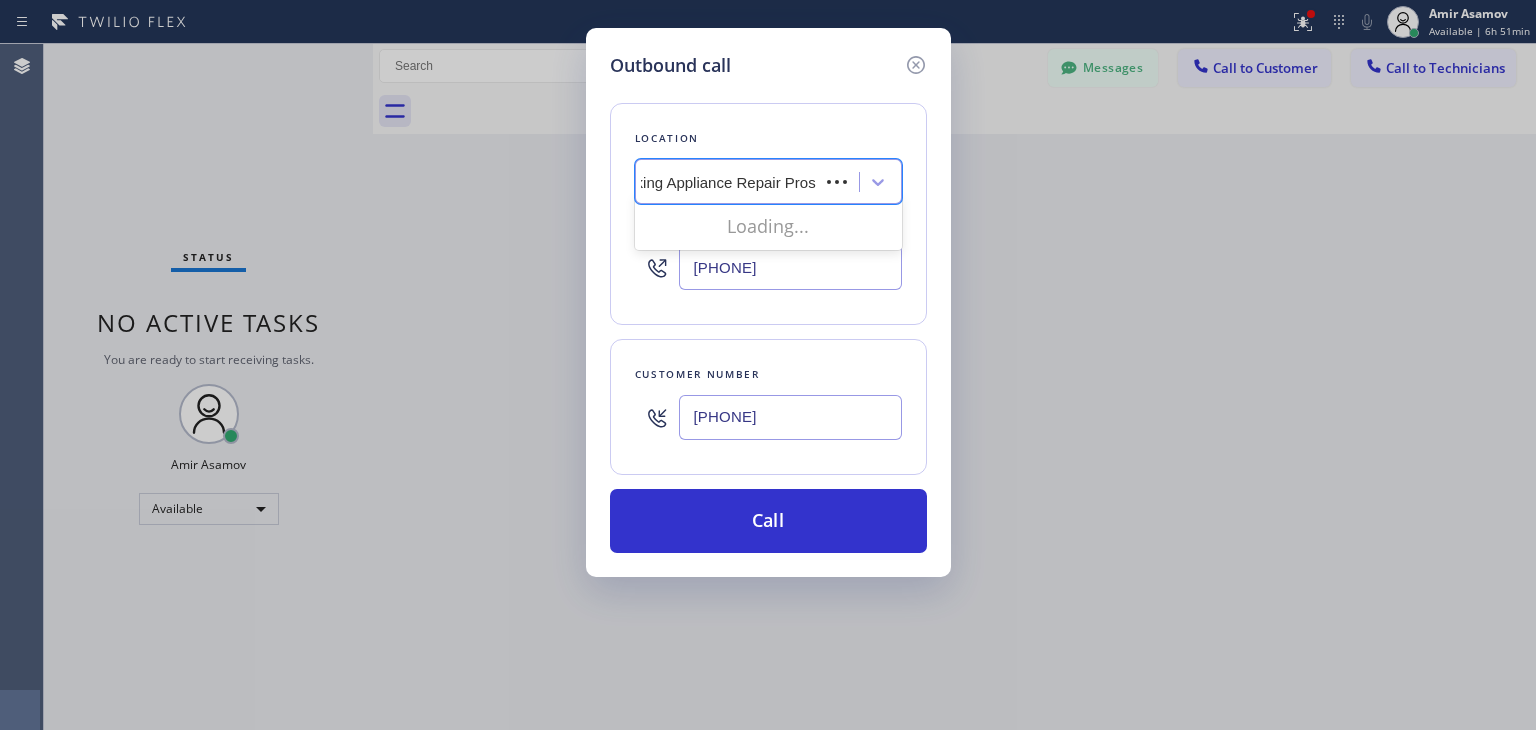 scroll, scrollTop: 0, scrollLeft: 0, axis: both 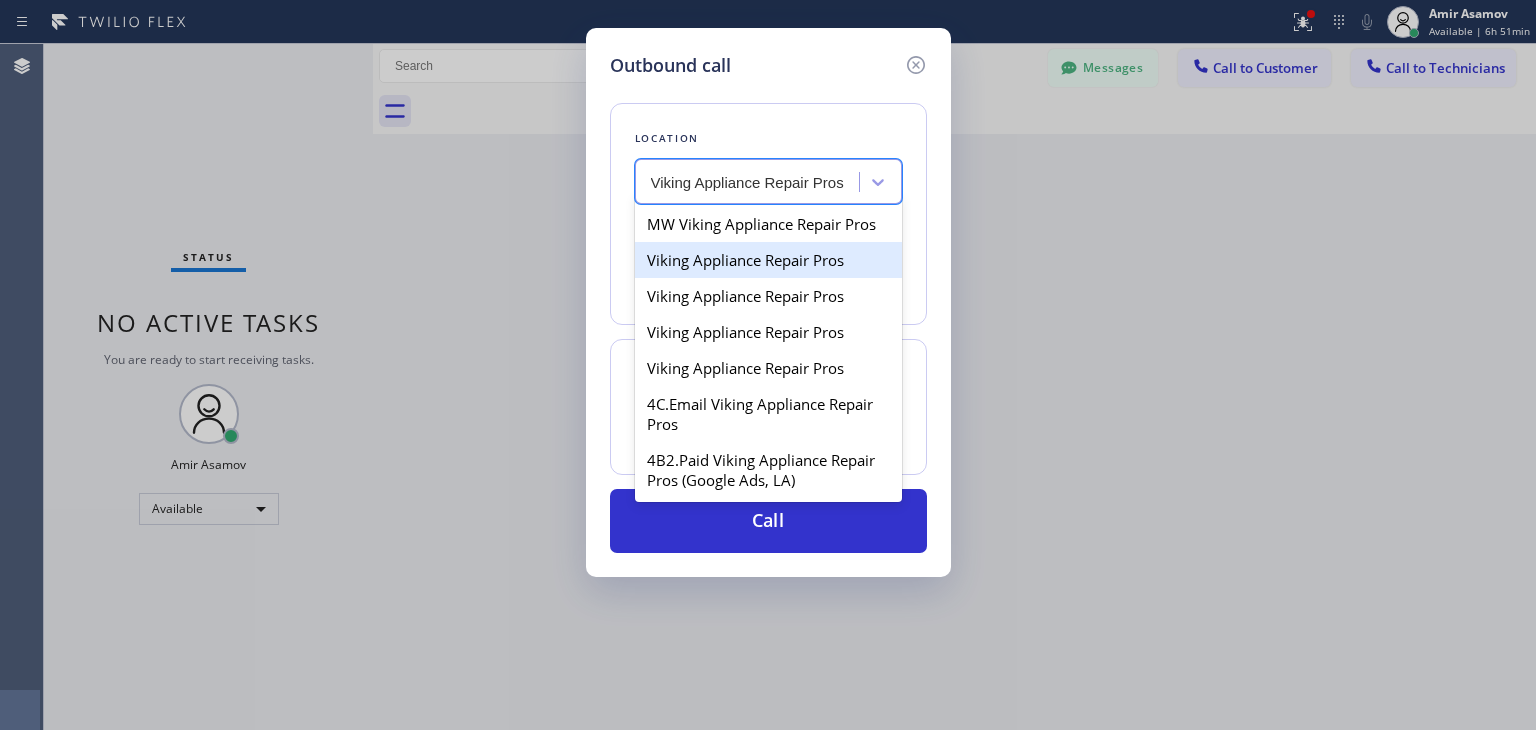 click on "Viking Appliance Repair Pros" at bounding box center (768, 260) 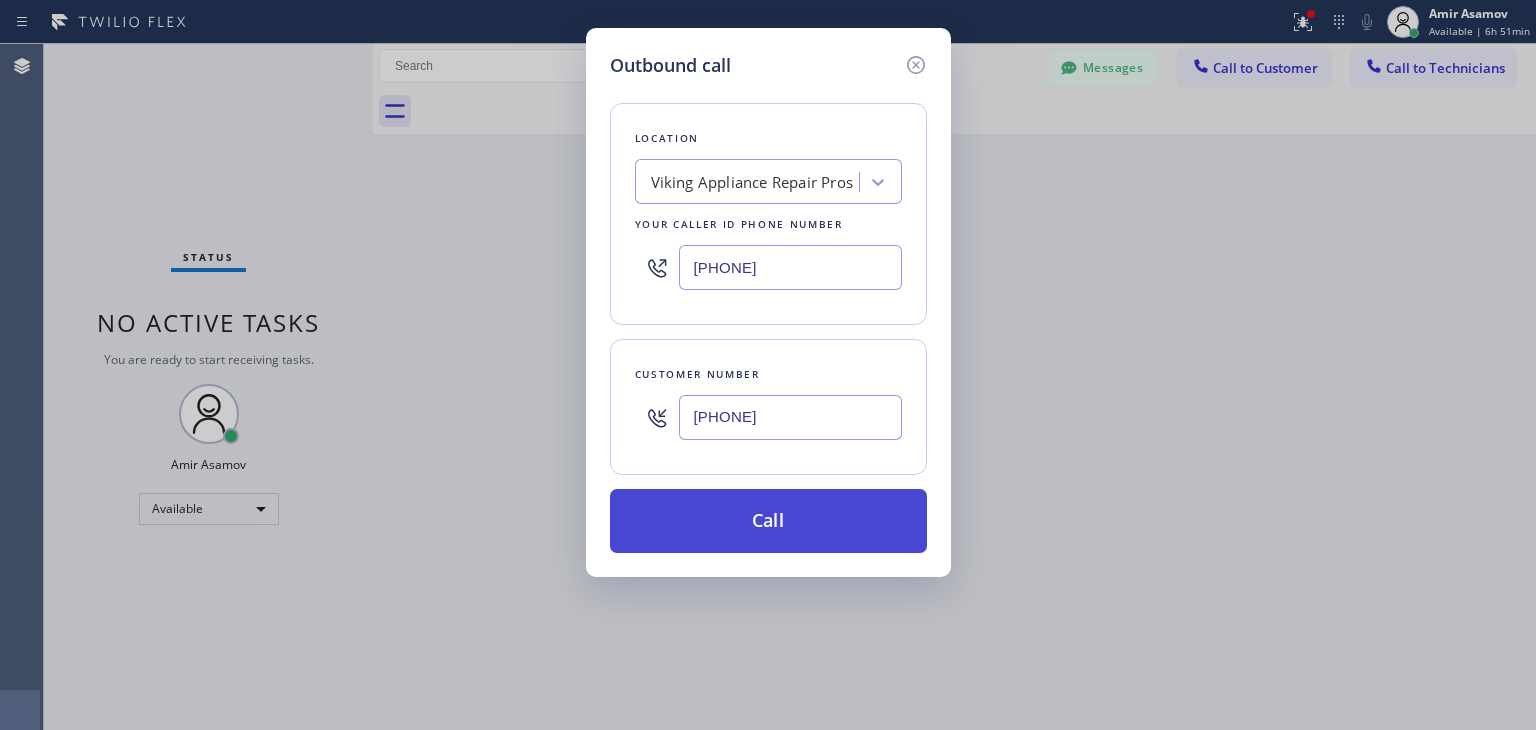 click on "Call" at bounding box center (768, 521) 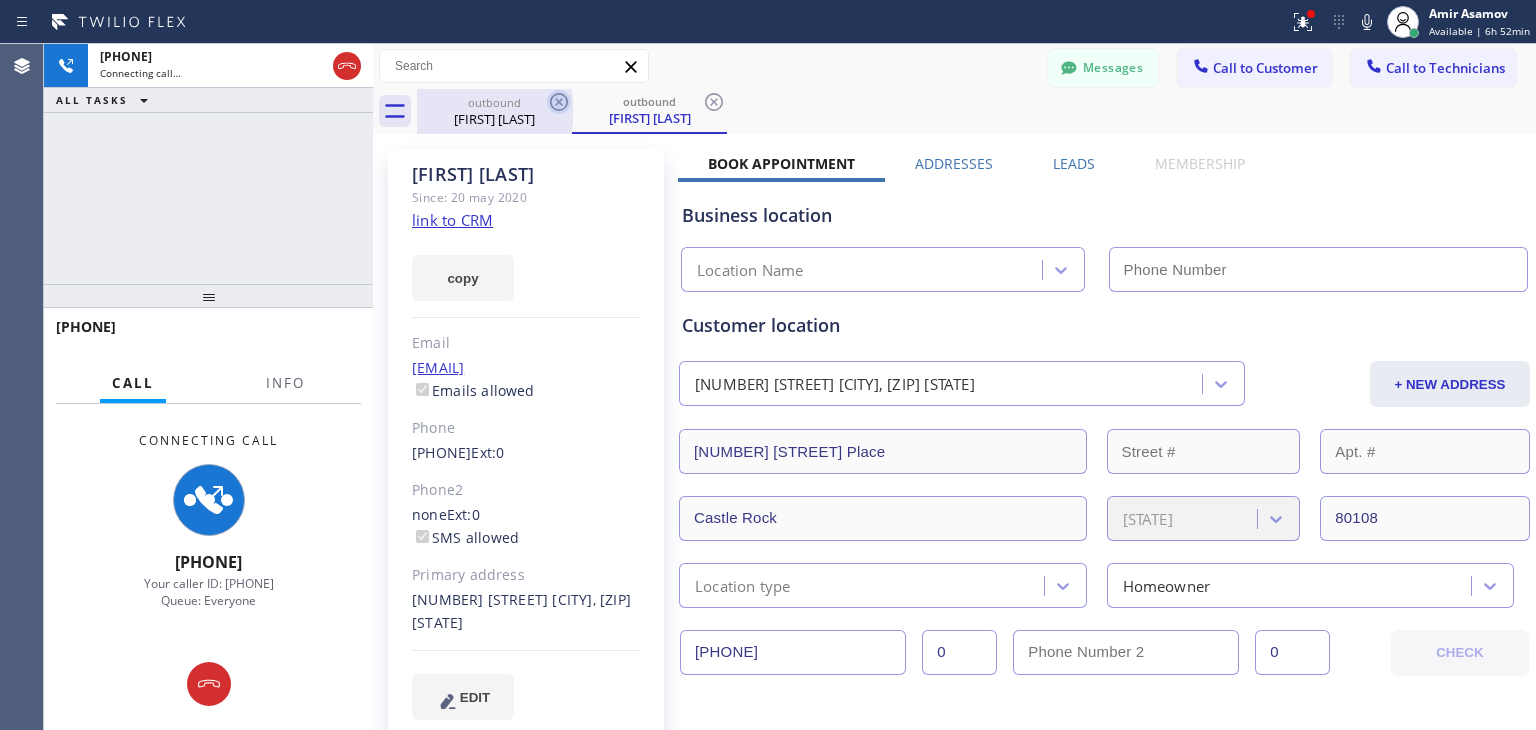 type on "[PHONE]" 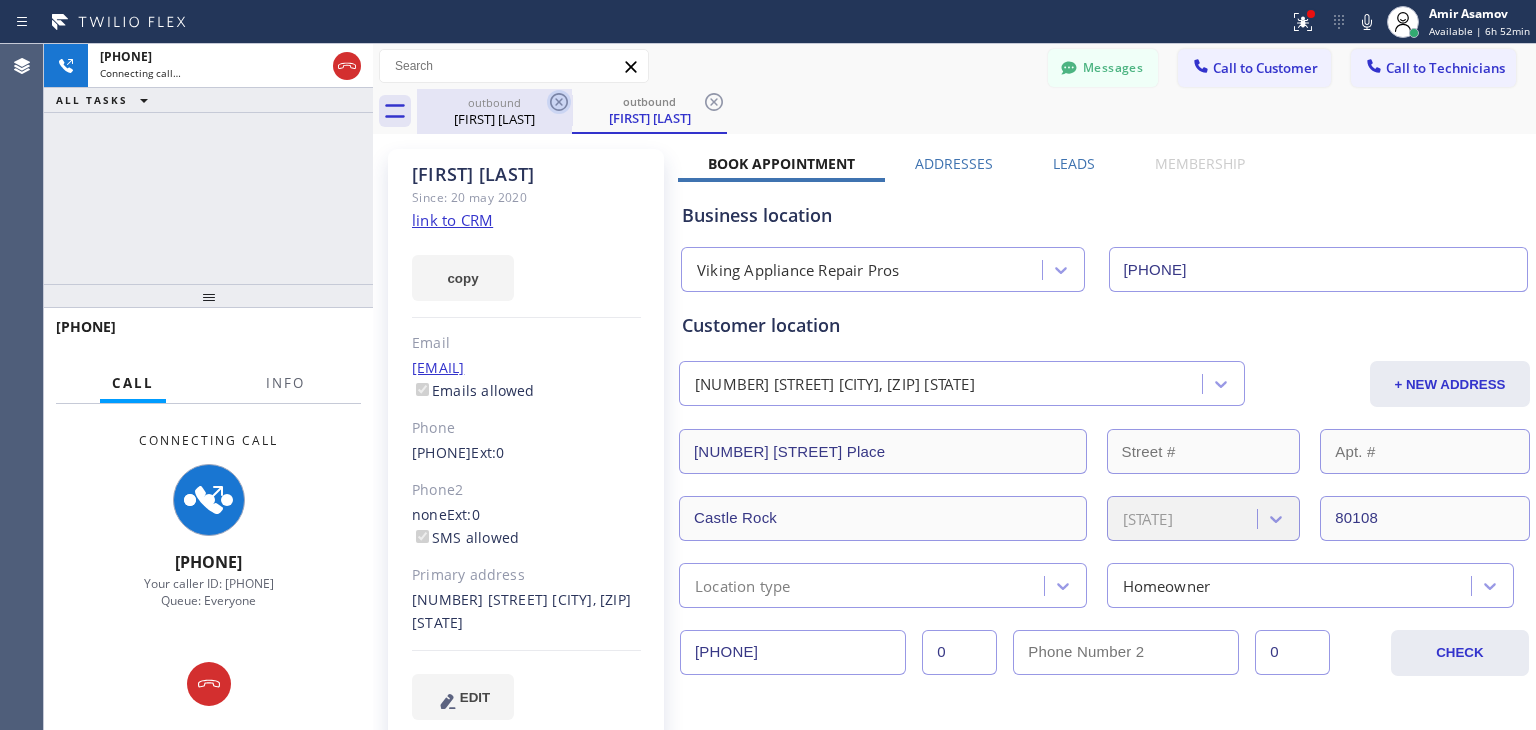 click 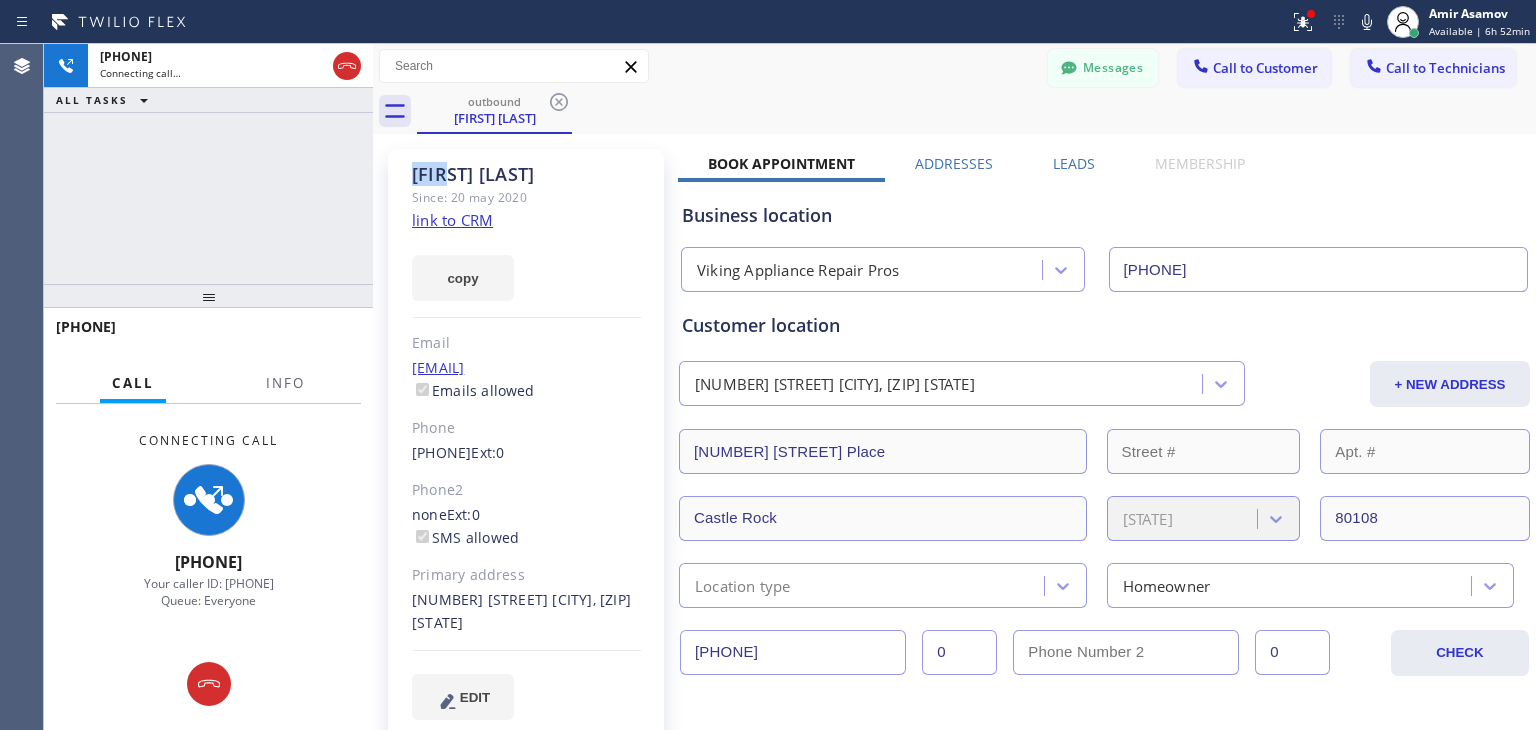 click 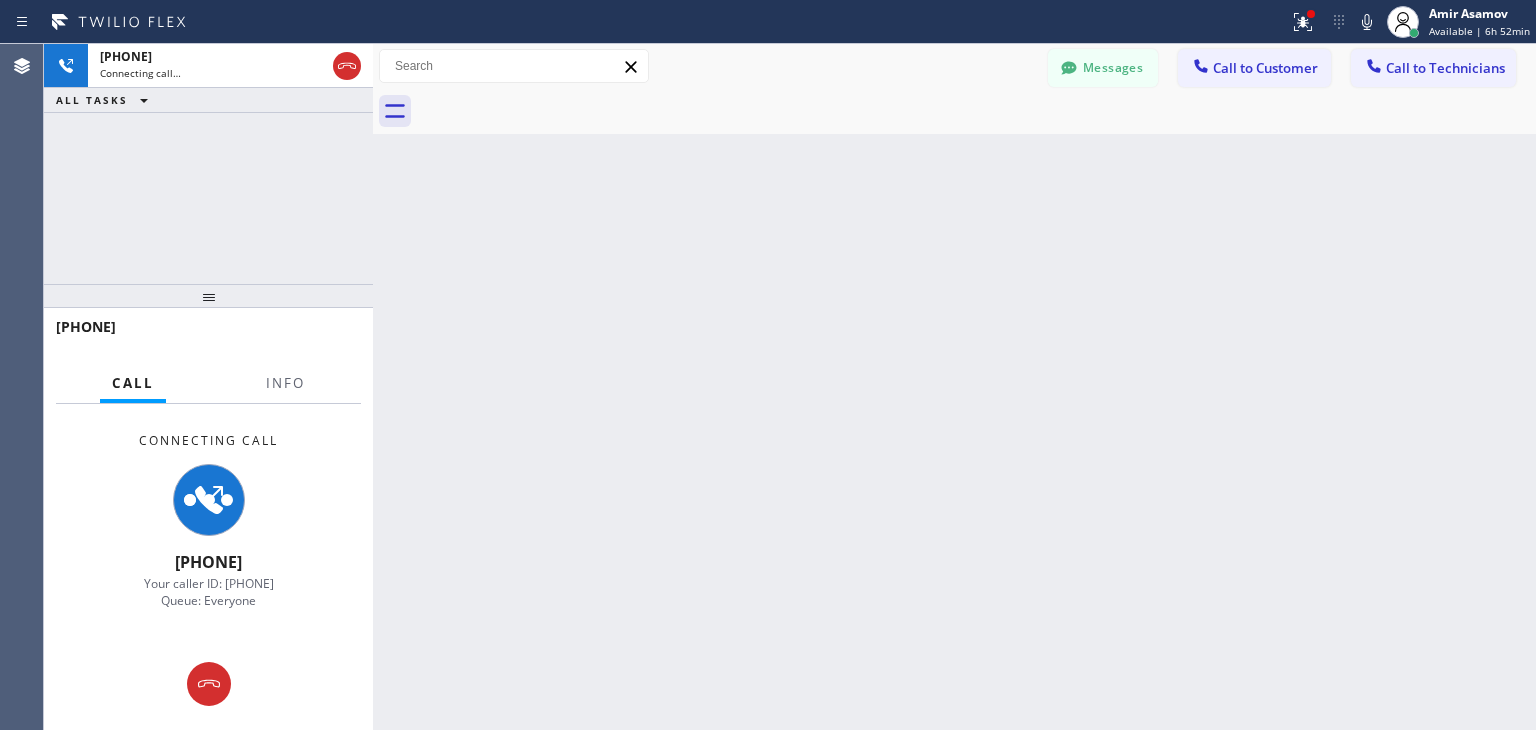 click at bounding box center [976, 111] 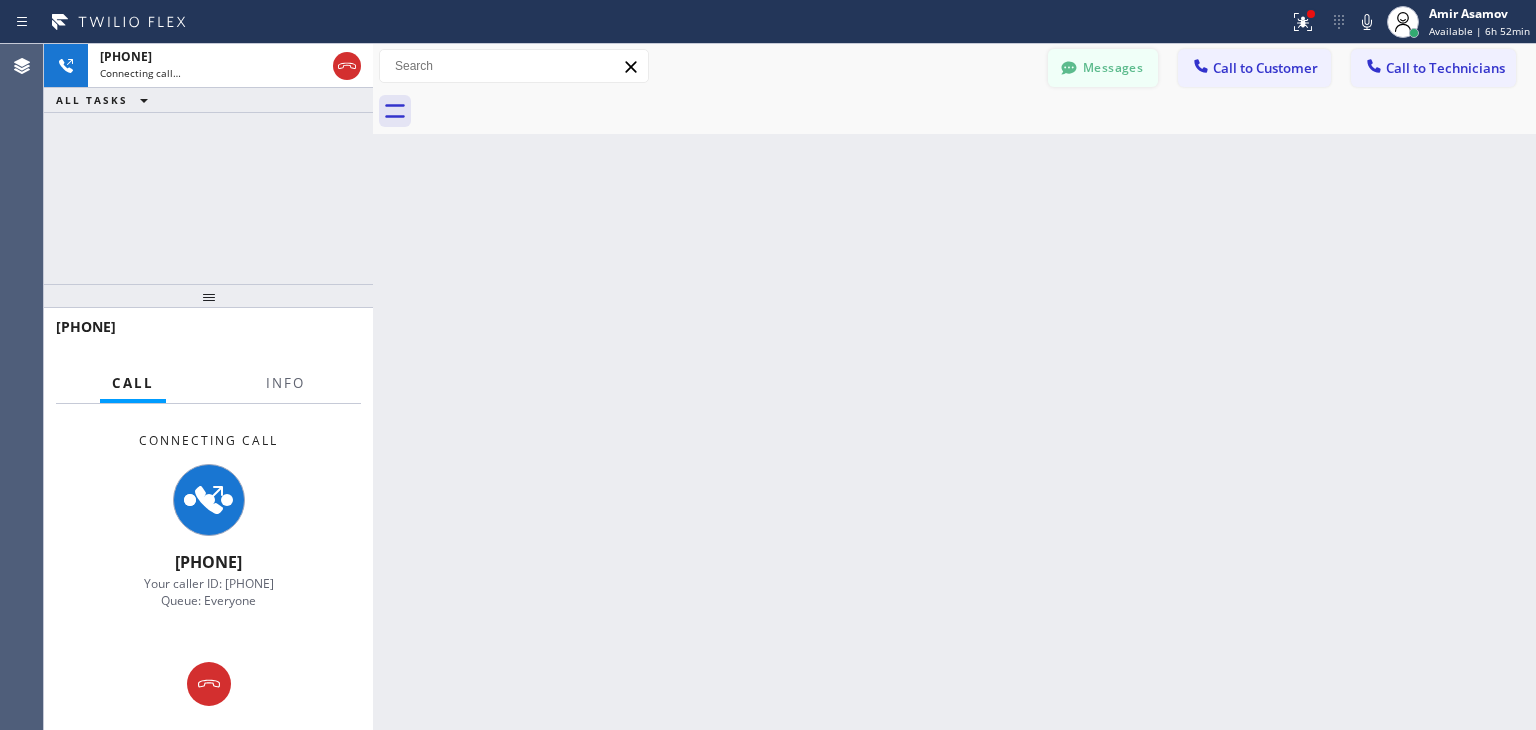 click on "Messages" at bounding box center [1103, 68] 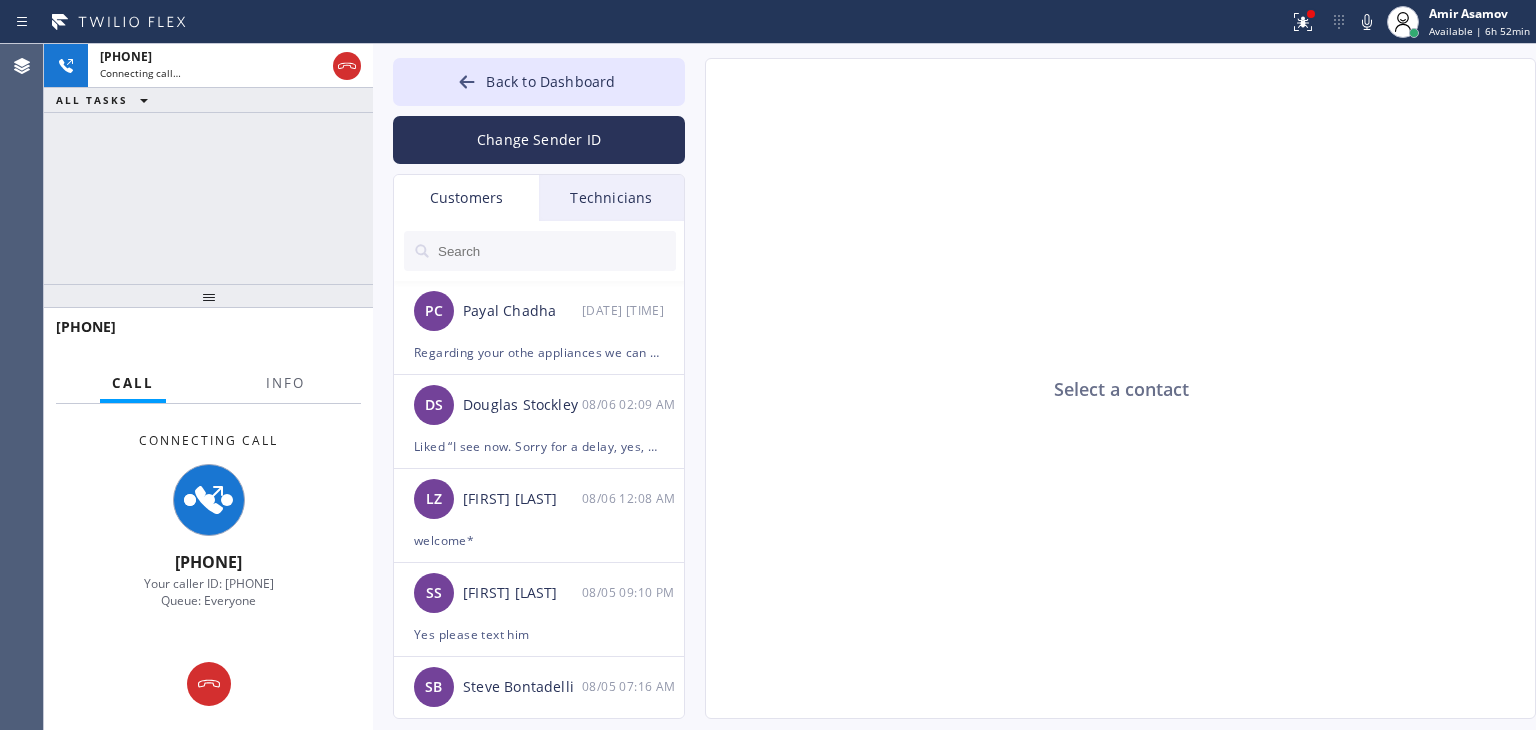 click at bounding box center [556, 251] 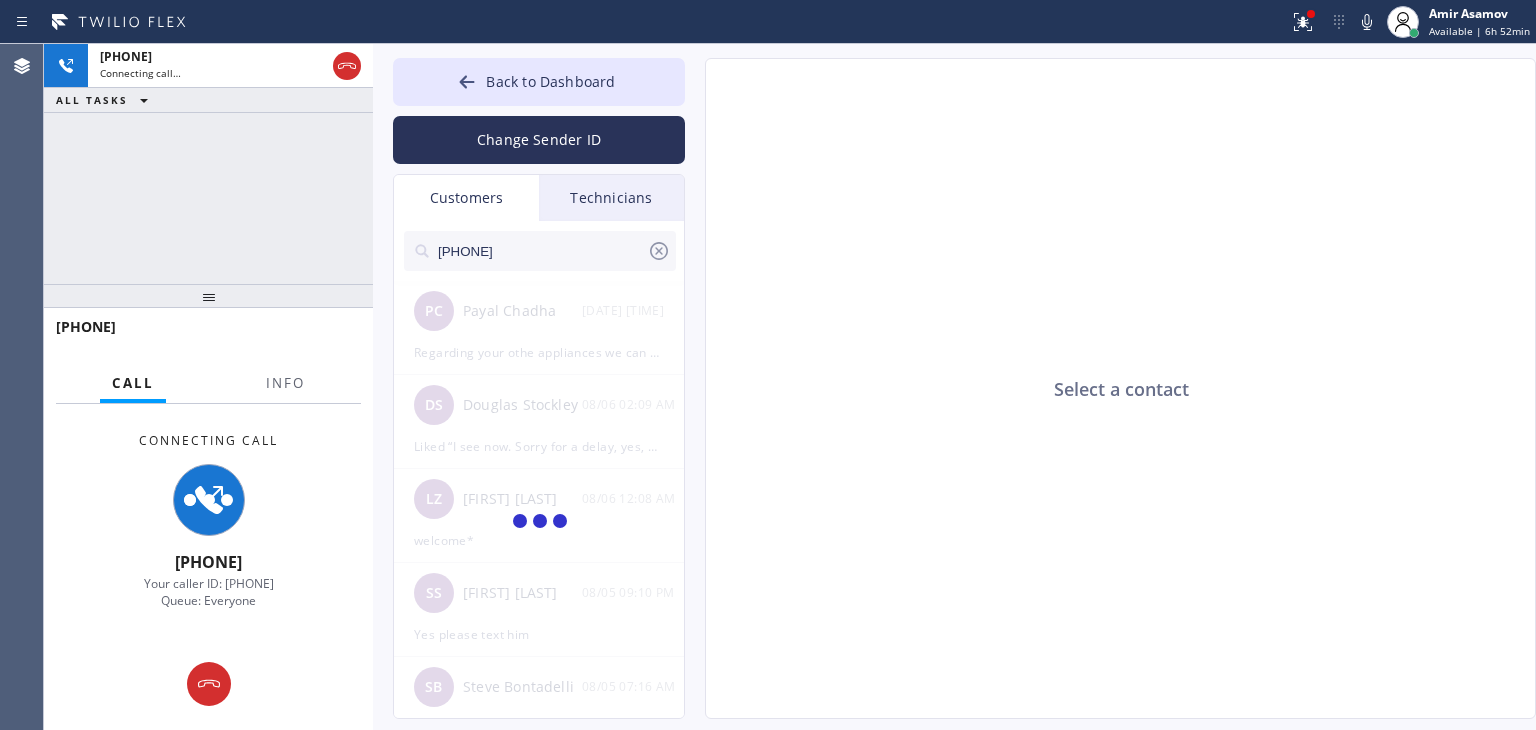 click on "[PHONE]" at bounding box center (541, 251) 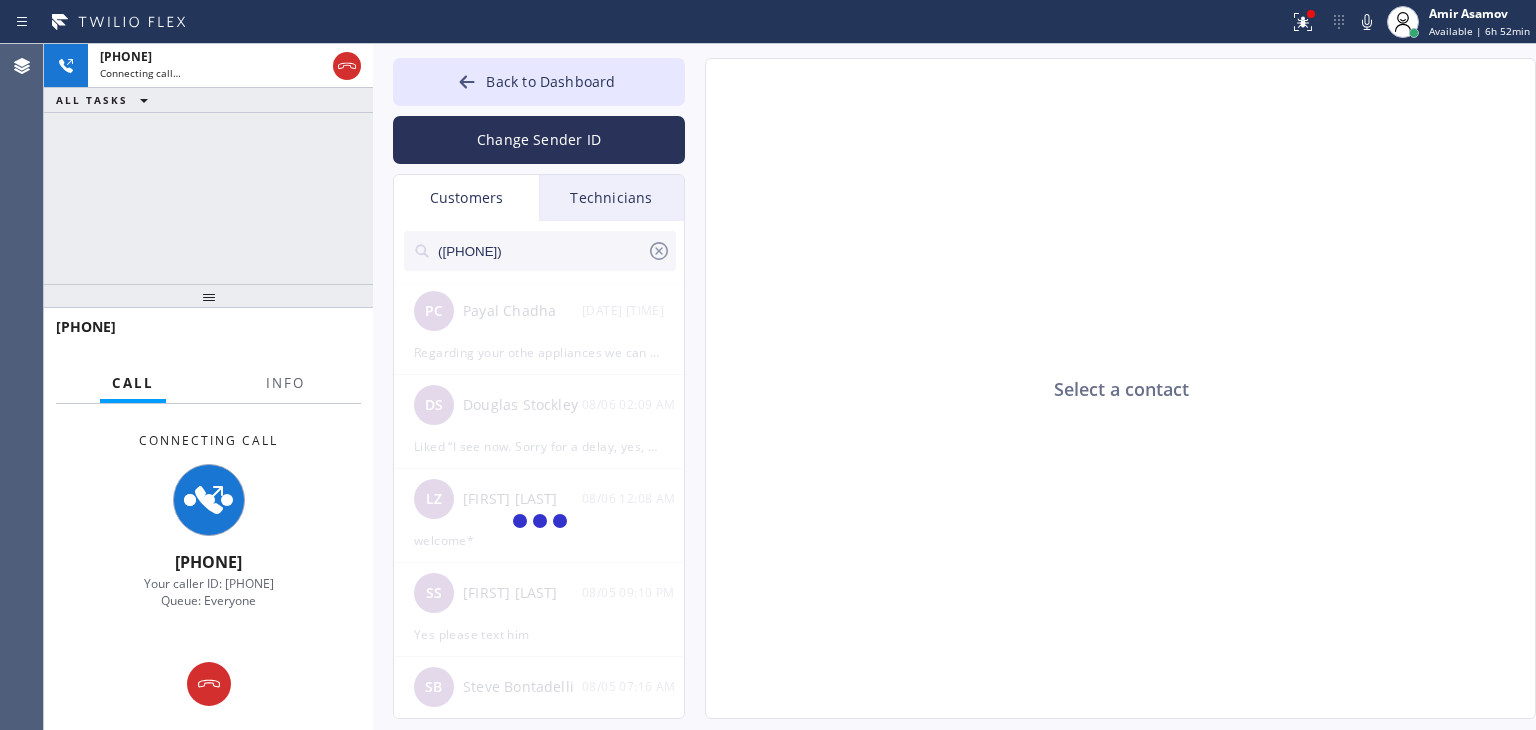 click on "([PHONE])" at bounding box center (541, 251) 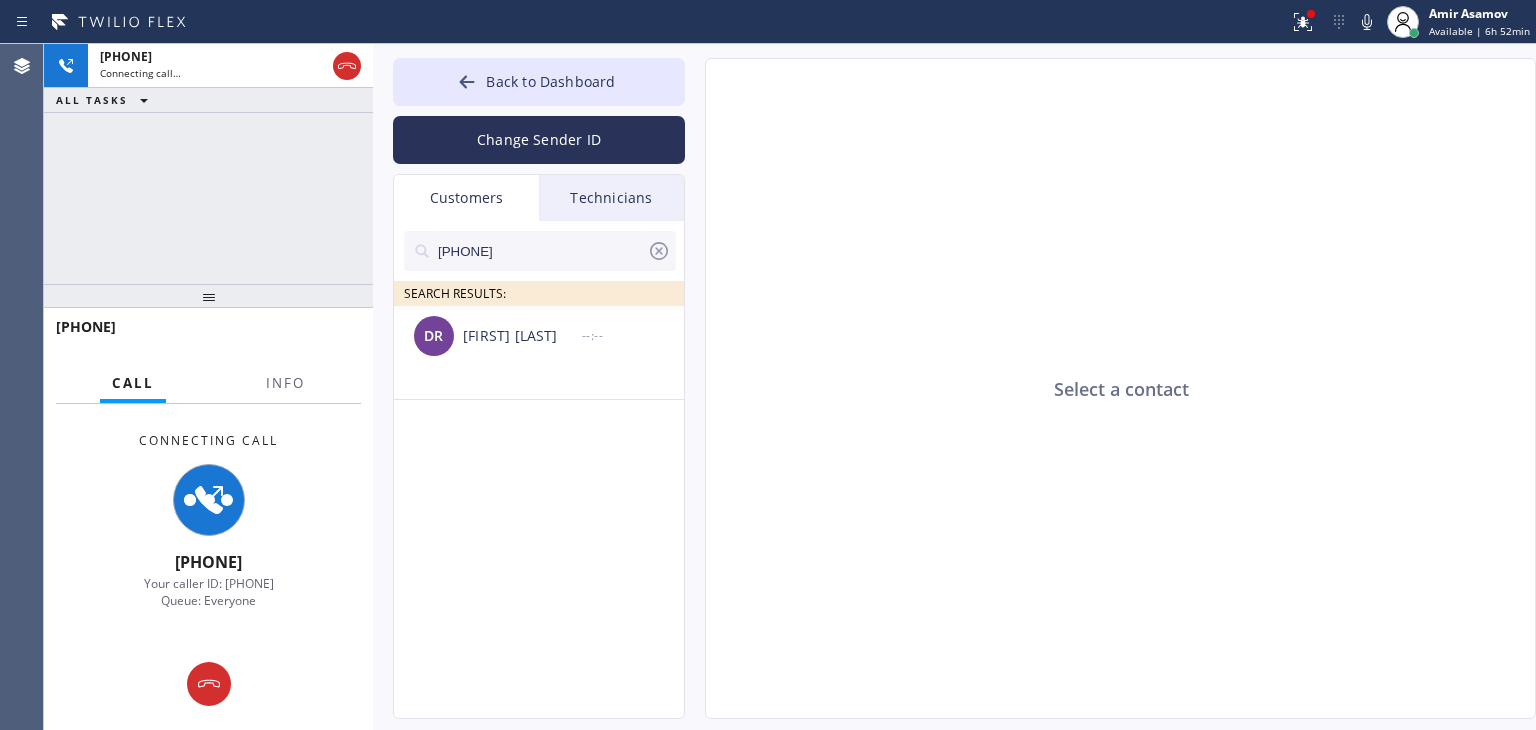 type on "[PHONE]" 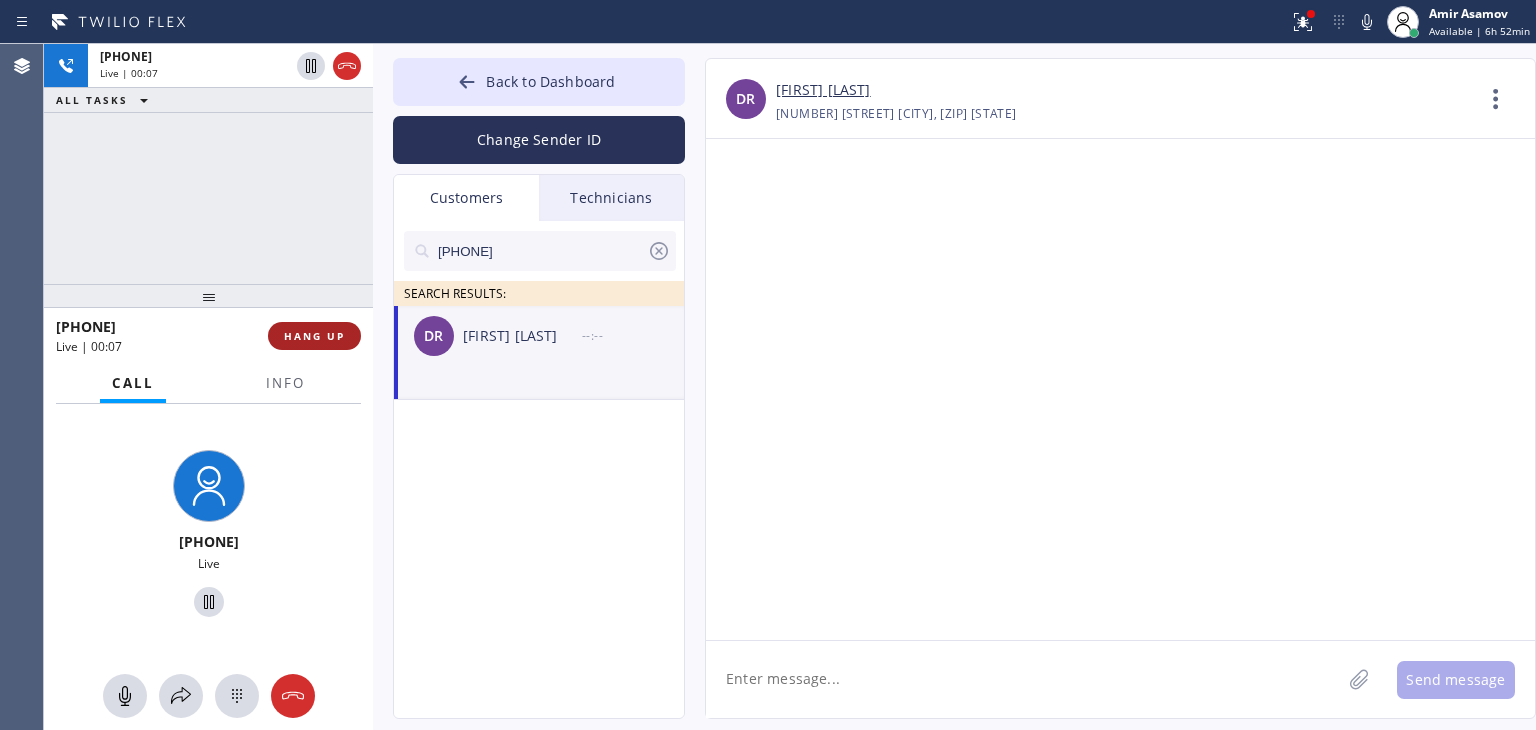 click on "HANG UP" at bounding box center (314, 336) 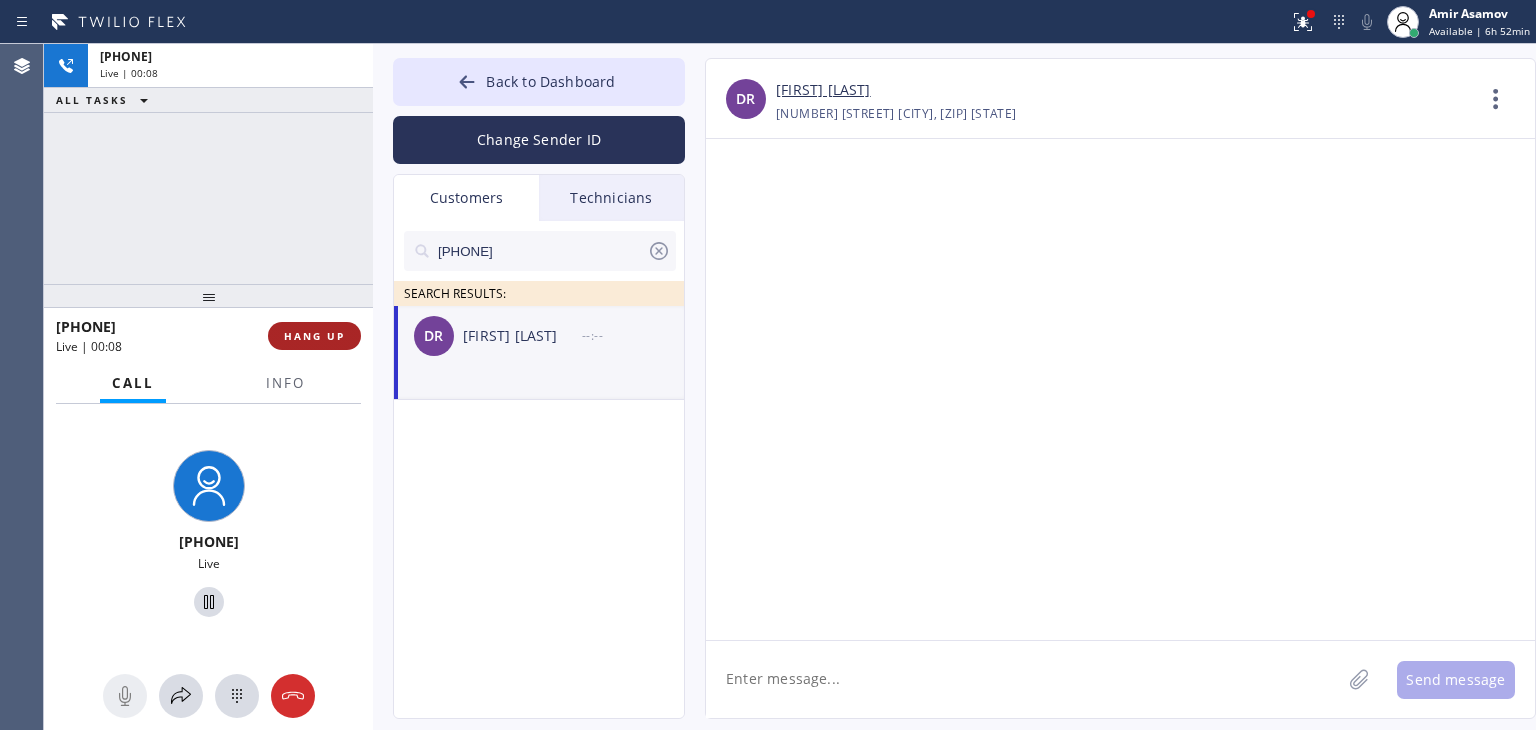 click on "HANG UP" at bounding box center [314, 336] 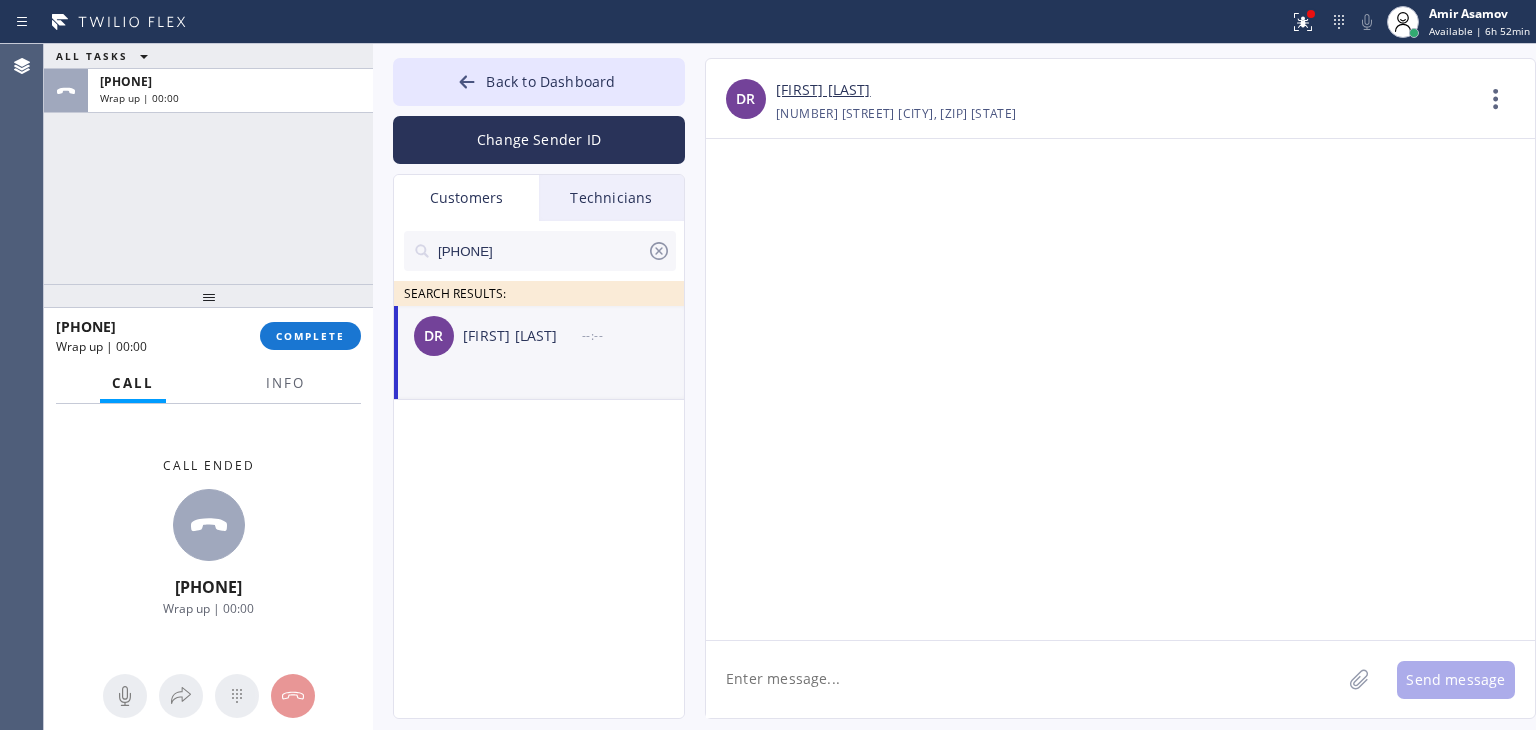 click 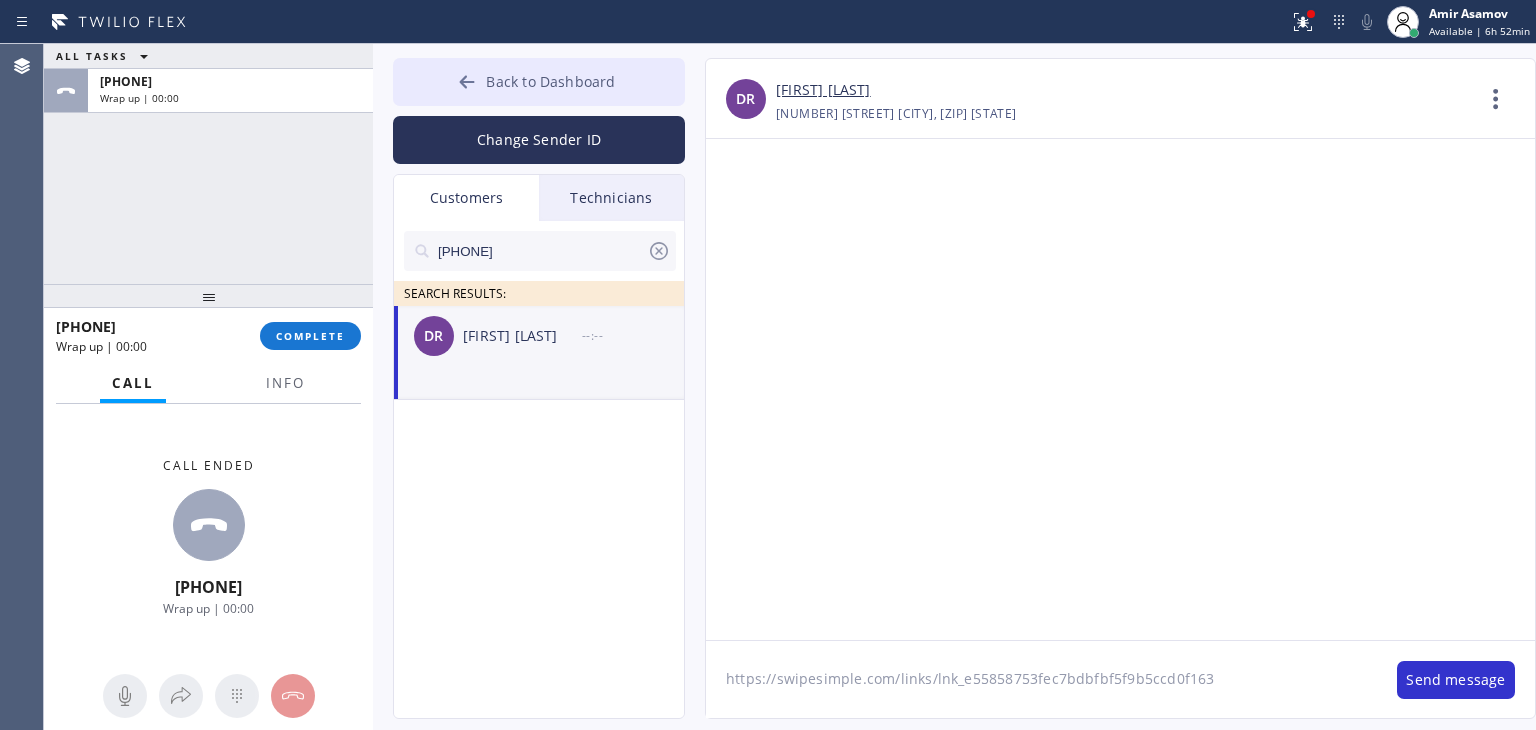 type on "https://swipesimple.com/links/lnk_e55858753fec7bdbfbf5f9b5ccd0f163" 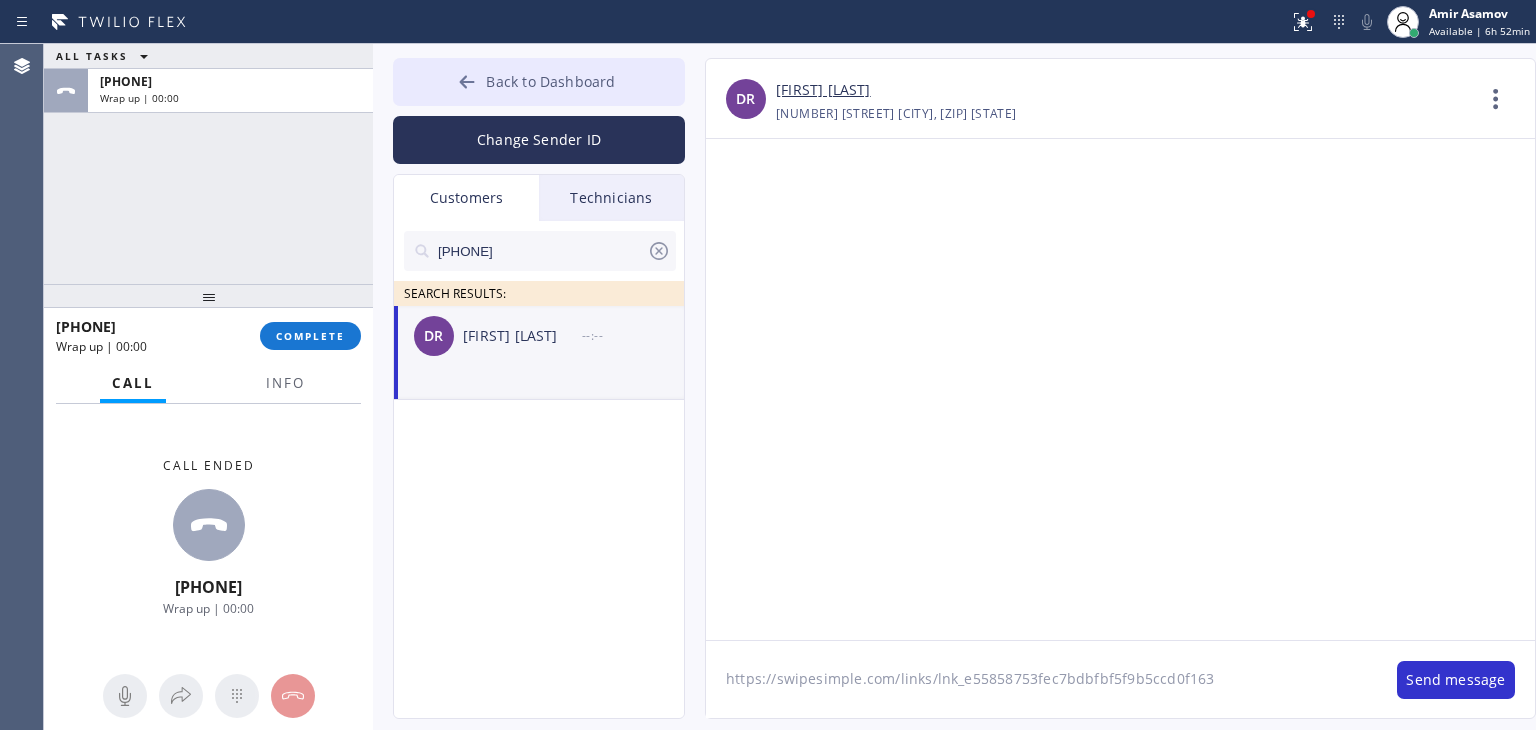 click on "Back to Dashboard" at bounding box center [539, 82] 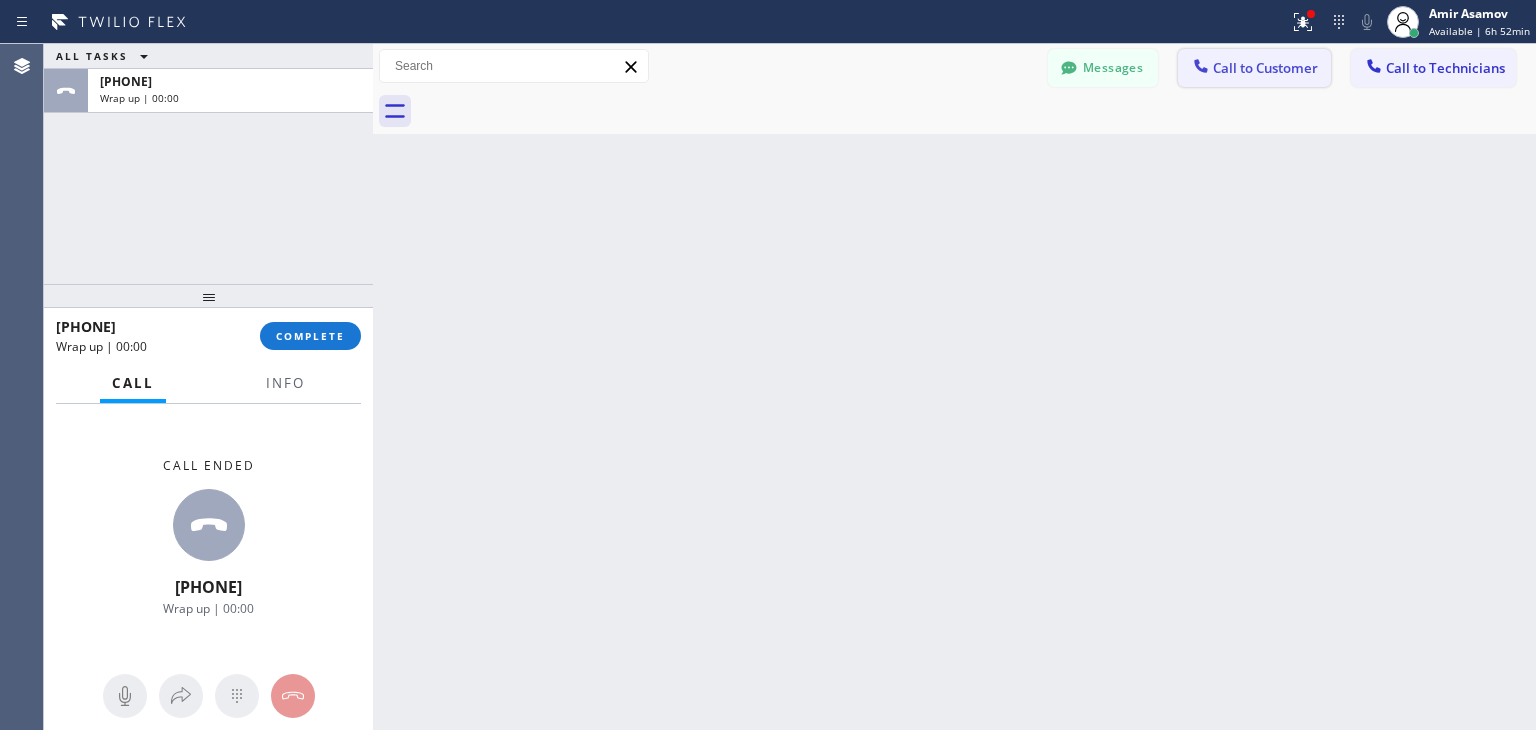click on "Call to Customer" at bounding box center [1254, 68] 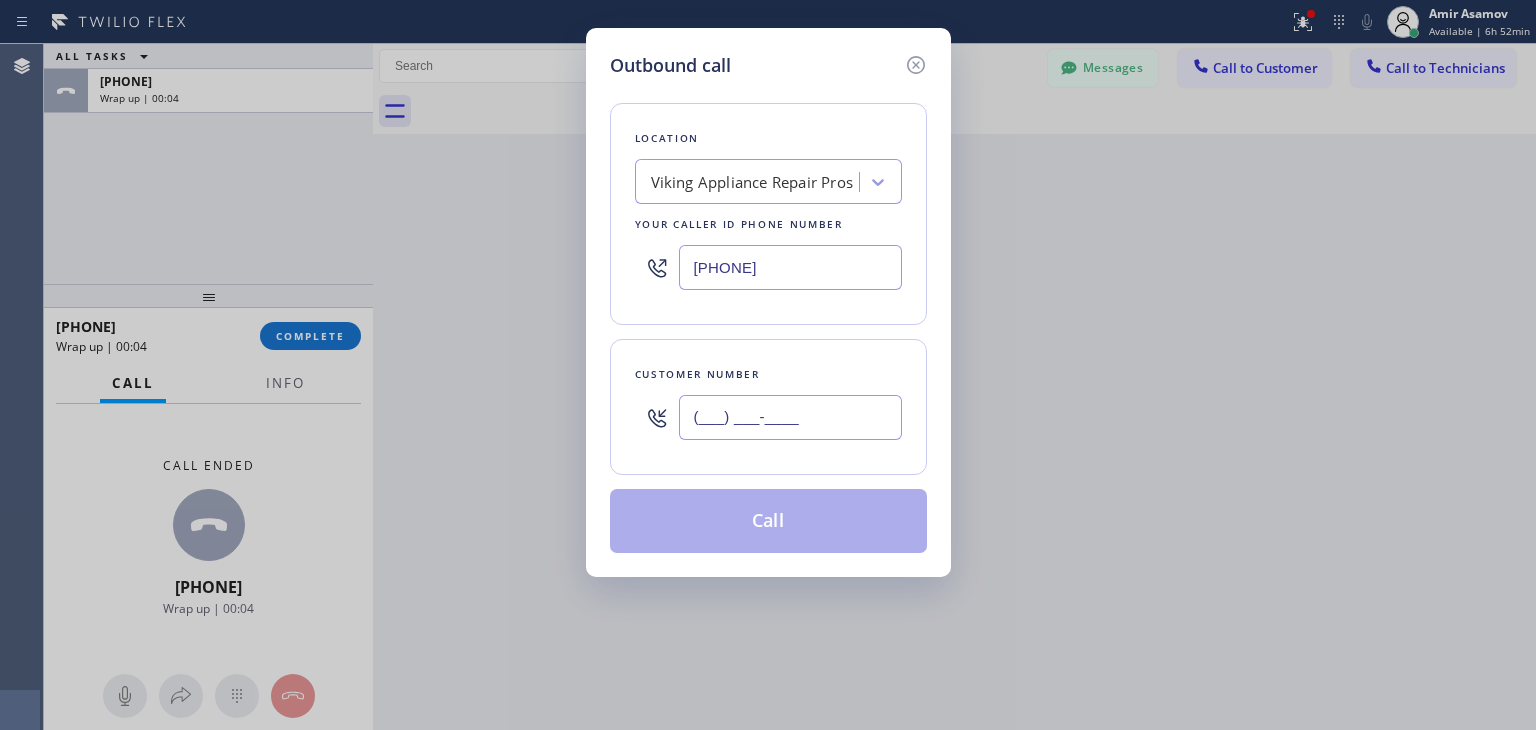paste on "[PHONE]" 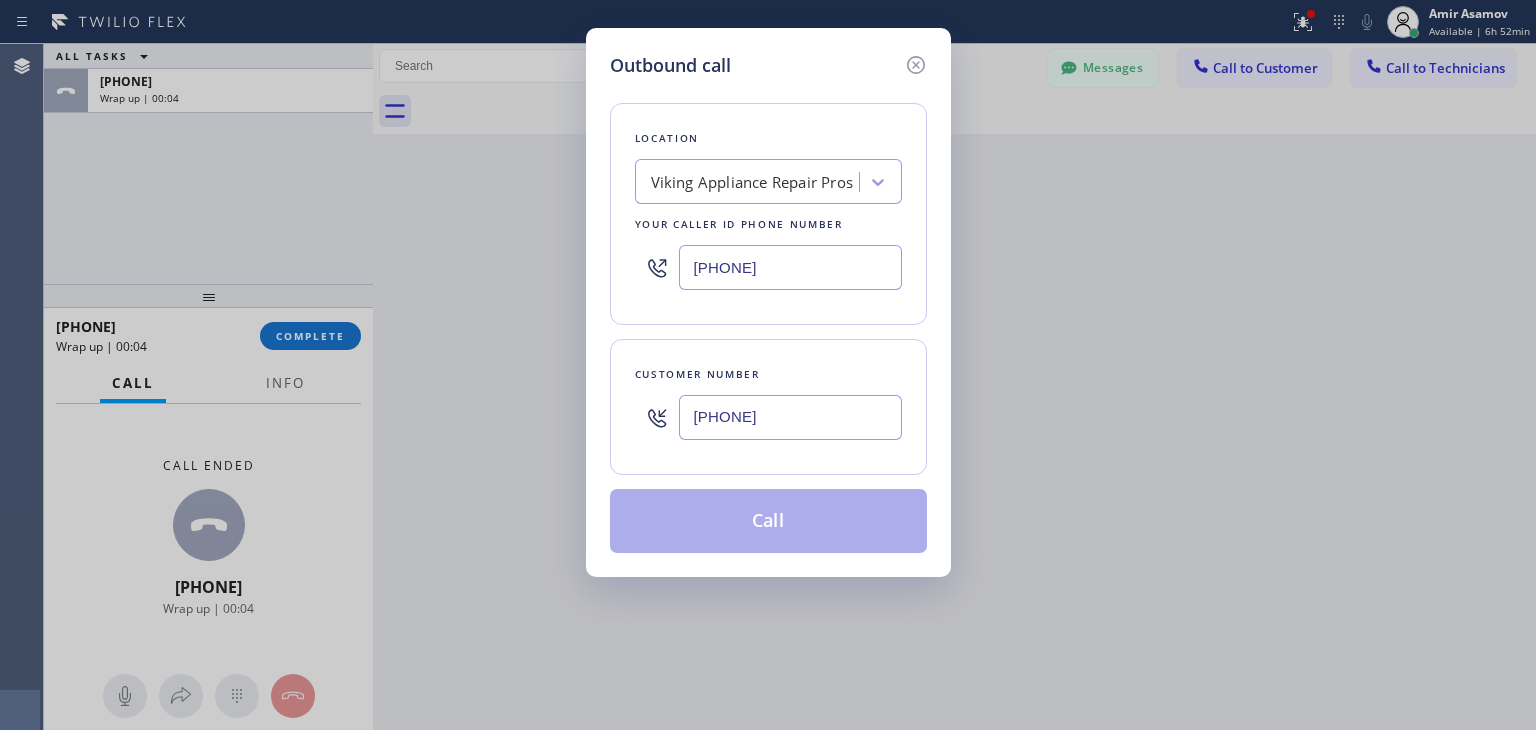 click on "[PHONE]" at bounding box center [790, 417] 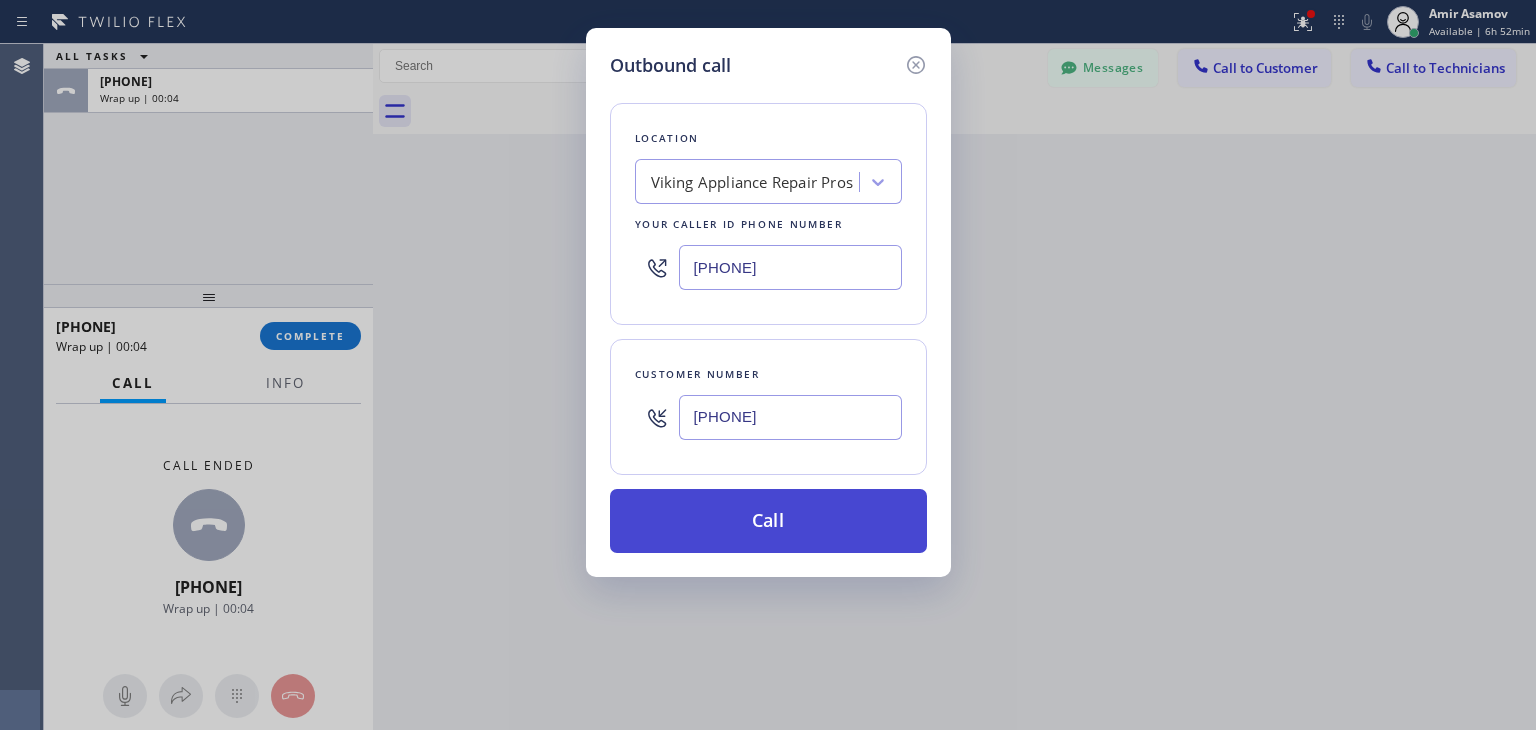 type on "[PHONE]" 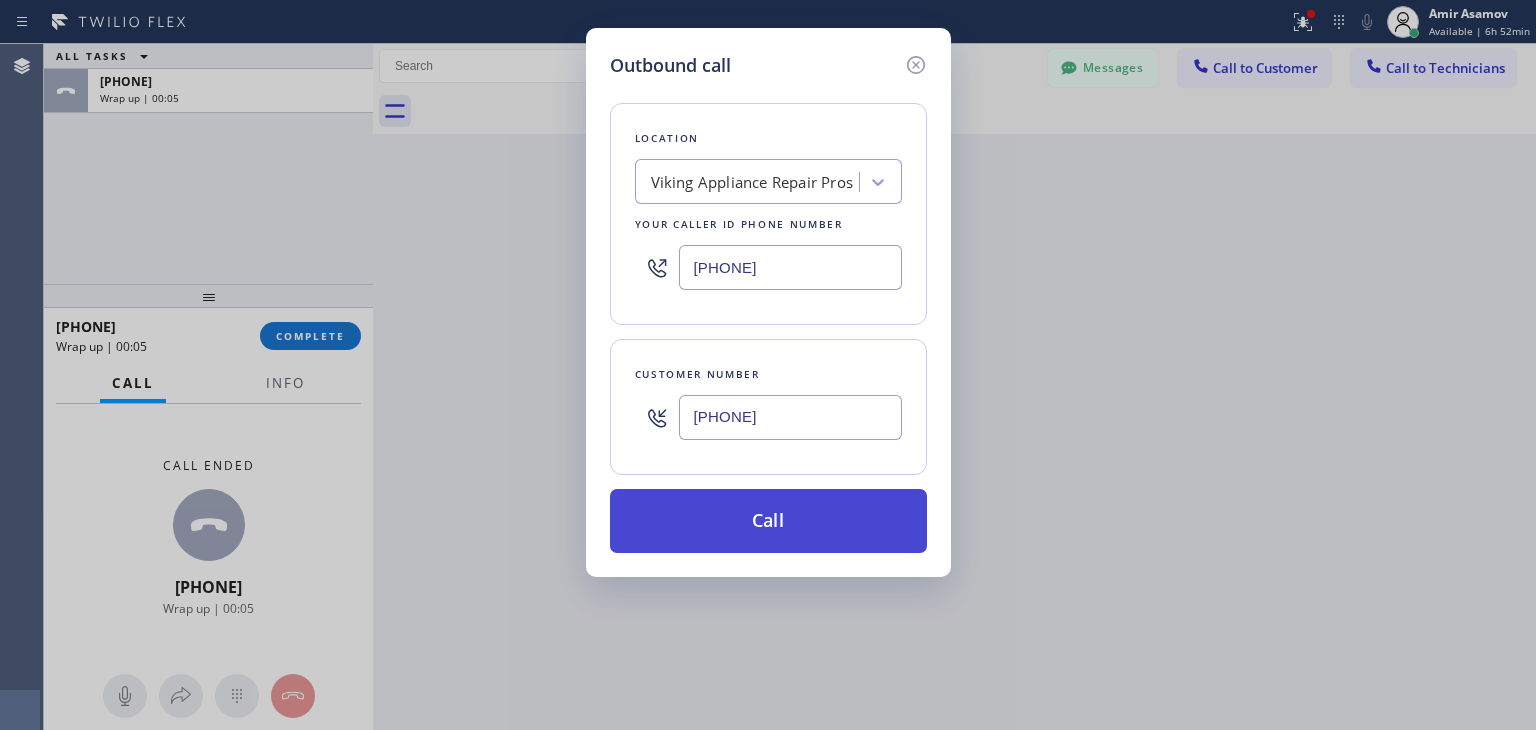click on "Call" at bounding box center (768, 521) 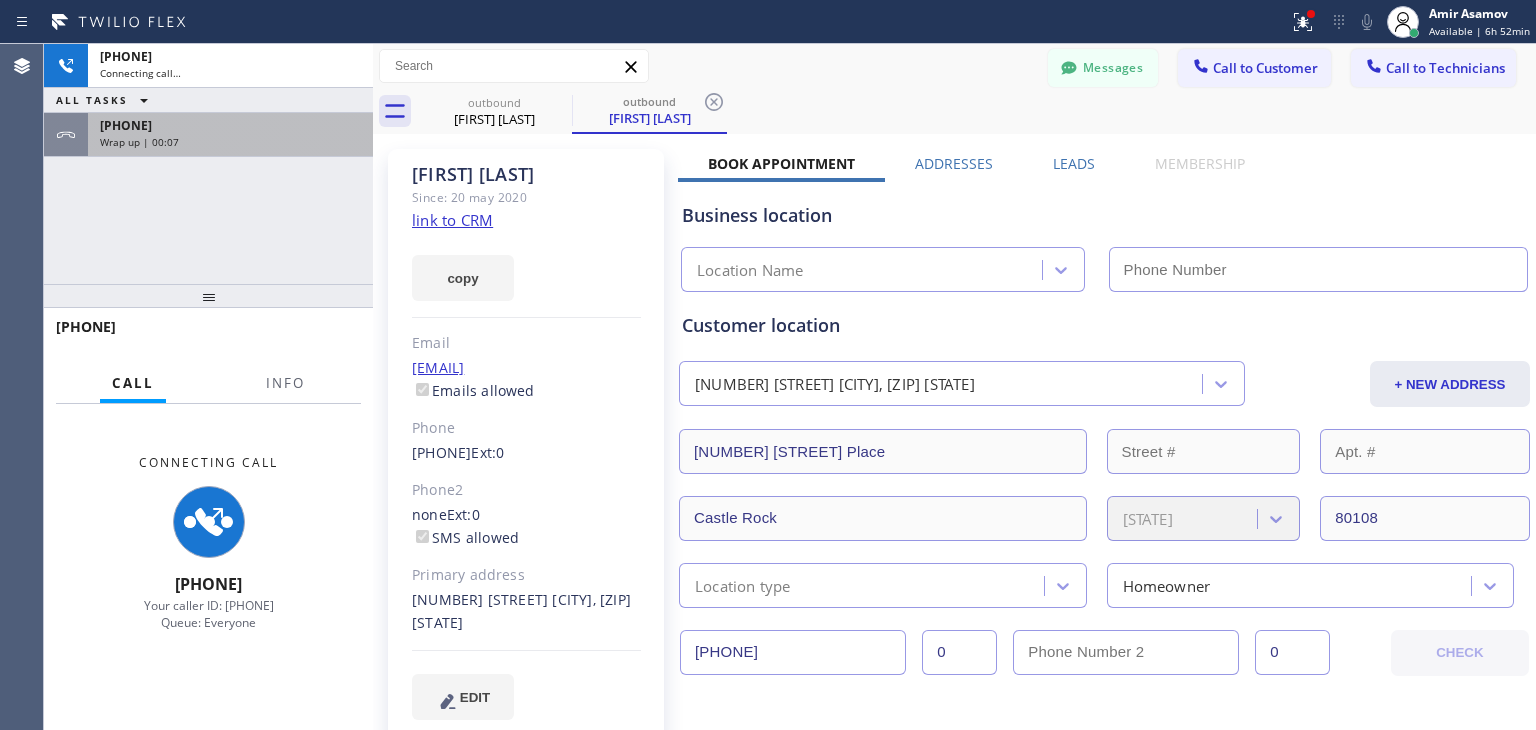 click on "Wrap up | 00:07" at bounding box center [230, 142] 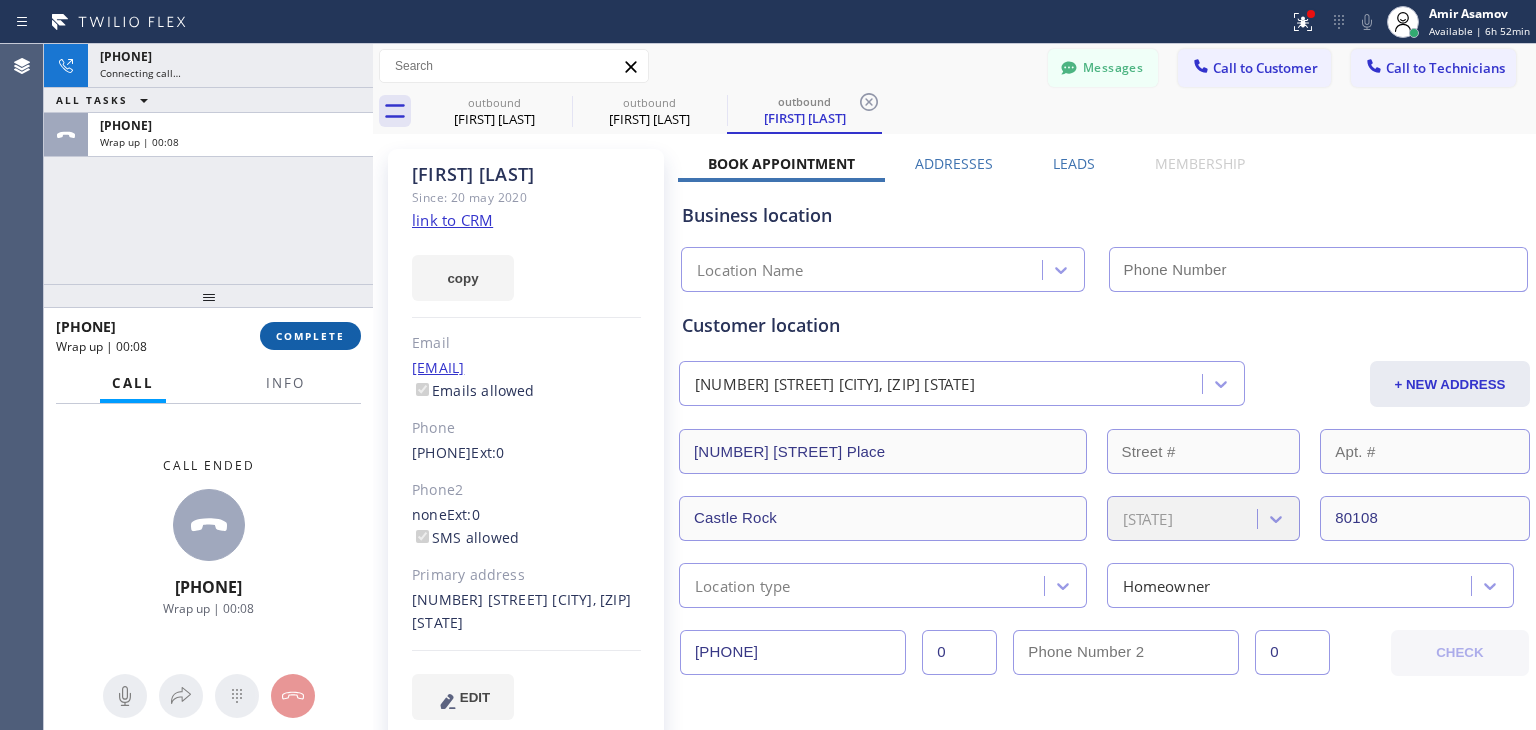 click on "COMPLETE" at bounding box center (310, 336) 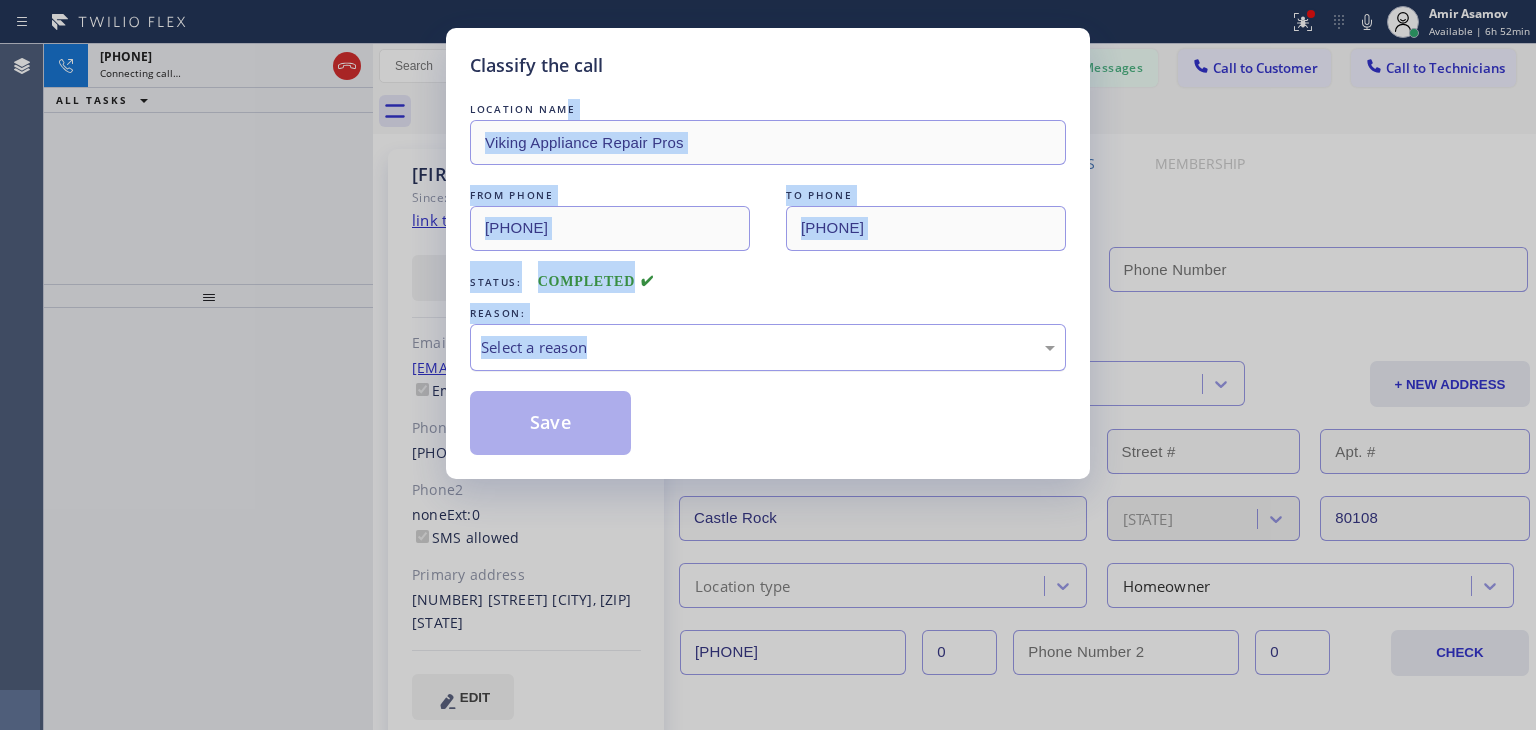 drag, startPoint x: 562, startPoint y: 99, endPoint x: 744, endPoint y: 333, distance: 296.44562 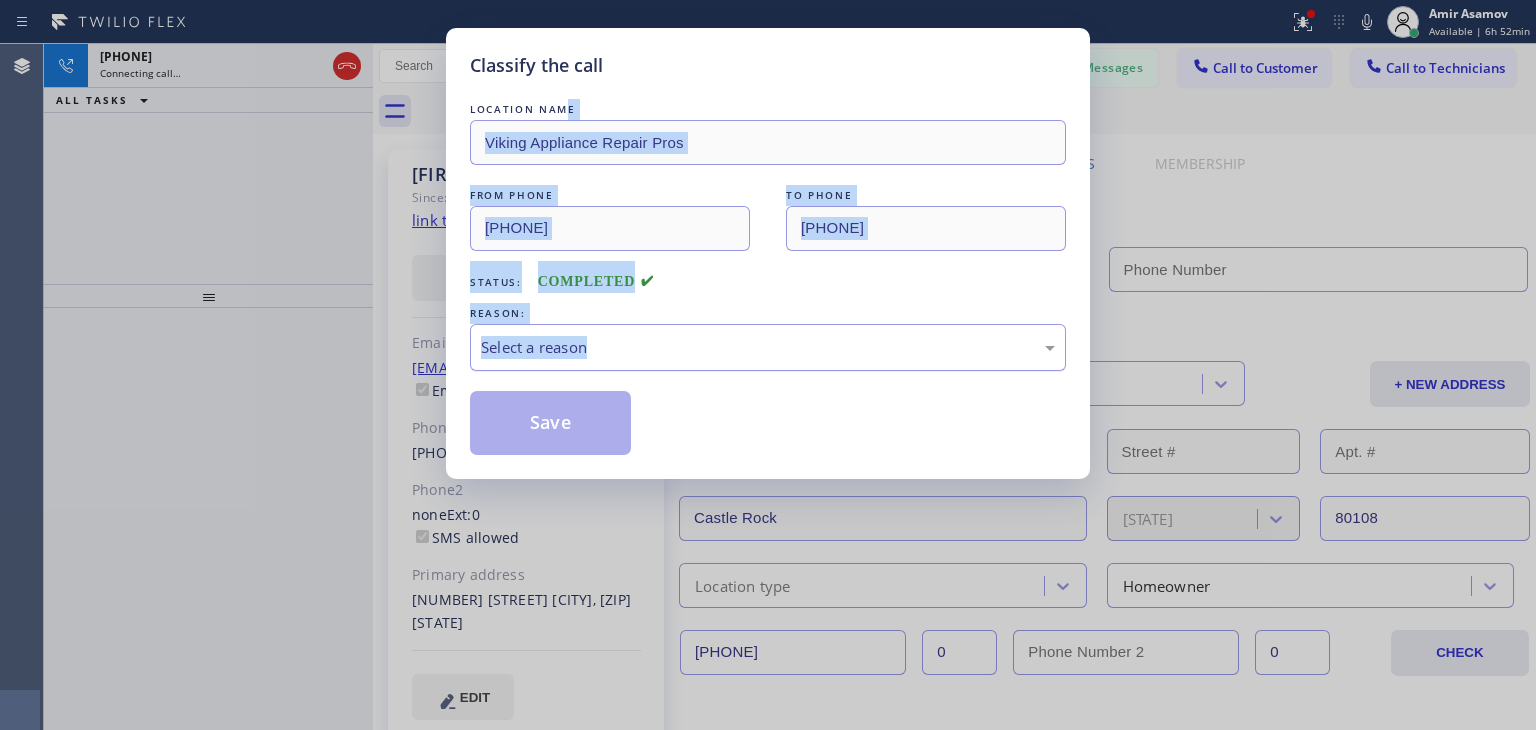 click on "LOCATION NAME Viking Appliance Repair Pros FROM PHONE (619) 675-7917 TO PHONE (720) 892-7224 Status: COMPLETED REASON: Select a reason Save" at bounding box center (768, 277) 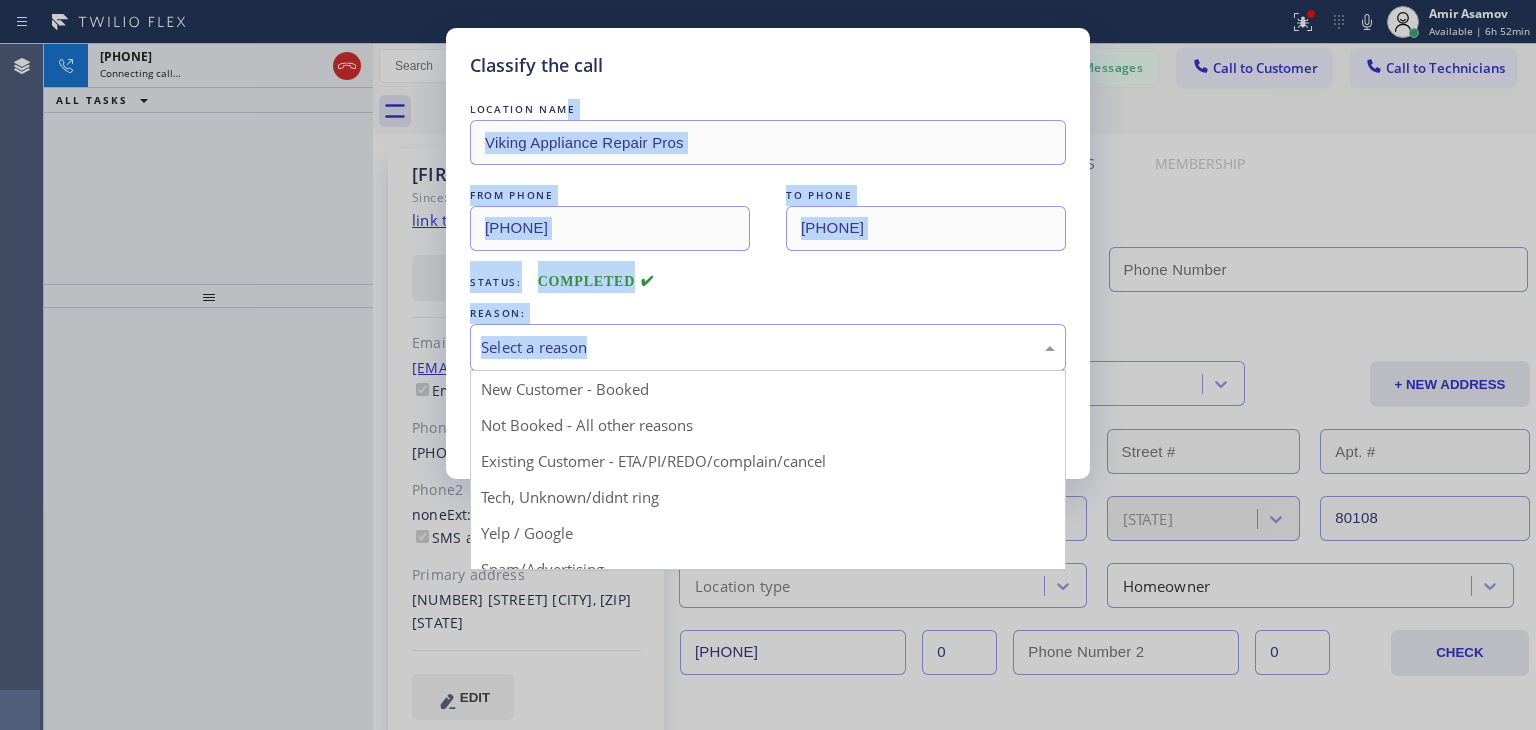 click on "Select a reason" at bounding box center [768, 347] 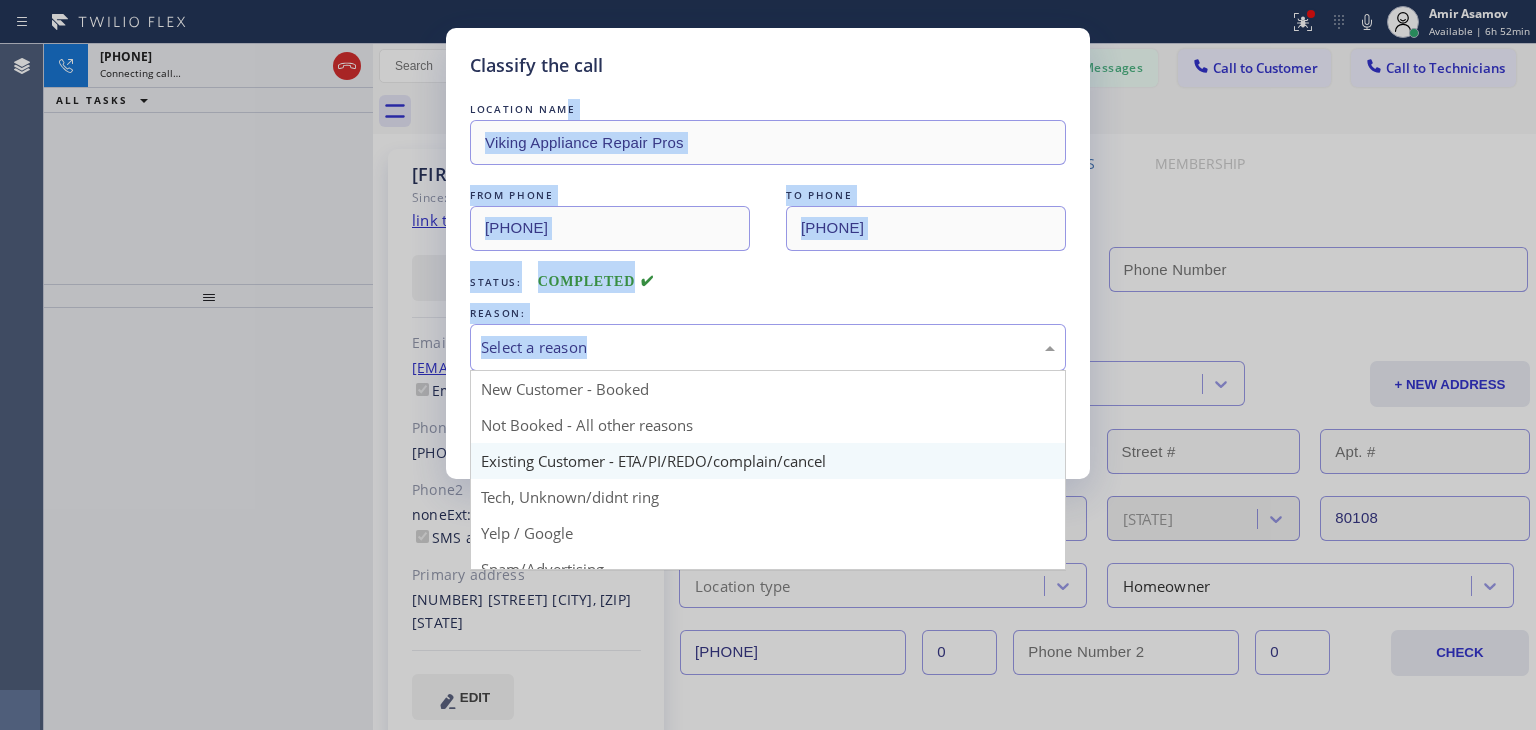 type on "[PHONE]" 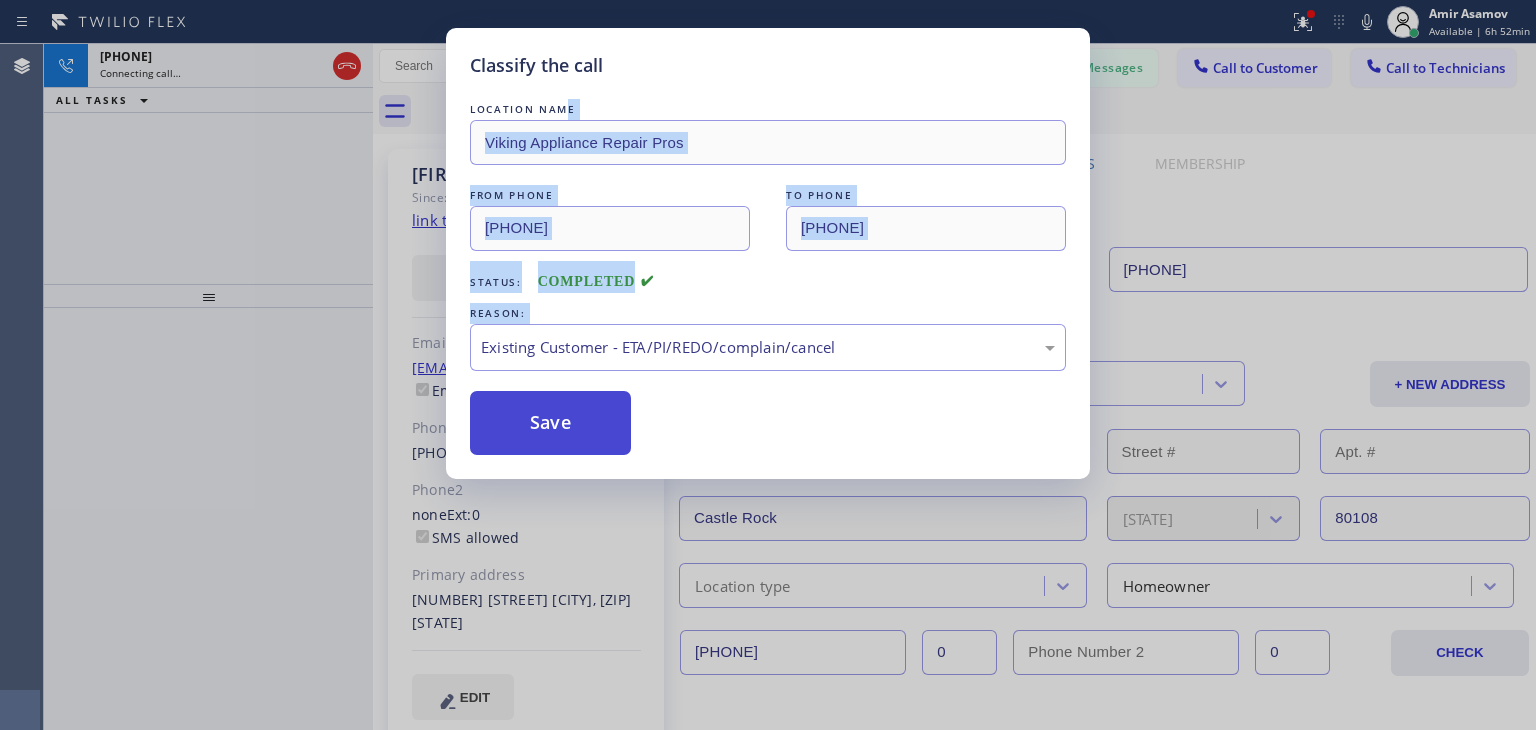 click on "Save" at bounding box center (550, 423) 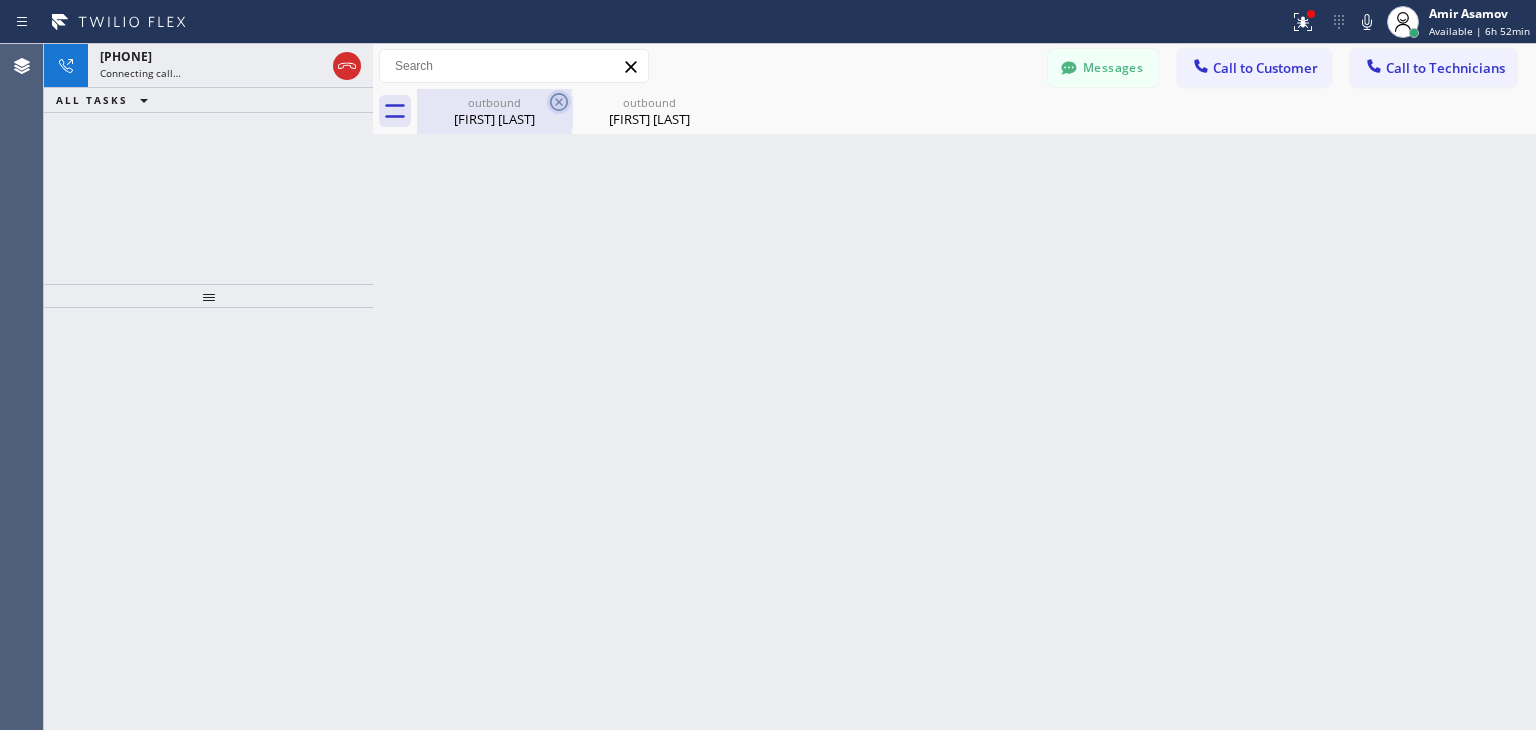 click 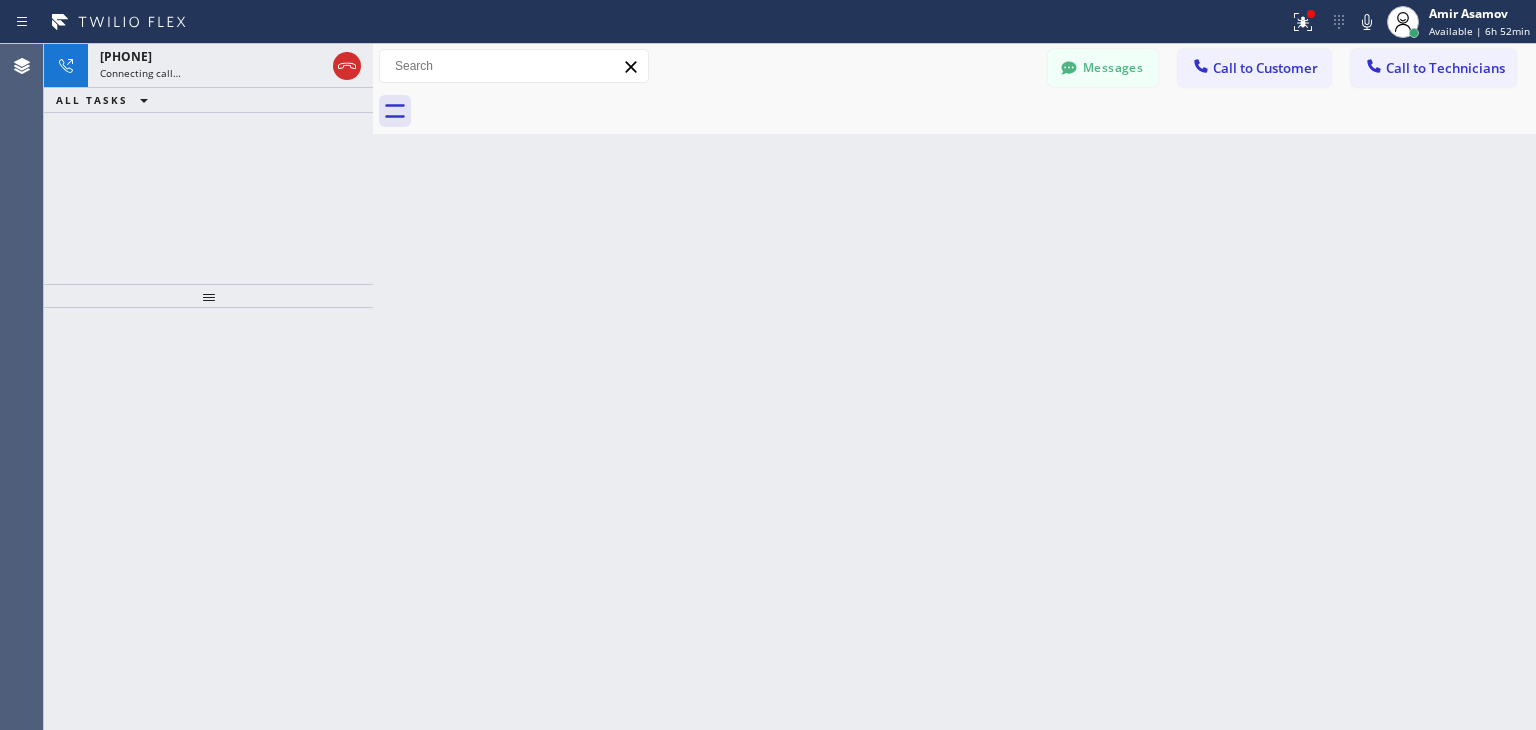 click at bounding box center (976, 111) 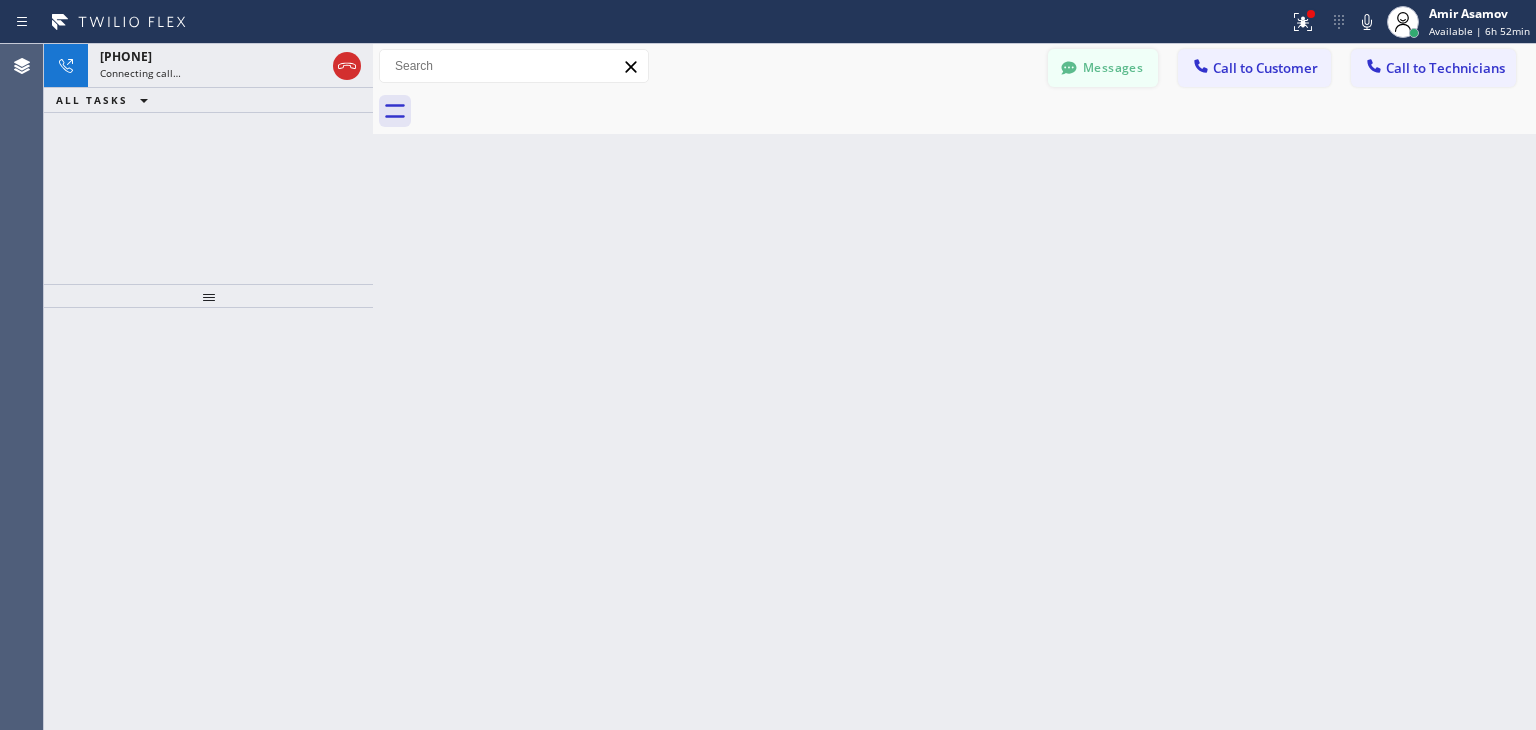 drag, startPoint x: 556, startPoint y: 93, endPoint x: 1121, endPoint y: 77, distance: 565.2265 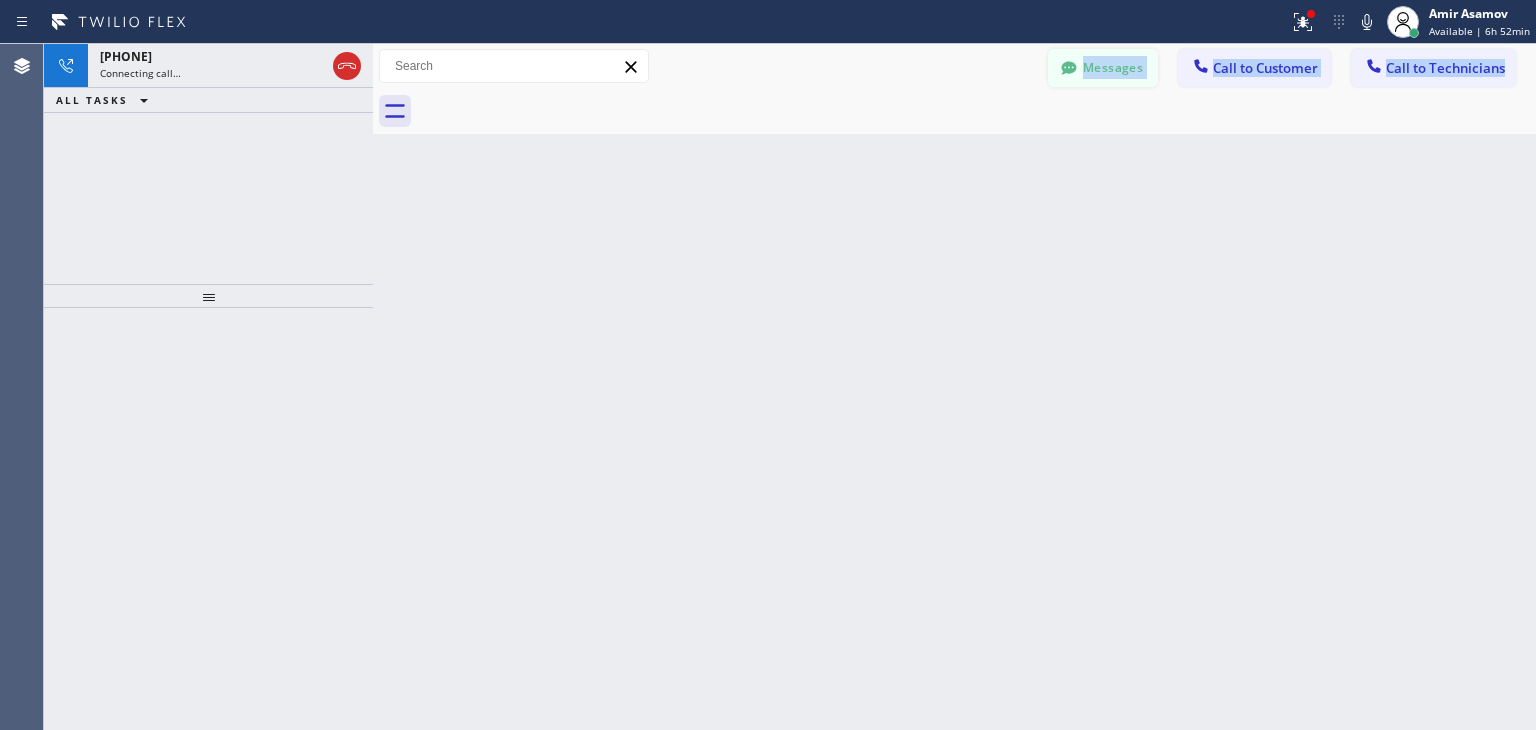 click on "Messages" at bounding box center (1103, 68) 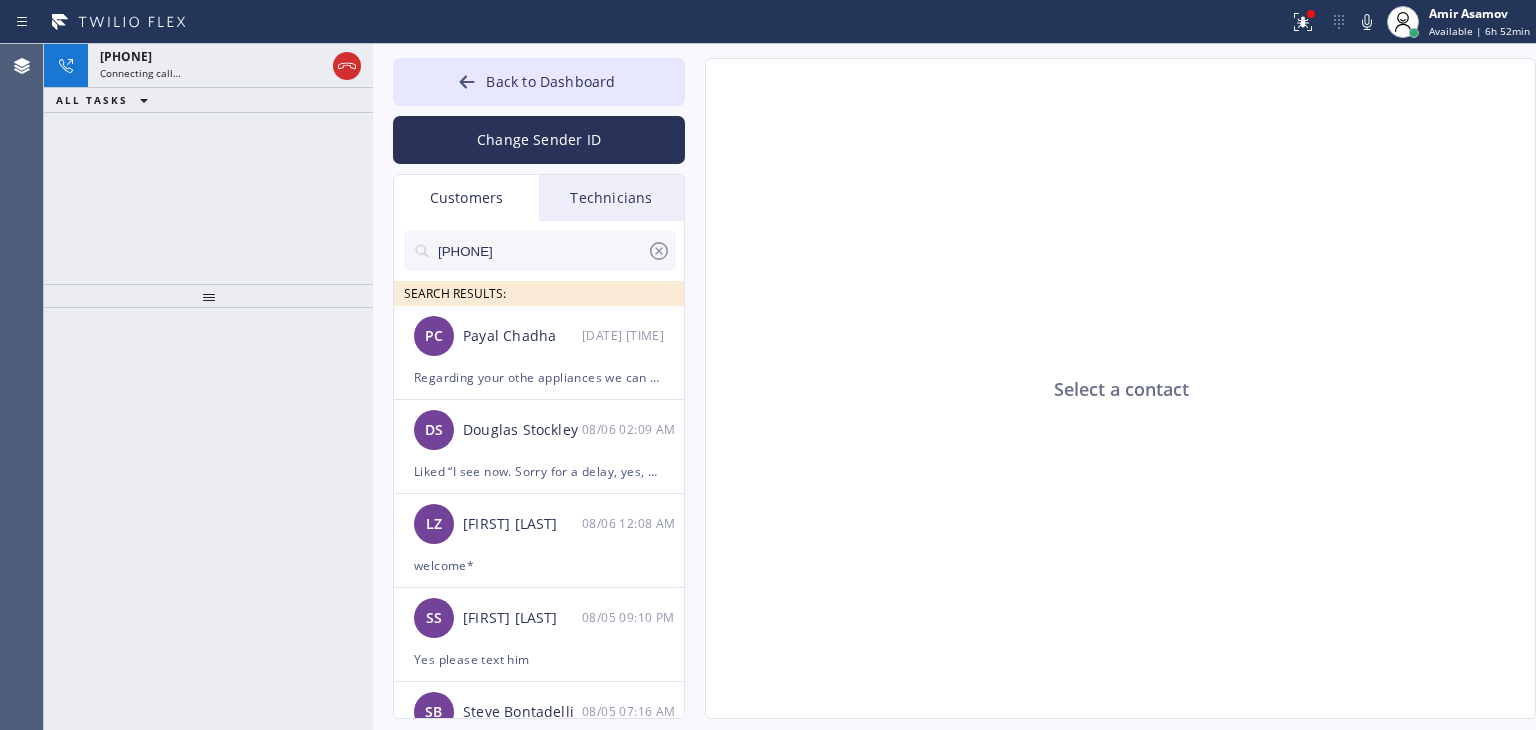 click on "[PHONE]" at bounding box center [541, 251] 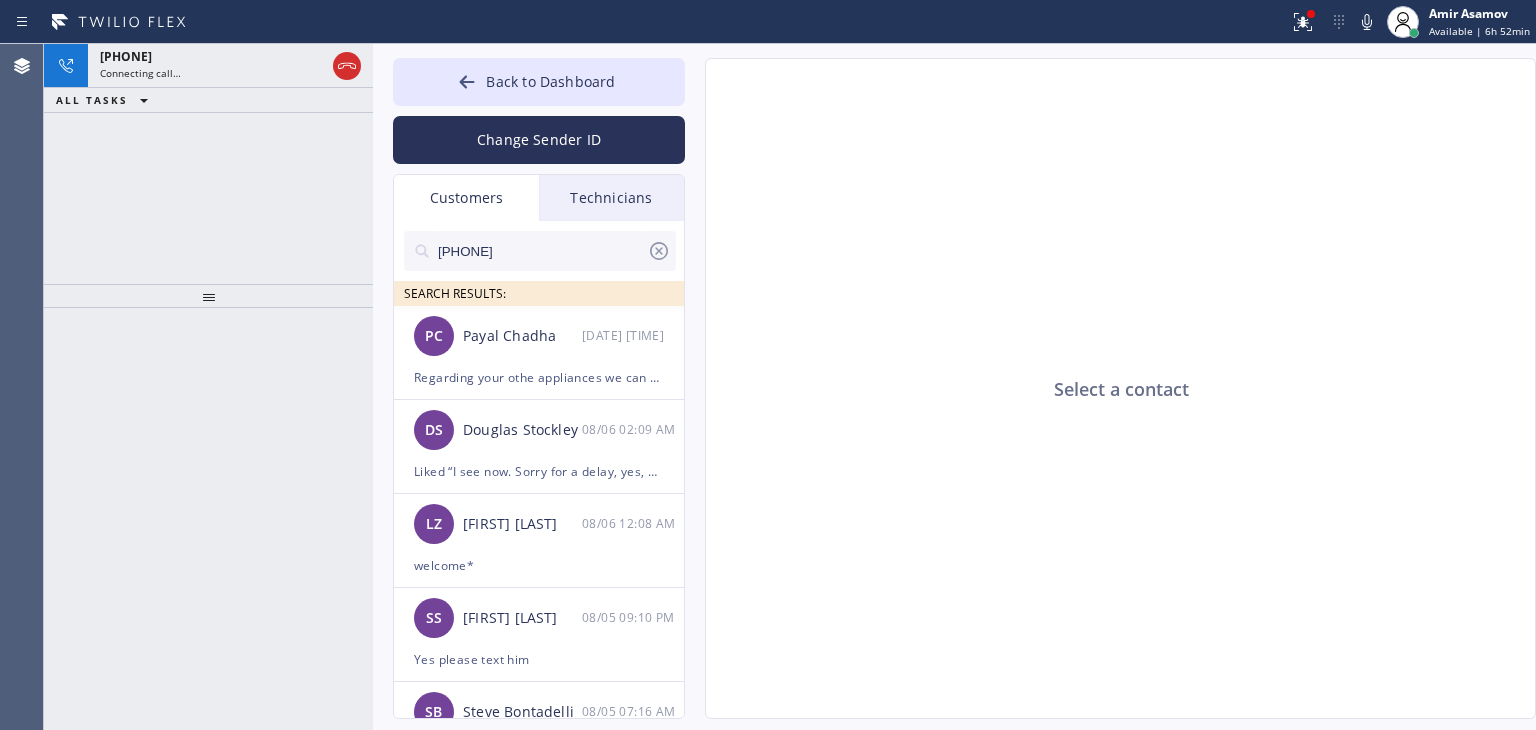 click on "[PHONE]" at bounding box center (541, 251) 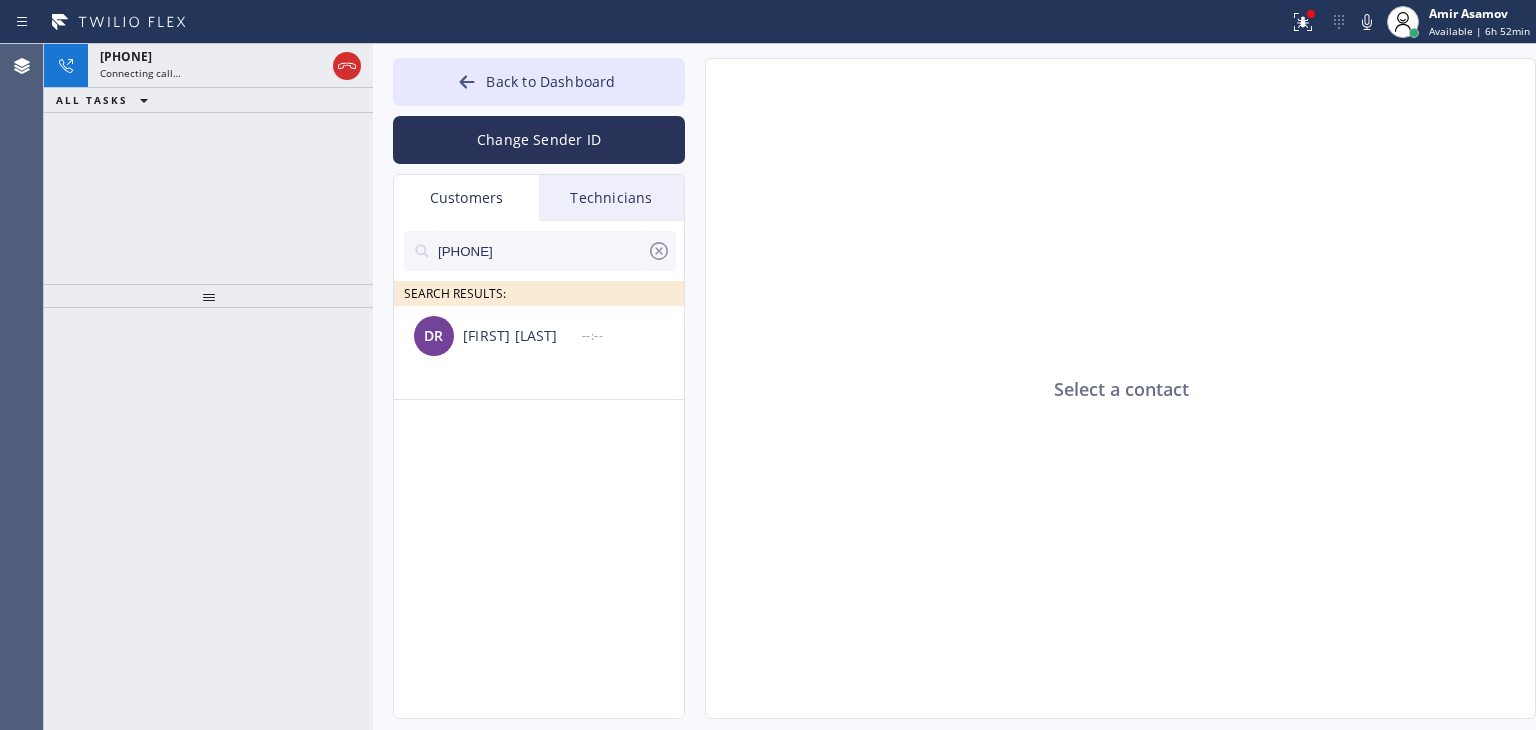 type on "[PHONE]" 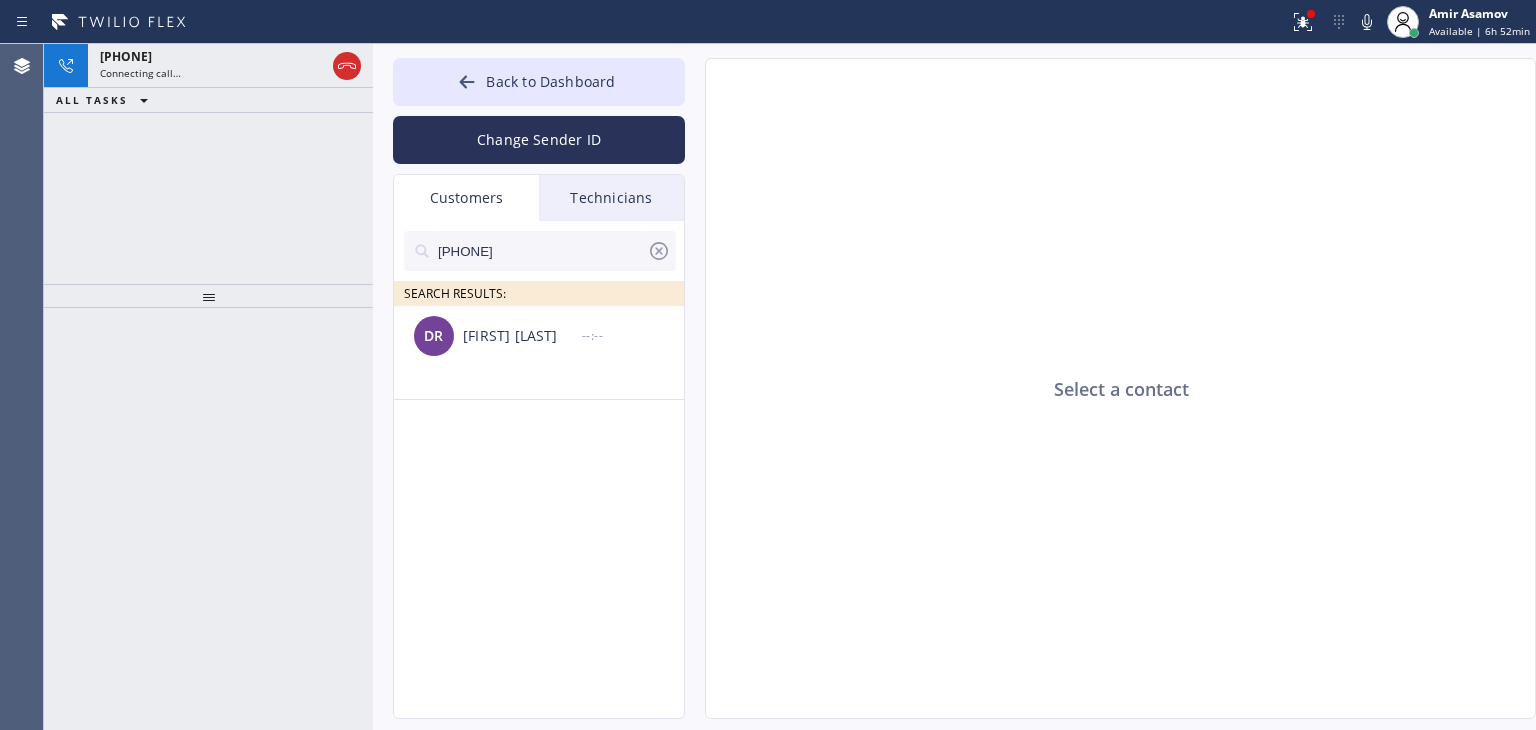 click on "DR [FIRST] [LAST] --:--" at bounding box center [540, 336] 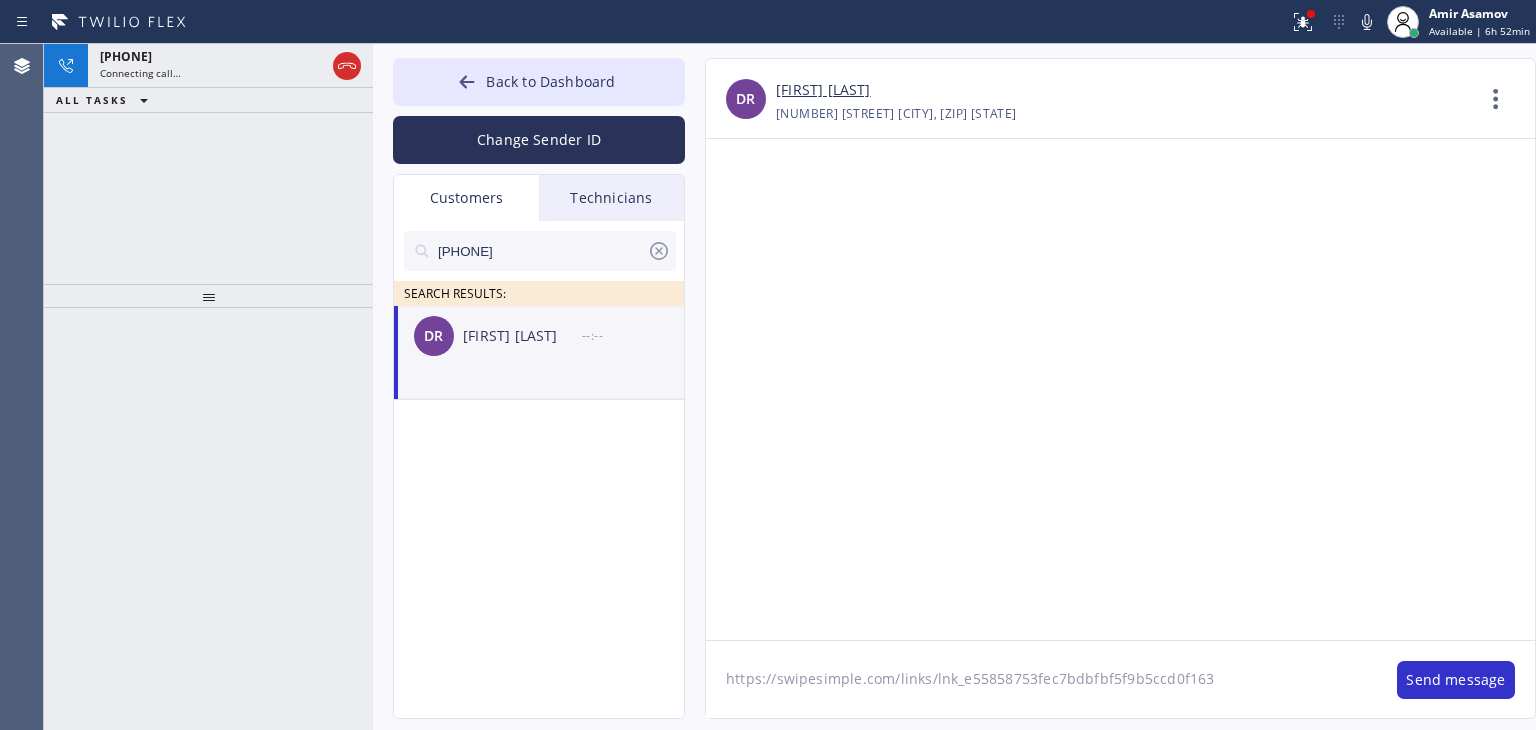 click on "https://swipesimple.com/links/lnk_e55858753fec7bdbfbf5f9b5ccd0f163" 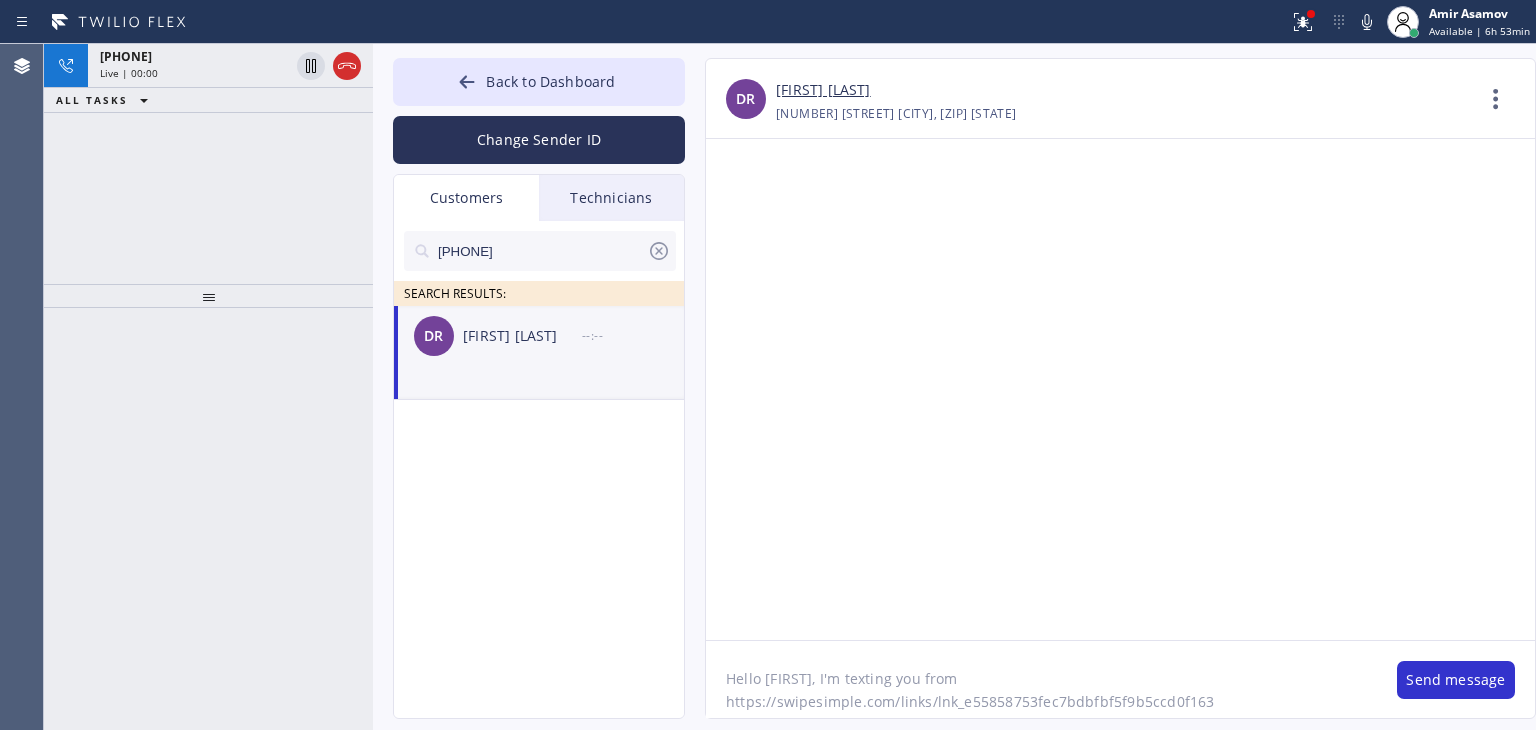 paste on "Viking Appliance Repair Pros" 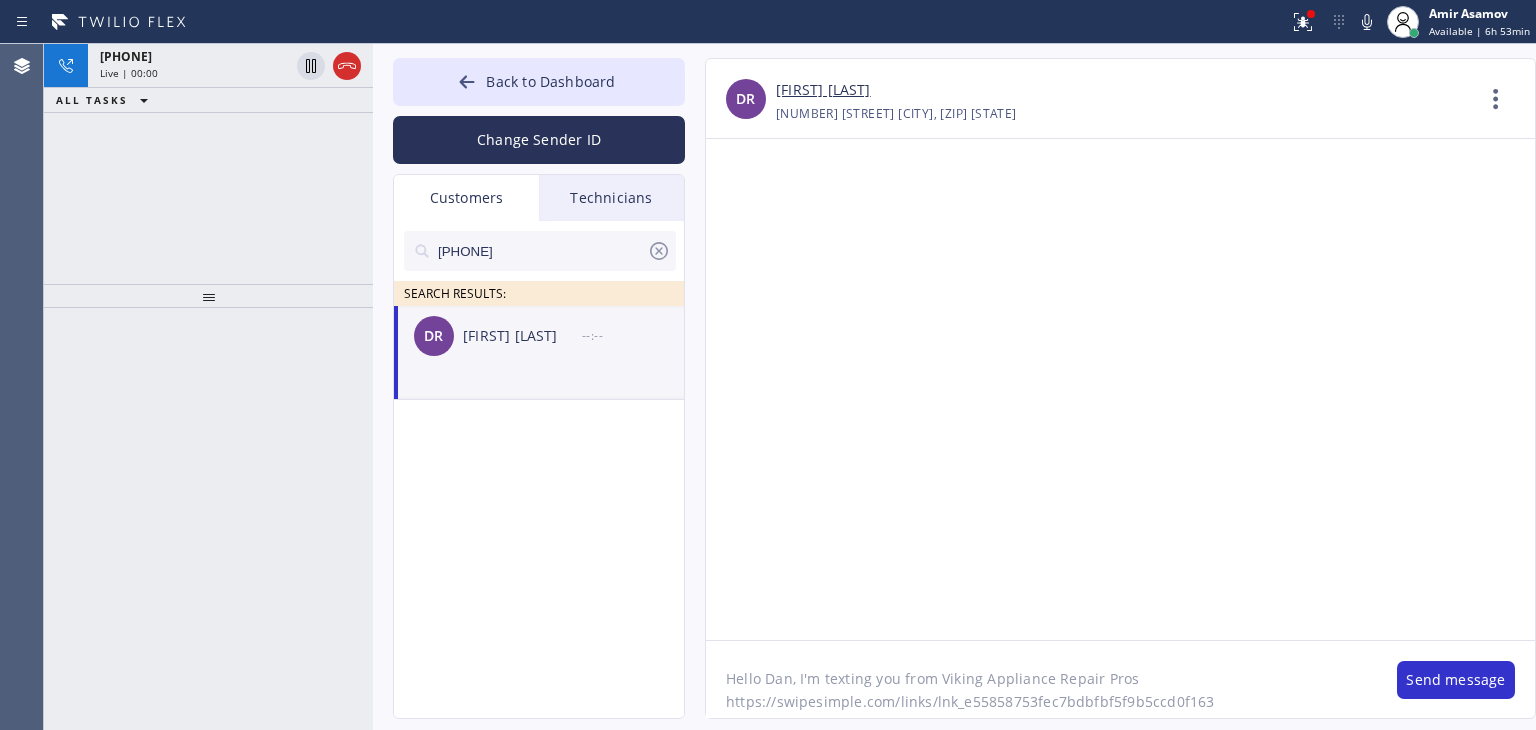 click on "Hello Dan, I'm texting you from Viking Appliance Repair Pros https://swipesimple.com/links/lnk_e55858753fec7bdbfbf5f9b5ccd0f163" 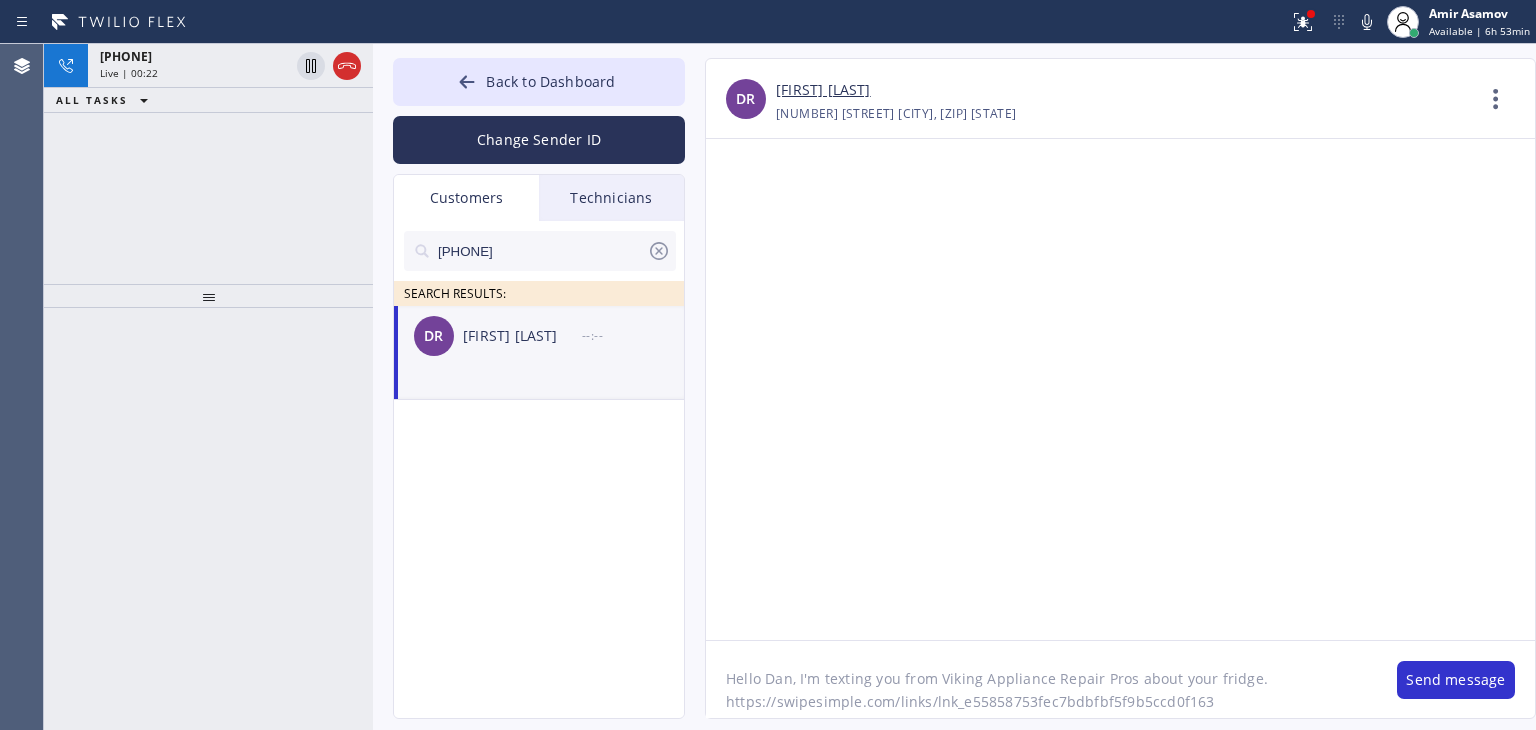 type on "Hello Dan, I'm texting you from Viking Appliance Repair Pros about your fridge. https://swipesimple.com/links/lnk_e55858753fec7bdbfbf5f9b5ccd0f163" 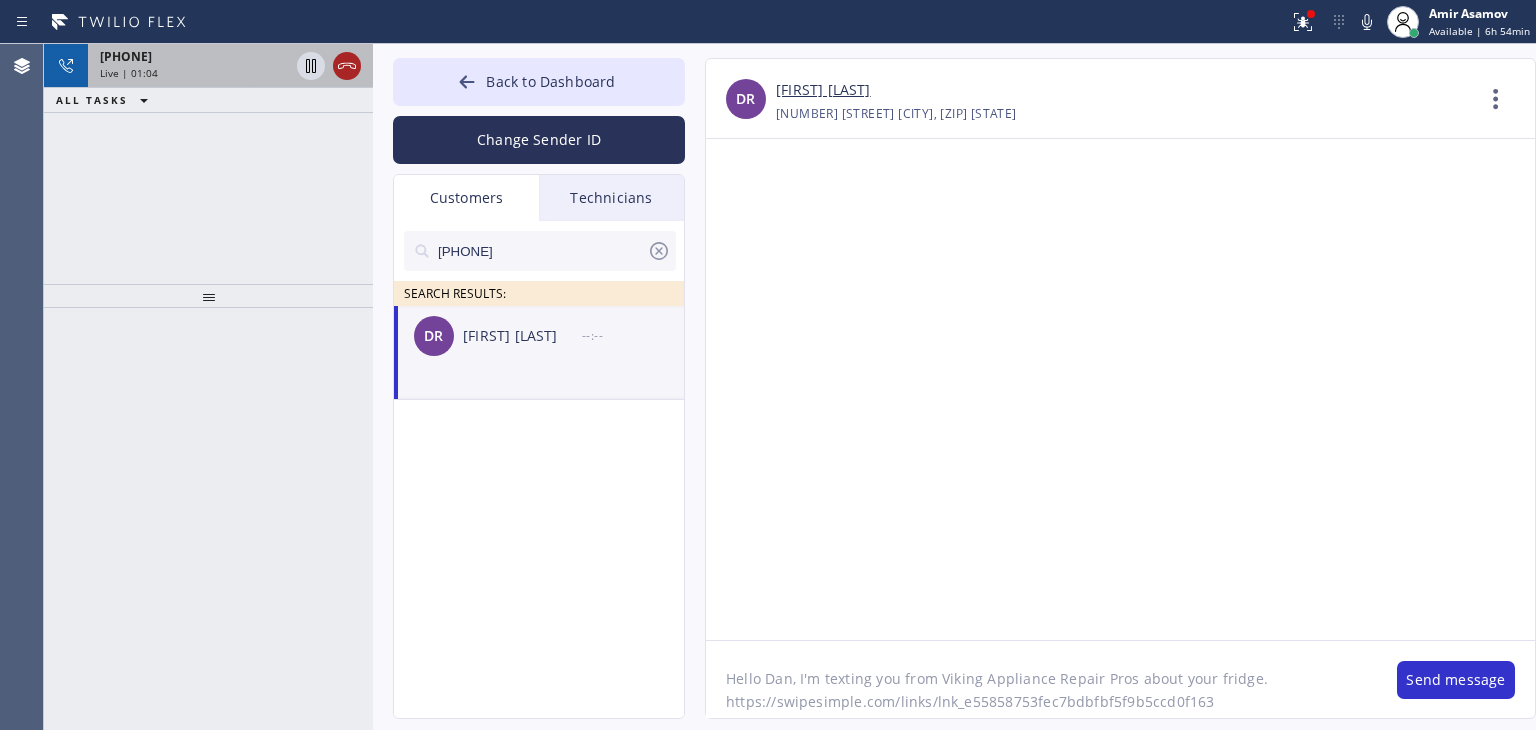 click 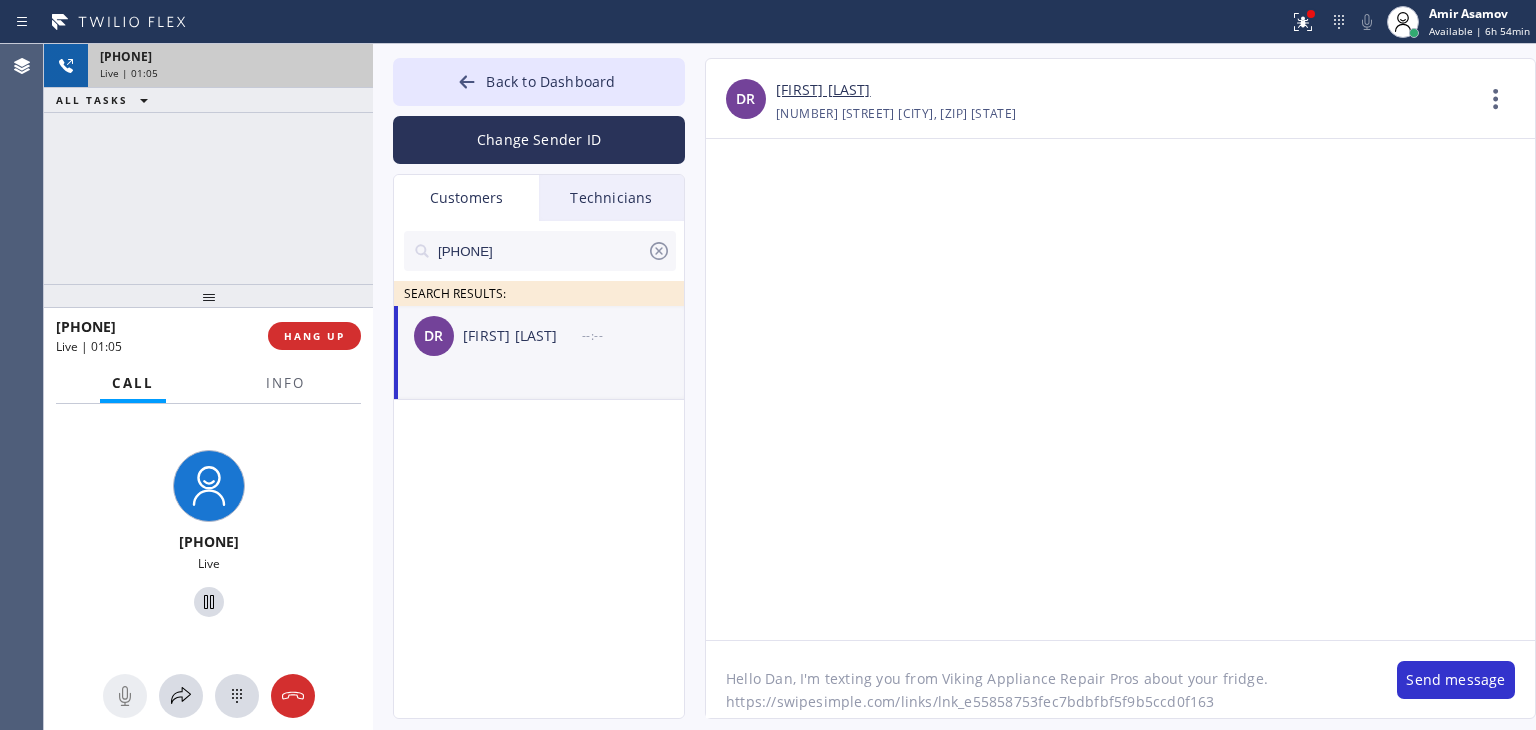 click on "[PHONE]" at bounding box center [230, 56] 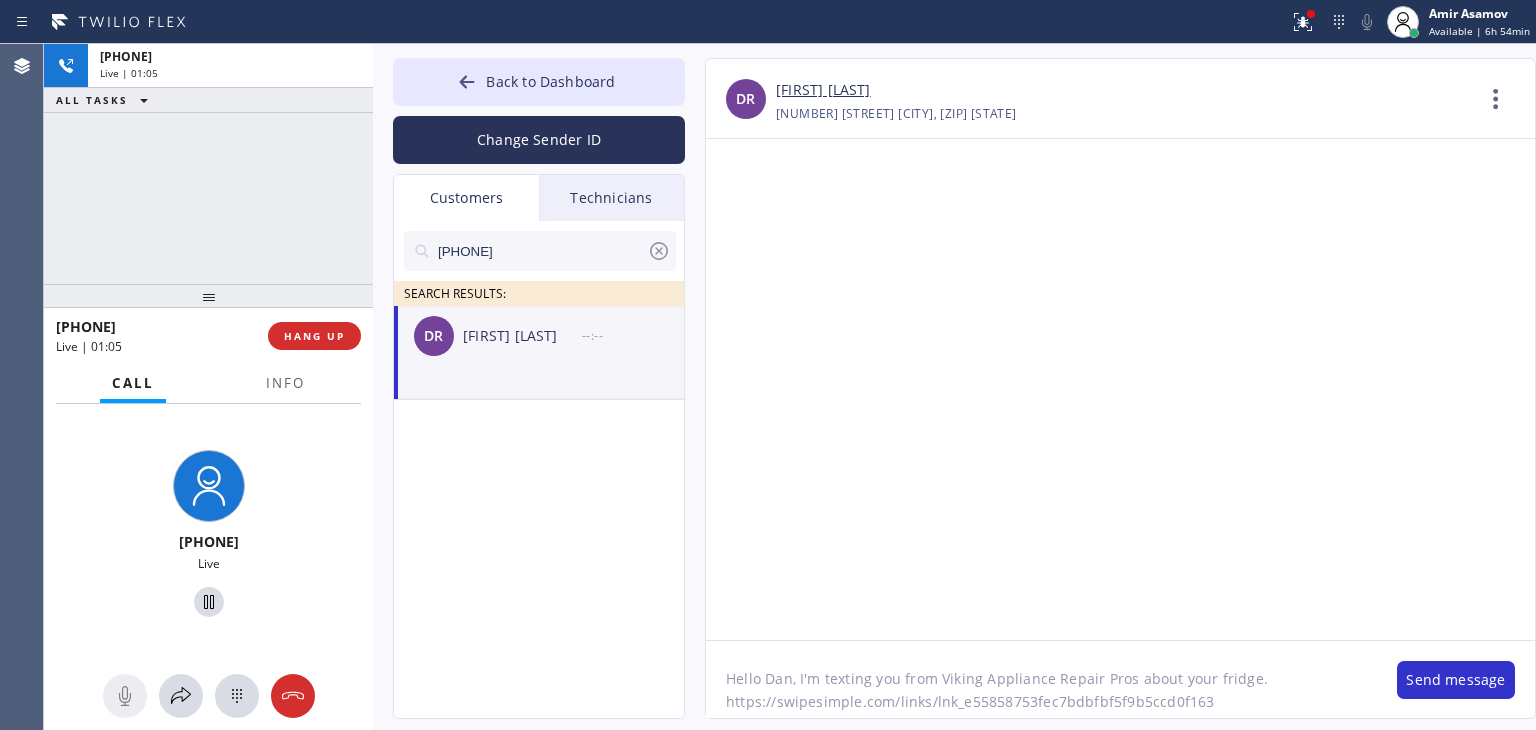 drag, startPoint x: 350, startPoint y: 61, endPoint x: 284, endPoint y: 295, distance: 243.1296 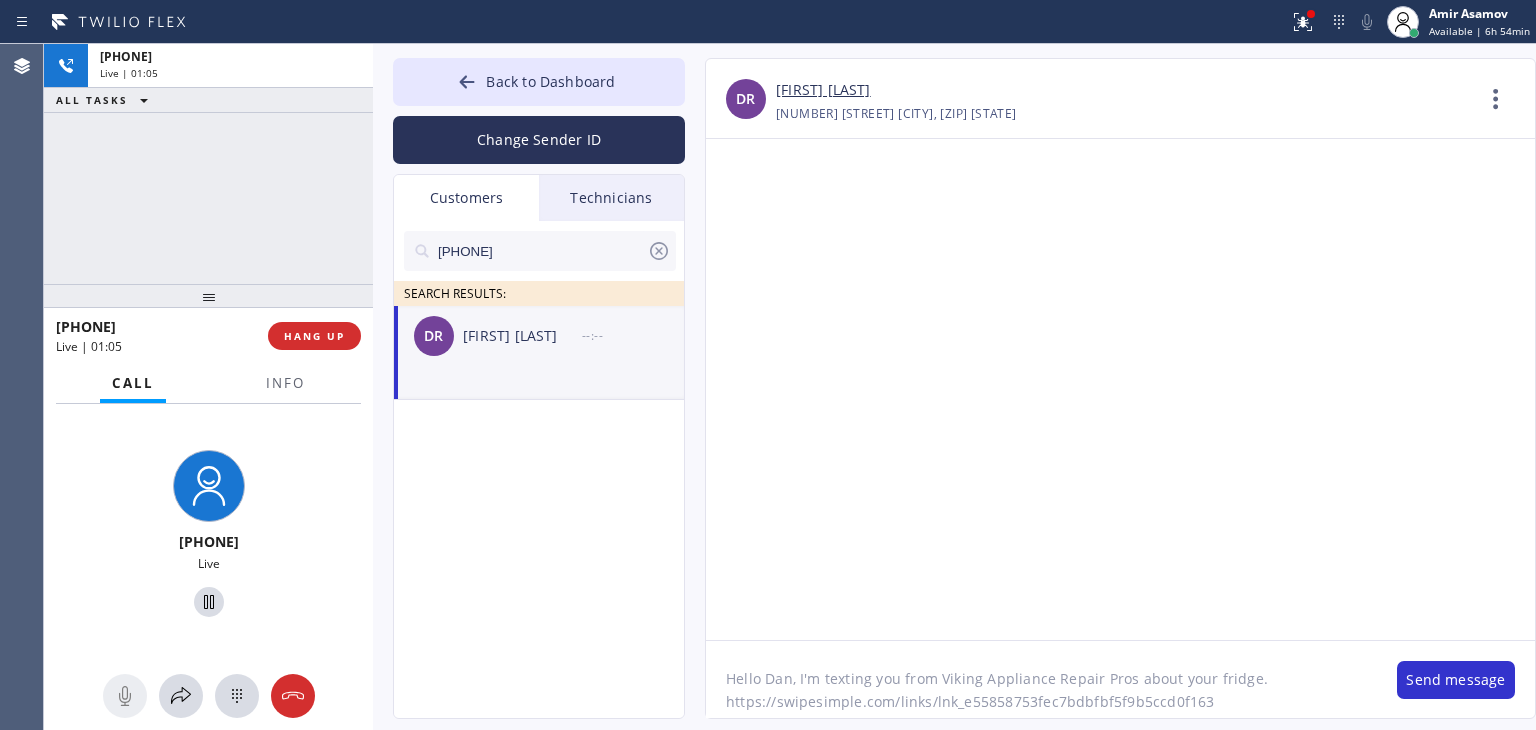 click on "+[PHONE] Live | 01:05 ALL TASKS ALL TASKS ACTIVE TASKS TASKS IN WRAP UP +[PHONE] Live | 01:05 HANG UP Call Info +[PHONE] Live Context Queue: Everyone Priority: 0 Customer Name: Dan Rosales Phone: ([PHONE]) Address: Business location Name: Viking Appliance Repair Pros Address: 800 W Grand Ave Phone: (619) 675-7917 Call From City: State: Zipcode: Outbound call Location Search location Your caller id phone number Customer number ([PHONE]) Call" at bounding box center (208, 387) 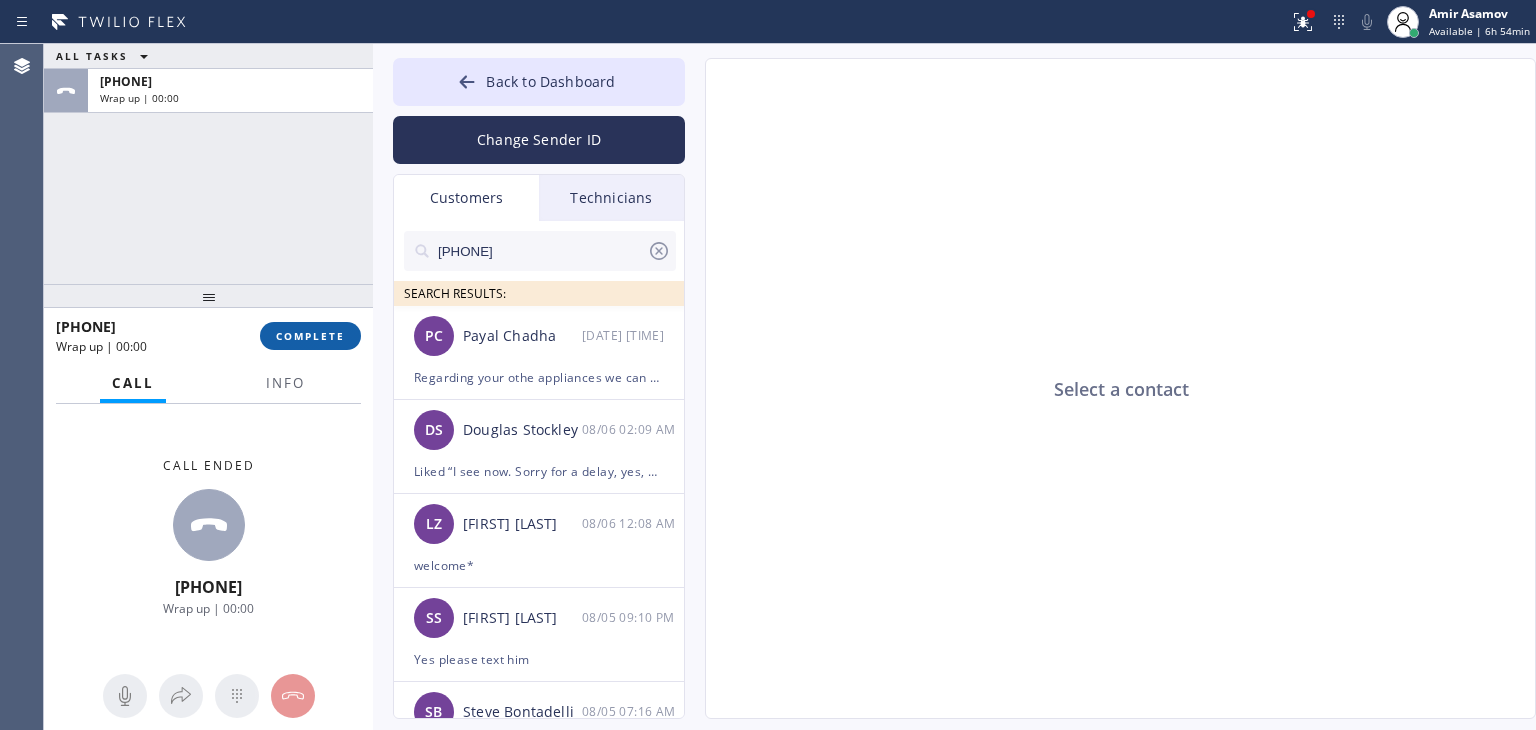click on "COMPLETE" at bounding box center [310, 336] 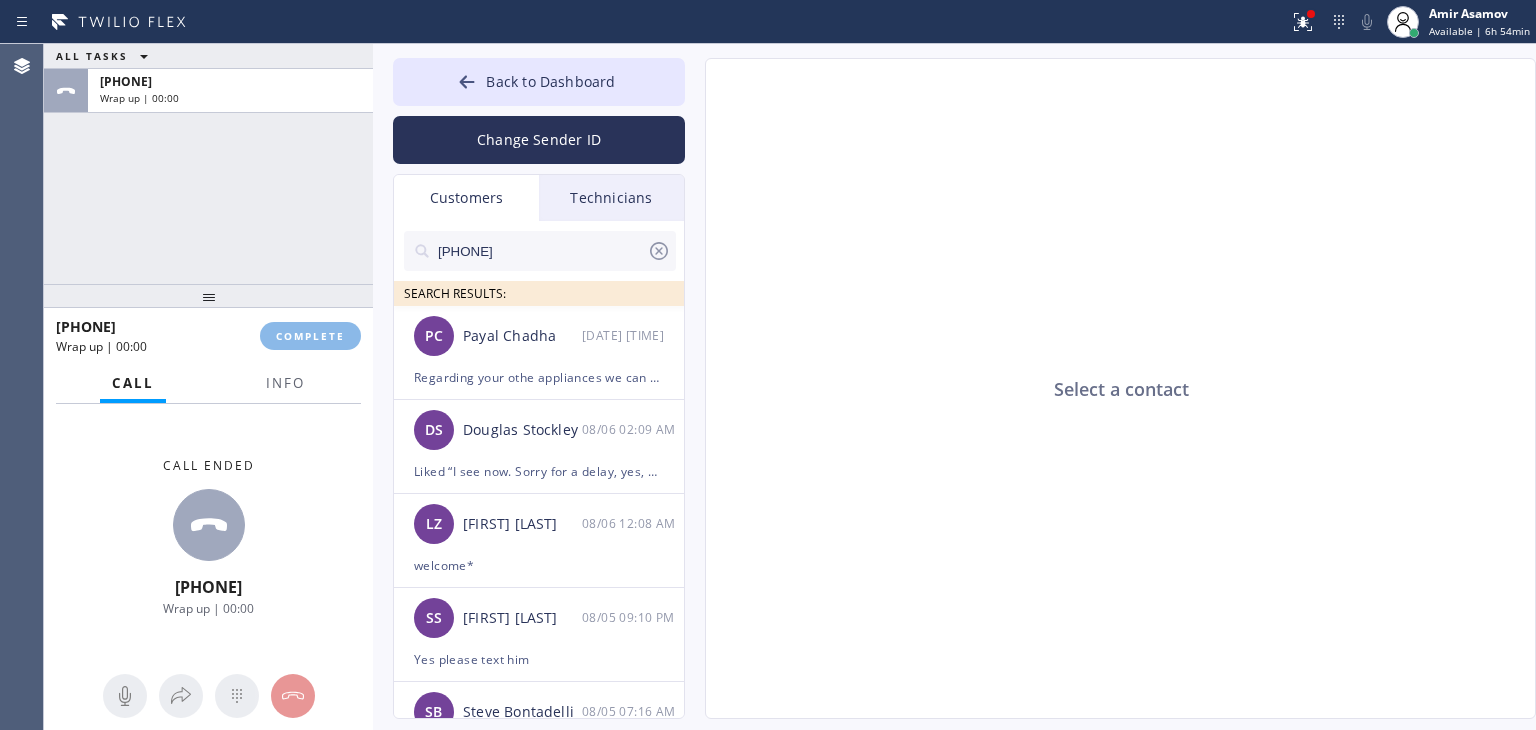 click on "[PHONE]" at bounding box center [541, 251] 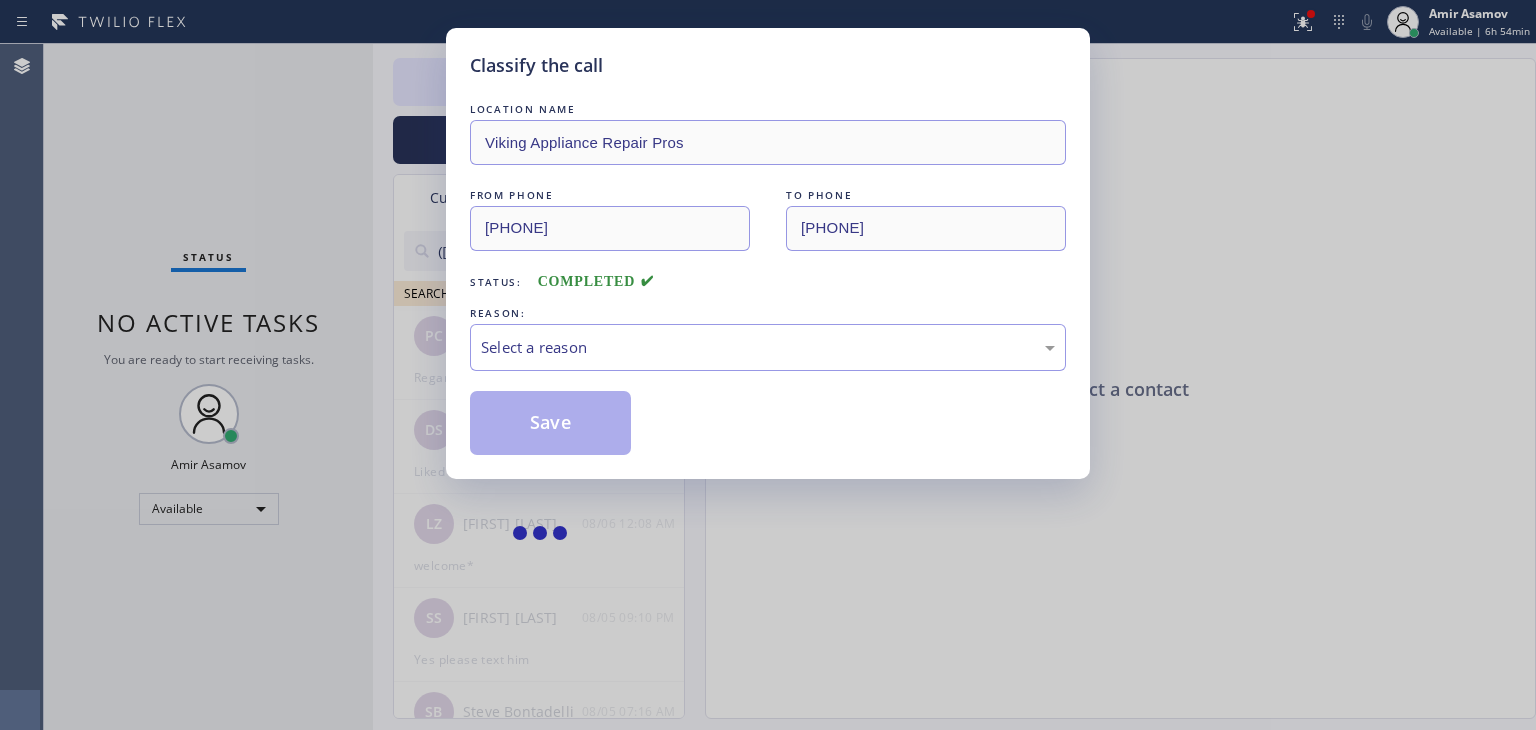 type on "[PHONE]" 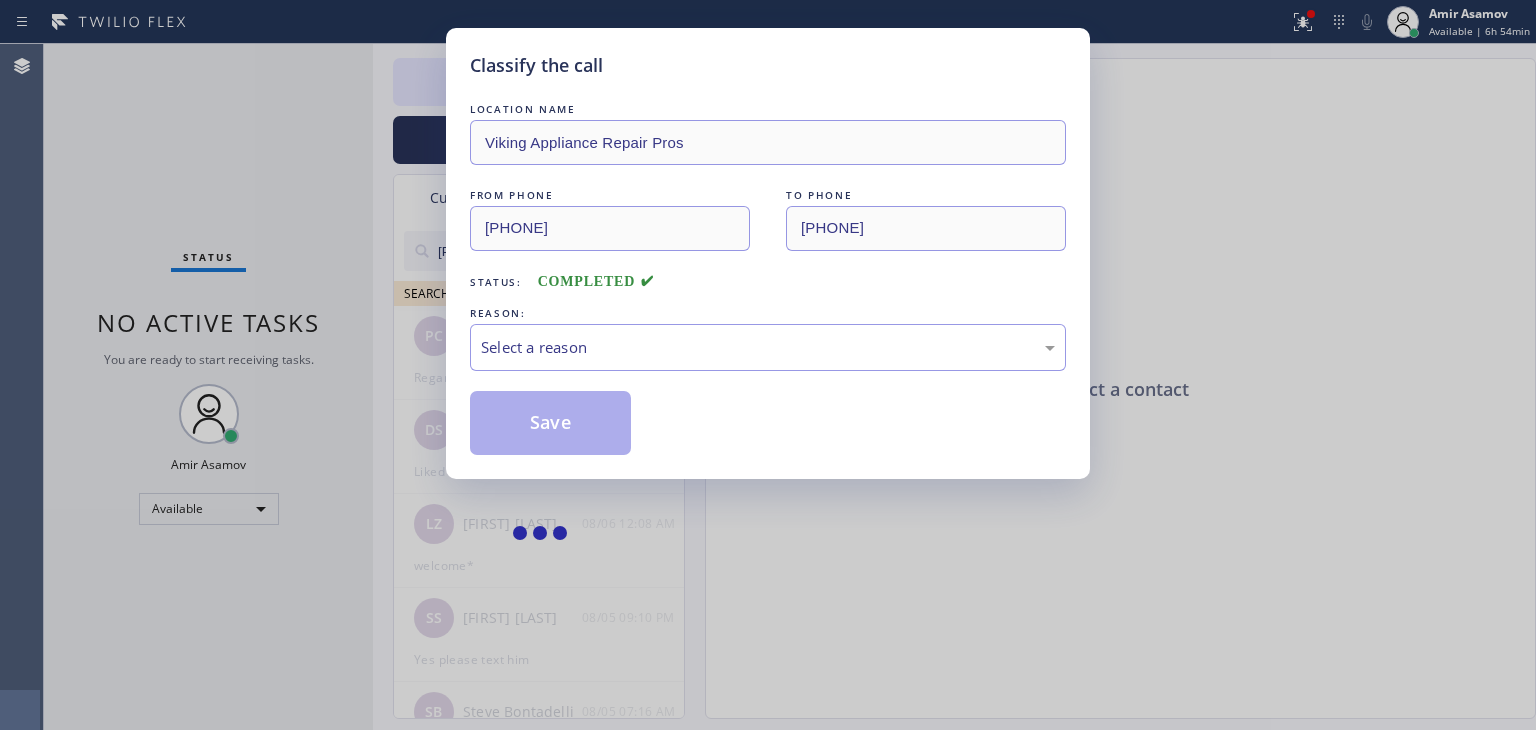 type on "[PHONE]" 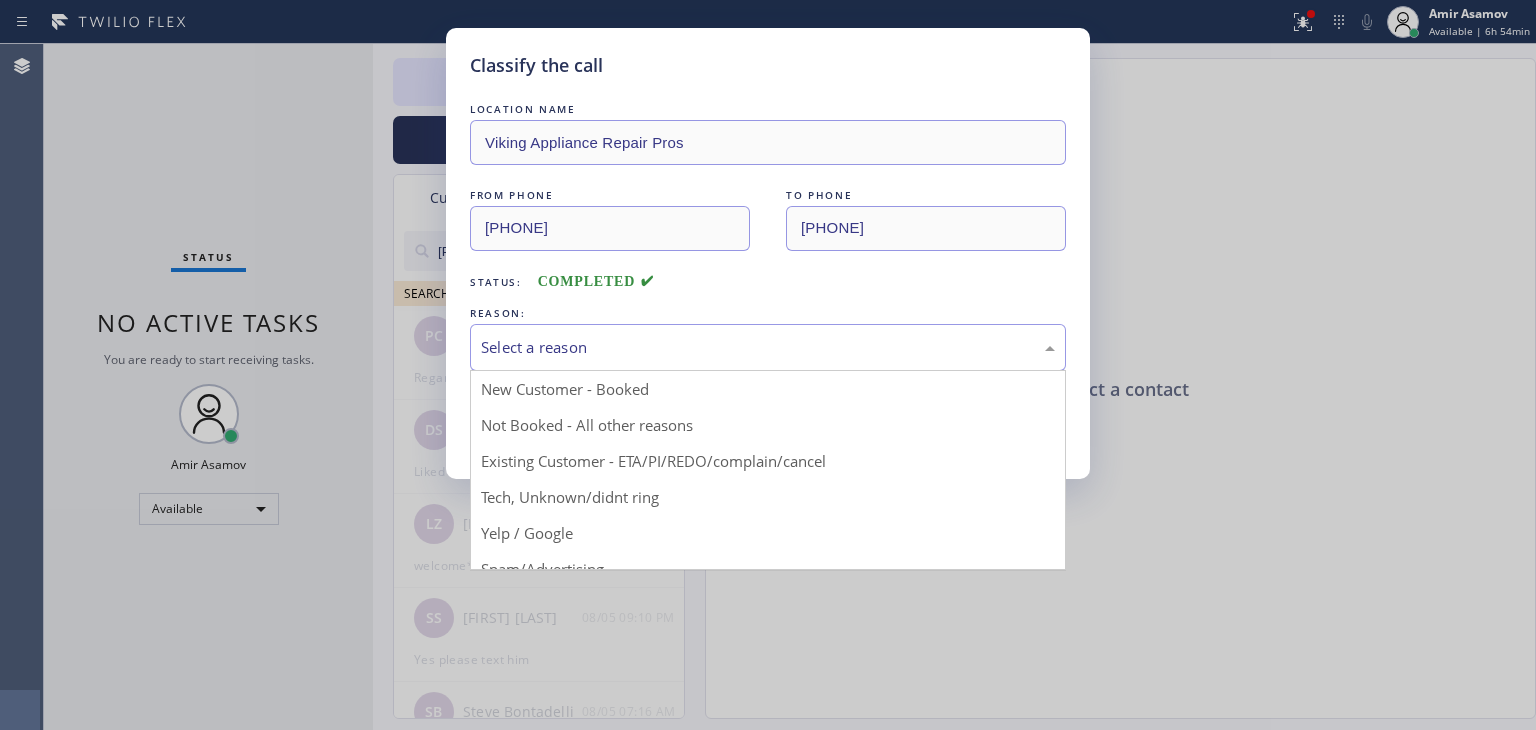 click on "Select a reason" at bounding box center (768, 347) 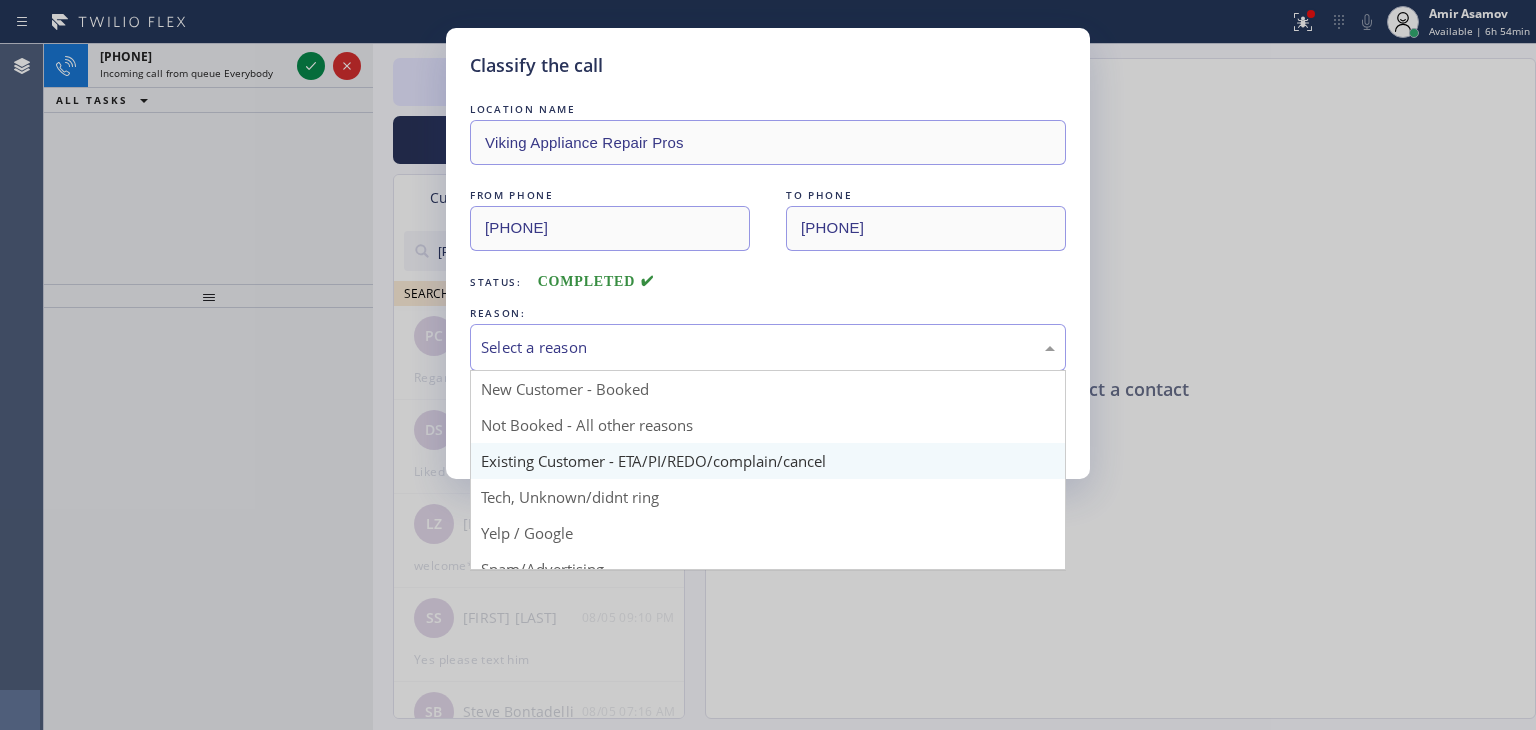 type on "[PHONE]" 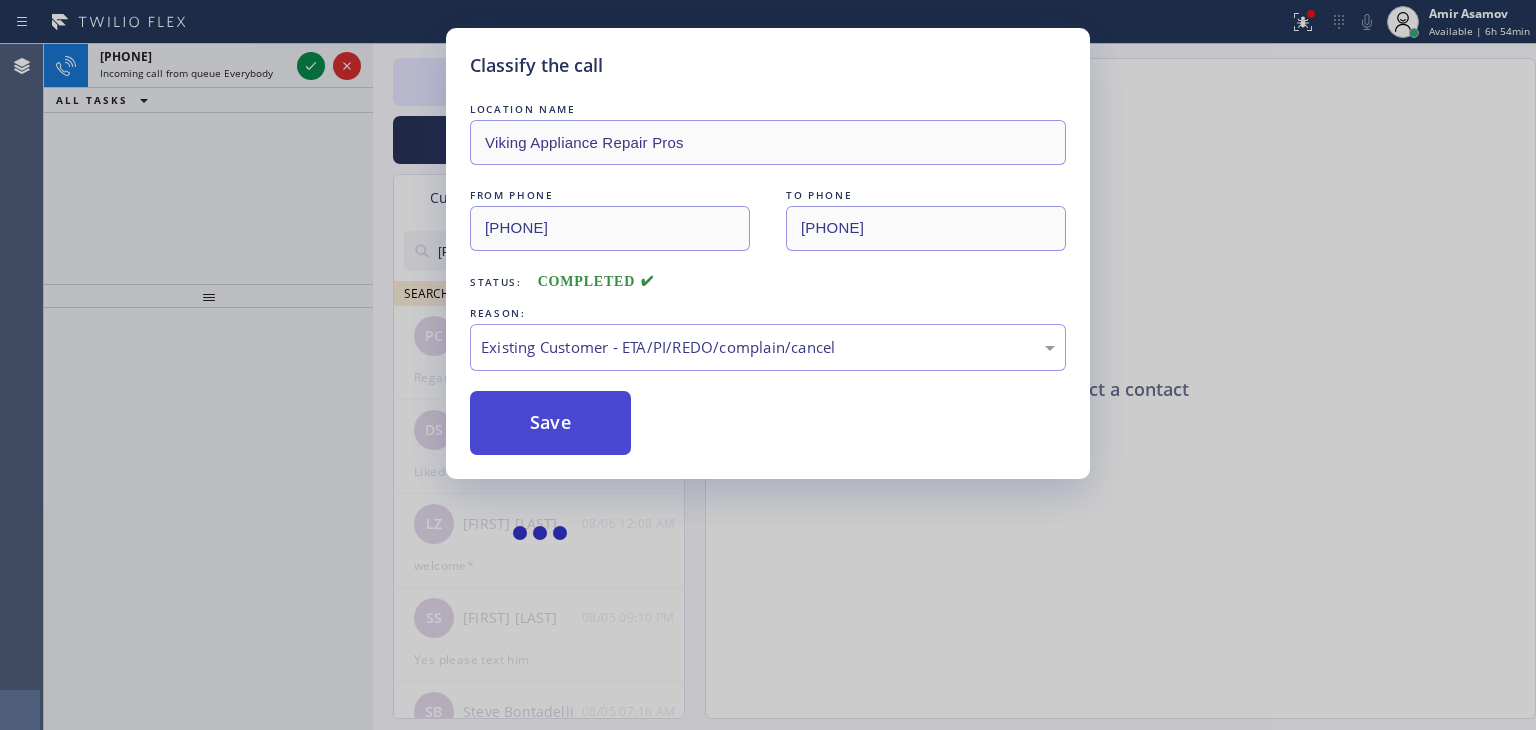 click on "Save" at bounding box center [550, 423] 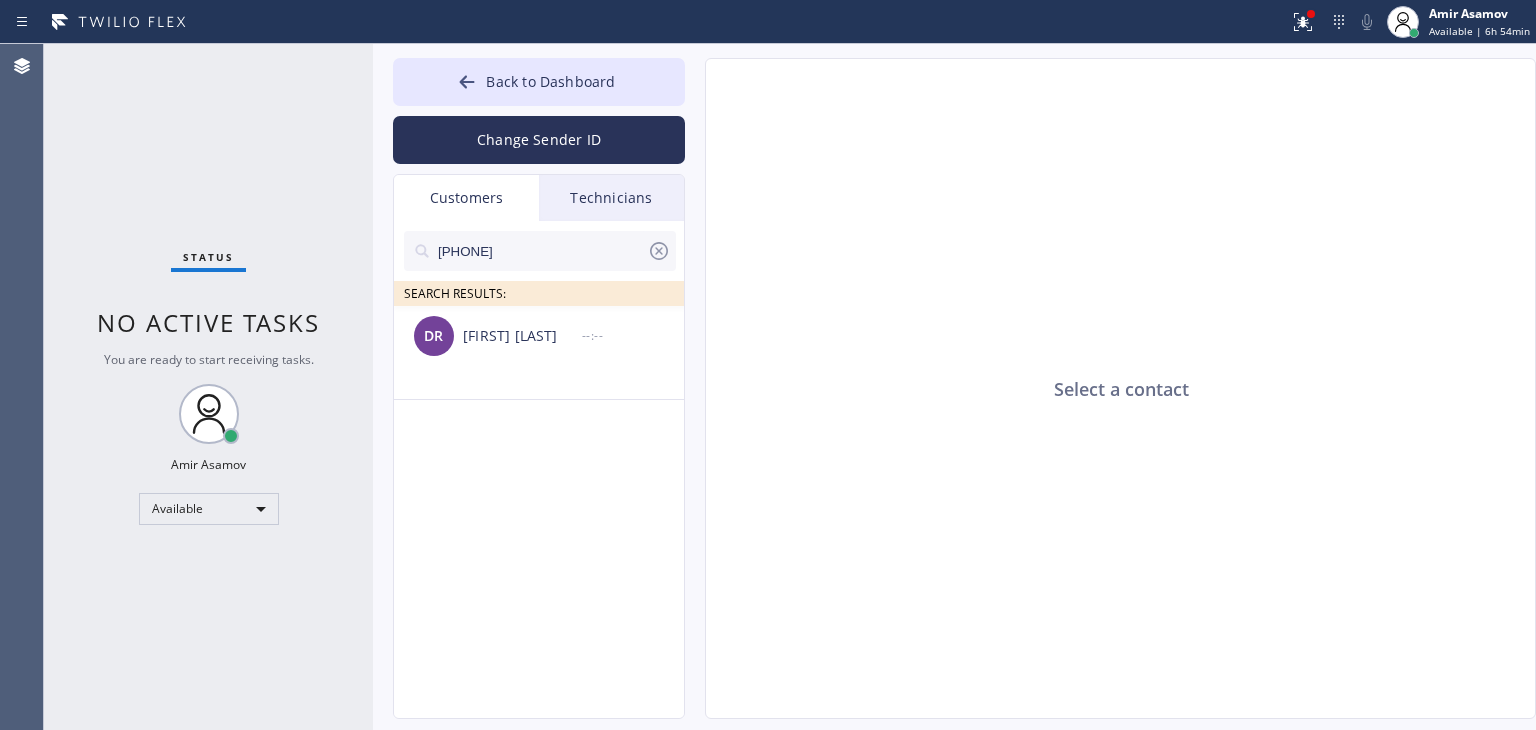 click on "[PHONE]" at bounding box center (541, 251) 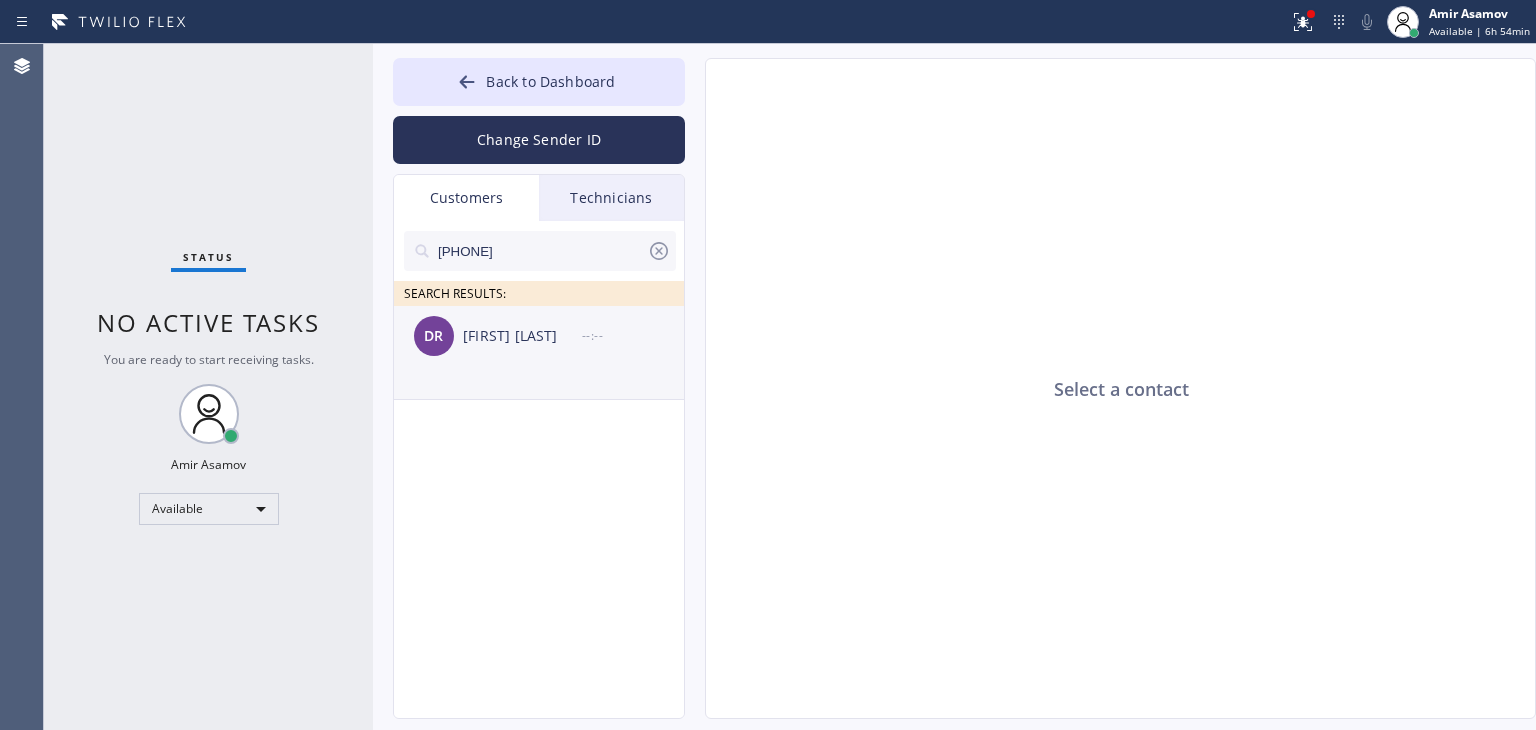 click on "[FIRST] [LAST]" at bounding box center (522, 336) 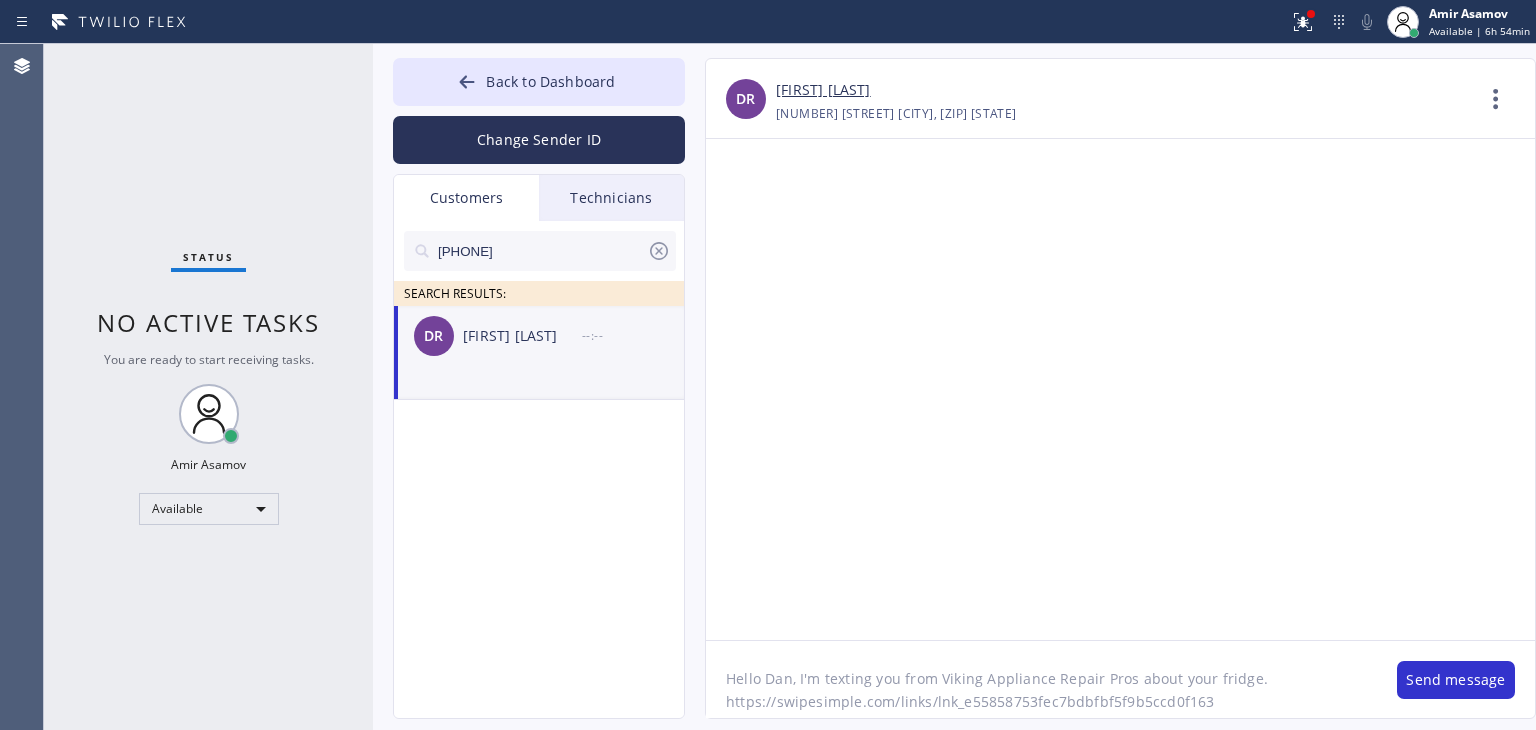 click on "Hello Dan, I'm texting you from Viking Appliance Repair Pros about your fridge. https://swipesimple.com/links/lnk_e55858753fec7bdbfbf5f9b5ccd0f163" 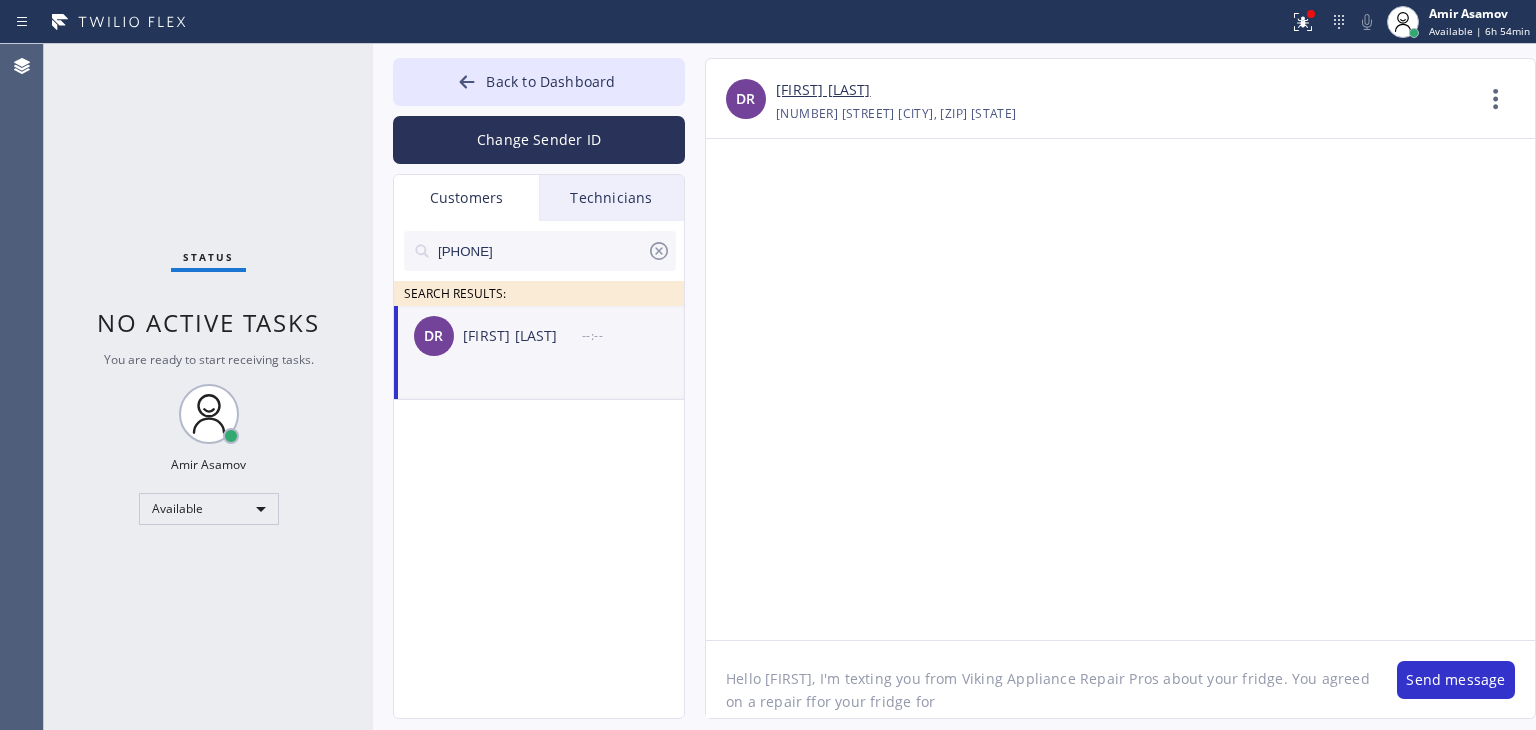 scroll, scrollTop: 16, scrollLeft: 0, axis: vertical 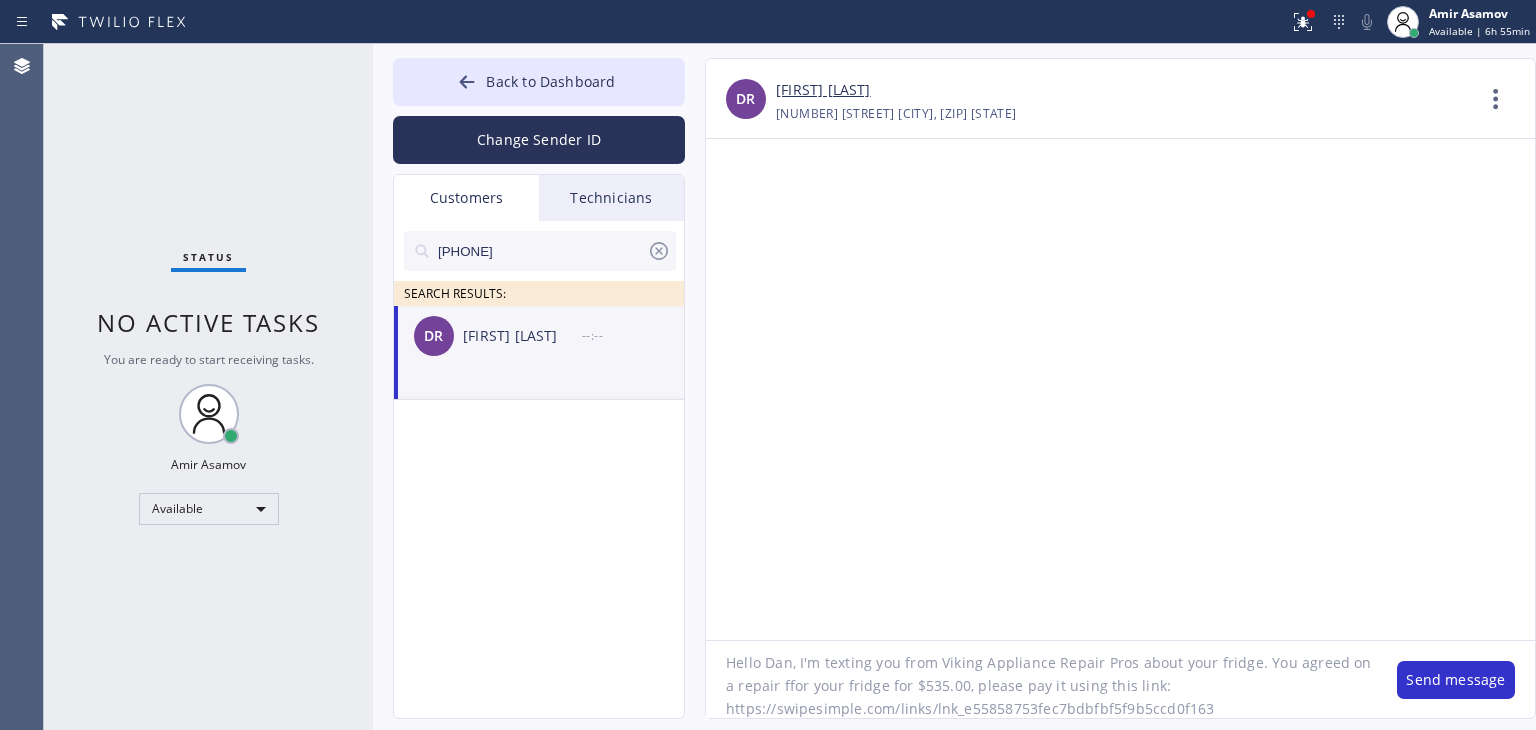 click on "Hello Dan, I'm texting you from Viking Appliance Repair Pros about your fridge. You agreed on a repair ffor your fridge for $535.00, please pay it using this link: https://swipesimple.com/links/lnk_e55858753fec7bdbfbf5f9b5ccd0f163" 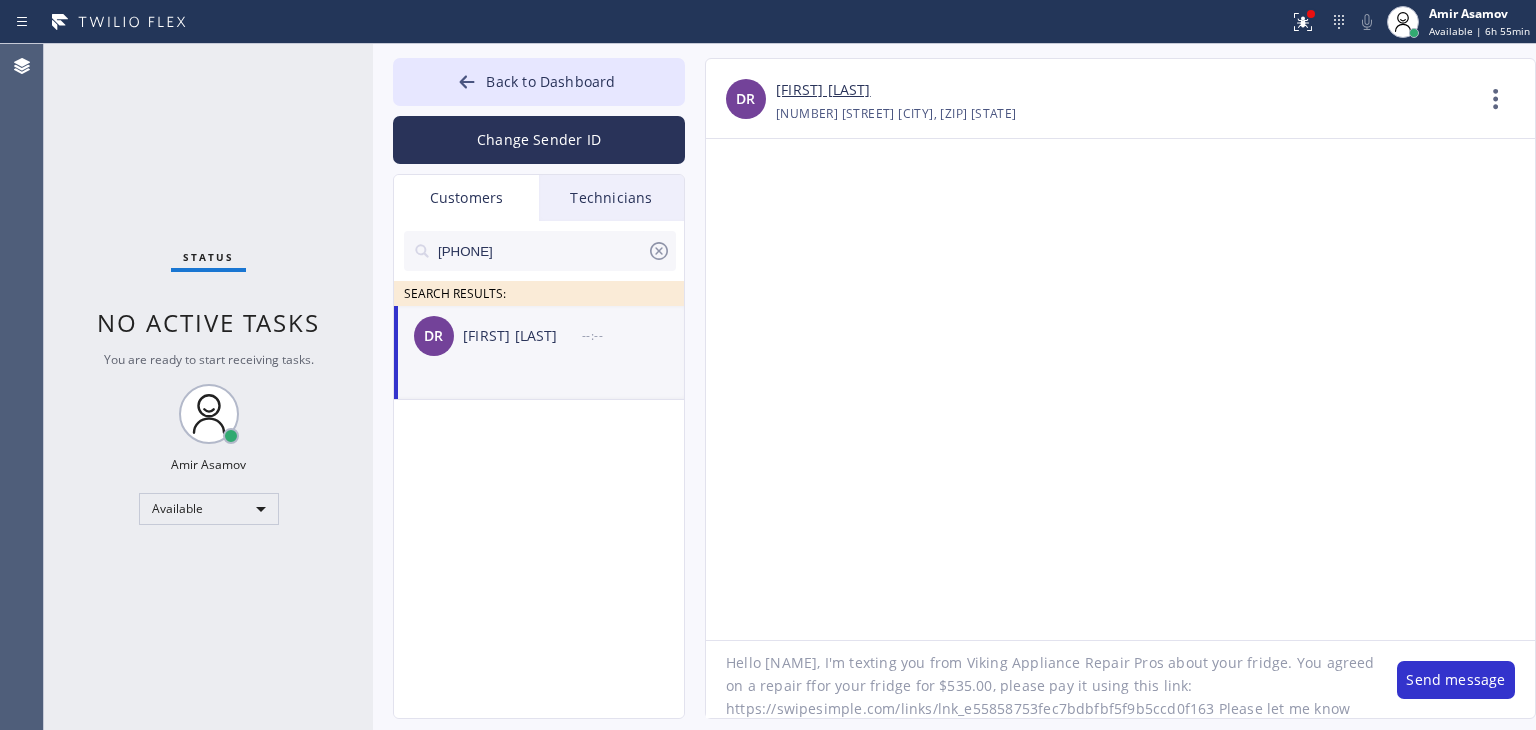 scroll, scrollTop: 40, scrollLeft: 0, axis: vertical 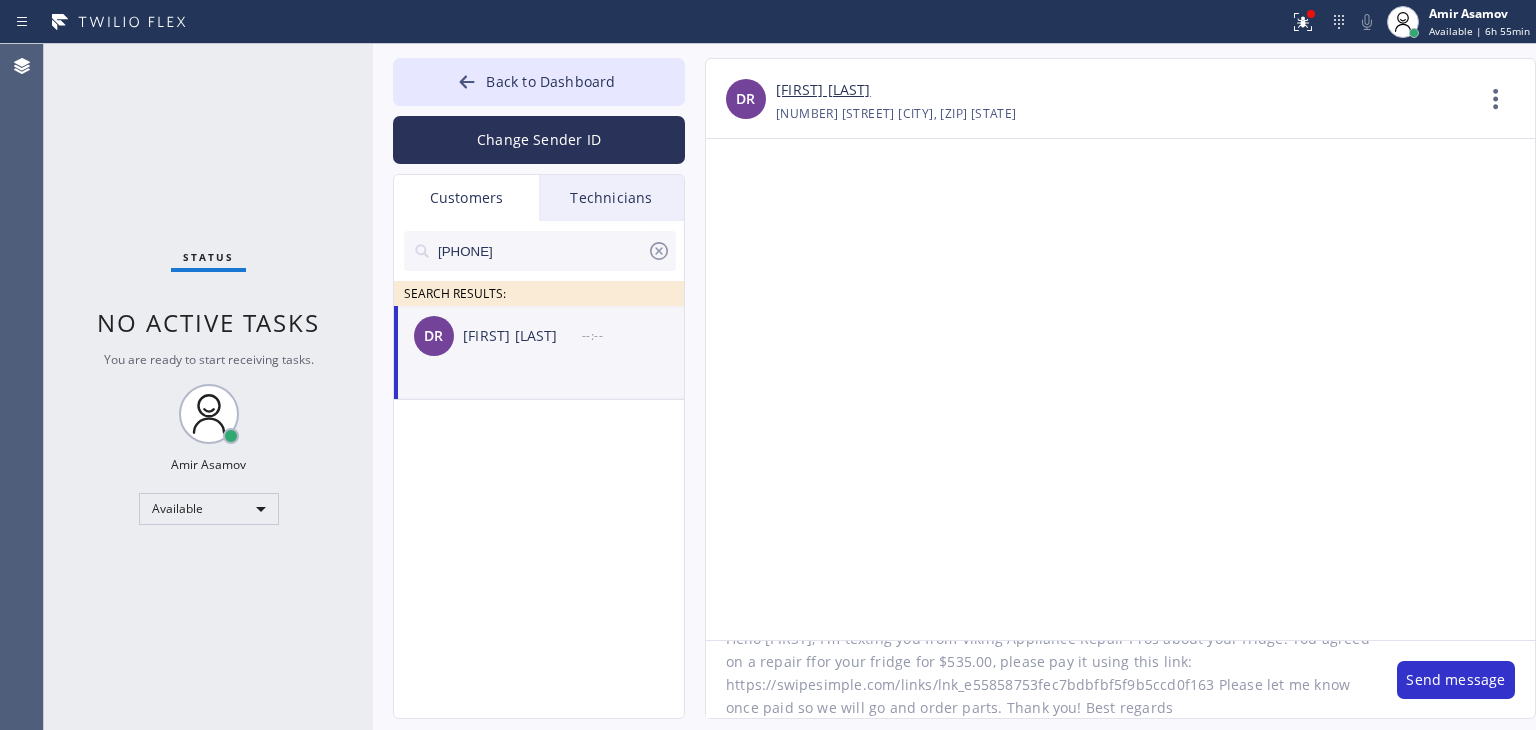 click on "Hello [FIRST], I'm texting you from Viking Appliance Repair Pros about your fridge. You agreed on a repair ffor your fridge for $535.00, please pay it using this link: https://swipesimple.com/links/lnk_e55858753fec7bdbfbf5f9b5ccd0f163 Please let me know once paid so we will go and order parts. Thank you! Best regards" 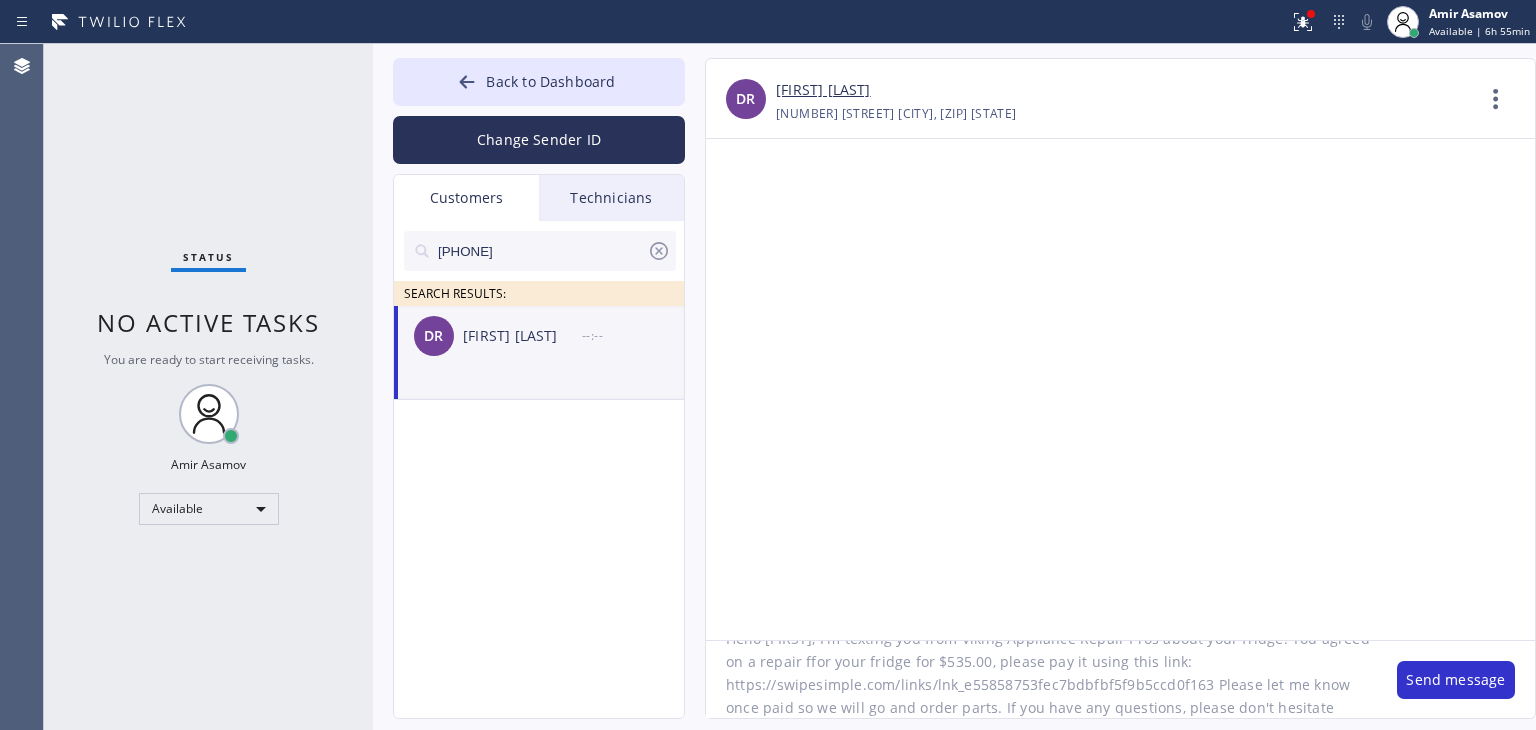 scroll, scrollTop: 63, scrollLeft: 0, axis: vertical 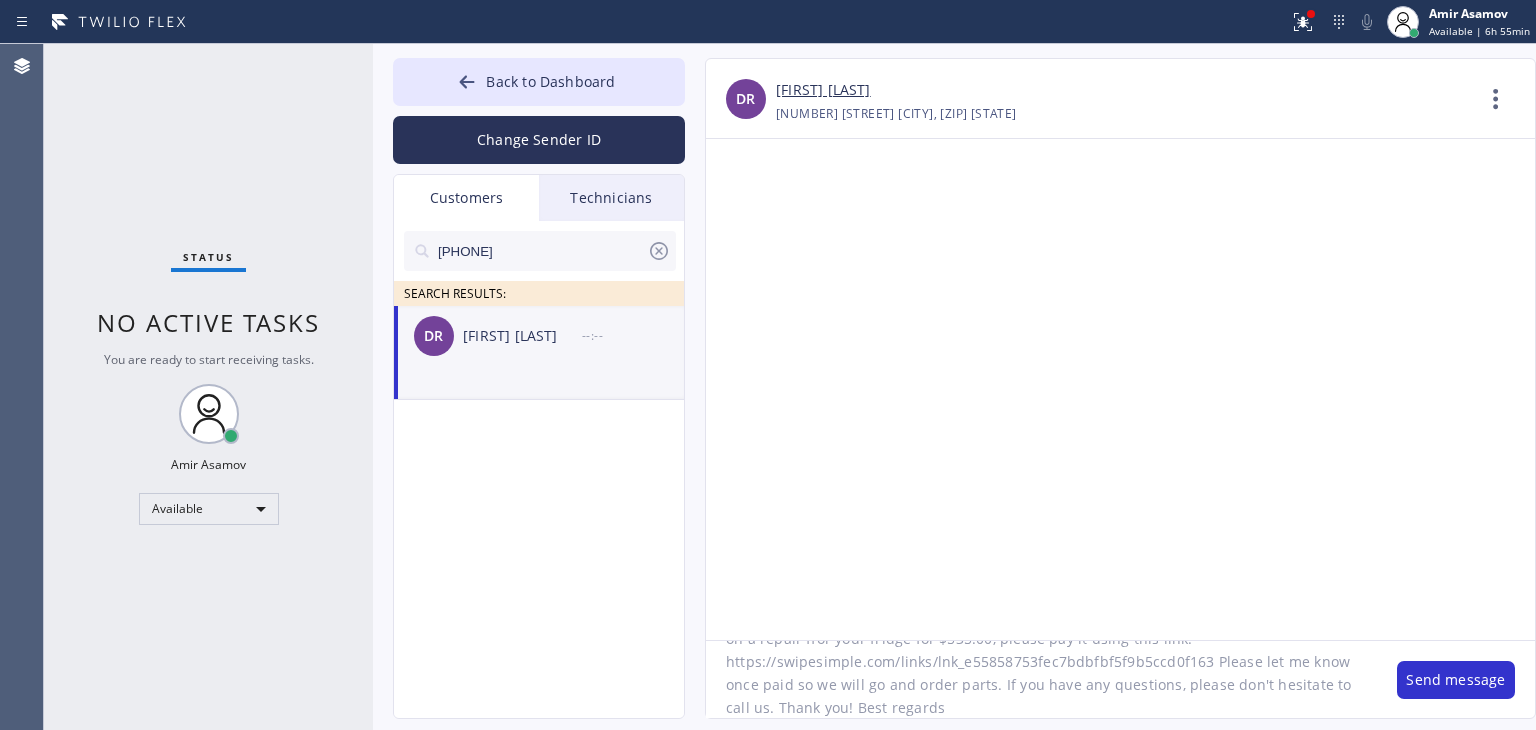 click on "Hello [FIRST], I'm texting you from Viking Appliance Repair Pros about your fridge. You agreed on a repair ffor your fridge for $535.00, please pay it using this link: https://swipesimple.com/links/lnk_e55858753fec7bdbfbf5f9b5ccd0f163 Please let me know once paid so we will go and order parts. If you have any questions, please don't hesitate to call us. Thank you! Best regards" 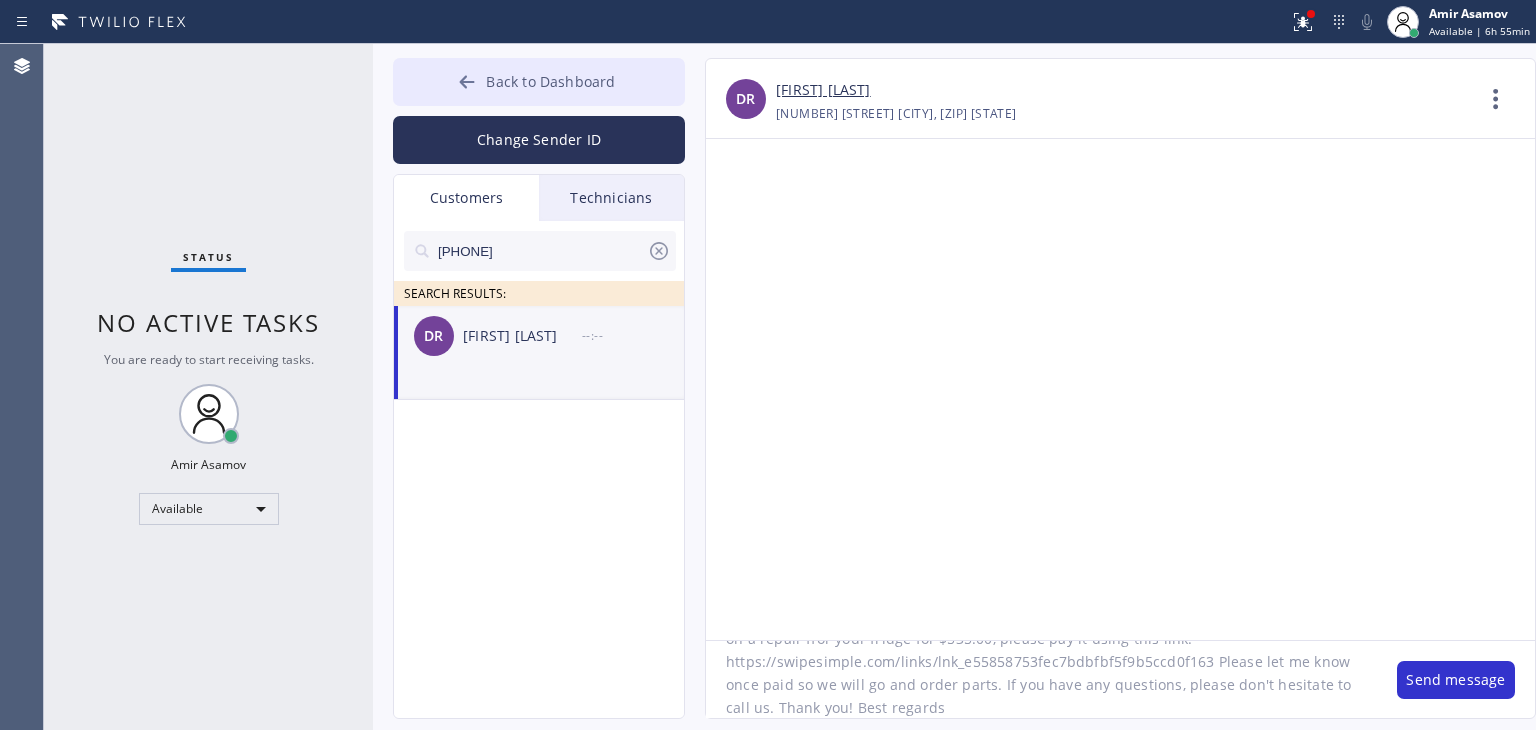 click on "Back to Dashboard" at bounding box center (550, 81) 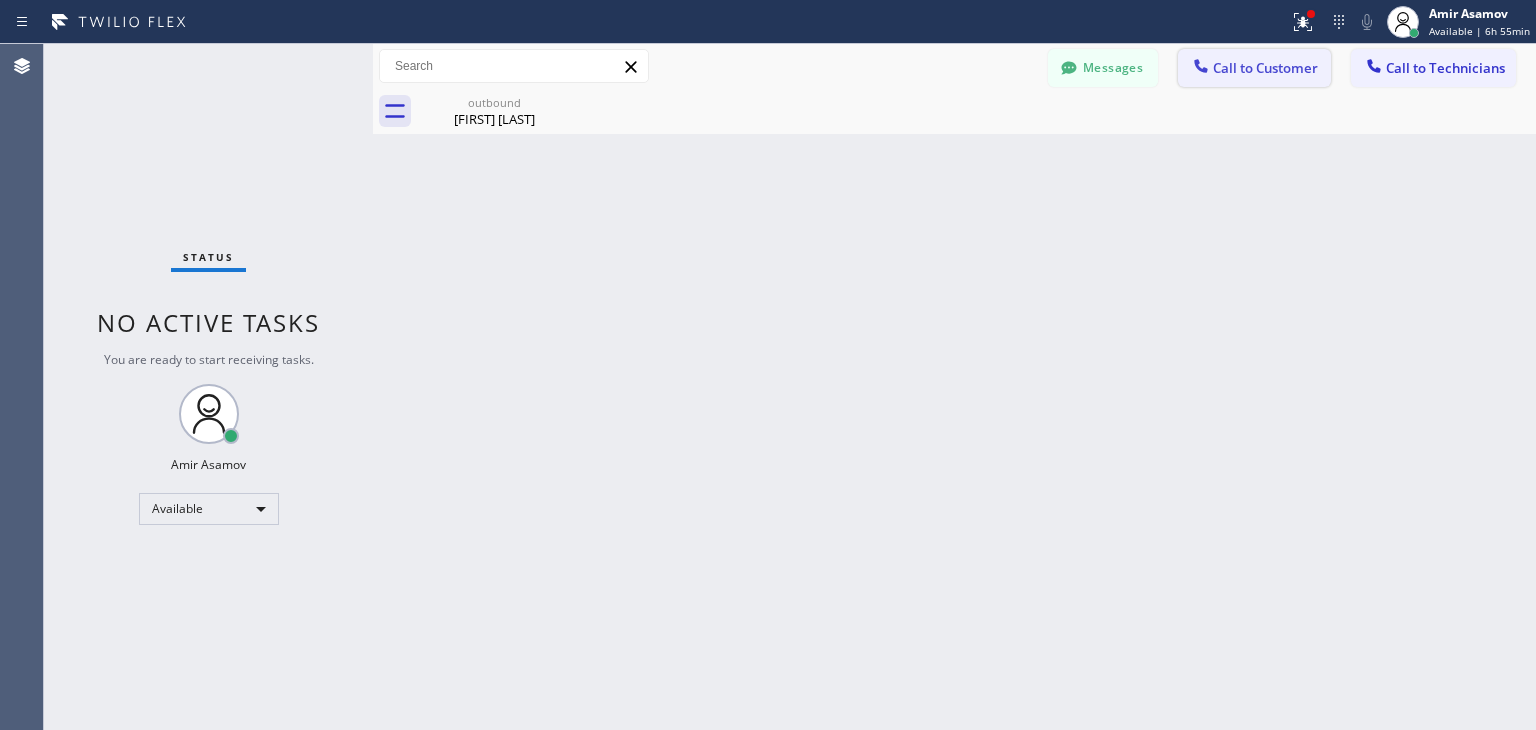 click on "Call to Customer" at bounding box center [1265, 68] 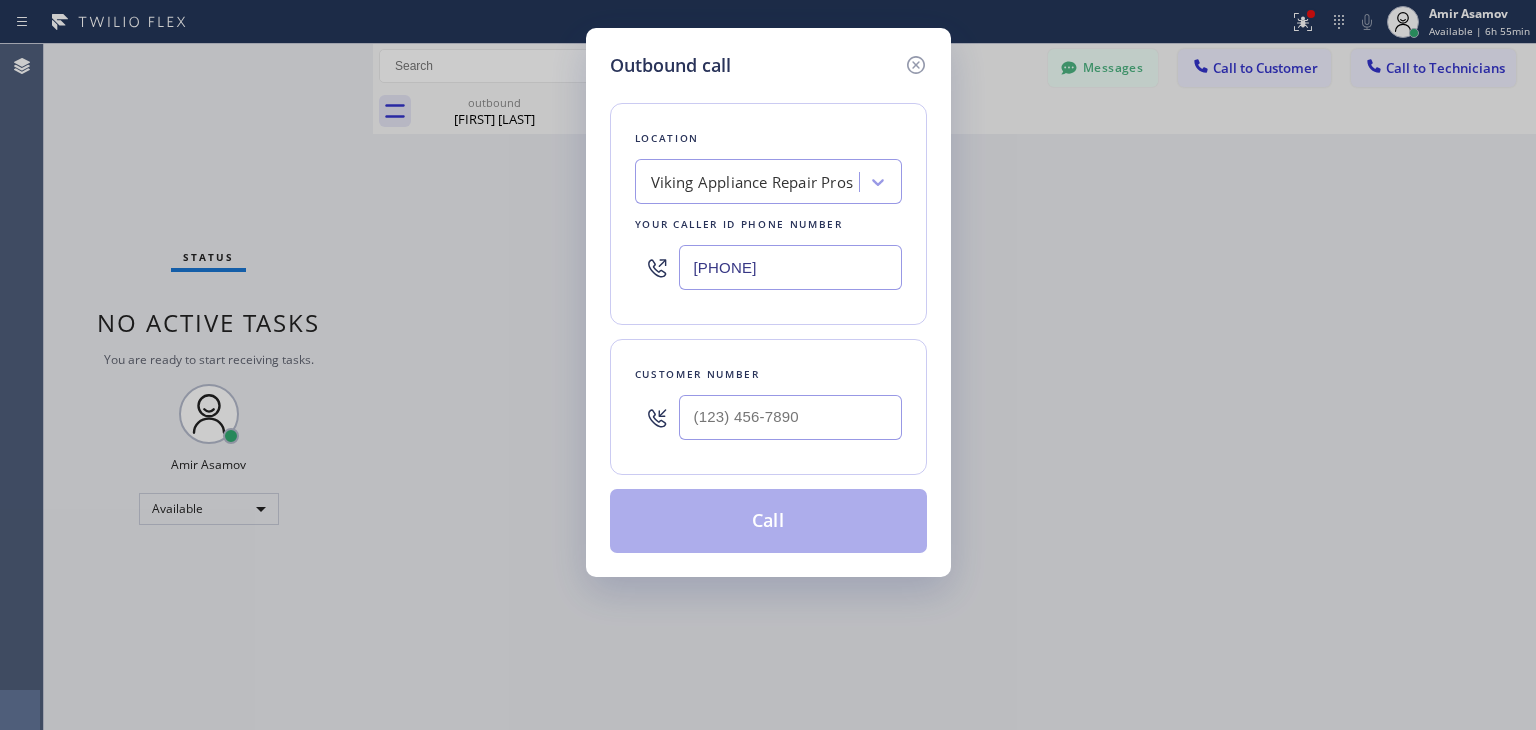 click on "[PHONE]" at bounding box center [790, 267] 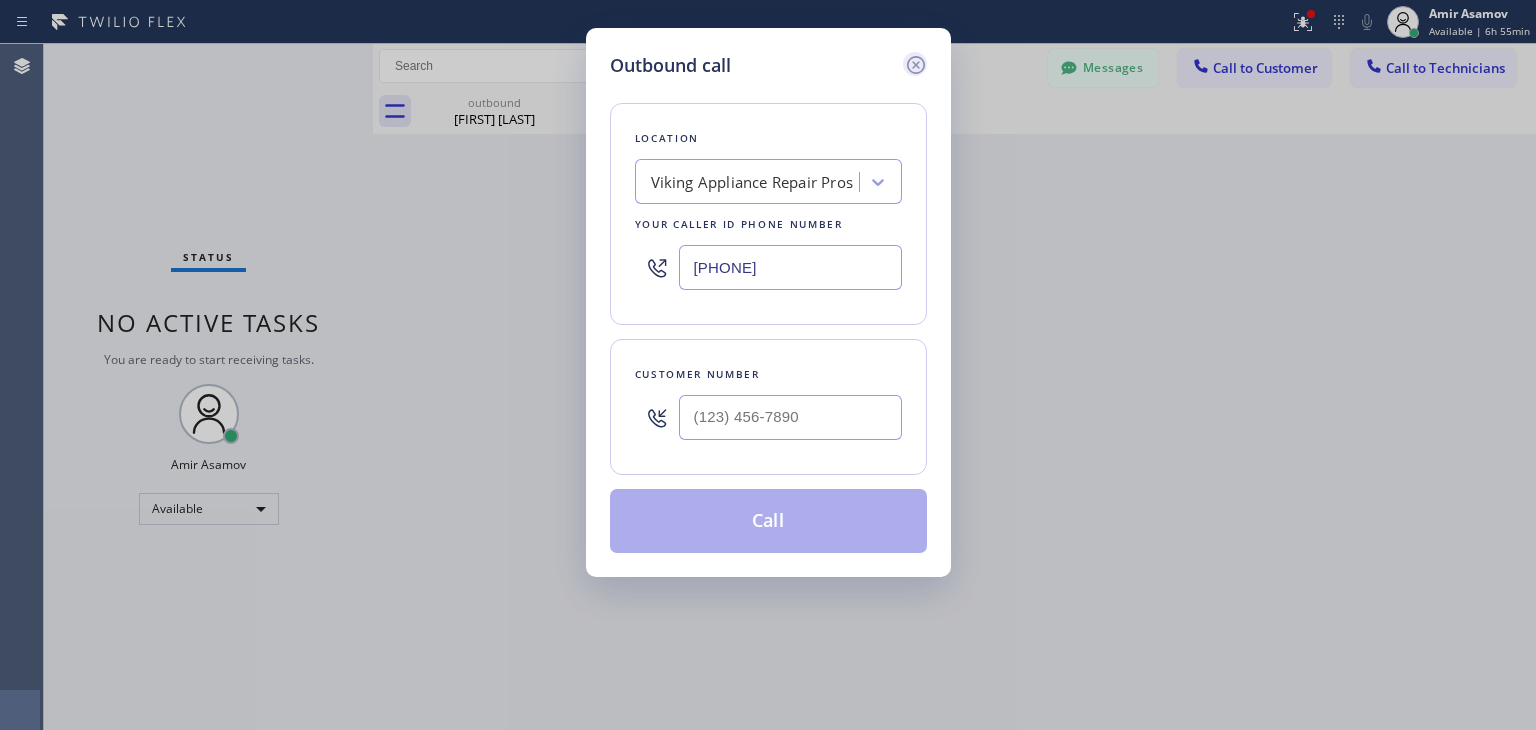 click 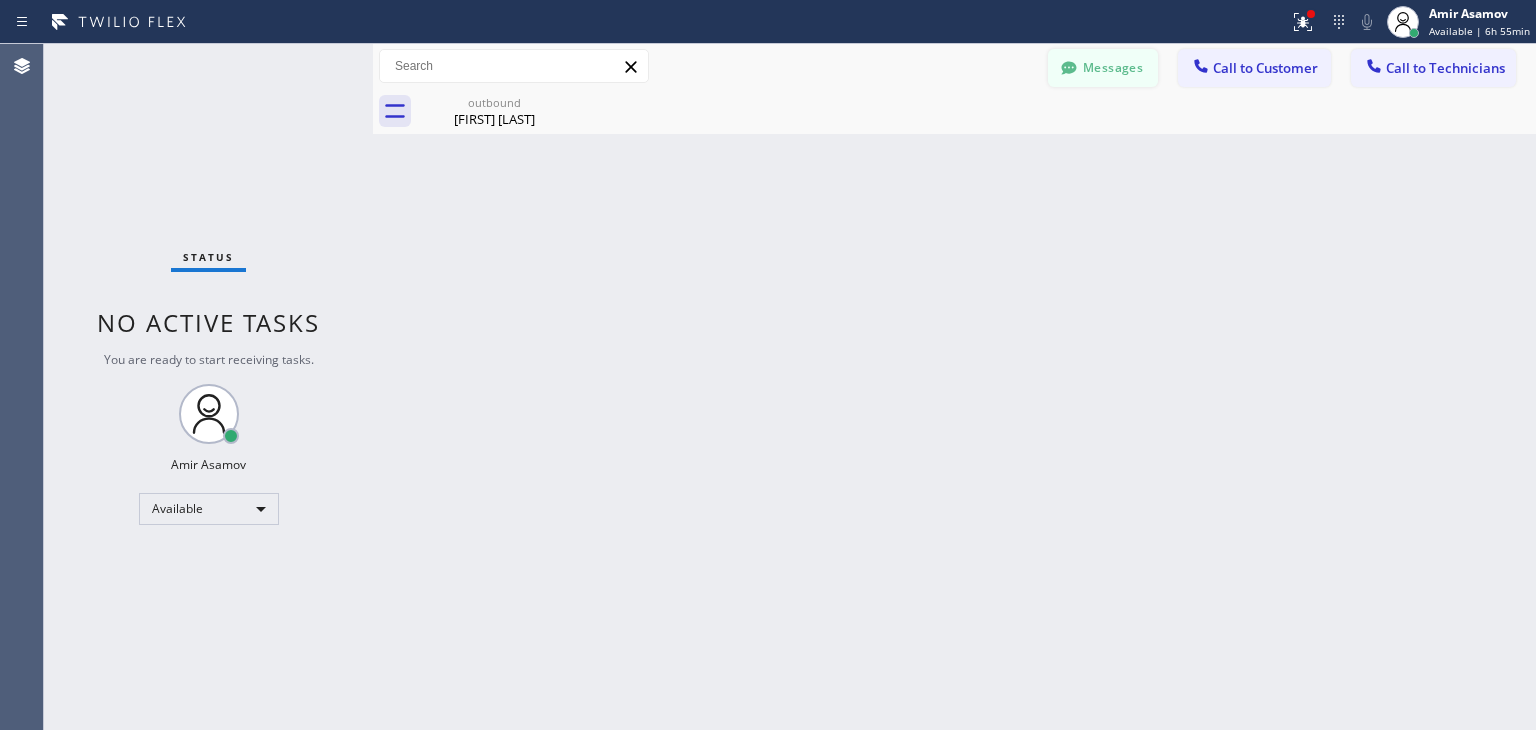 click on "Messages" at bounding box center (1103, 68) 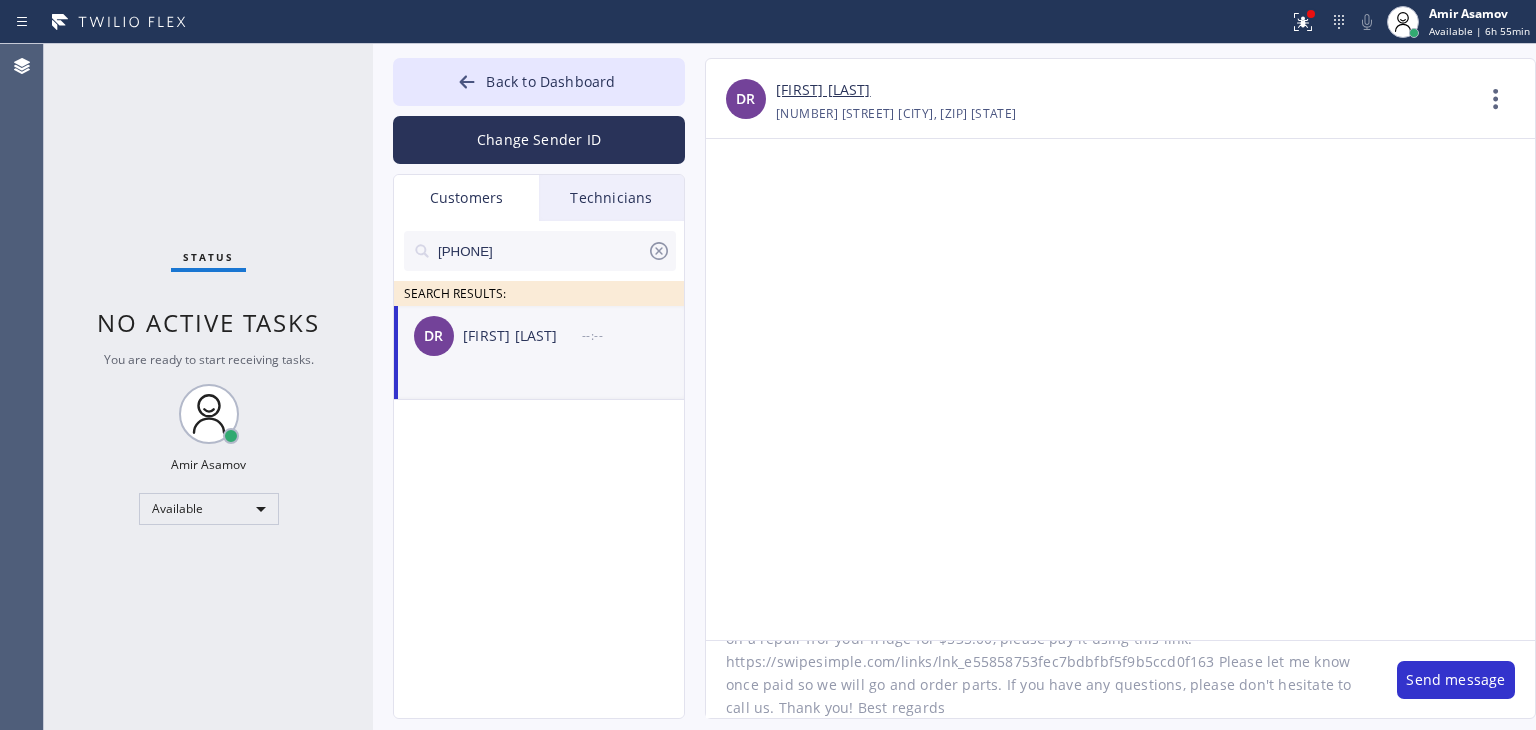 click on "Back to Dashboard Change Sender ID Customers Technicians [PHONE] SEARCH RESULTS: DR Dan  Rosales --:-- Yuriy  Arkhipchuk 08/06 02:49 AM Can I call you later? Dmitriy  Astrakhantsev 08/05 05:25 AM got it, thank you, Disselhorst hahahaha... -- null null 08/02 02:40 AM Can I call you later? -- null null 07/10 08:40 PM Sorry, I can't talk right now. -- null null 07/07 09:35 PM text me in slack please, Amir -- null null 07/07 08:38 PM Please write a text message  -- null null 07/04 02:48 AM I'm here  -- null null 06/17 08:19 AM Hi ma’am, this is Sam from appliance repair. I already ordered the part and I can come and fix Wednesday 11 AM to 2pm. Let me know if you are available. Thank you. -- null null 05/24 12:39 AM call this cx with ypur eta 8IK71P [CITY] 9-11 washer -- null null 05/20 01:26 AM Hi Amir, this is Adriano the technician from 5 star appliance.  Please give me a call back regarding some questions I have about job description and starting up.  Thx  -- null null 05/15 11:17 PM Jose Espinosa --" at bounding box center (954, 387) 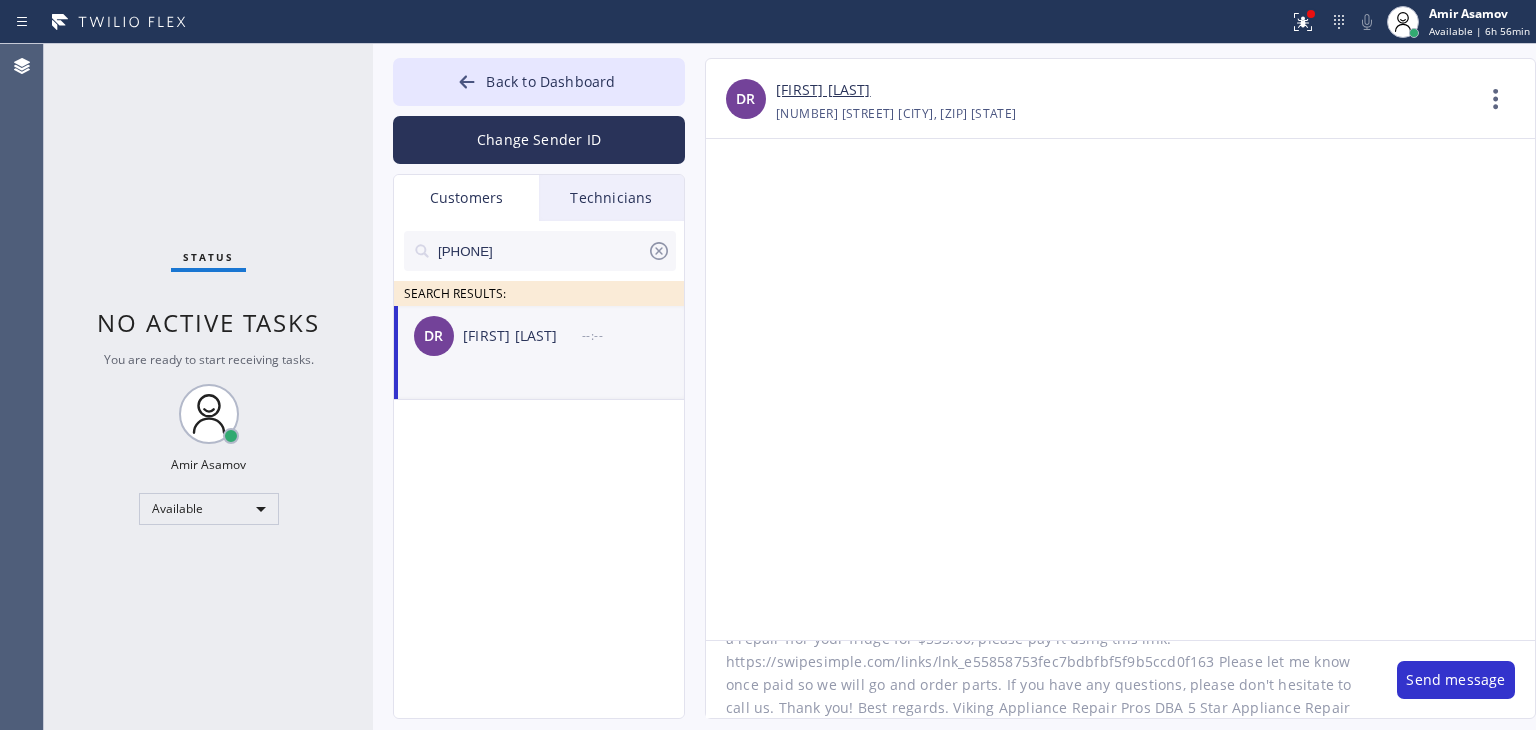 paste on "[PHONE]" 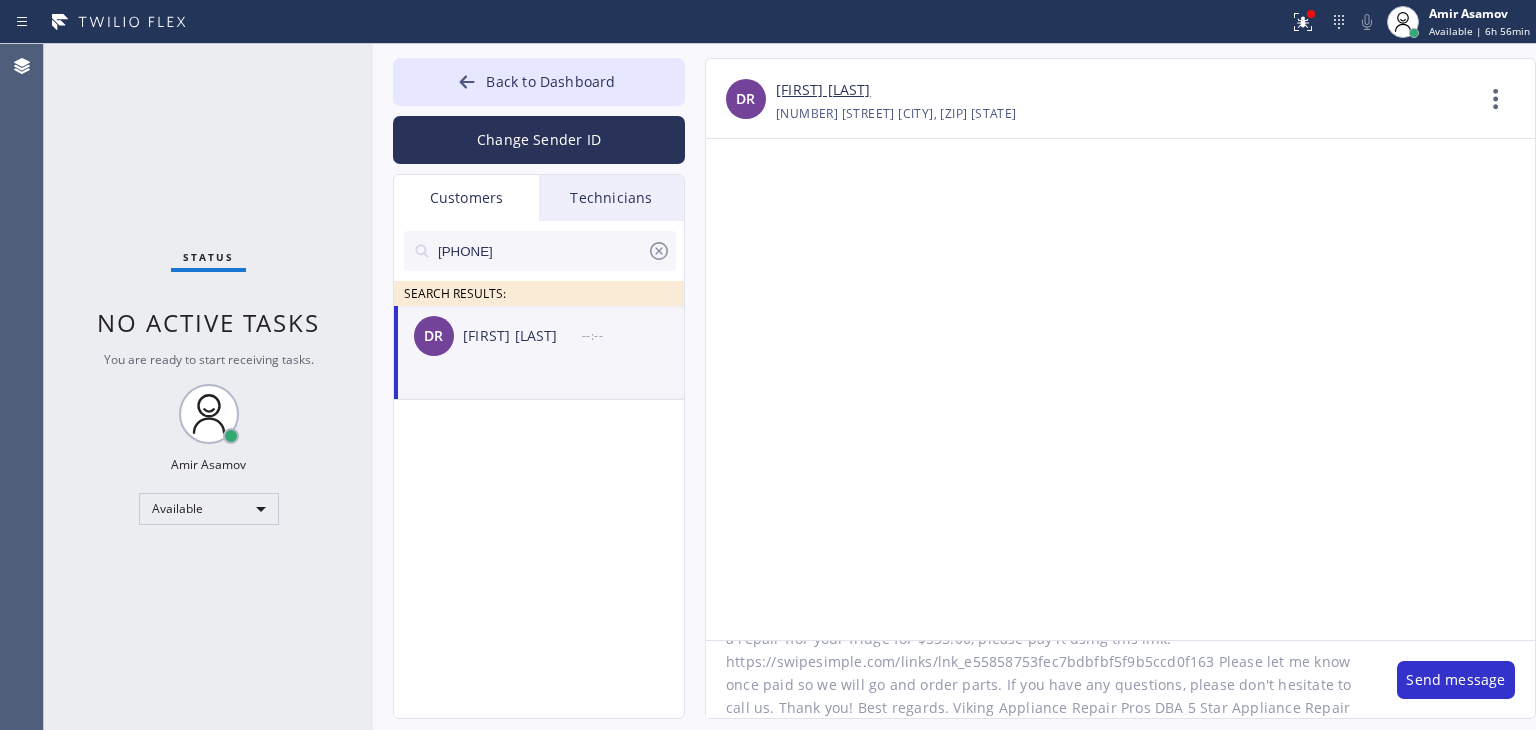 scroll, scrollTop: 85, scrollLeft: 0, axis: vertical 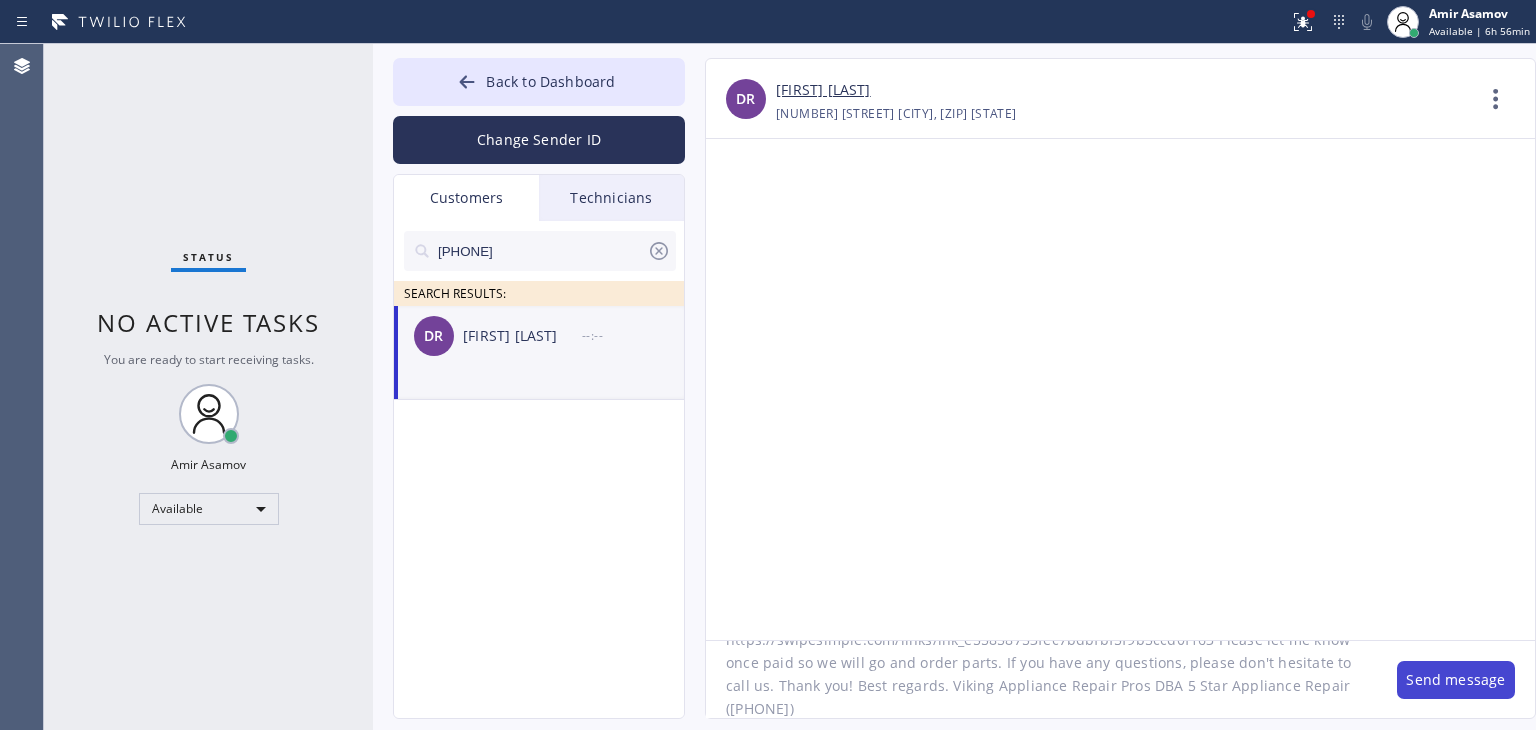 type on "Hello Dan, I'm texting you from Viking Appliance Repair Pros about your fridge. You agreed on a repair ffor your fridge for $535.00, please pay it using this link: https://swipesimple.com/links/lnk_e55858753fec7bdbfbf5f9b5ccd0f163 Please let me know once paid so we will go and order parts. If you have any questions, please don't hesitate to call us. Thank you! Best regards. Viking Appliance Repair Pros DBA 5 Star Appliance Repair ([PHONE])" 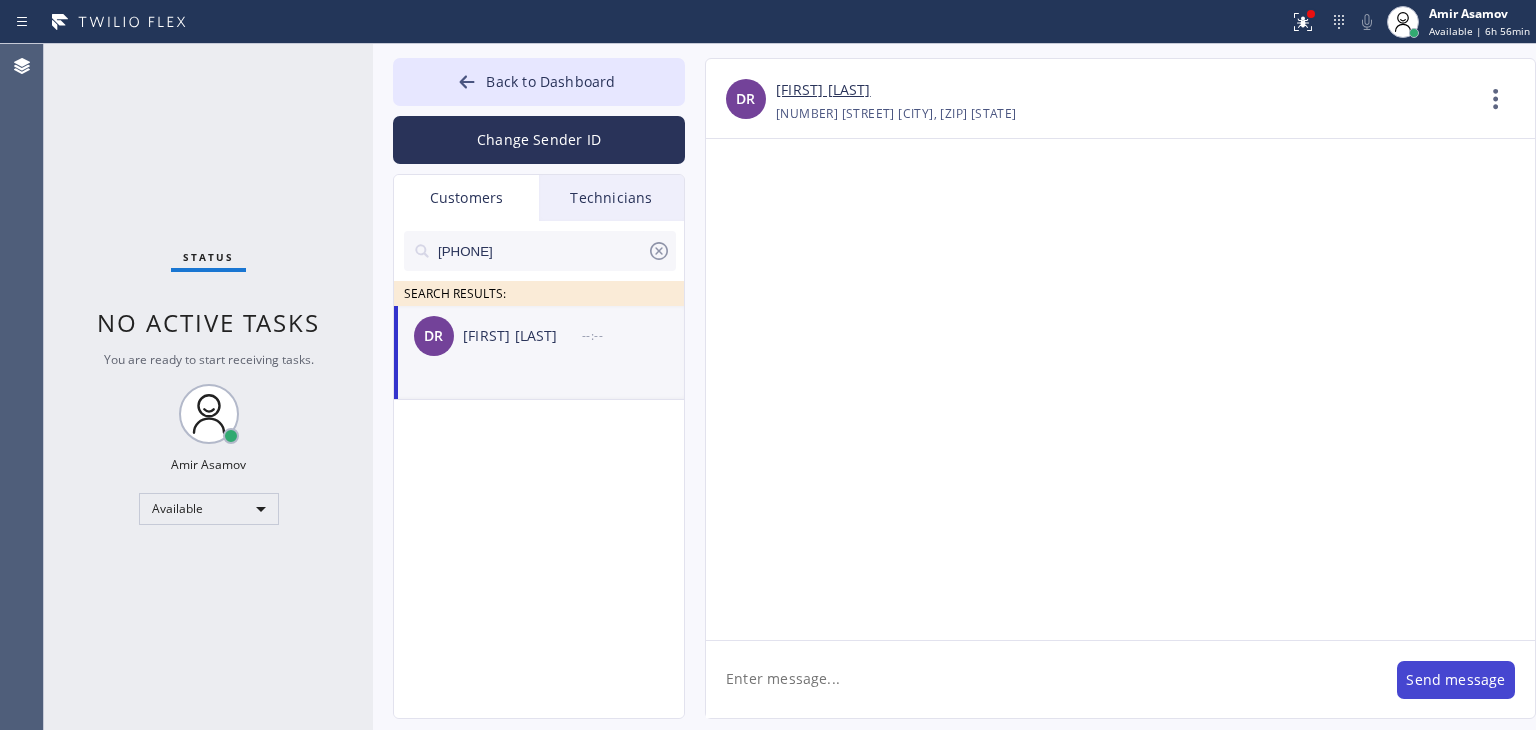 scroll, scrollTop: 0, scrollLeft: 0, axis: both 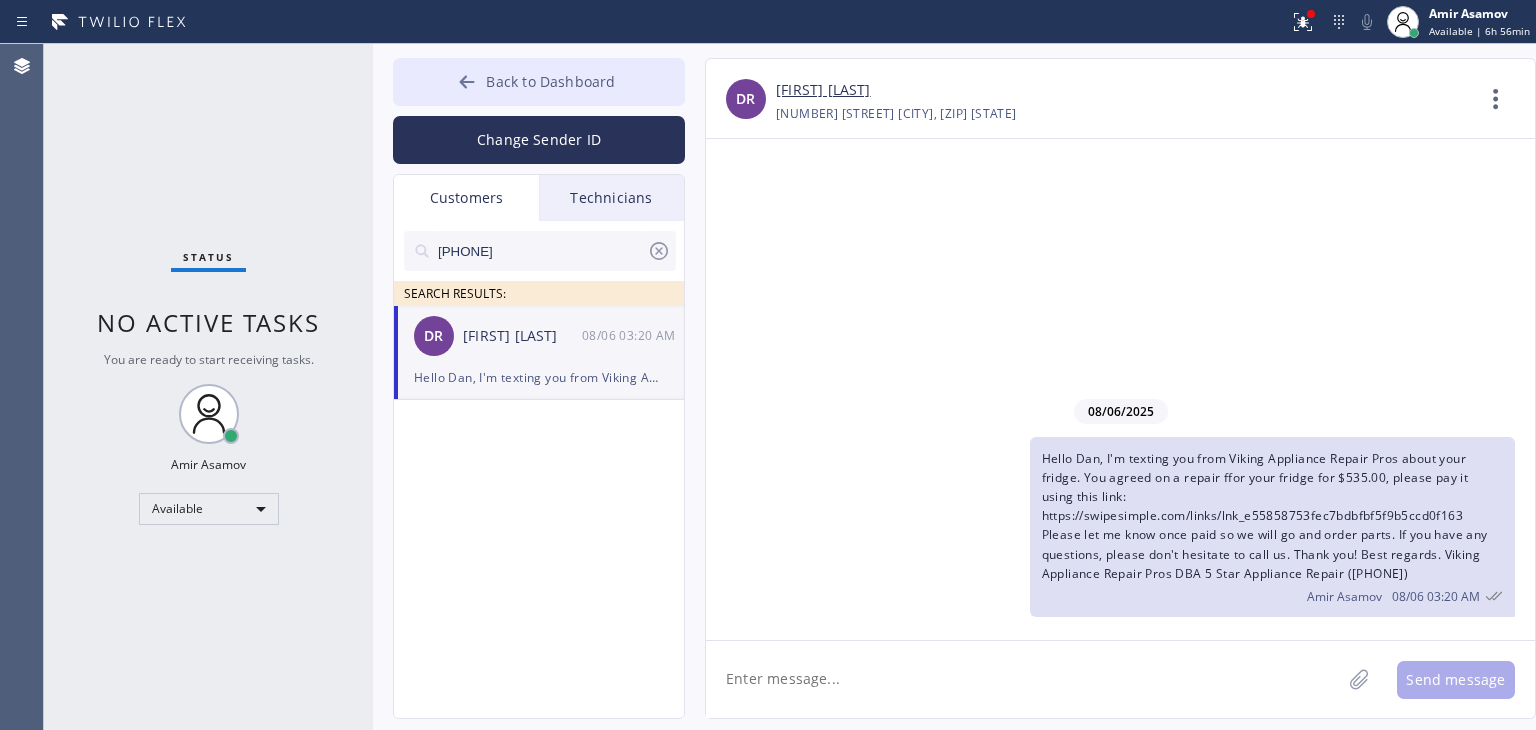 click on "Back to Dashboard" at bounding box center [539, 82] 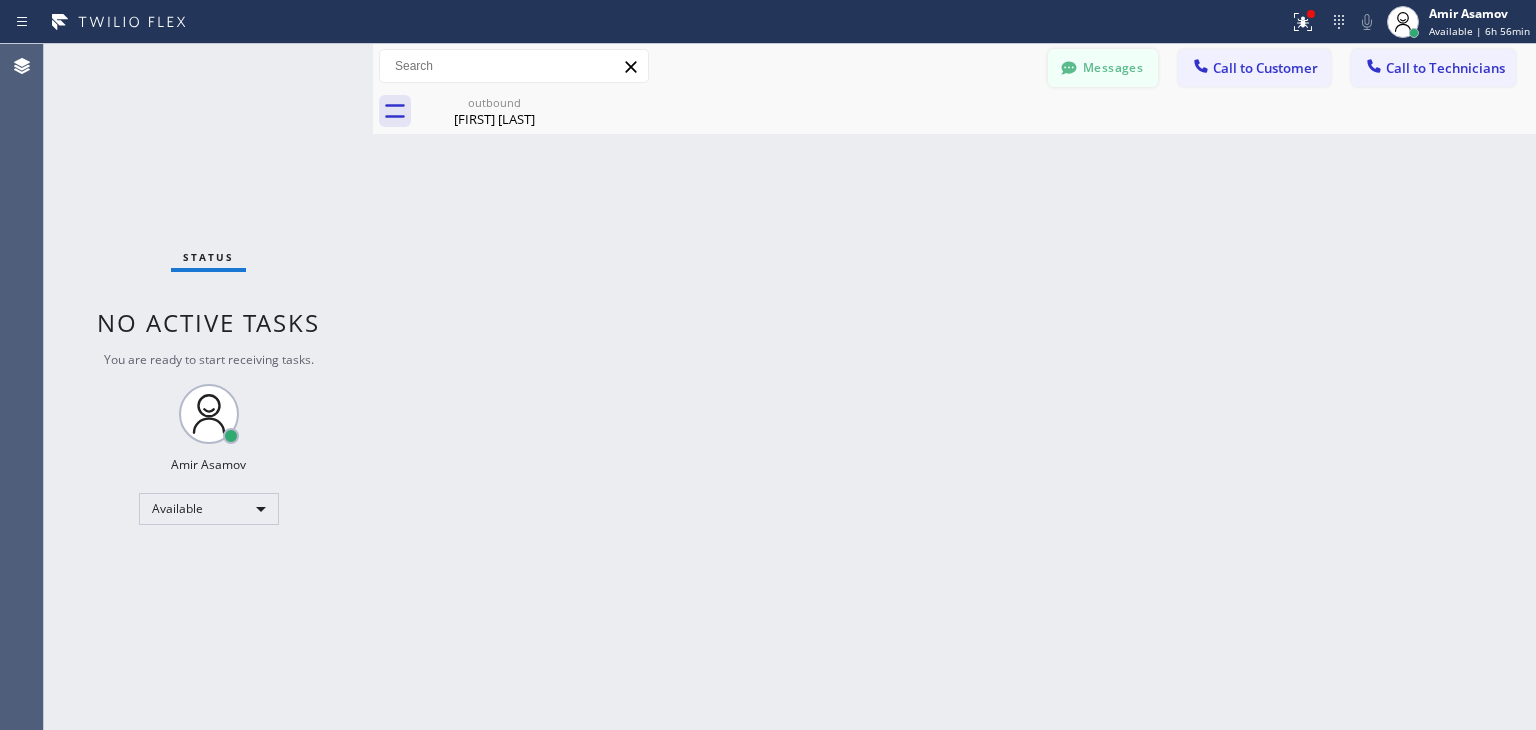 click on "Messages" at bounding box center (1103, 68) 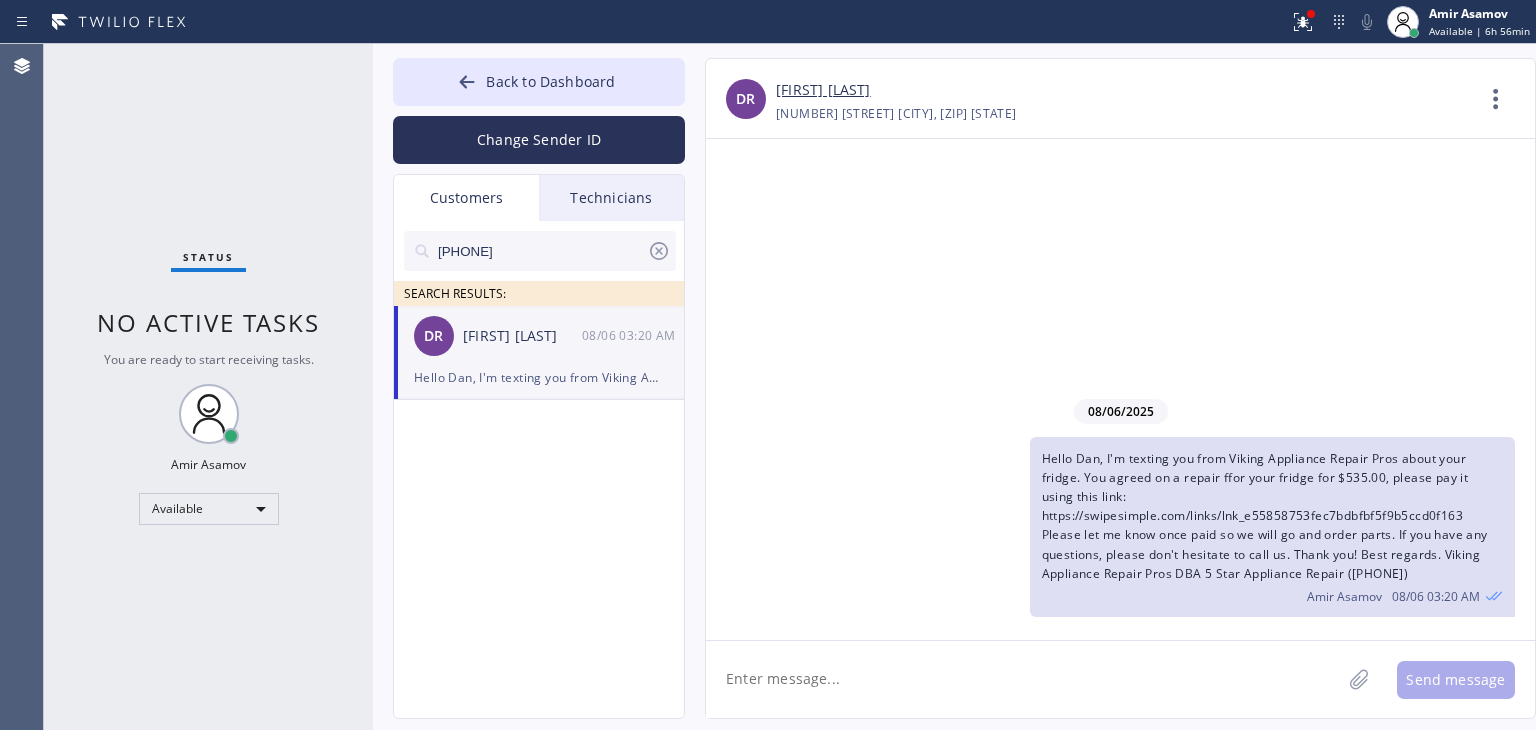 click 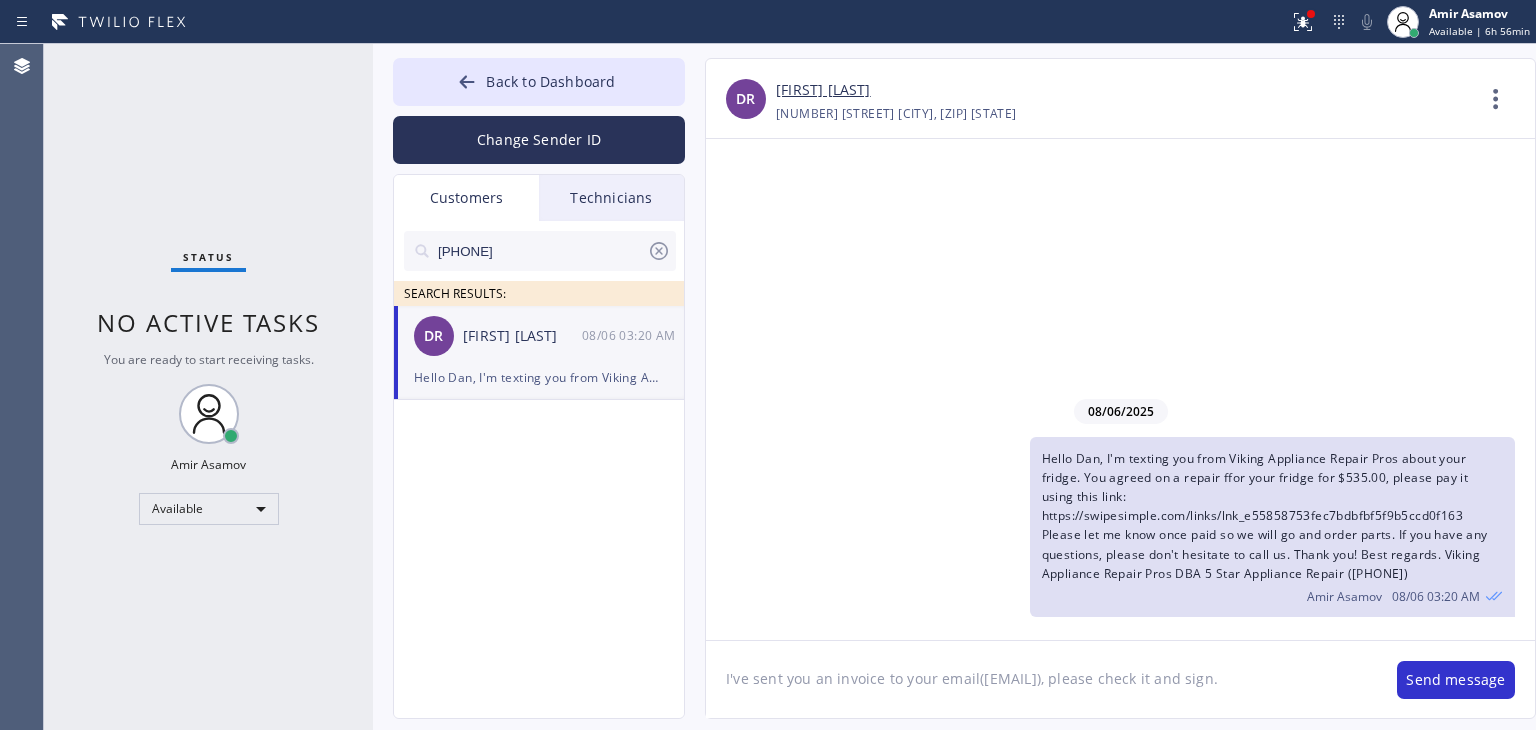 paste on "[EMAIL]" 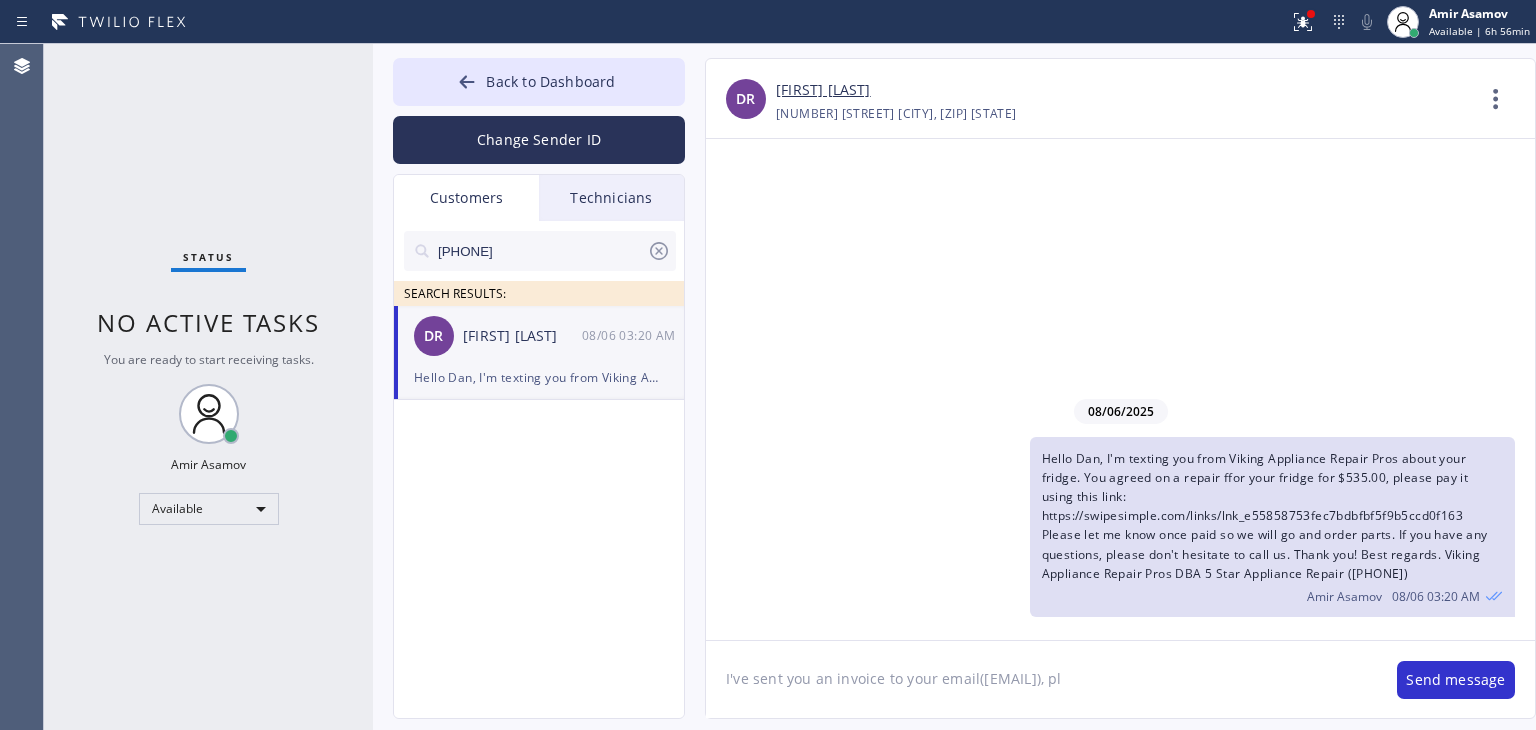 click on "I've sent you an invoice to your email([EMAIL]), pl" 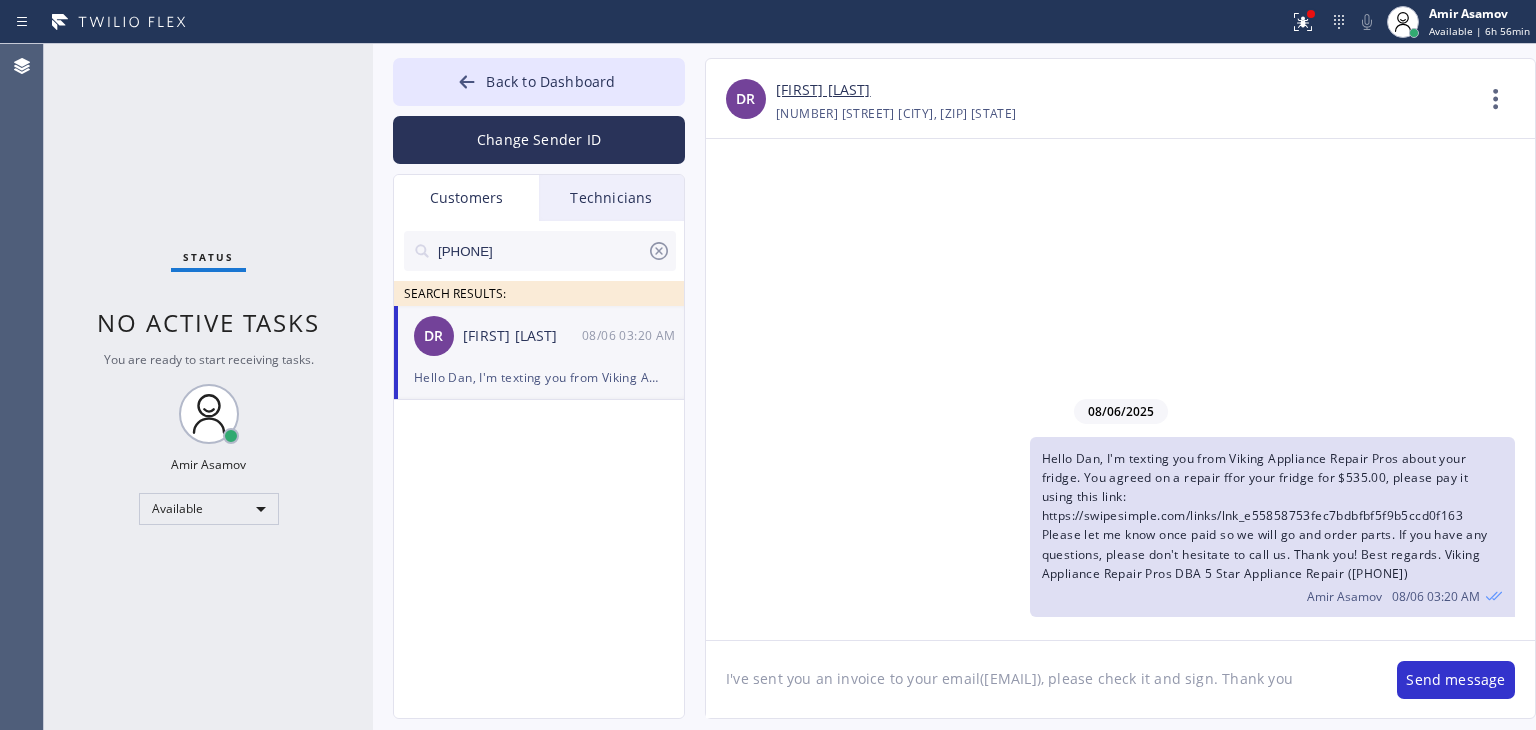 type on "I've sent you an invoice to your email([EMAIL]), please check it and sign. Thank you!" 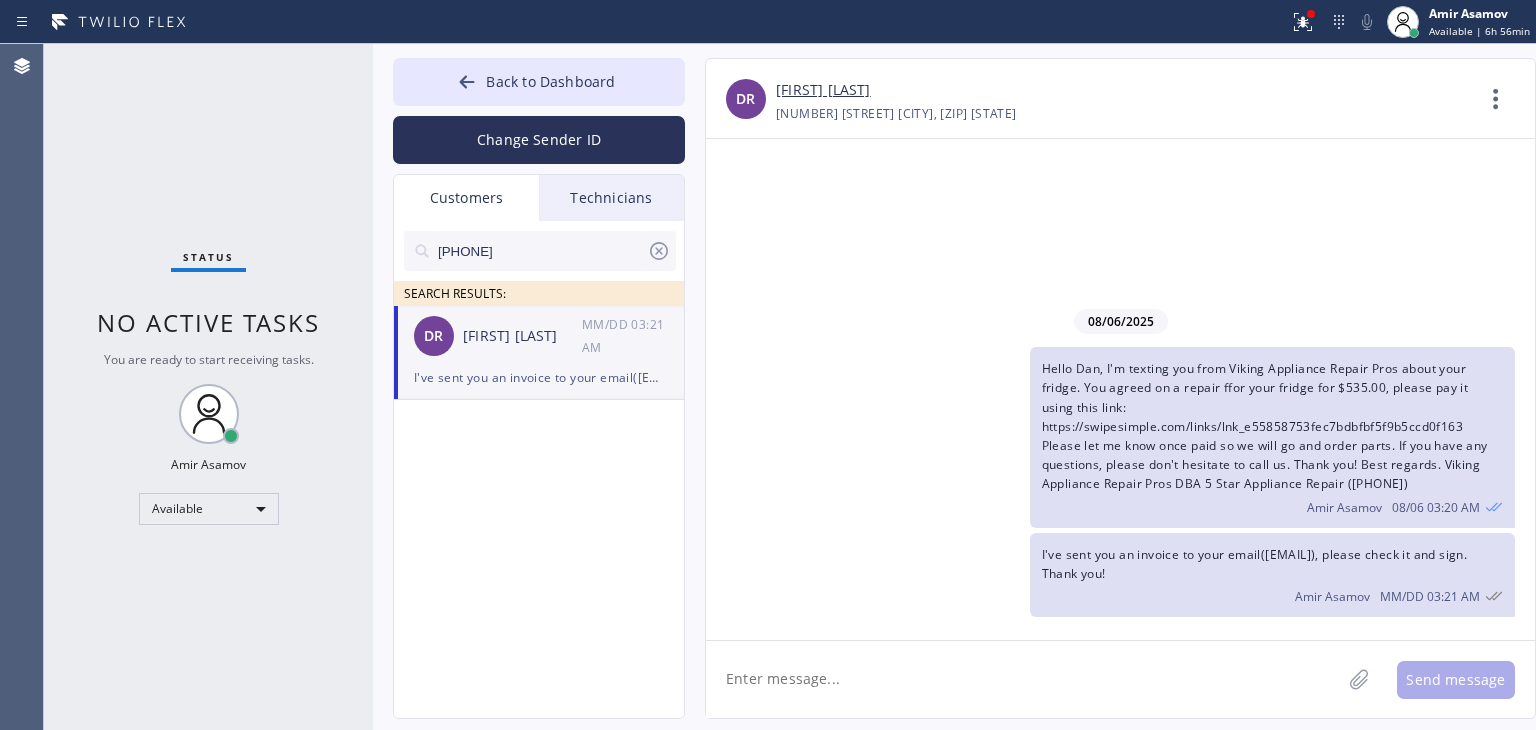 type 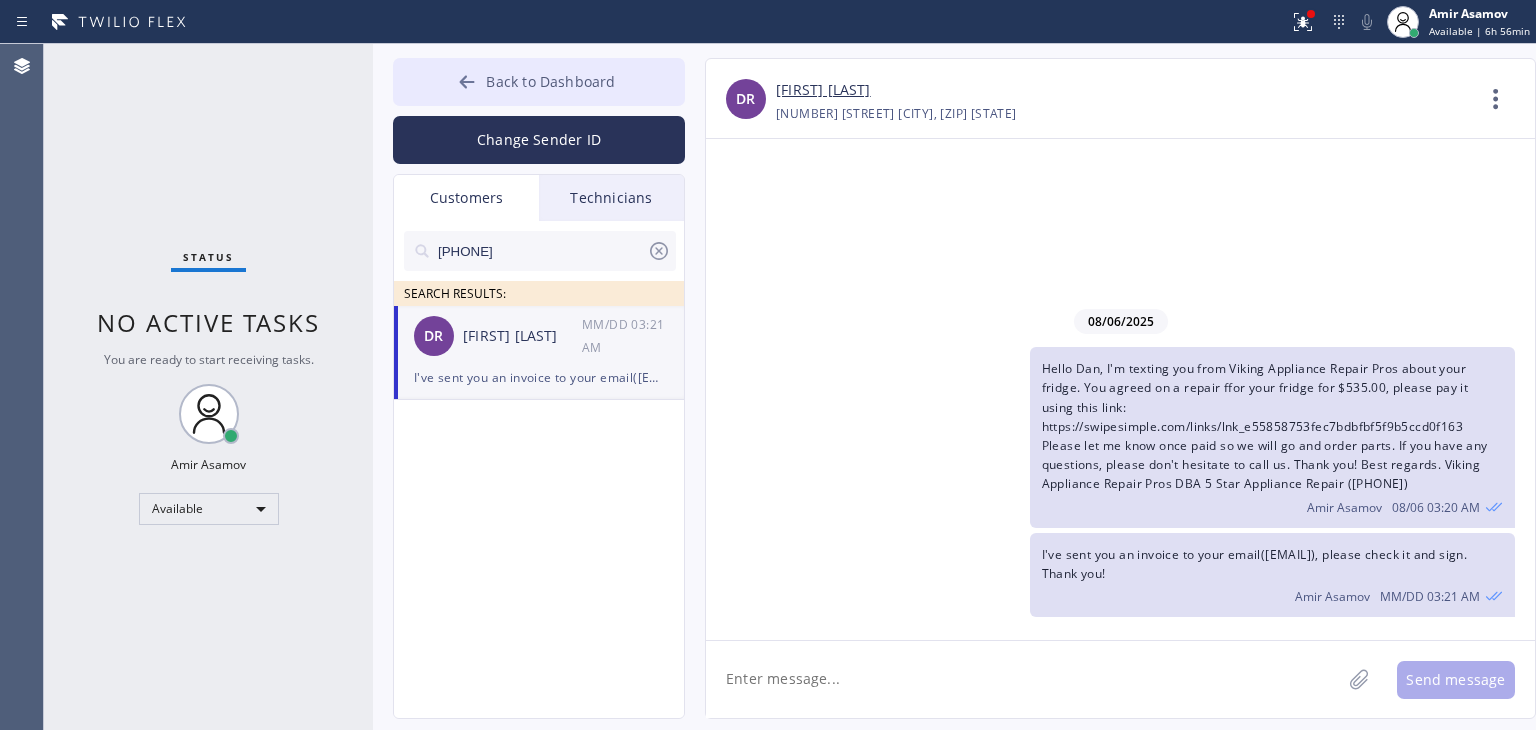 click on "Back to Dashboard" at bounding box center (539, 82) 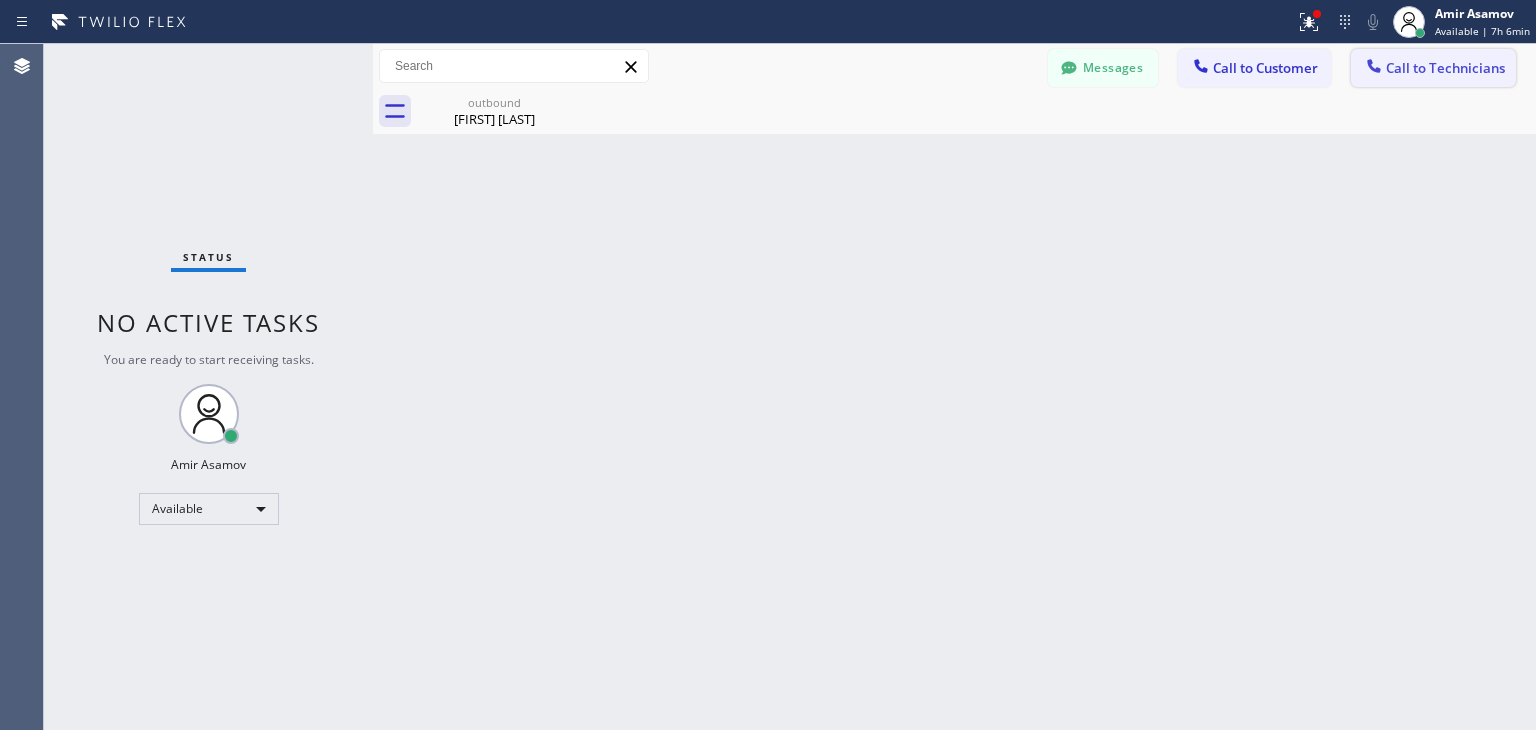 click on "Call to Technicians" at bounding box center (1433, 68) 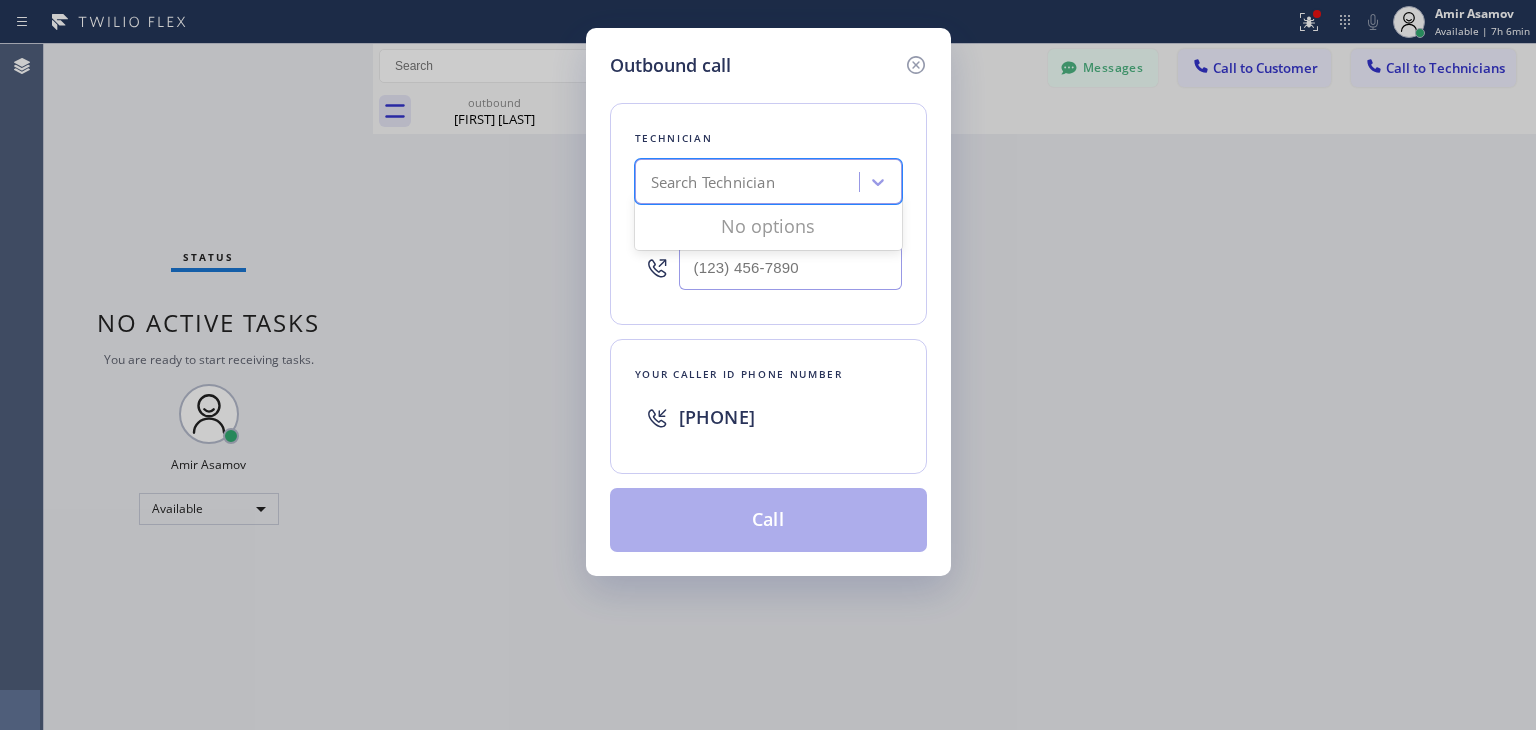 click on "Search Technician" at bounding box center [713, 182] 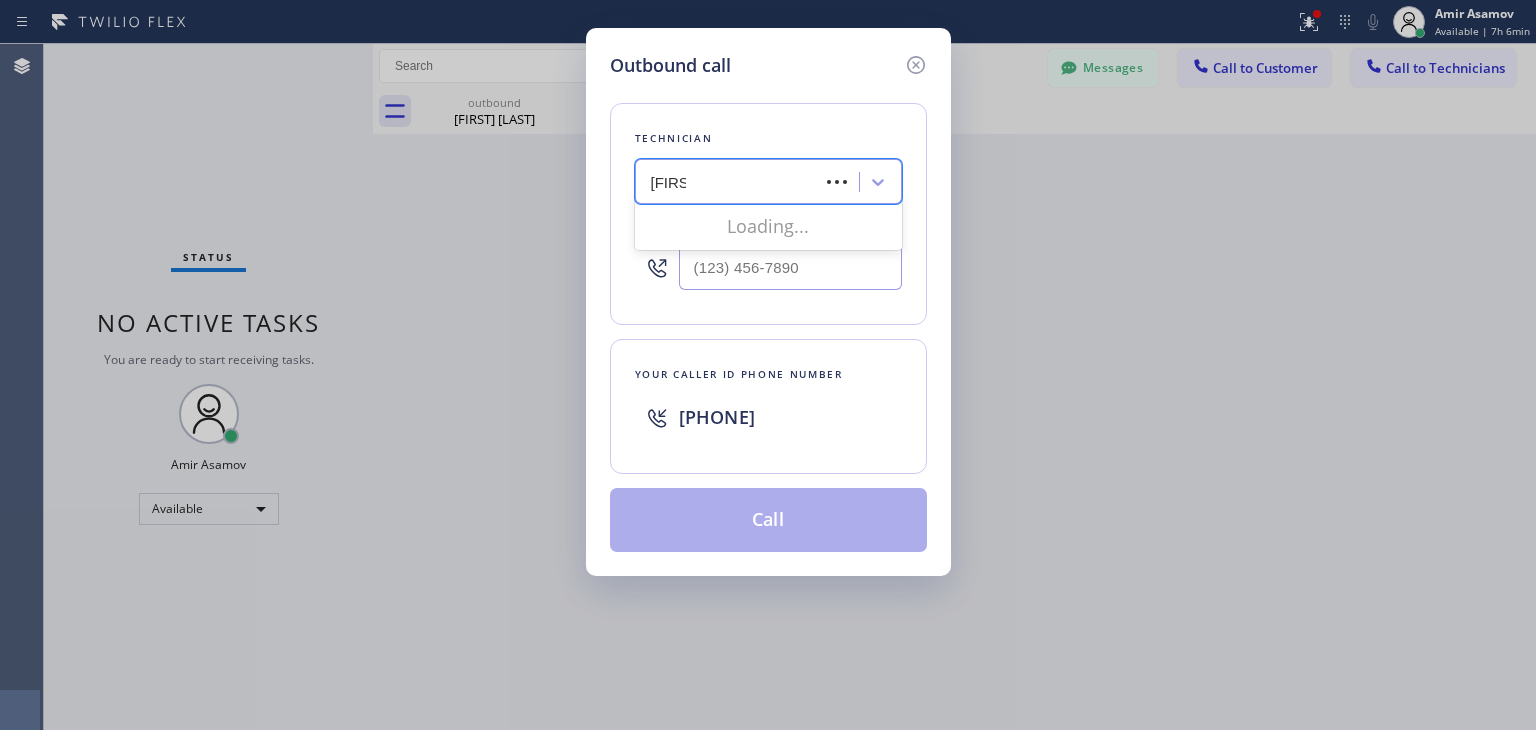 type on "[NAME]" 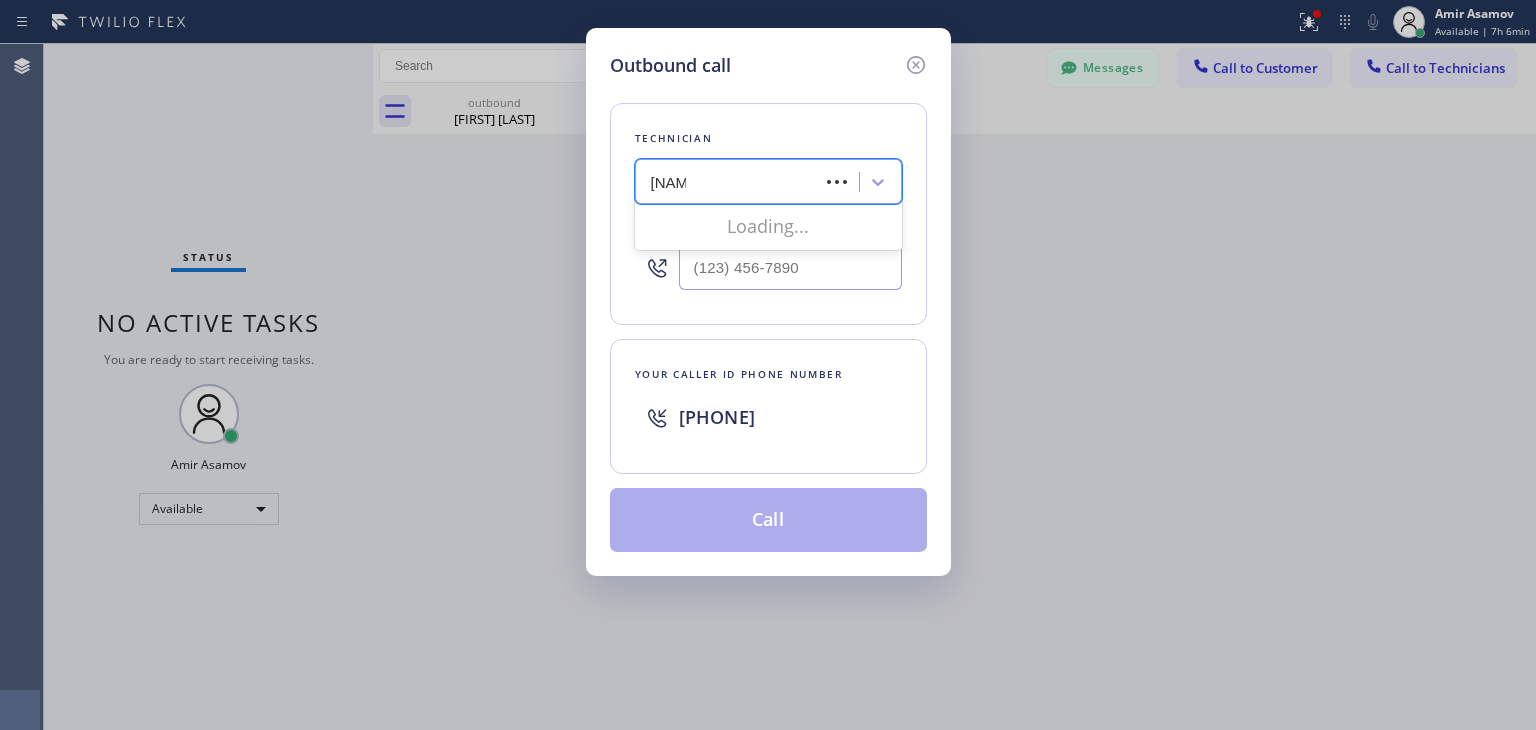 click on "Loading..." at bounding box center (768, 226) 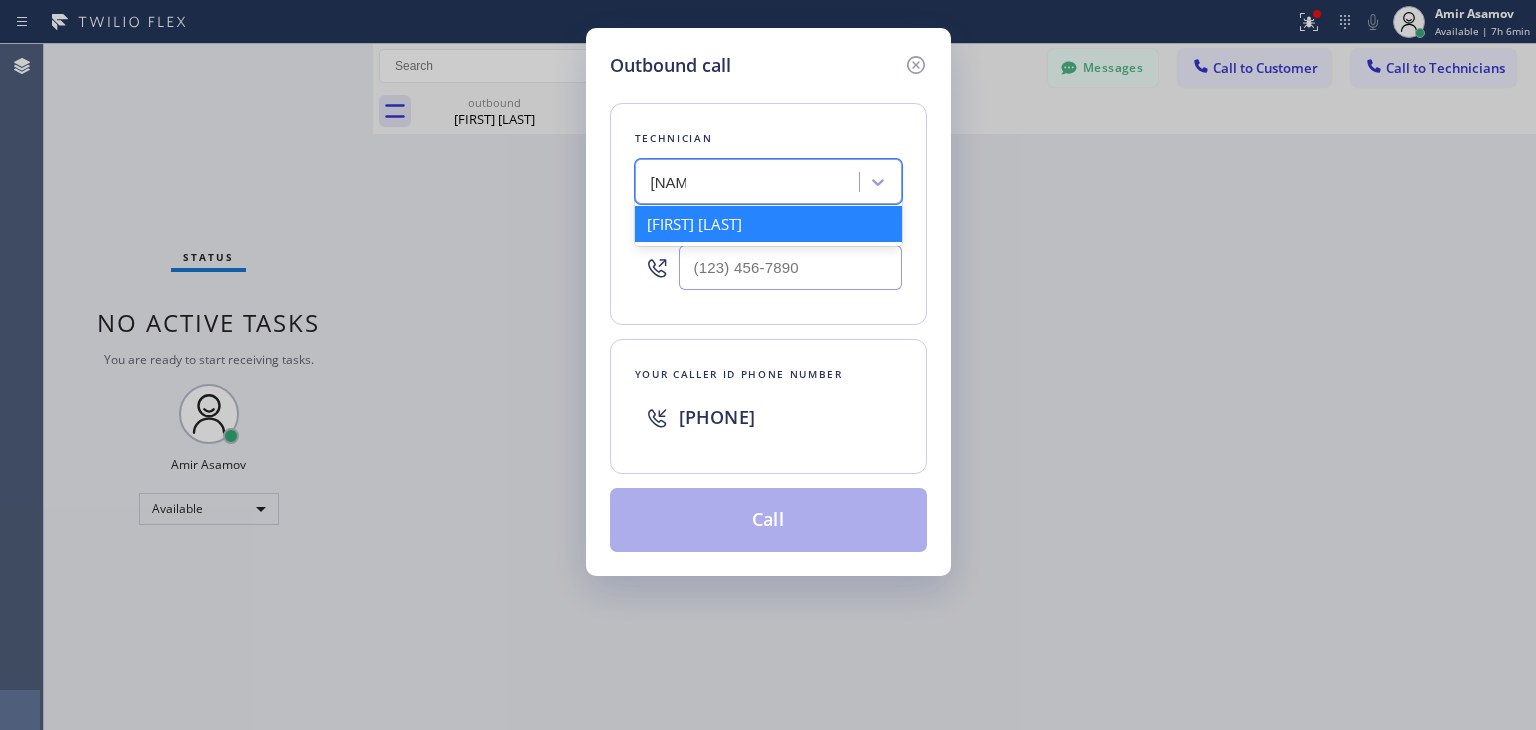 click on "[FIRST] [LAST]" at bounding box center [768, 224] 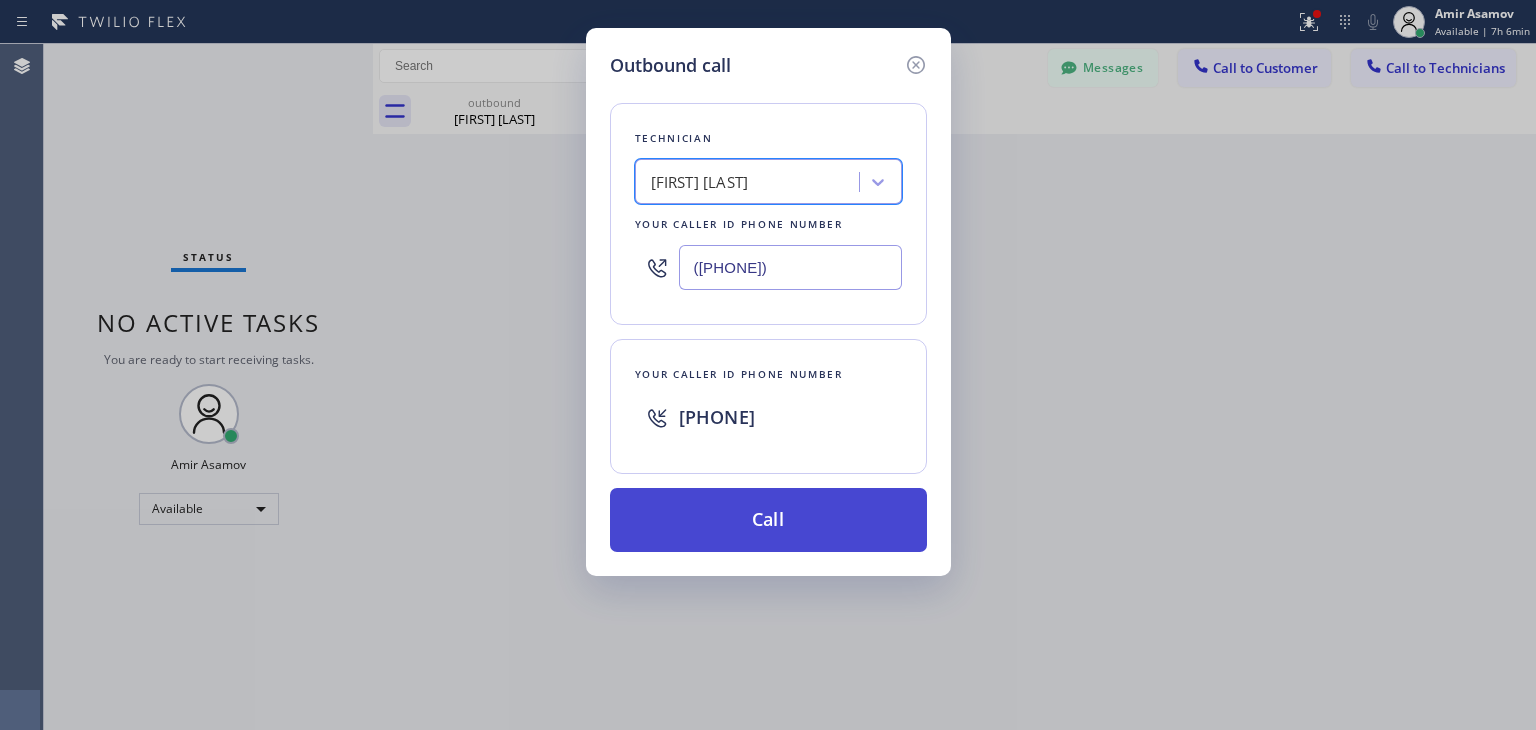 click on "Call" at bounding box center [768, 520] 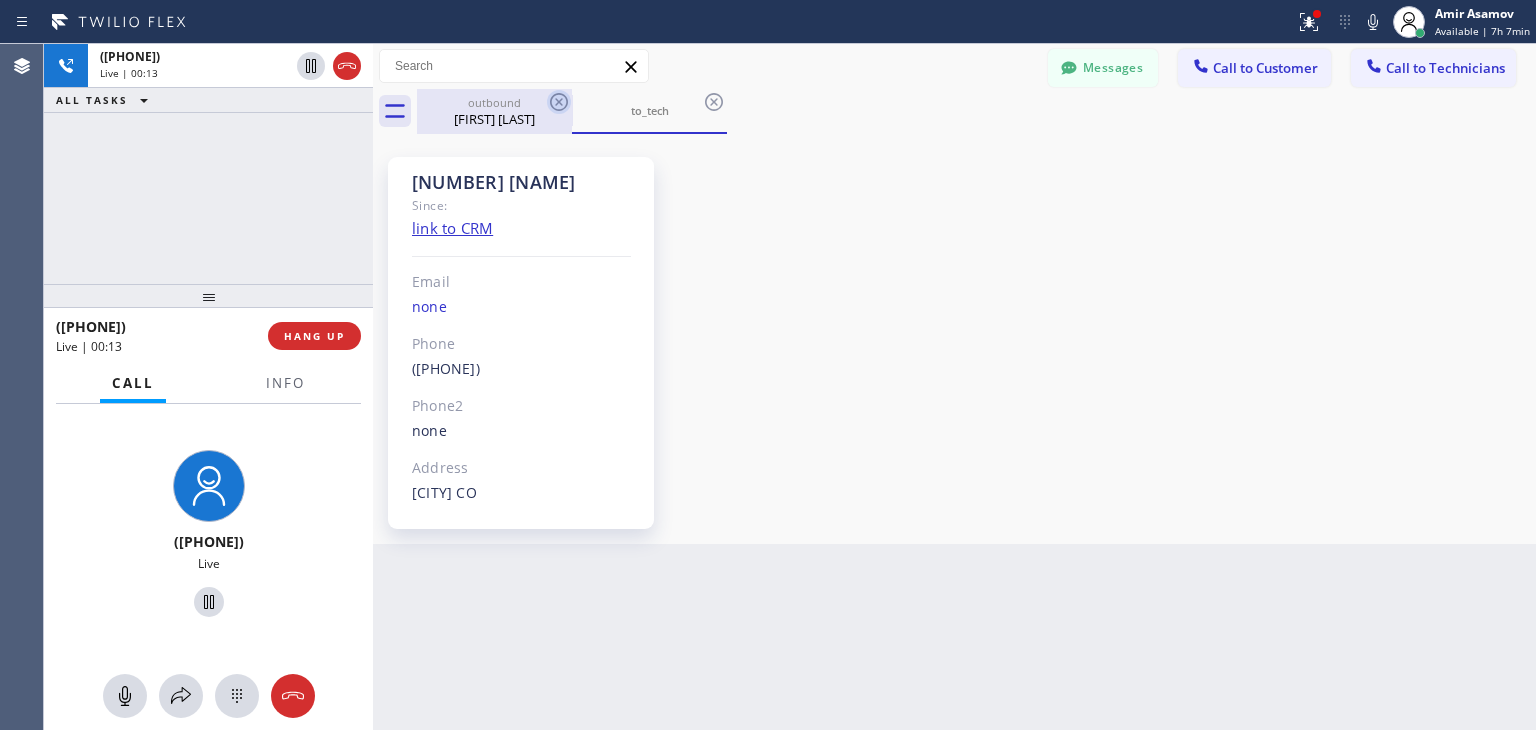 click 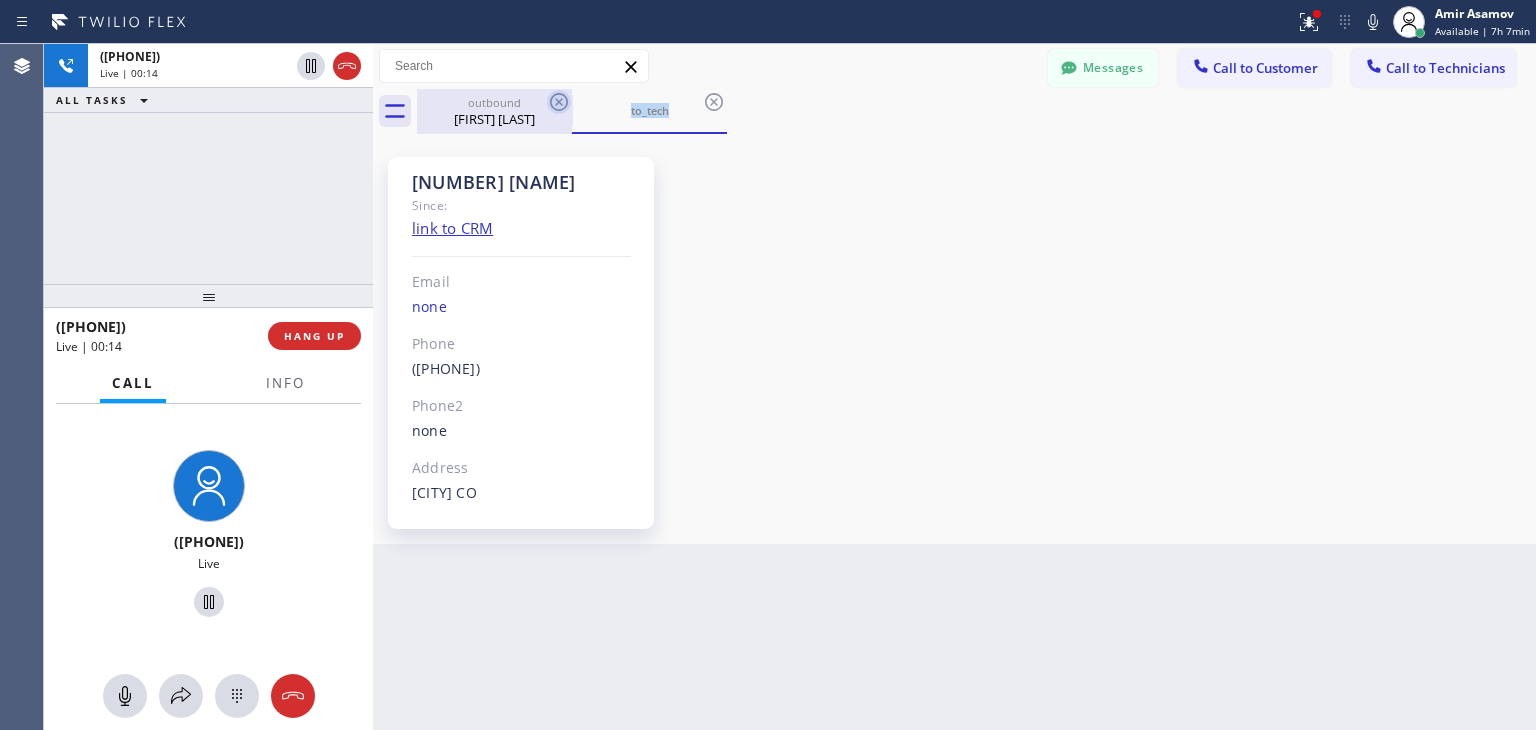 click 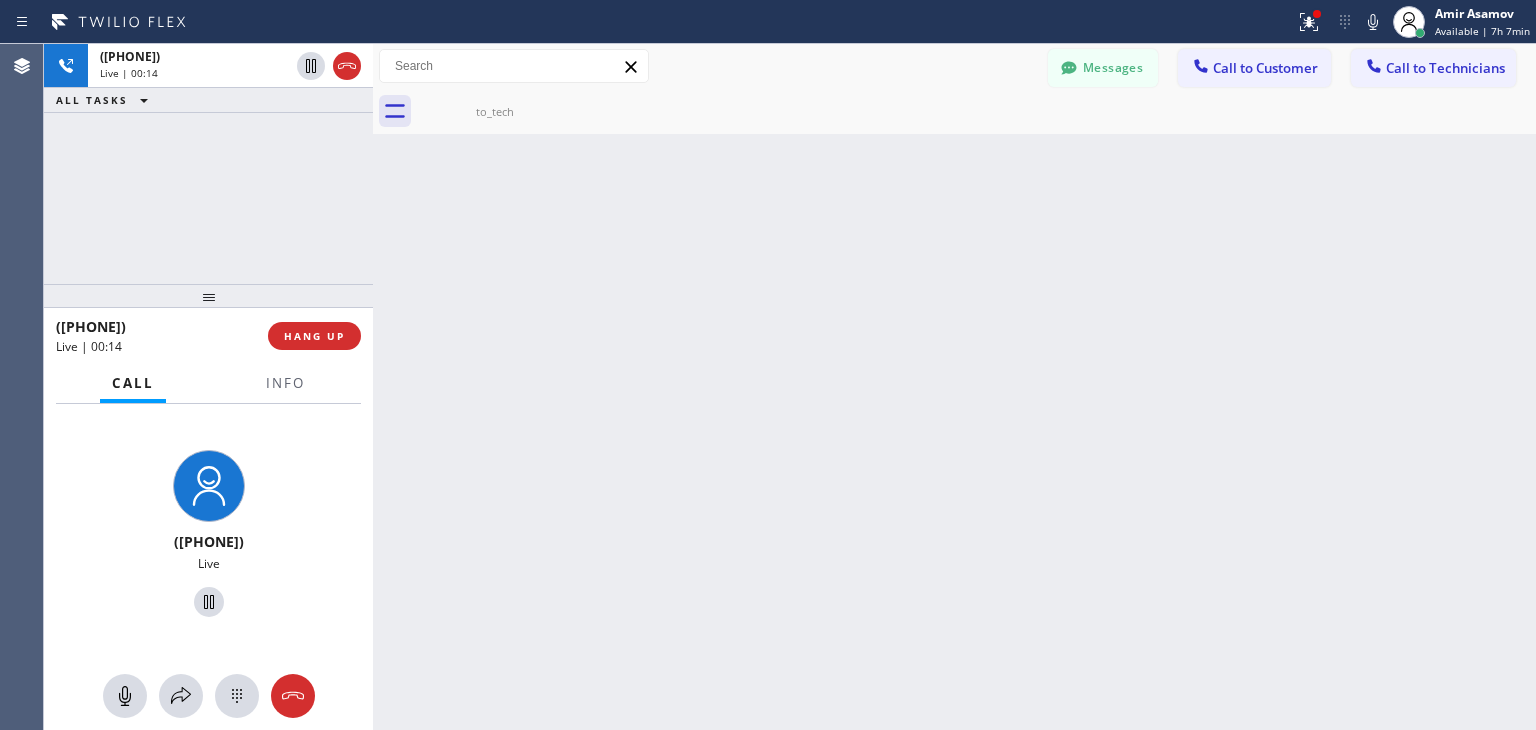 click 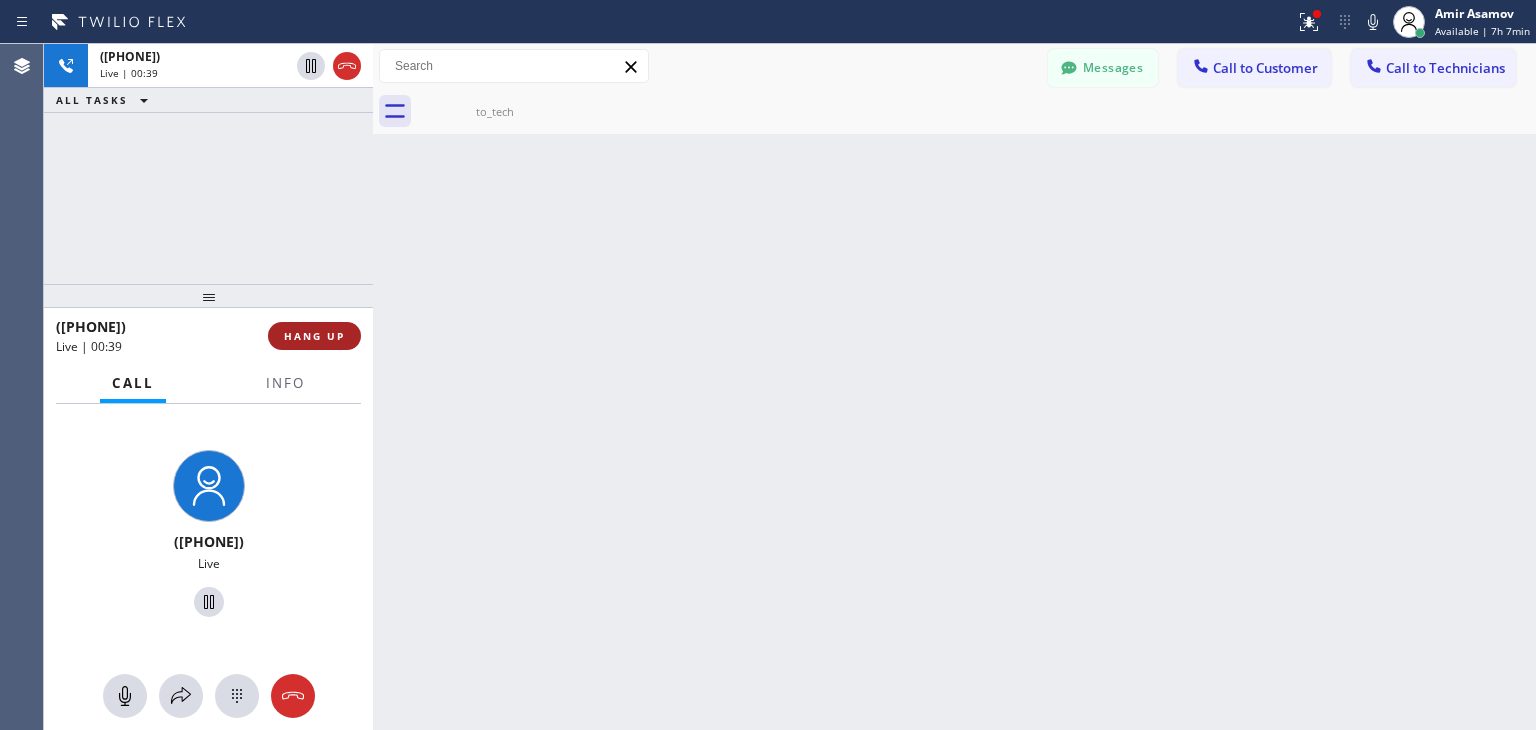 click on "HANG UP" at bounding box center (314, 336) 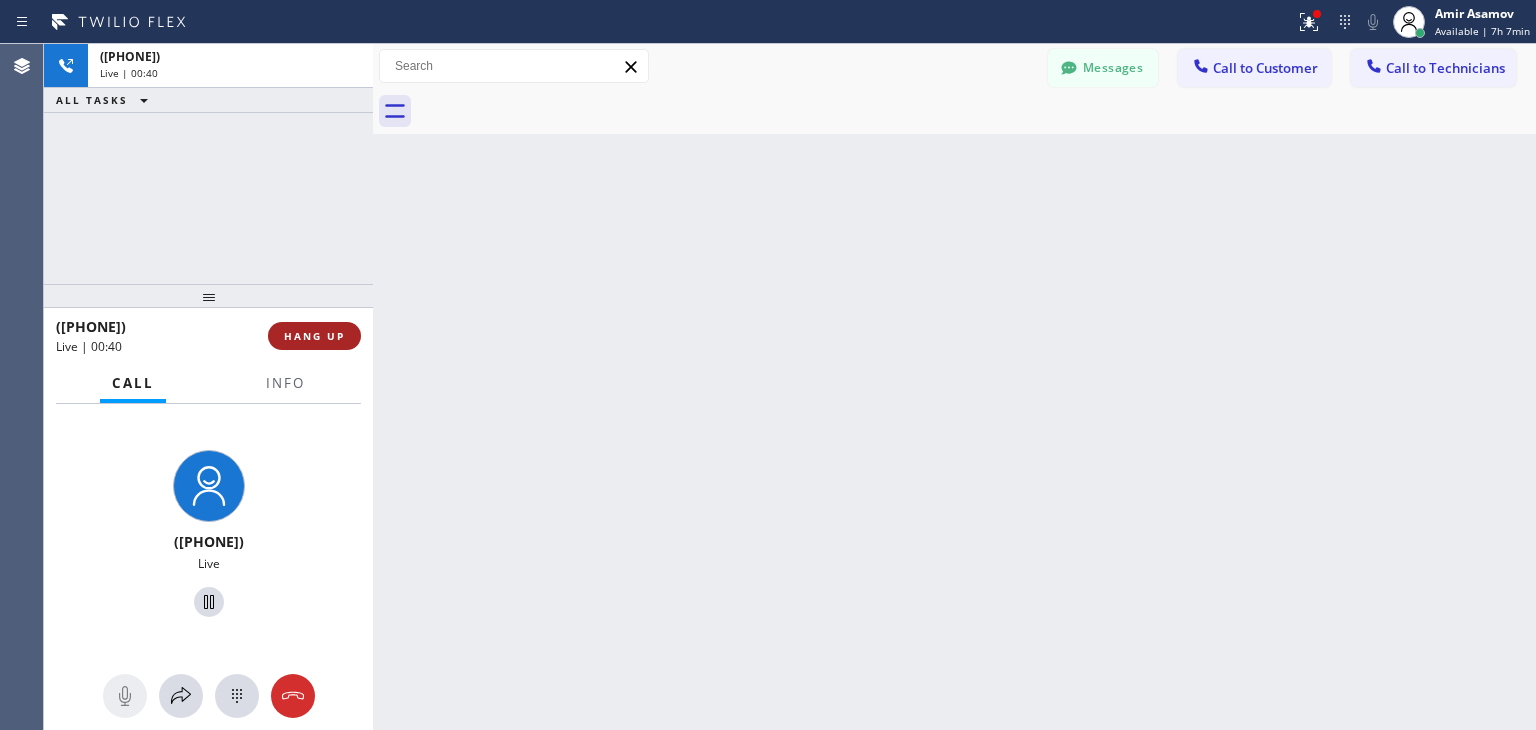 click on "HANG UP" at bounding box center [314, 336] 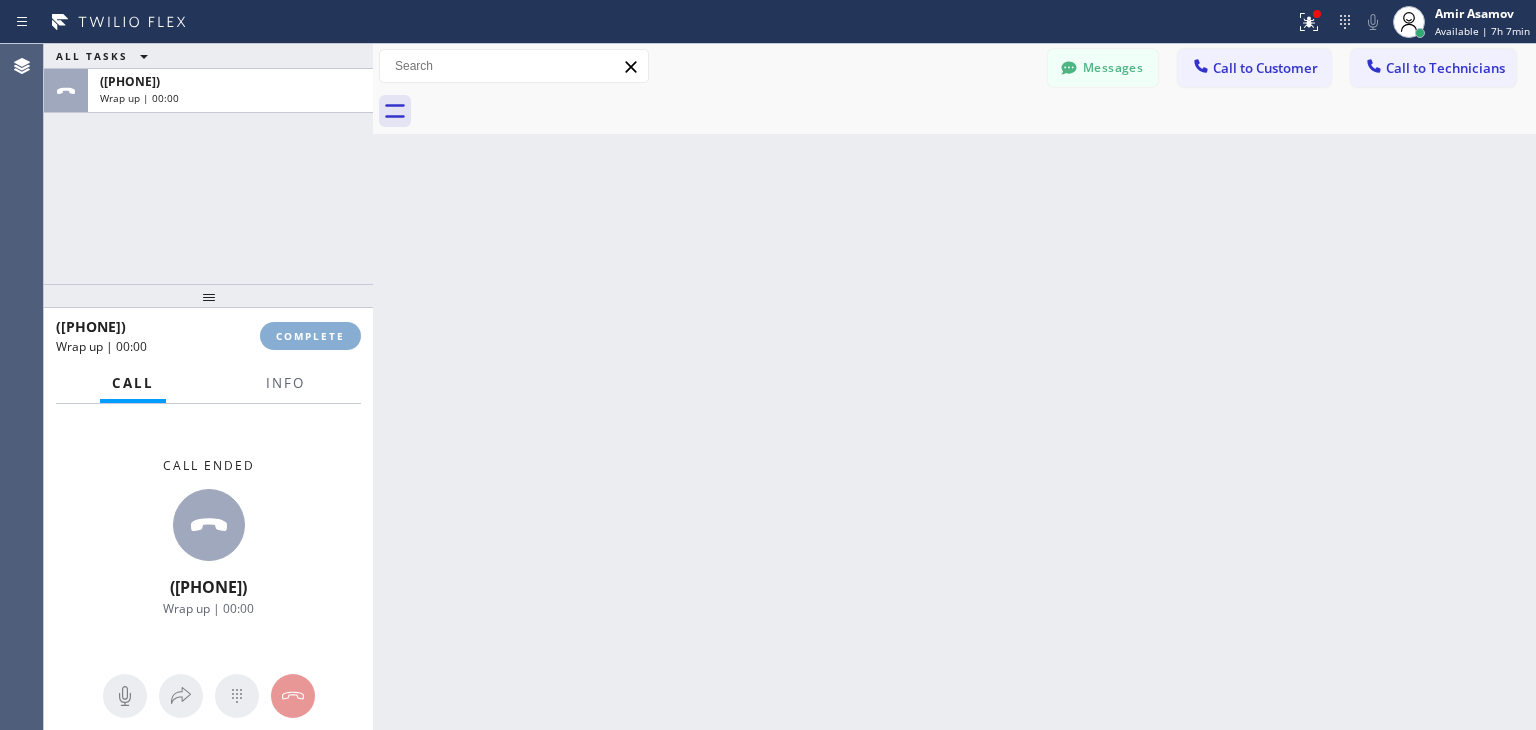 click on "COMPLETE" at bounding box center (310, 336) 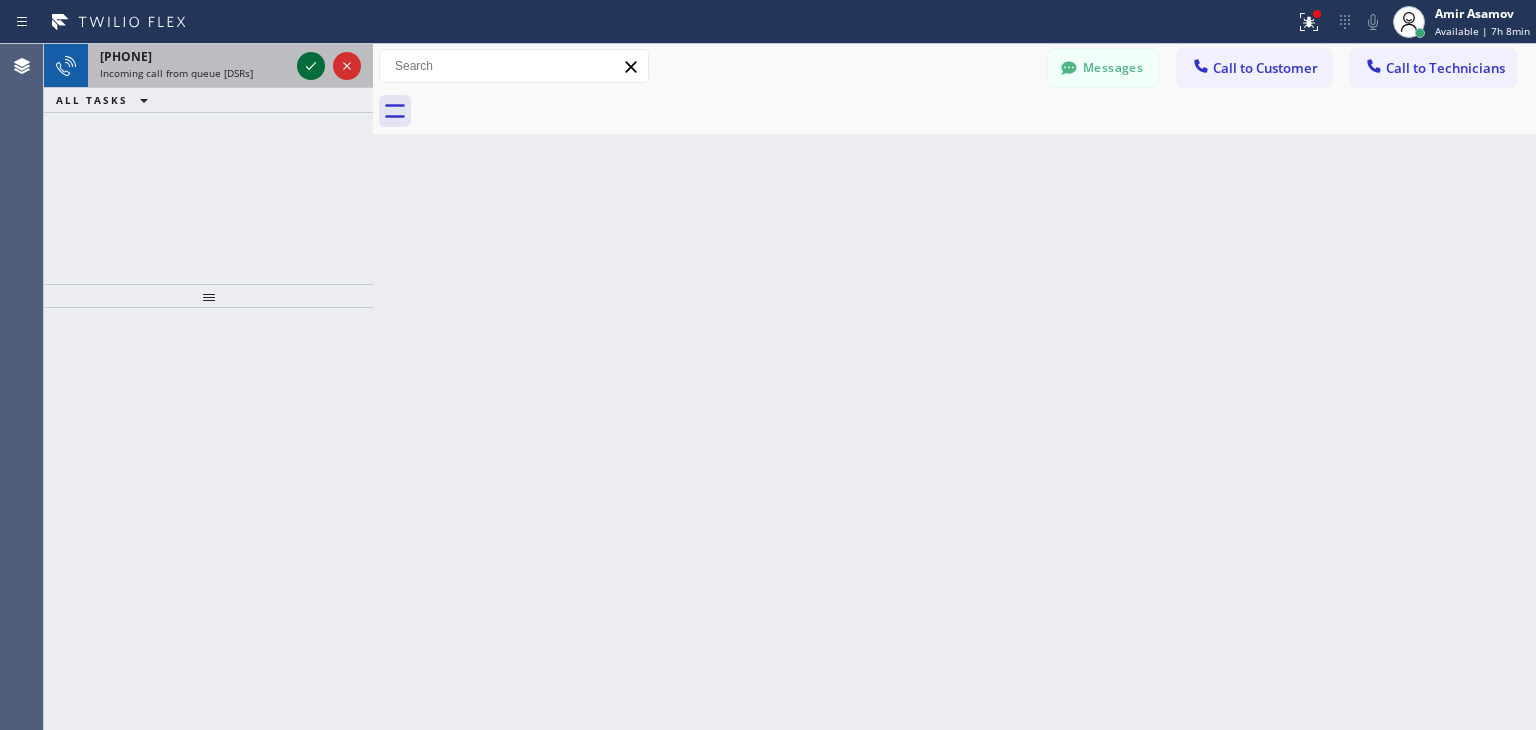 click 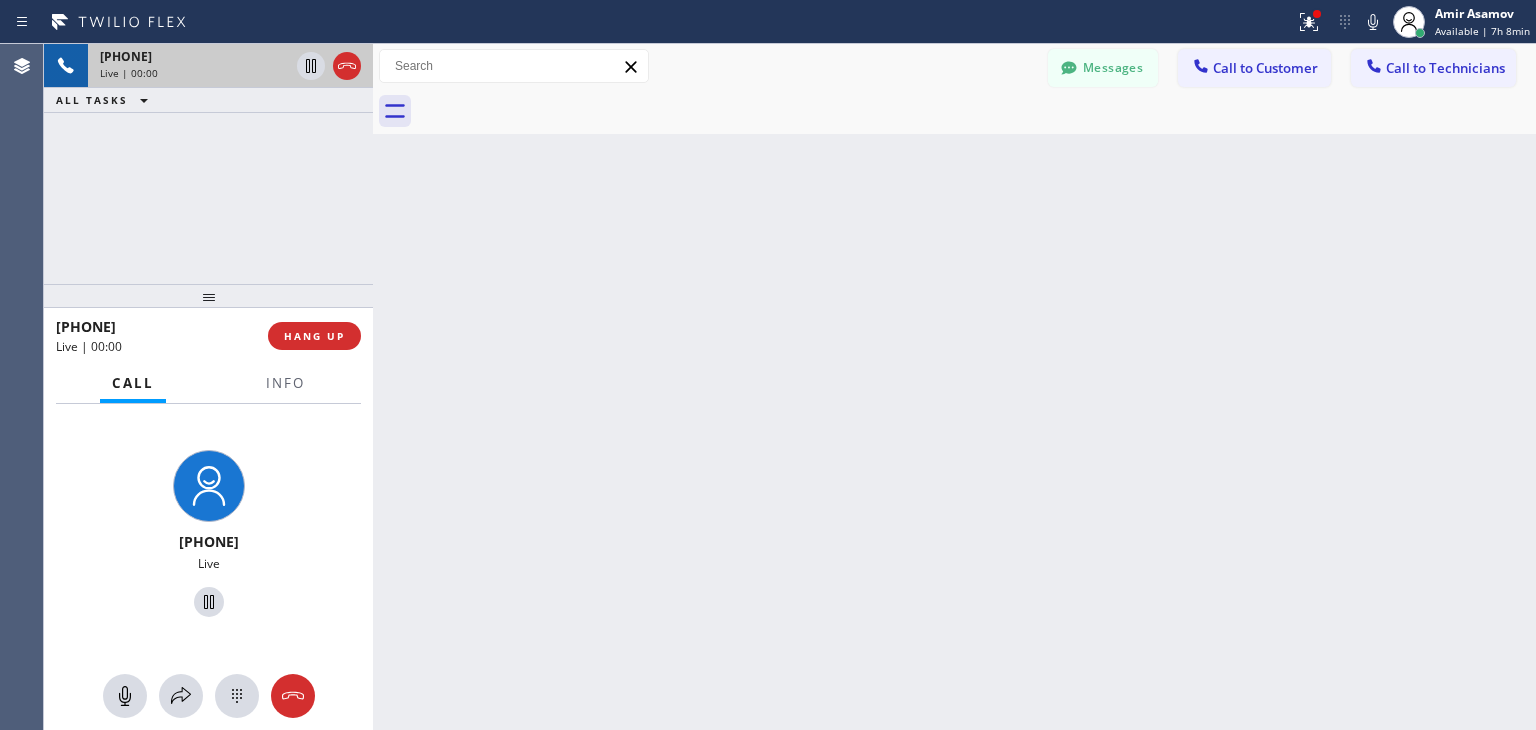 click on "ALL TASKS ALL TASKS ACTIVE TASKS TASKS IN WRAP UP" at bounding box center [208, 100] 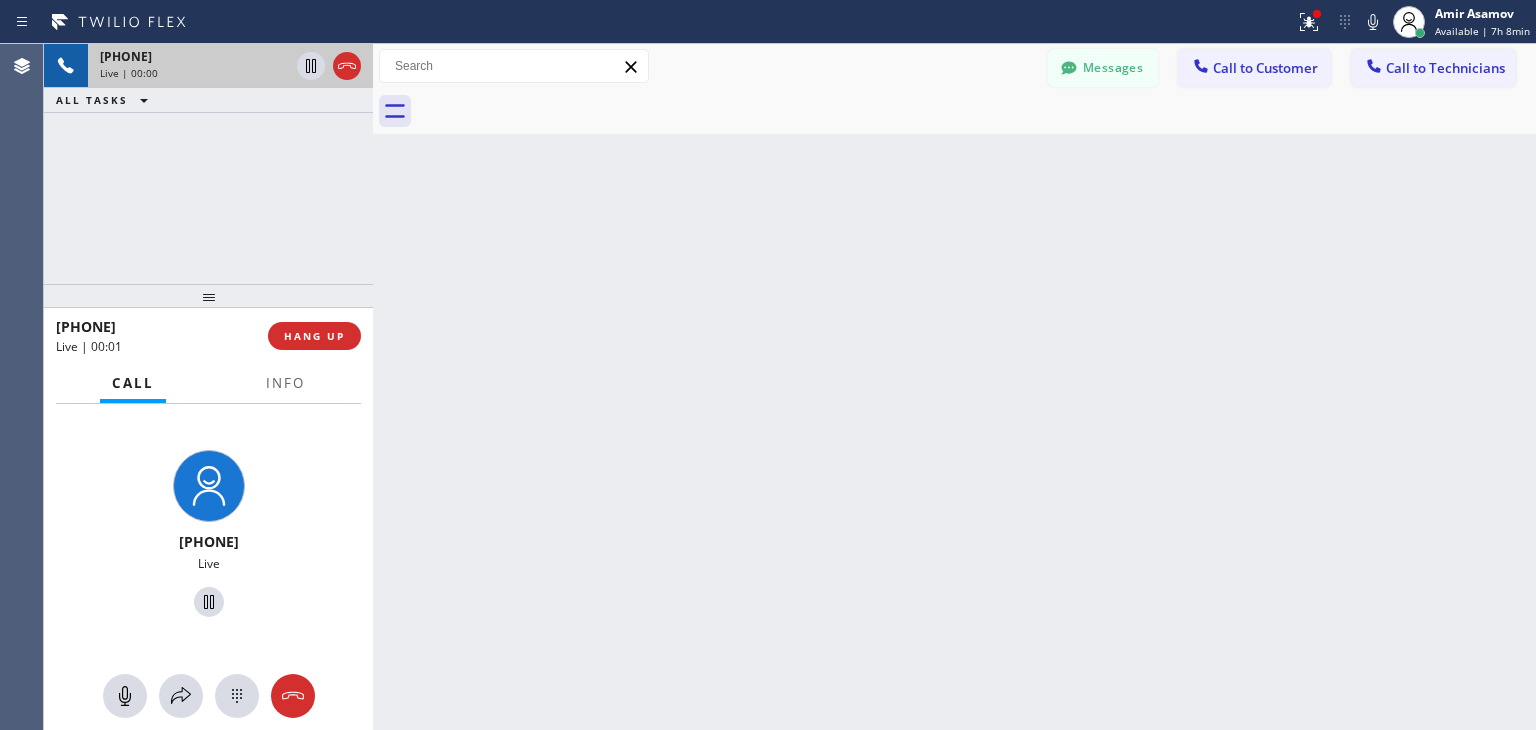 click on "[PHONE] Live | 00:00" at bounding box center [190, 66] 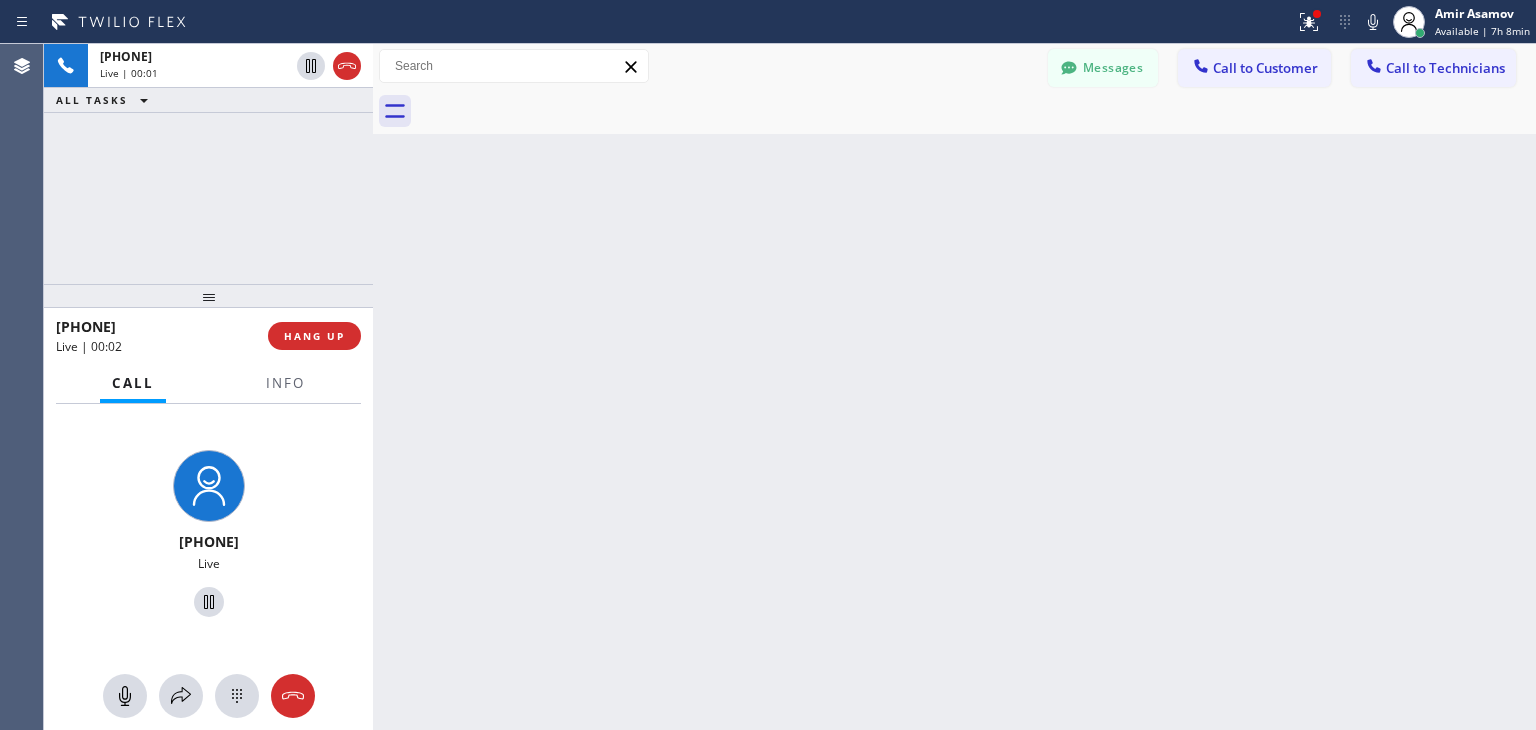 click on "Call" at bounding box center (133, 383) 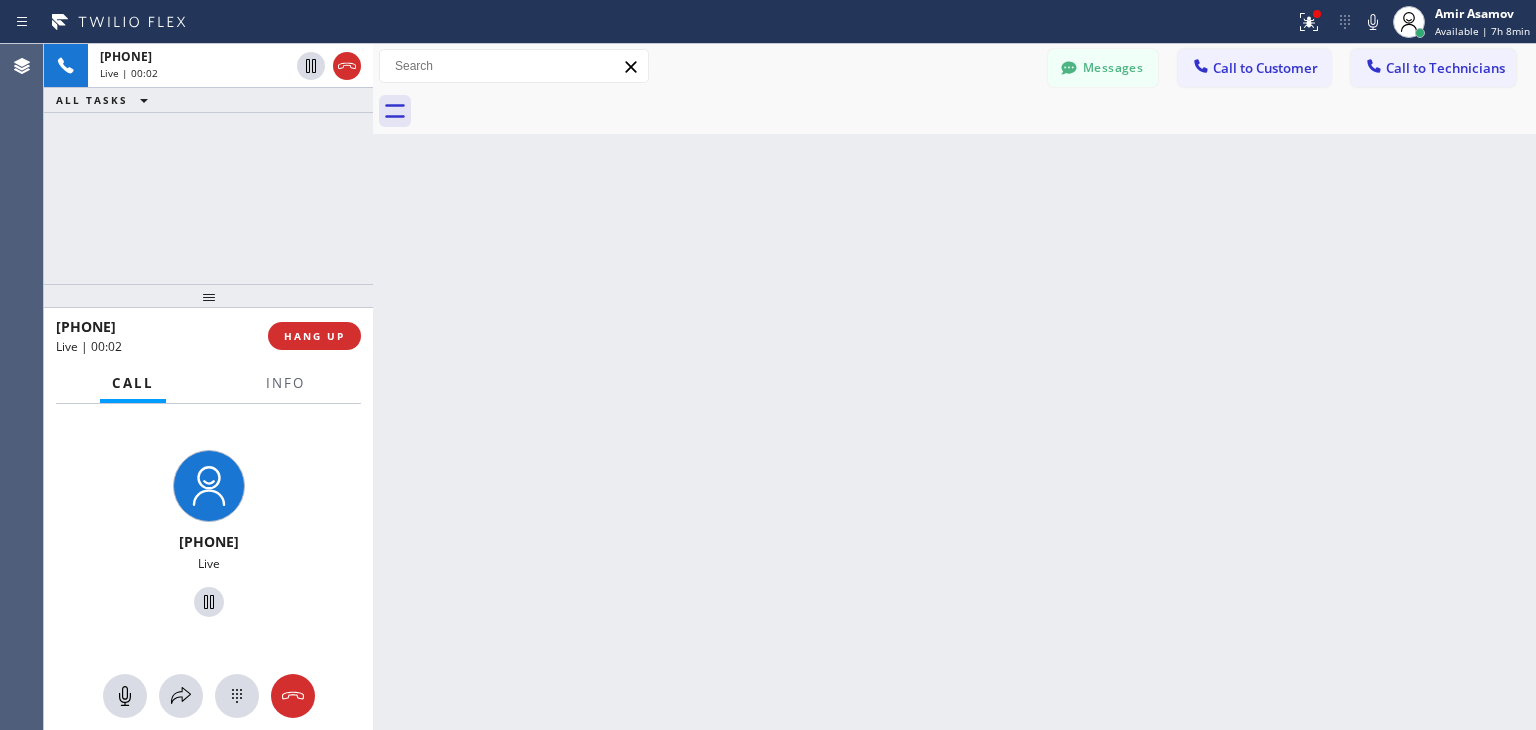 click on "+[PHONE] Live | 00:02" at bounding box center (162, 336) 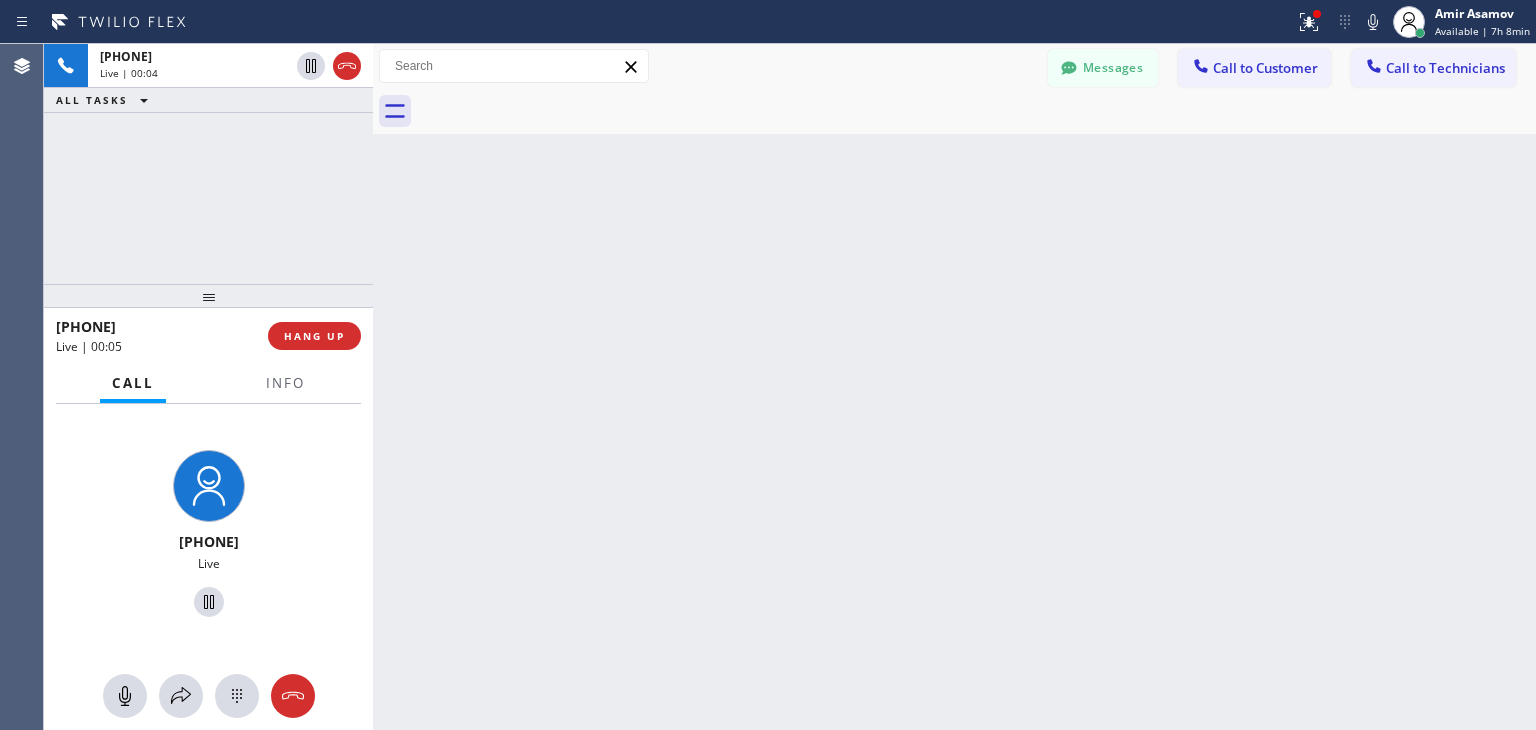 click on "[PHONE]" at bounding box center (155, 326) 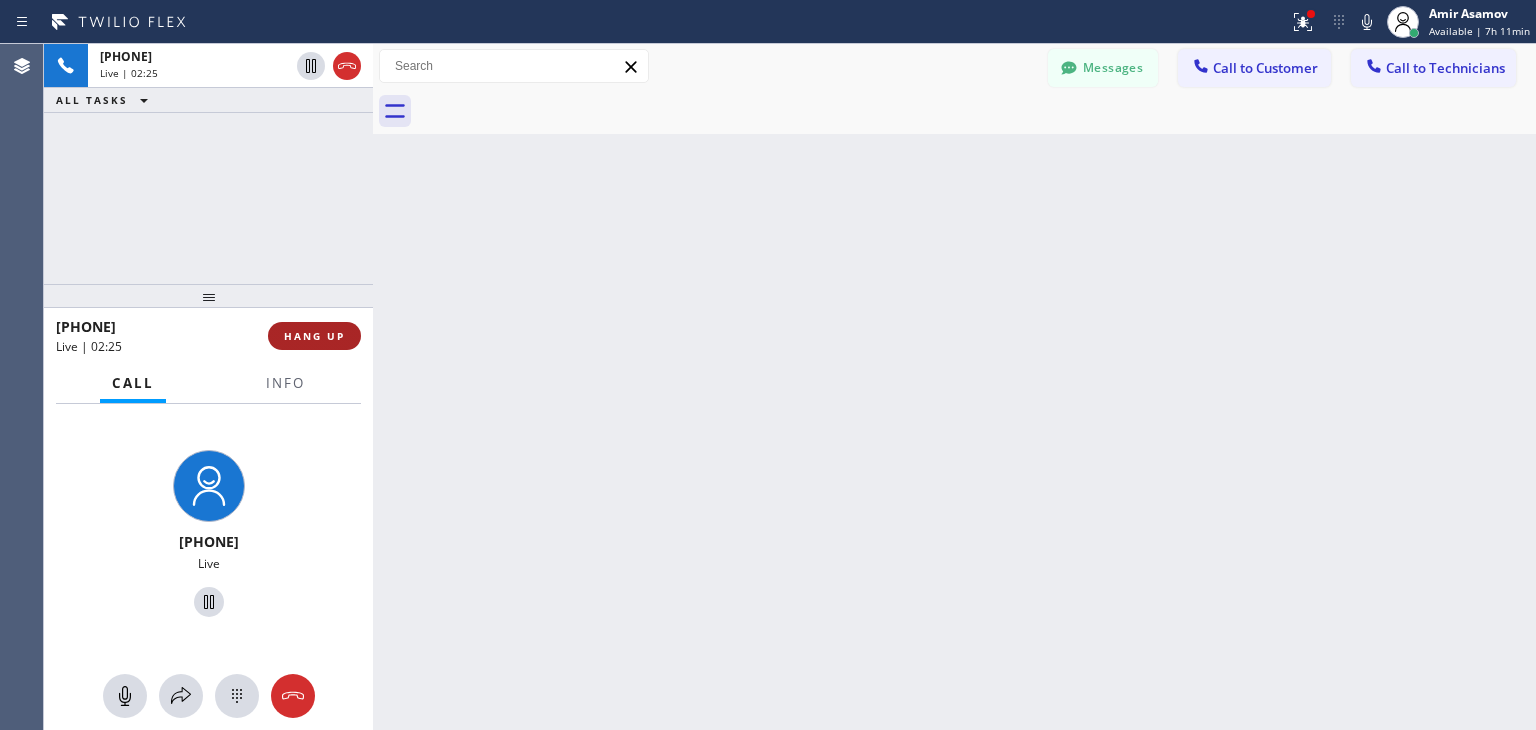 click on "HANG UP" at bounding box center [314, 336] 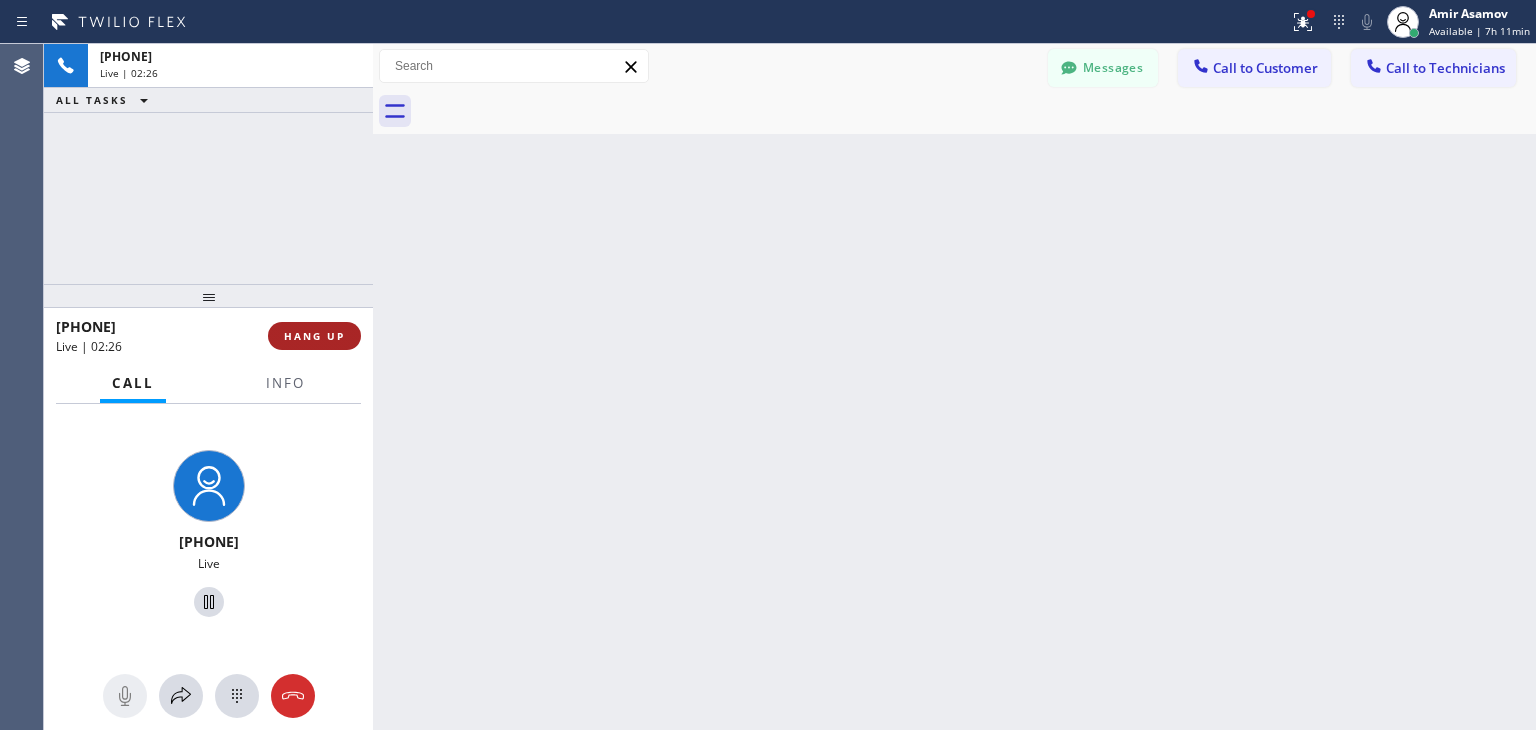 click on "HANG UP" at bounding box center [314, 336] 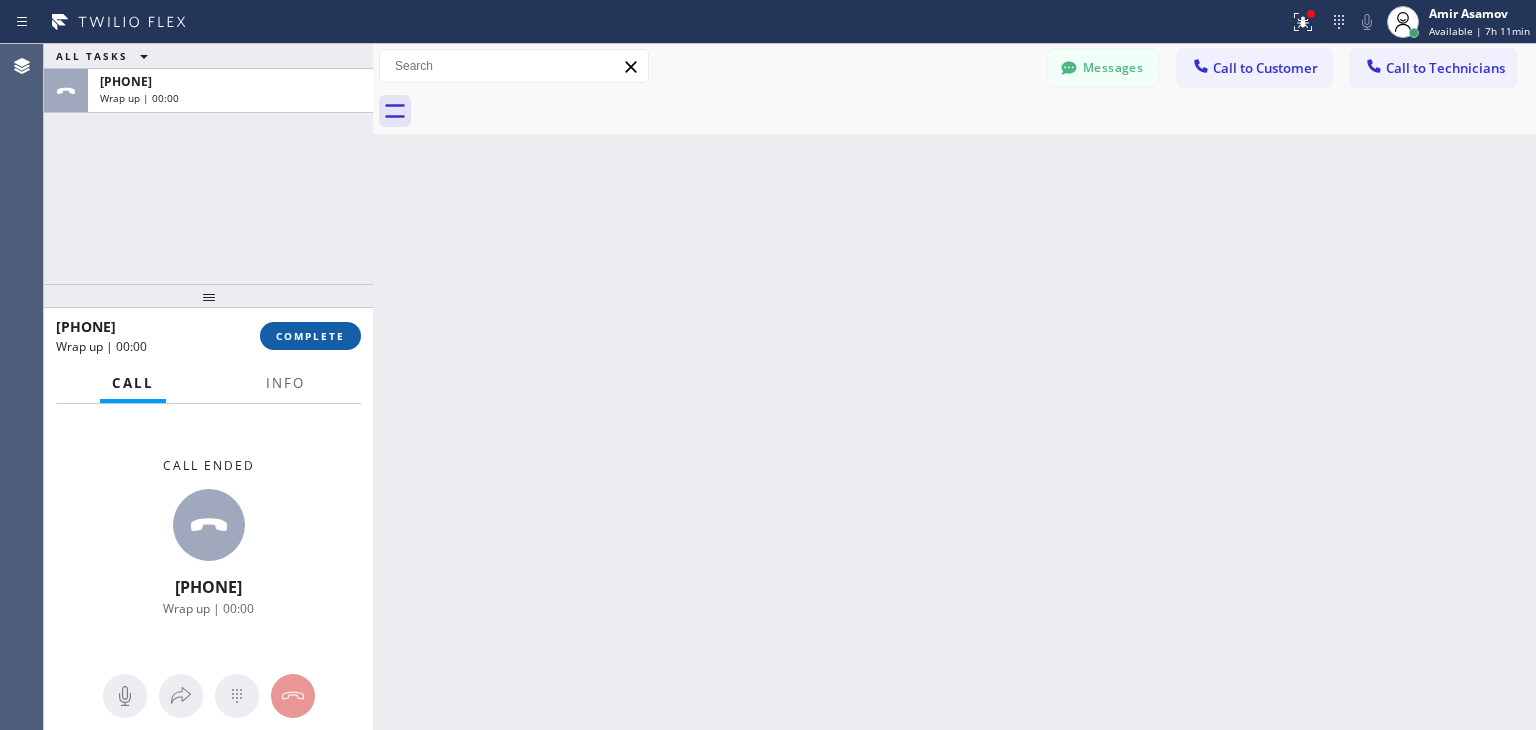 click on "COMPLETE" at bounding box center (310, 336) 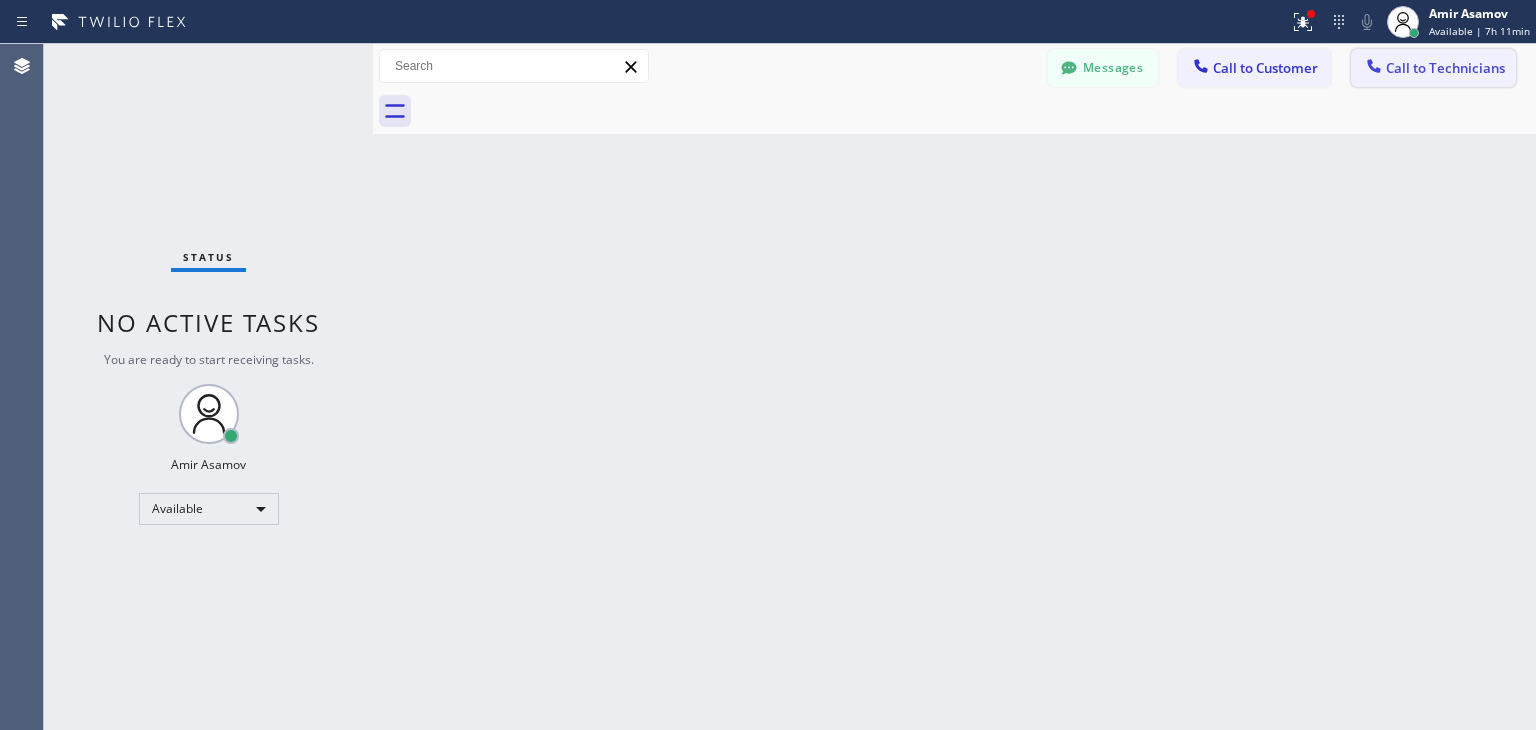 click on "Call to Technicians" at bounding box center (1445, 68) 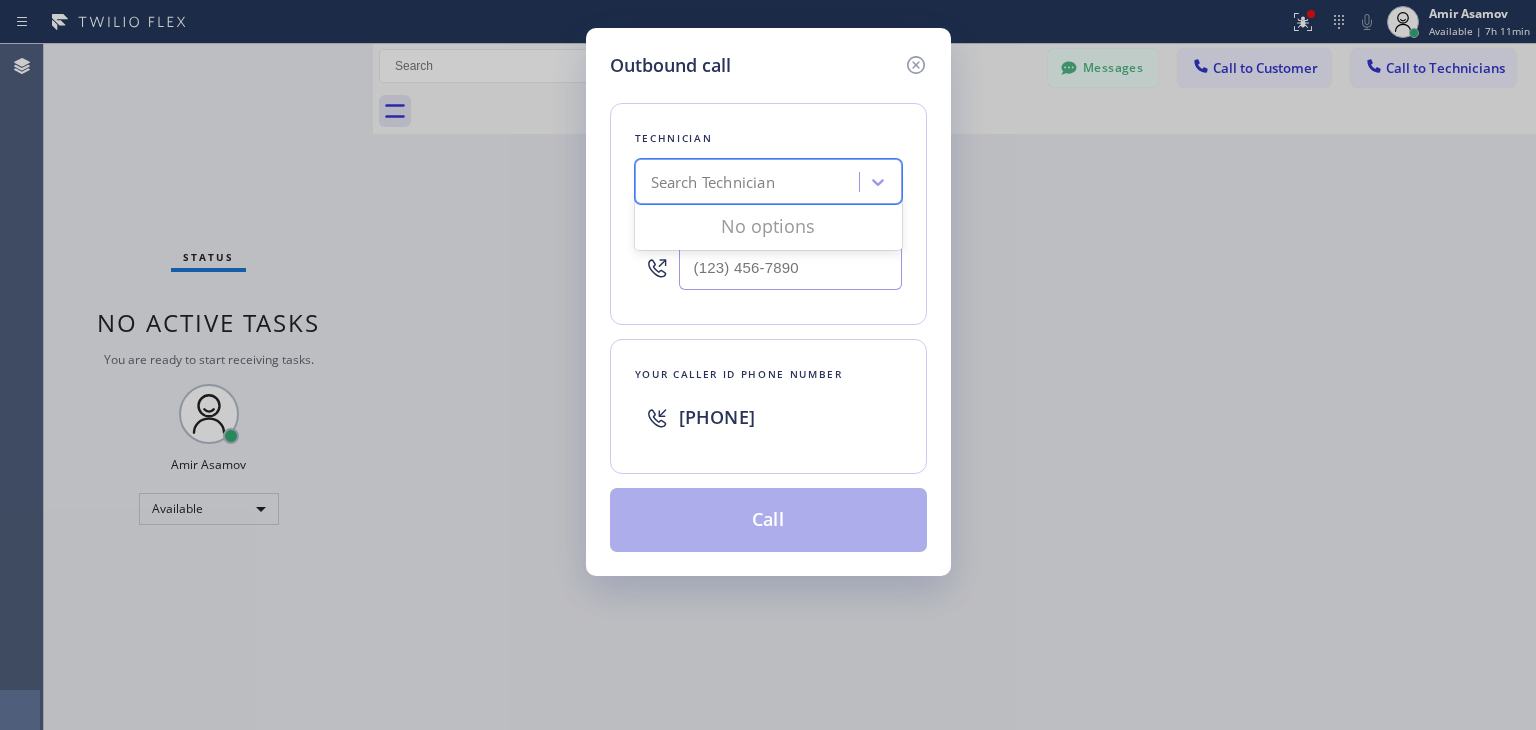 click on "Search Technician" at bounding box center [750, 182] 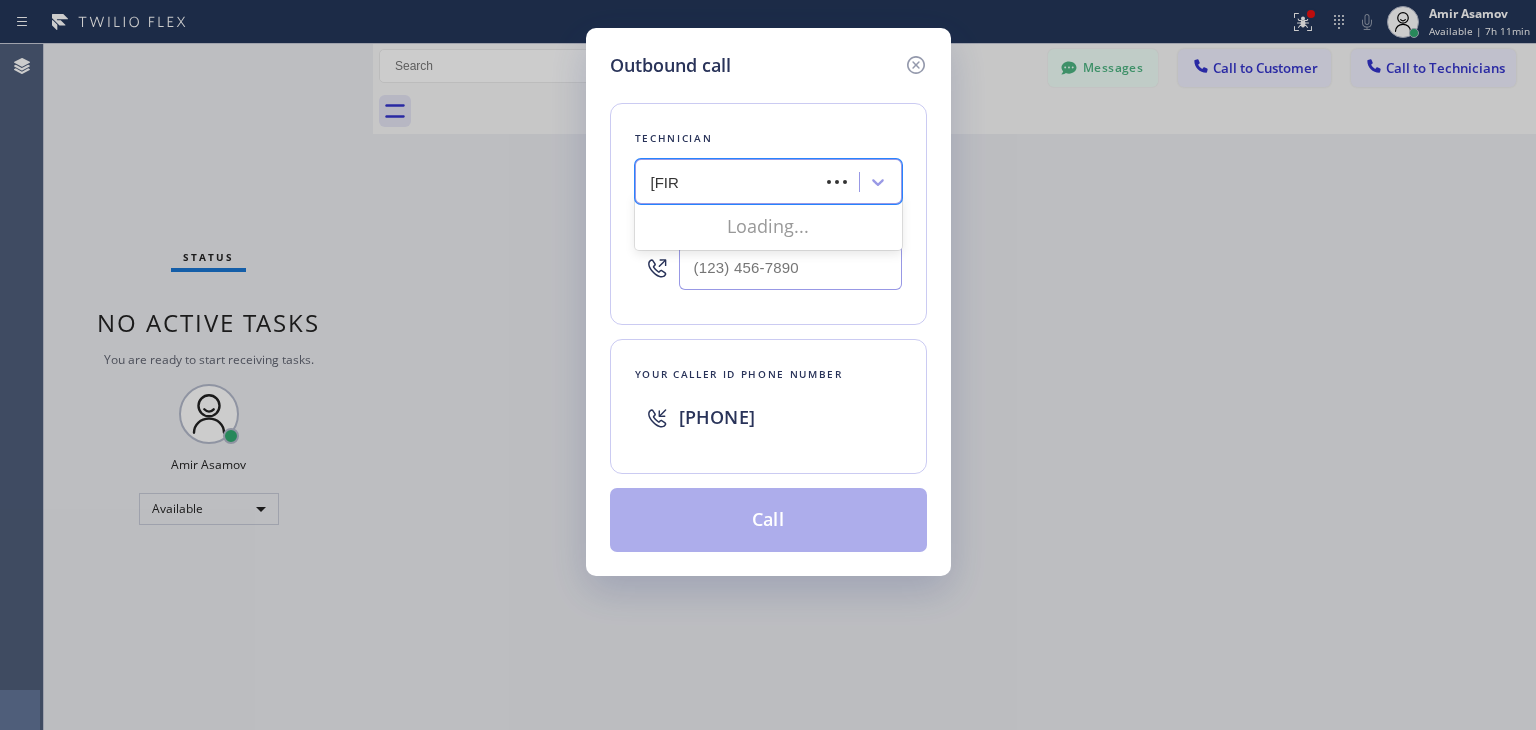 type on "[NAME]" 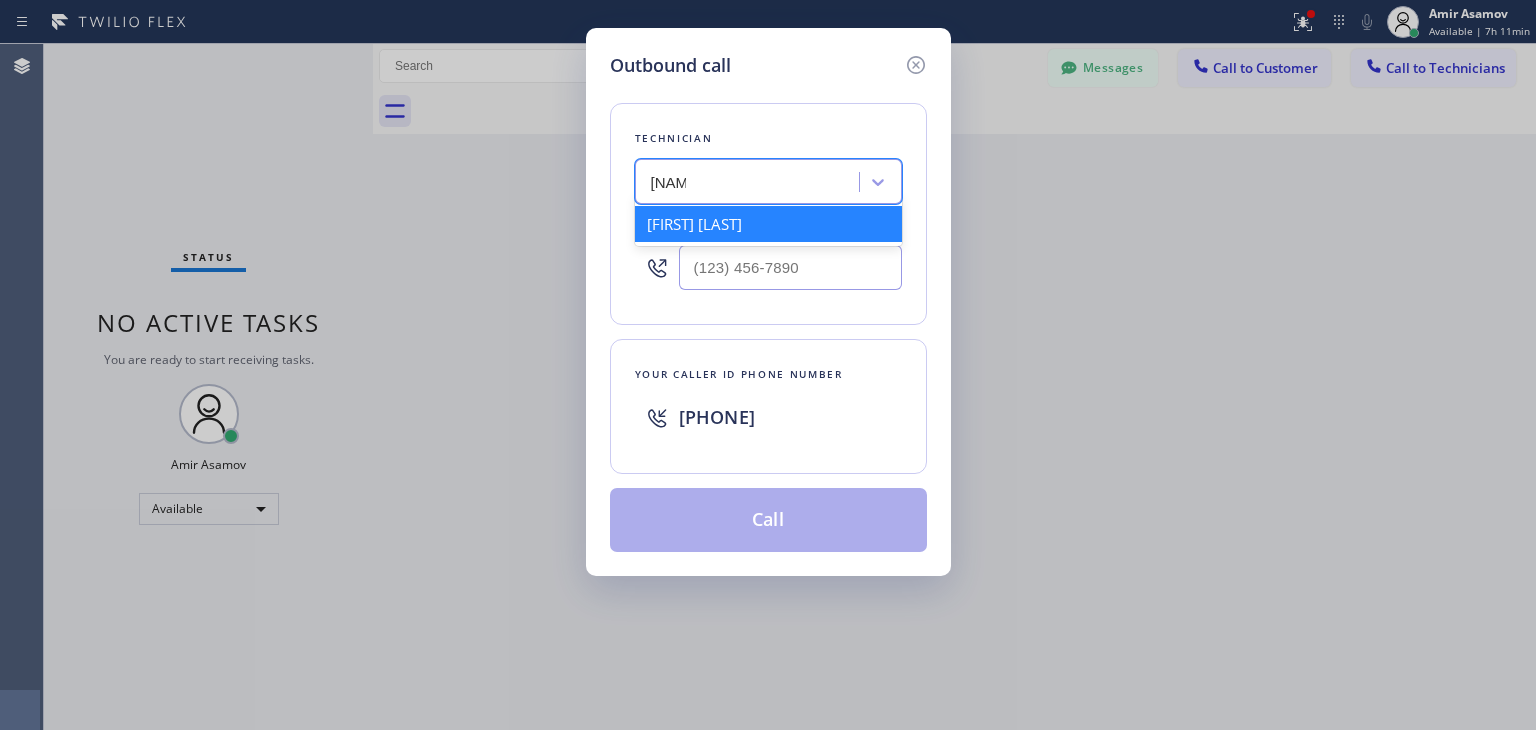 click on "[FIRST] [LAST]" at bounding box center (768, 224) 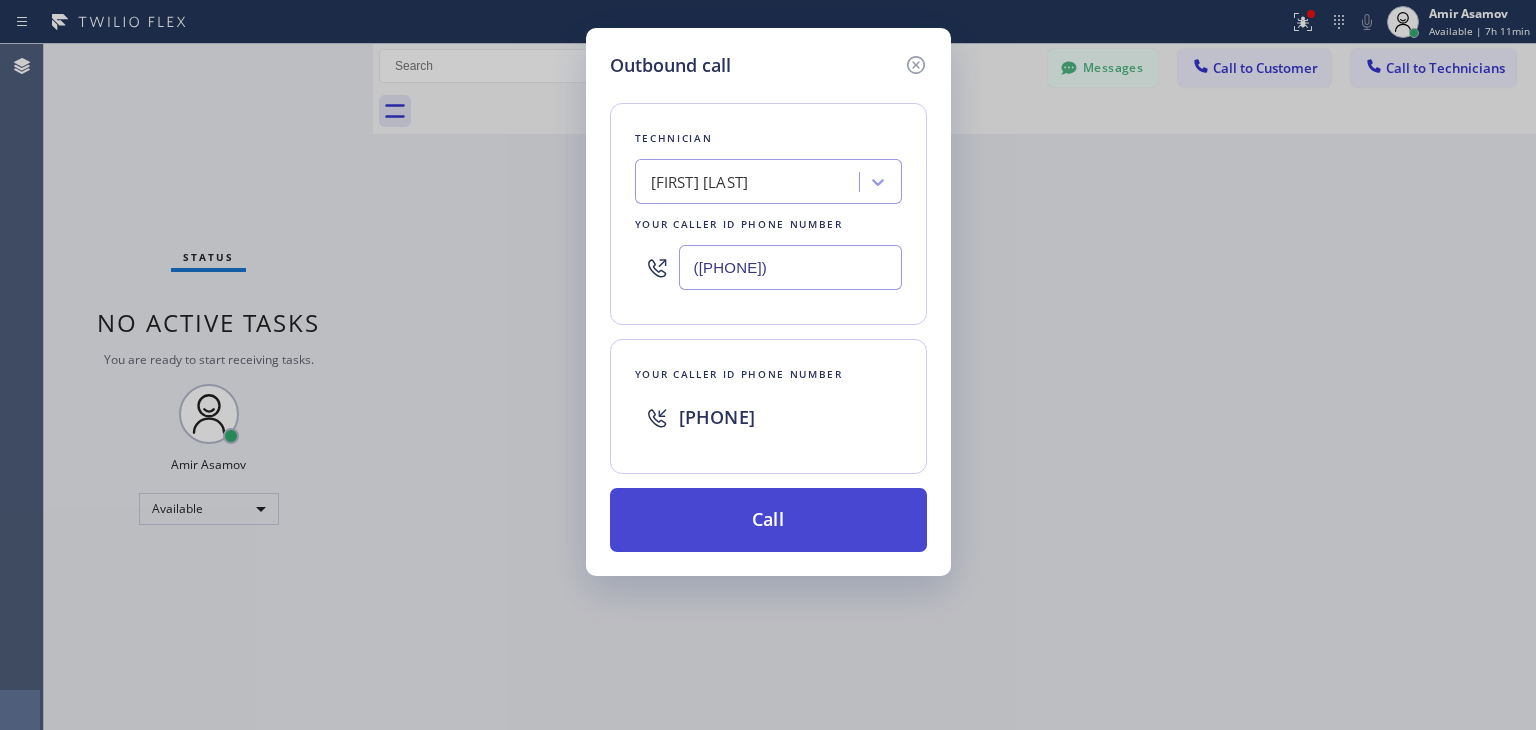 click on "Call" at bounding box center [768, 520] 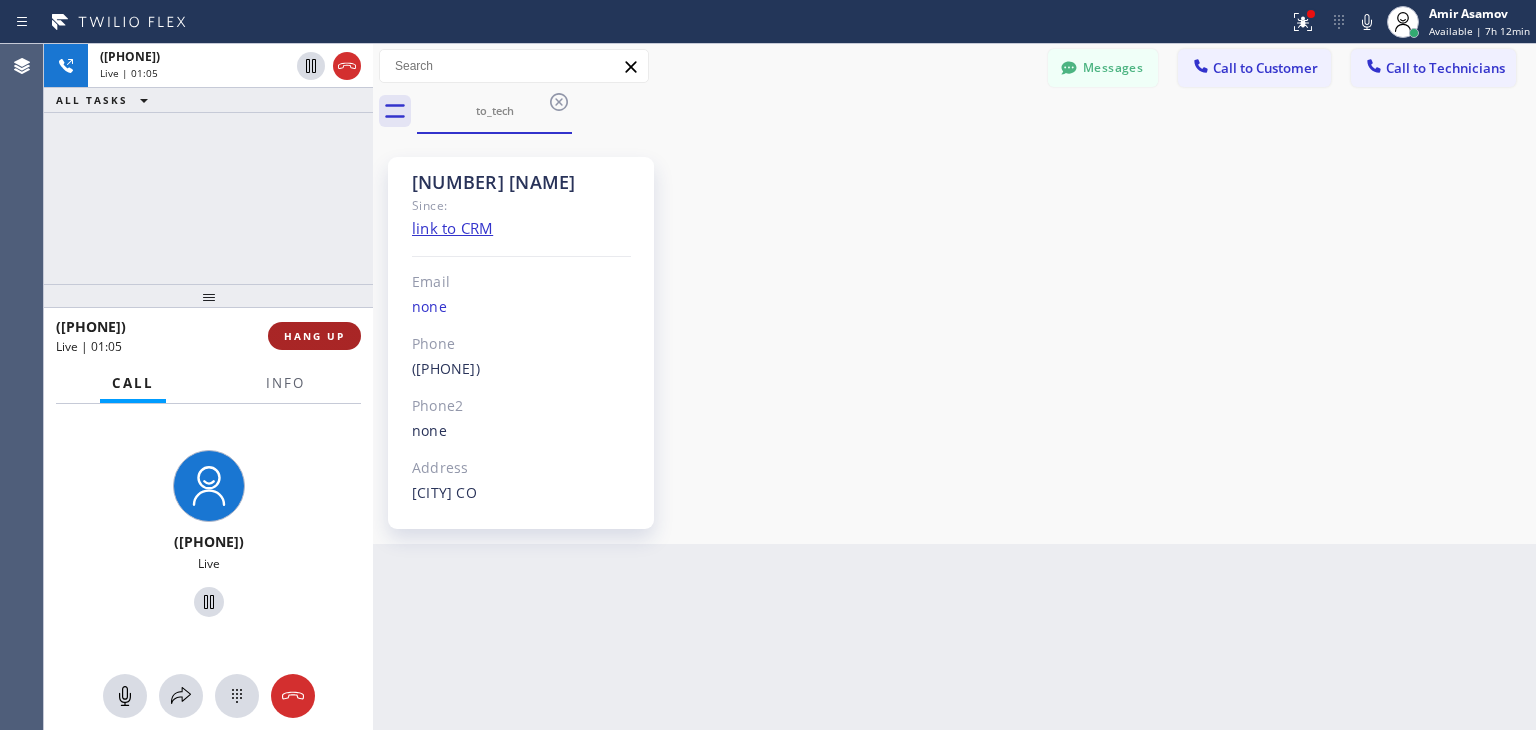 click on "HANG UP" at bounding box center (314, 336) 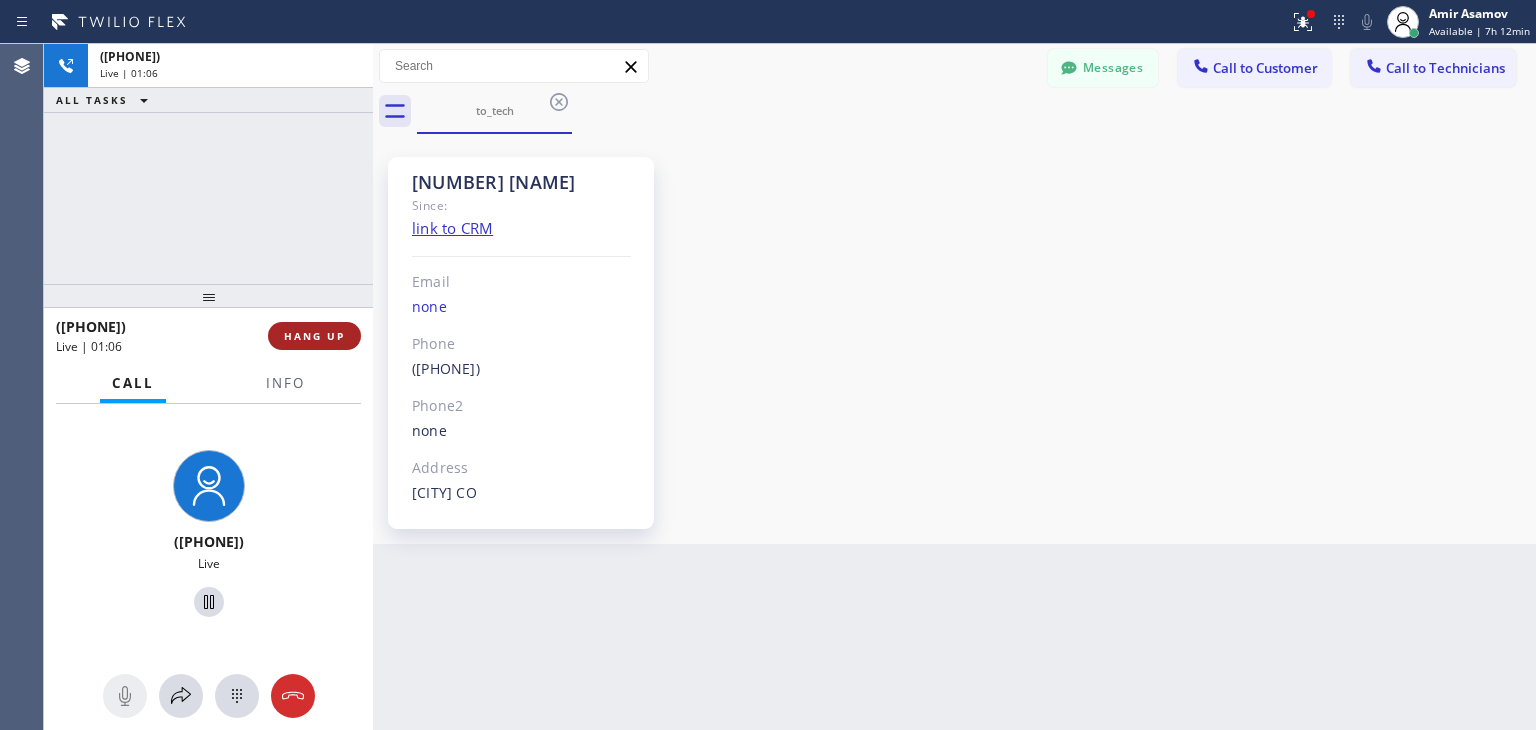 click on "HANG UP" at bounding box center (314, 336) 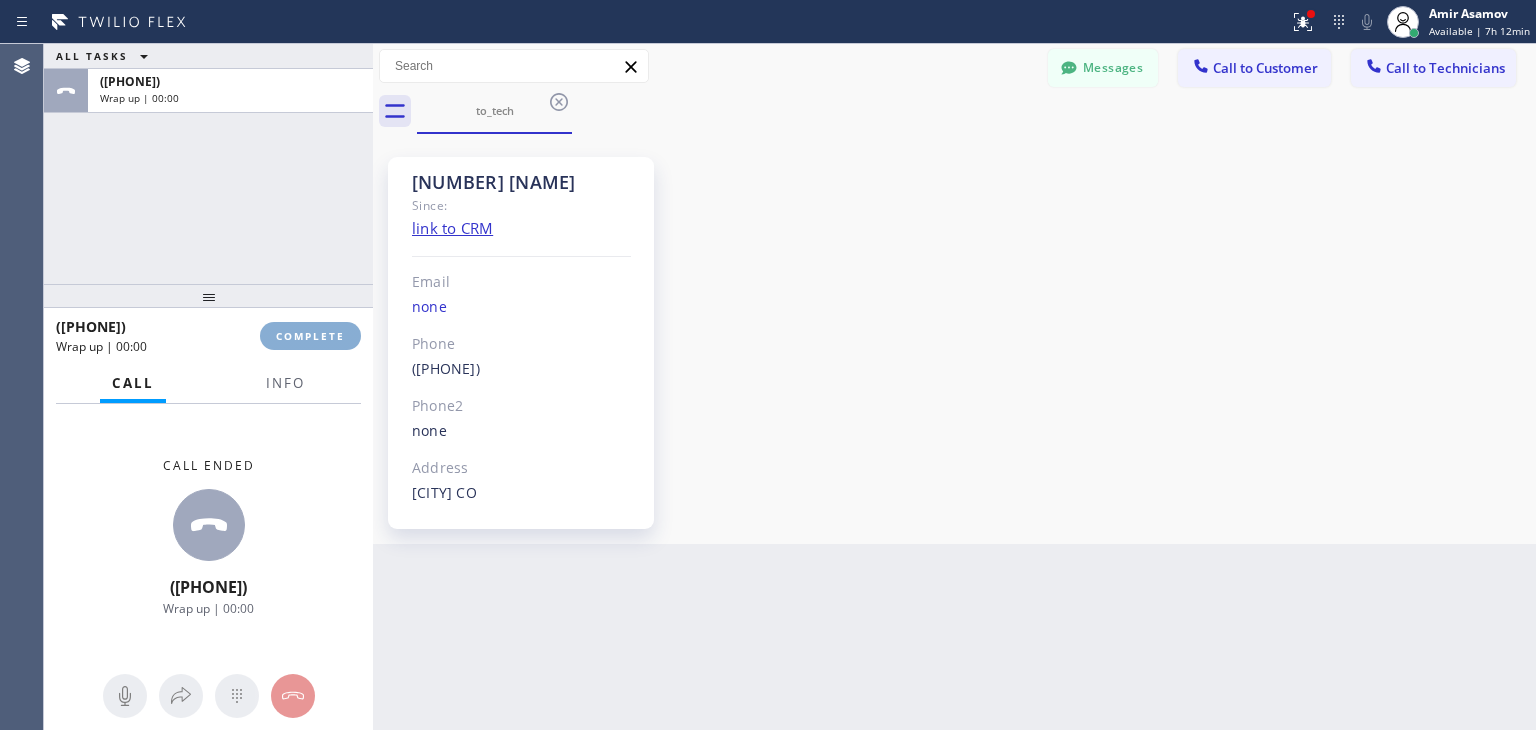 click on "COMPLETE" at bounding box center (310, 336) 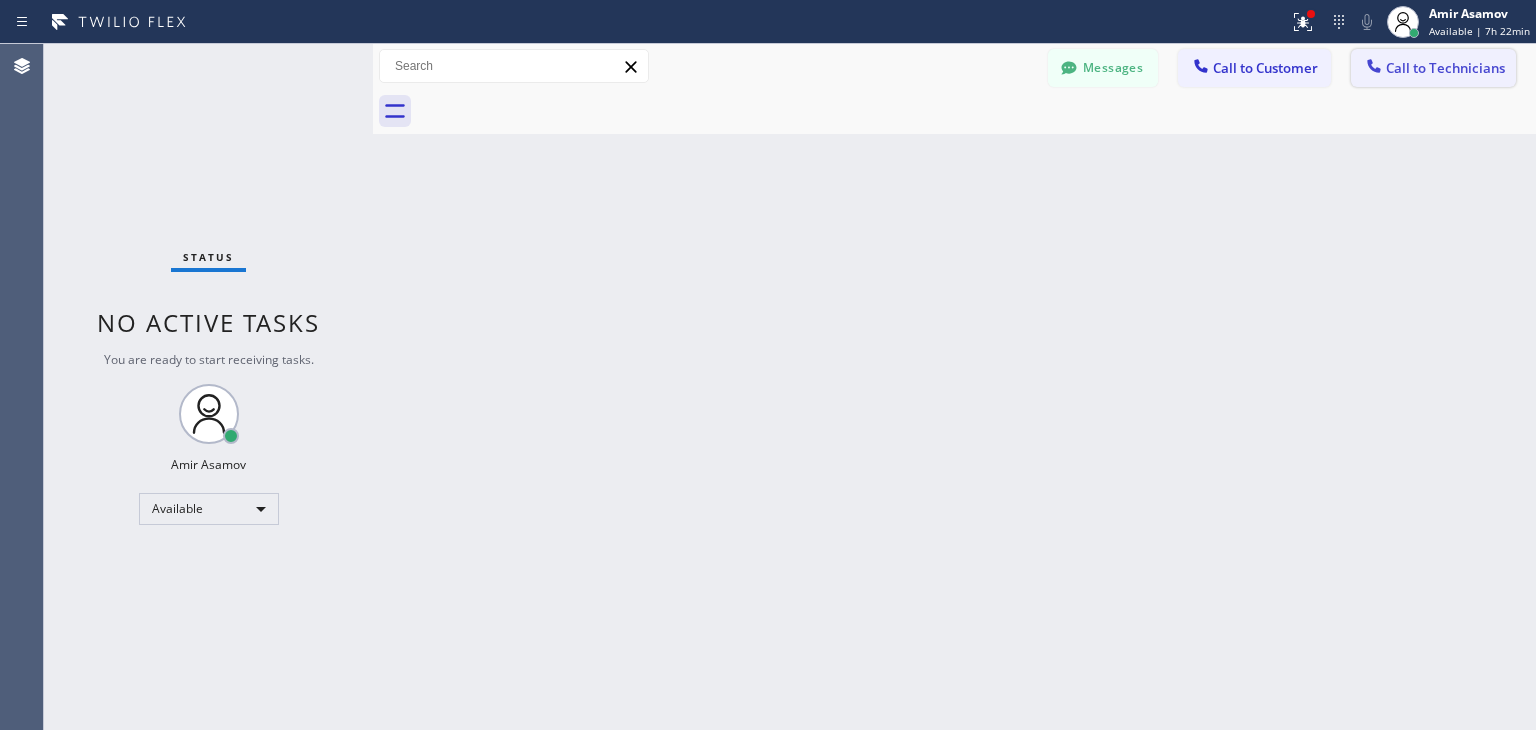 click on "Call to Technicians" at bounding box center (1433, 68) 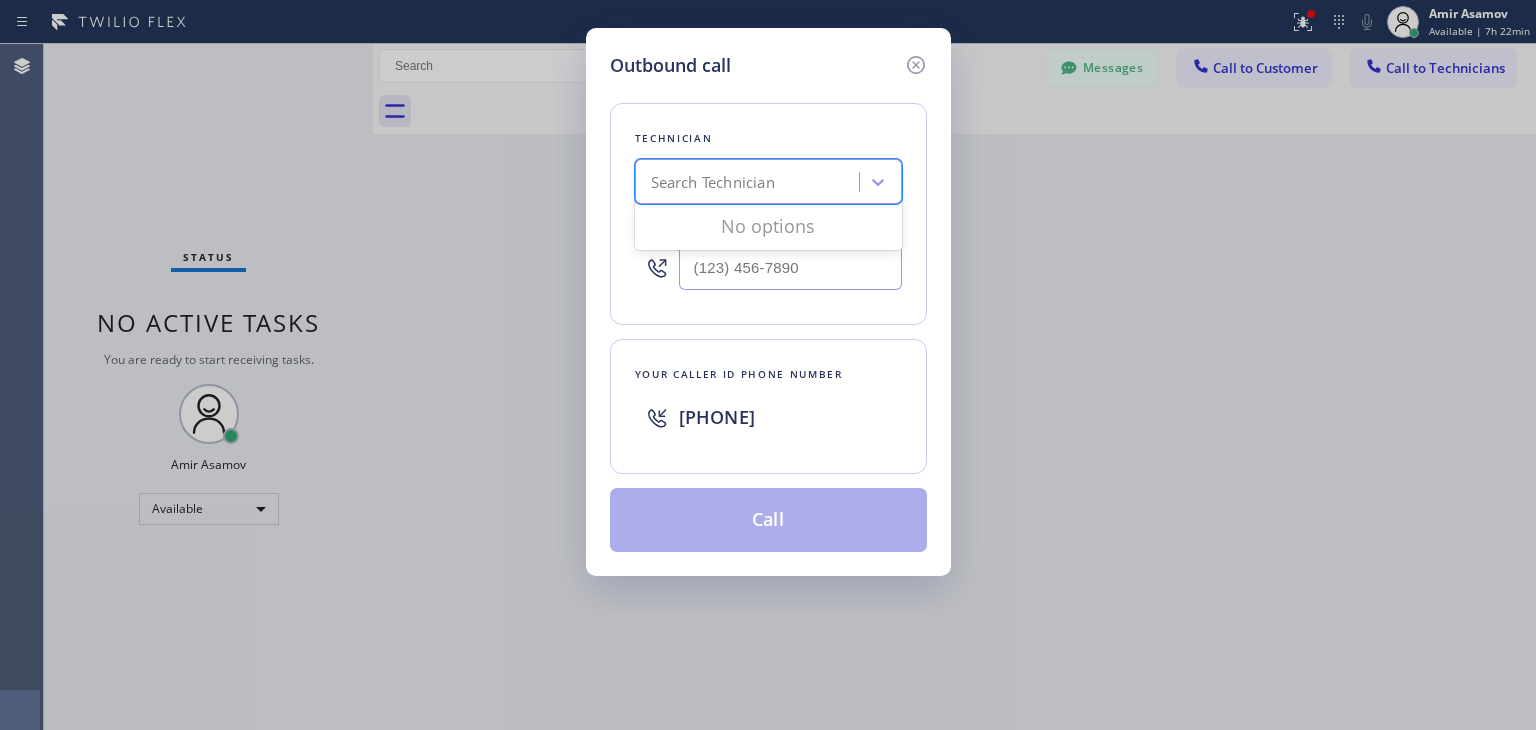 click on "Search Technician" at bounding box center (750, 182) 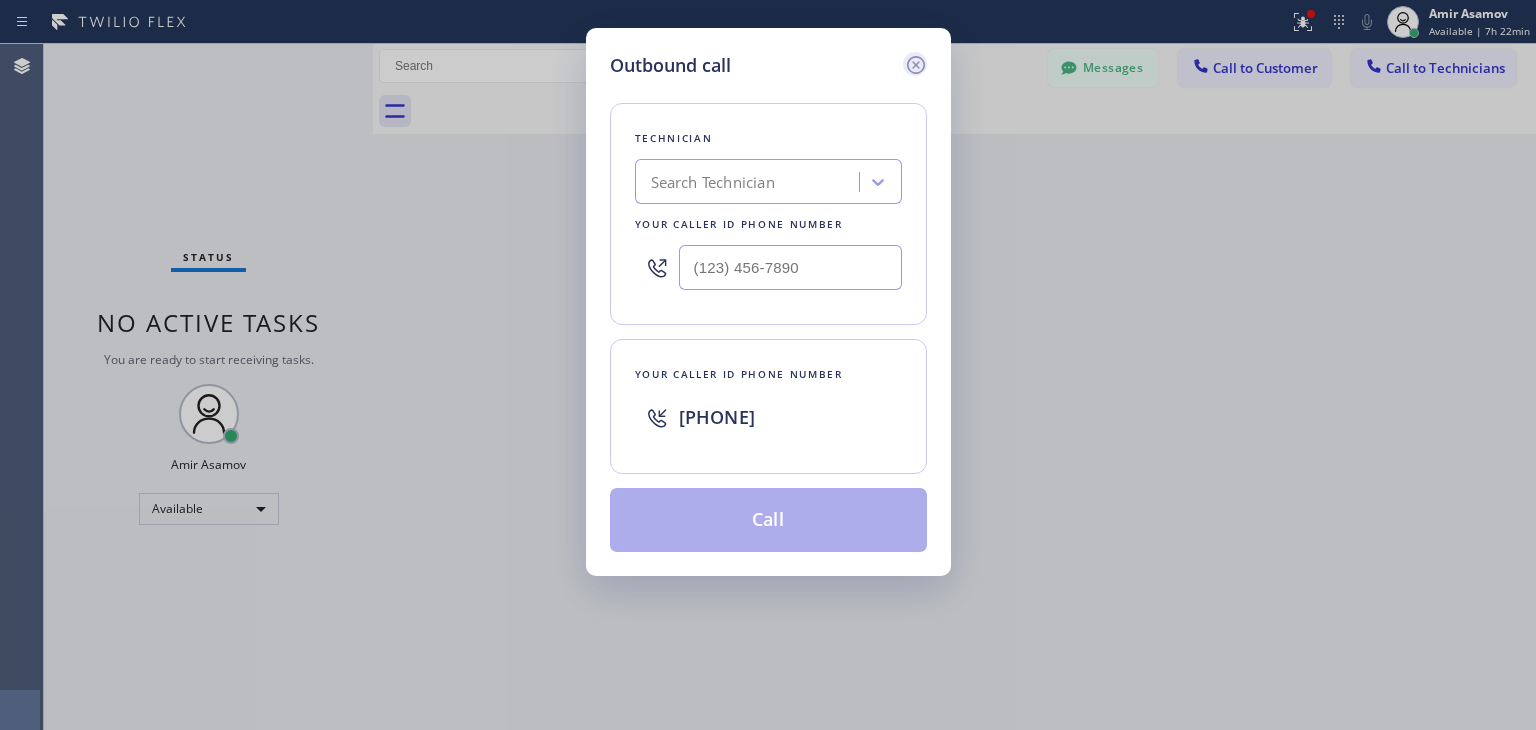 click 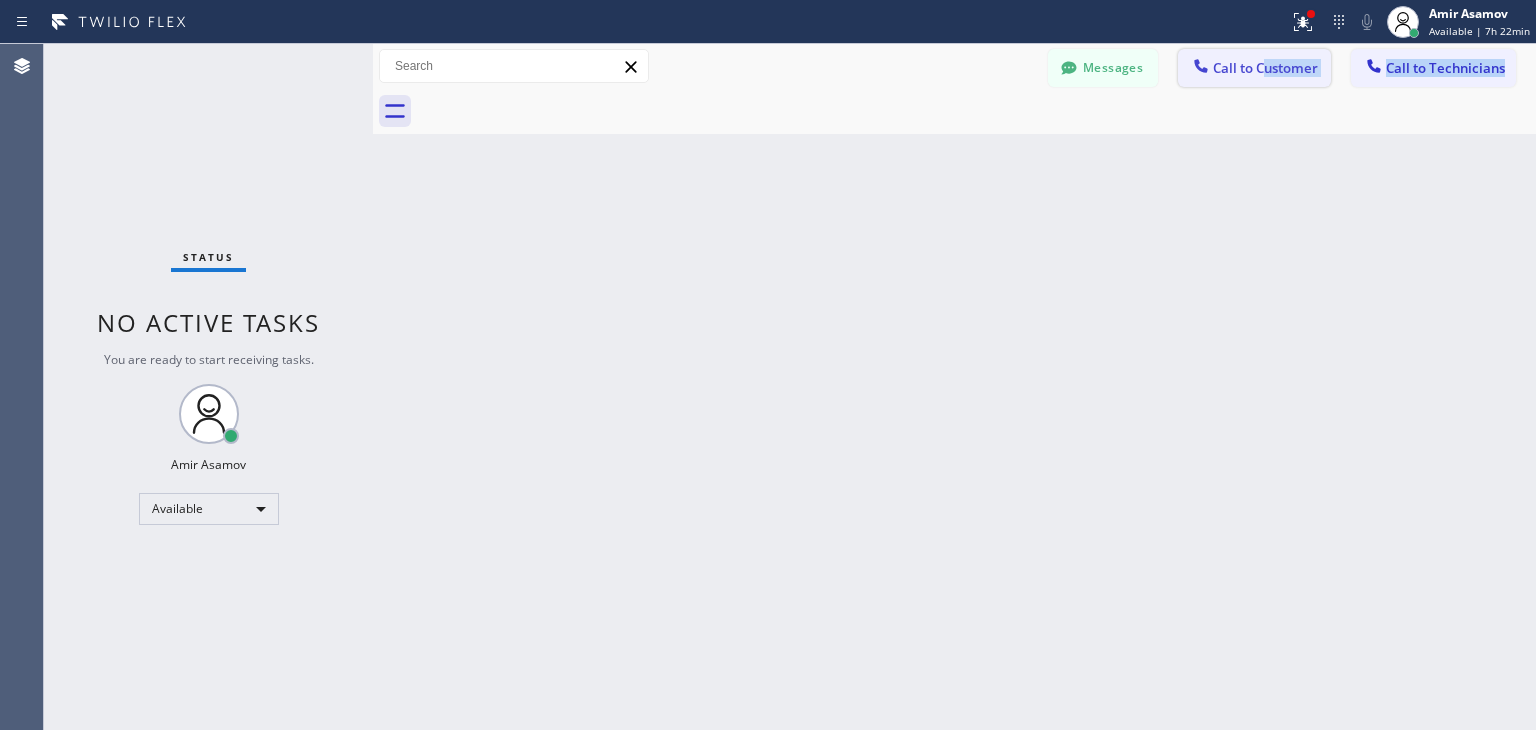 drag, startPoint x: 1253, startPoint y: 89, endPoint x: 1267, endPoint y: 78, distance: 17.804493 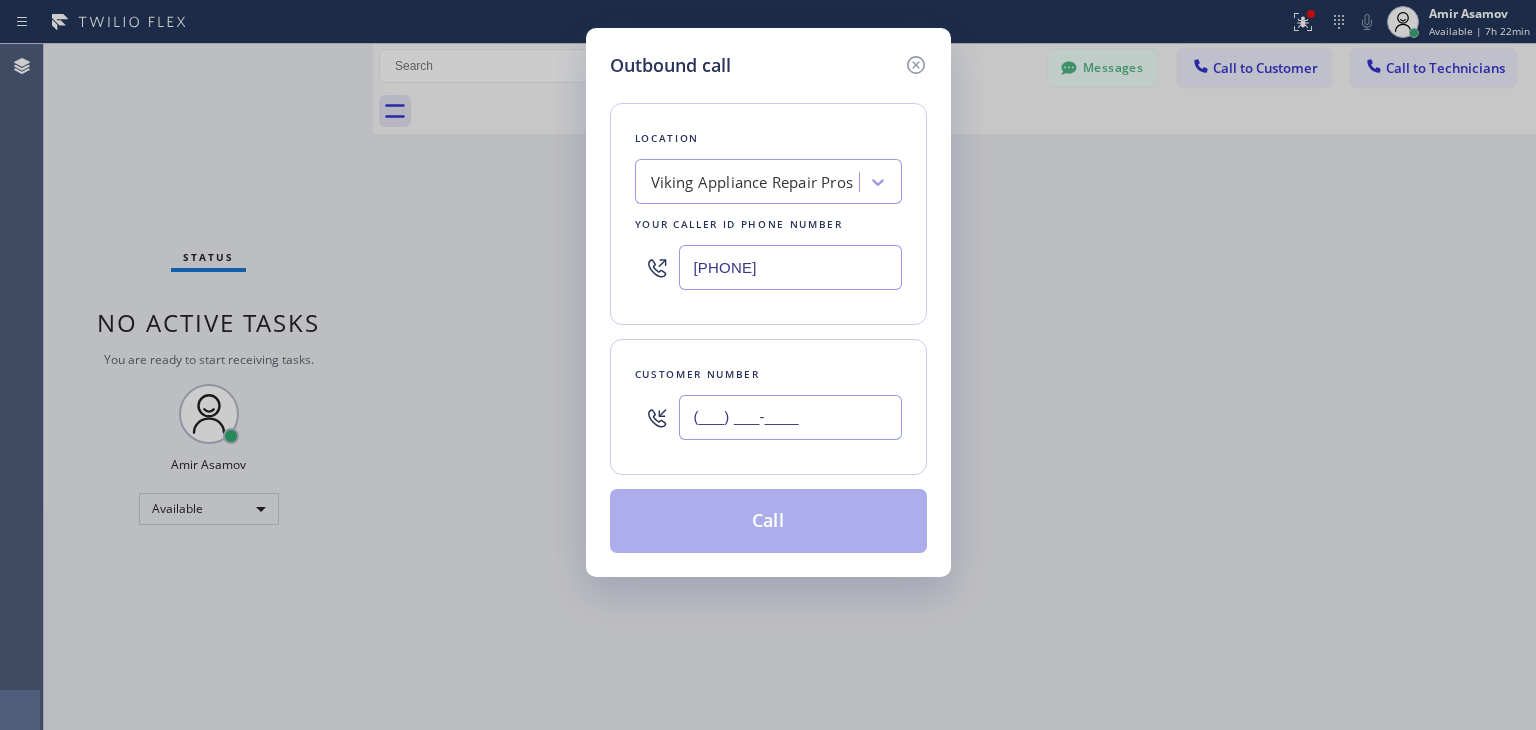 paste on "[PHONE]" 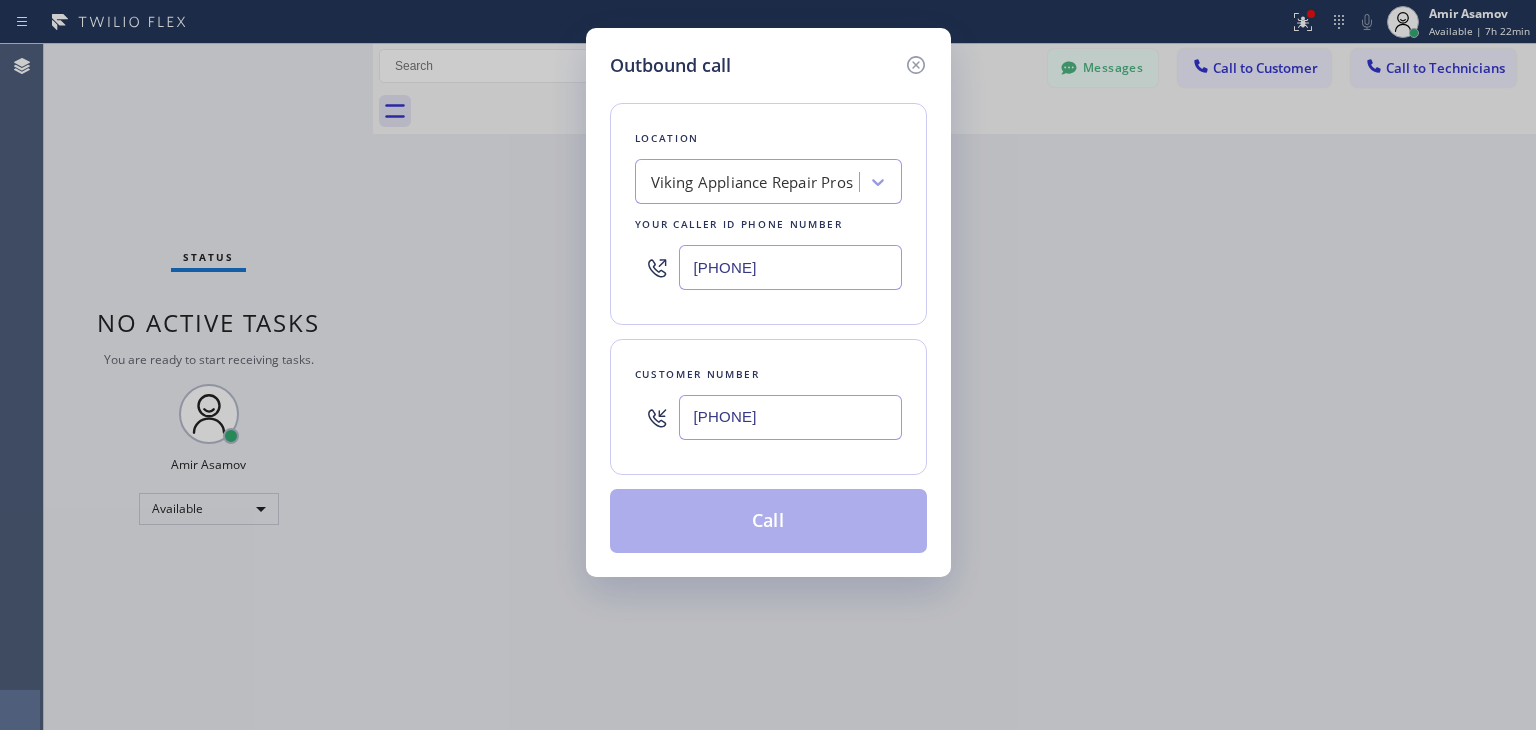 click on "[PHONE]" at bounding box center (790, 417) 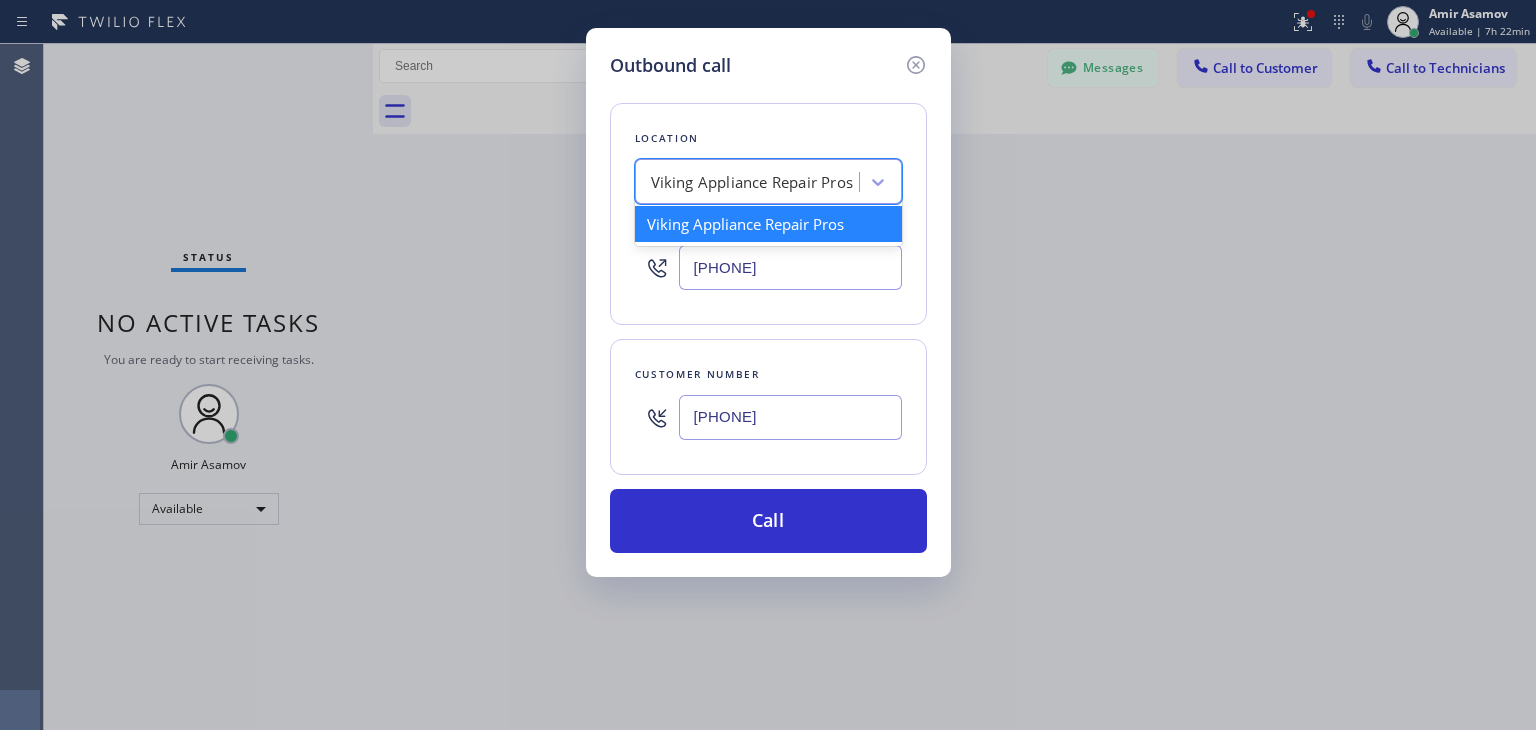 click on "Viking Appliance Repair Pros" at bounding box center (752, 182) 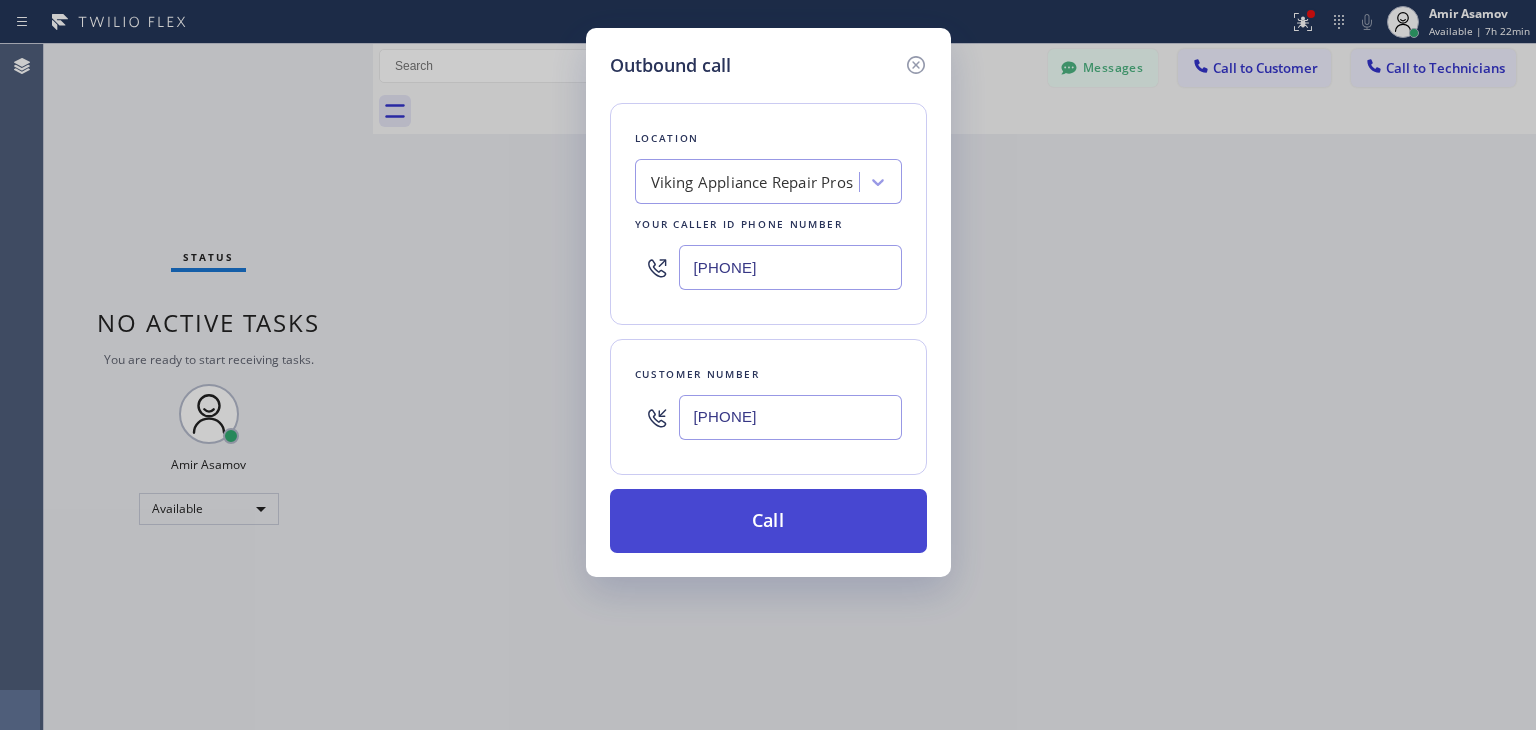 click on "Call" at bounding box center (768, 521) 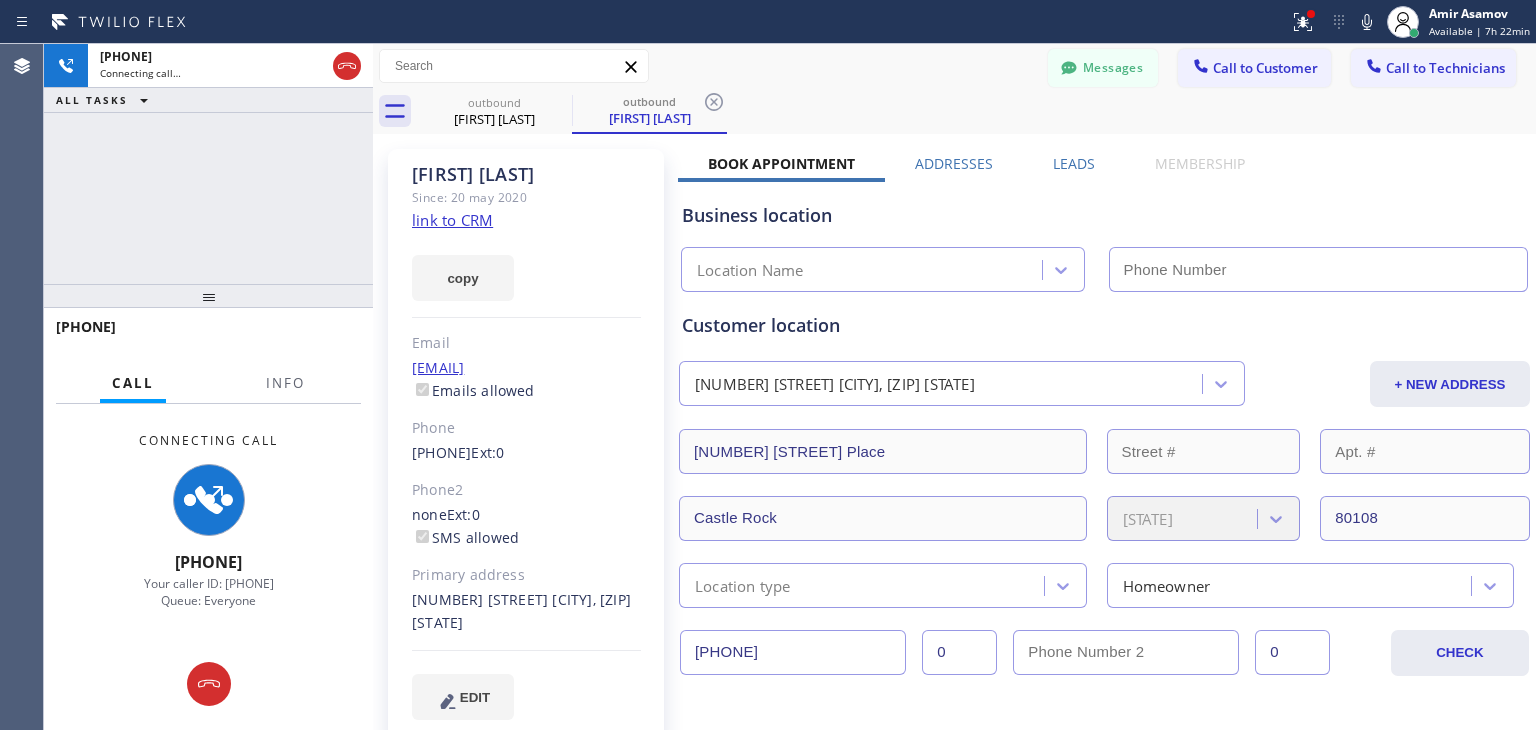 type on "[PHONE]" 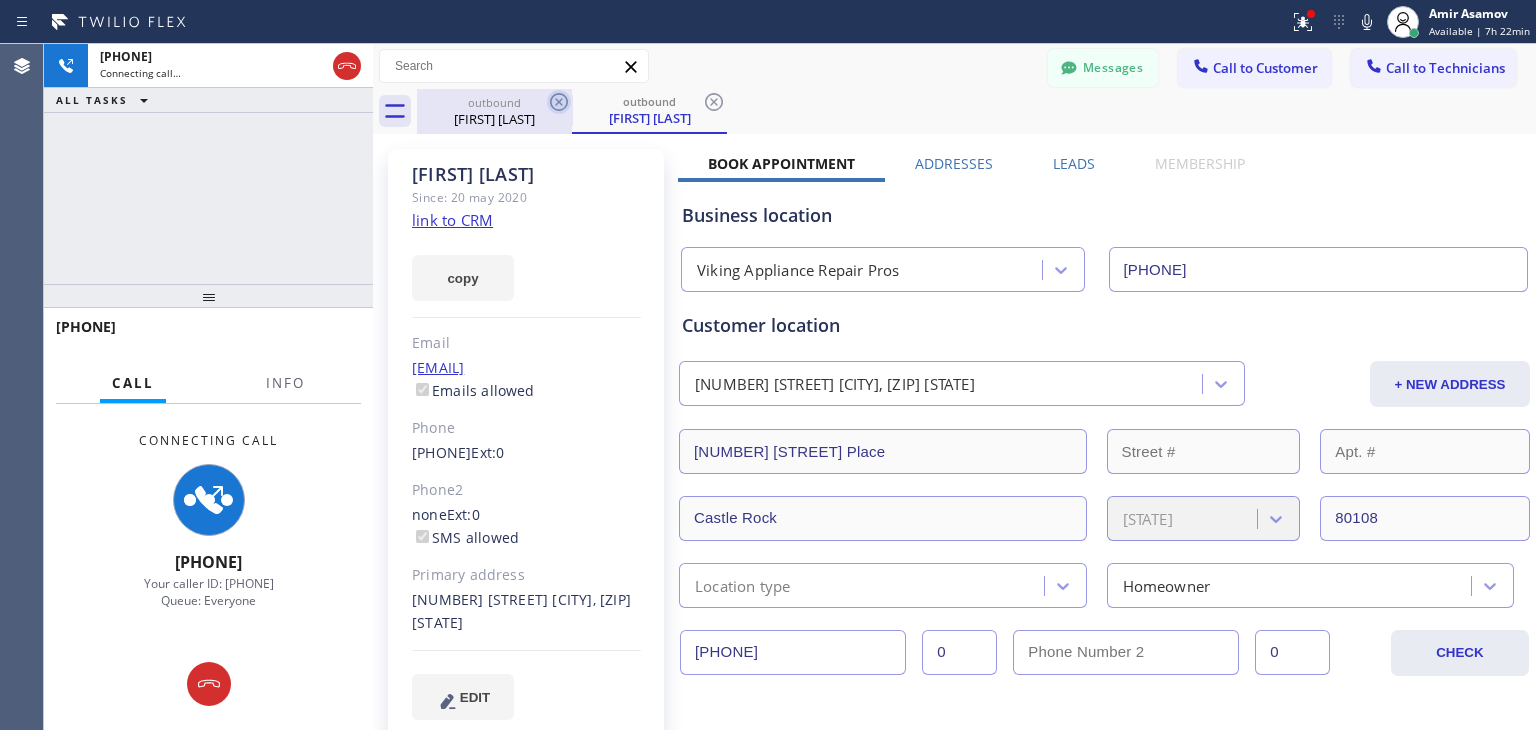 click 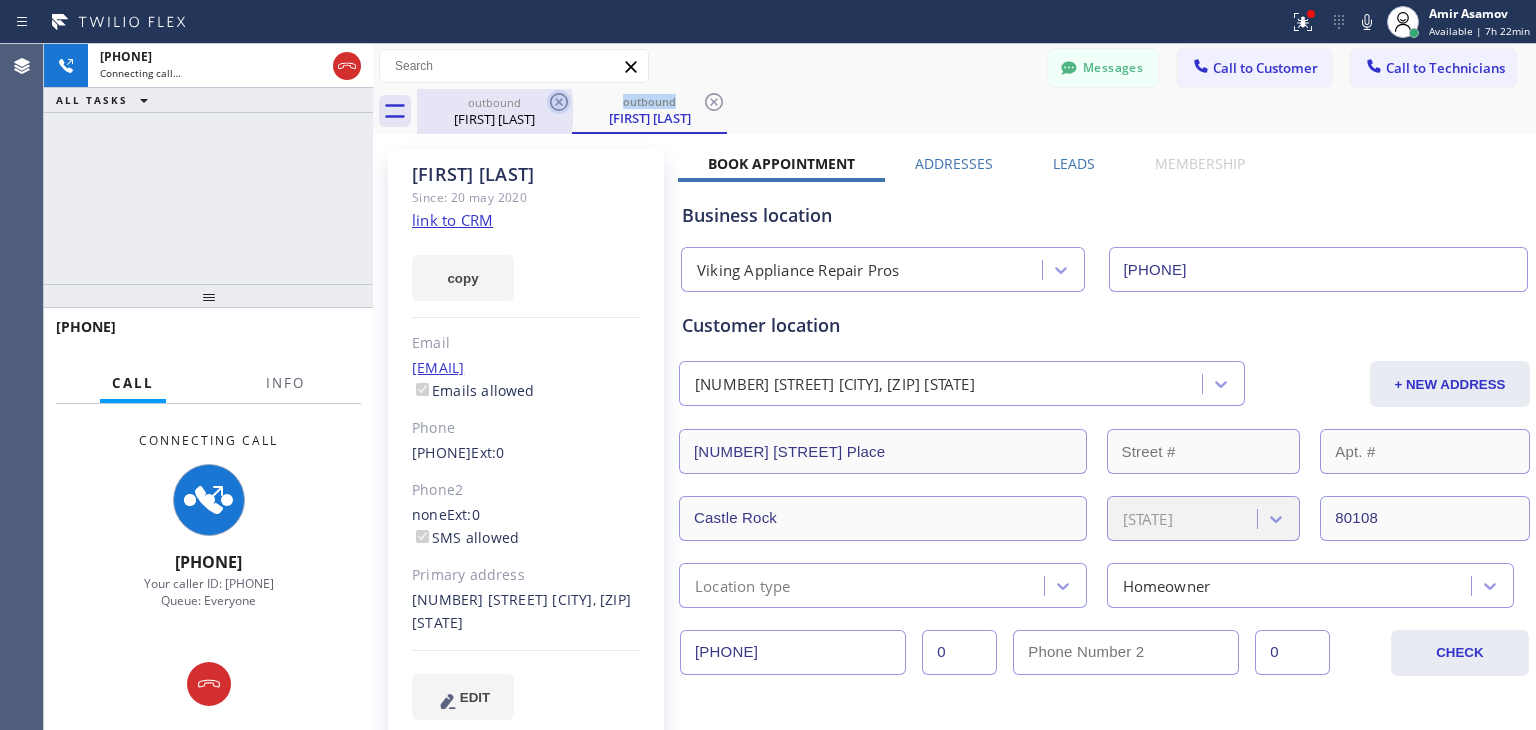 click 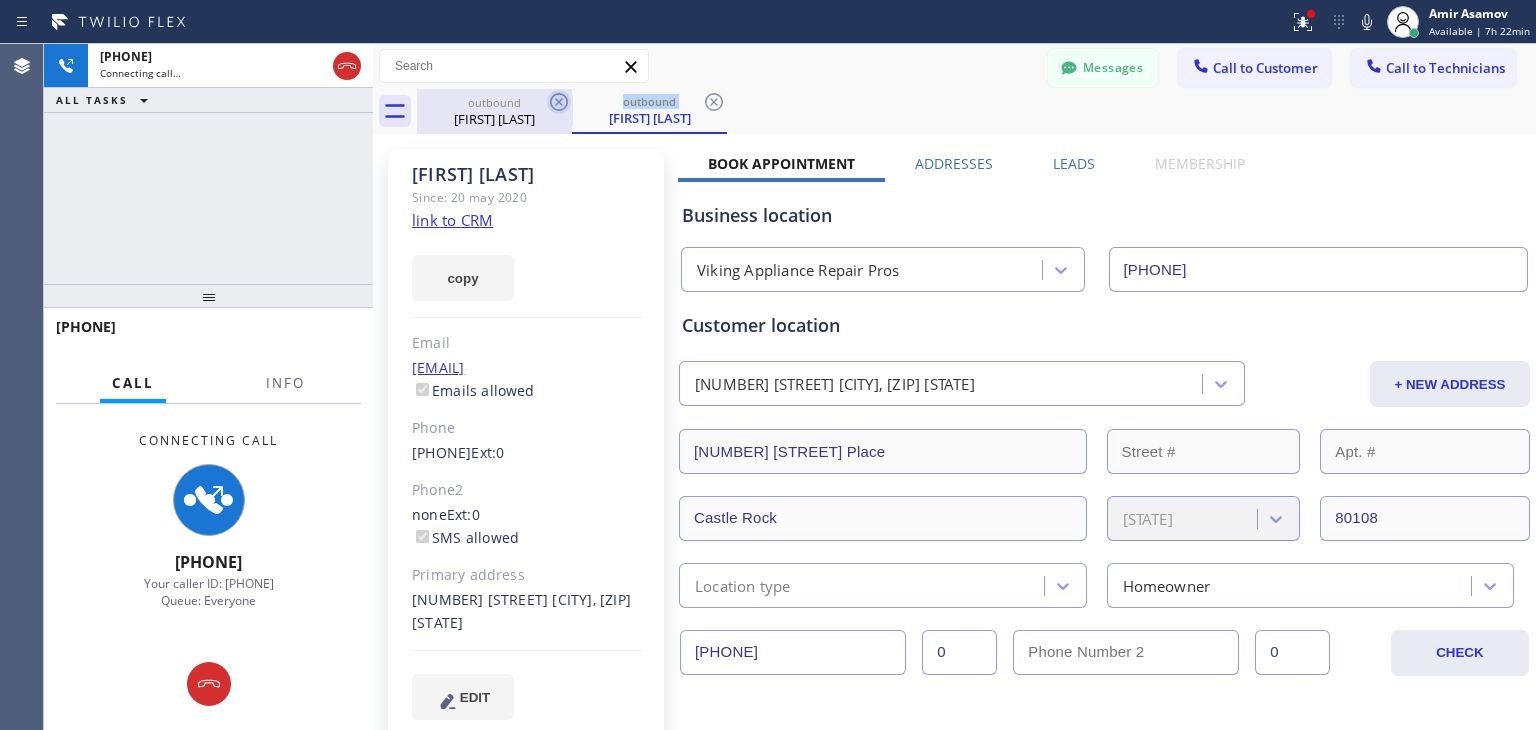 click on "outbound [FIRST] [LAST]" at bounding box center [649, 111] 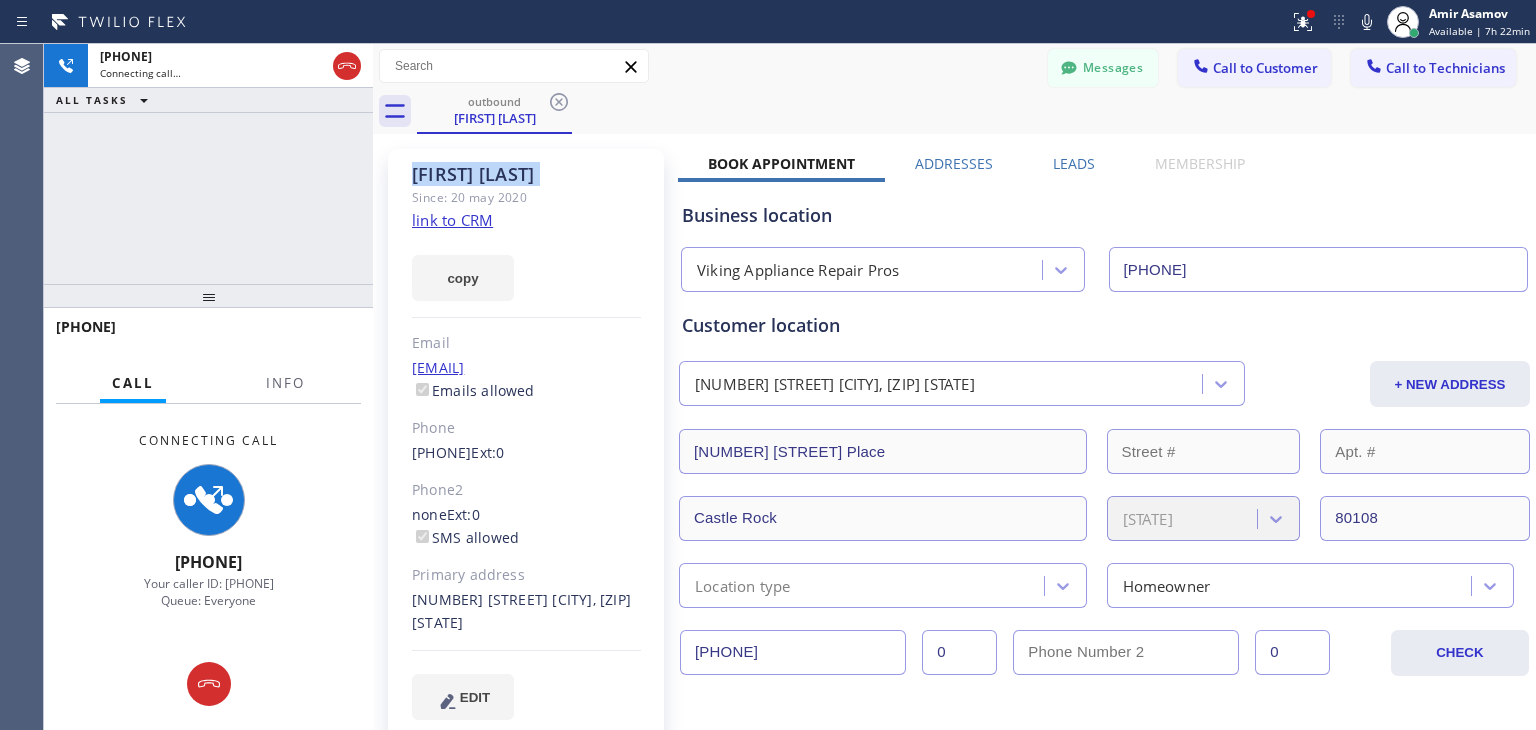 click 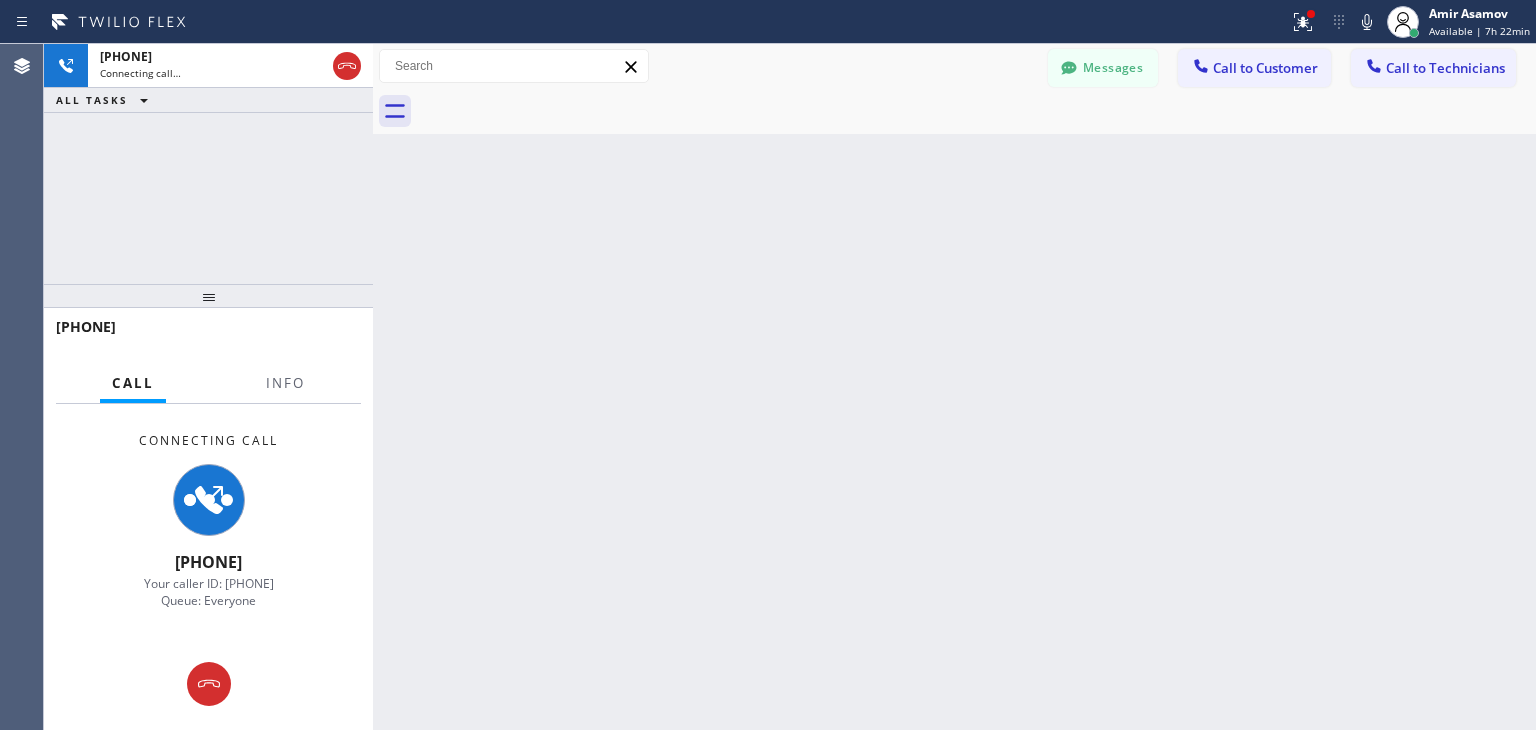 click at bounding box center (976, 111) 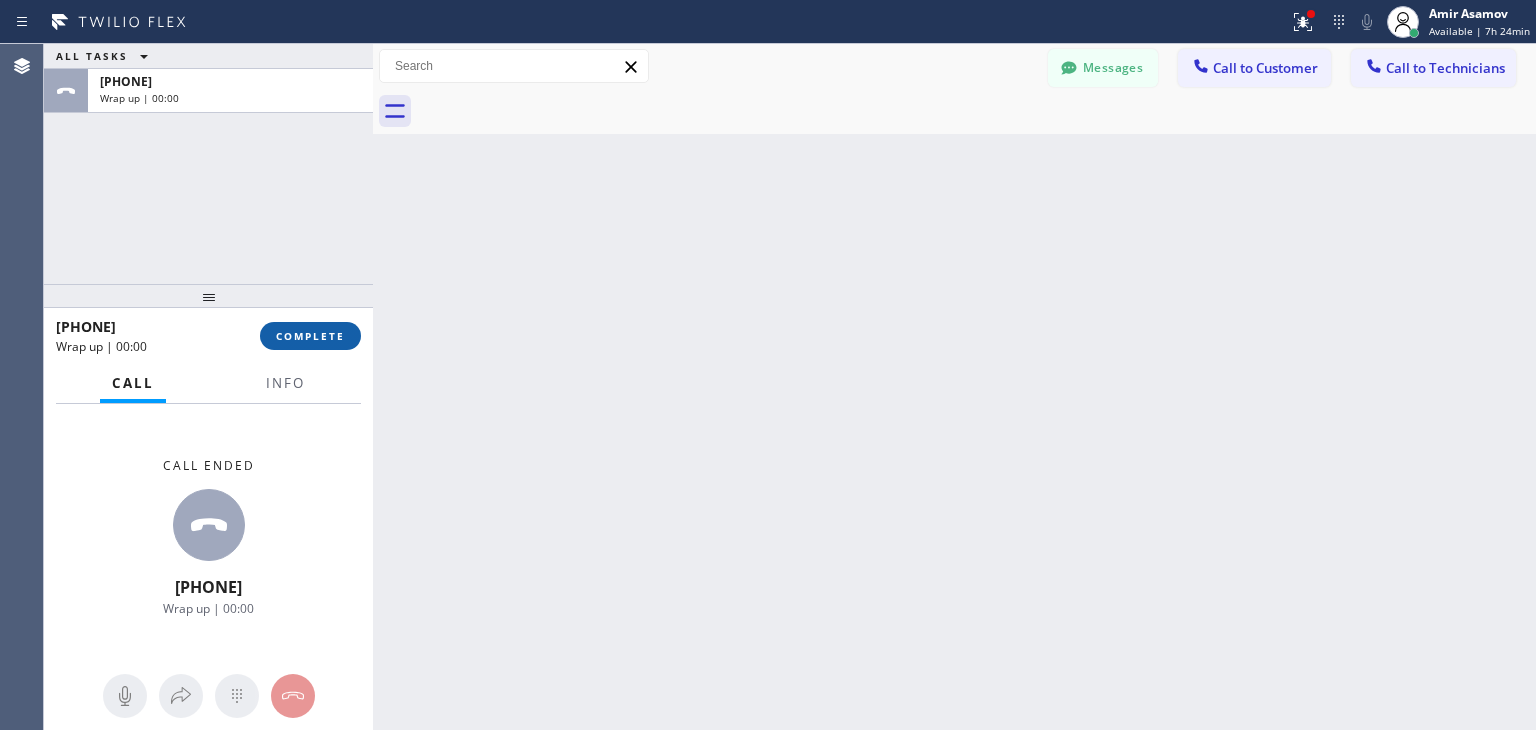 click on "COMPLETE" at bounding box center (310, 336) 